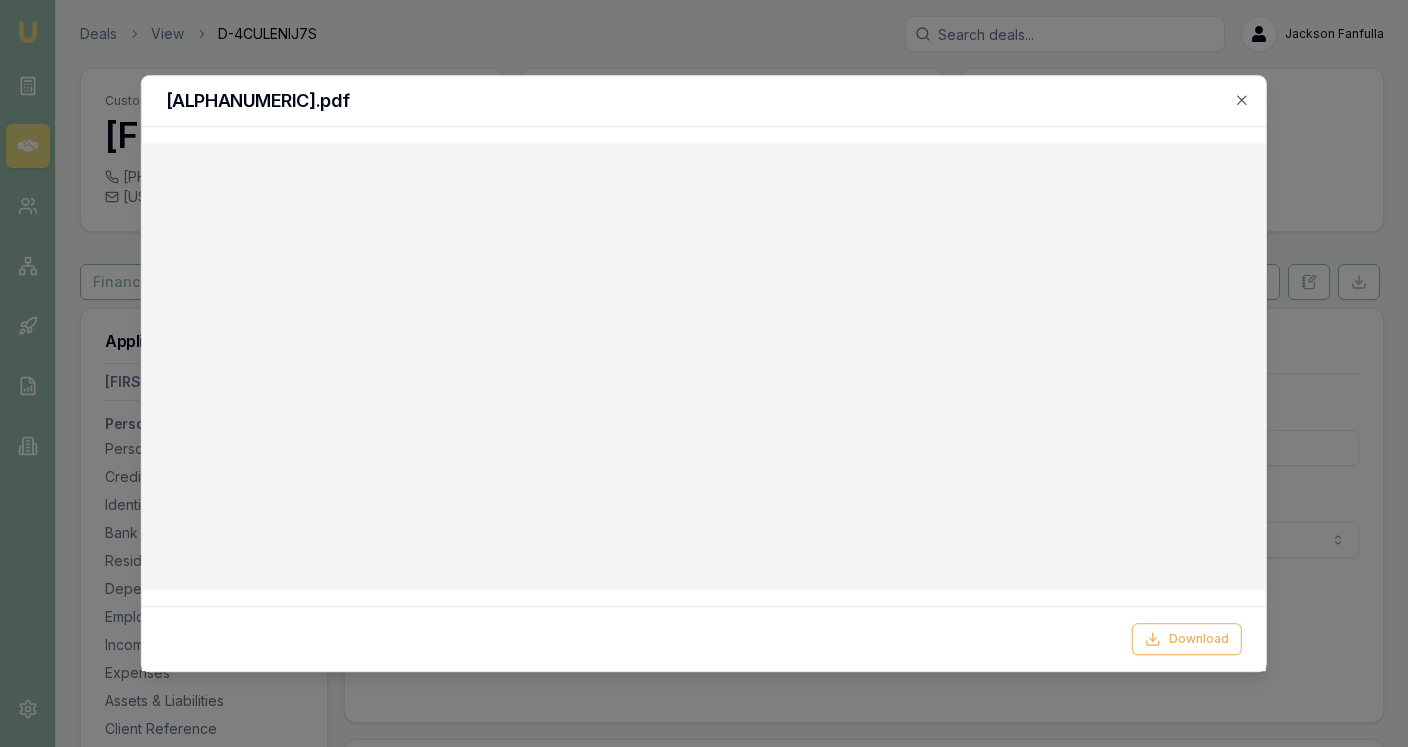 scroll, scrollTop: 312, scrollLeft: 0, axis: vertical 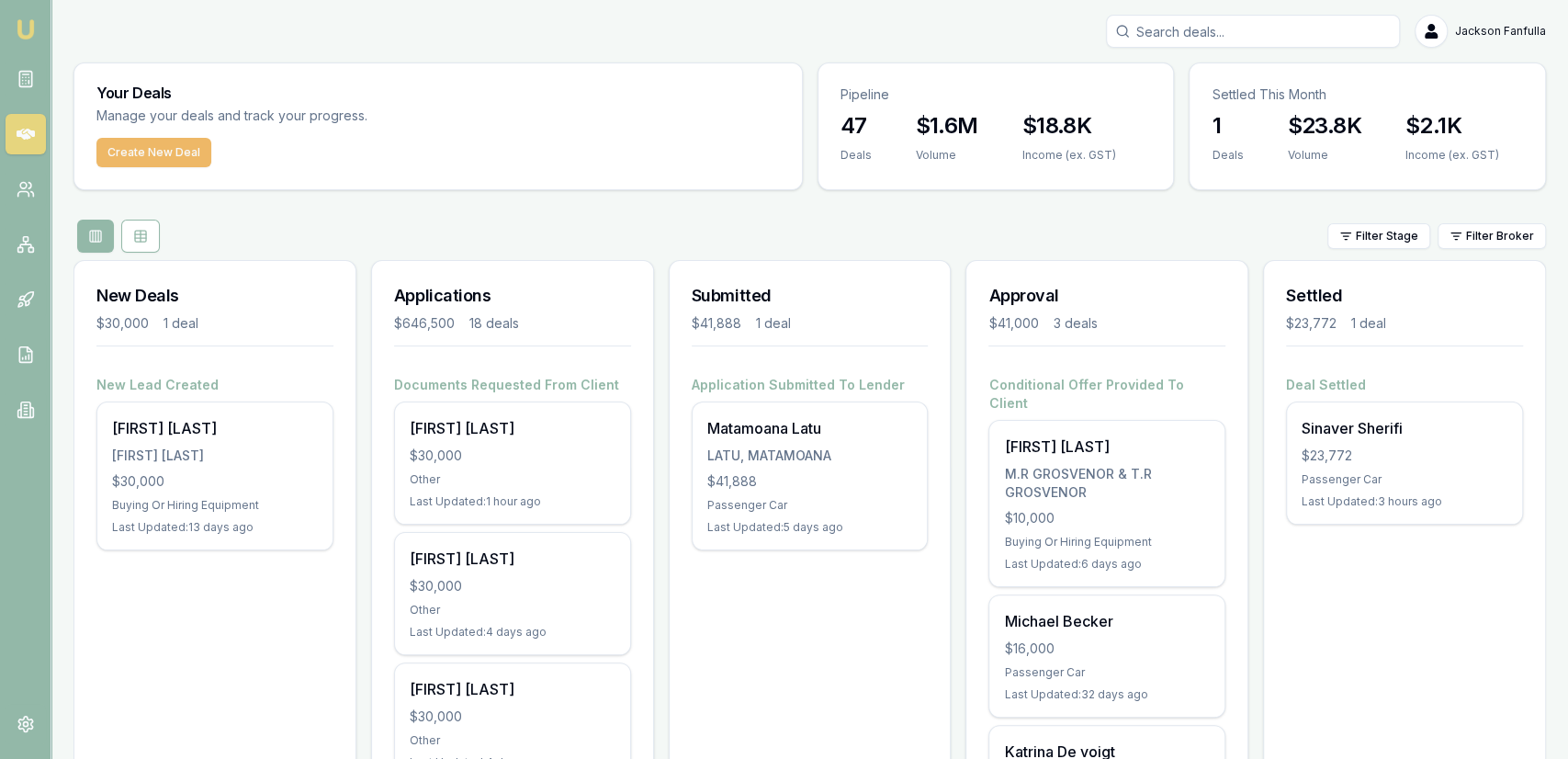 click on "Create New Deal" at bounding box center (153, 153) 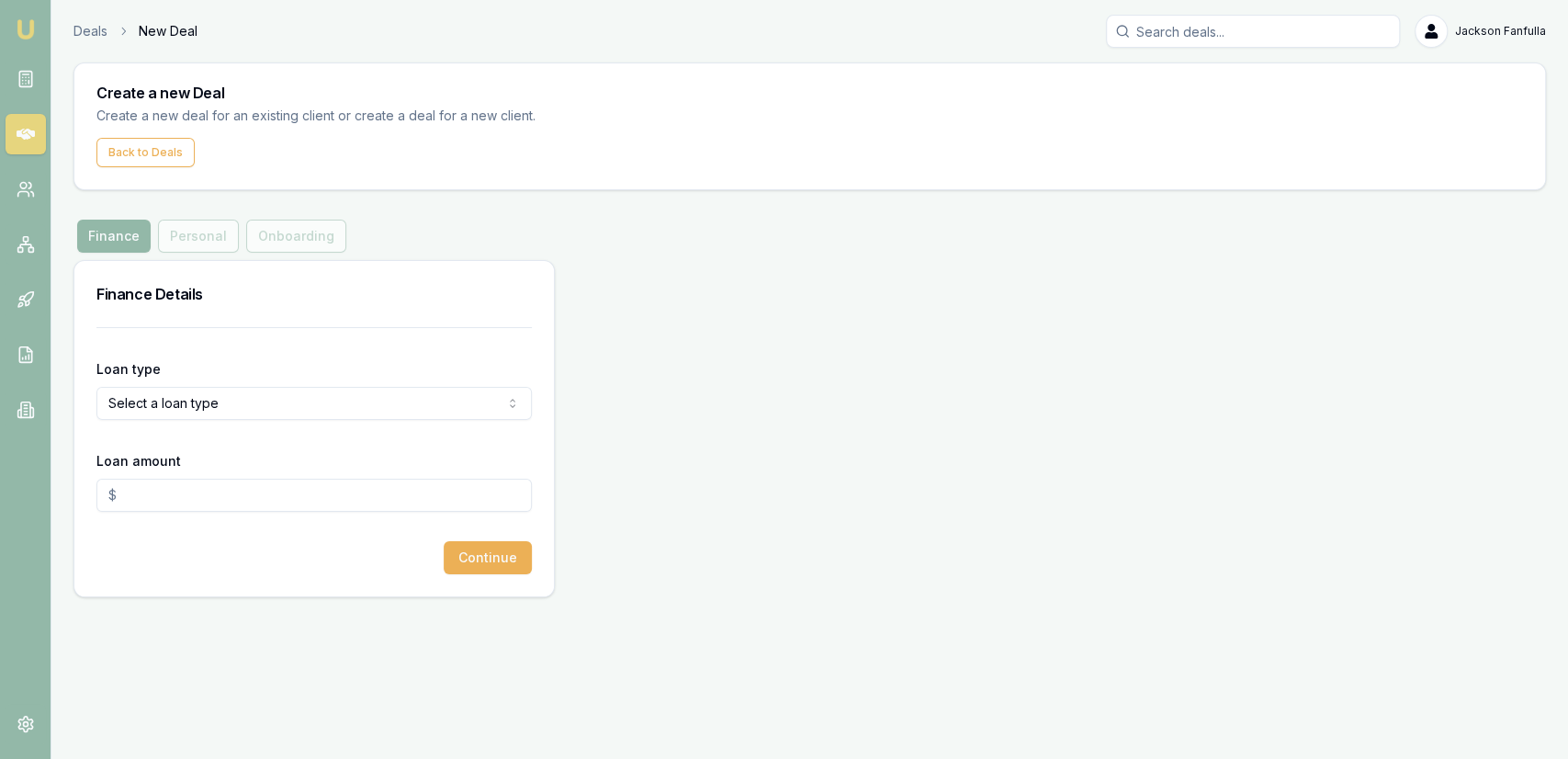 click on "Emu Broker Deals New Deal Jackson Fanfulla Toggle Menu Create a new Deal Create a new deal for an existing client or create a deal for a new client. Back to Deals Finance   Finance Personal Onboarding Finance Details Loan type  Select a loan type Consumer Loan Consumer Asset Commercial Loan Commercial Asset Loan amount Continue" at bounding box center [784, 380] 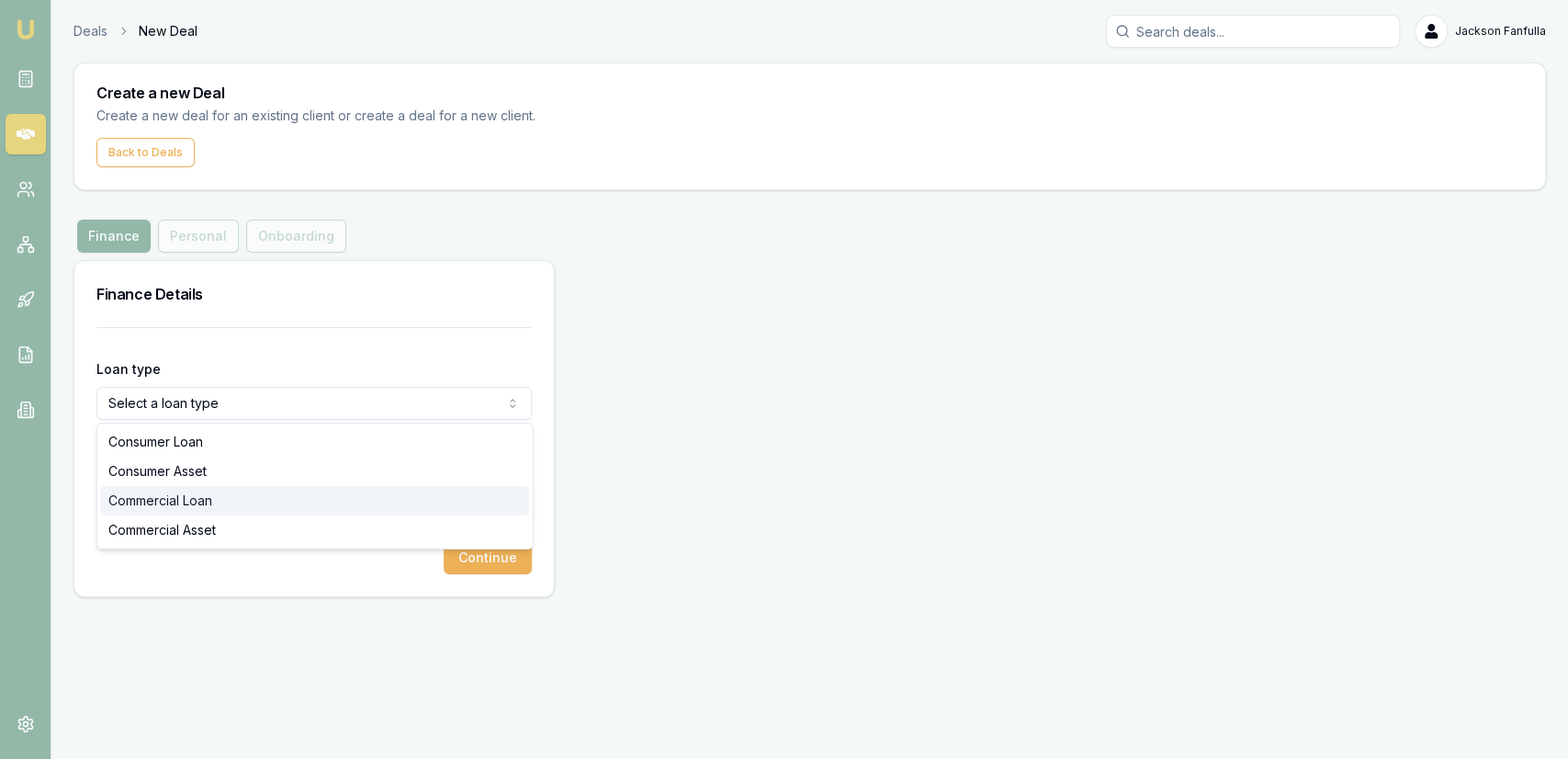 select on "COMMERCIAL_LOAN" 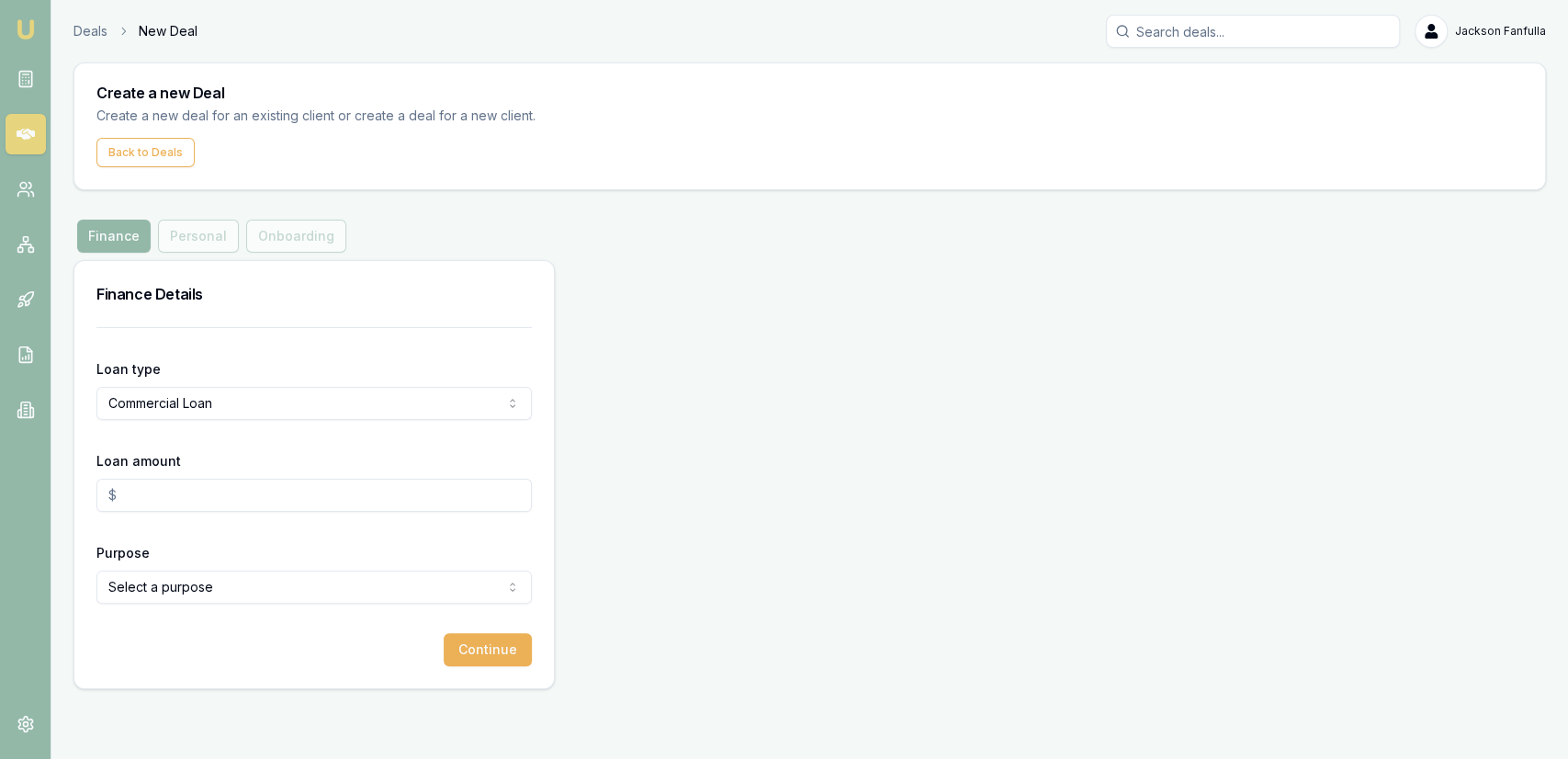 click on "Loan amount" at bounding box center (314, 495) 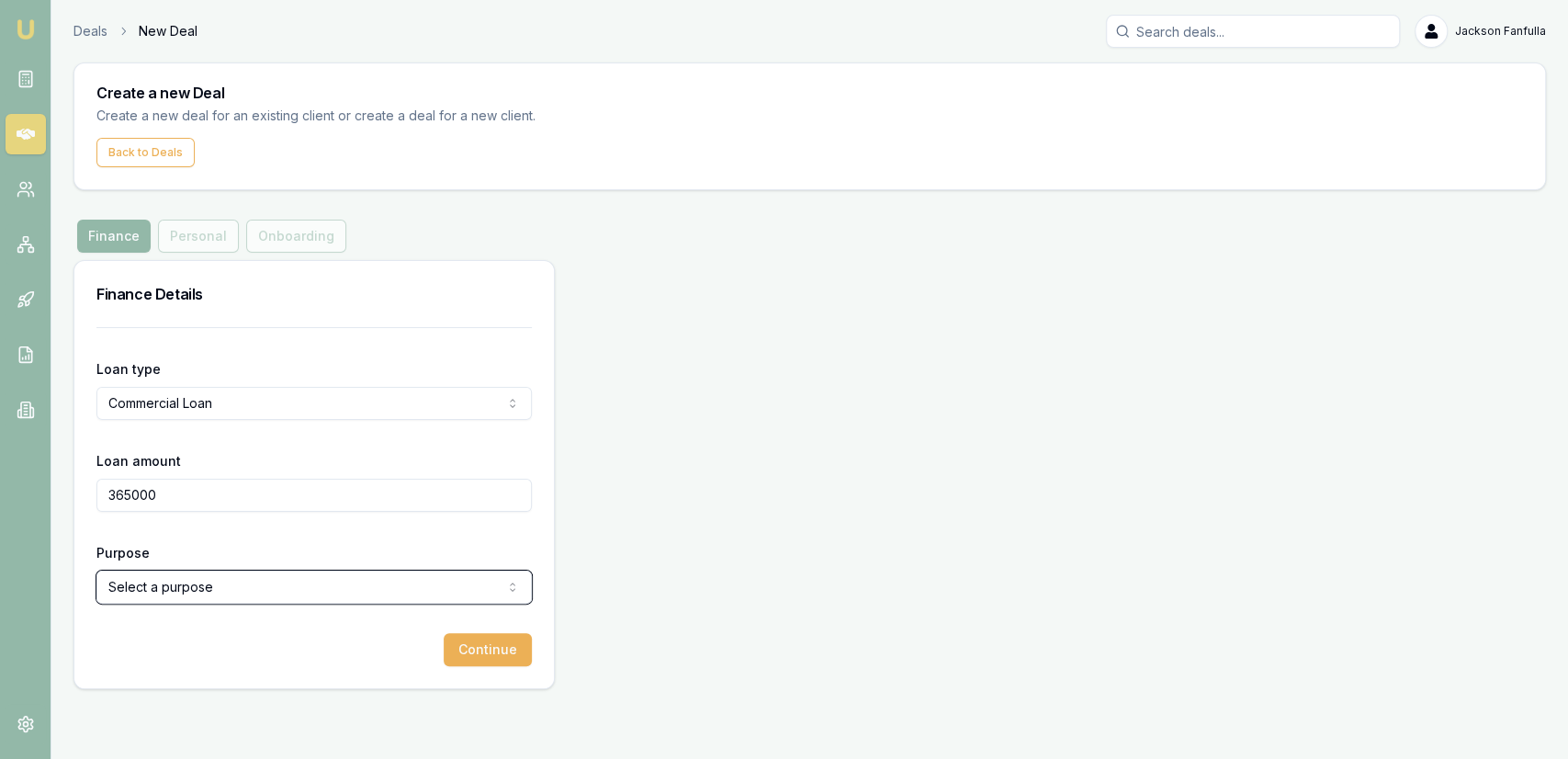 type on "$365,000.00" 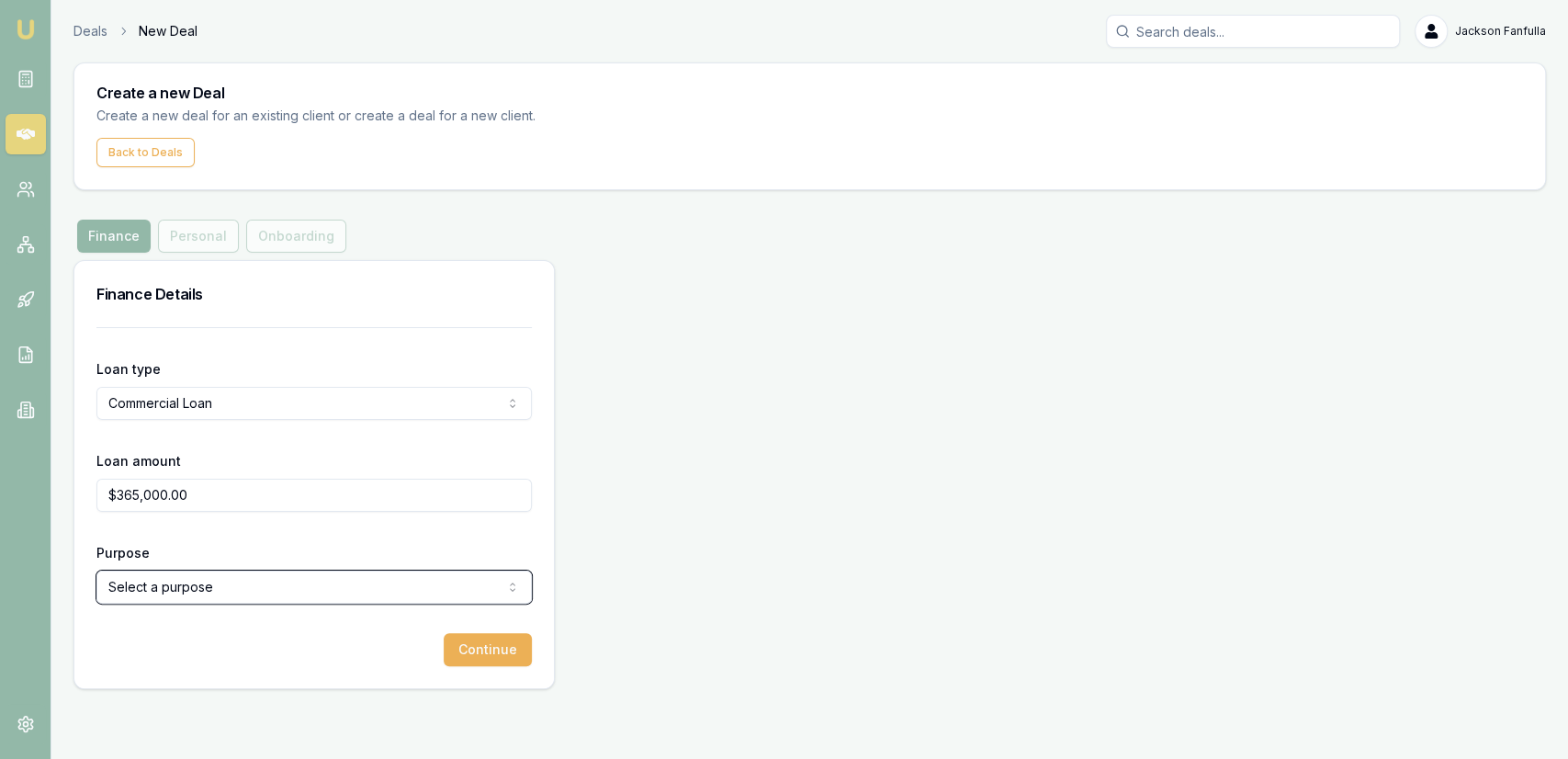 type 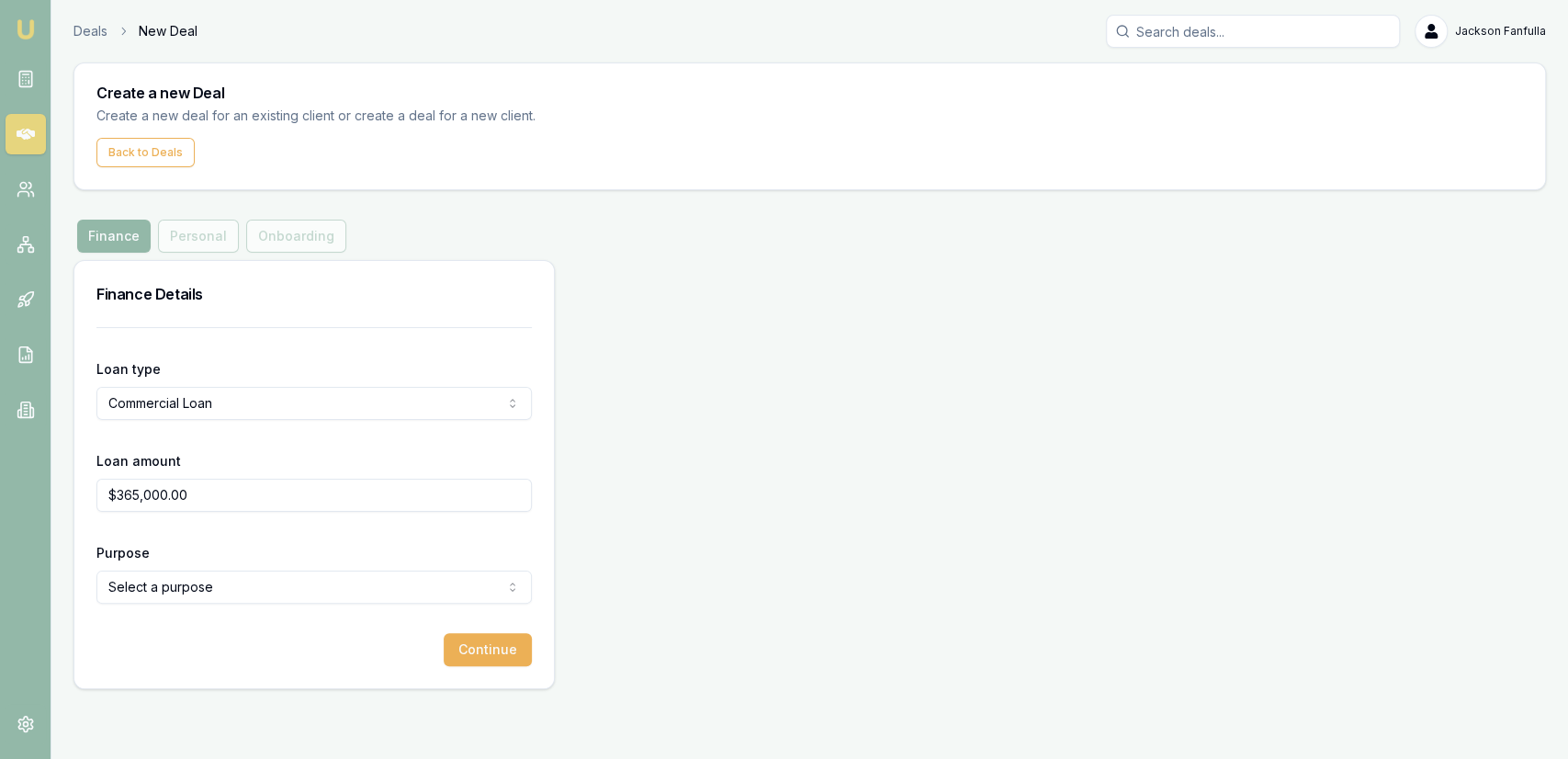 click on "Purpose Select a purpose Investing In Growth Working Capital Buying Or Hiring Equipment Purchasing Inventory Purchasing Real Estate Paying Off Tax Debt Paying Off Non Tax Debt Debt Consolidation Other" at bounding box center [314, 572] 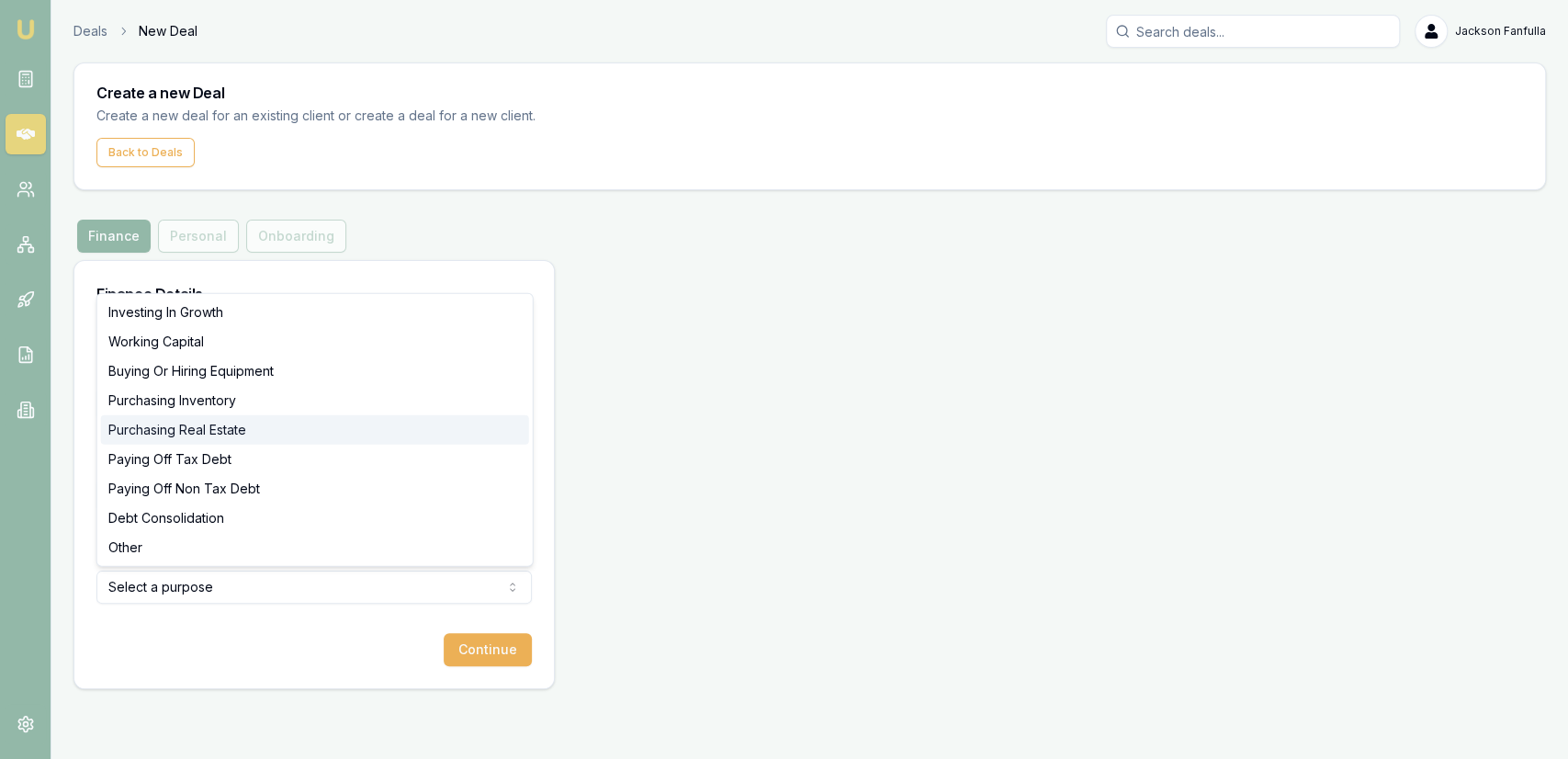 select on "PURCHASING_REAL_ESTATE" 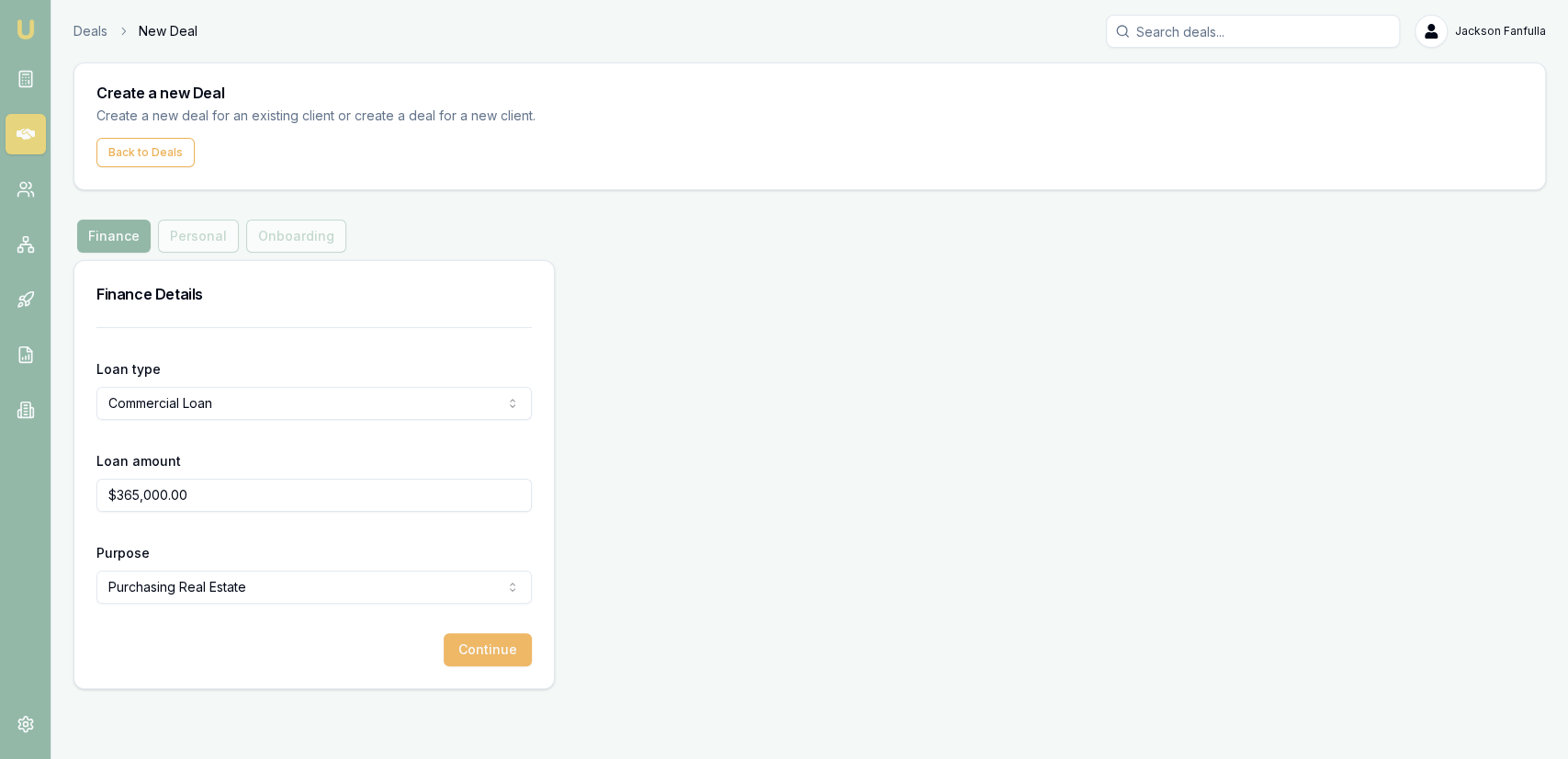 drag, startPoint x: 507, startPoint y: 667, endPoint x: 501, endPoint y: 659, distance: 10 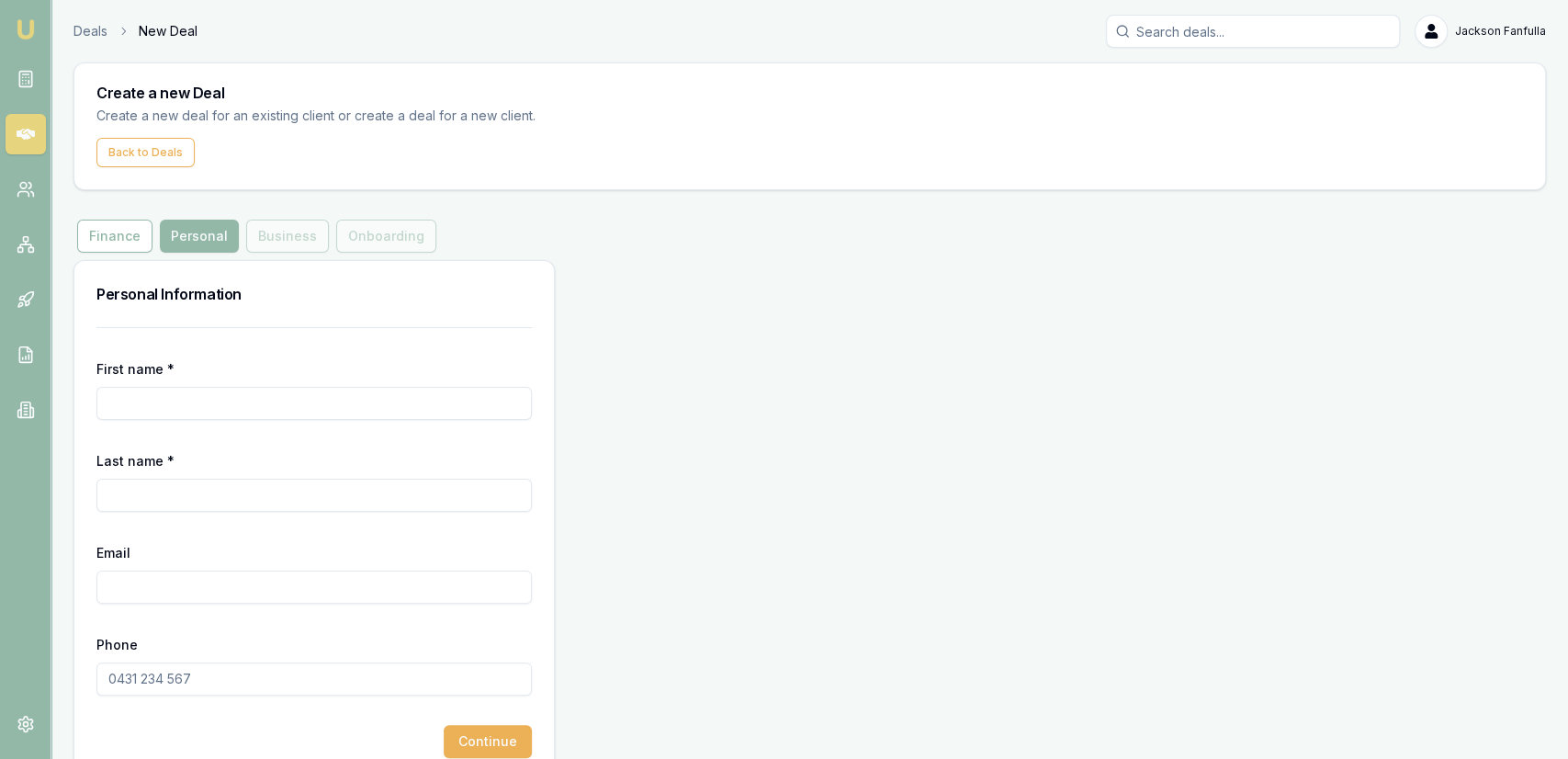 click on "First name *" at bounding box center [314, 389] 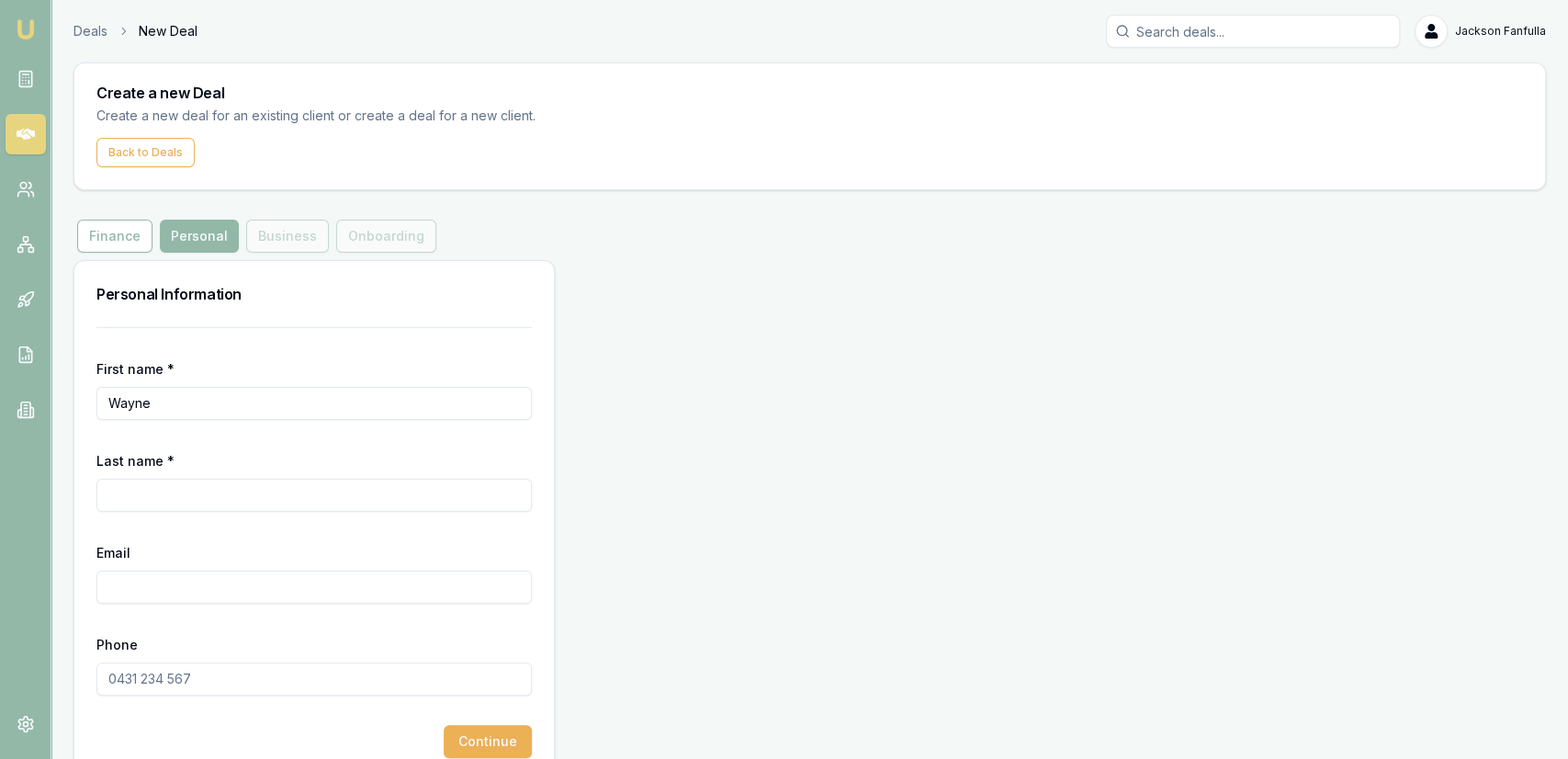 type on "Wayne" 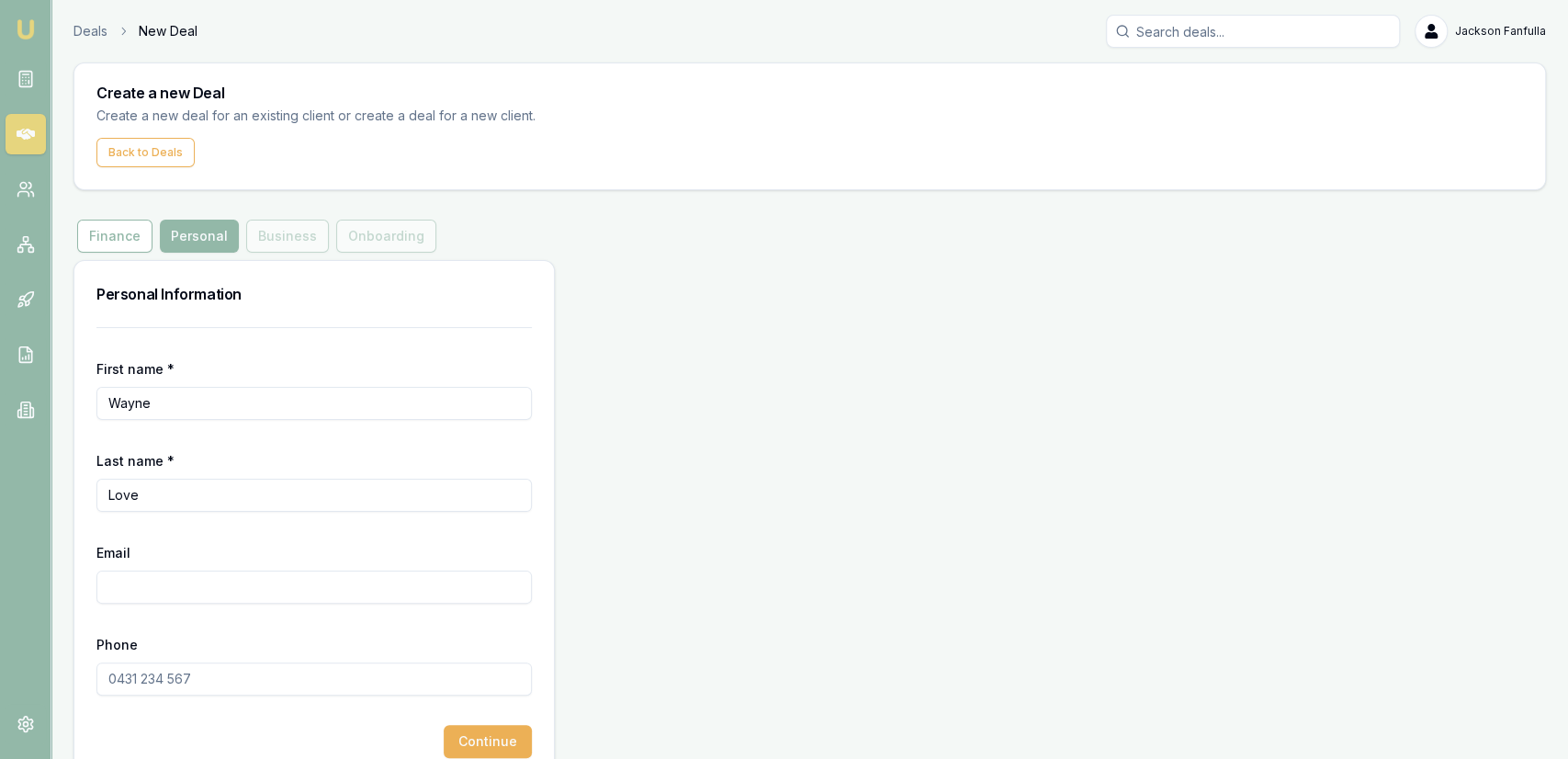 type on "Love" 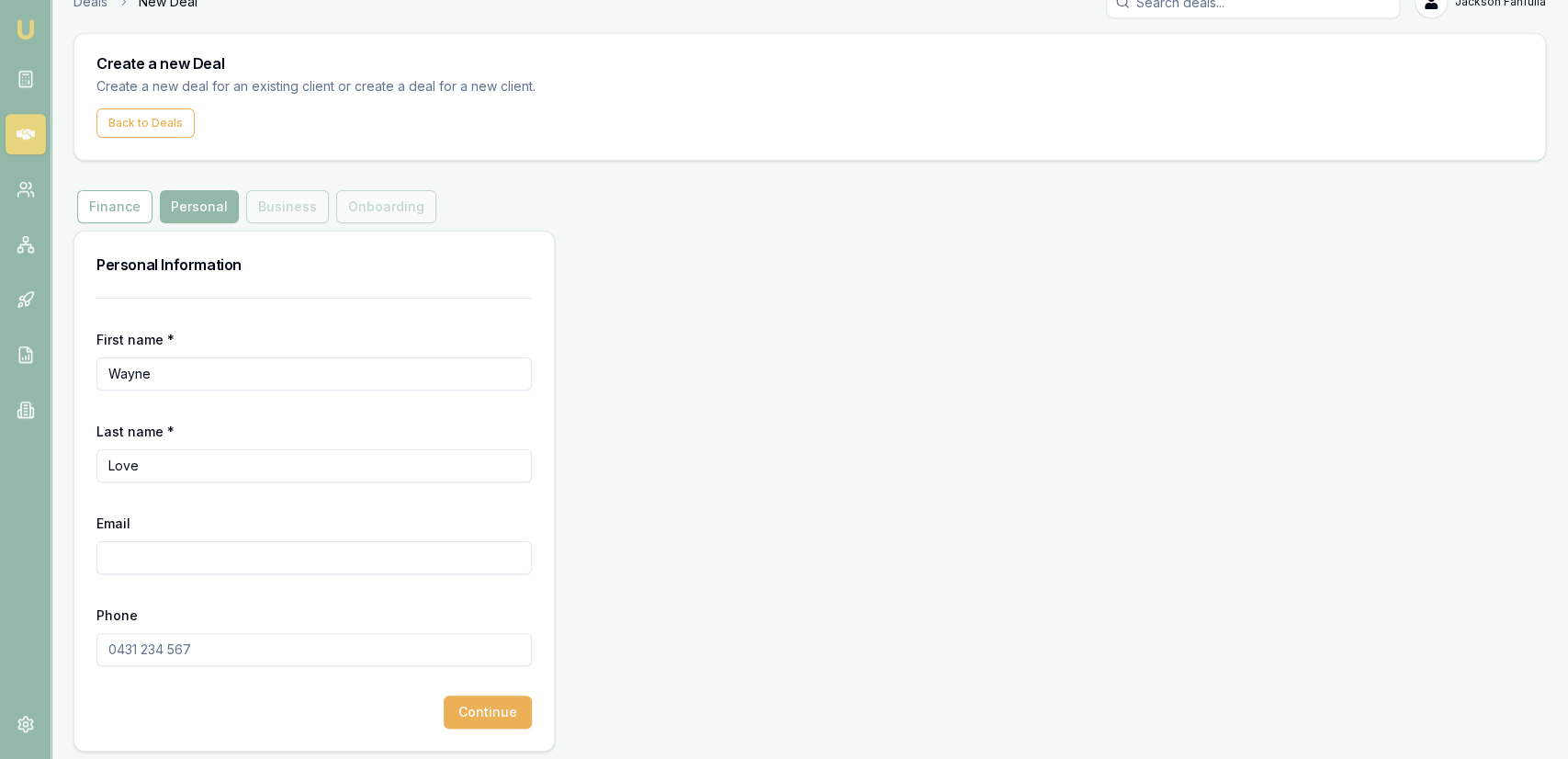 scroll, scrollTop: 35, scrollLeft: 0, axis: vertical 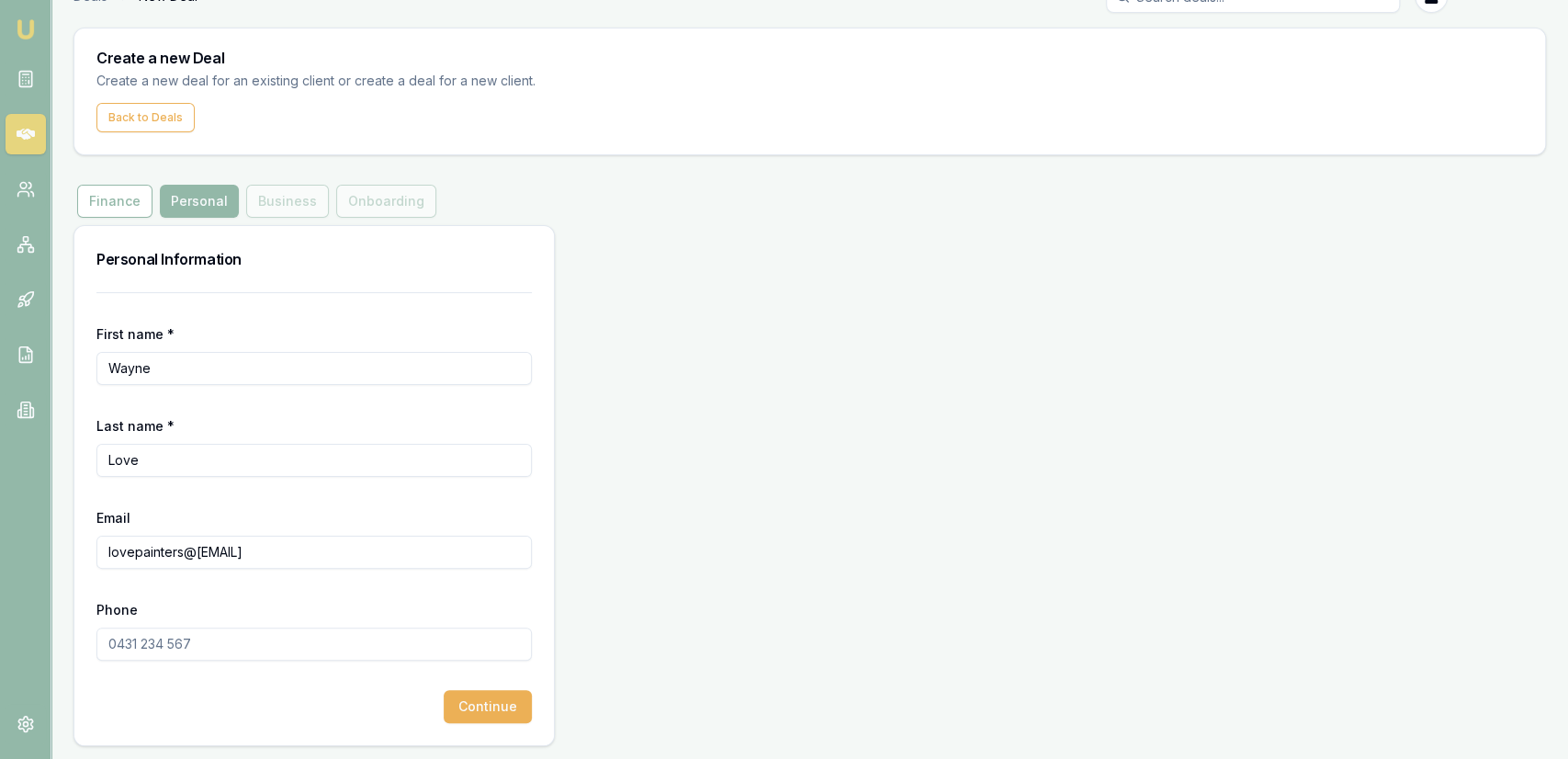 type on "lovepainters@gmail.com" 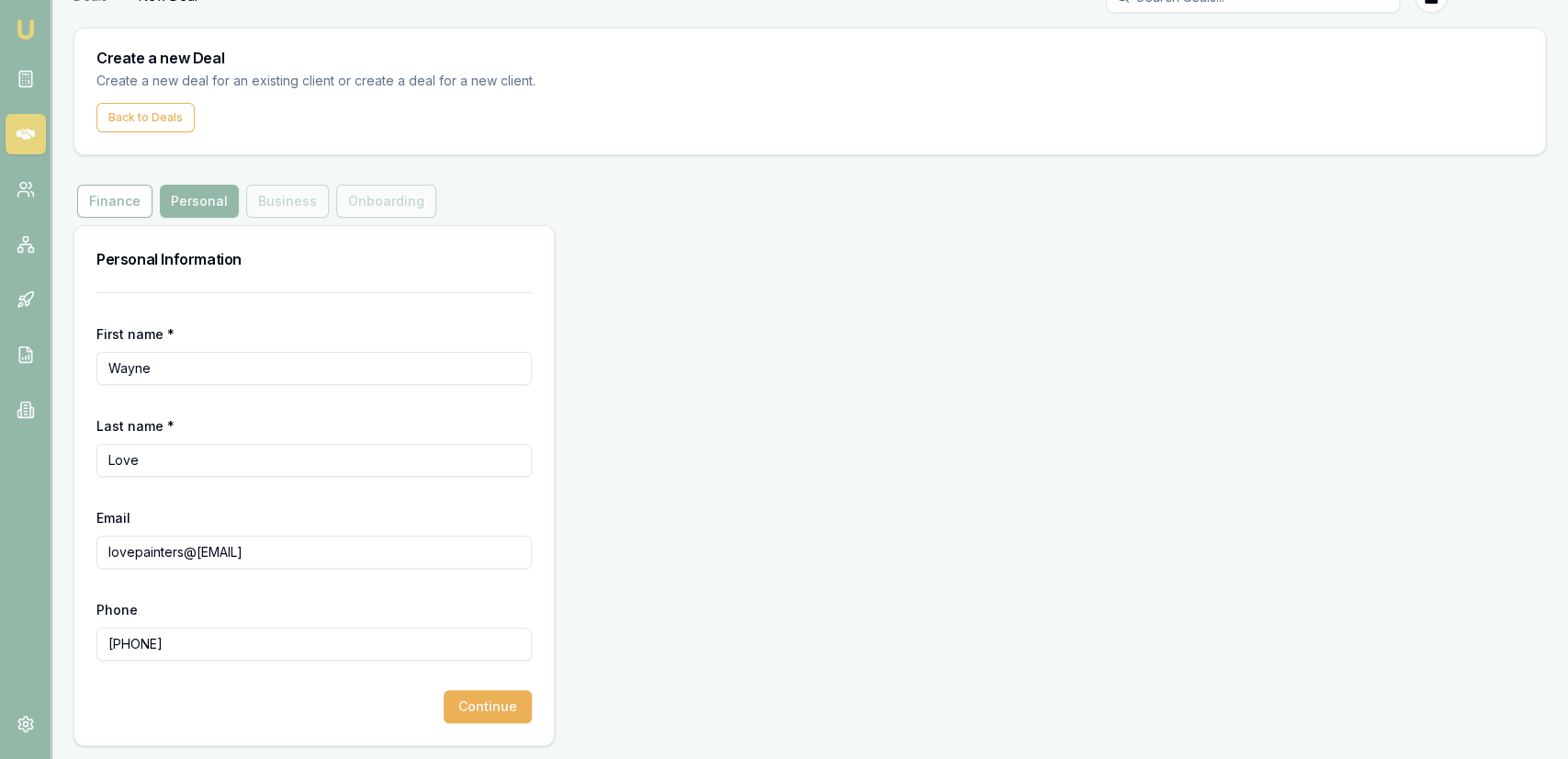 type on "0429 506 327" 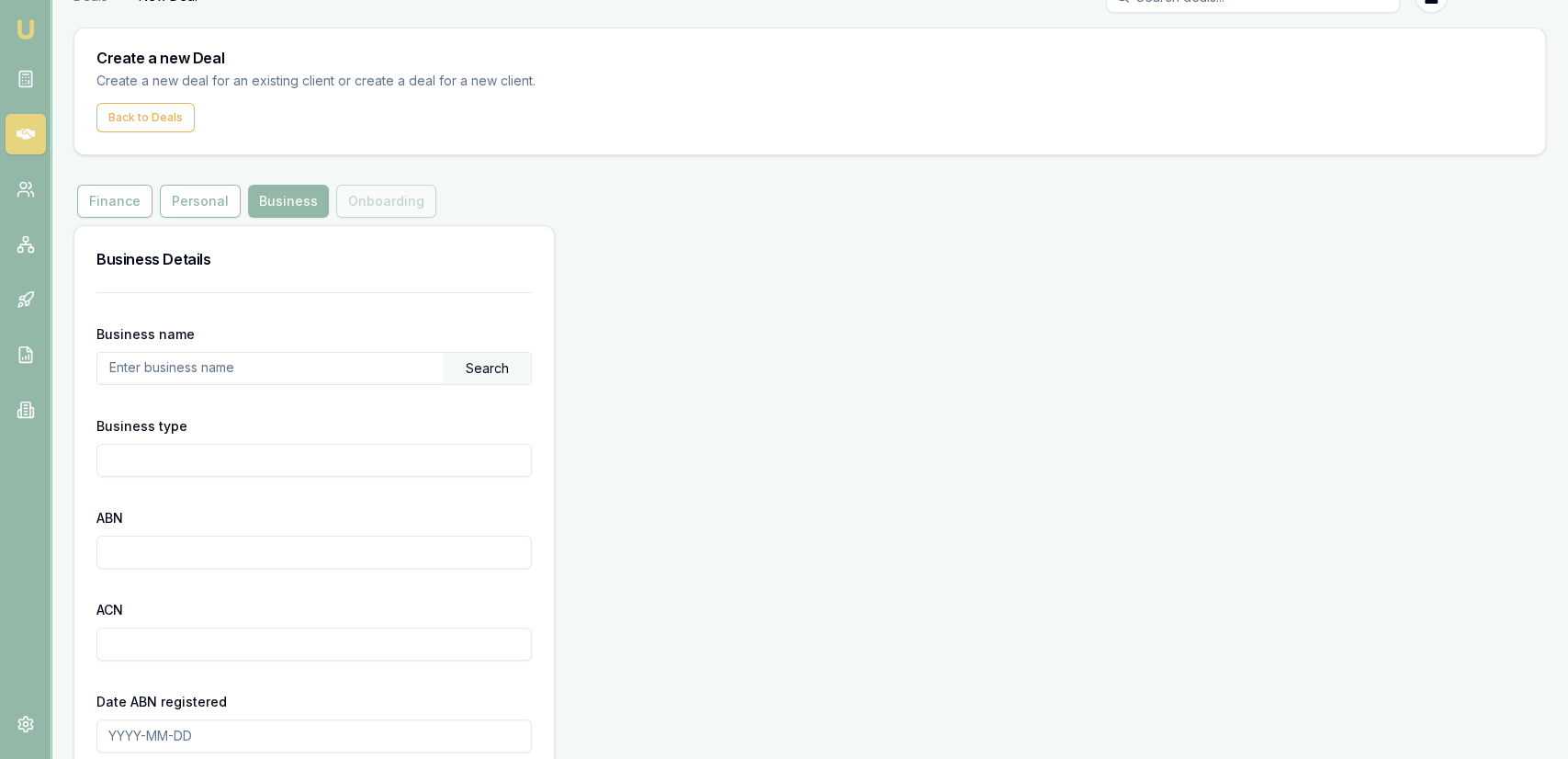 click on "Search" at bounding box center [314, 368] 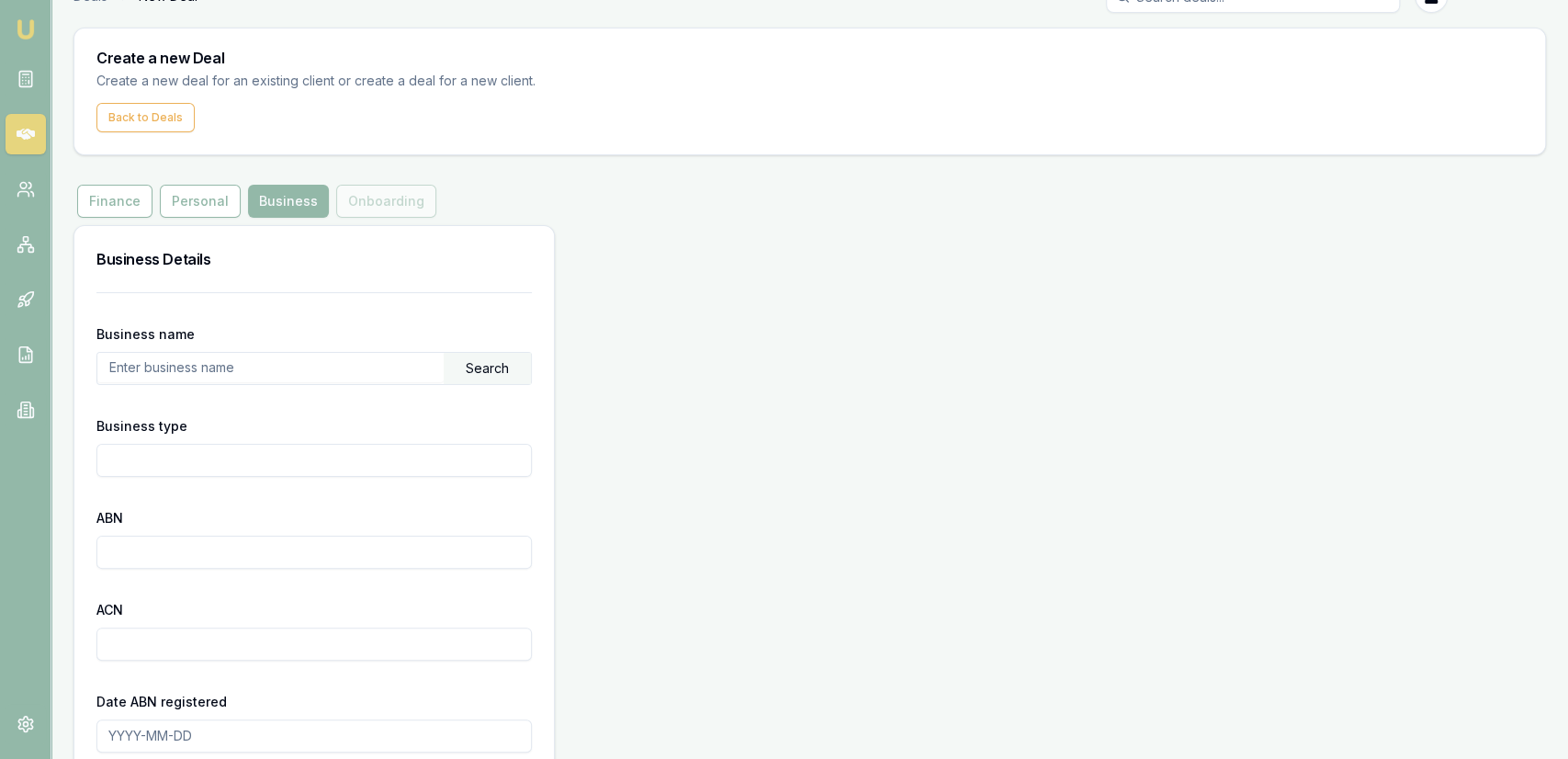 click at bounding box center [270, 368] 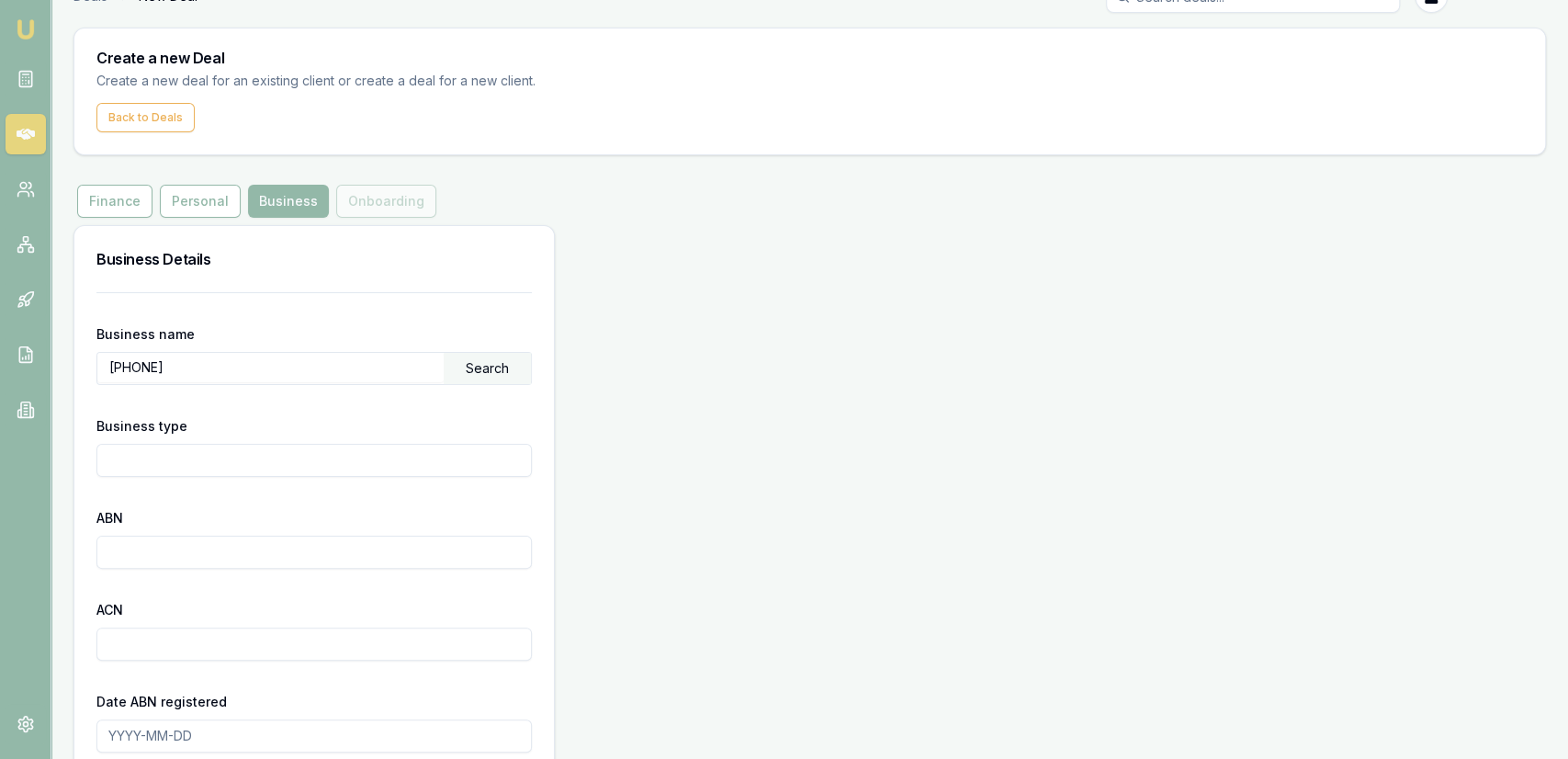 type on "61 647 092 046" 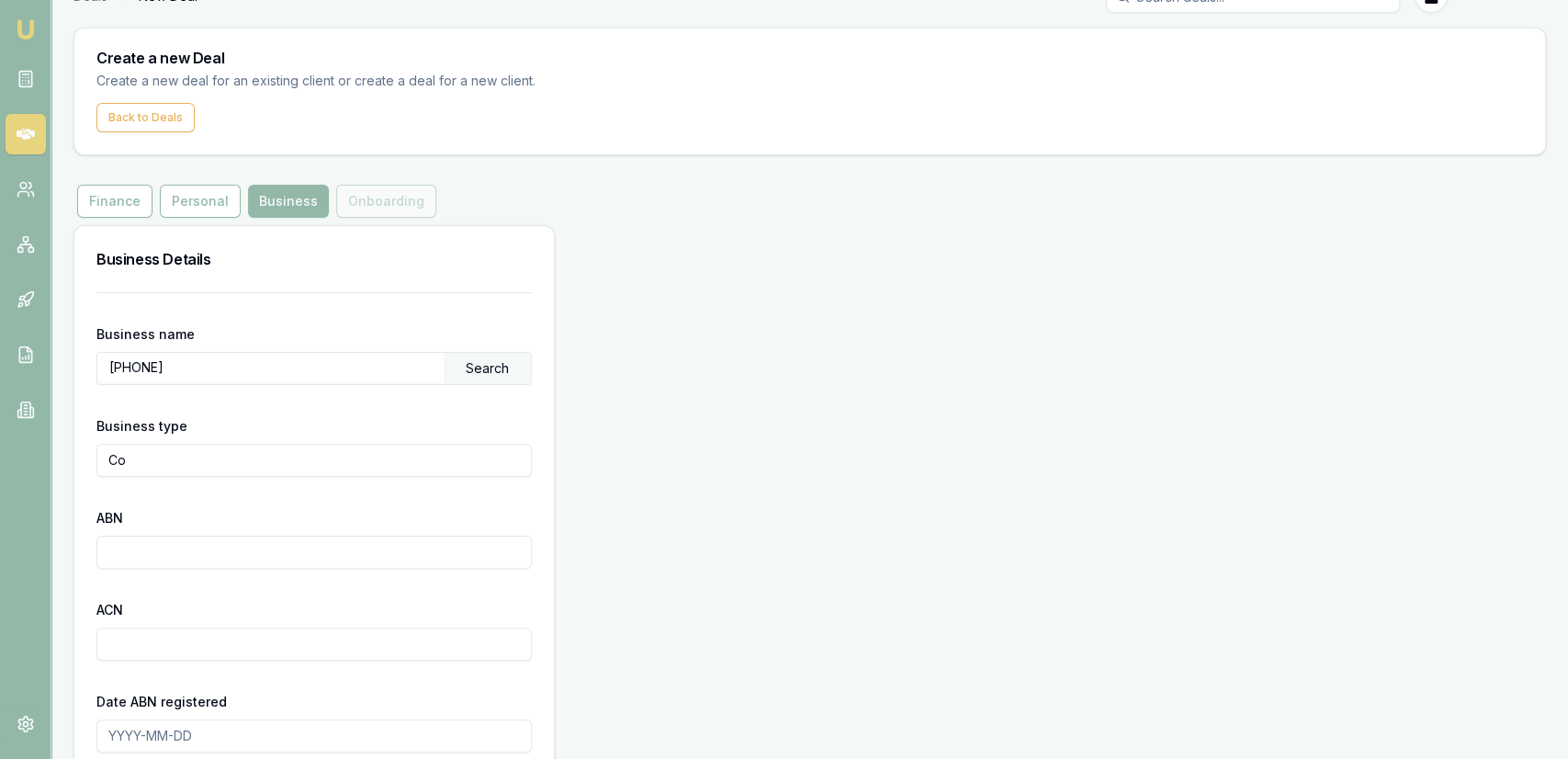type on "Co" 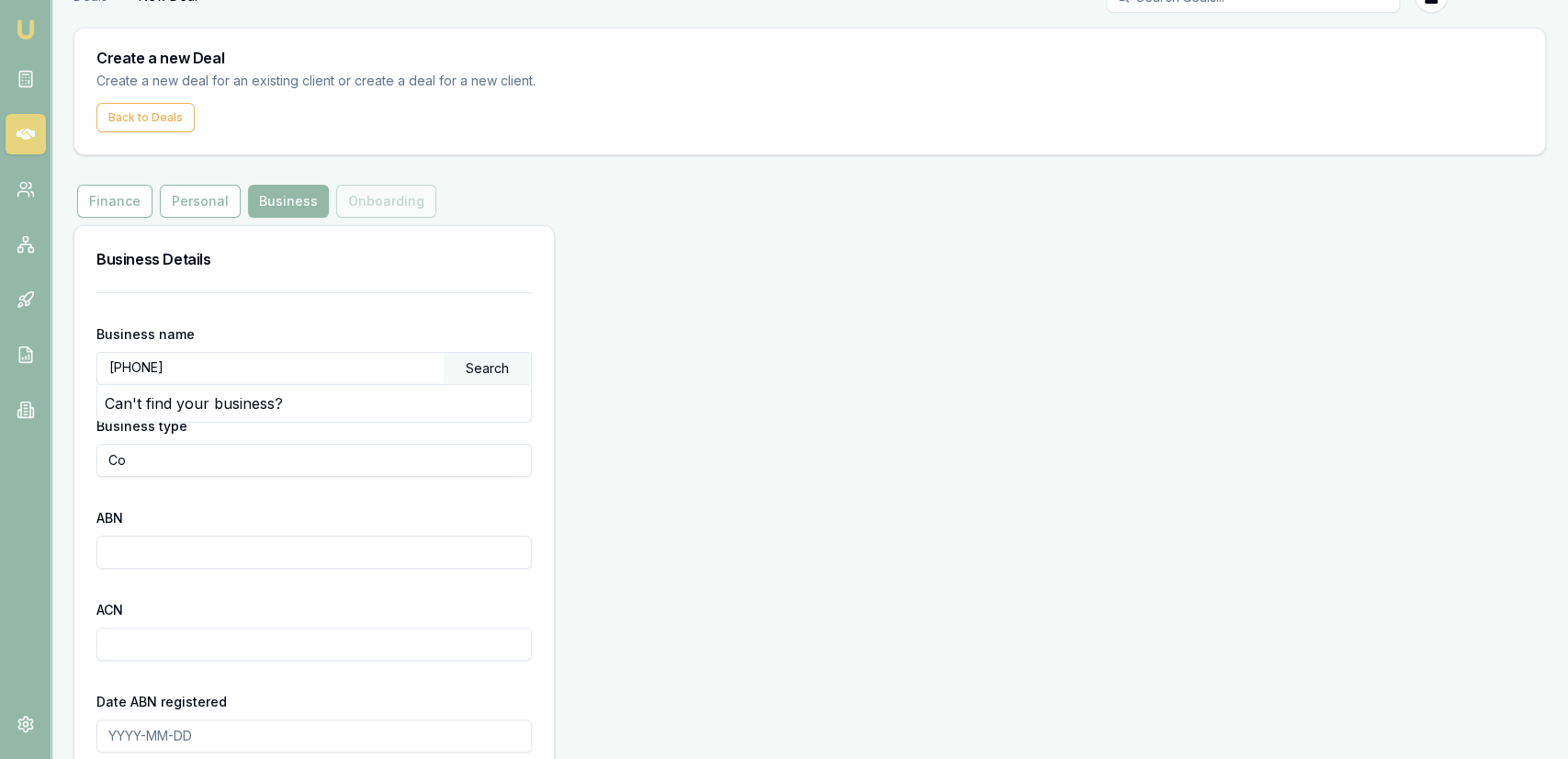 click on "61 647 092 046" at bounding box center [270, 368] 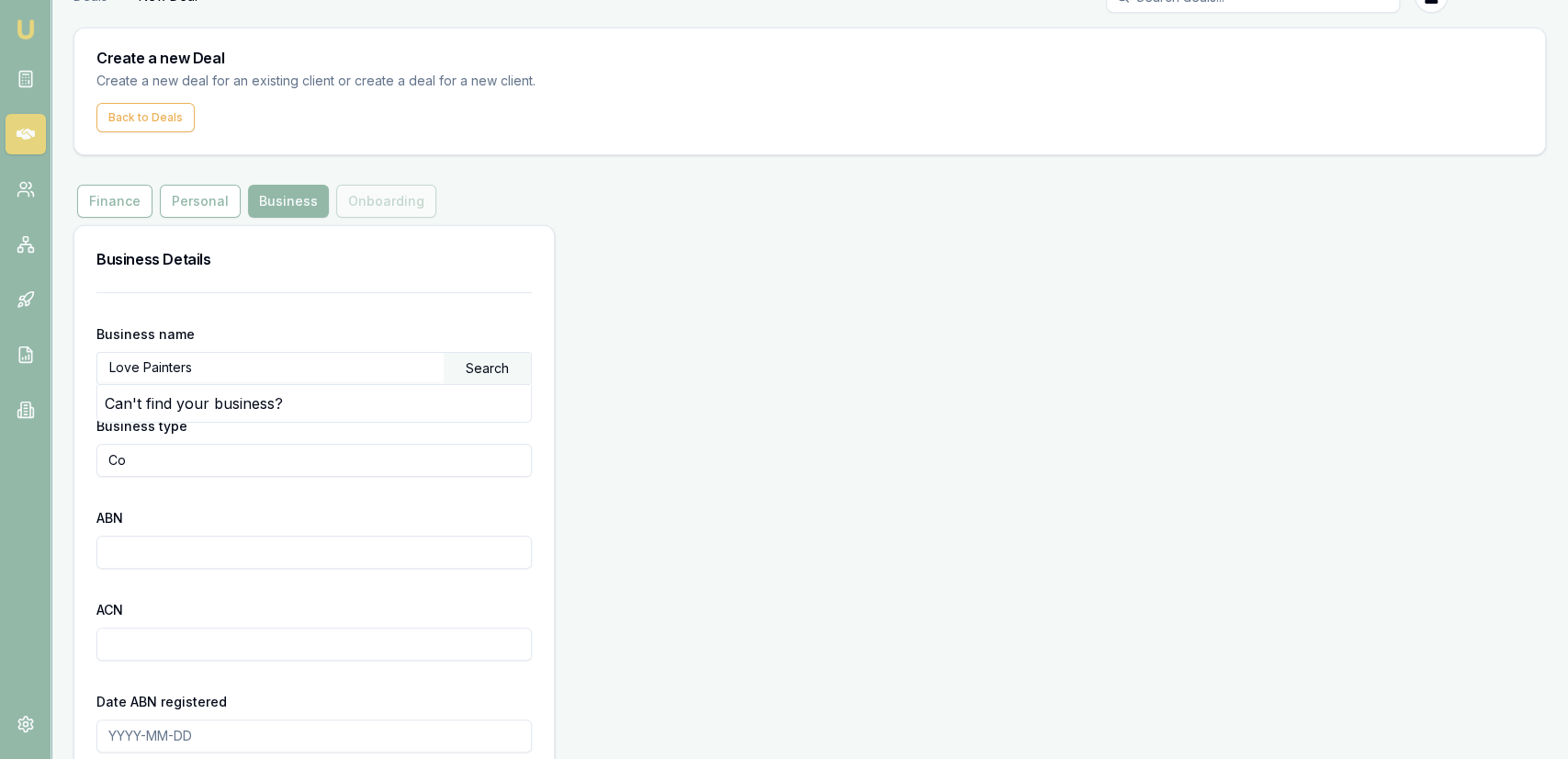 type on "Love Painters" 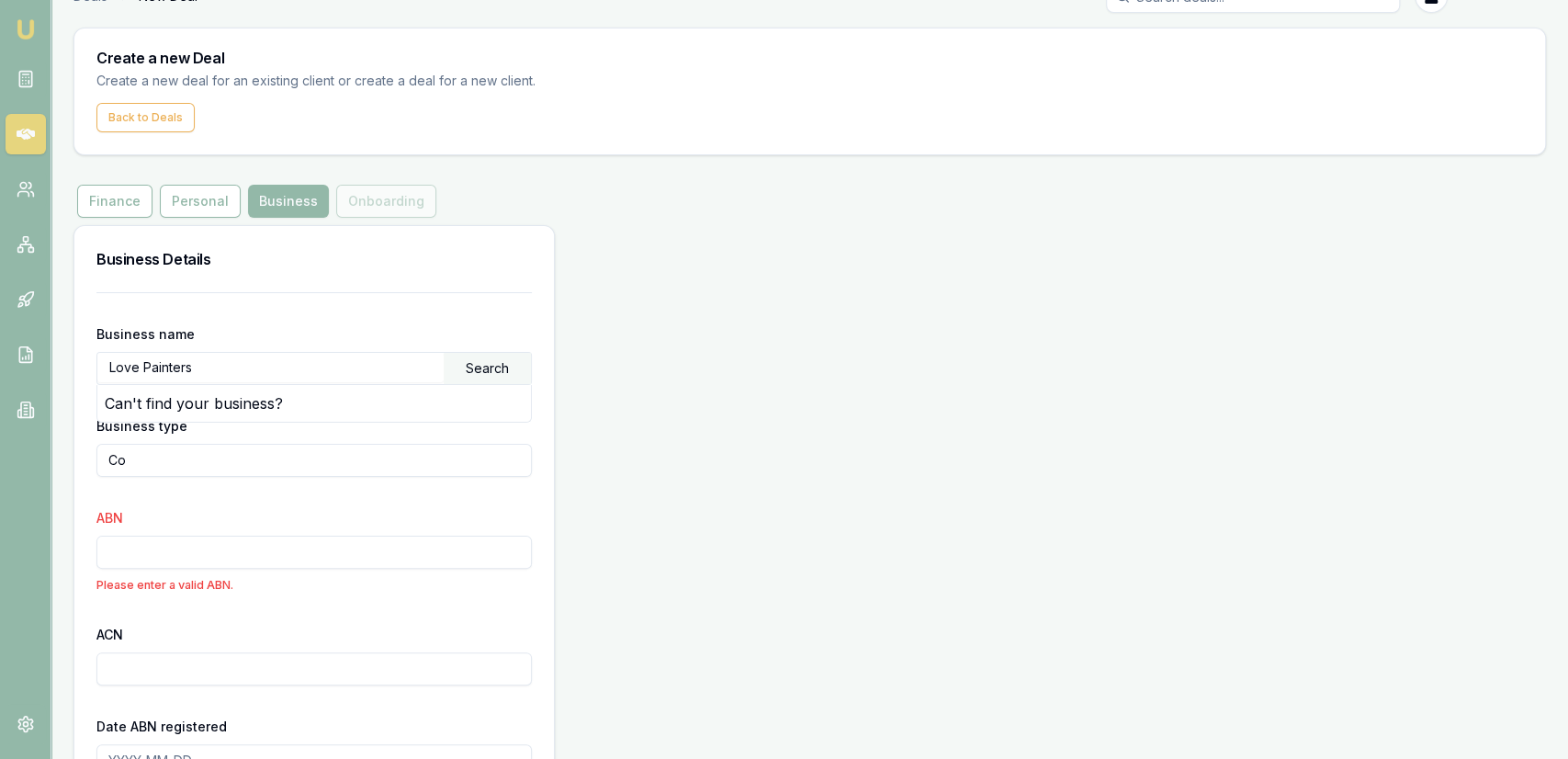click on "Search" at bounding box center (487, 368) 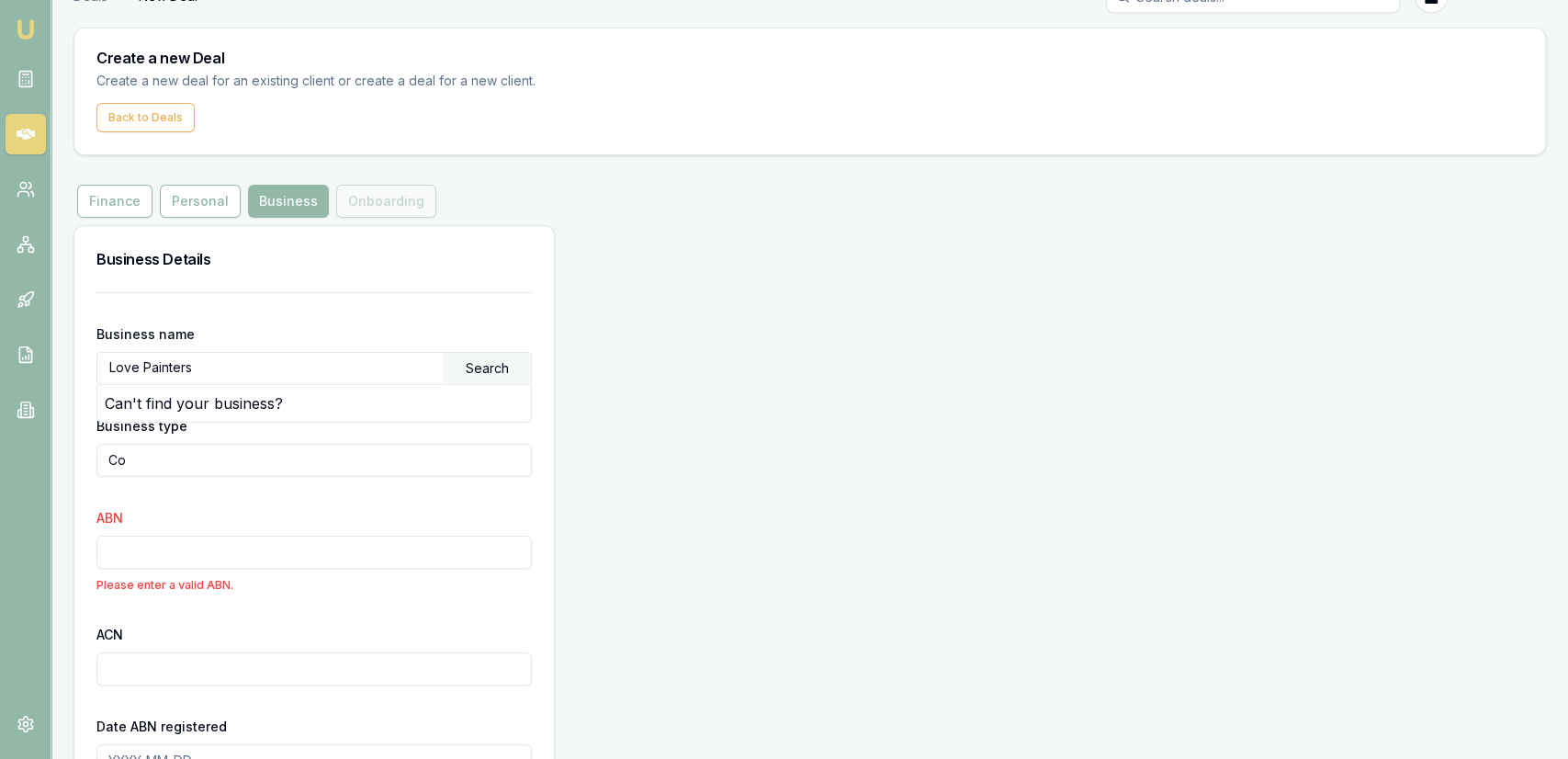 click on "ABN Please enter a valid ABN." at bounding box center (314, 549) 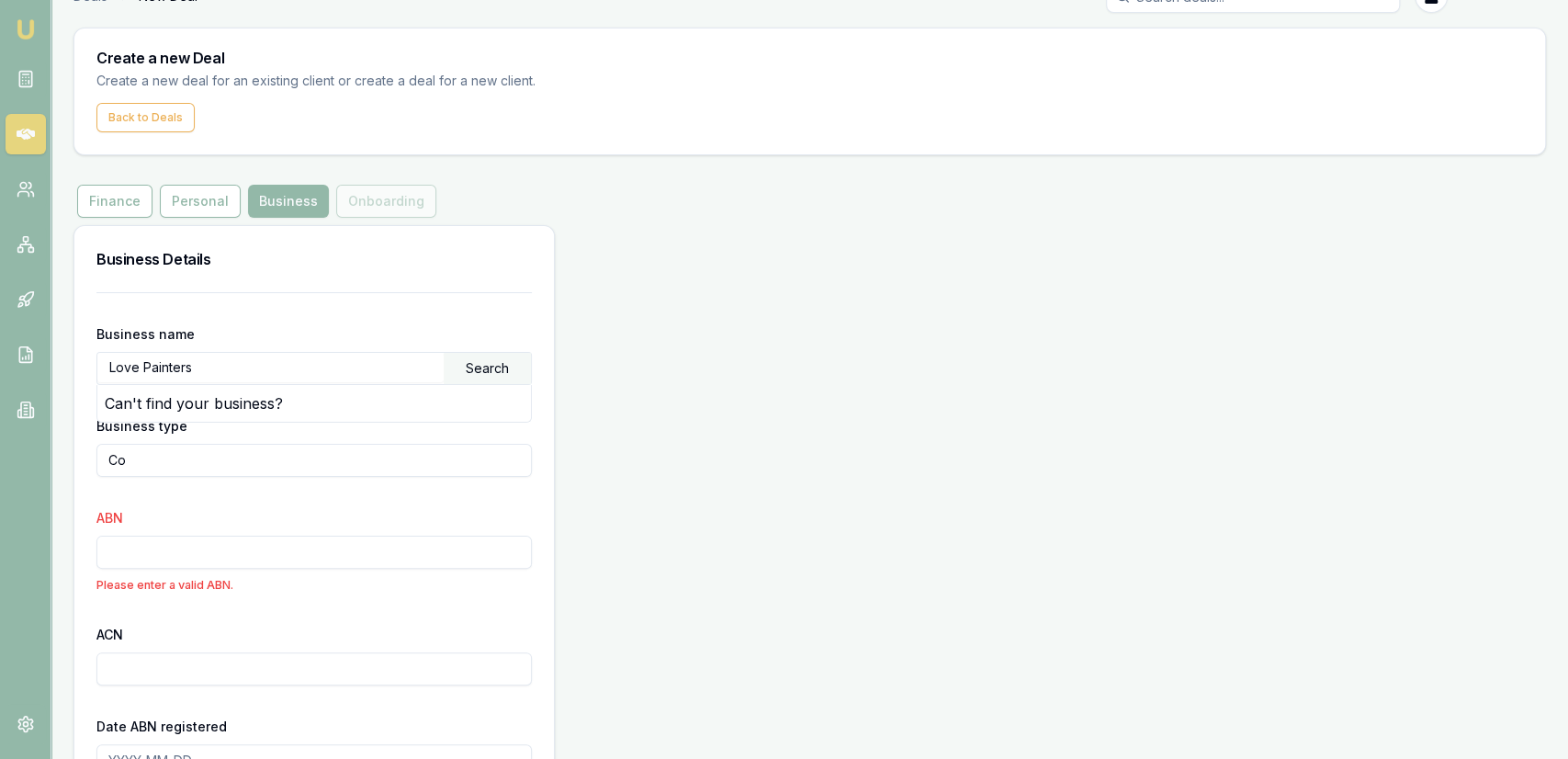 click on "ABN" at bounding box center (314, 552) 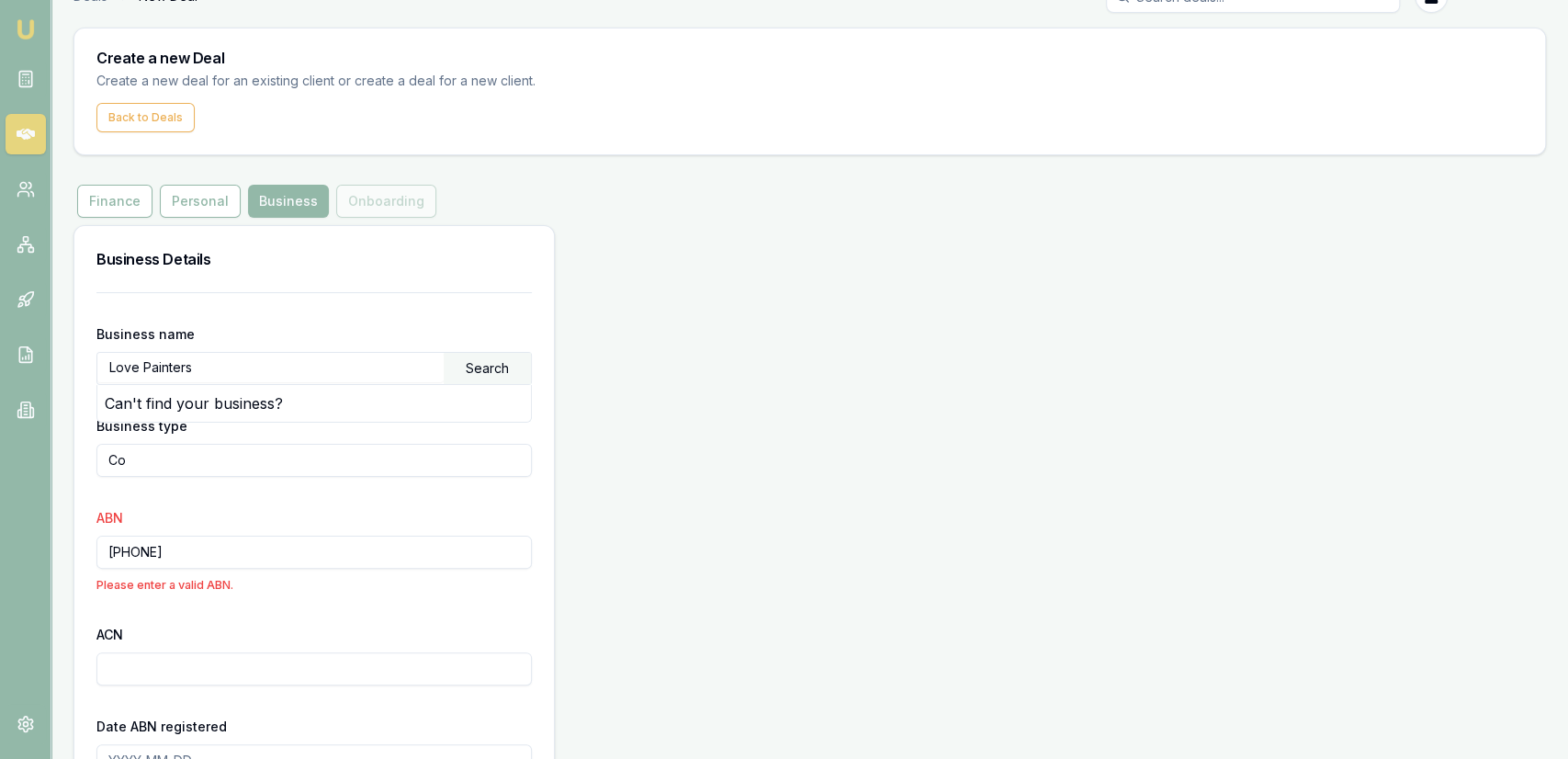 type on "61 647 092 046" 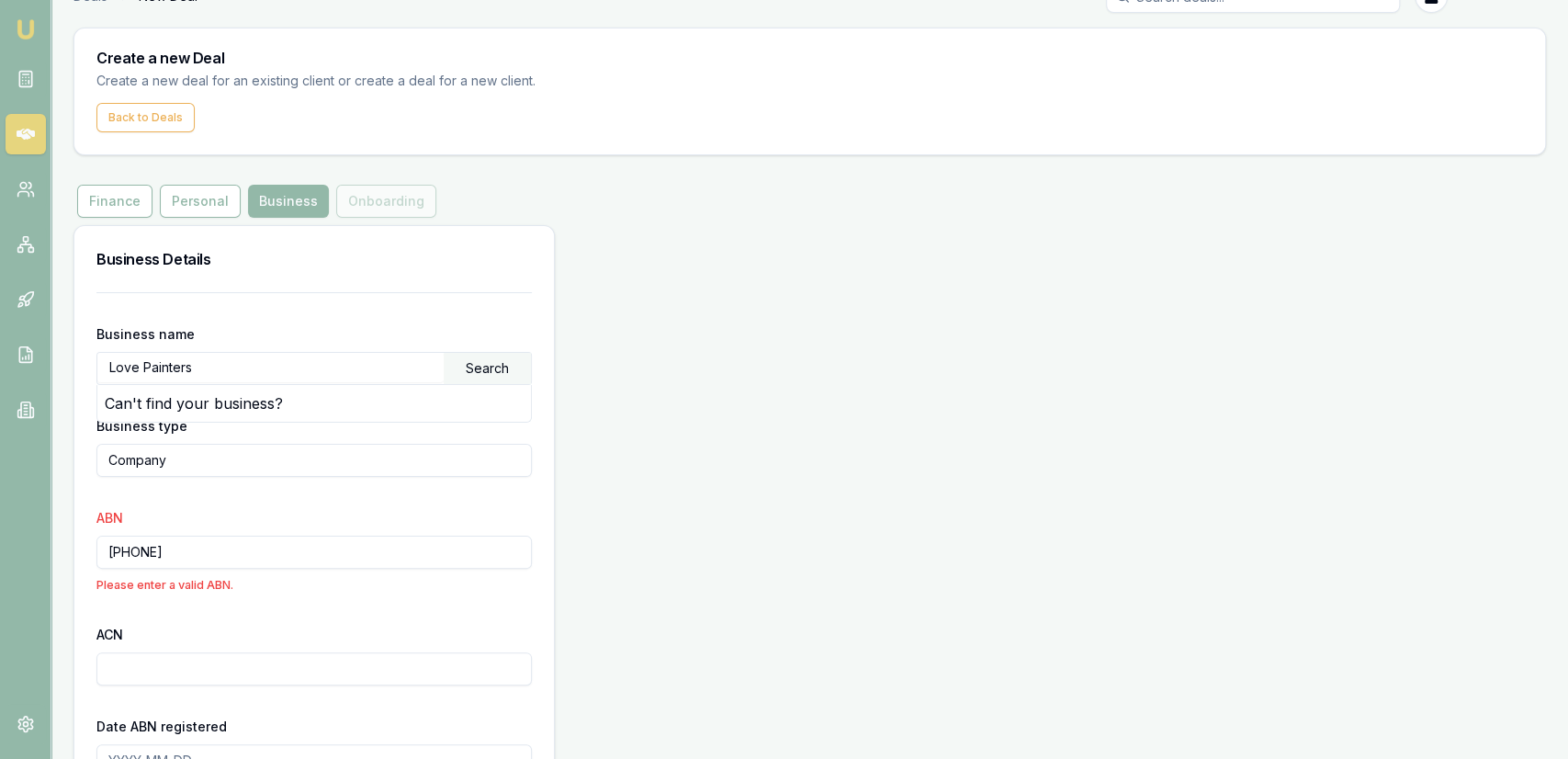 type on "Company" 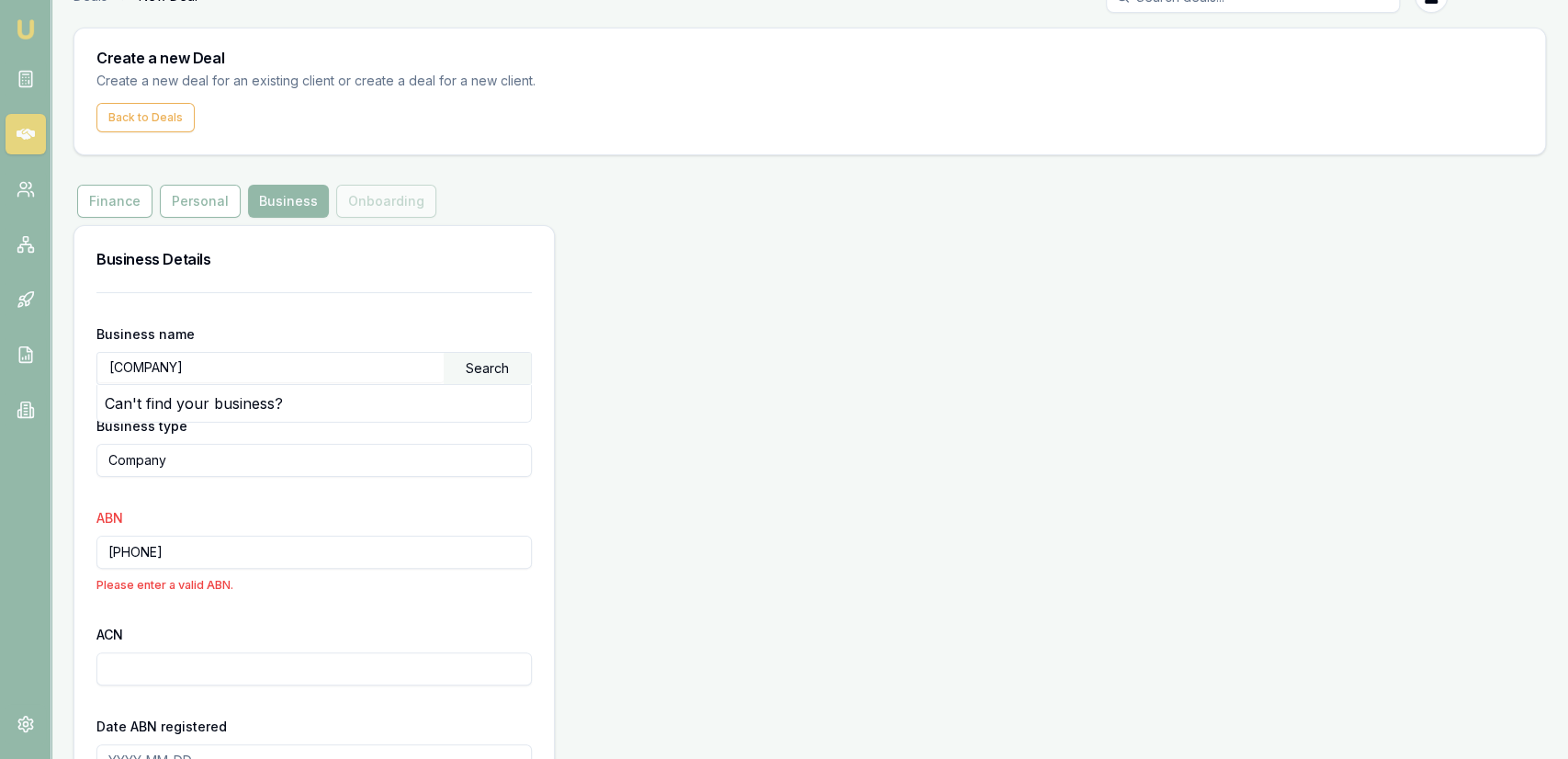 click on "Search" at bounding box center [487, 368] 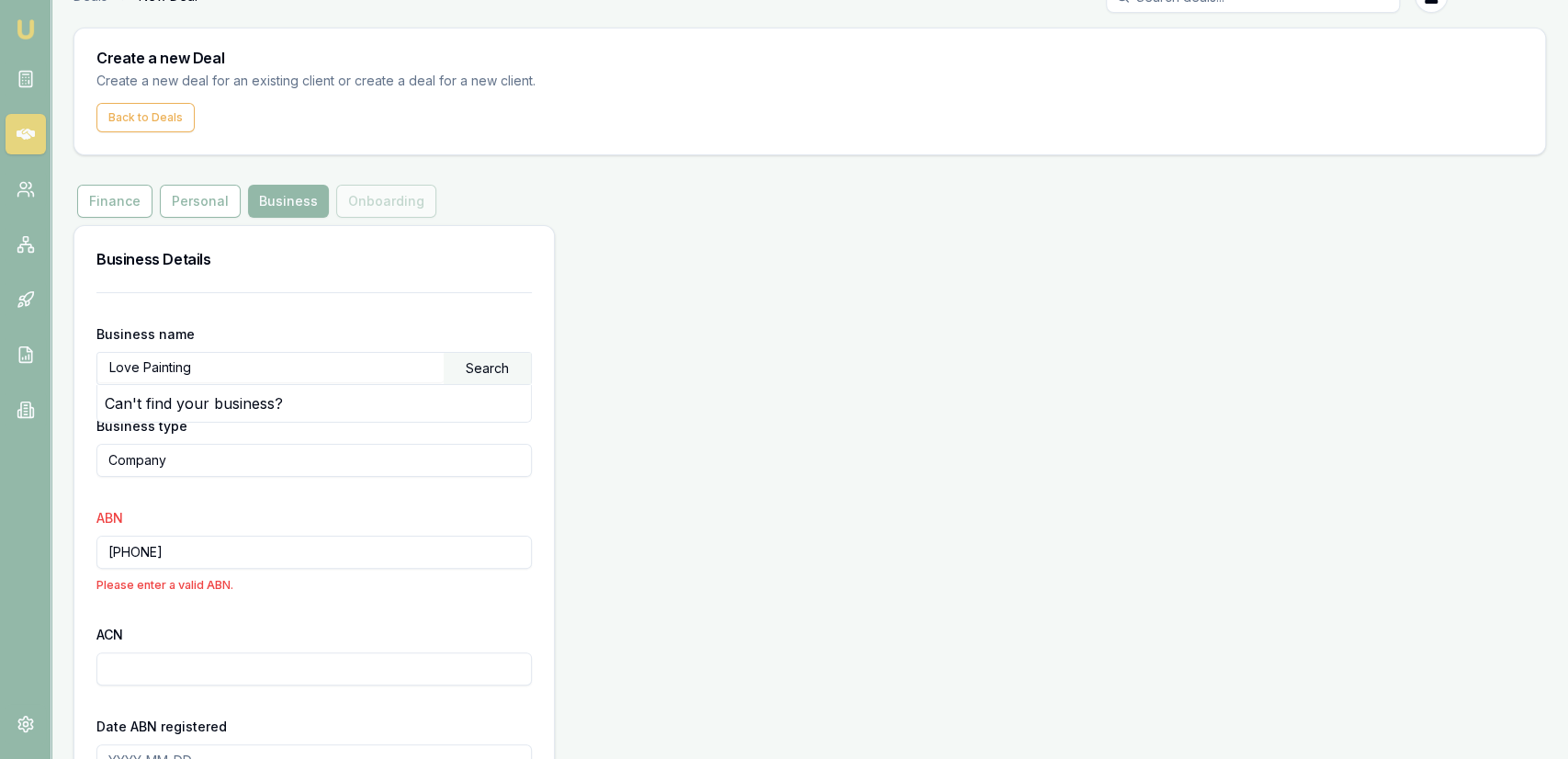 drag, startPoint x: 549, startPoint y: 375, endPoint x: 531, endPoint y: 377, distance: 18.11077 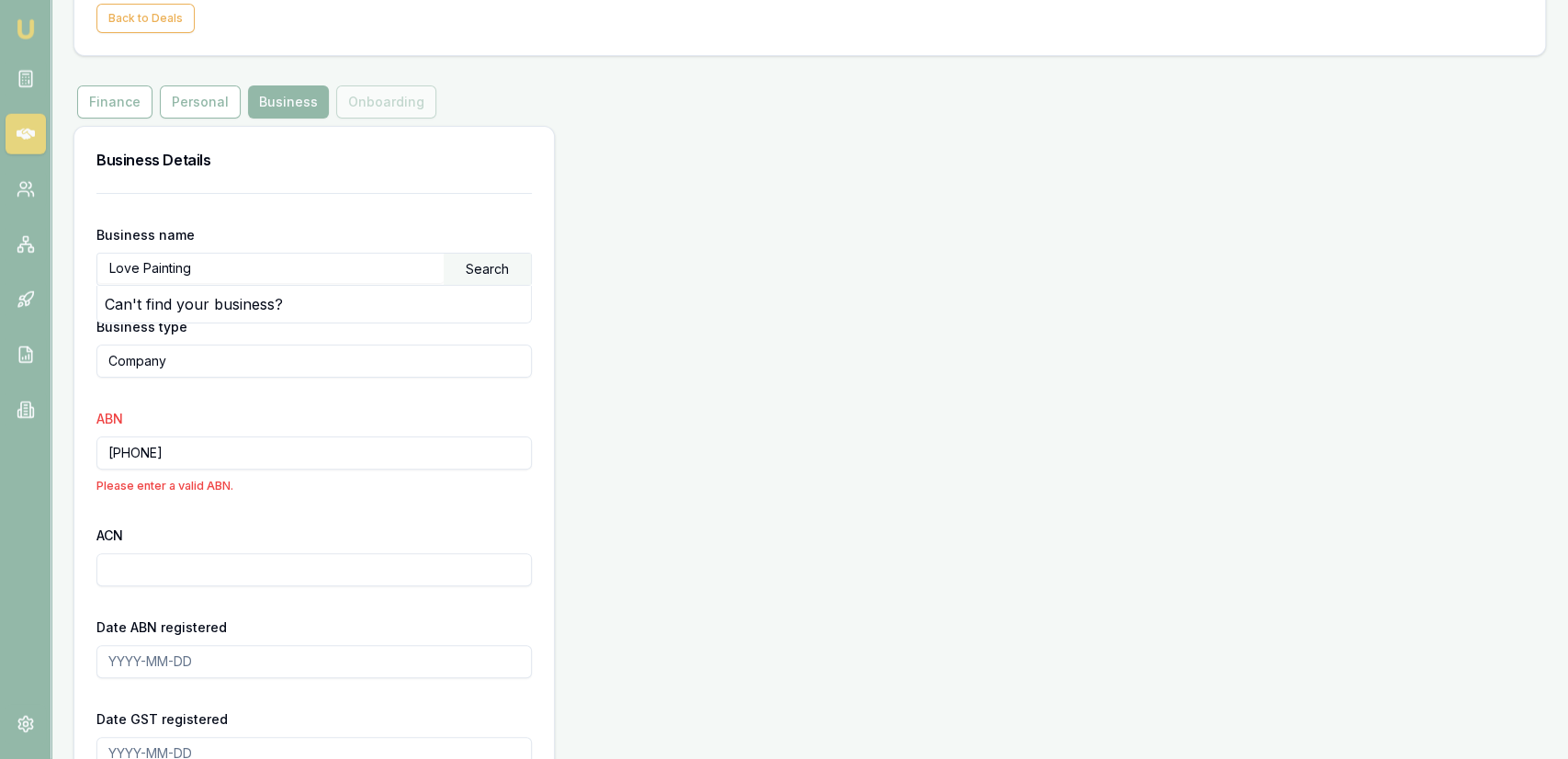 scroll, scrollTop: 226, scrollLeft: 0, axis: vertical 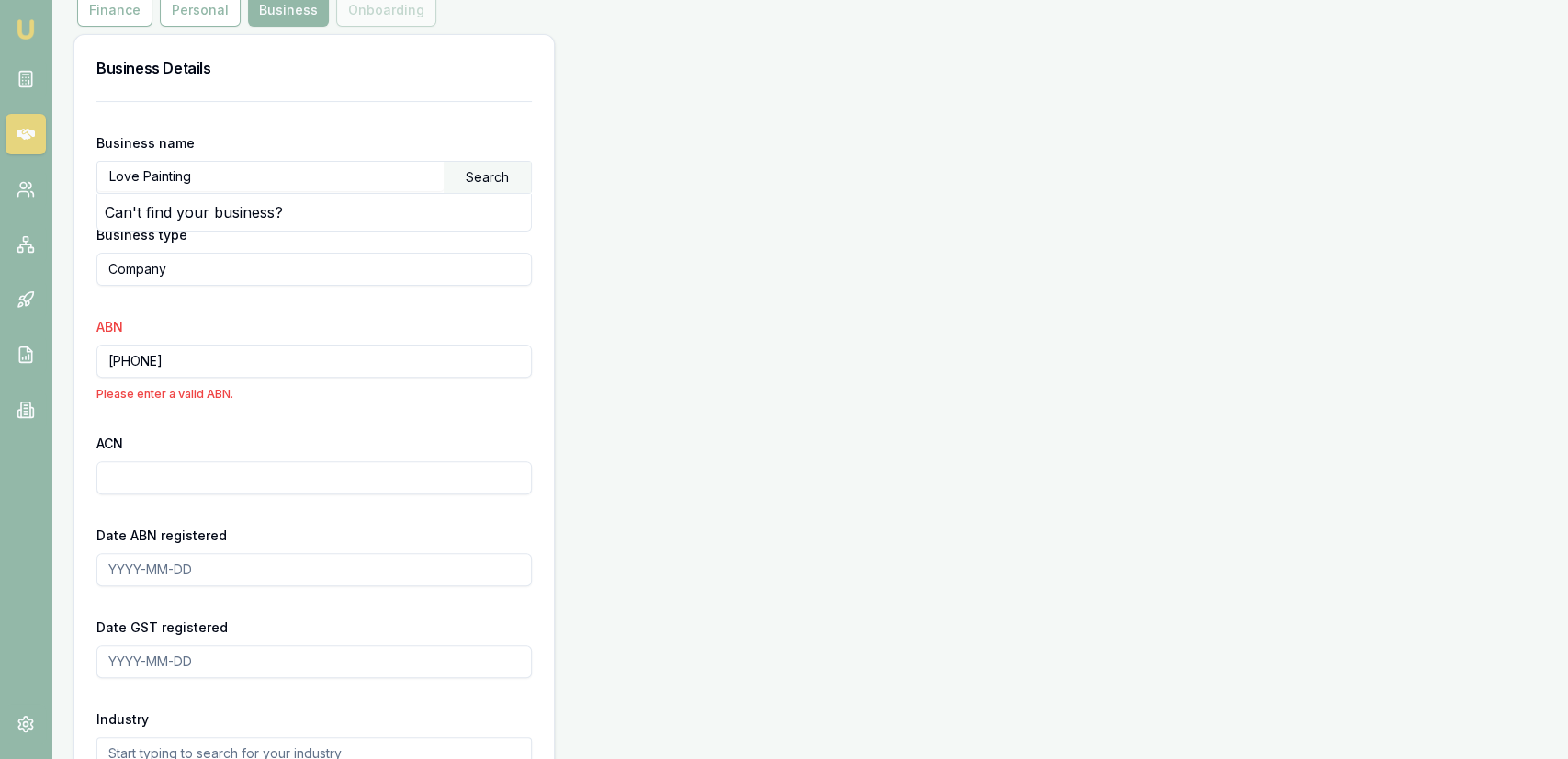 click on "61 647 092 046" at bounding box center (314, 361) 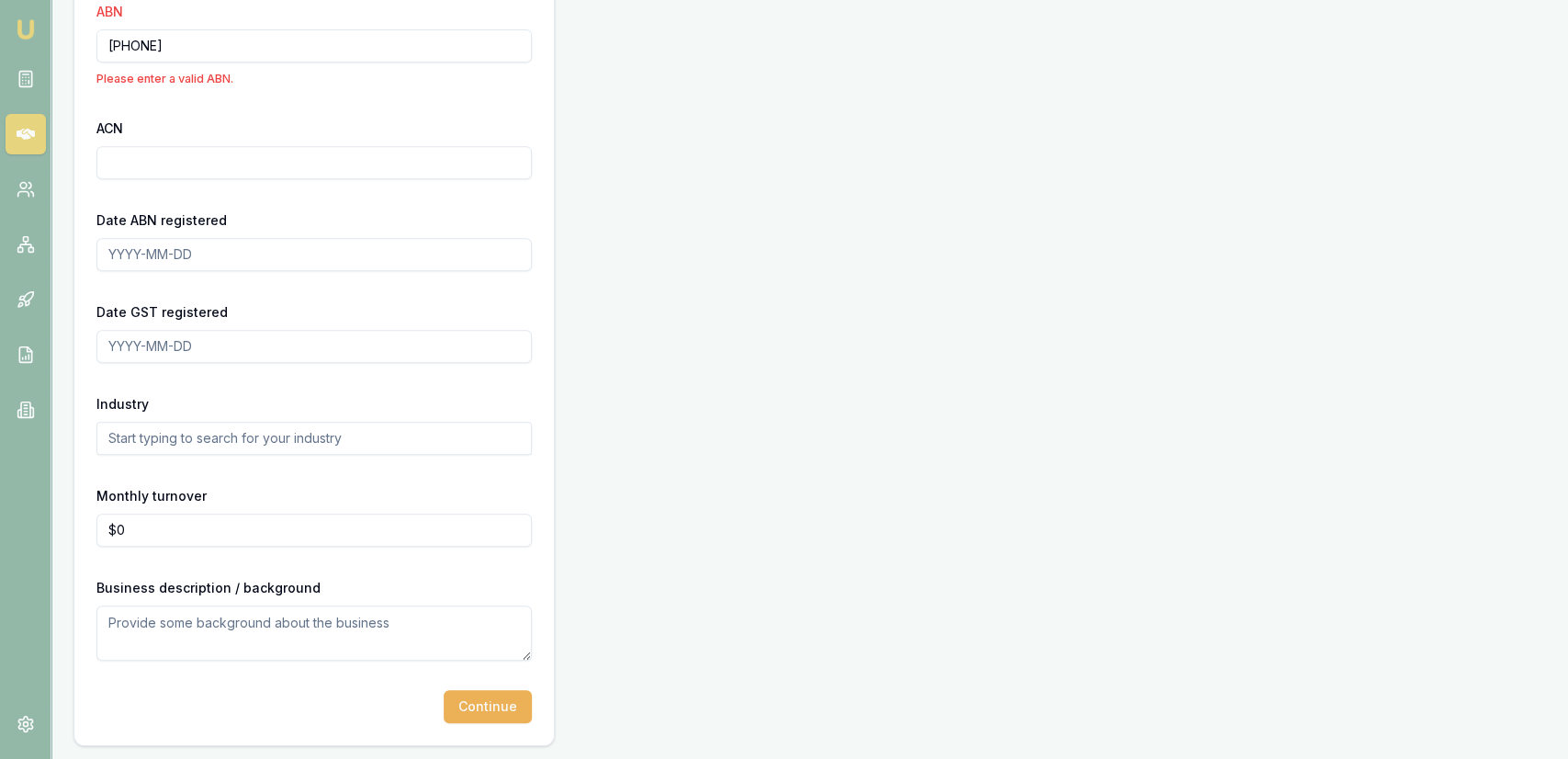 scroll, scrollTop: 0, scrollLeft: 0, axis: both 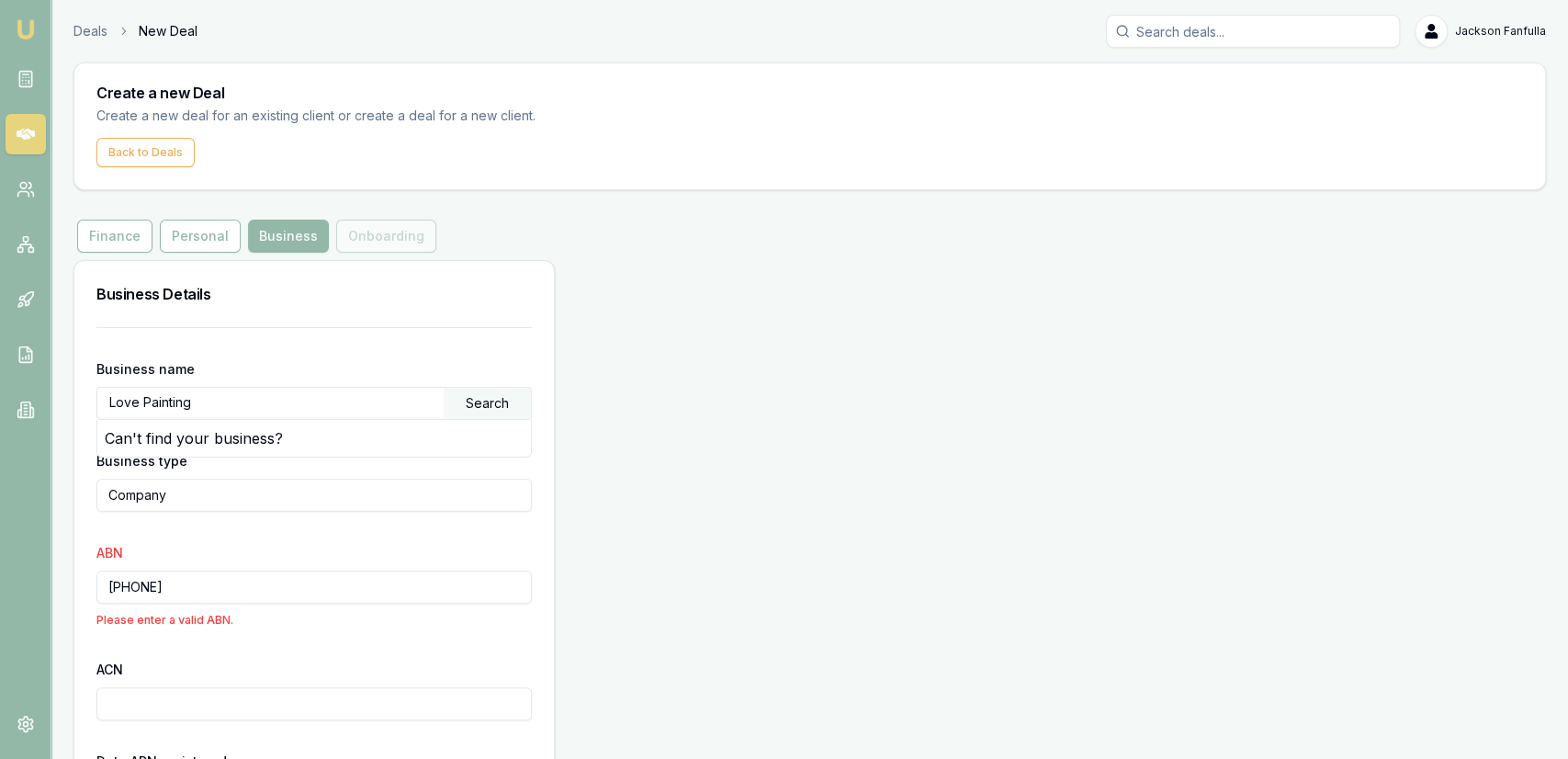 click on "Love Painting" at bounding box center (270, 402) 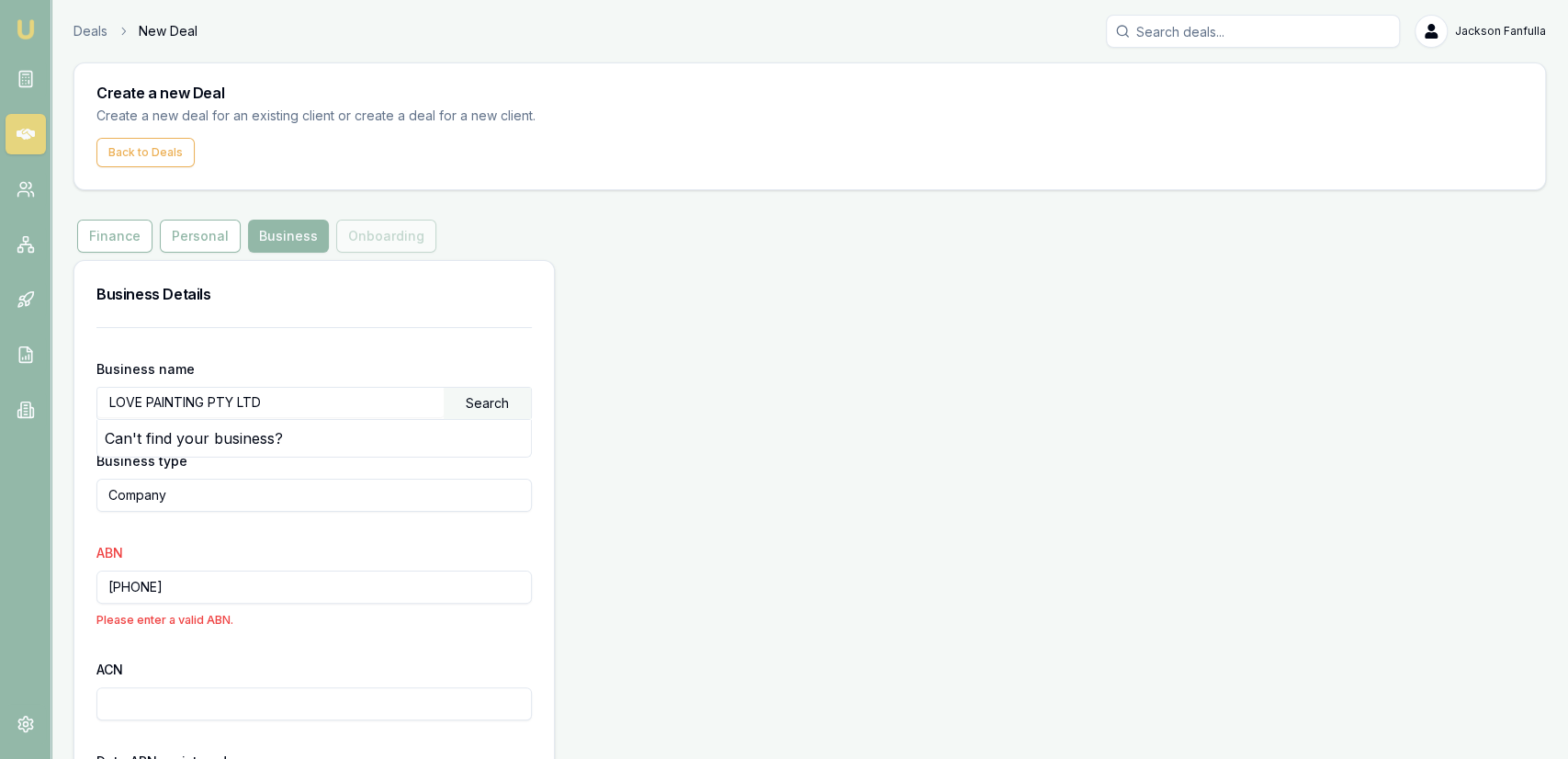 click on "Search" at bounding box center (487, 403) 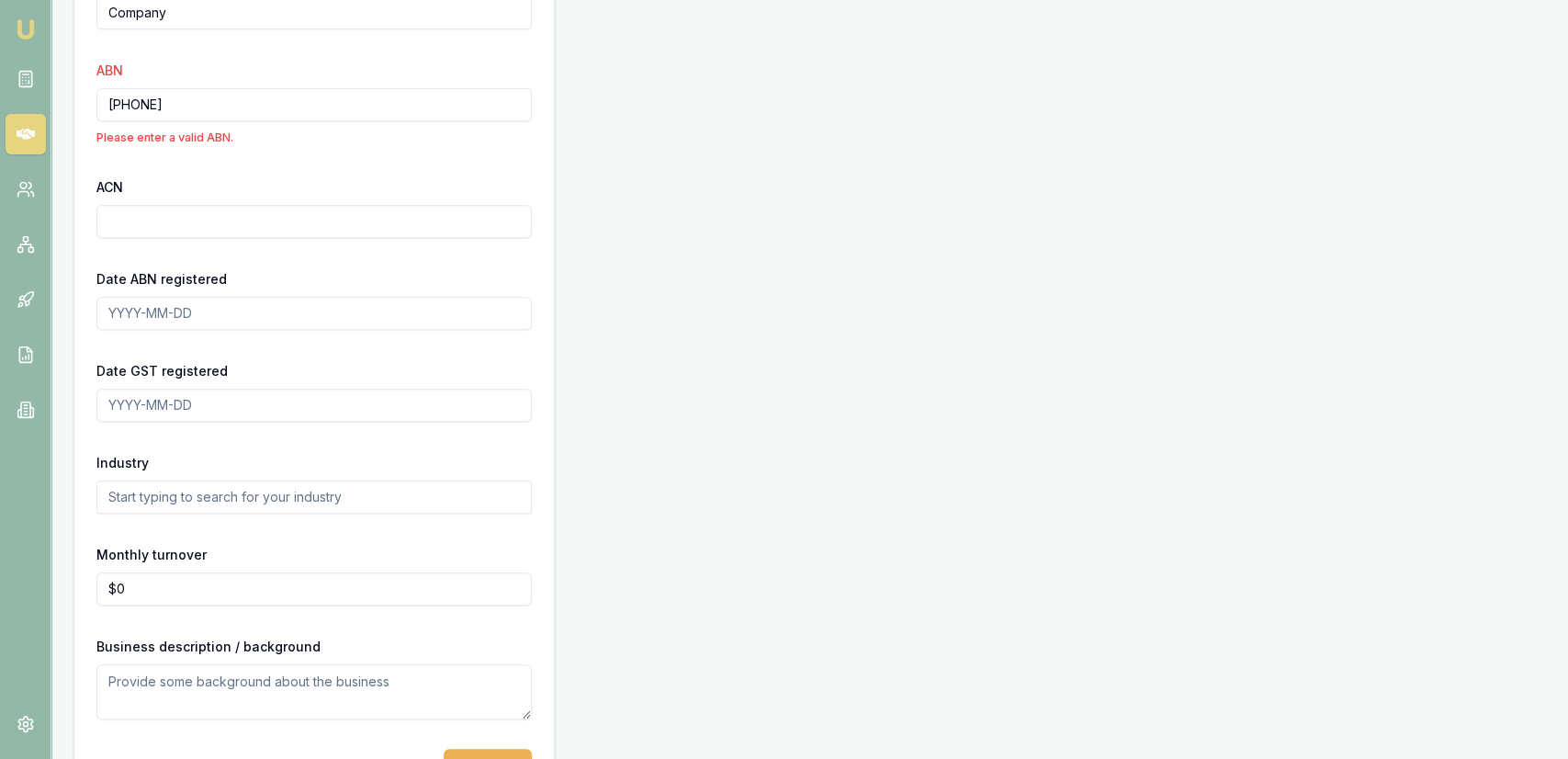 scroll, scrollTop: 446, scrollLeft: 0, axis: vertical 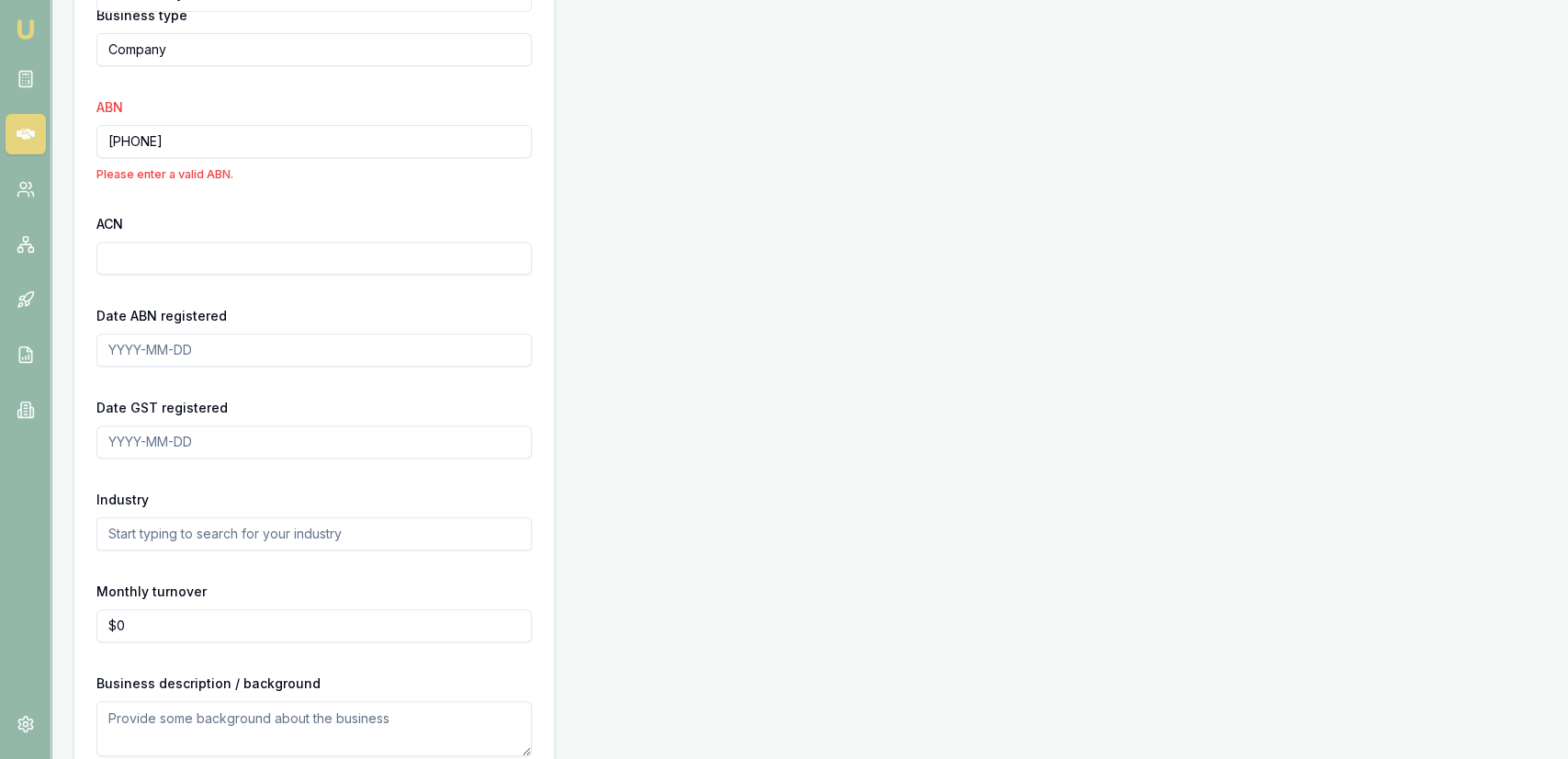 click on "61 647 092 046" at bounding box center (314, 142) 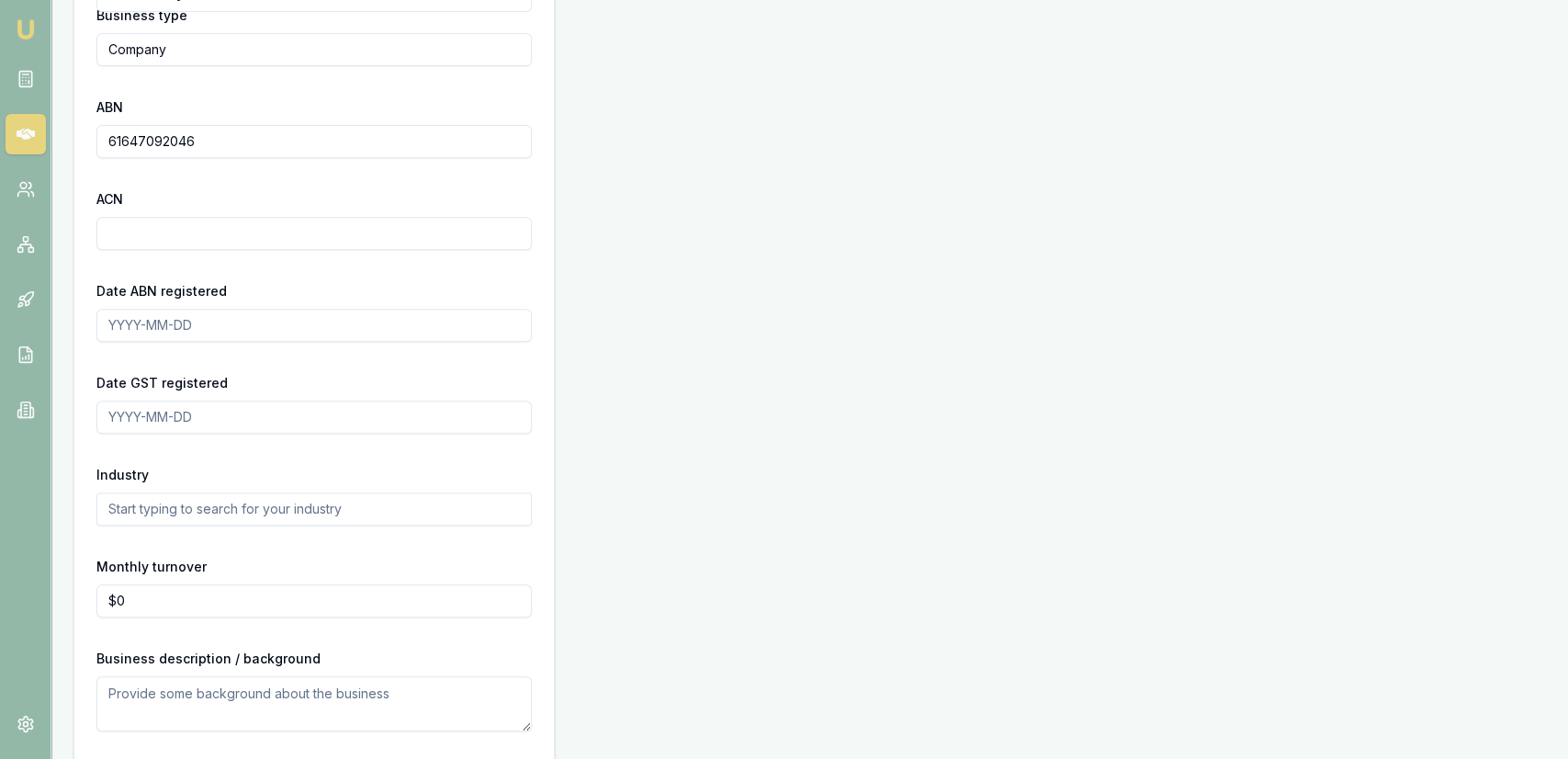 type on "61647092046" 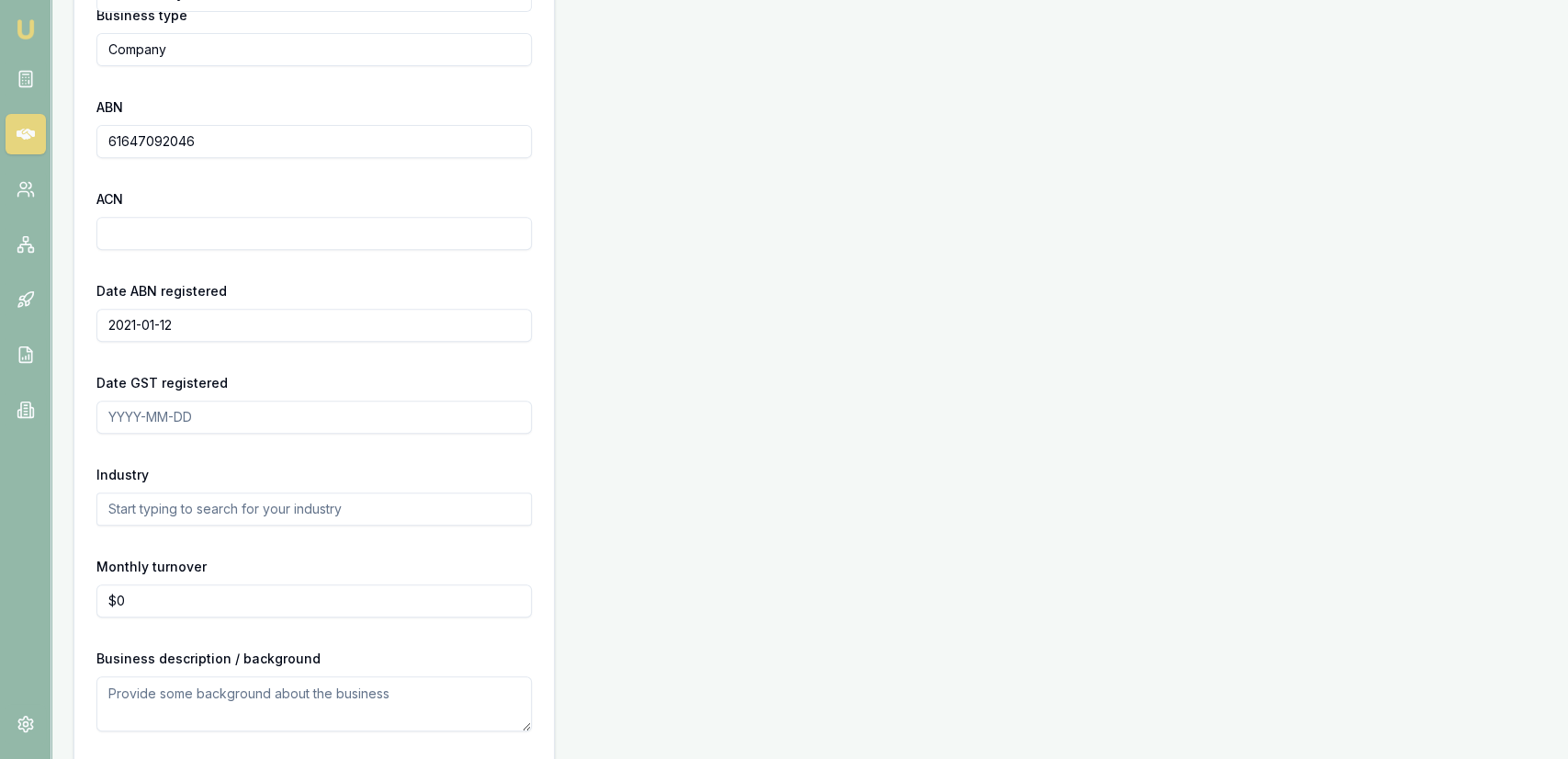 type on "2021-01-12" 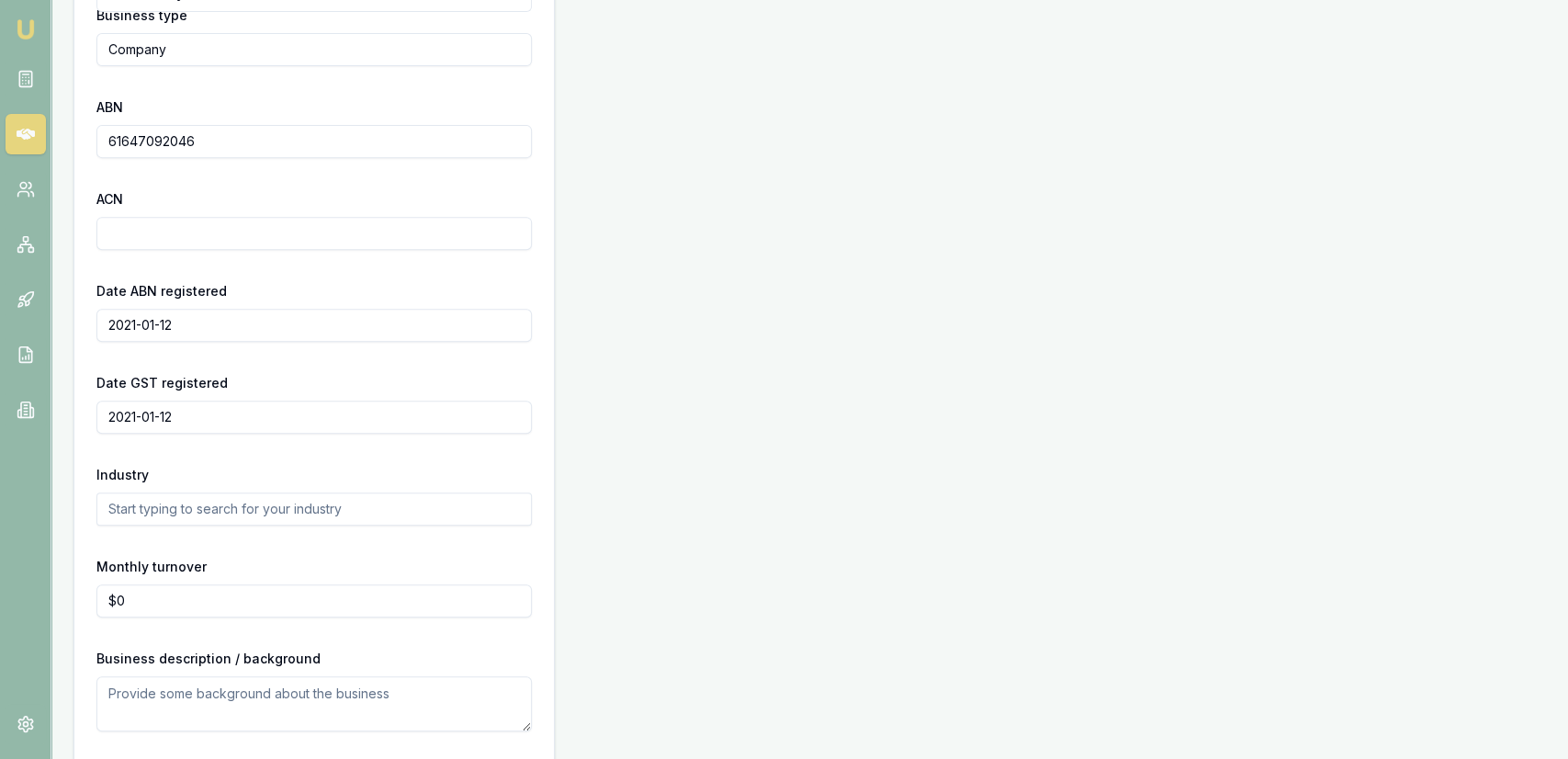 type on "2021-01-12" 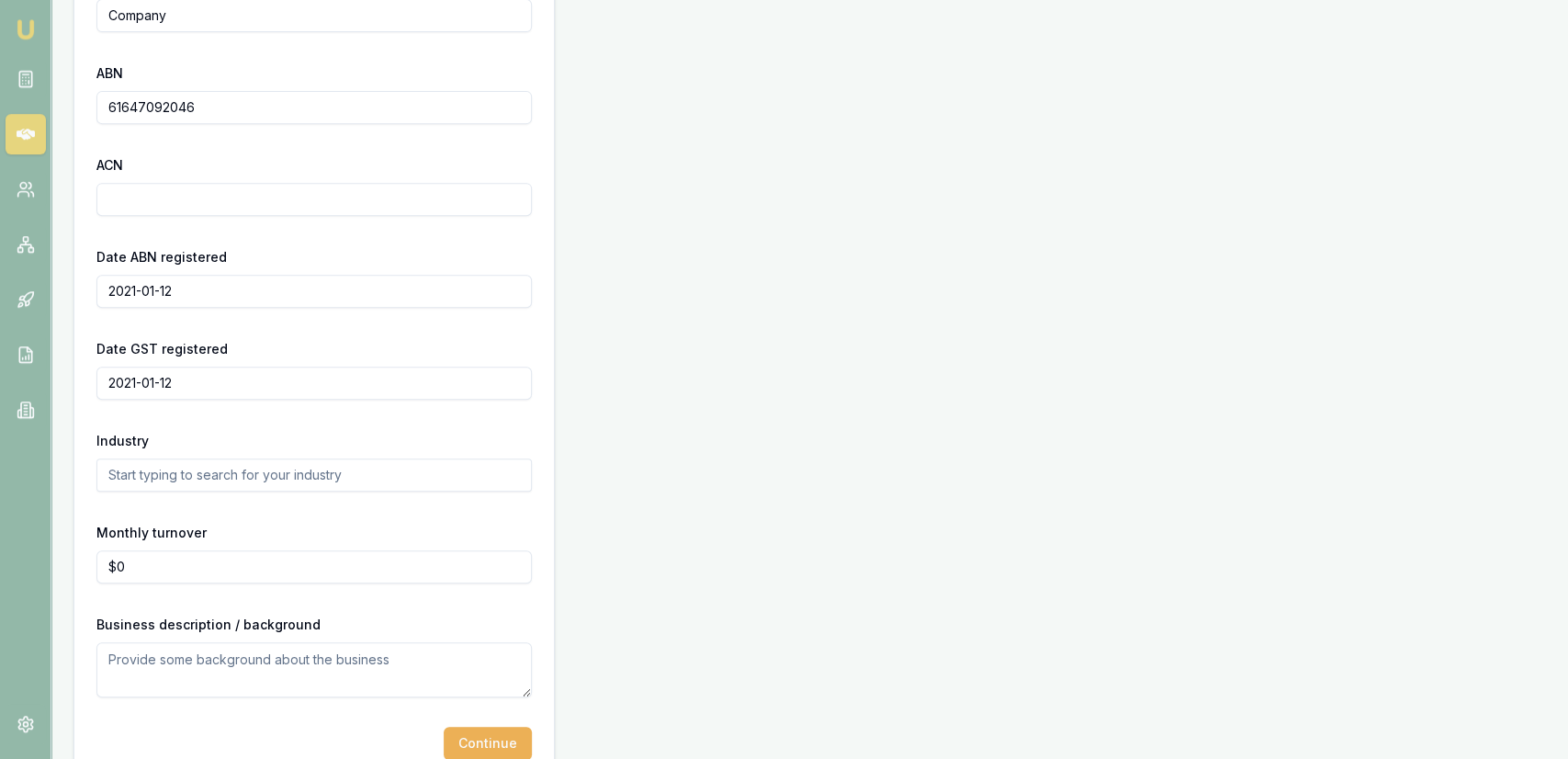 scroll, scrollTop: 516, scrollLeft: 0, axis: vertical 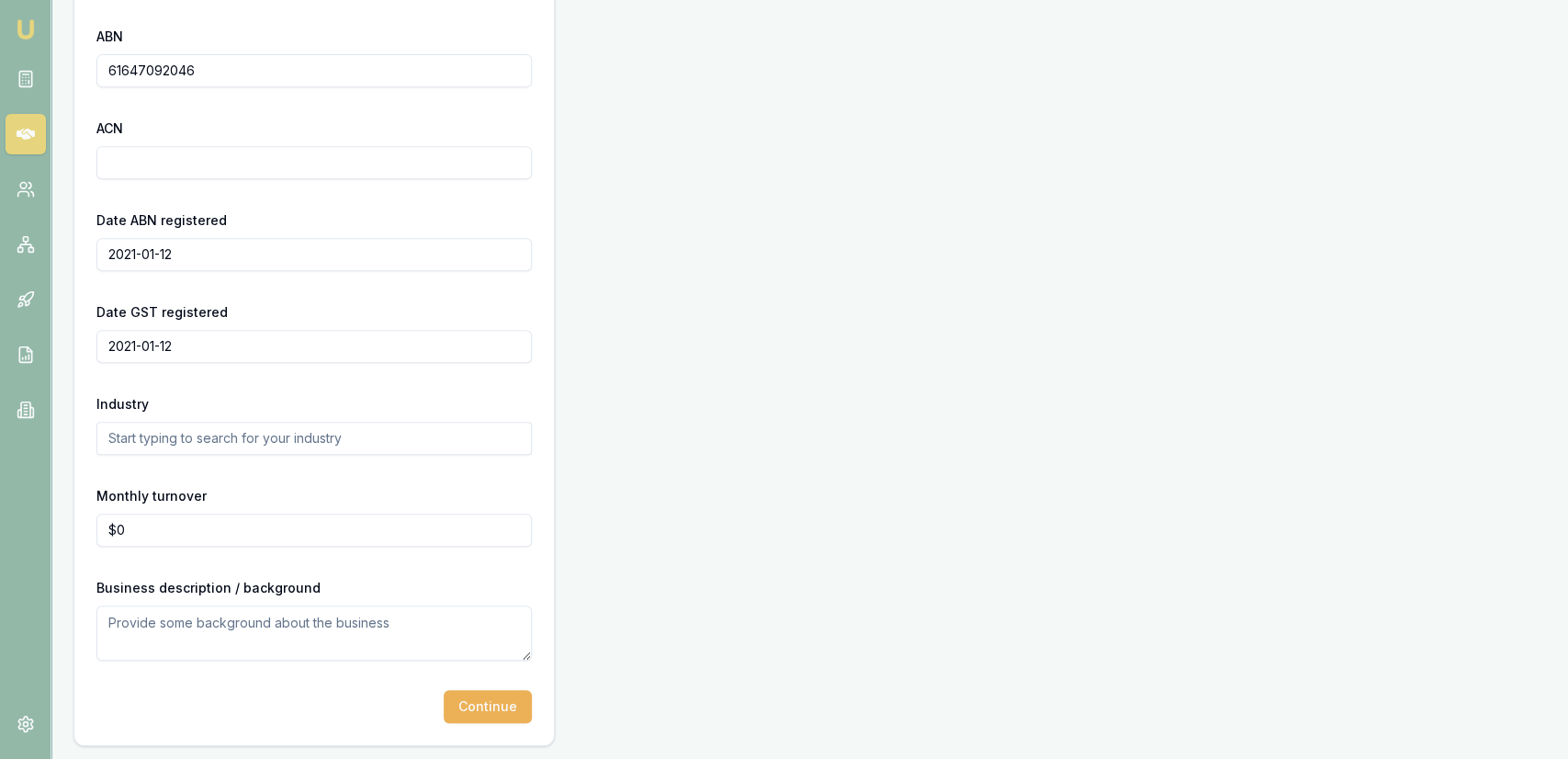 click at bounding box center [314, 438] 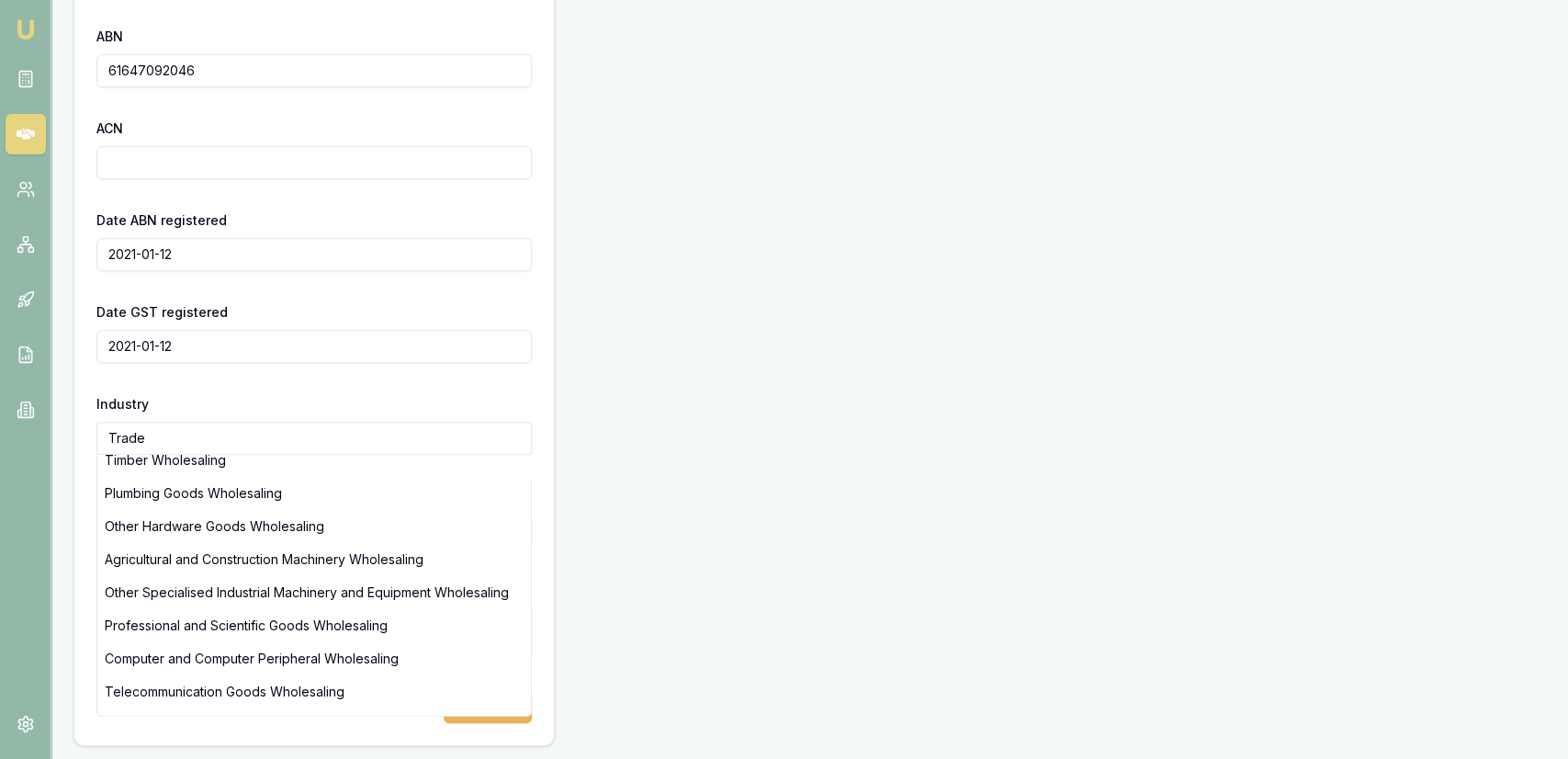 scroll, scrollTop: 213, scrollLeft: 0, axis: vertical 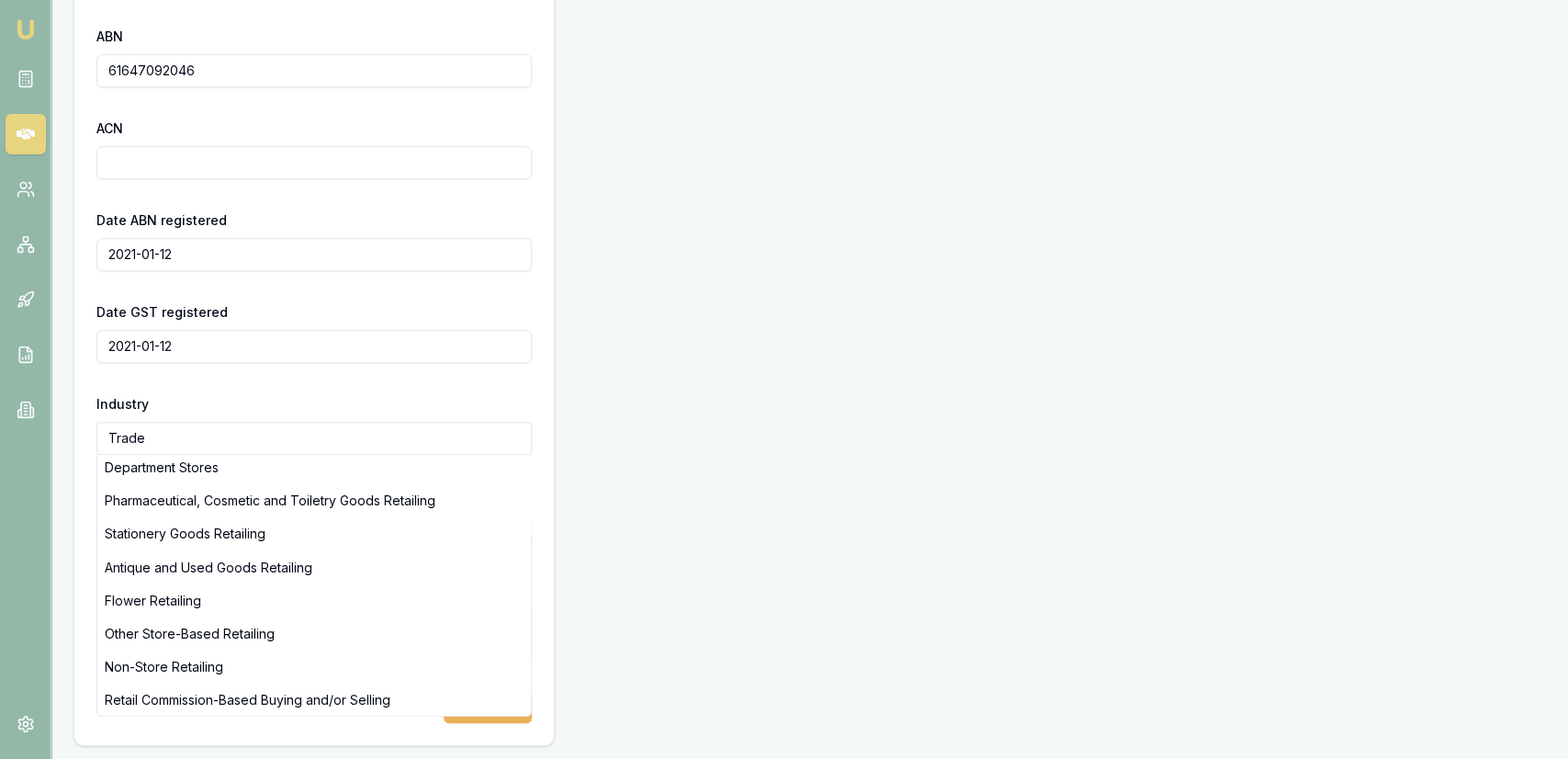 click on "Trade" at bounding box center [314, 438] 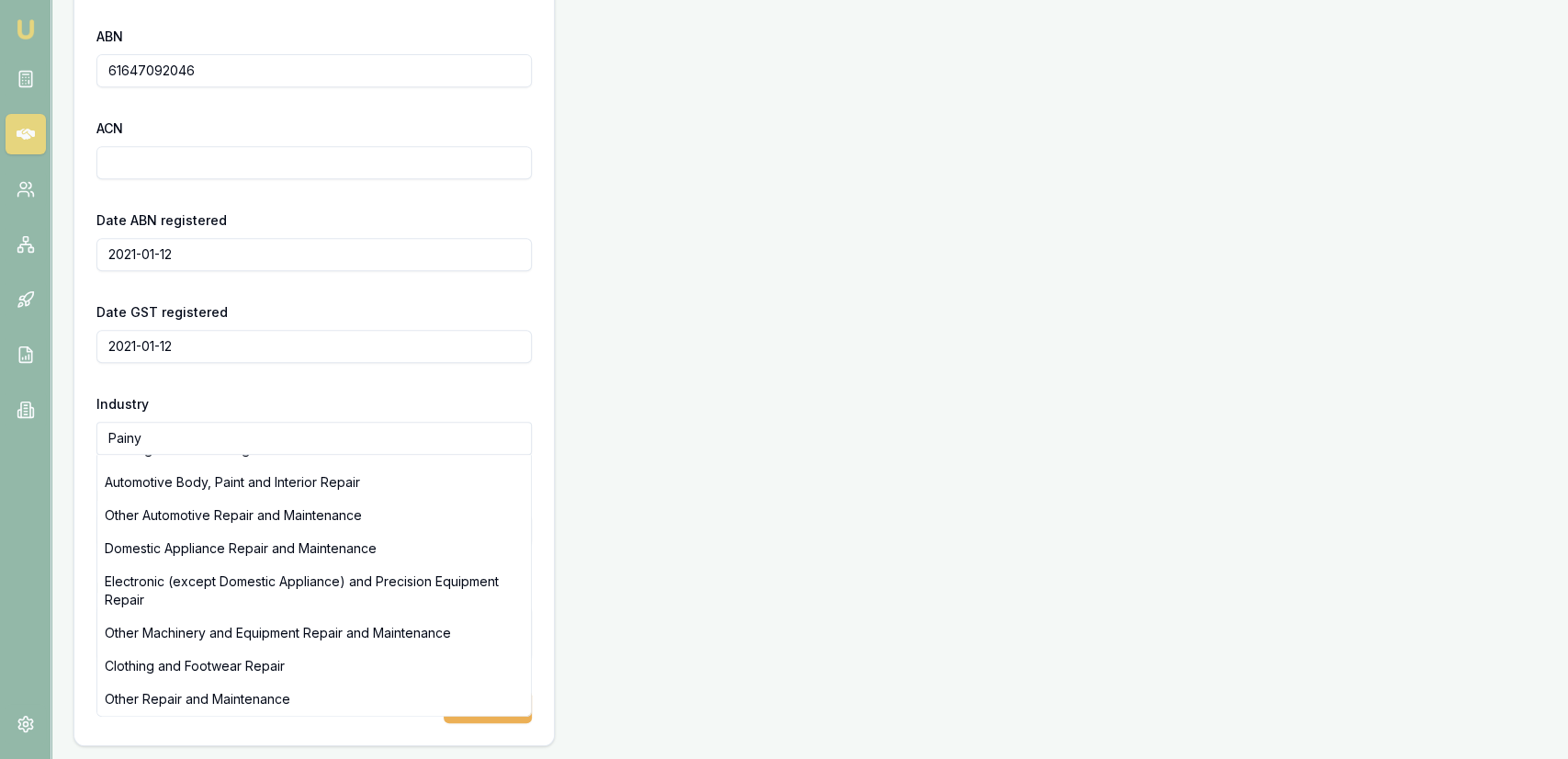 scroll, scrollTop: 0, scrollLeft: 0, axis: both 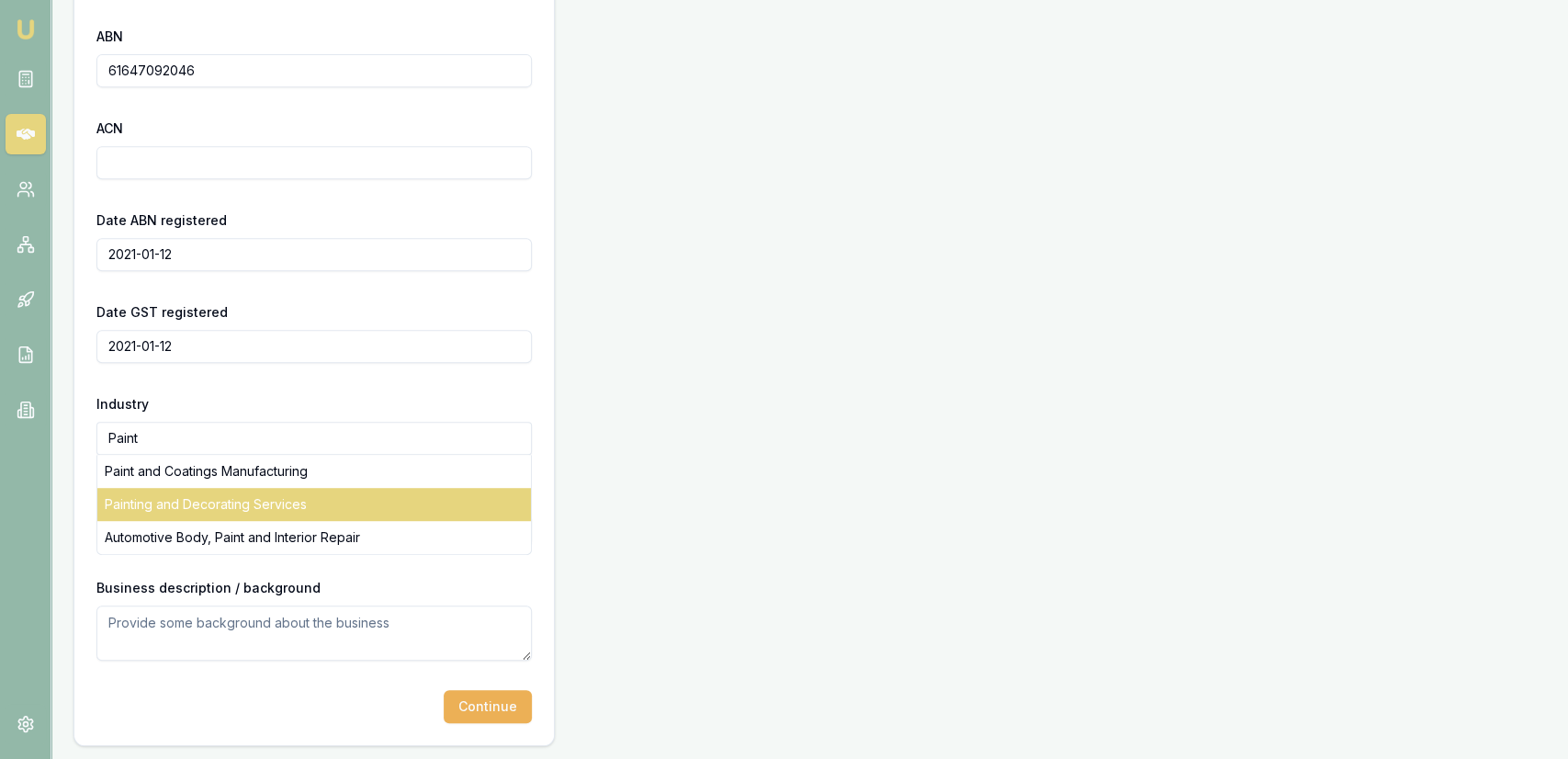 click on "Painting and Decorating Services" at bounding box center (314, 504) 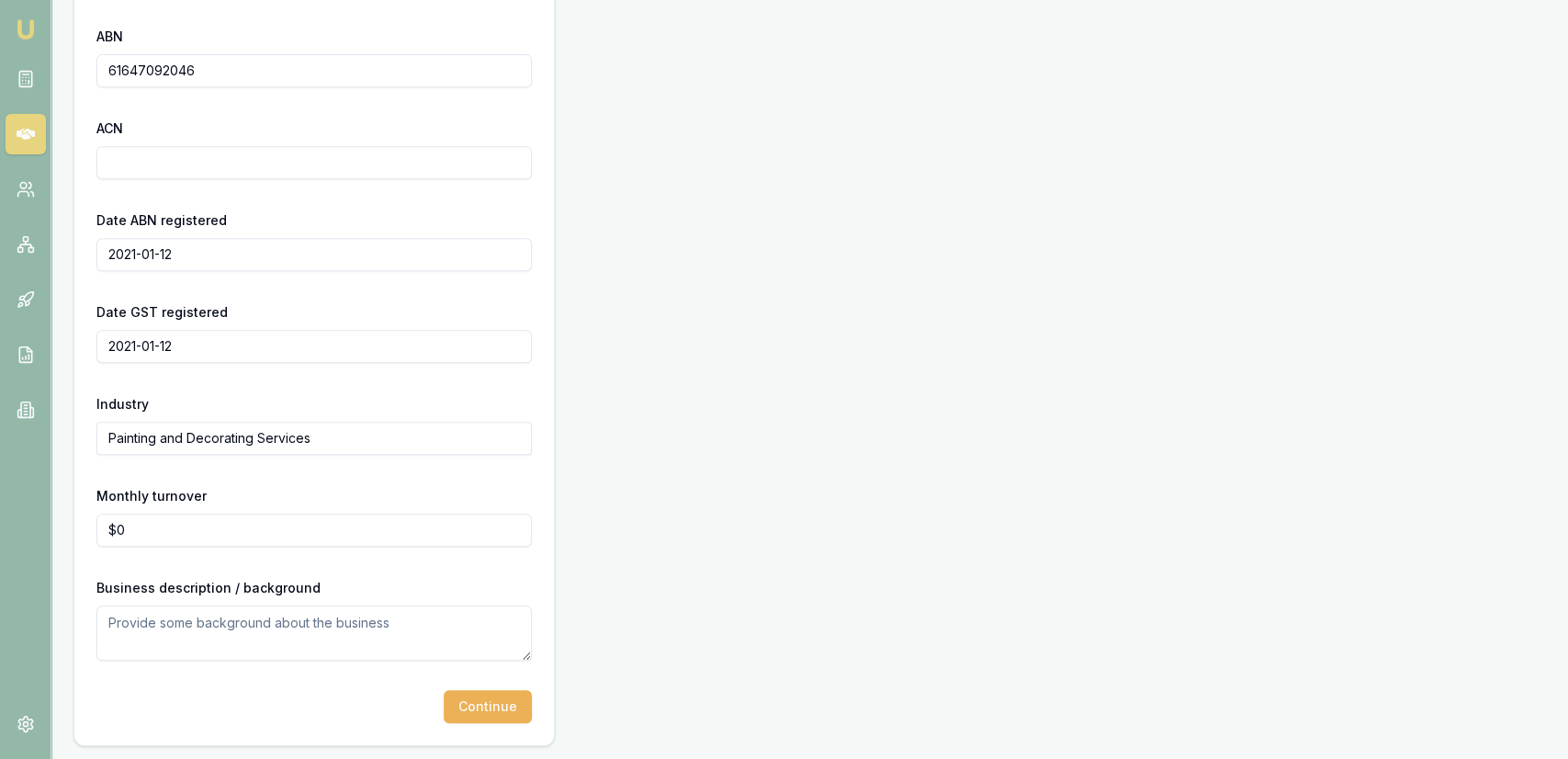 click on "Business Details Business name LOVE PAINTING PTY LTD Search Can't find your business? Business type Company ABN 61647092046 ACN Date ABN registered 2021-01-12 Date GST registered 2021-01-12 Industry Painting and Decorating Services Monthly turnover  $0 Business description / background Continue" at bounding box center [809, 244] 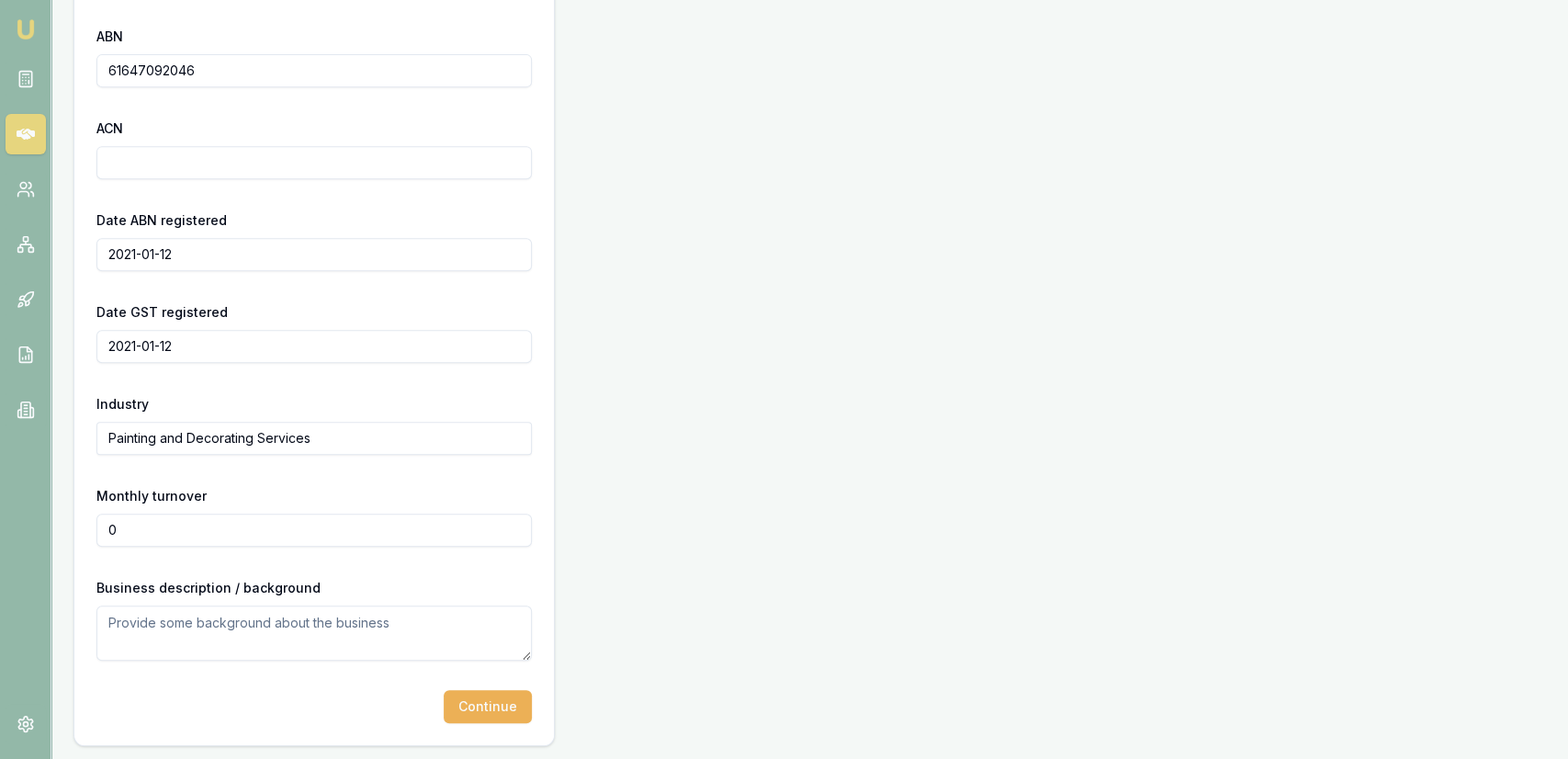 click on "0" at bounding box center [314, 530] 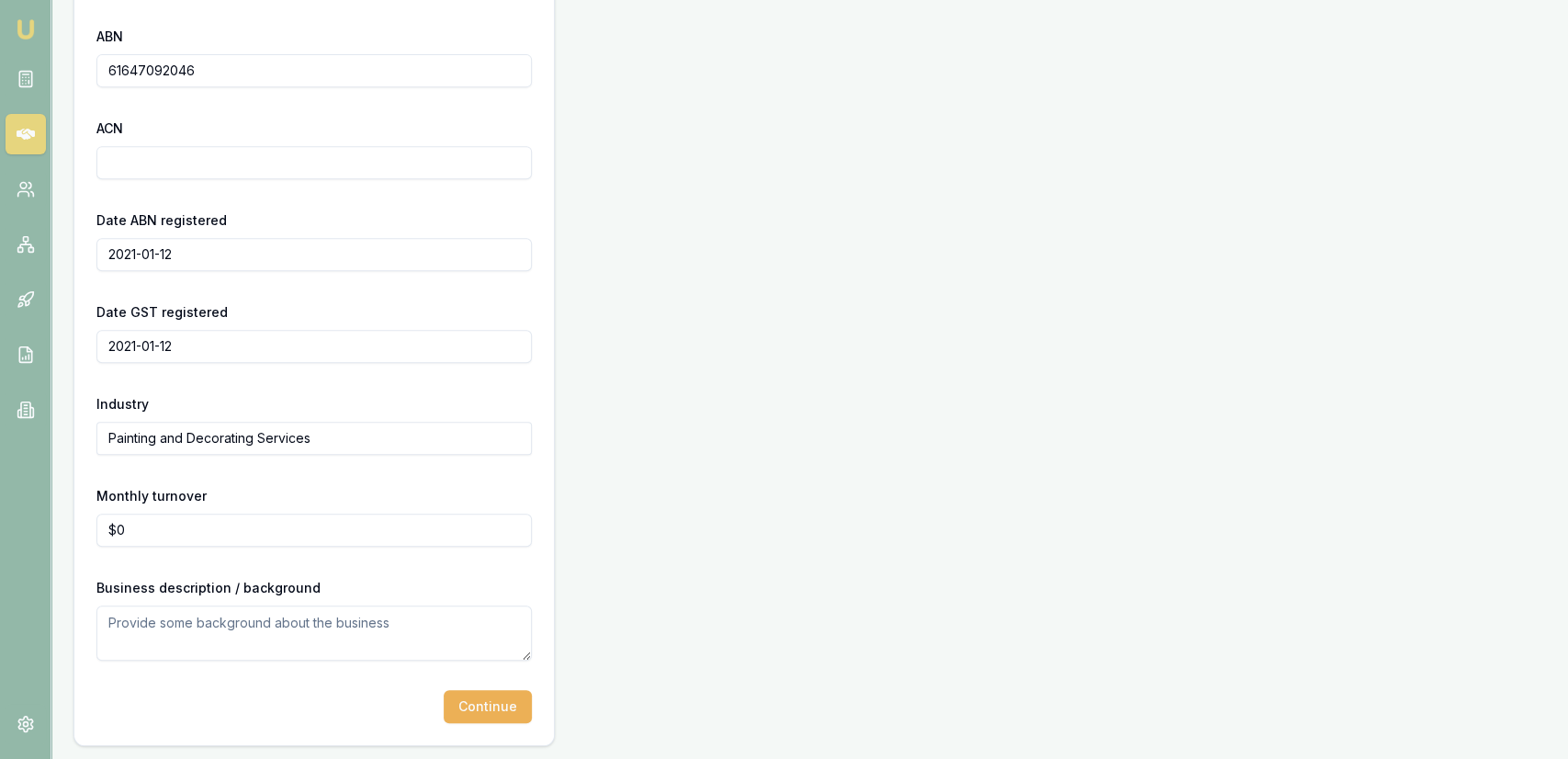 click at bounding box center [314, 633] 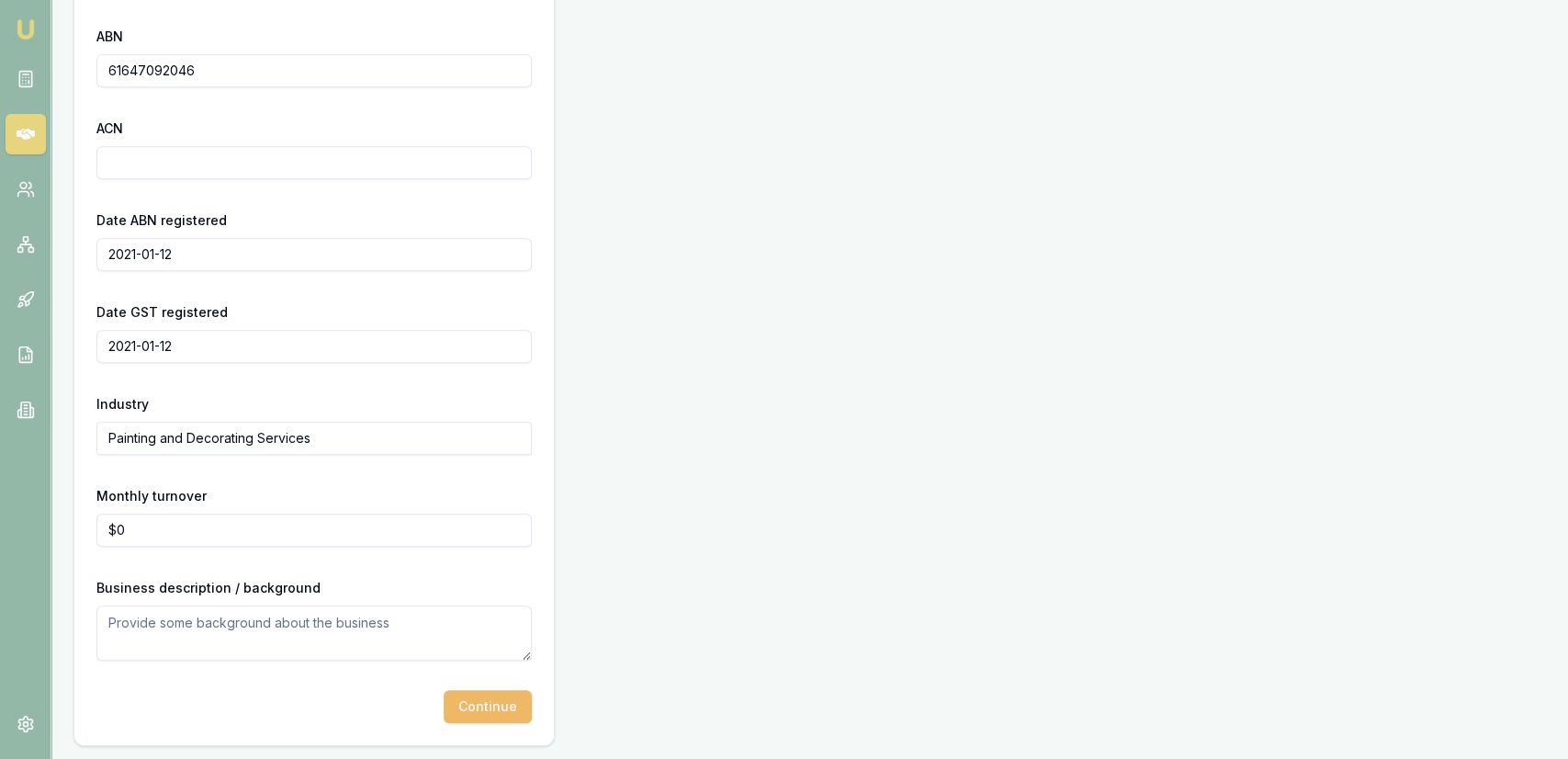 click on "Continue" at bounding box center (488, 707) 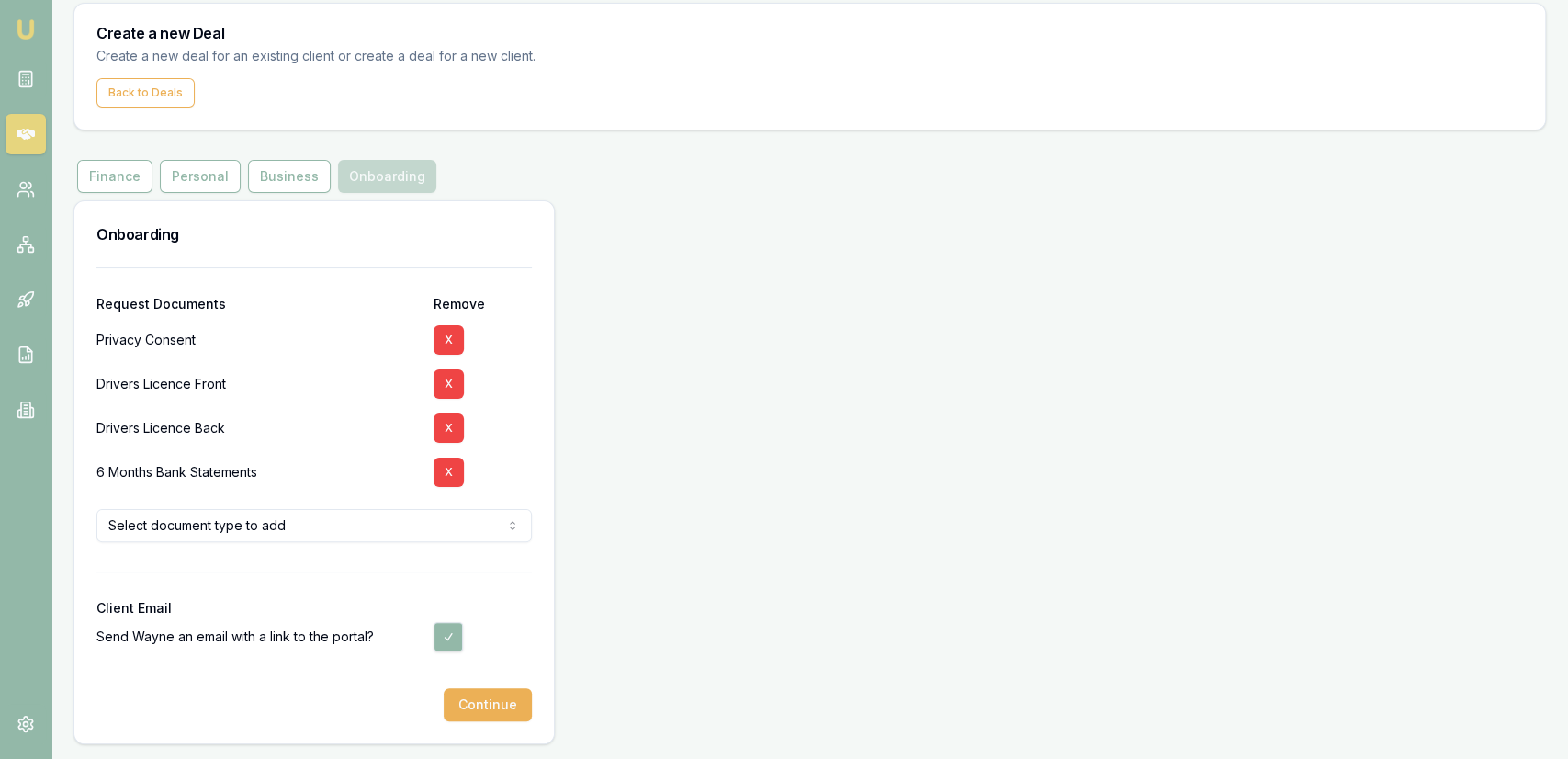 scroll, scrollTop: 58, scrollLeft: 0, axis: vertical 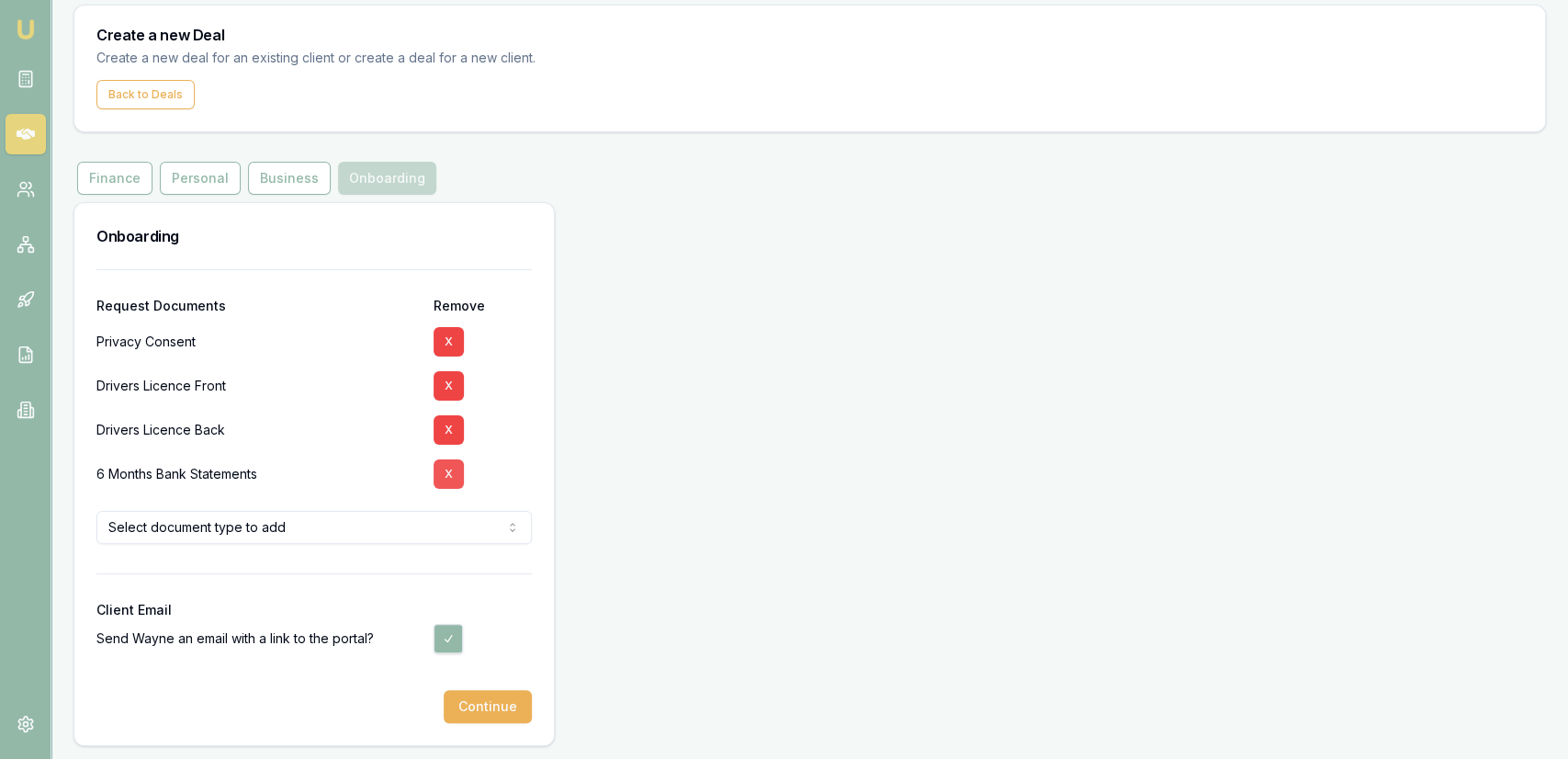 click on "X" at bounding box center (448, 474) 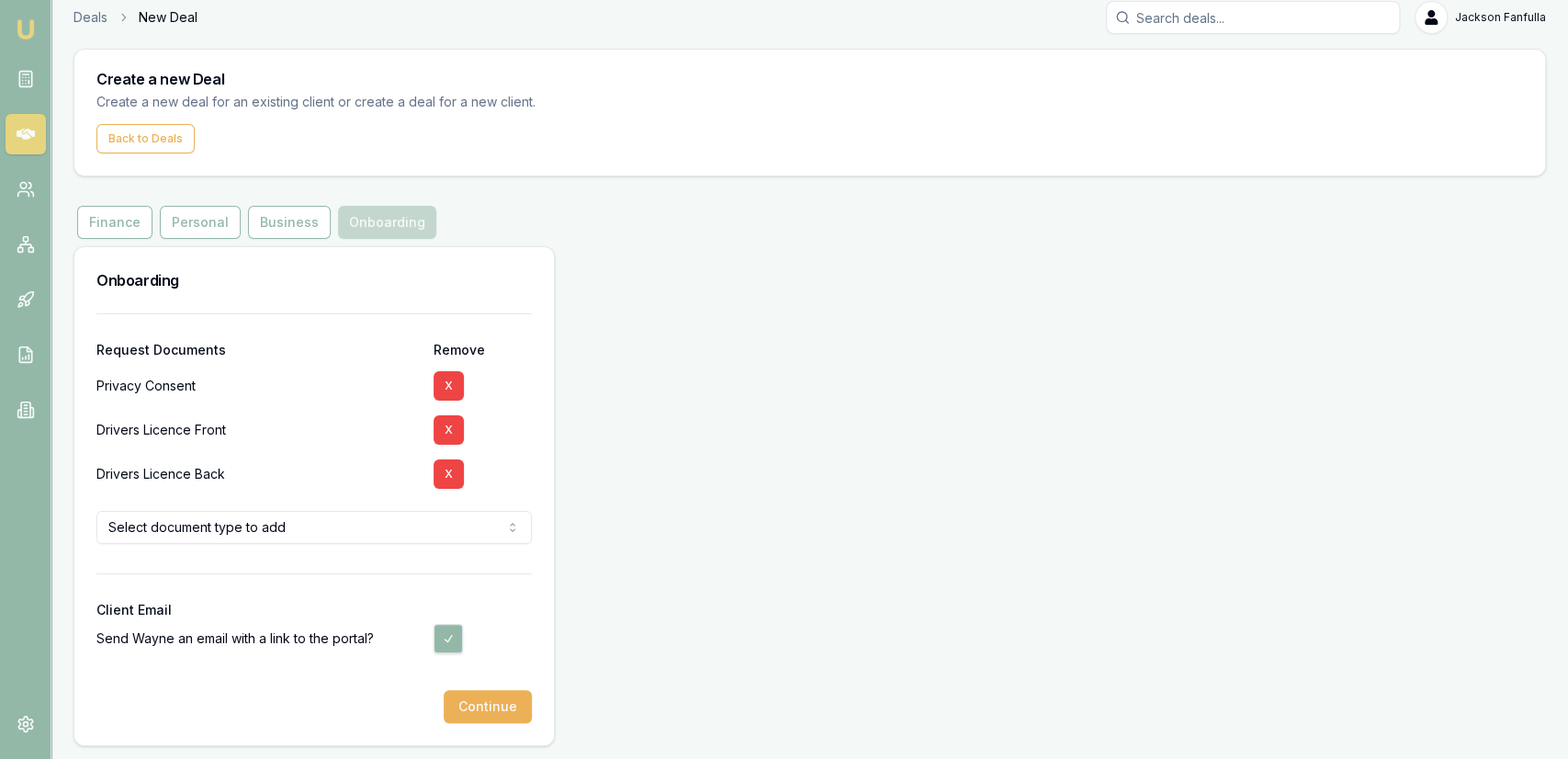 click on "Emu Broker Deals New Deal Jackson Fanfulla Toggle Menu Create a new Deal Create a new deal for an existing client or create a deal for a new client. Back to Deals Onboarding   Finance Personal Business Onboarding Onboarding Request Documents Remove Privacy Consent X Drivers Licence Front X Drivers Licence Back X Select document type to add Credit Guide 12 Months Bank Statements 3 Months Bank Statements Birth Certificate Medicare Card Passport Payslip Previous Payslip Recent Payslip Recent Client Email Send Wayne an email with a link to the portal? Continue" at bounding box center (784, 366) 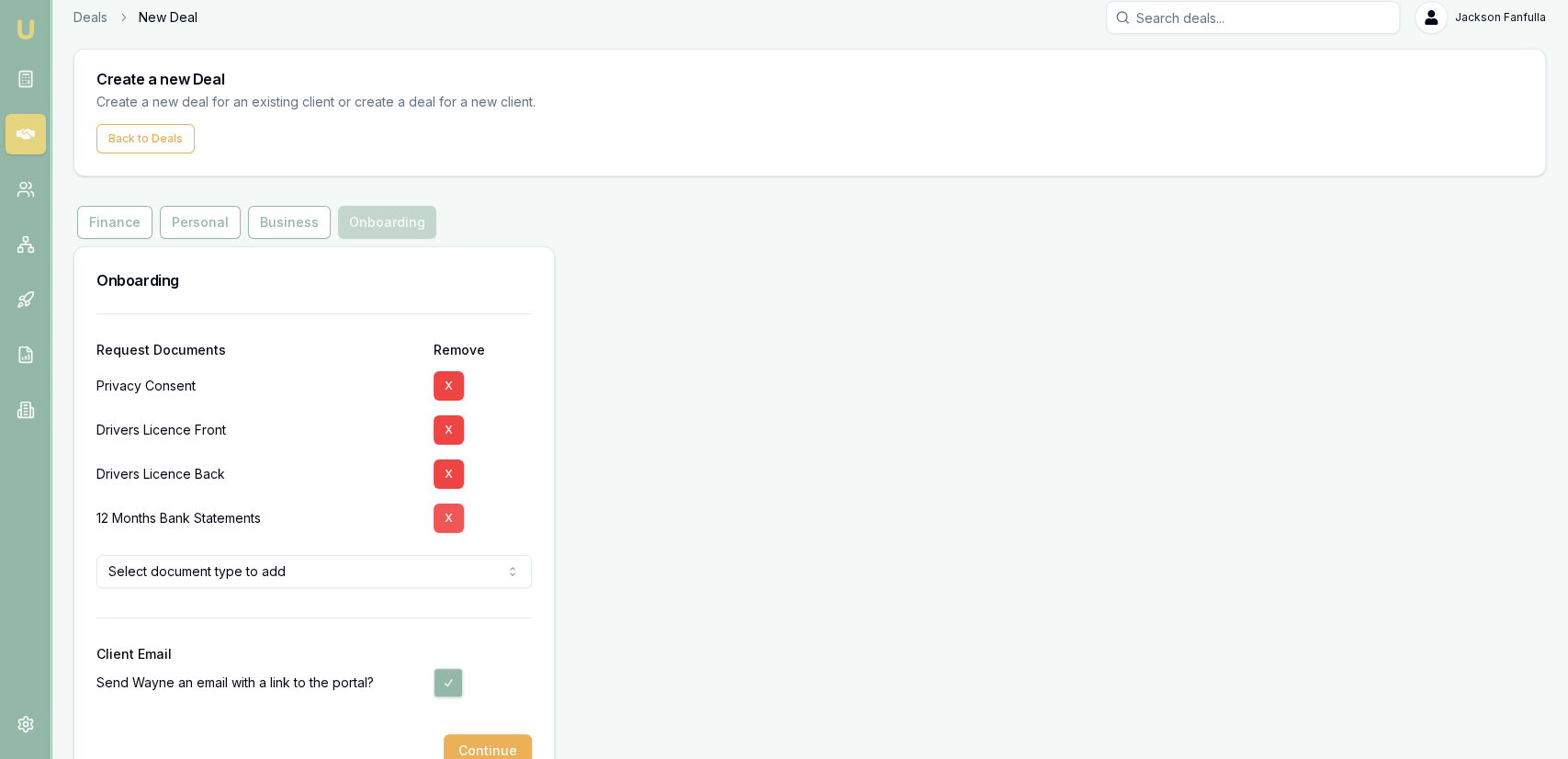 click on "X" at bounding box center [448, 518] 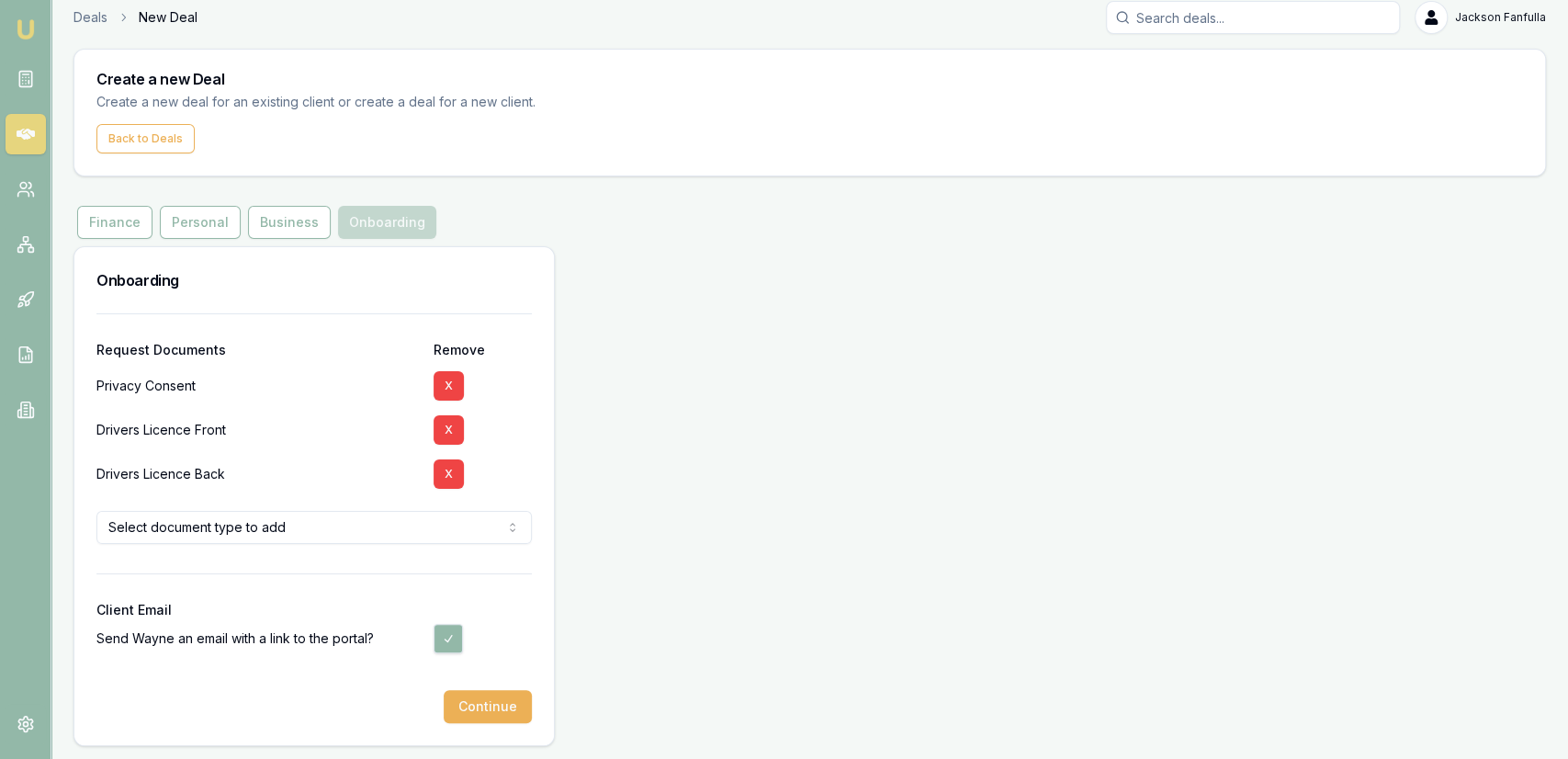 click on "Emu Broker Deals New Deal Jackson Fanfulla Toggle Menu Create a new Deal Create a new deal for an existing client or create a deal for a new client. Back to Deals Onboarding   Finance Personal Business Onboarding Onboarding Request Documents Remove Privacy Consent X Drivers Licence Front X Drivers Licence Back X Select document type to add Credit Guide 3 Months Bank Statements 6 Months Bank Statements Birth Certificate Medicare Card Passport Payslip Previous Payslip Recent Payslip Recent Client Email Send Wayne an email with a link to the portal? Continue" at bounding box center (784, 366) 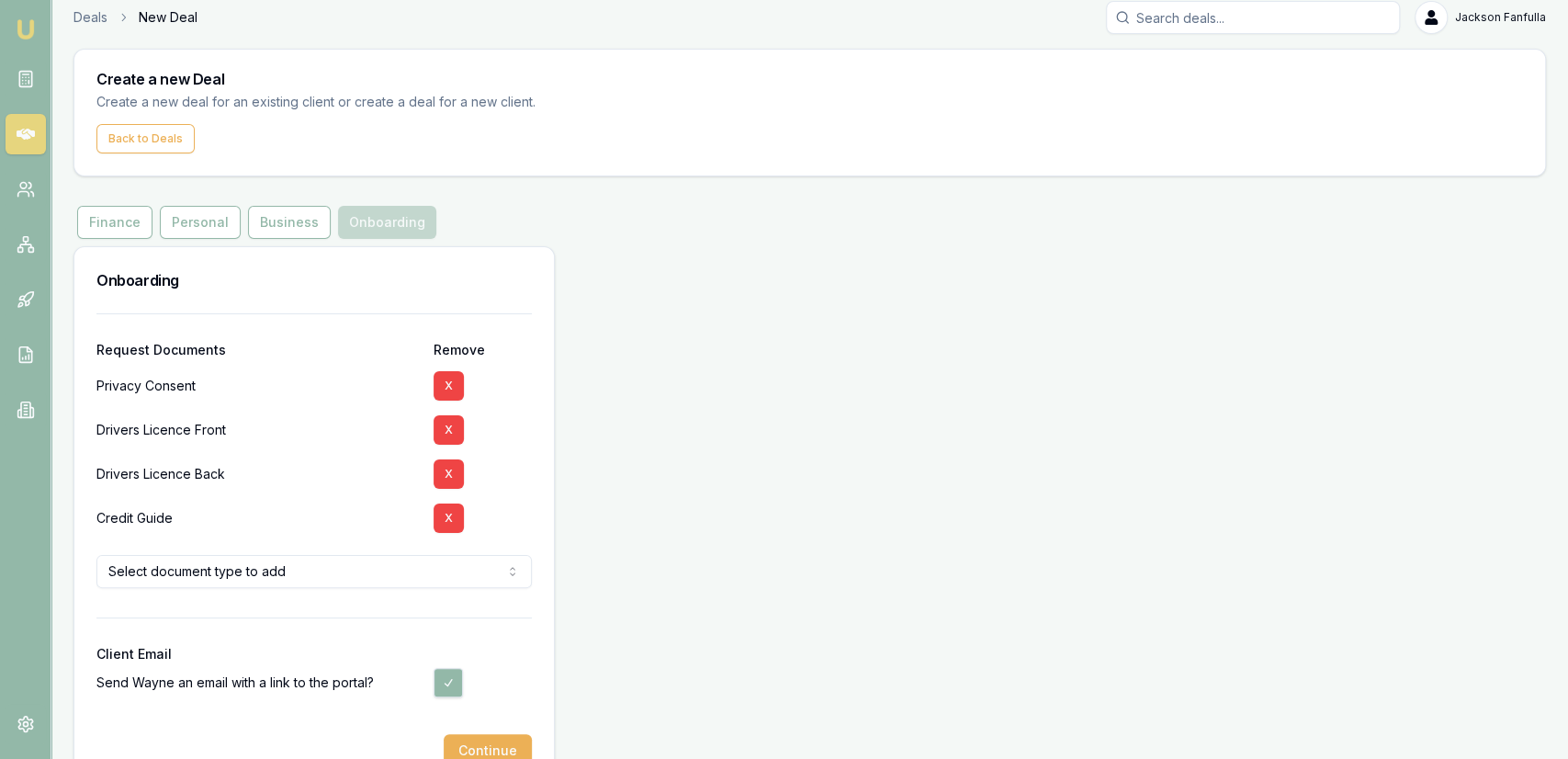 click on "Onboarding Request Documents Remove Privacy Consent X Drivers Licence Front X Drivers Licence Back X Credit Guide X Select document type to add 12 Months Bank Statements 3 Months Bank Statements 6 Months Bank Statements Birth Certificate Medicare Card Passport Payslip Previous Payslip Recent Client Email Send Wayne an email with a link to the portal? Continue" at bounding box center [809, 518] 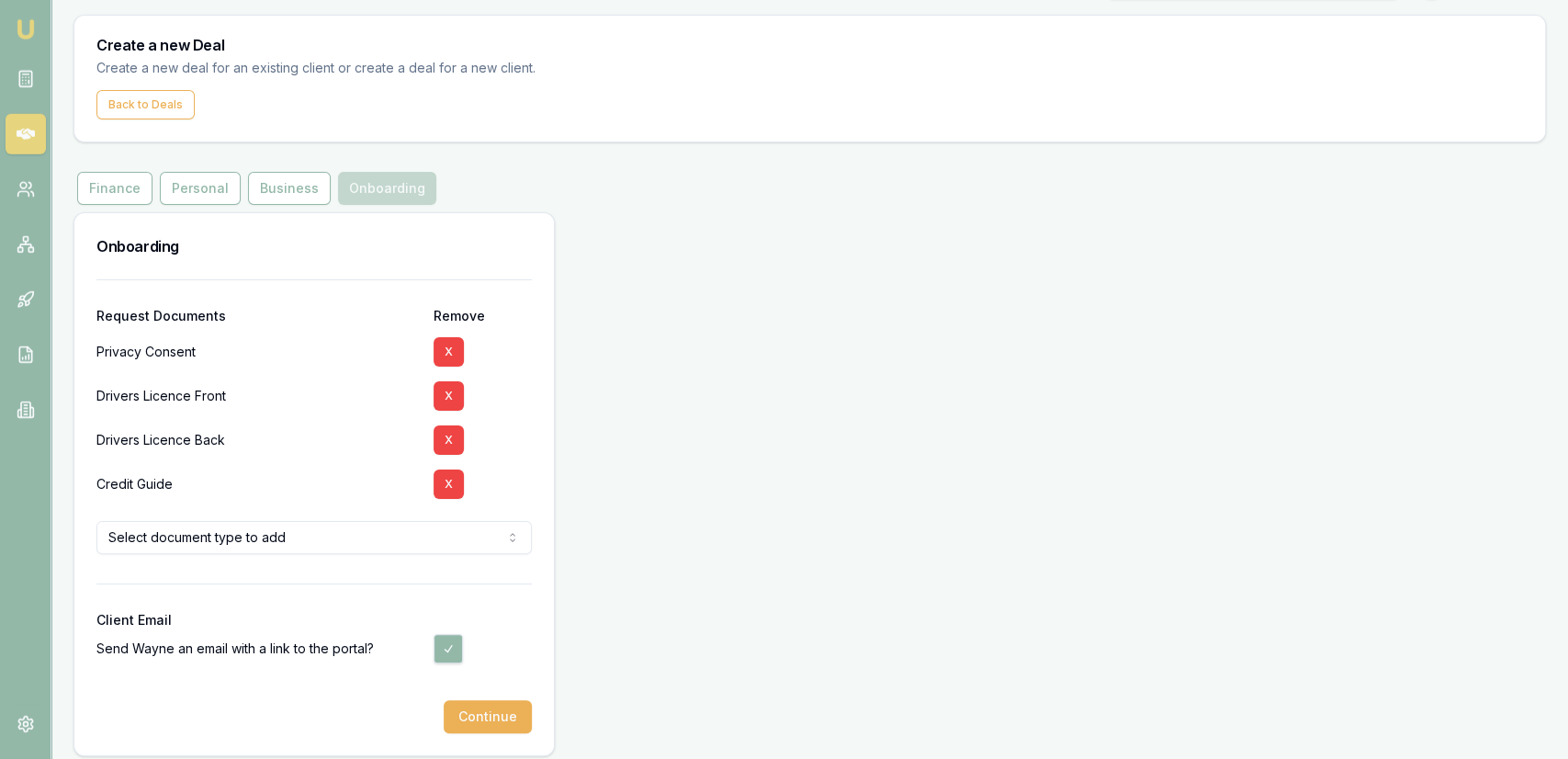 scroll, scrollTop: 58, scrollLeft: 0, axis: vertical 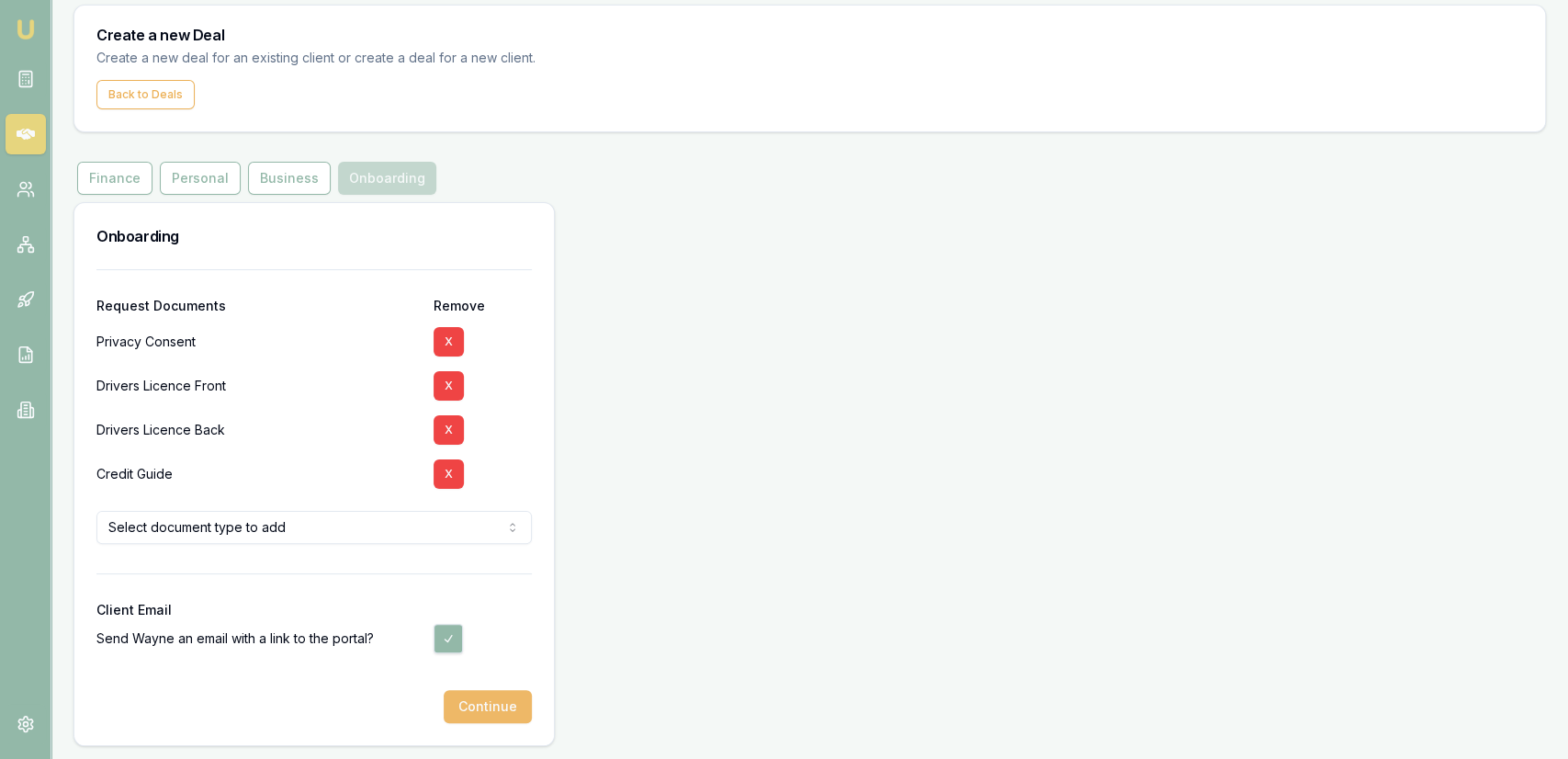 click on "Continue" at bounding box center [488, 707] 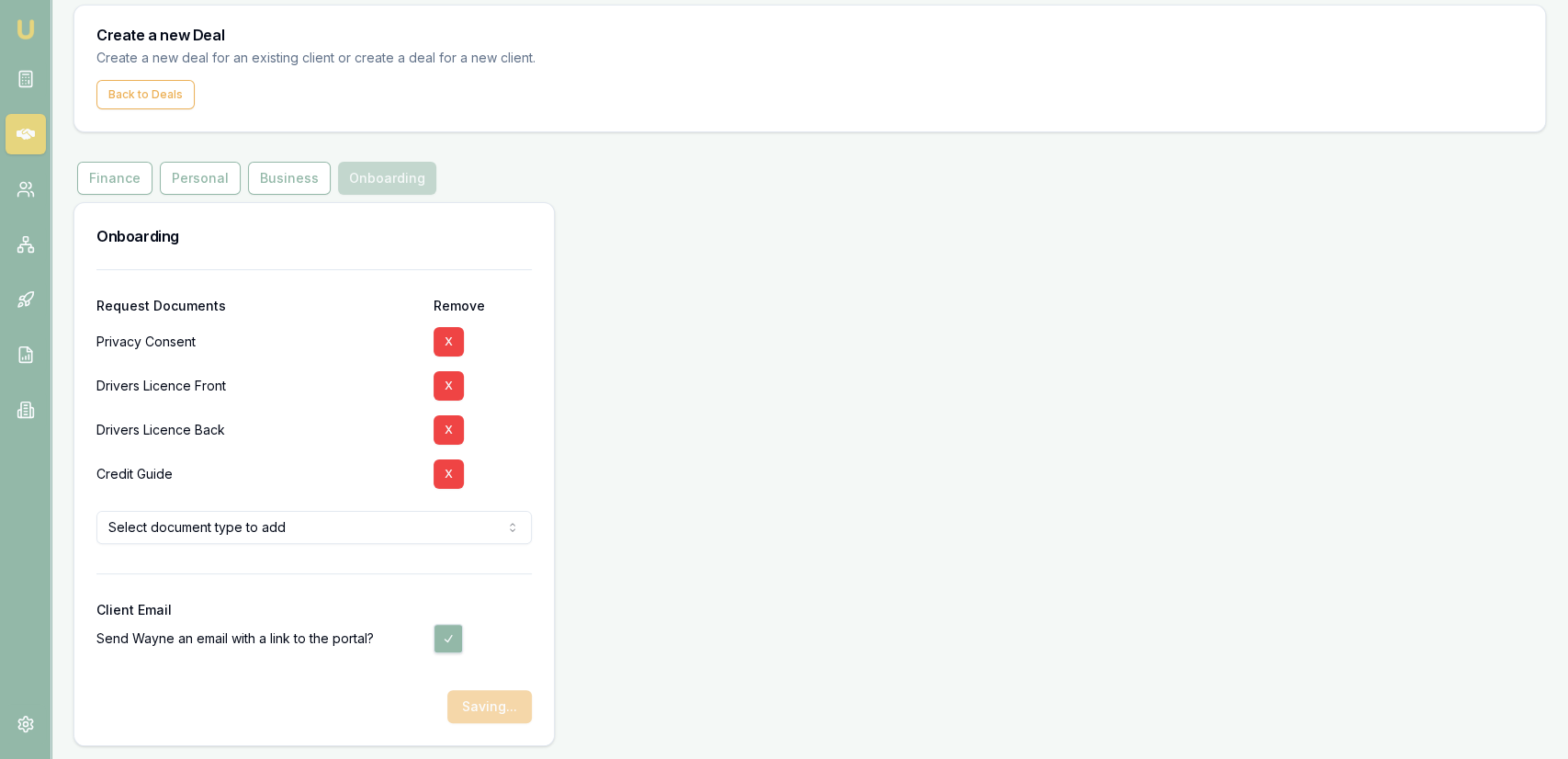 scroll, scrollTop: 0, scrollLeft: 0, axis: both 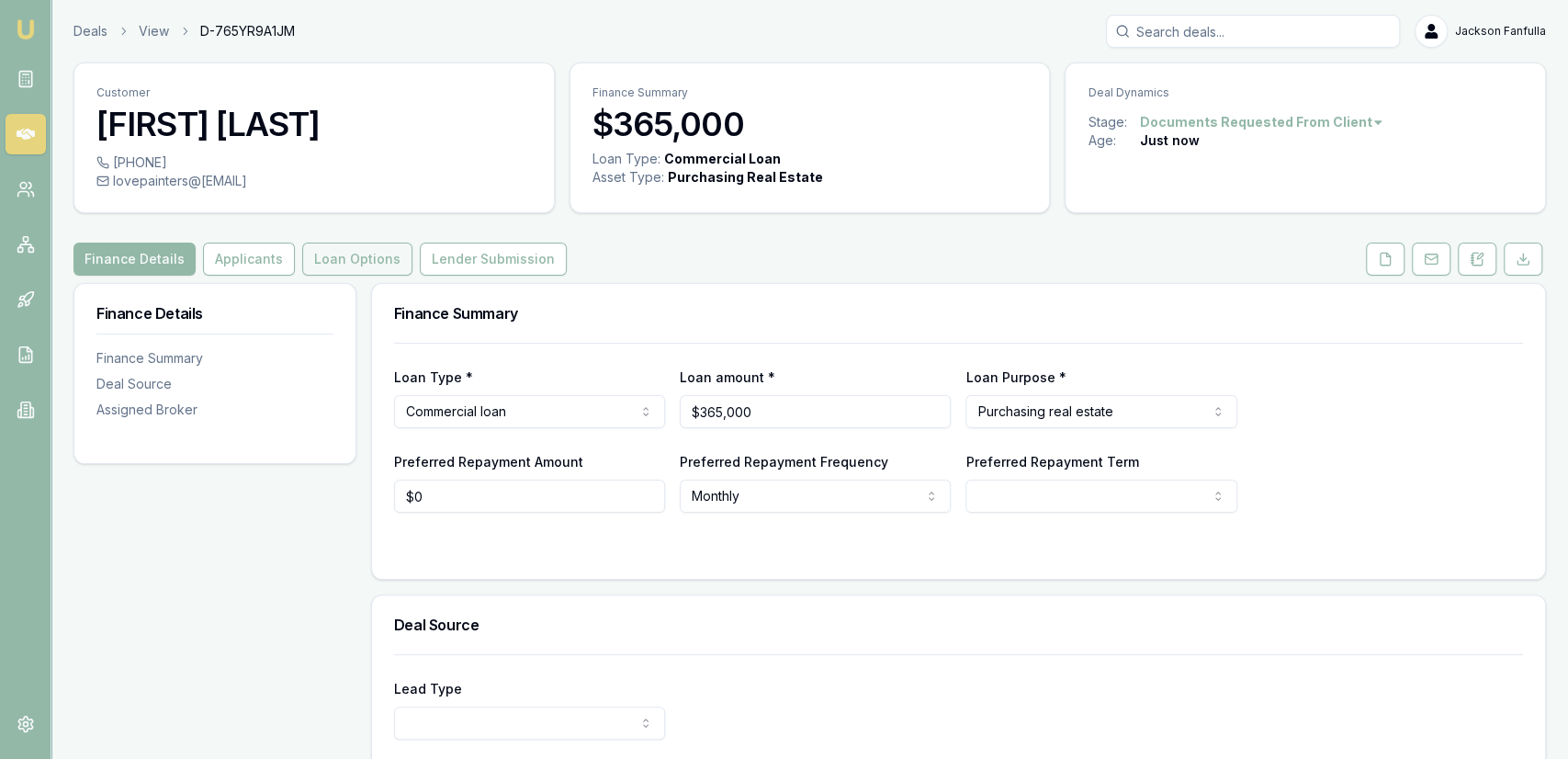 click on "Loan Options" at bounding box center (357, 259) 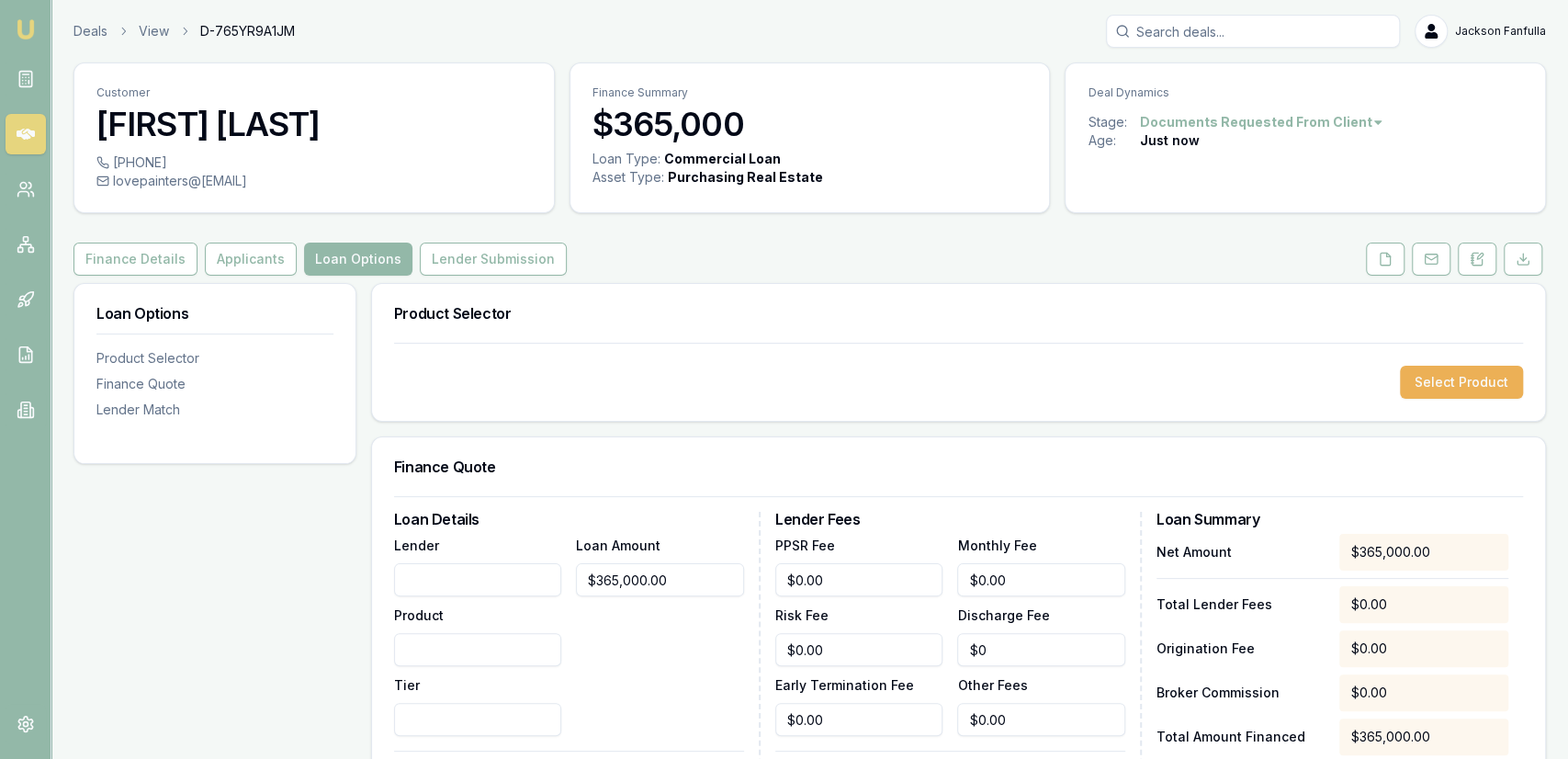 click on "Select Product" at bounding box center (1461, 382) 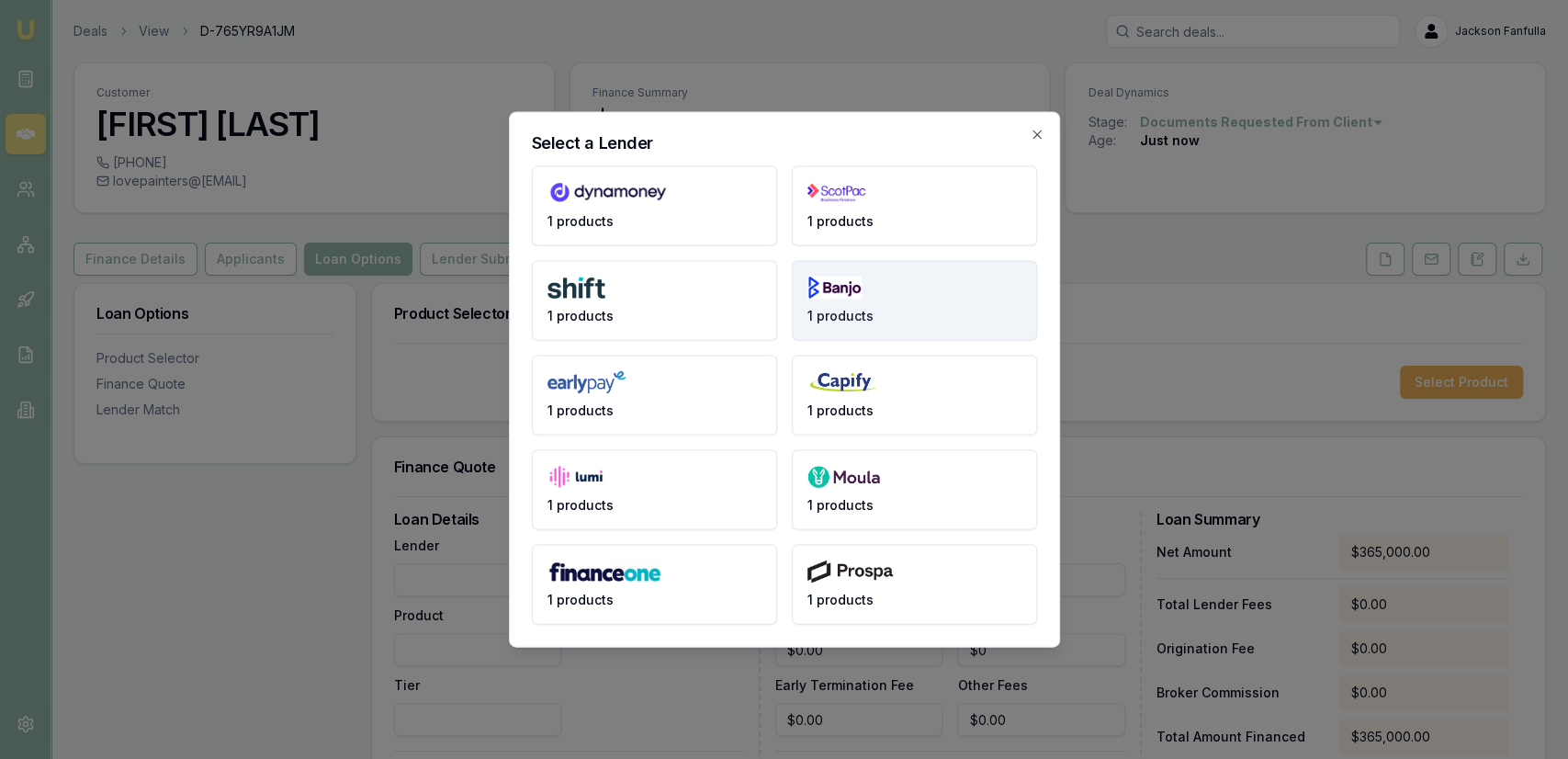 click on "1   products" at bounding box center [914, 300] 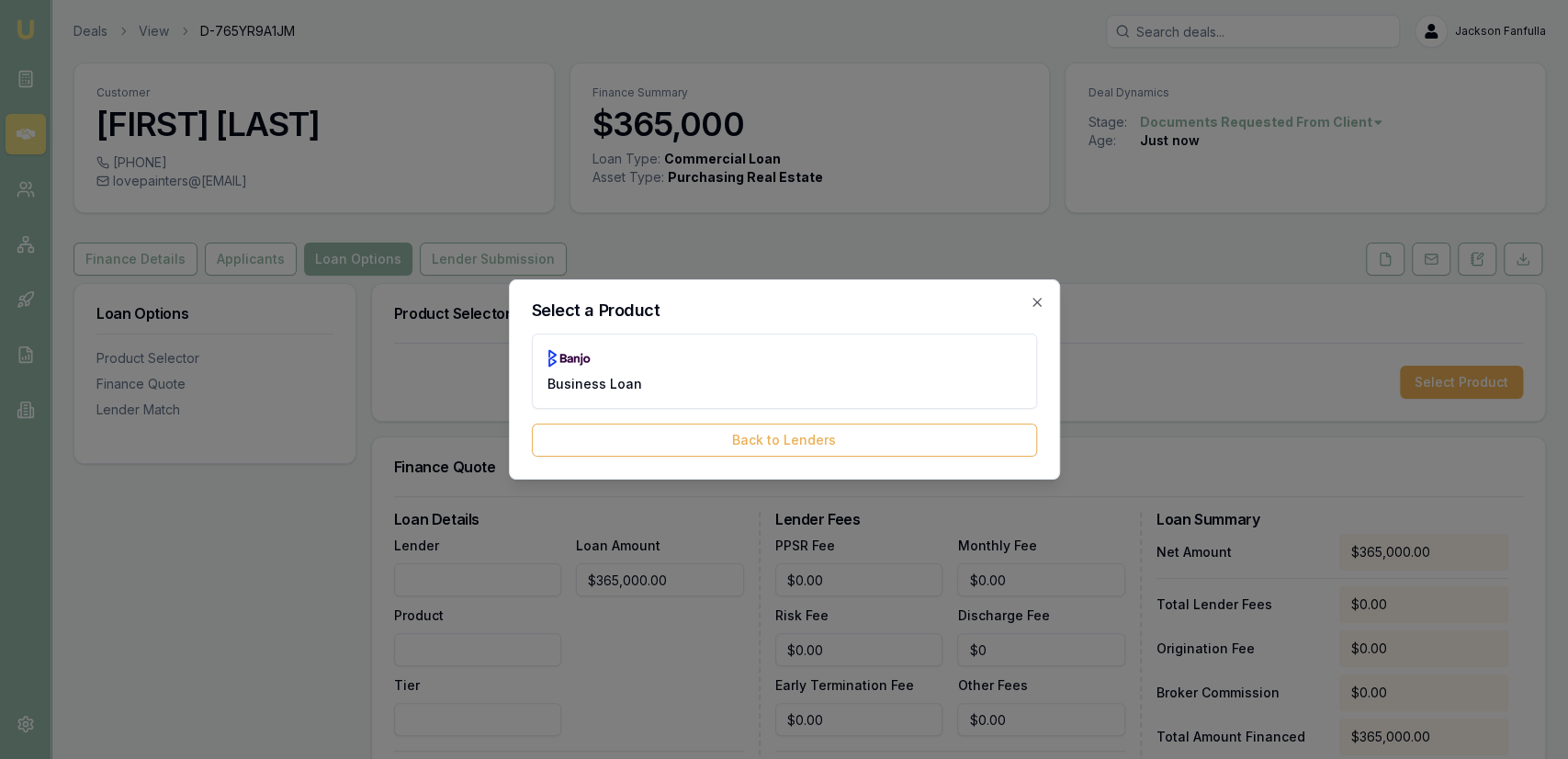 click on "Select a Product Business Loan Back to Lenders Close" at bounding box center [784, 380] 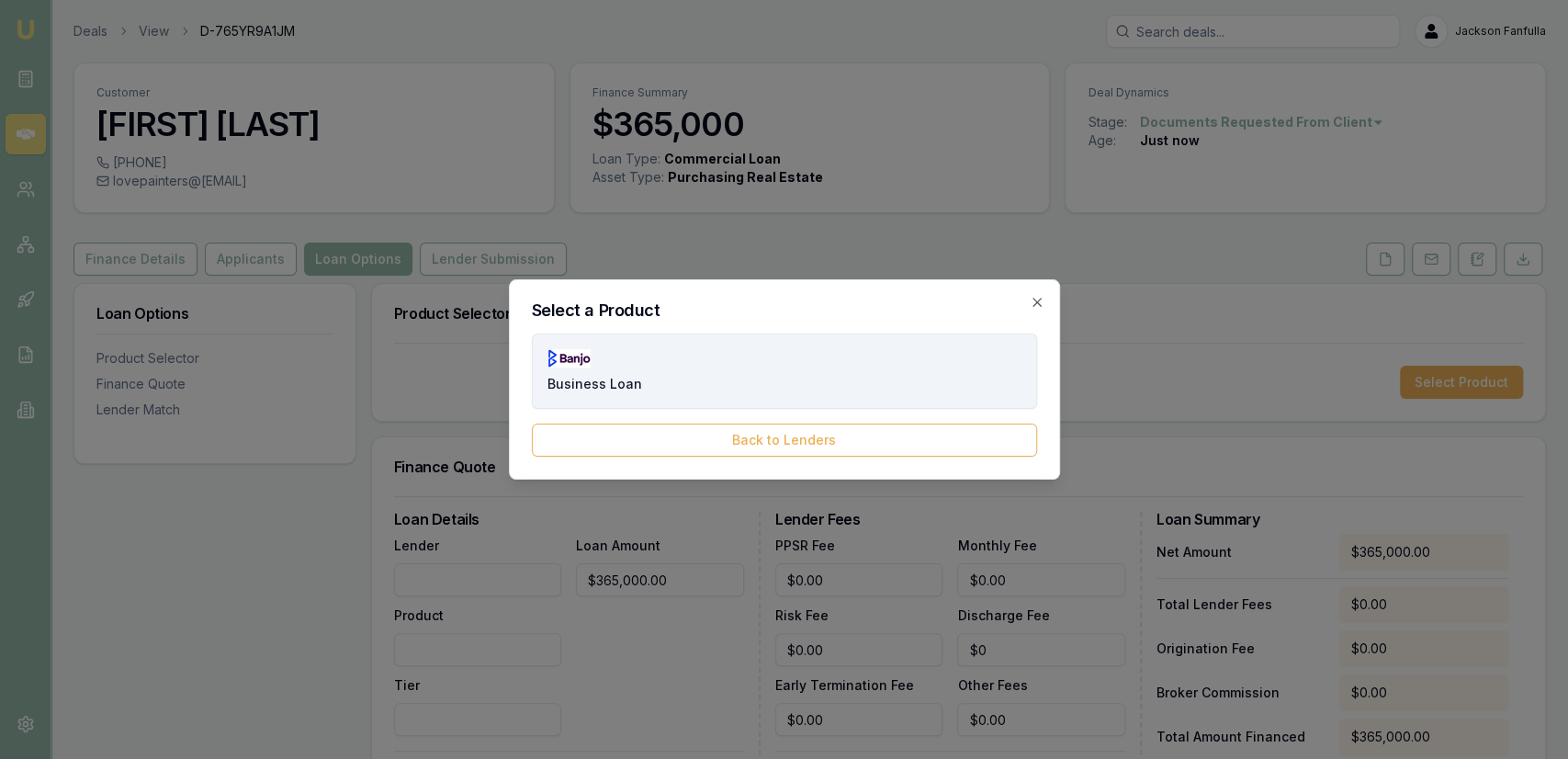 click on "Business Loan" at bounding box center (784, 371) 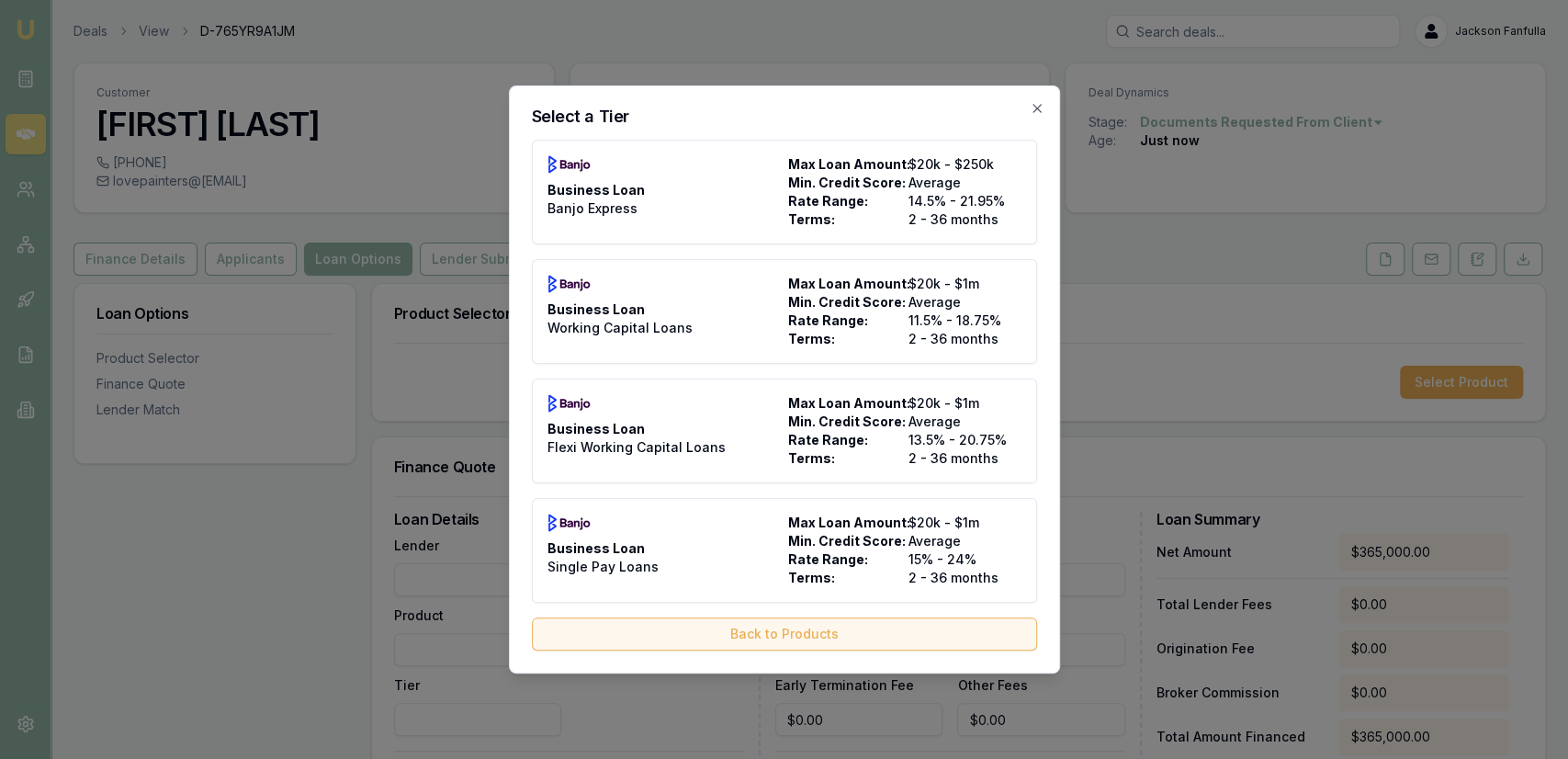 click on "Back to Products" at bounding box center (784, 634) 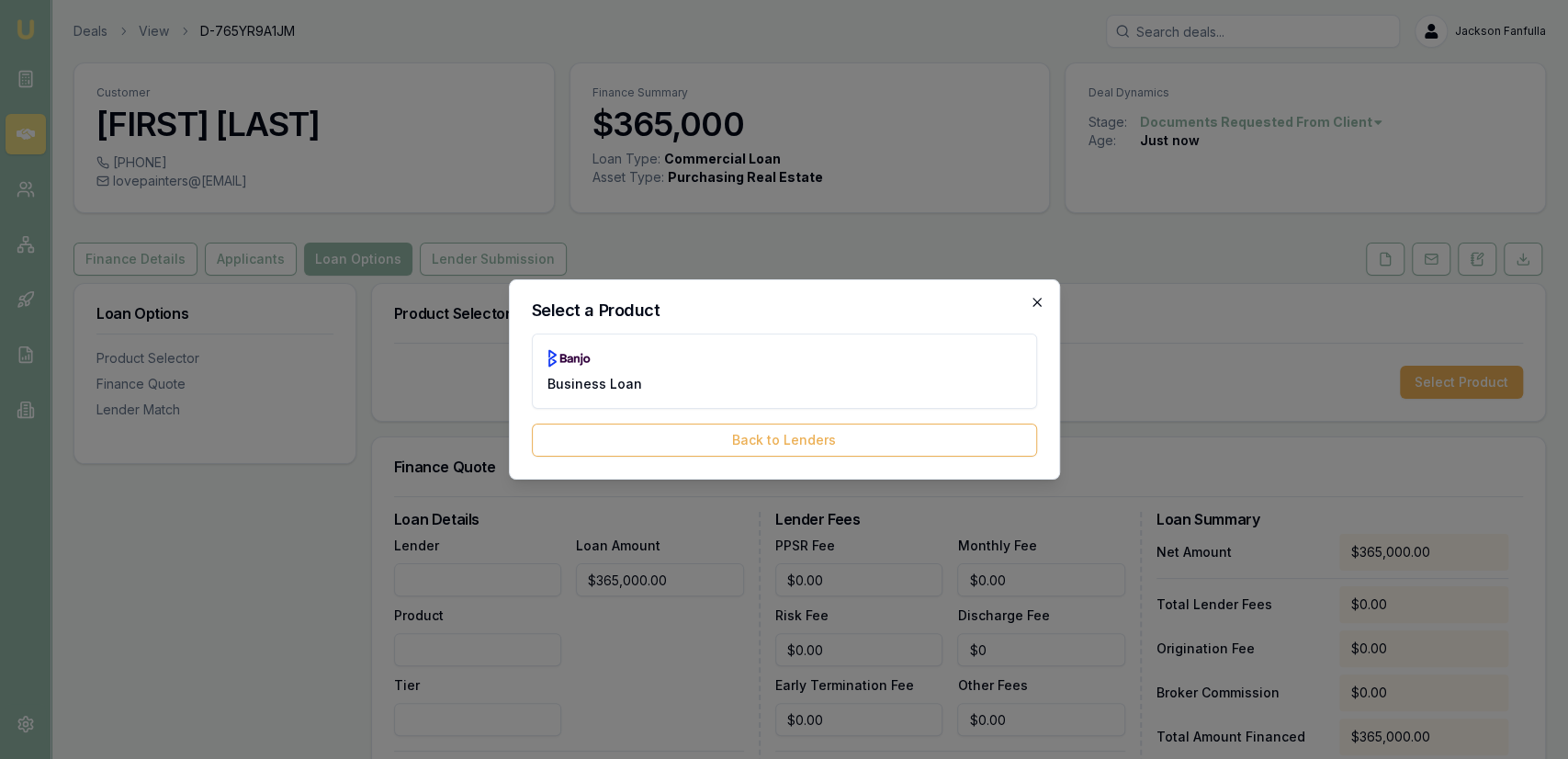 click 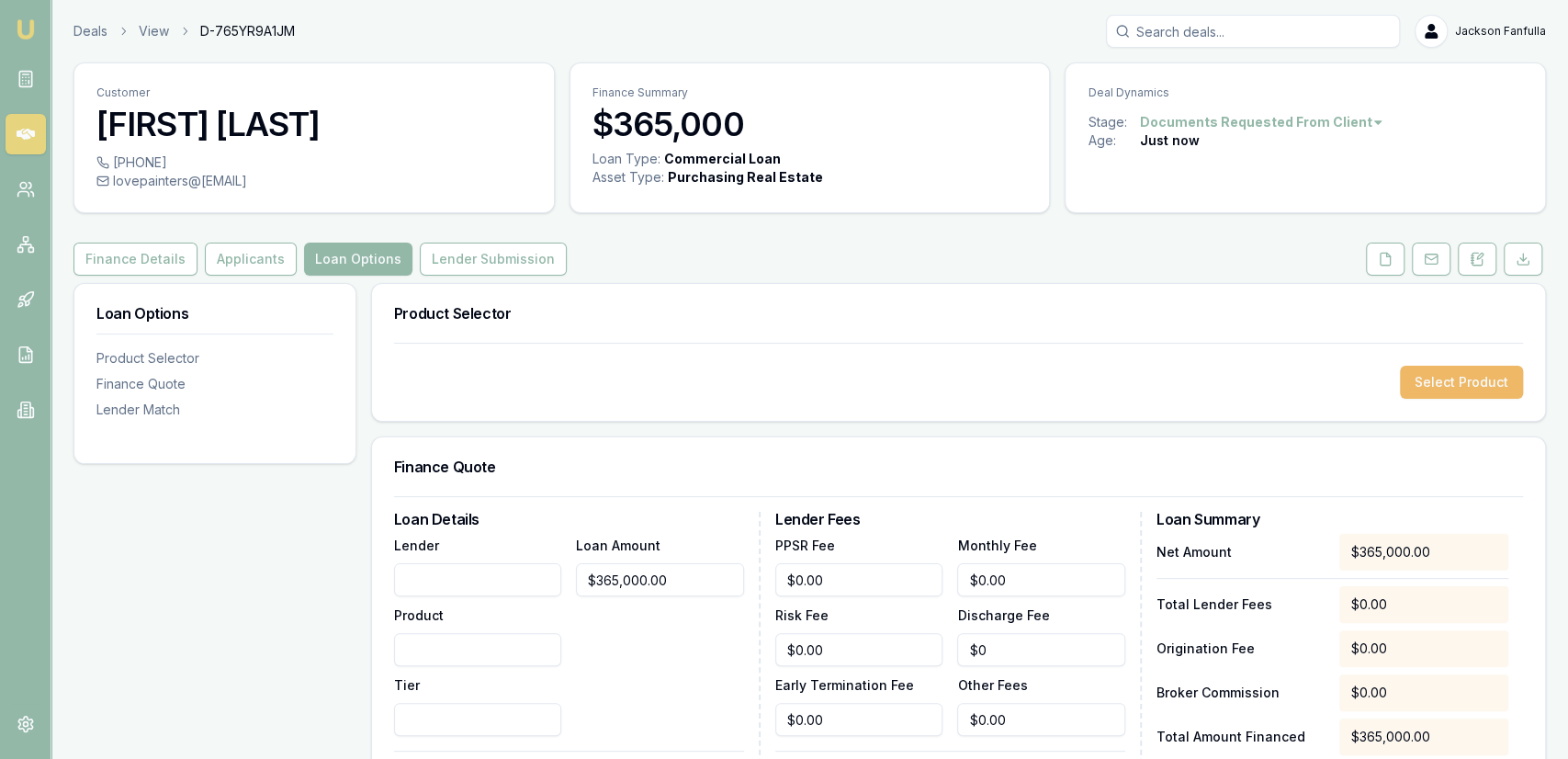 click on "Select Product" at bounding box center (1461, 382) 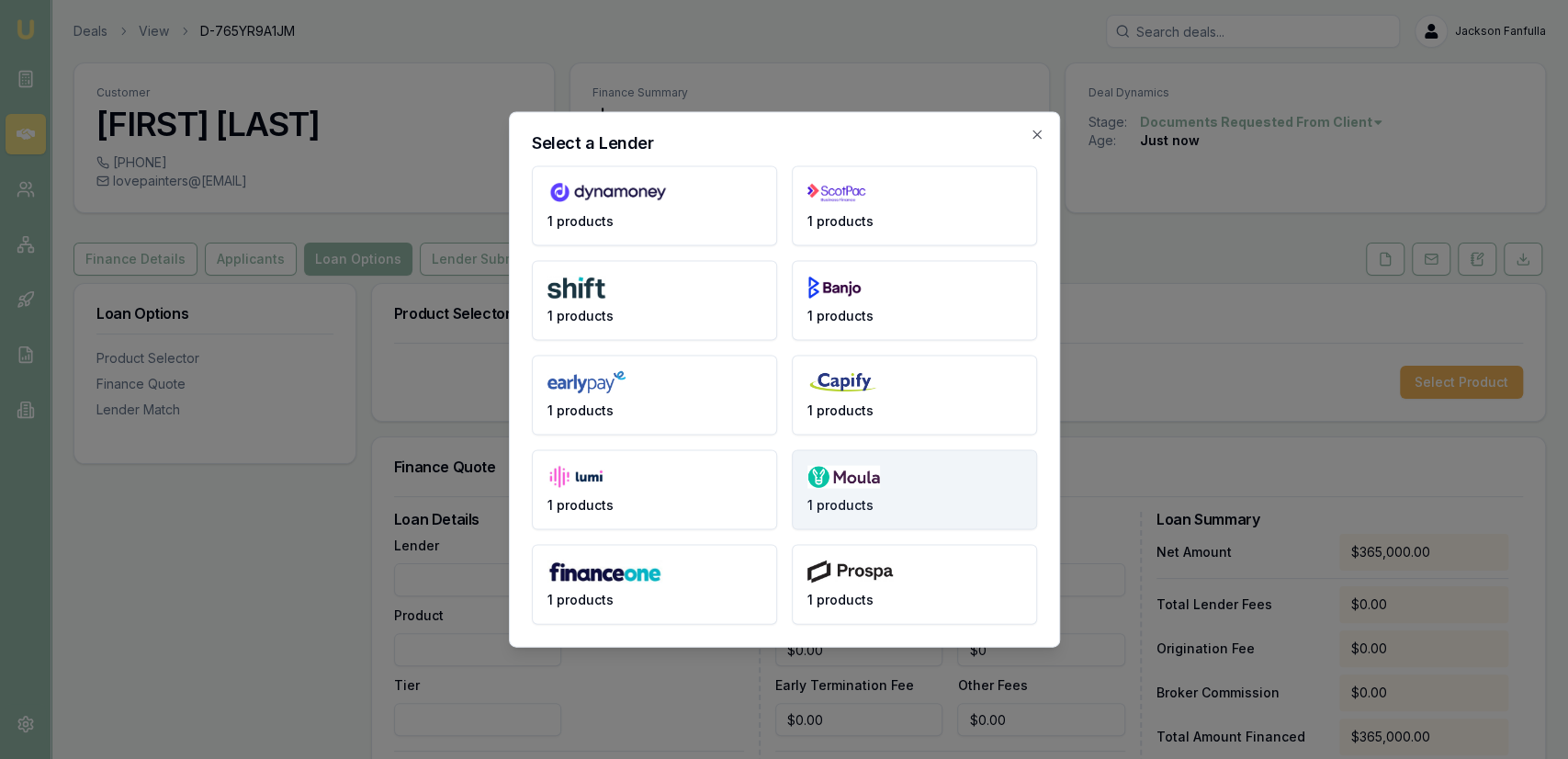 click at bounding box center (844, 477) 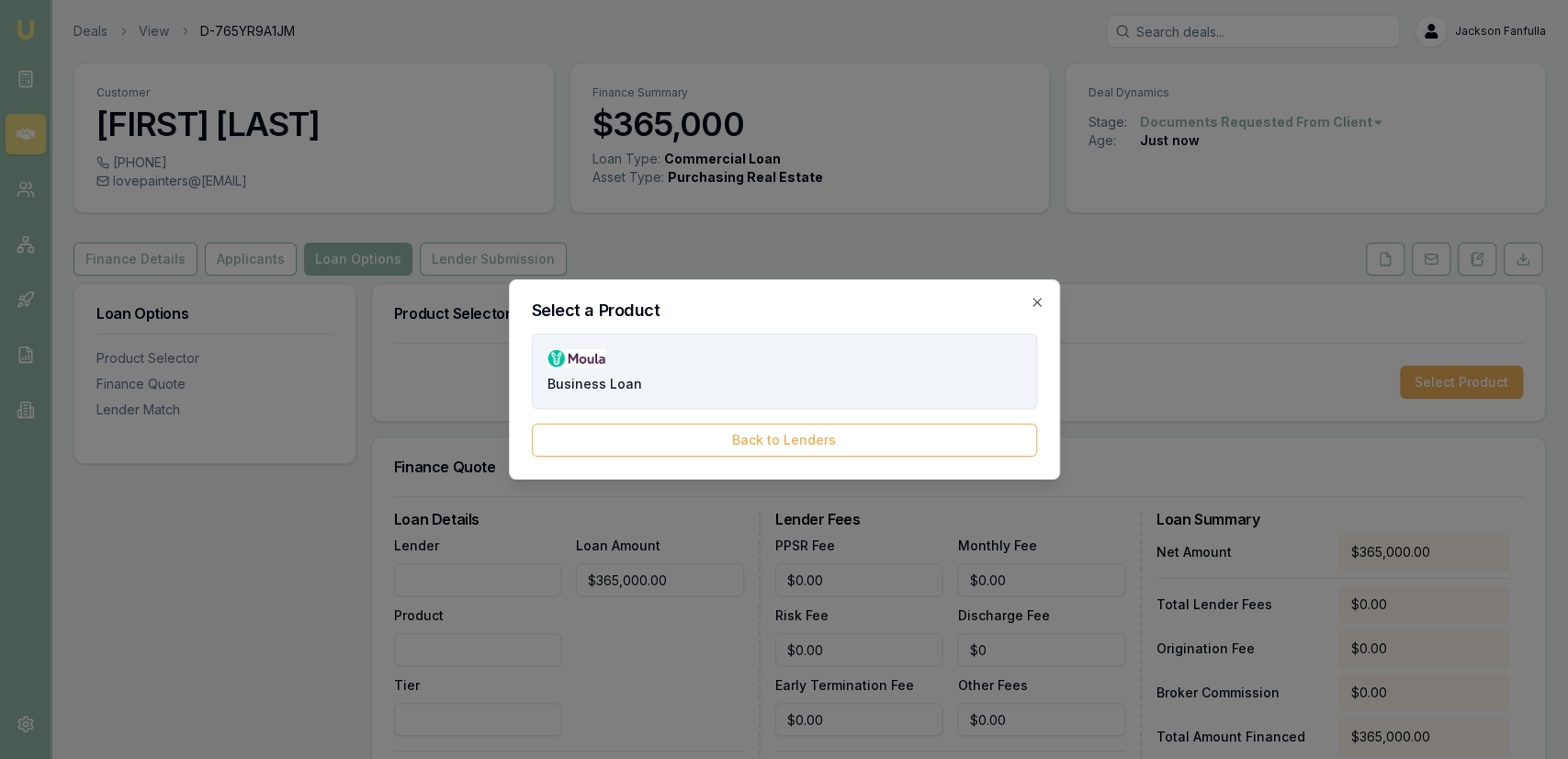 click on "Business Loan" at bounding box center [784, 371] 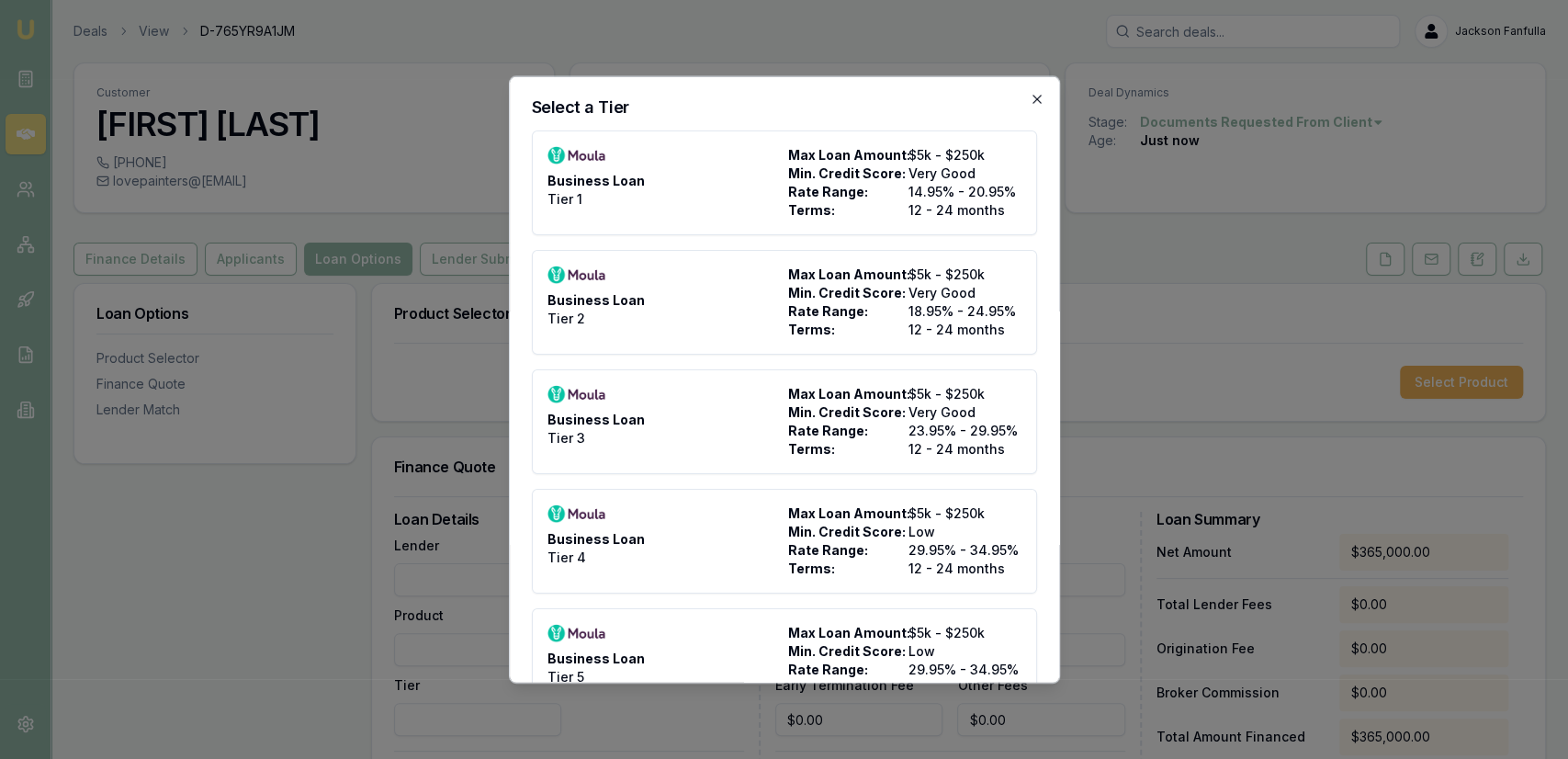 click 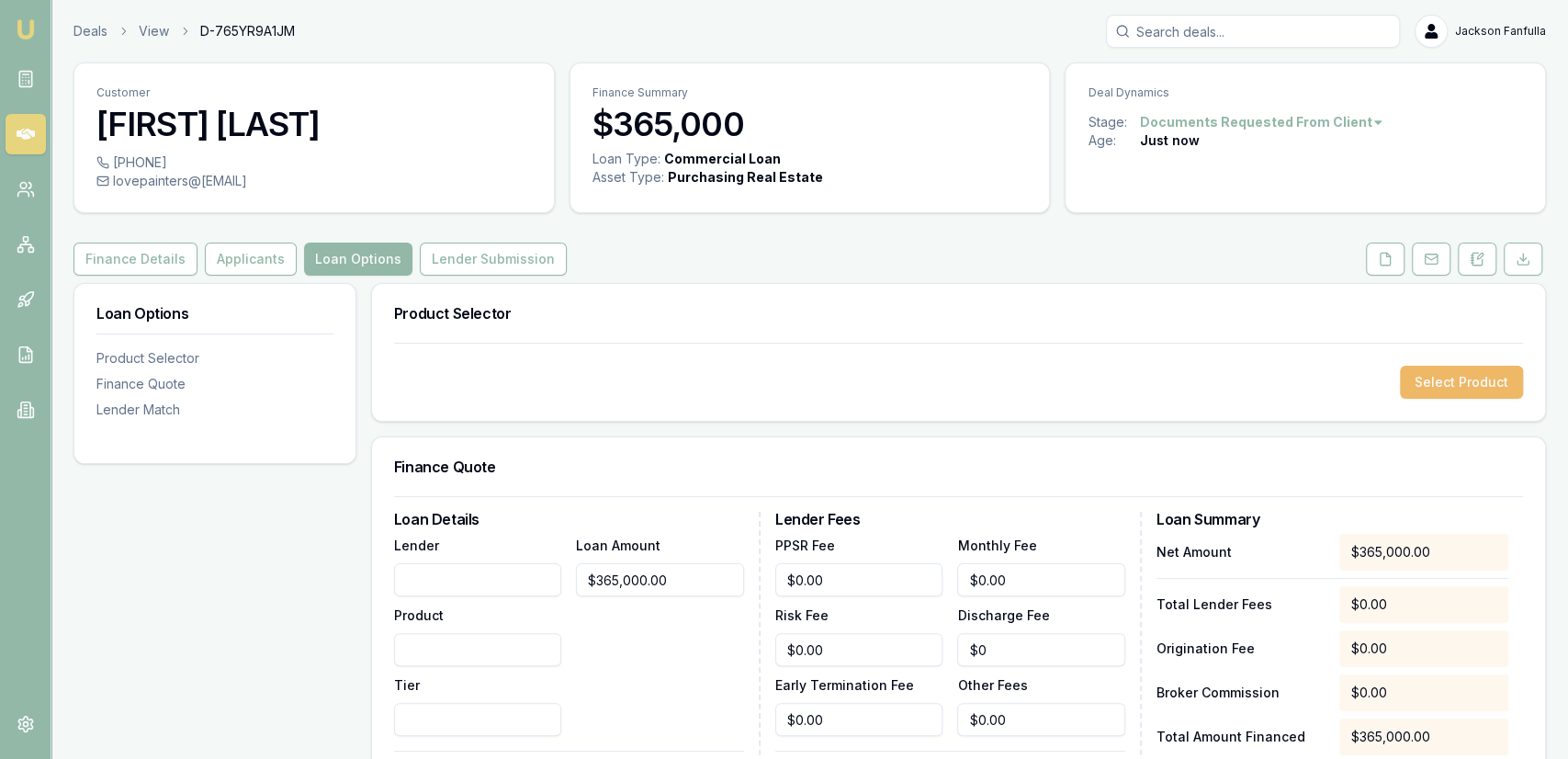 click on "Select Product" at bounding box center (1461, 382) 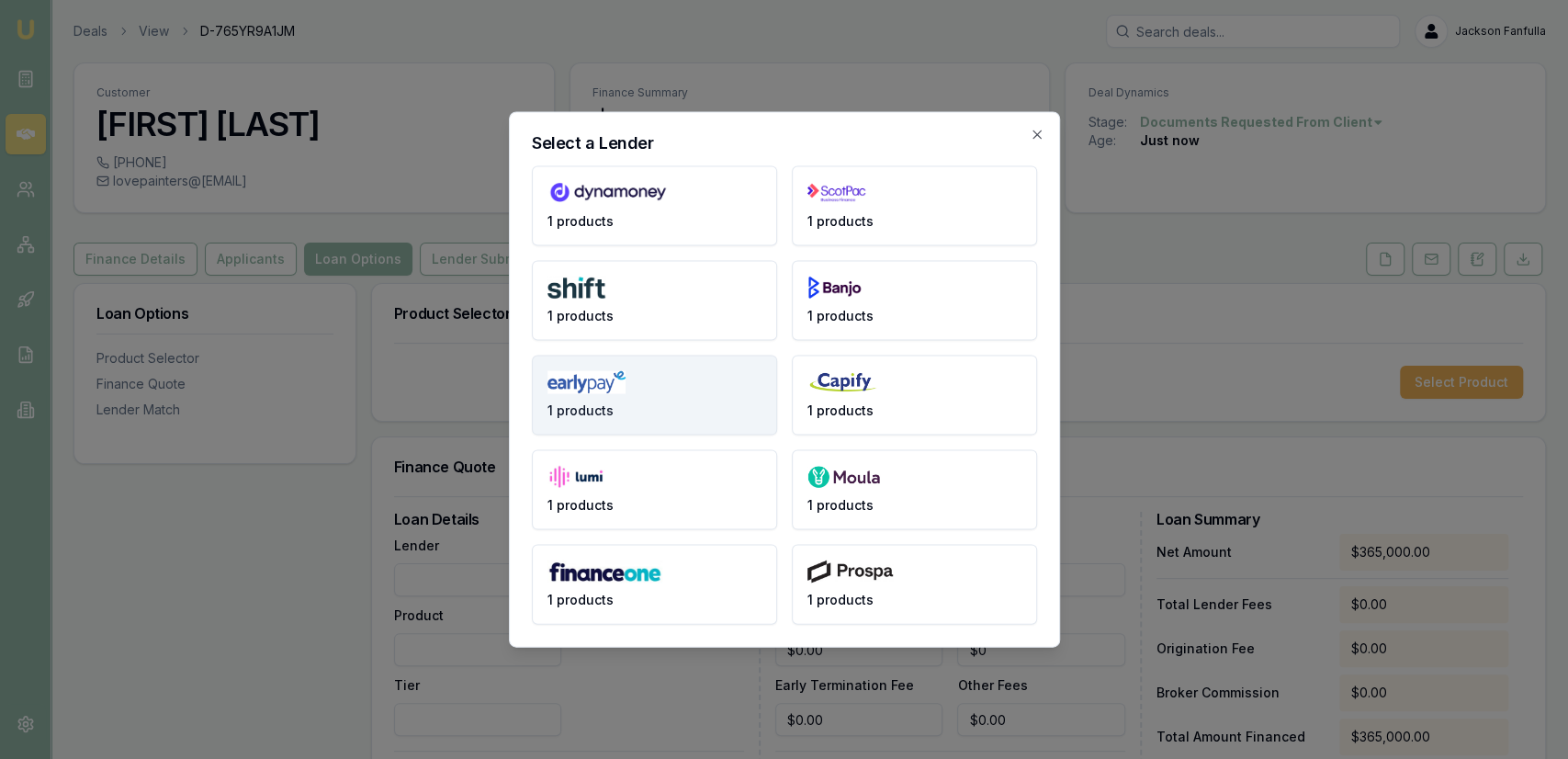 click on "1   products" at bounding box center [654, 395] 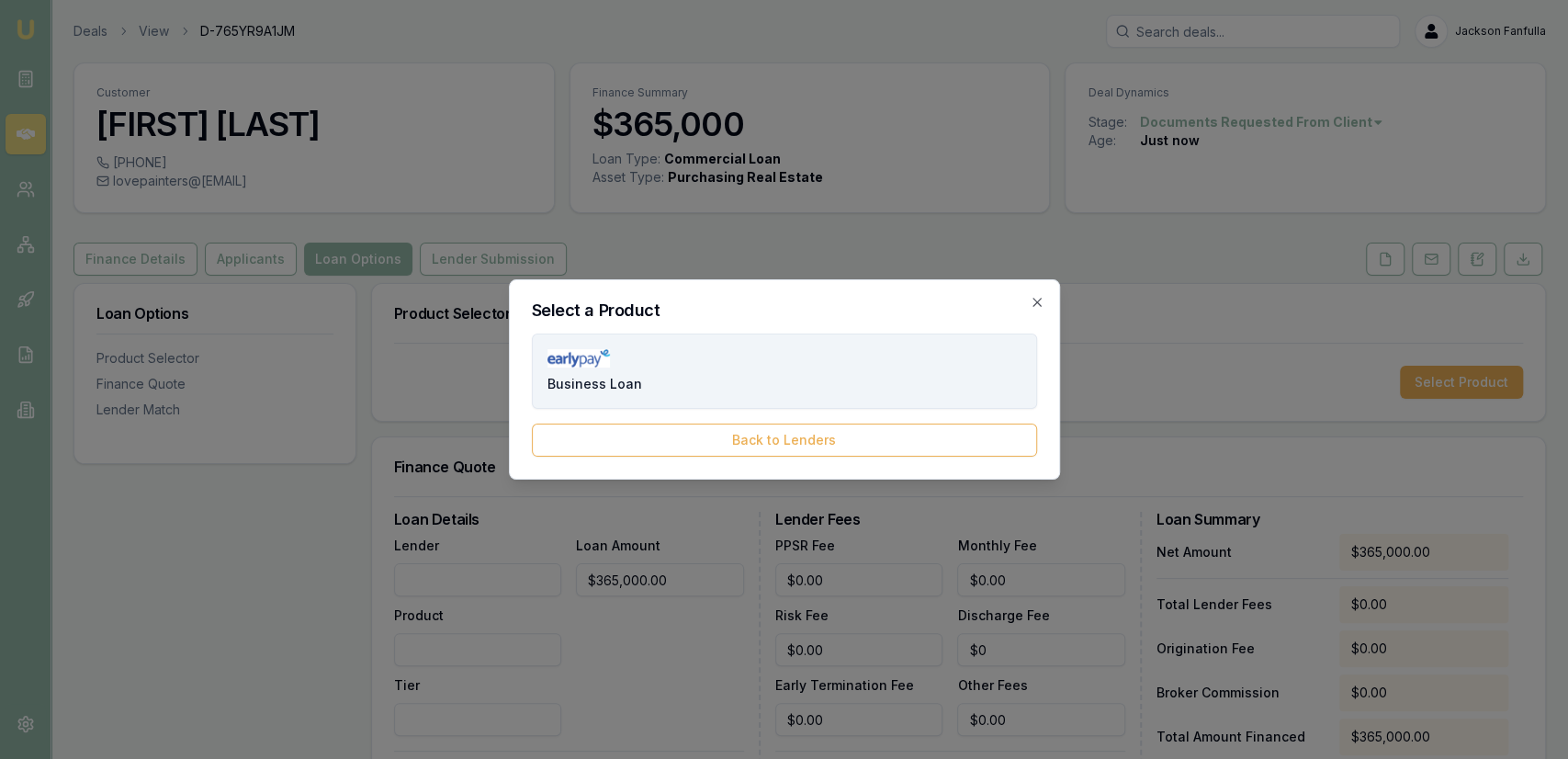 click on "Business Loan" at bounding box center [784, 371] 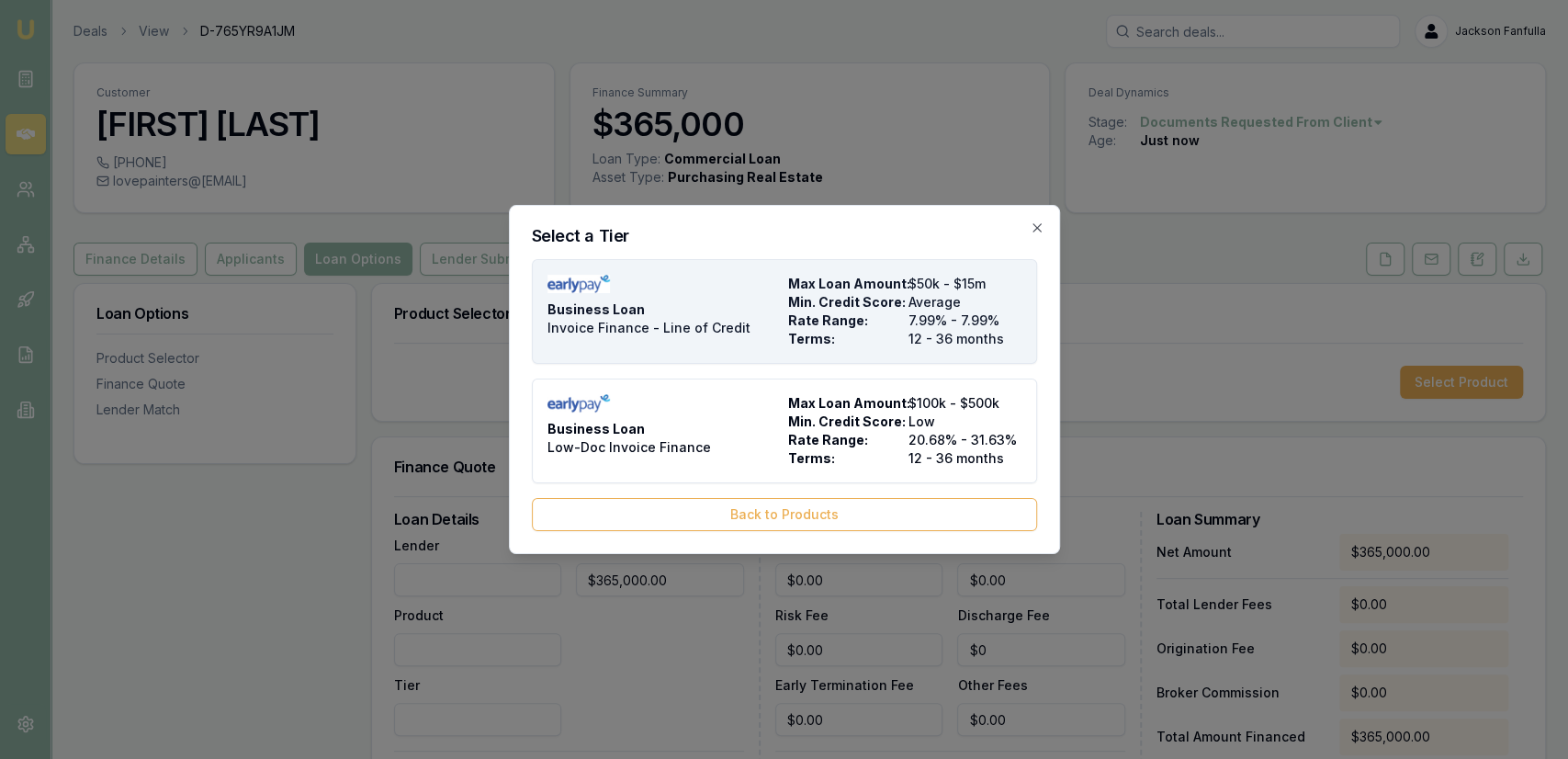 click on "Business Loan Invoice Finance - Line of Credit Max Loan Amount:  $50k - $15m Min. Credit Score:  Average Rate Range:    7.99% - 7.99% Terms:    12 - 36 months" at bounding box center (784, 312) 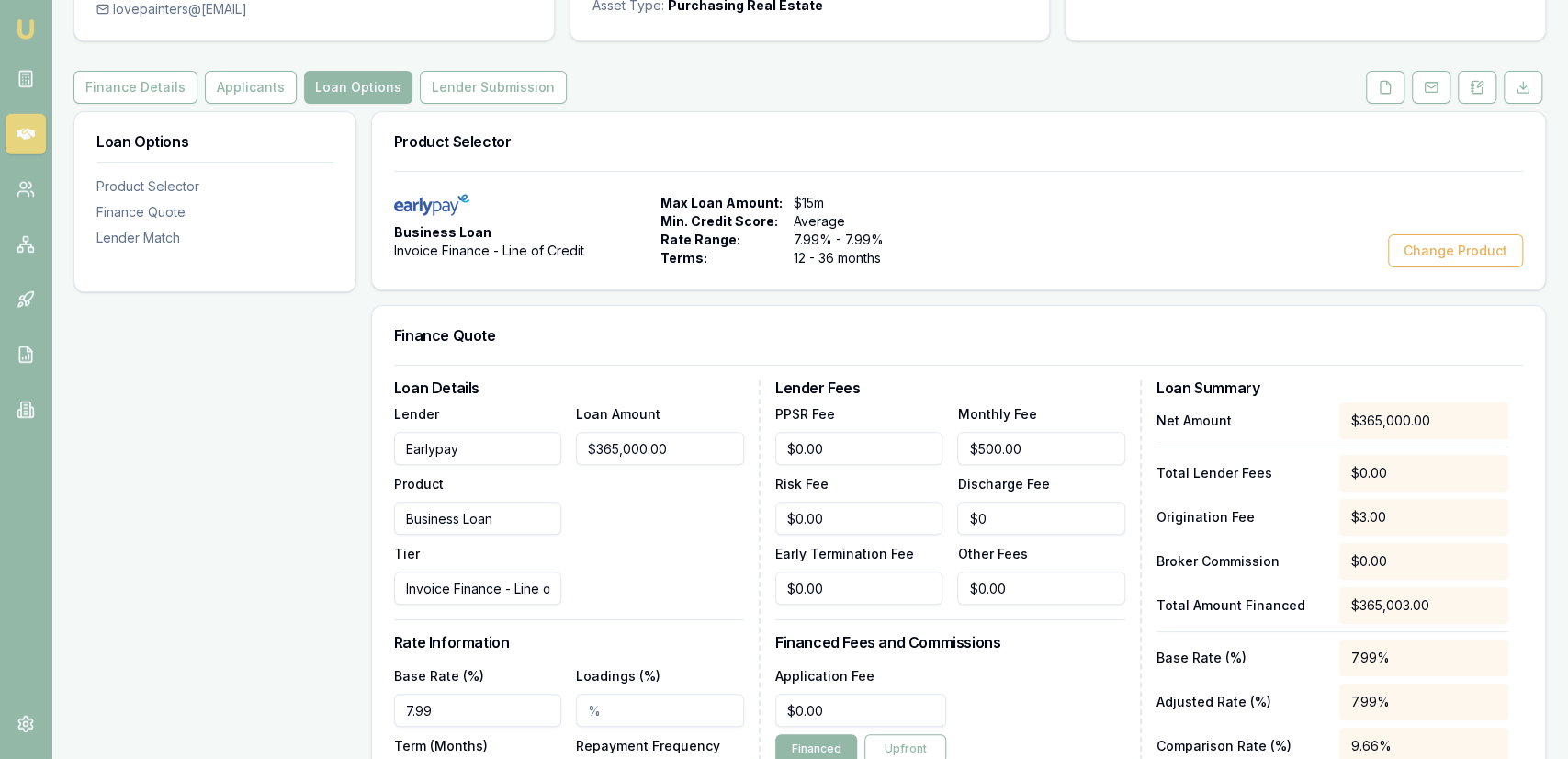 scroll, scrollTop: 0, scrollLeft: 0, axis: both 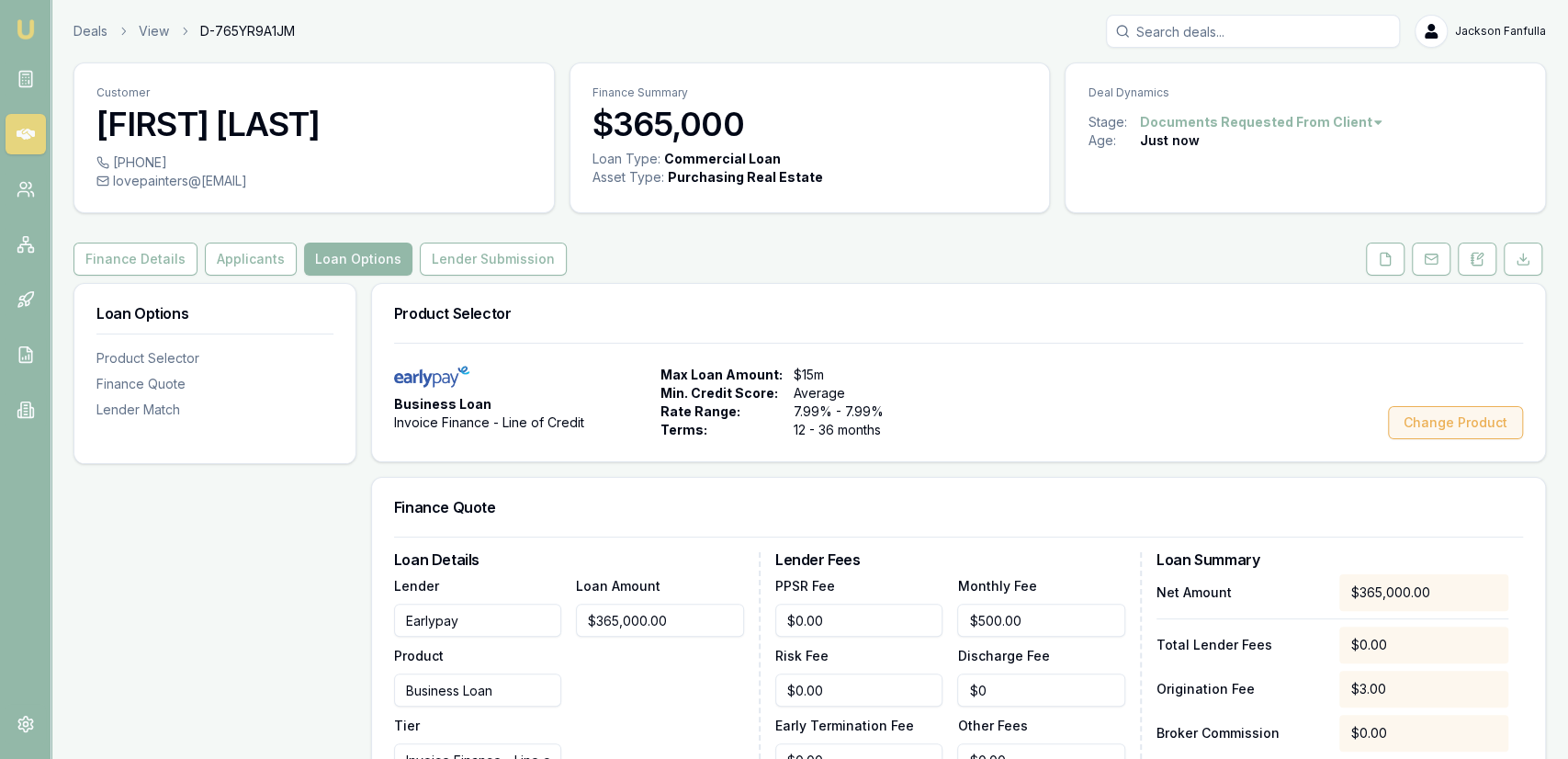 click on "Change Product" at bounding box center (1455, 423) 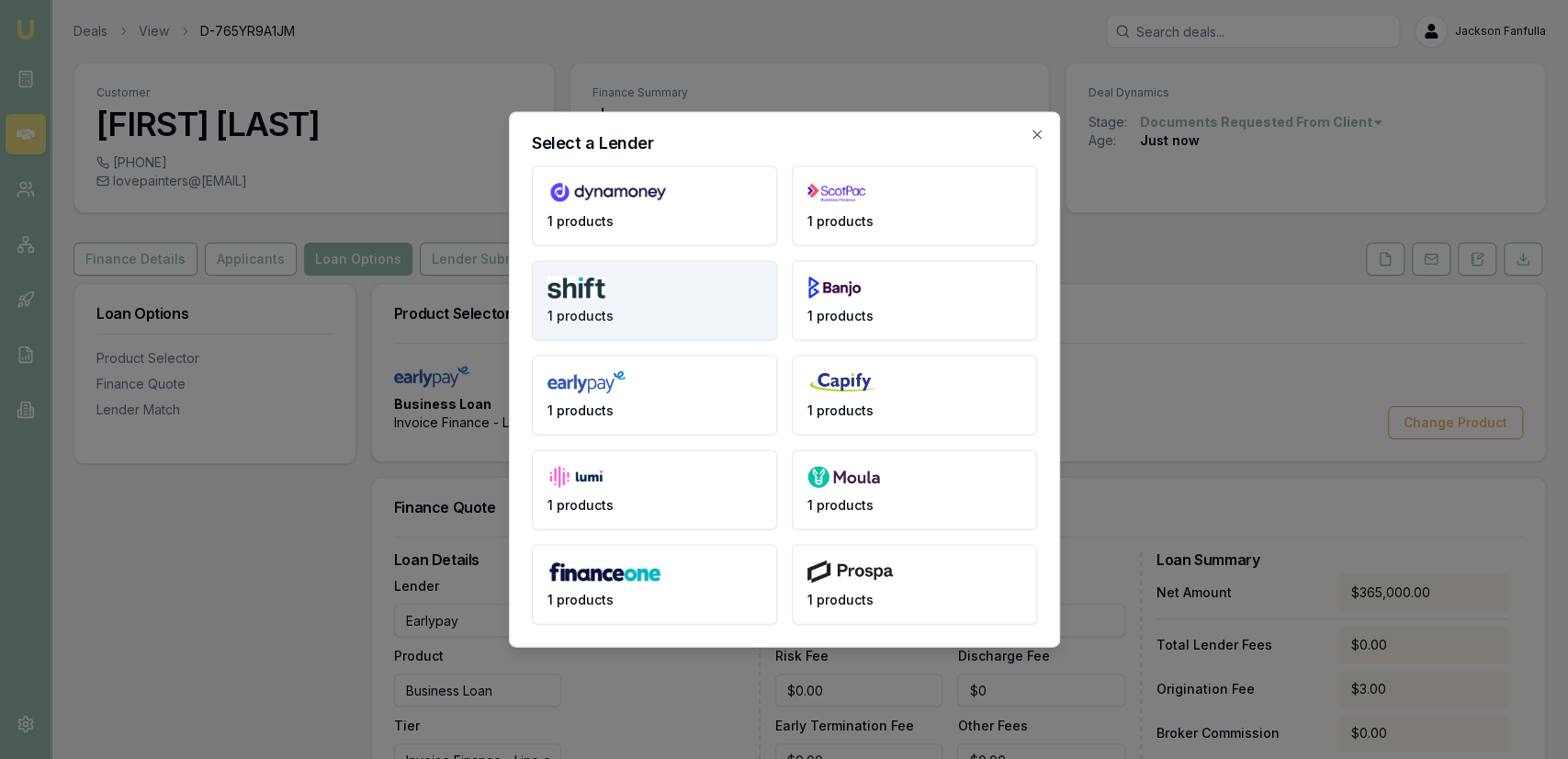 click on "1   products" at bounding box center (654, 300) 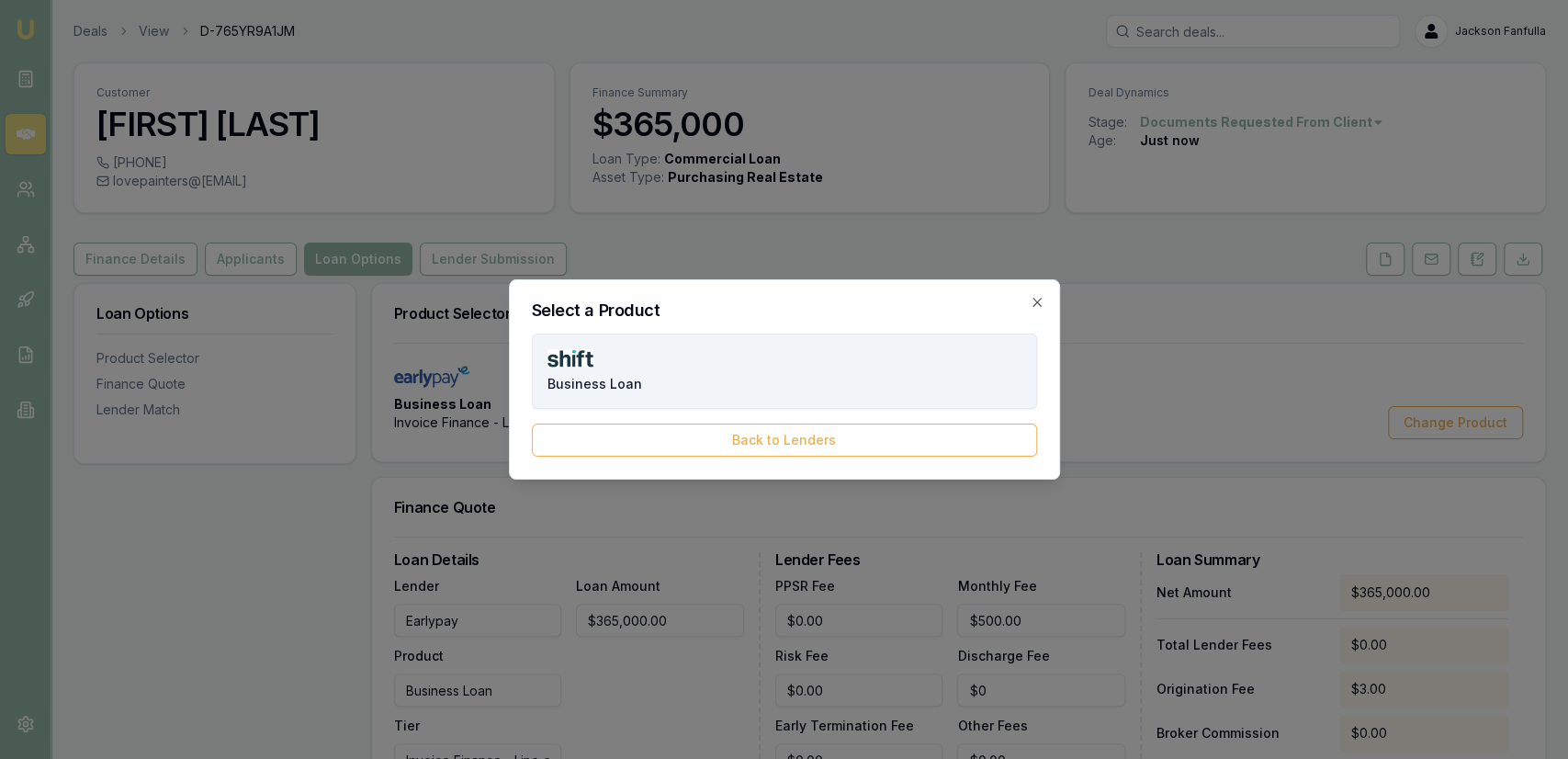 click on "Business Loan" at bounding box center (784, 371) 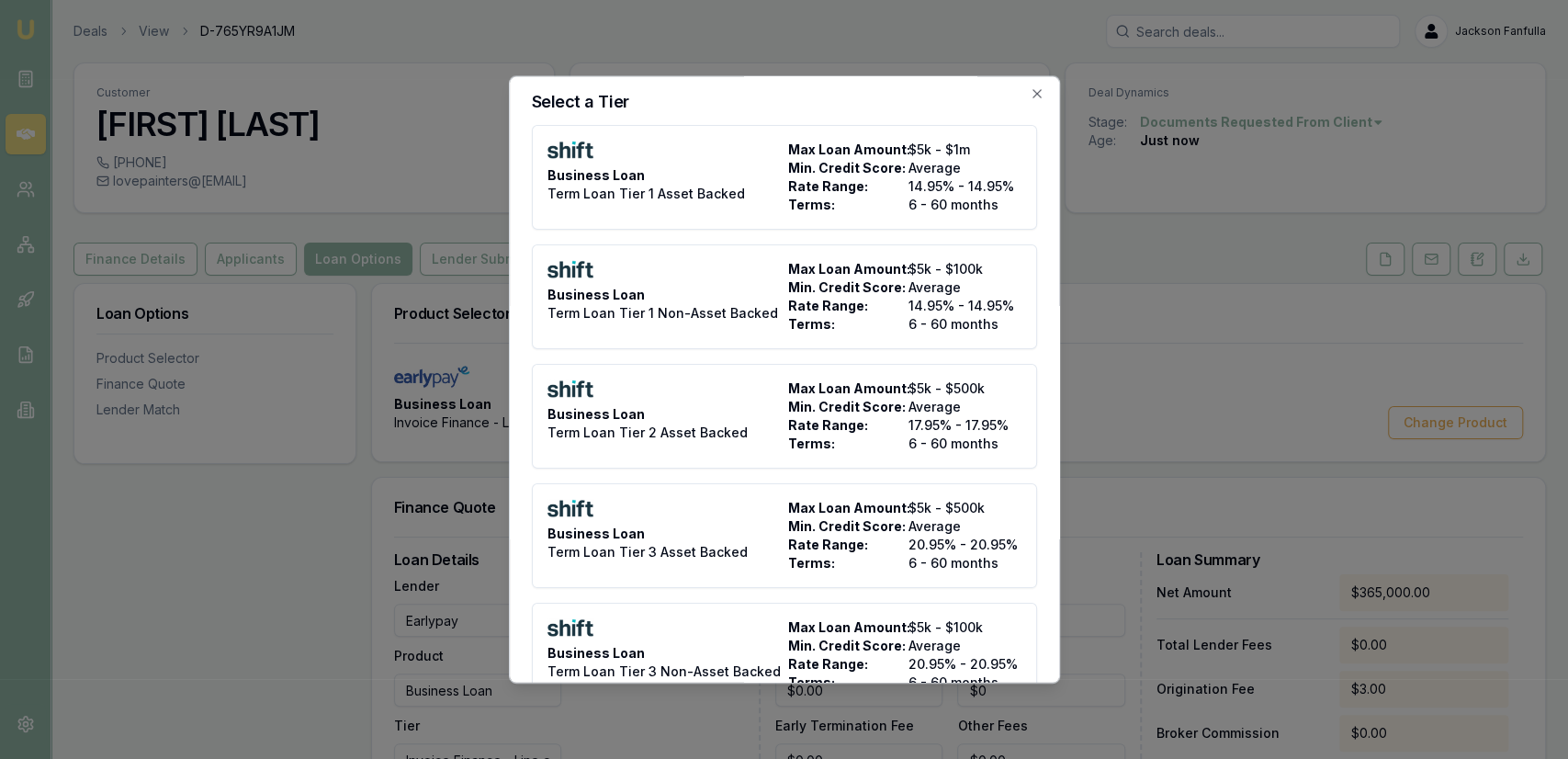 scroll, scrollTop: 0, scrollLeft: 0, axis: both 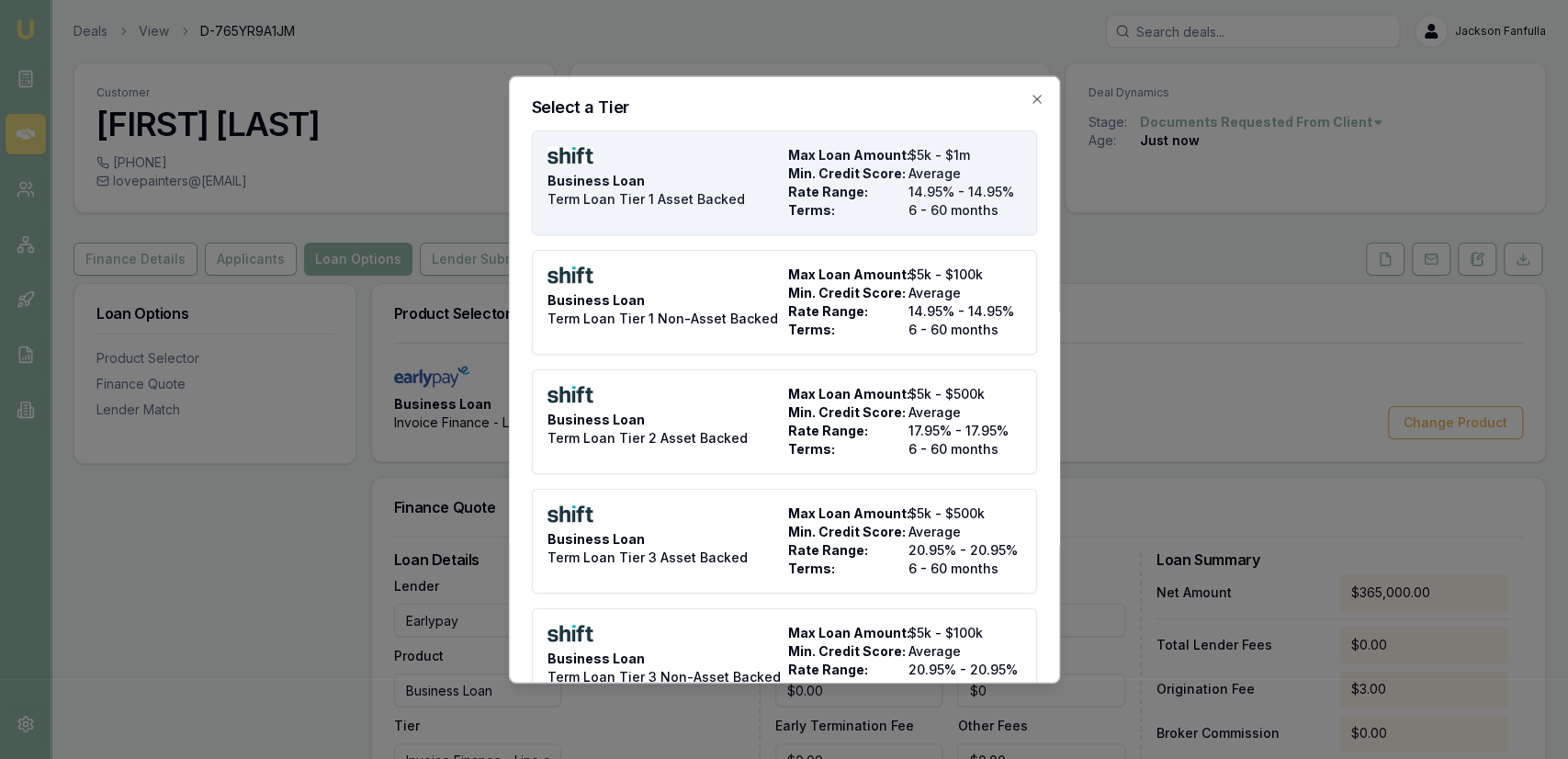 click on "Business Loan Term Loan Tier 1 Asset Backed" at bounding box center [664, 183] 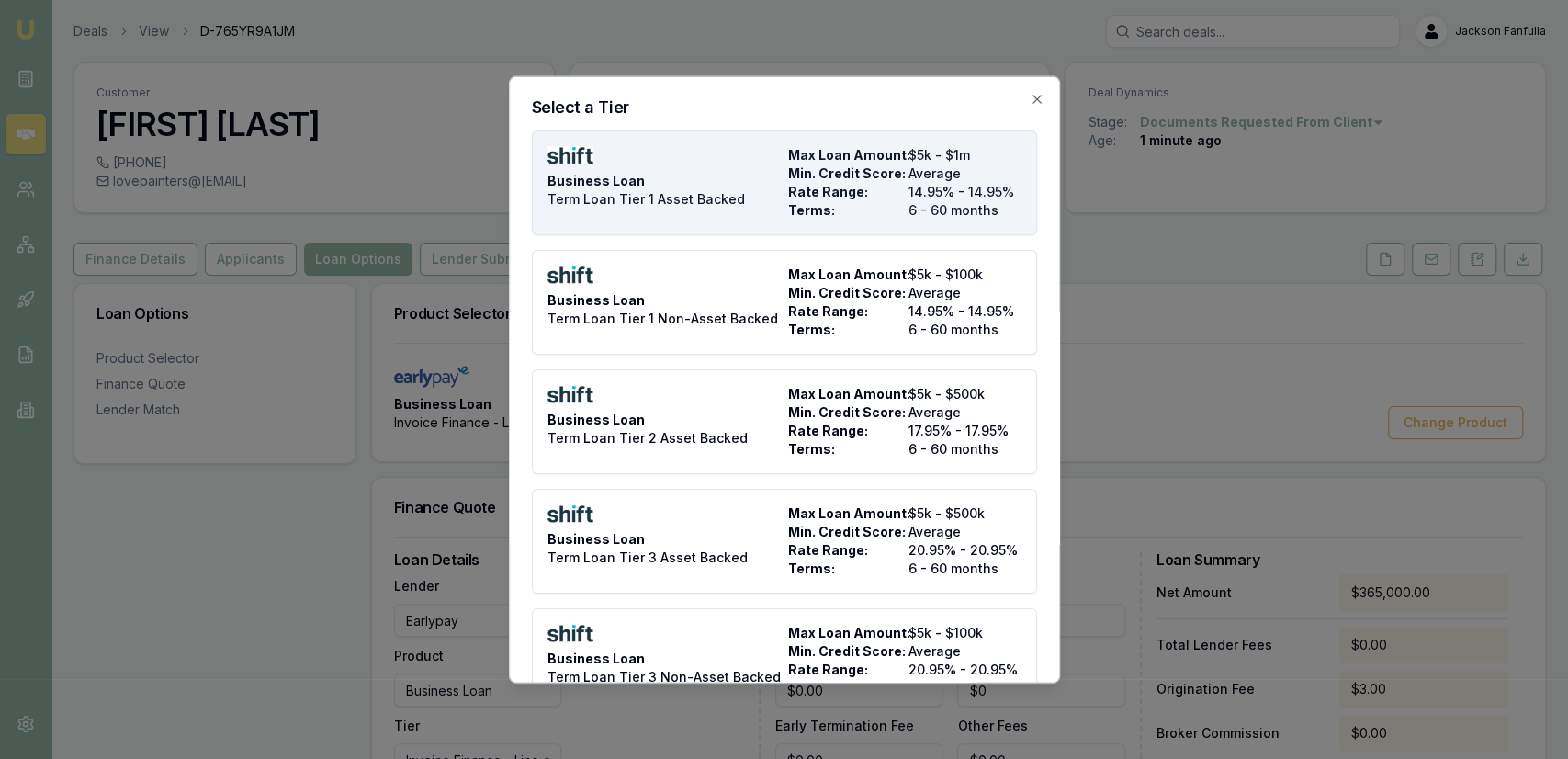 type on "Shift" 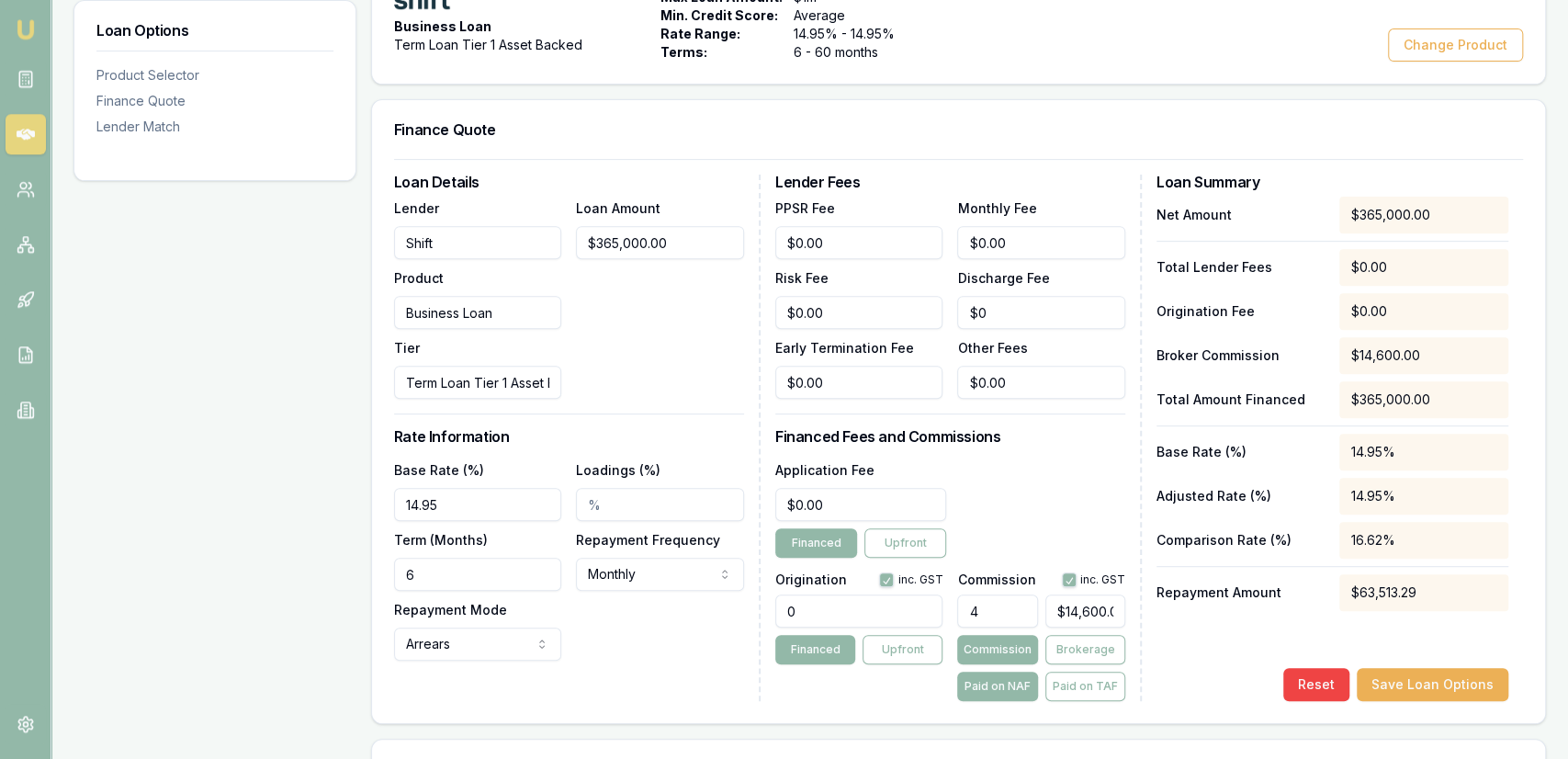 scroll, scrollTop: 382, scrollLeft: 0, axis: vertical 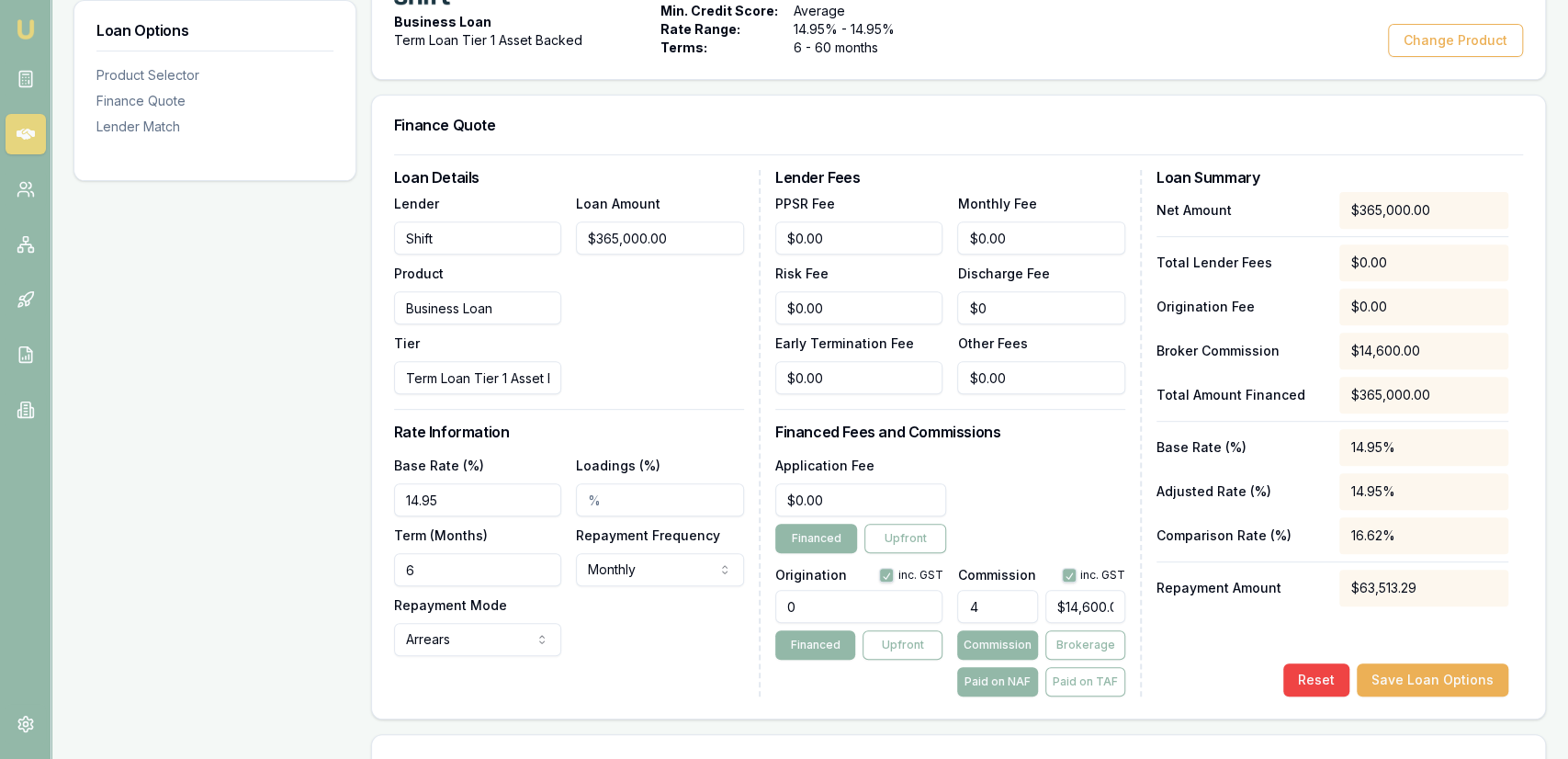 click on "6" at bounding box center [478, 570] 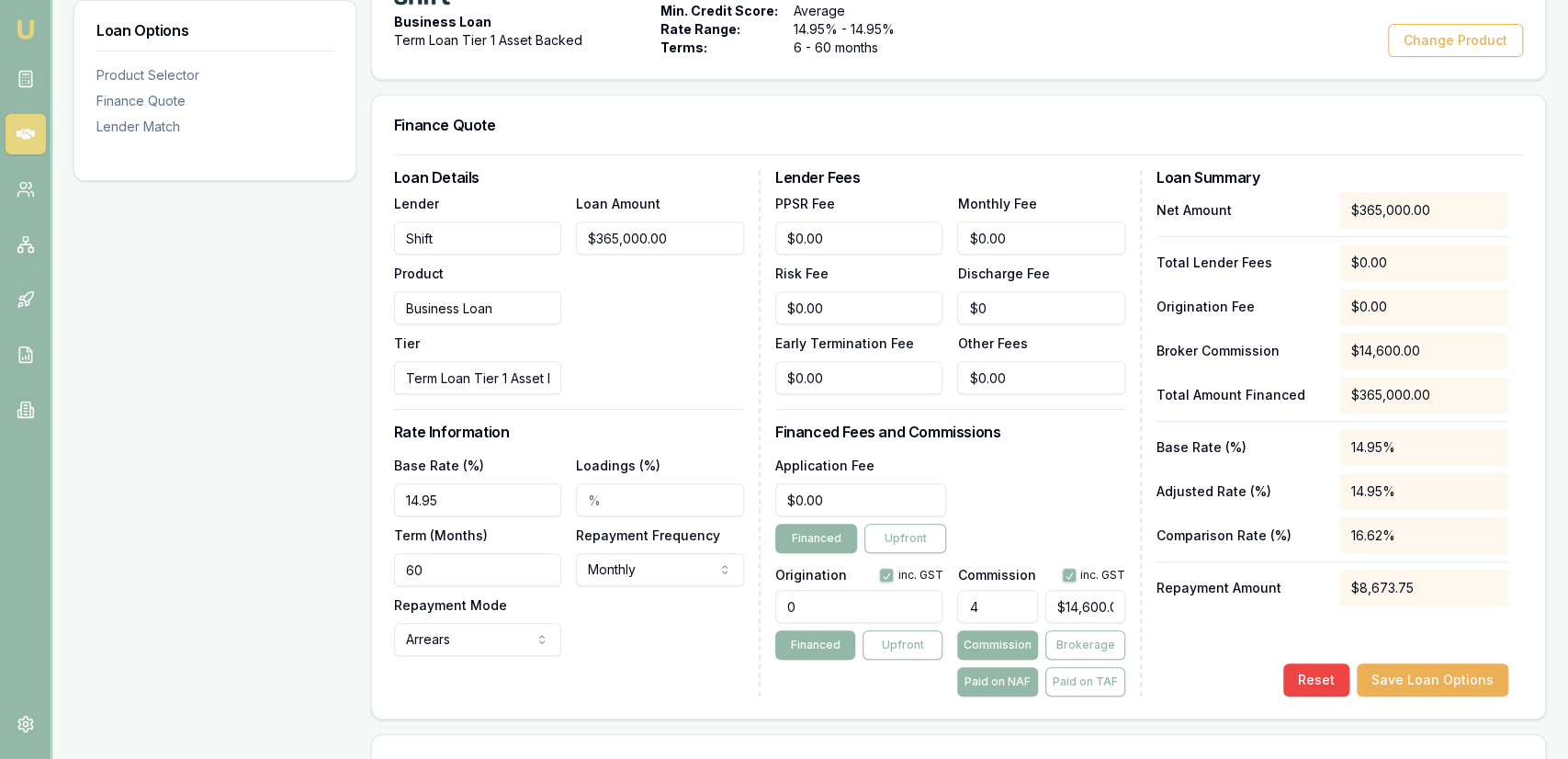 type on "60" 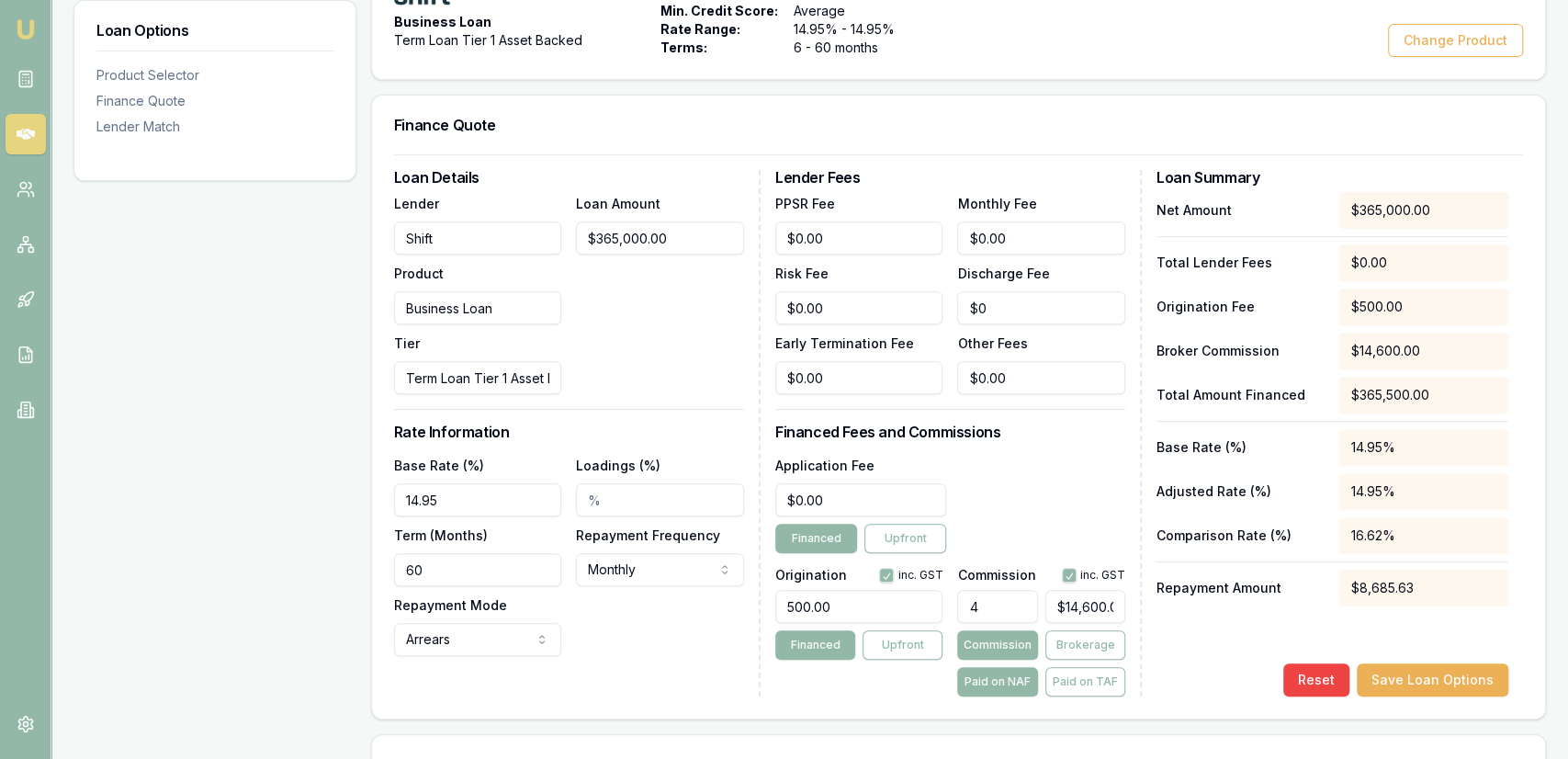 click on "Application Fee  $0.00 Financed Upfront" at bounding box center [950, 504] 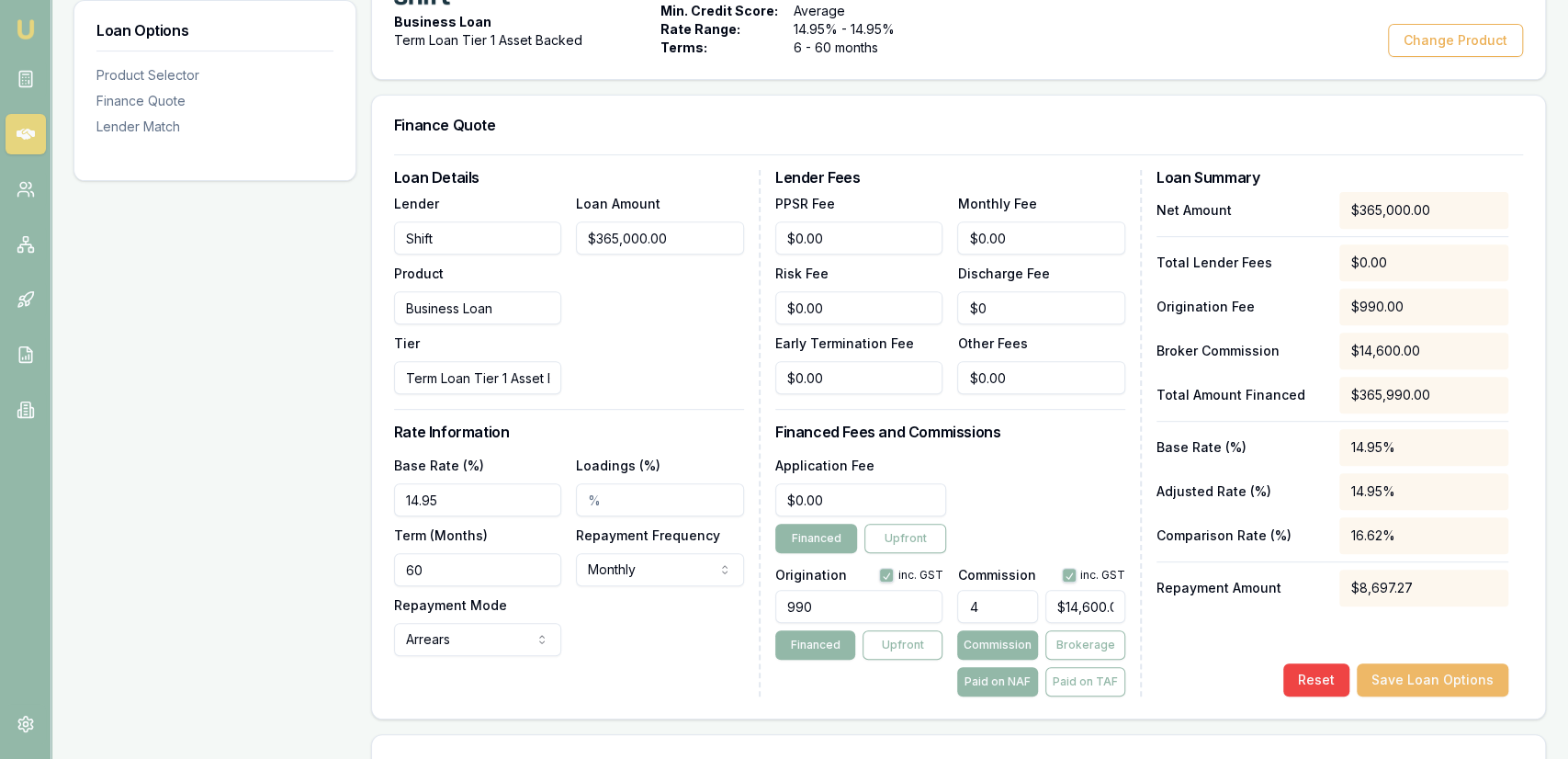 type on "990.00" 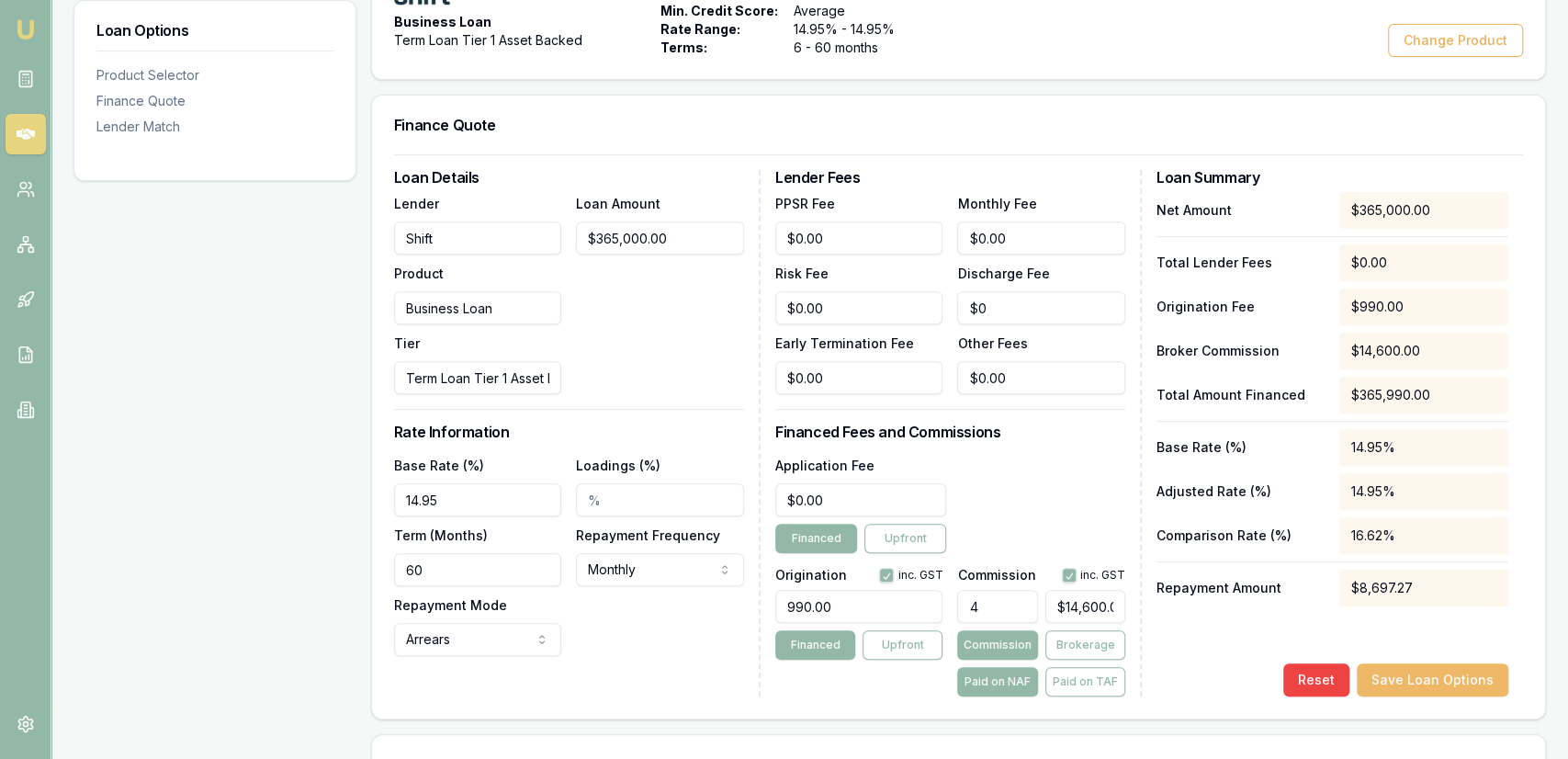 click on "Save Loan Options" at bounding box center (1432, 680) 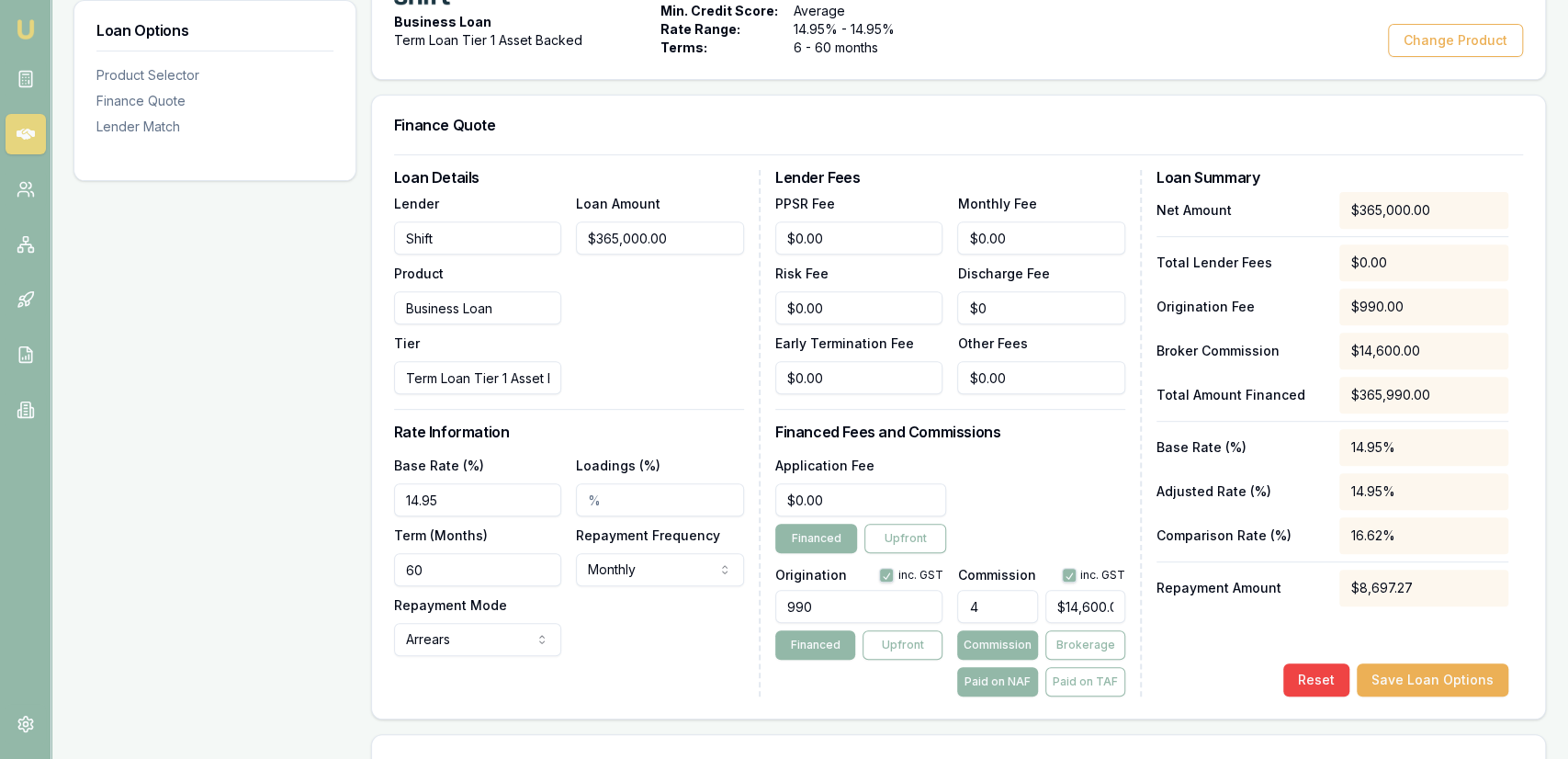click on "4" at bounding box center [997, 606] 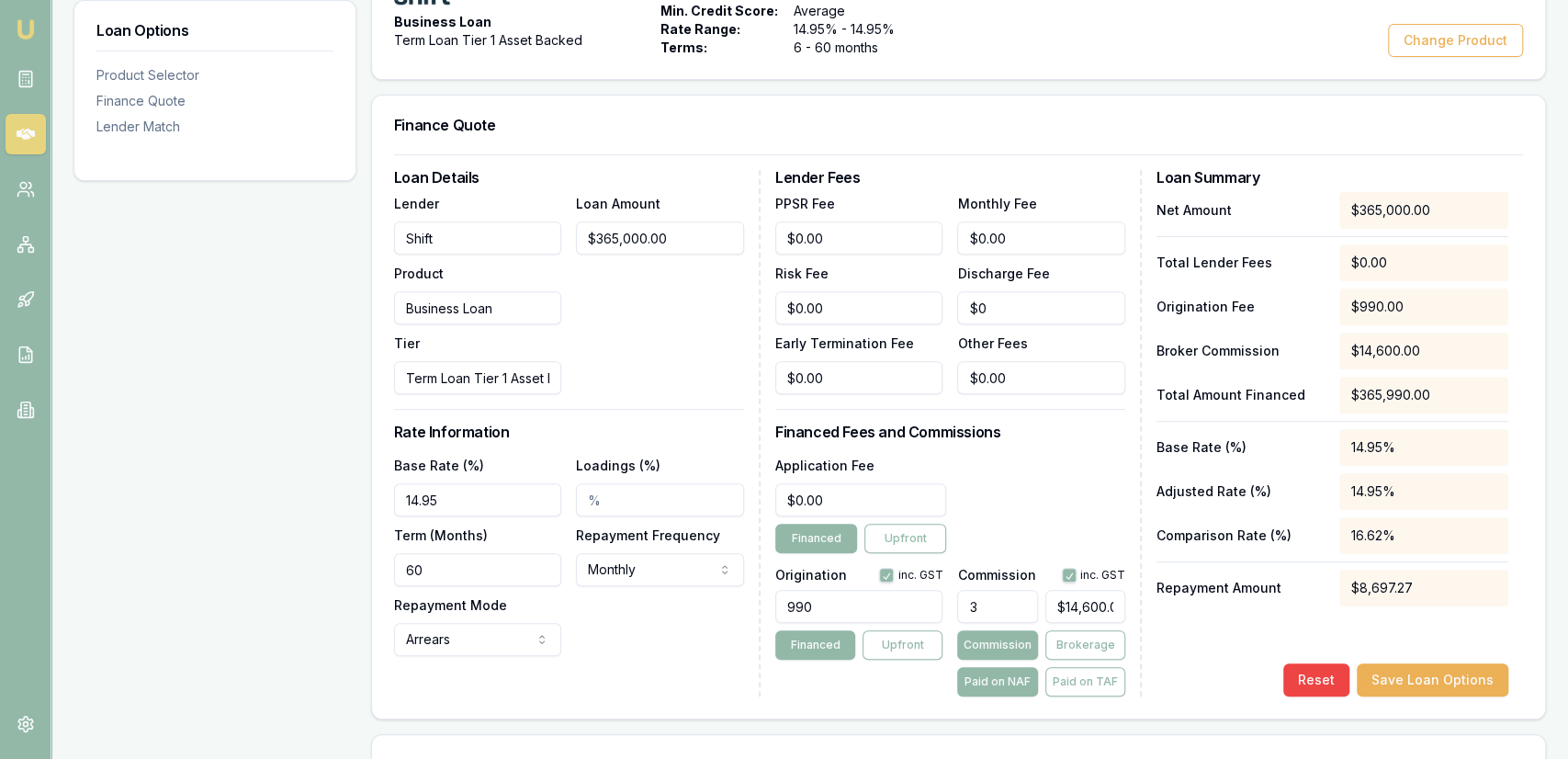 type on "$10,950.00" 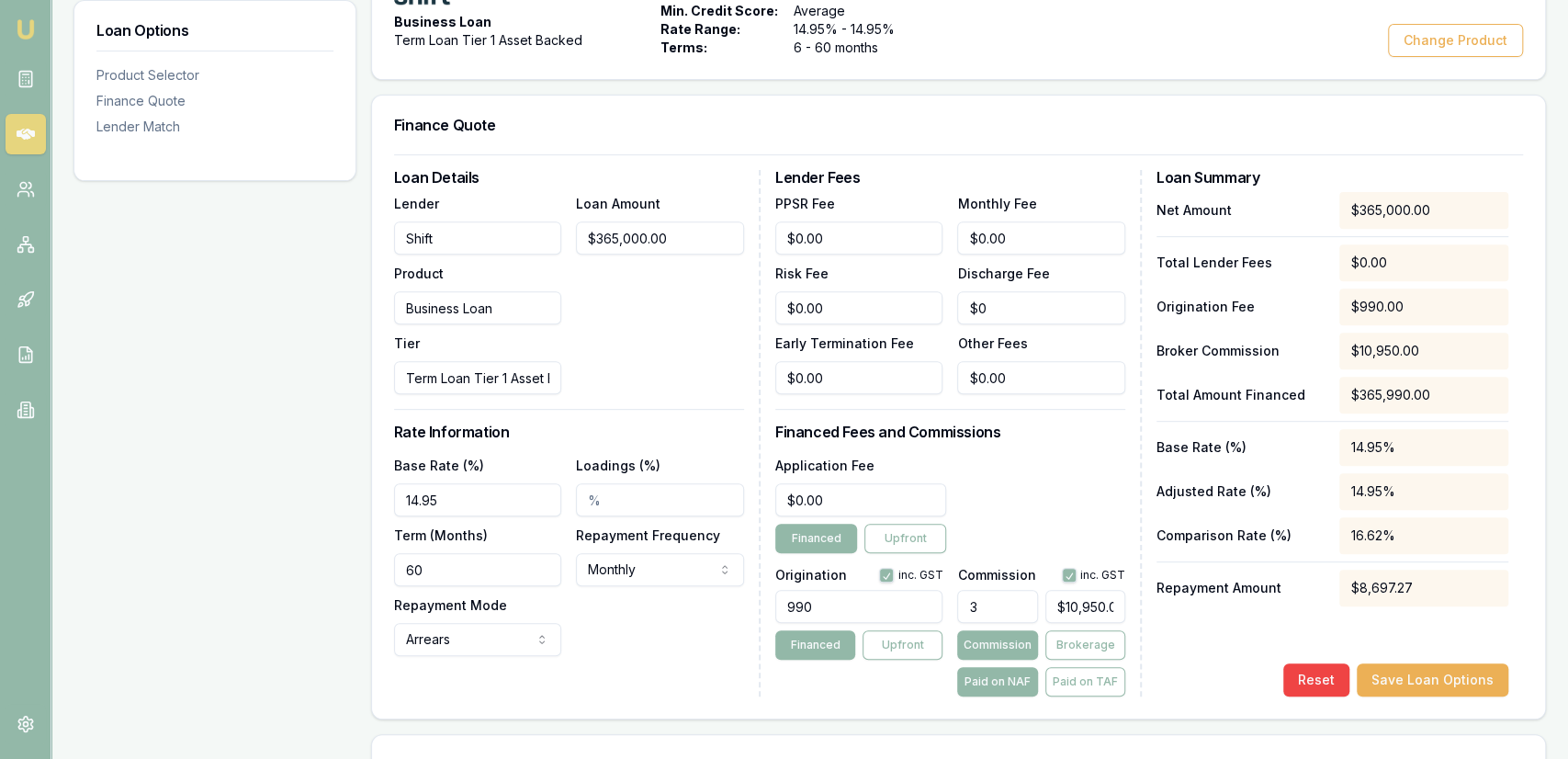 type on "3.00%" 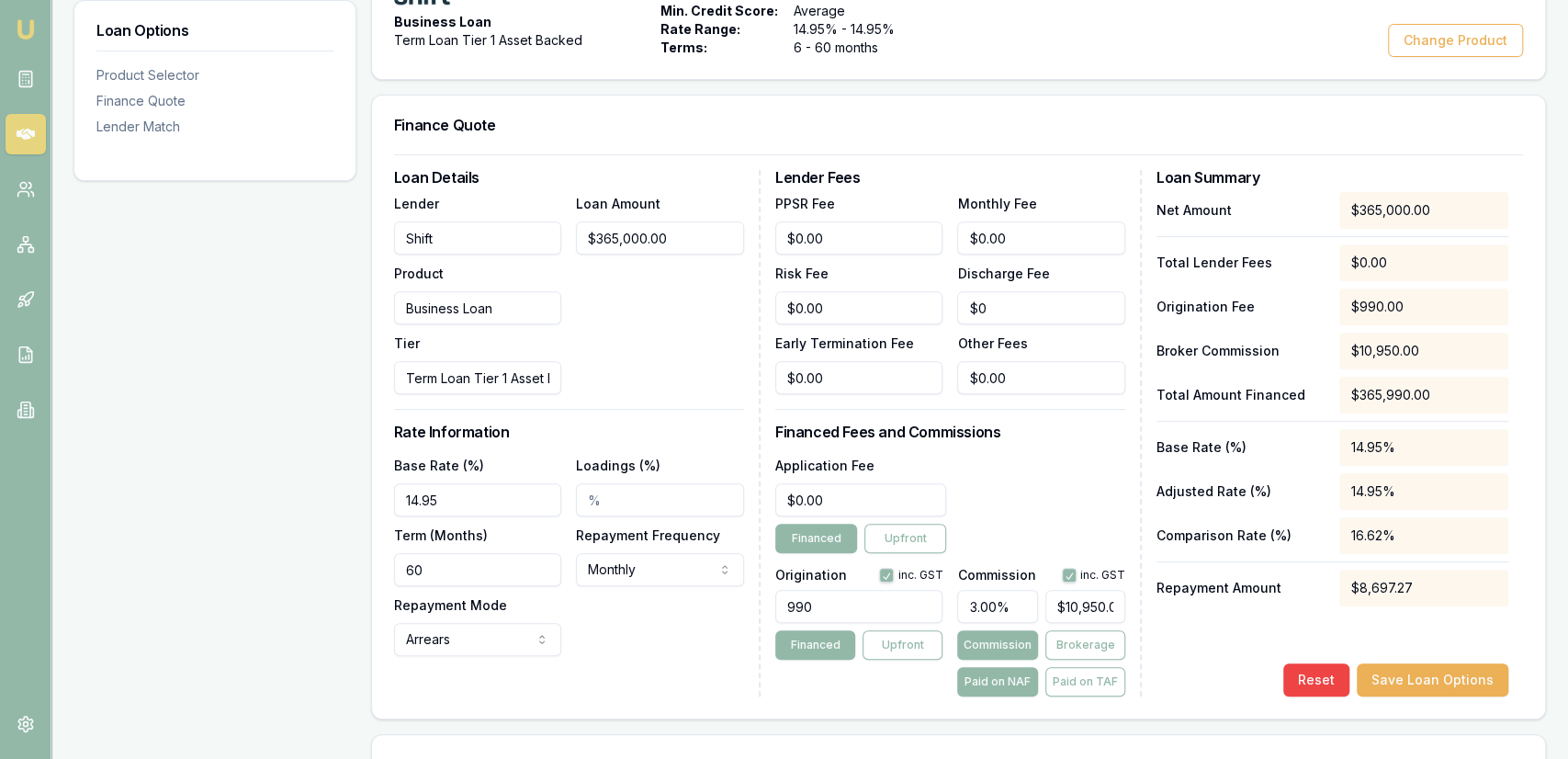 click on "Application Fee  $0.00 Financed Upfront" at bounding box center [950, 504] 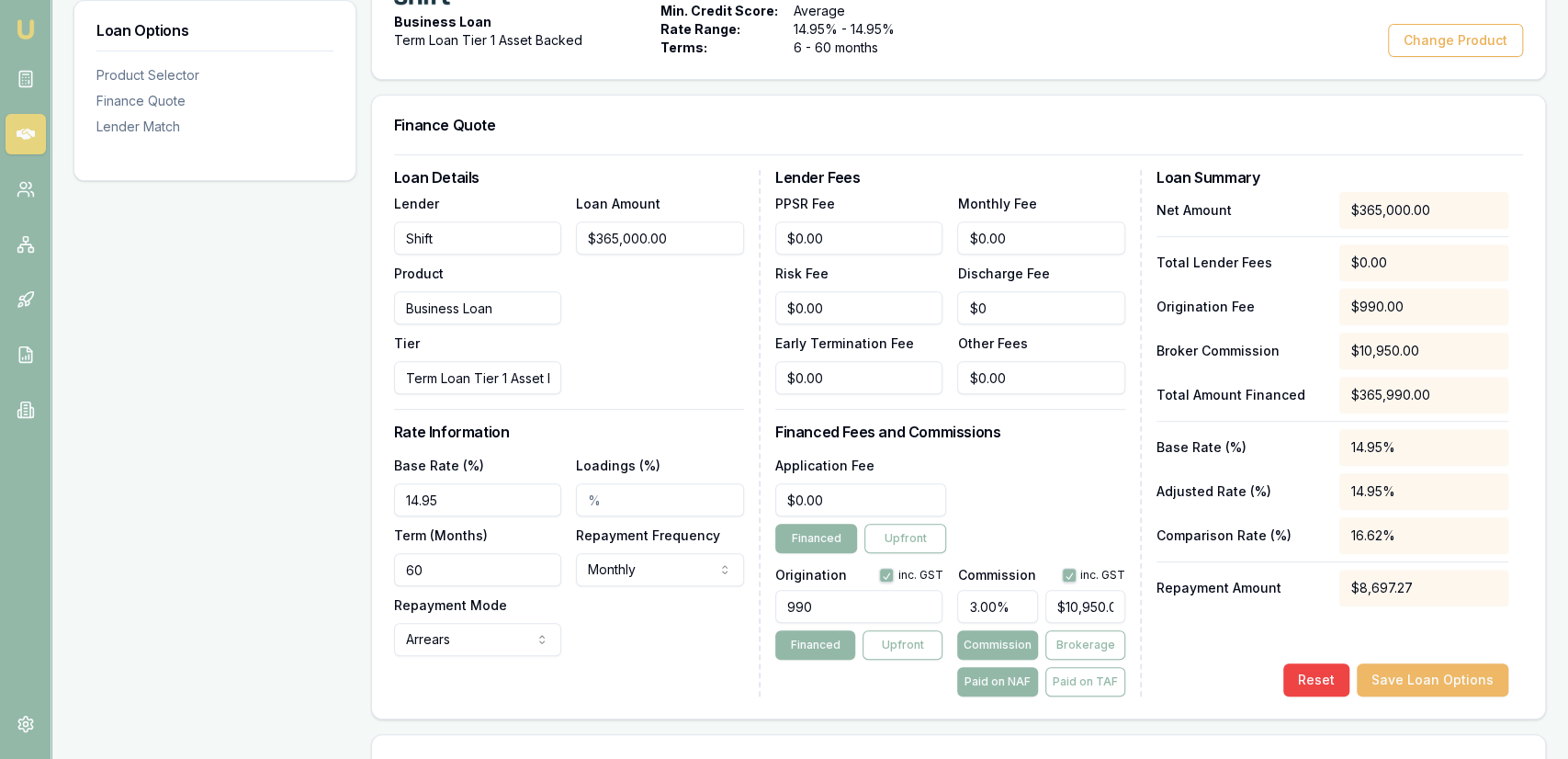 click on "Save Loan Options" at bounding box center (1432, 680) 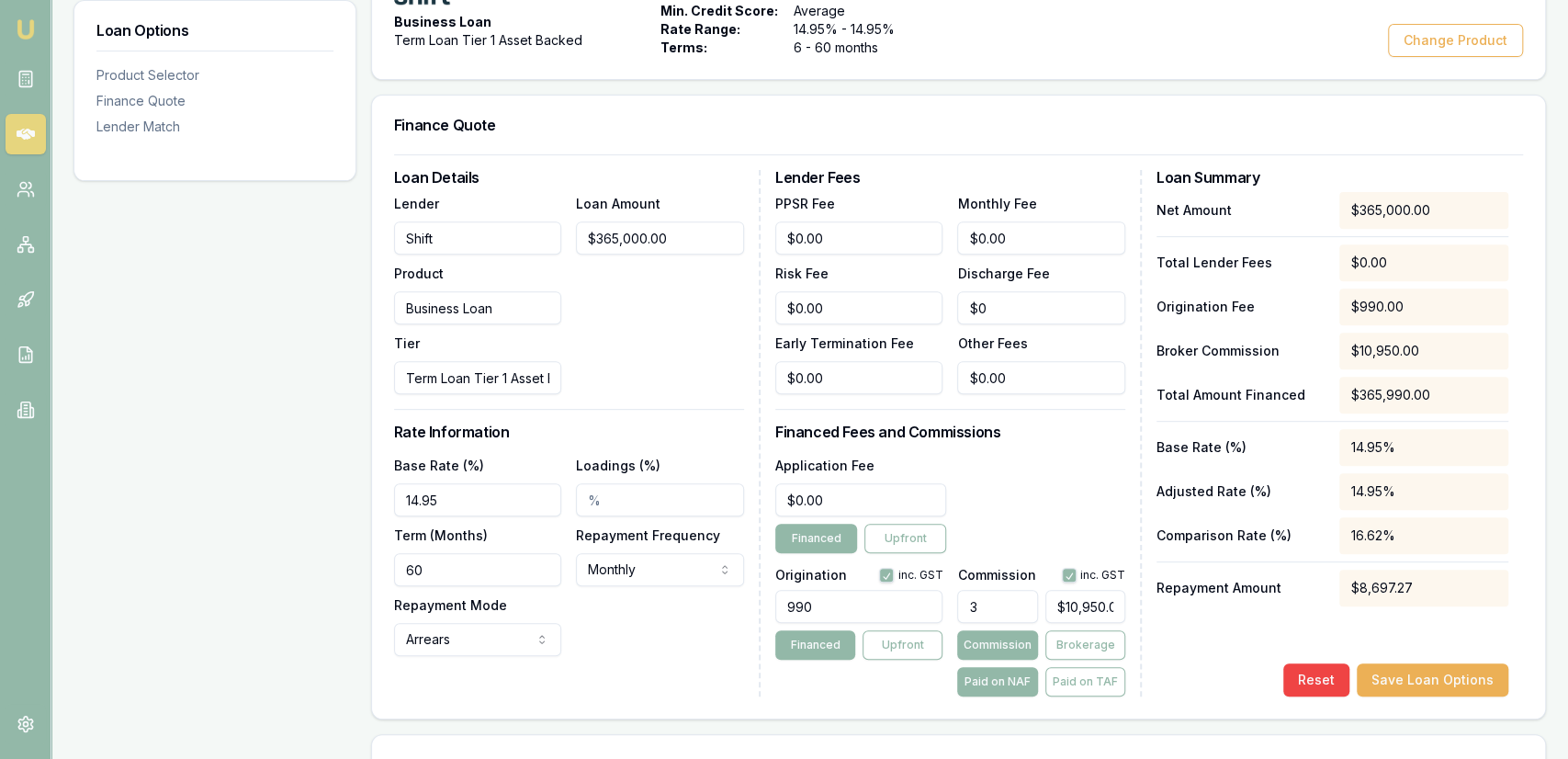 click on "3" at bounding box center (997, 606) 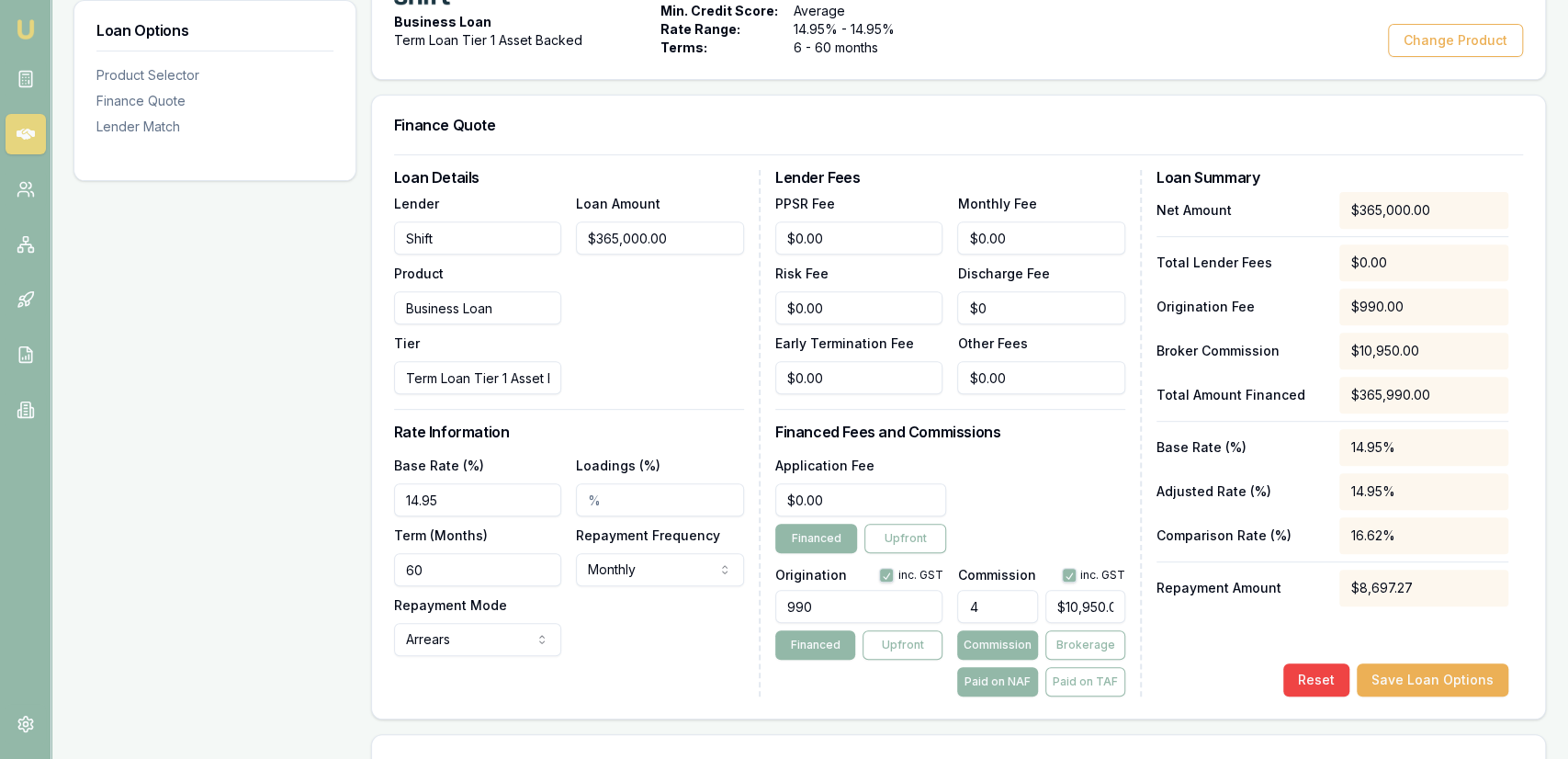 type on "$14,600.00" 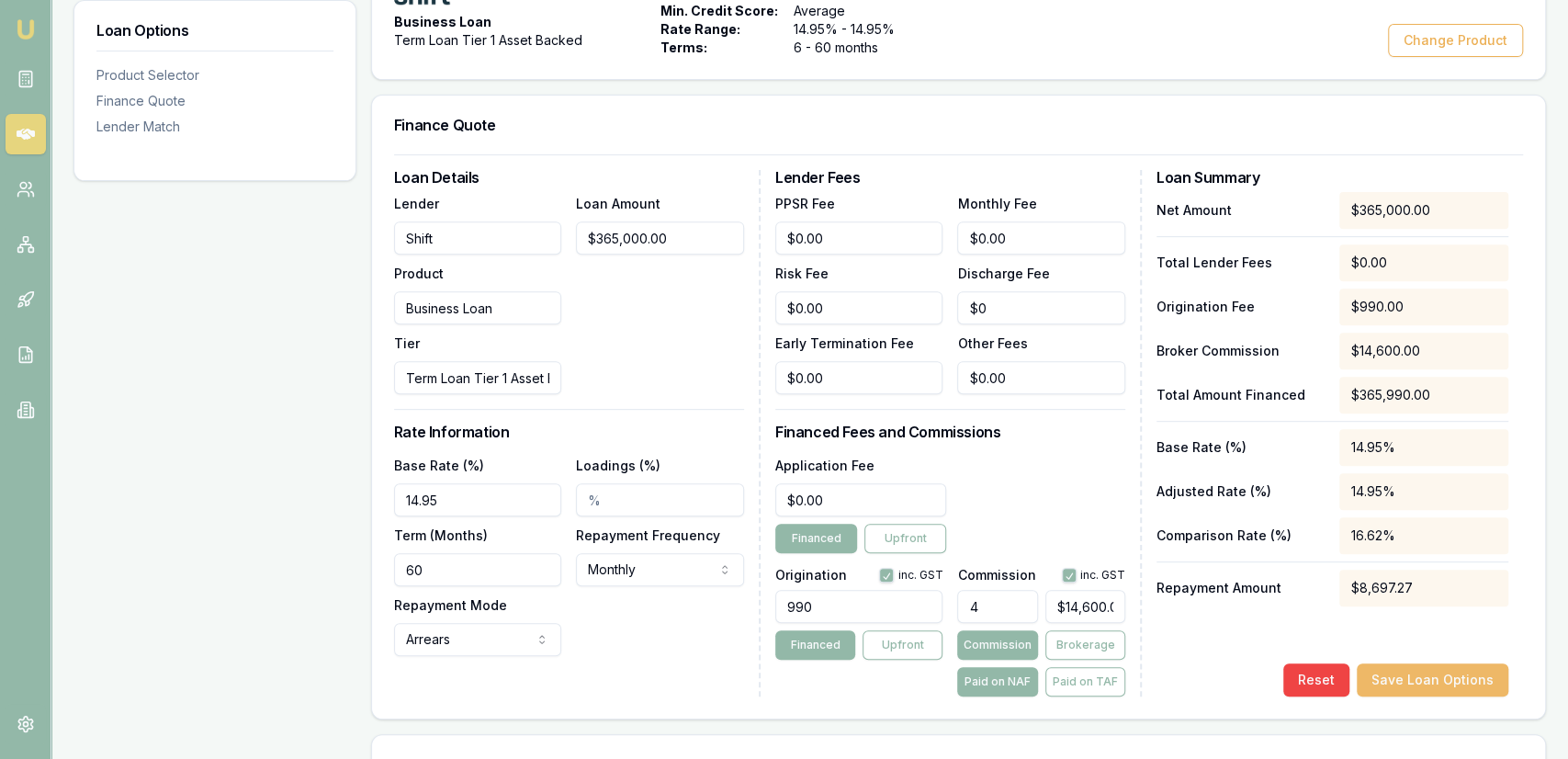 type on "4.00%" 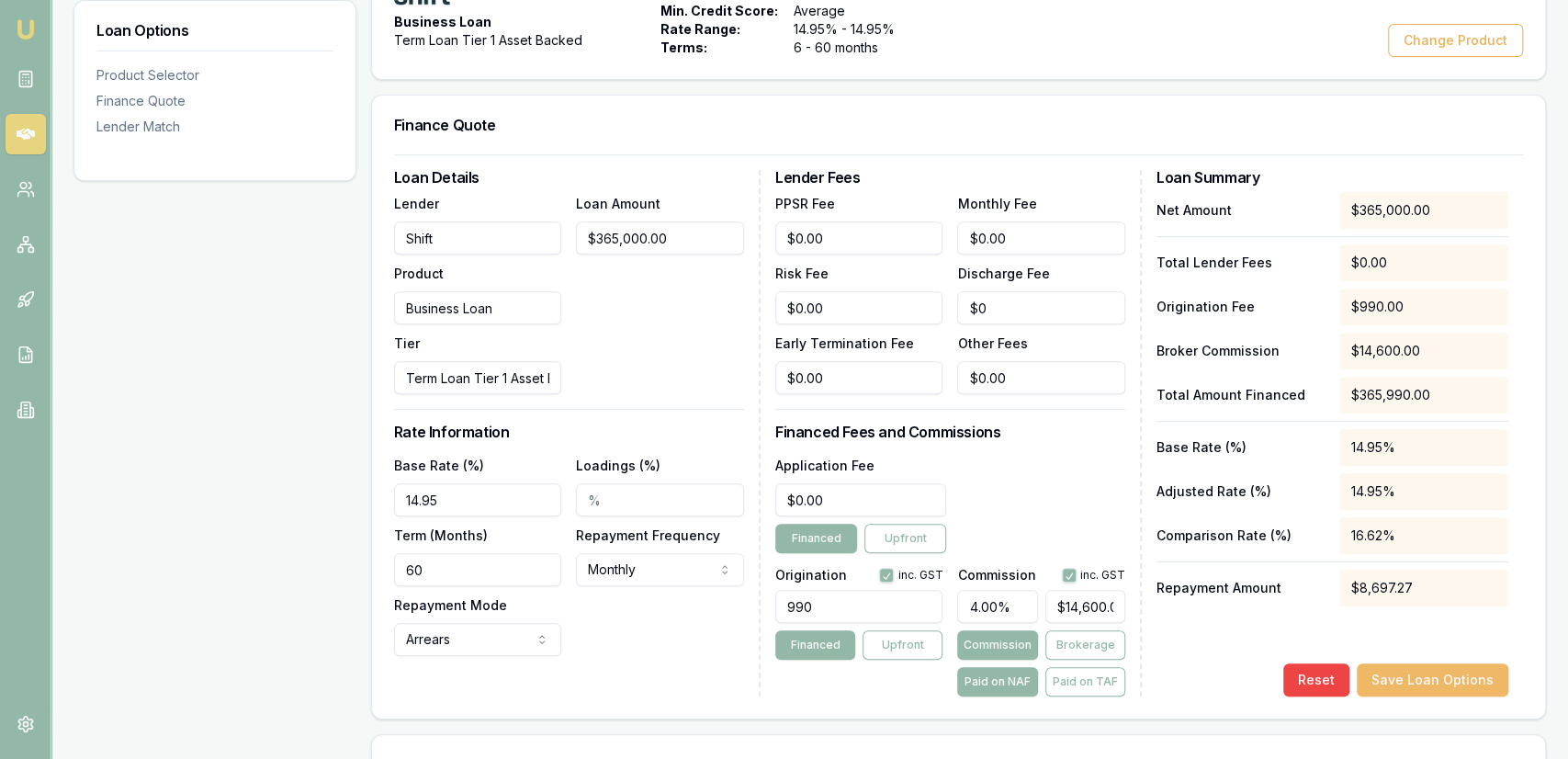 click on "Save Loan Options" at bounding box center [1432, 680] 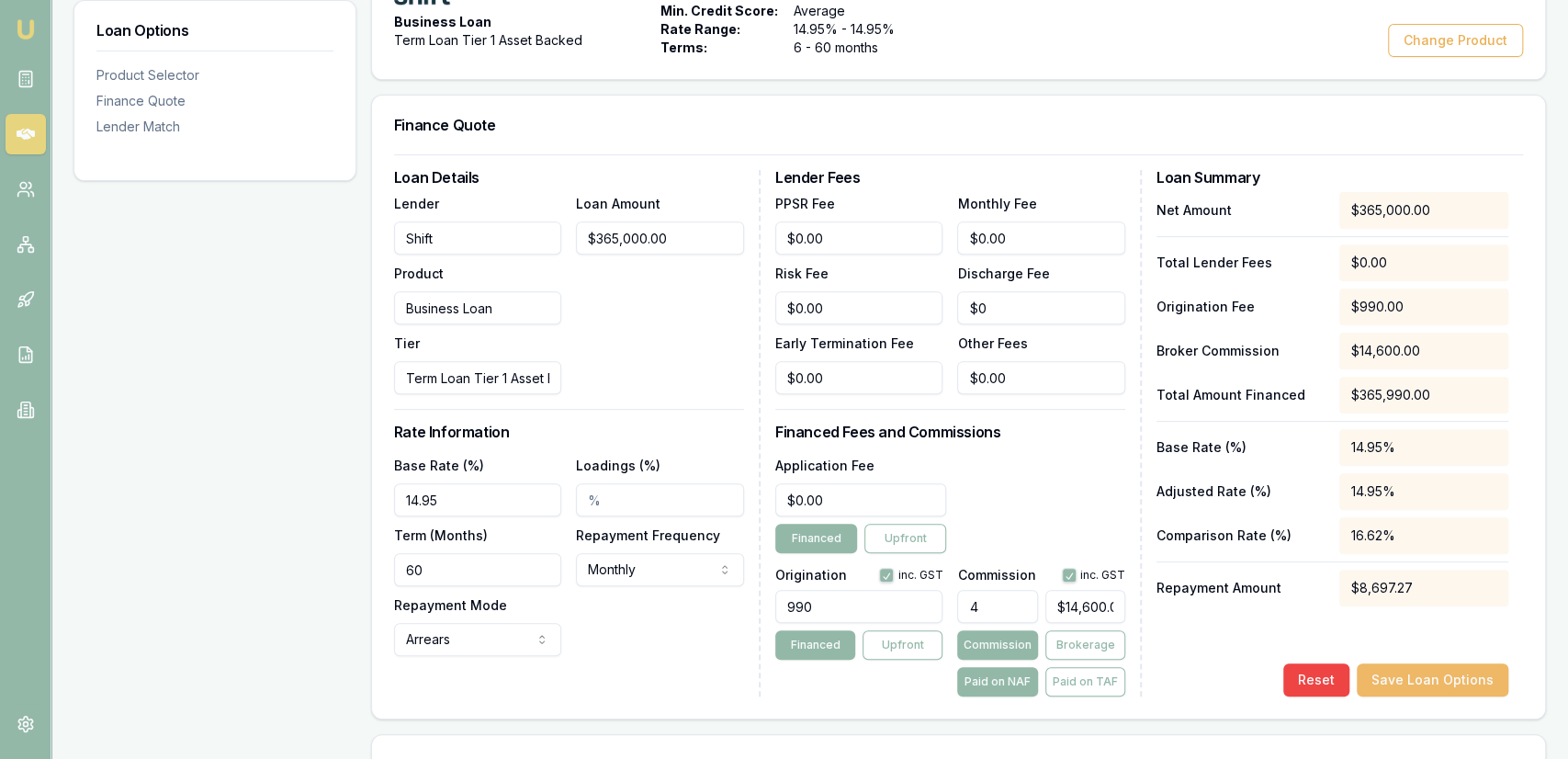 click on "Save Loan Options" at bounding box center [1432, 680] 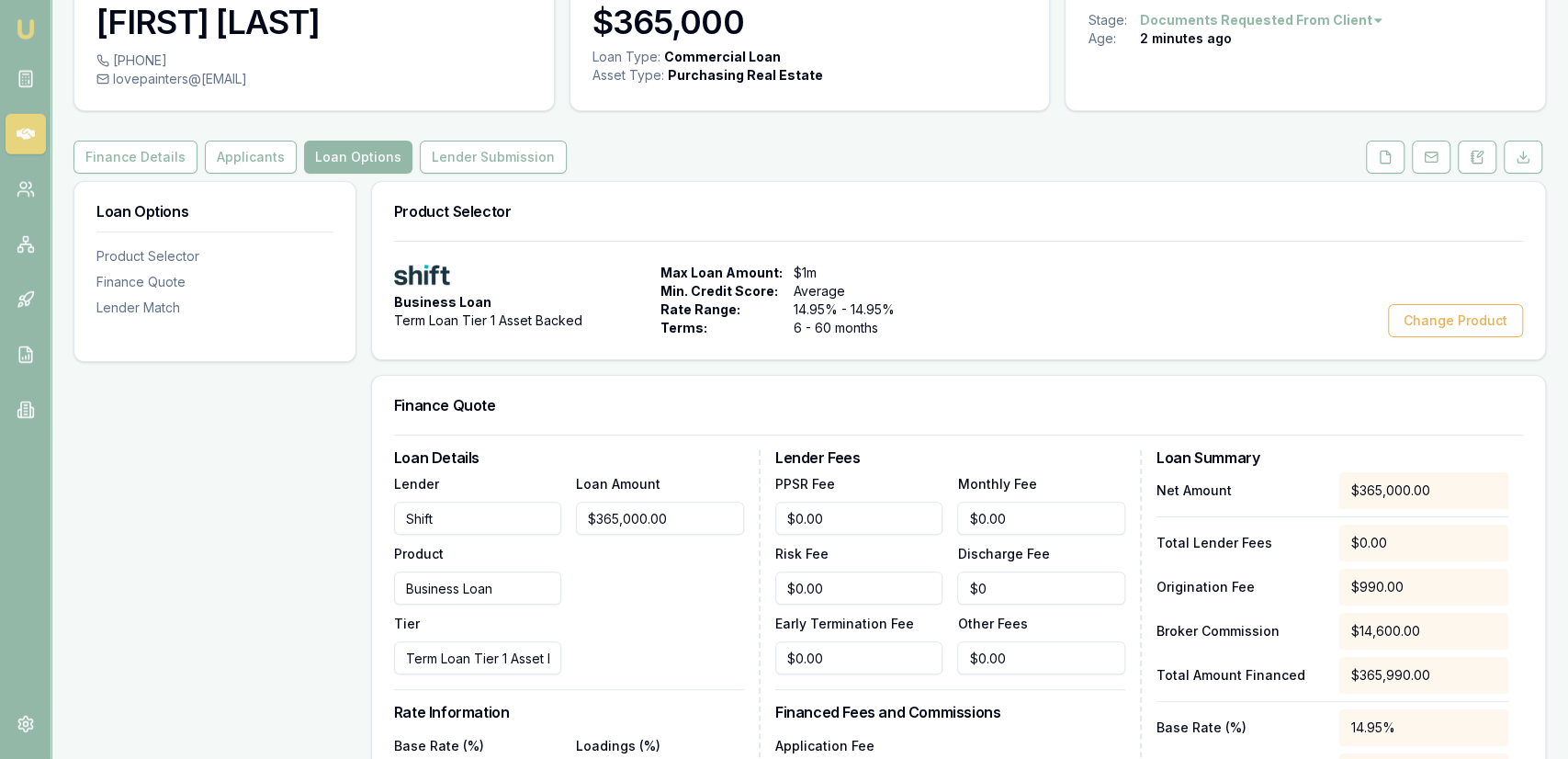 scroll, scrollTop: 0, scrollLeft: 0, axis: both 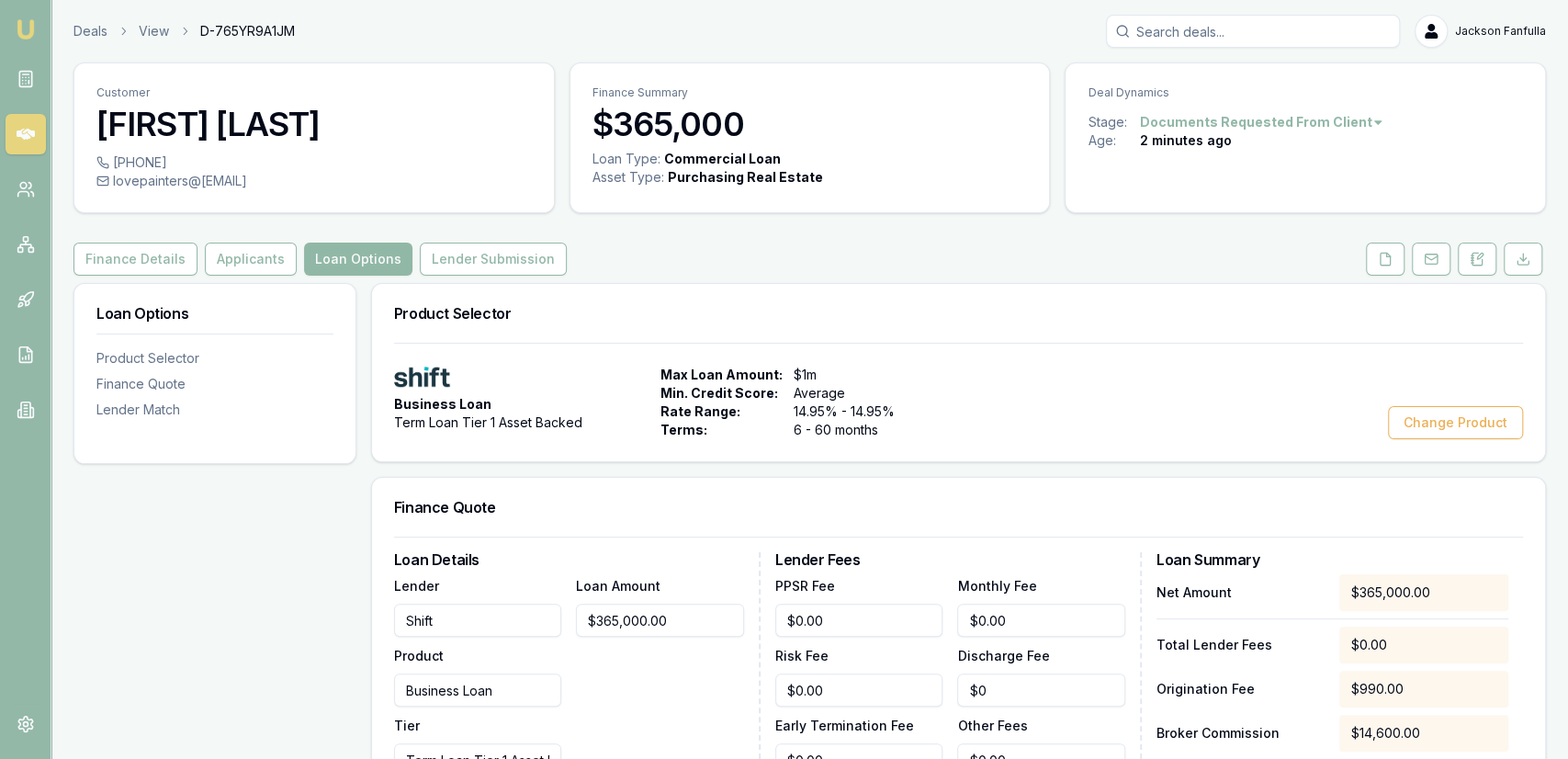drag, startPoint x: 334, startPoint y: 266, endPoint x: 306, endPoint y: 266, distance: 28 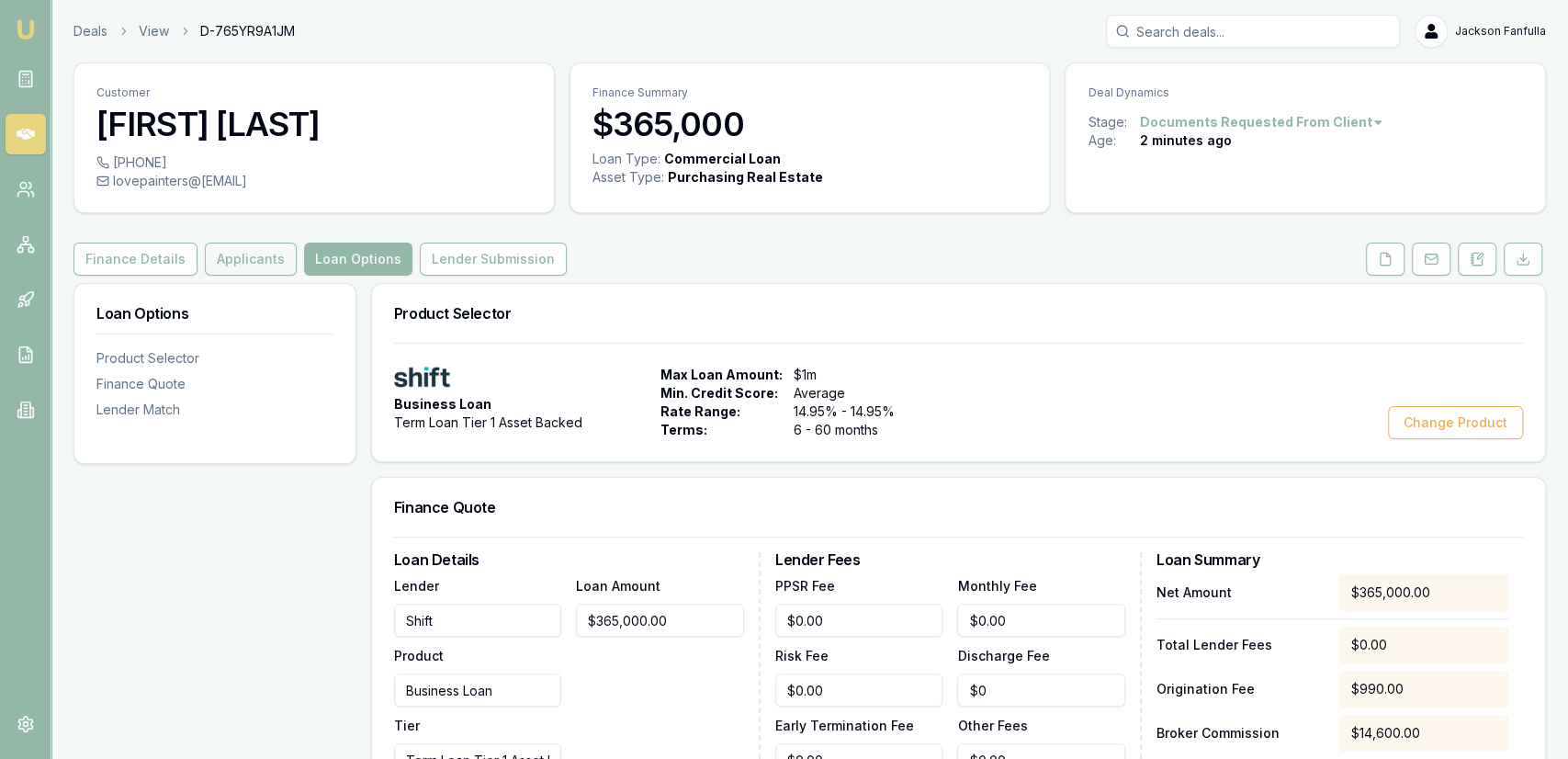 click on "Applicants" at bounding box center (251, 259) 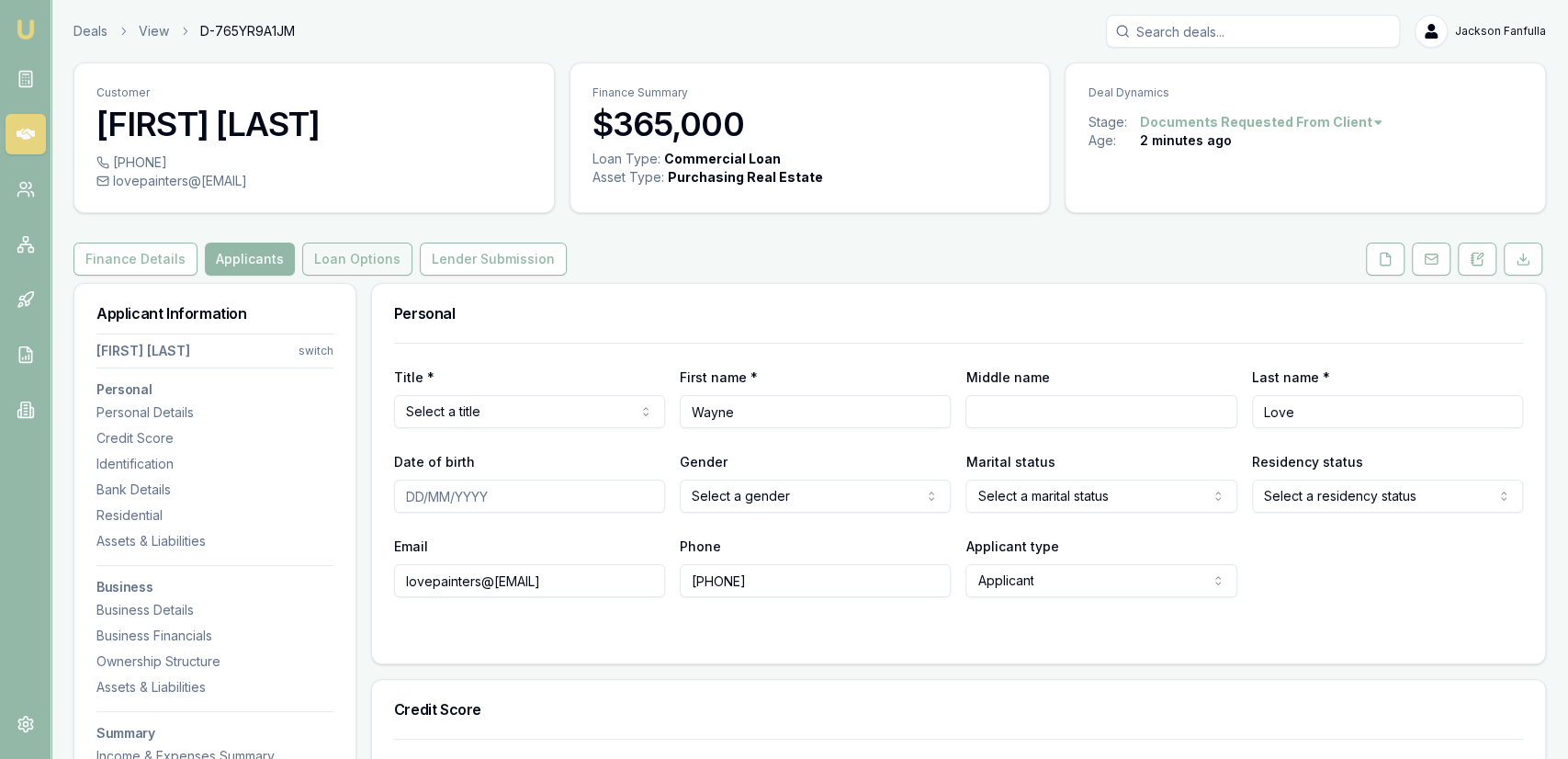 click on "Loan Options" at bounding box center (357, 259) 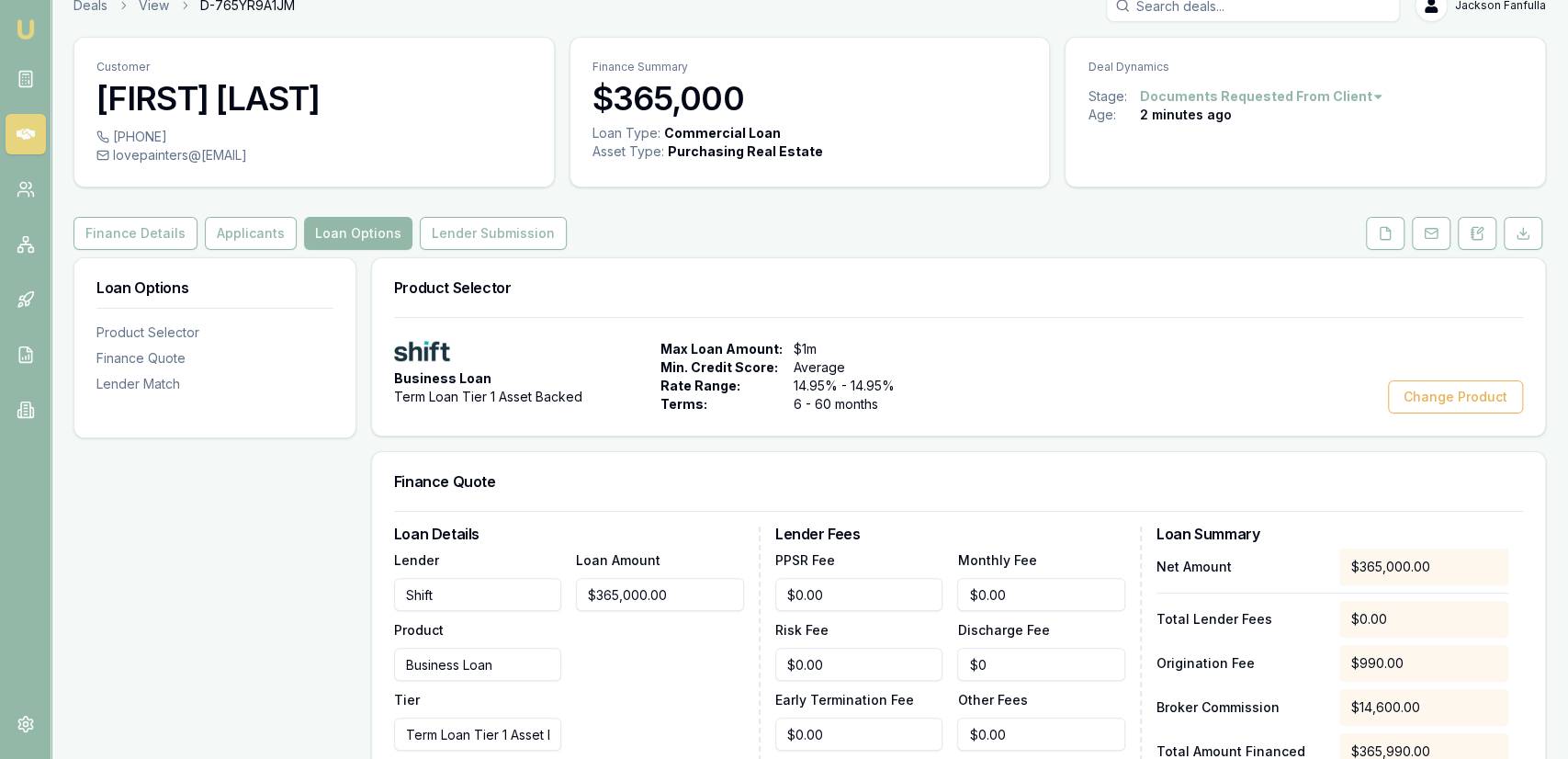 scroll, scrollTop: 0, scrollLeft: 0, axis: both 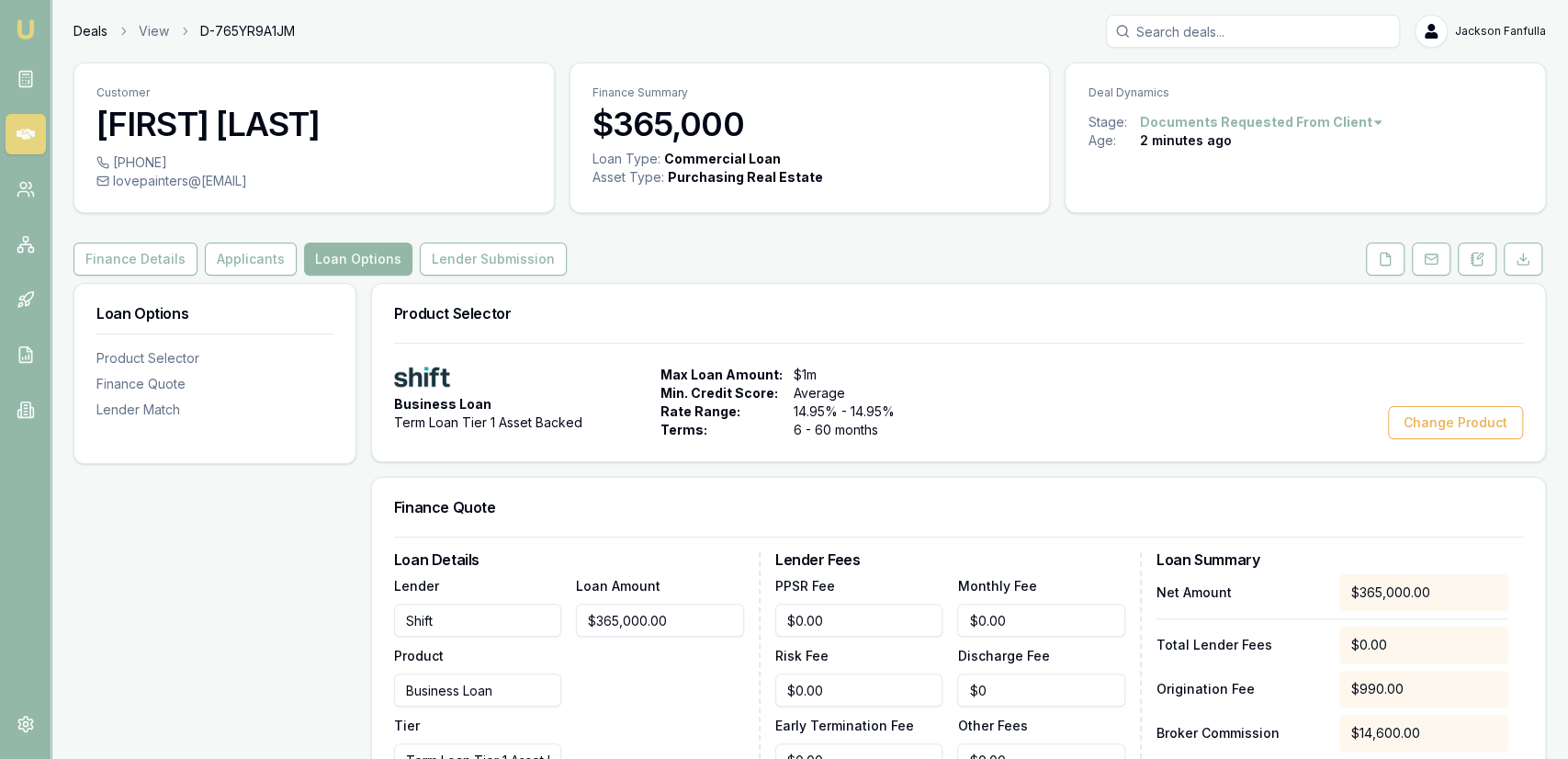 click on "Deals" at bounding box center (90, 31) 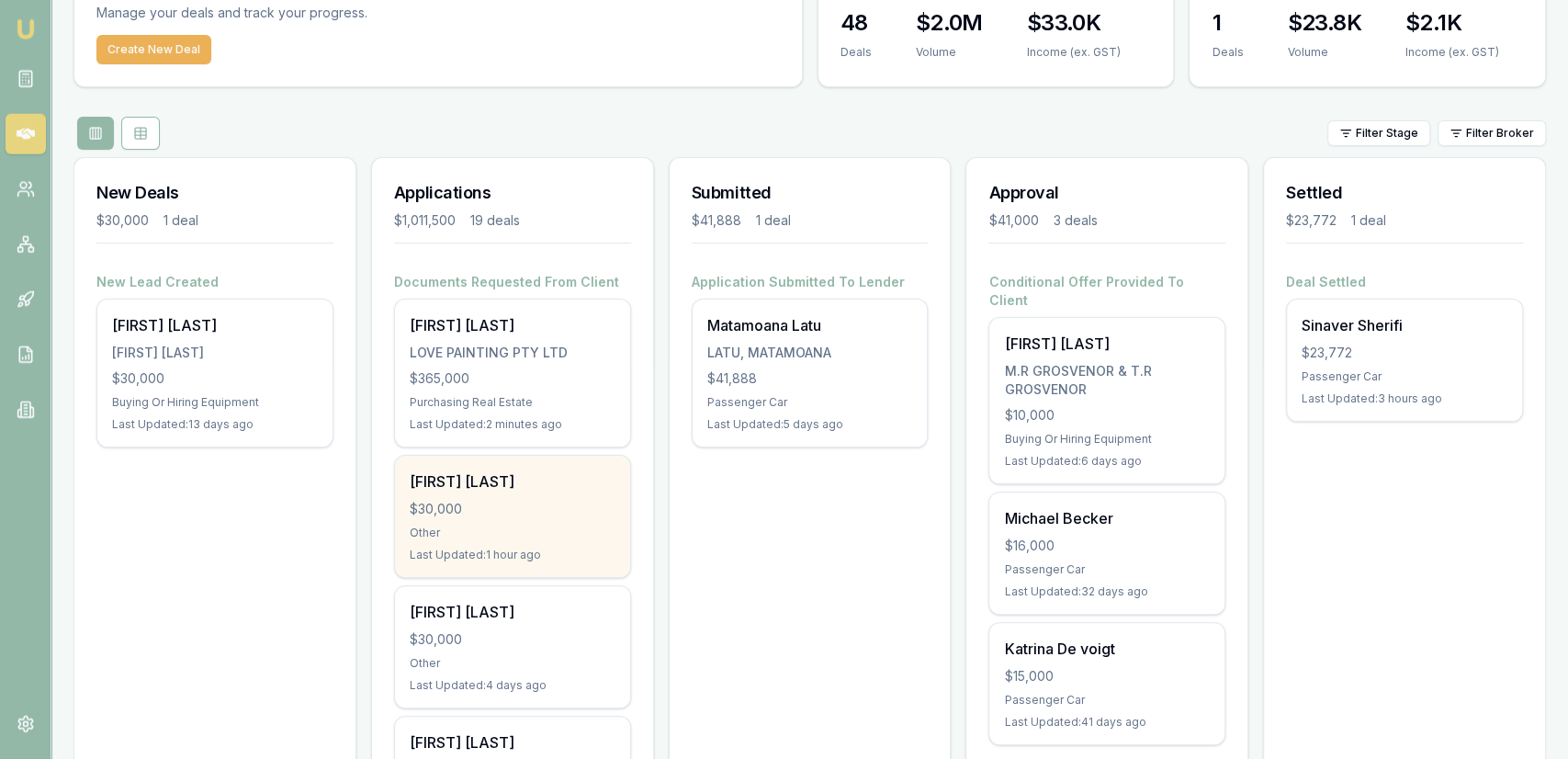 scroll, scrollTop: 191, scrollLeft: 0, axis: vertical 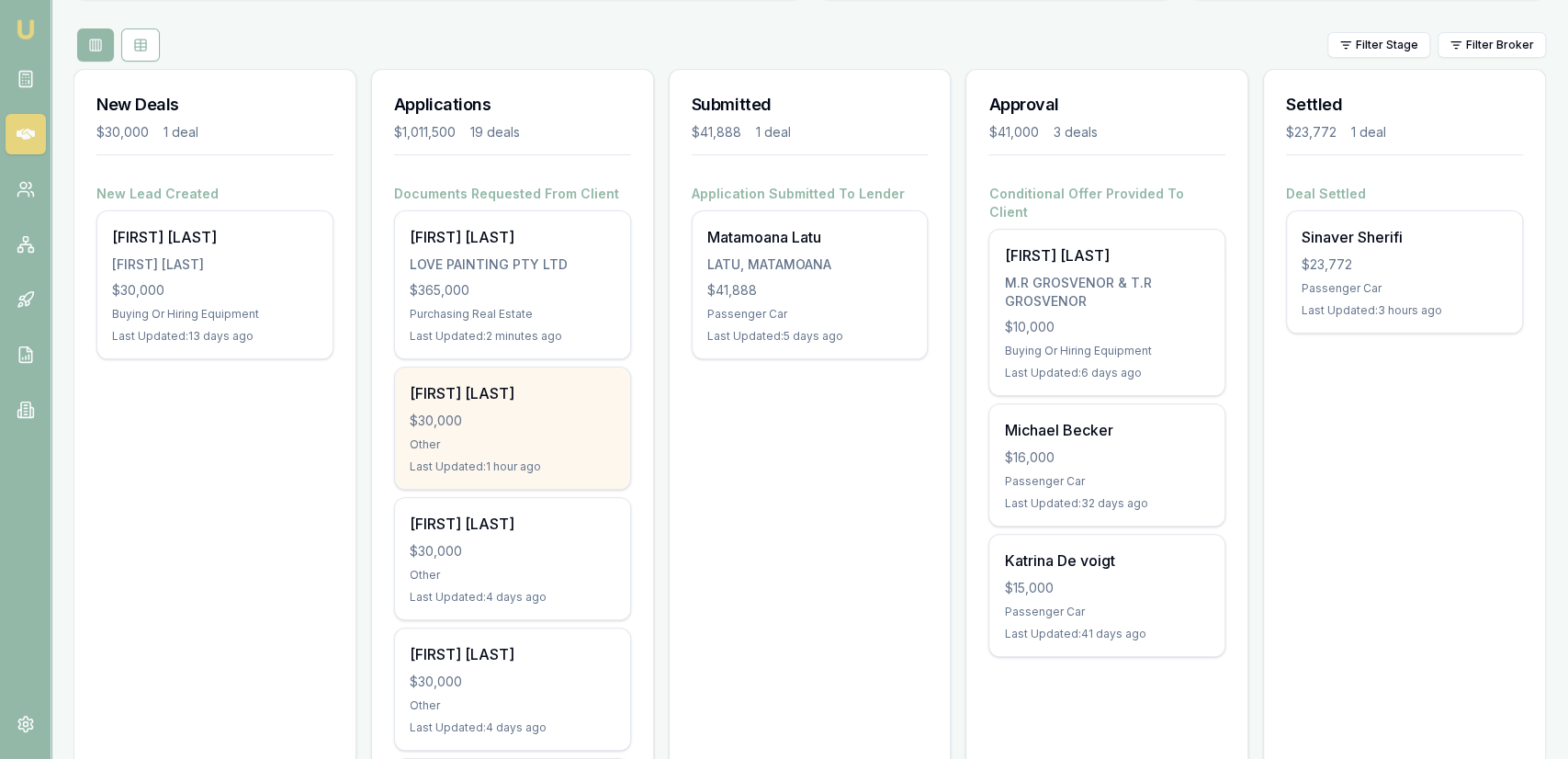 click on "Chris Lenthall $30,000 Other Last Updated:  1 hour ago" at bounding box center [513, 428] 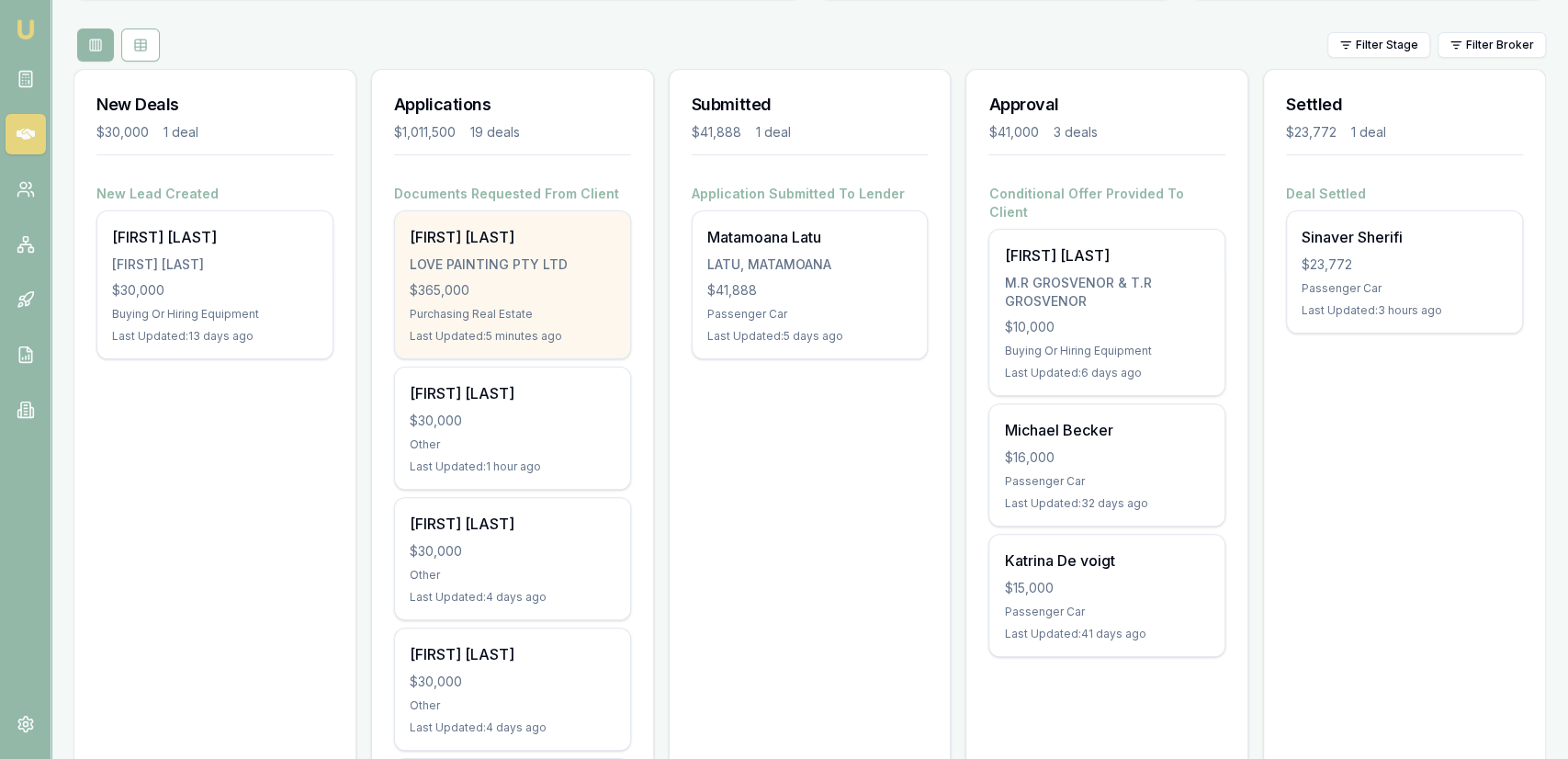 click on "Purchasing Real Estate" at bounding box center (513, 314) 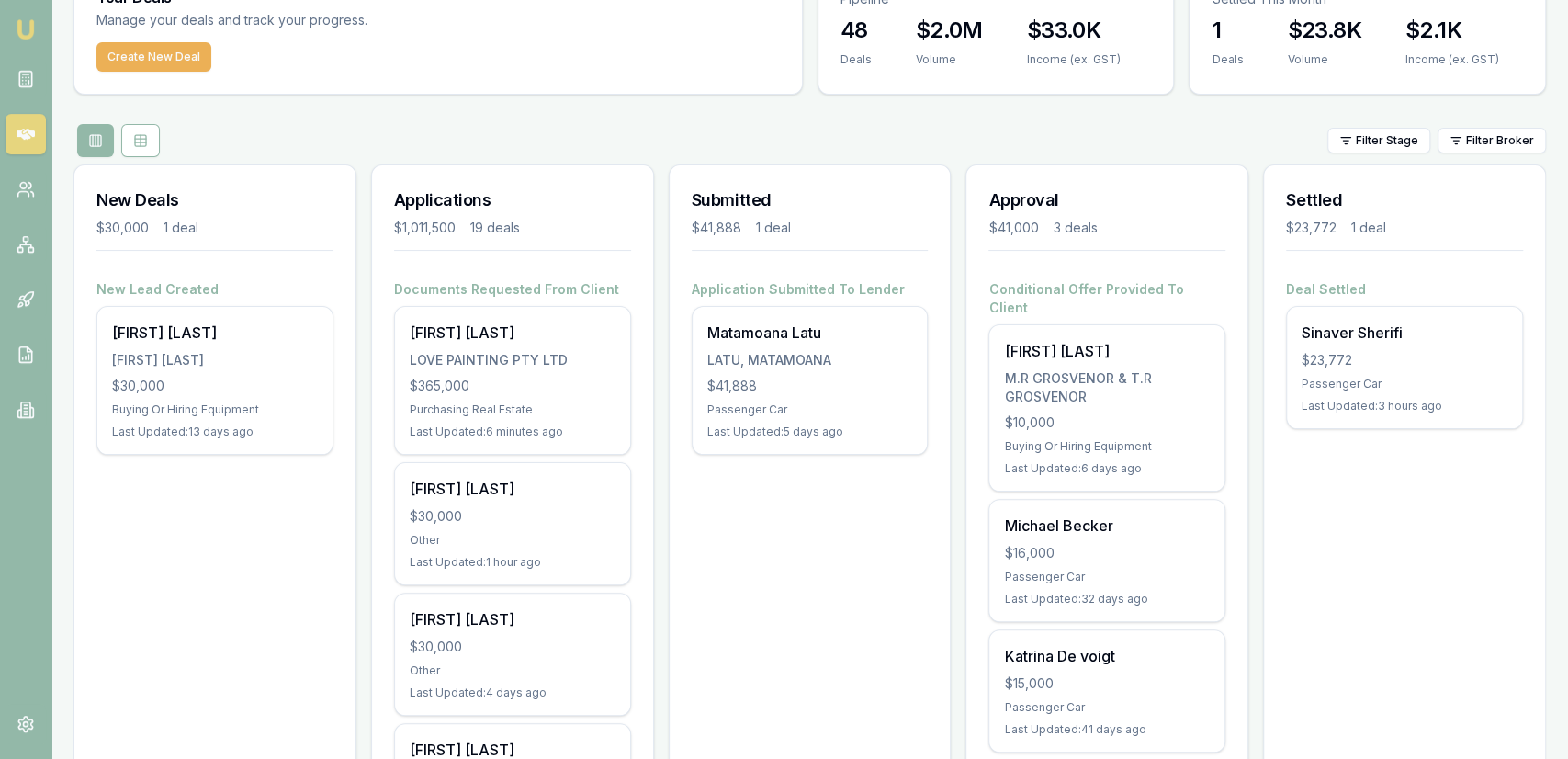 scroll, scrollTop: 0, scrollLeft: 0, axis: both 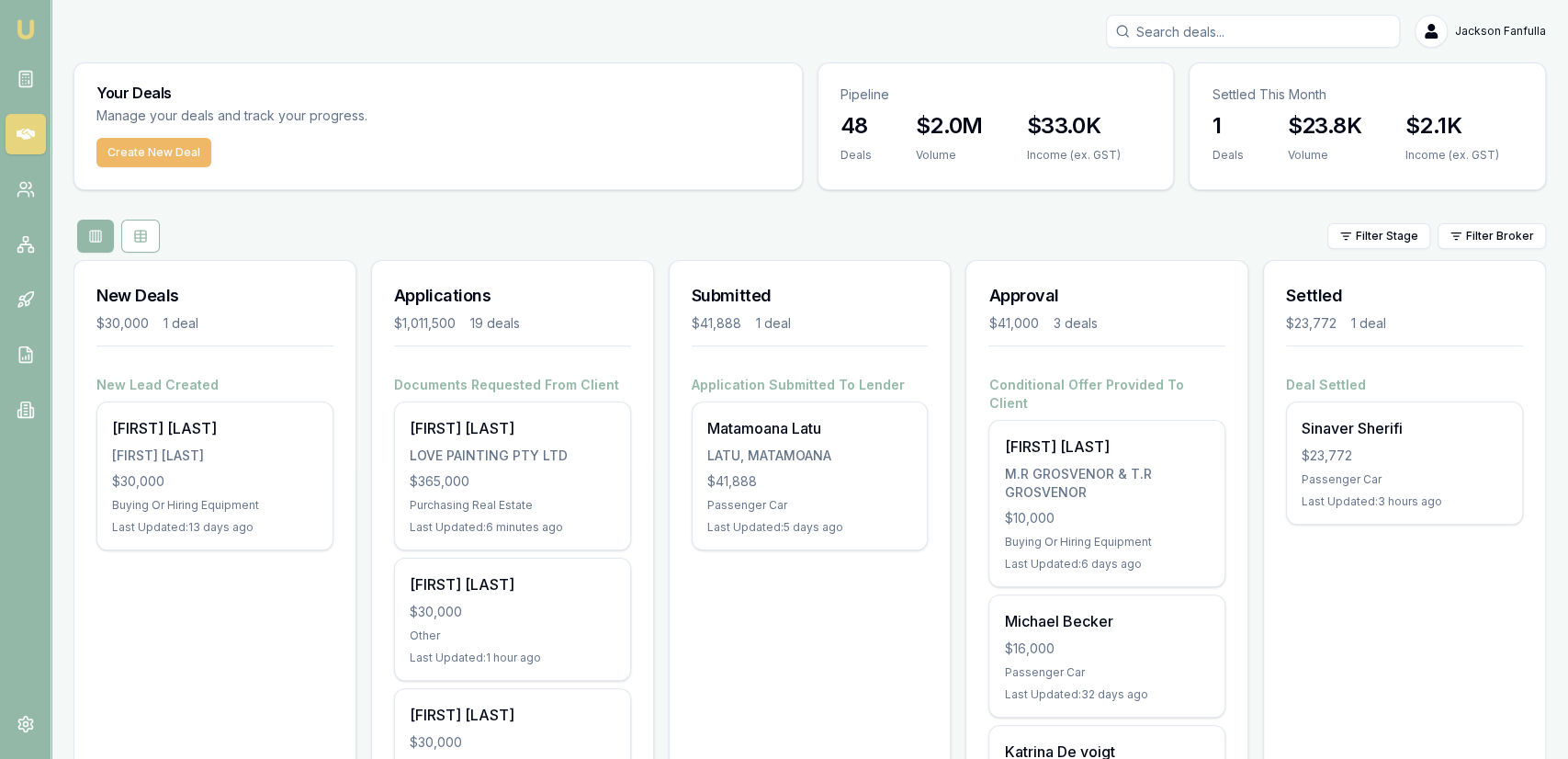 click on "Create New Deal" at bounding box center [153, 153] 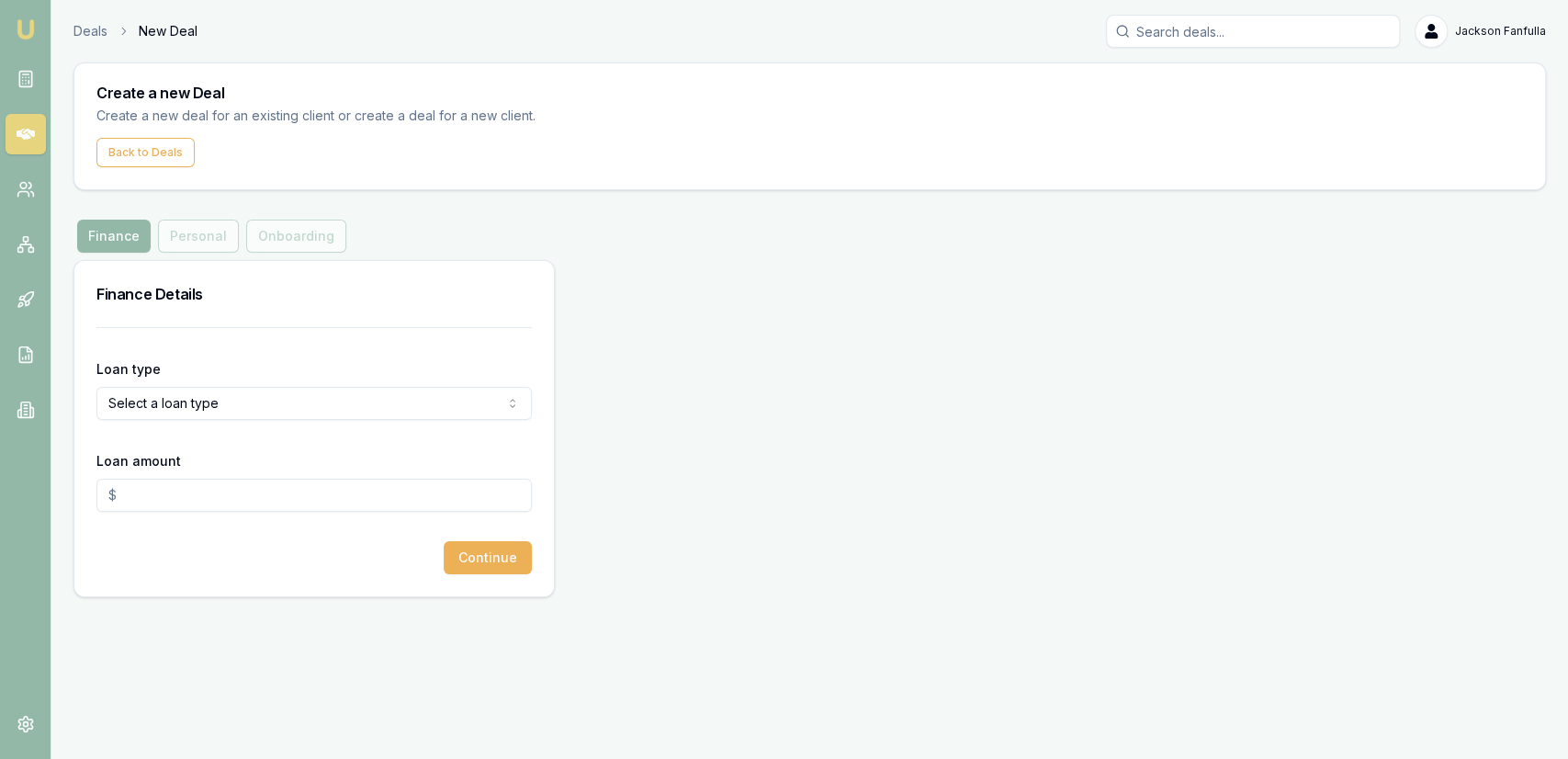 click on "Emu Broker Deals New Deal Jackson Fanfulla Toggle Menu Create a new Deal Create a new deal for an existing client or create a deal for a new client. Back to Deals Finance   Finance Personal Onboarding Finance Details Loan type  Select a loan type Consumer Loan Consumer Asset Commercial Loan Commercial Asset Loan amount Continue" at bounding box center [784, 380] 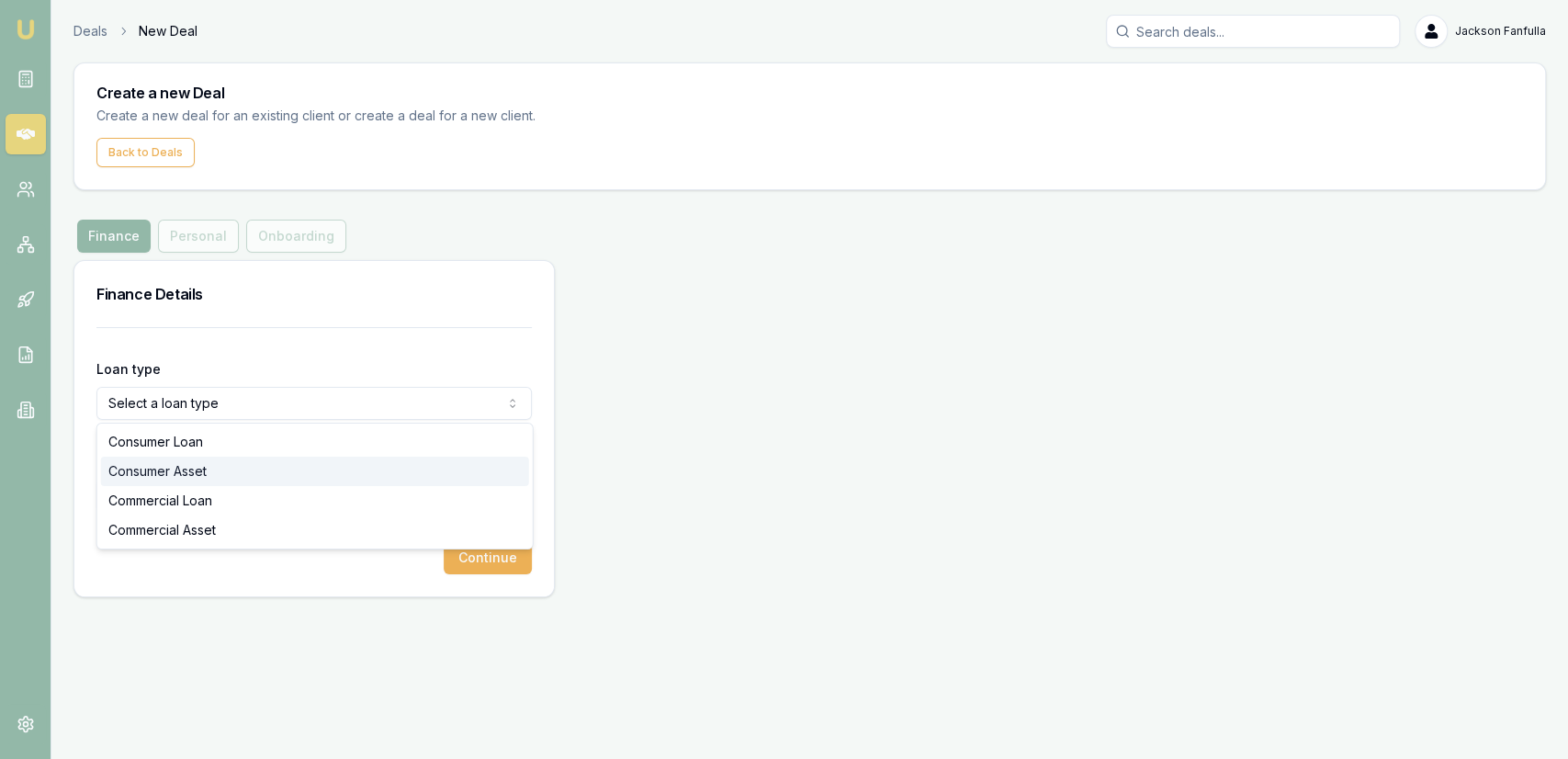 select on "CONSUMER_ASSET" 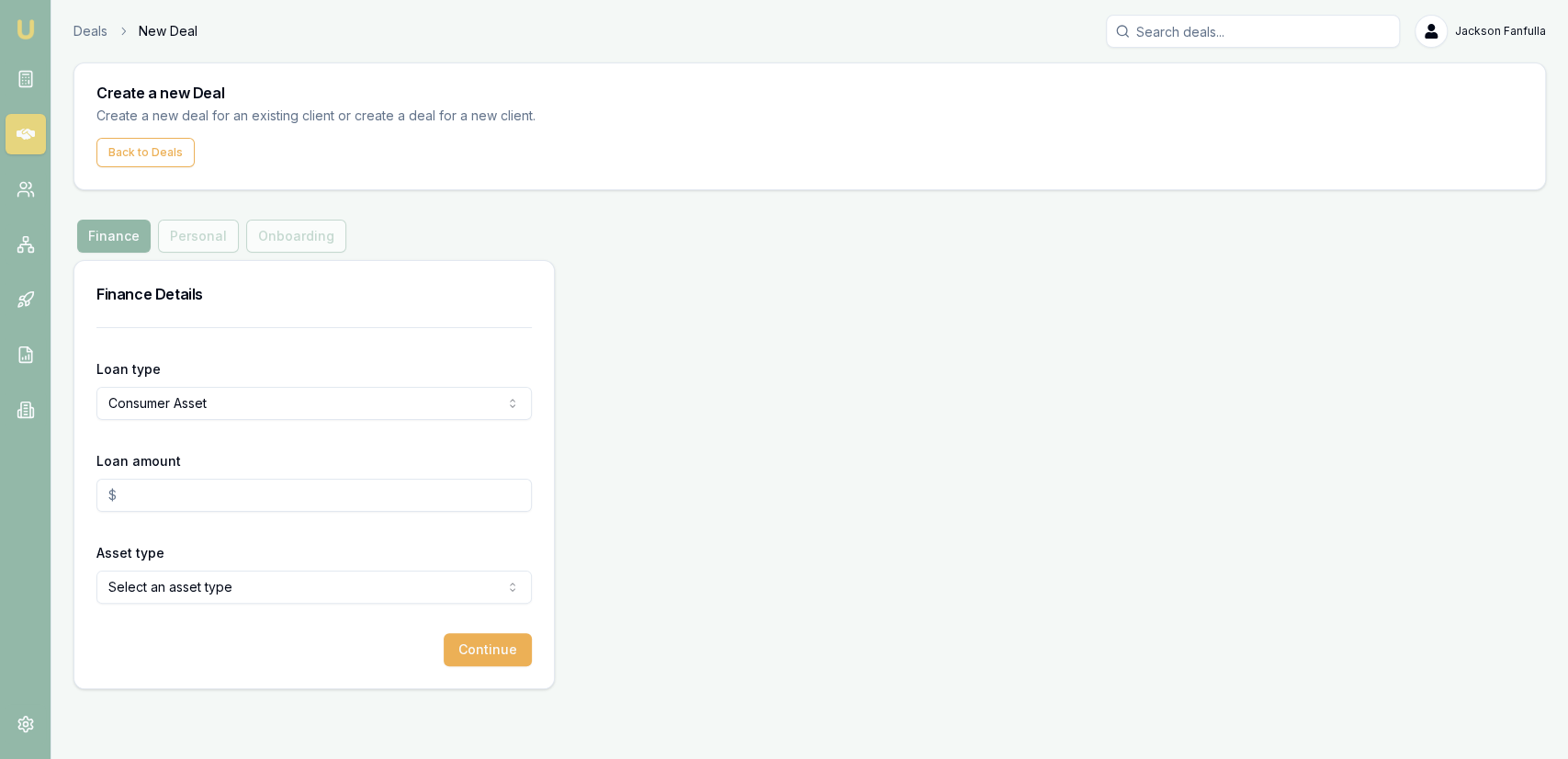 click on "Loan amount" at bounding box center [314, 495] 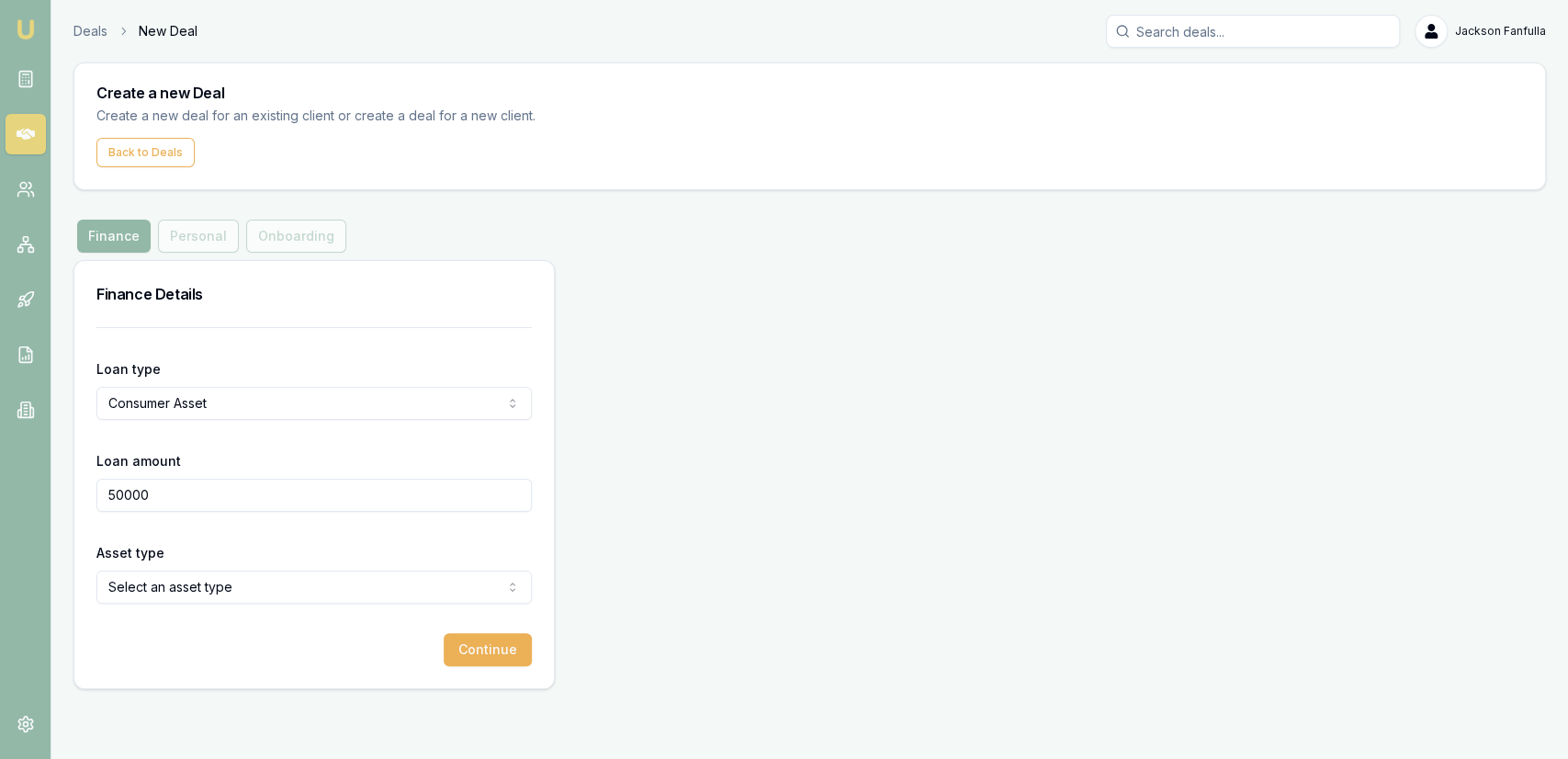 type on "$50,000.00" 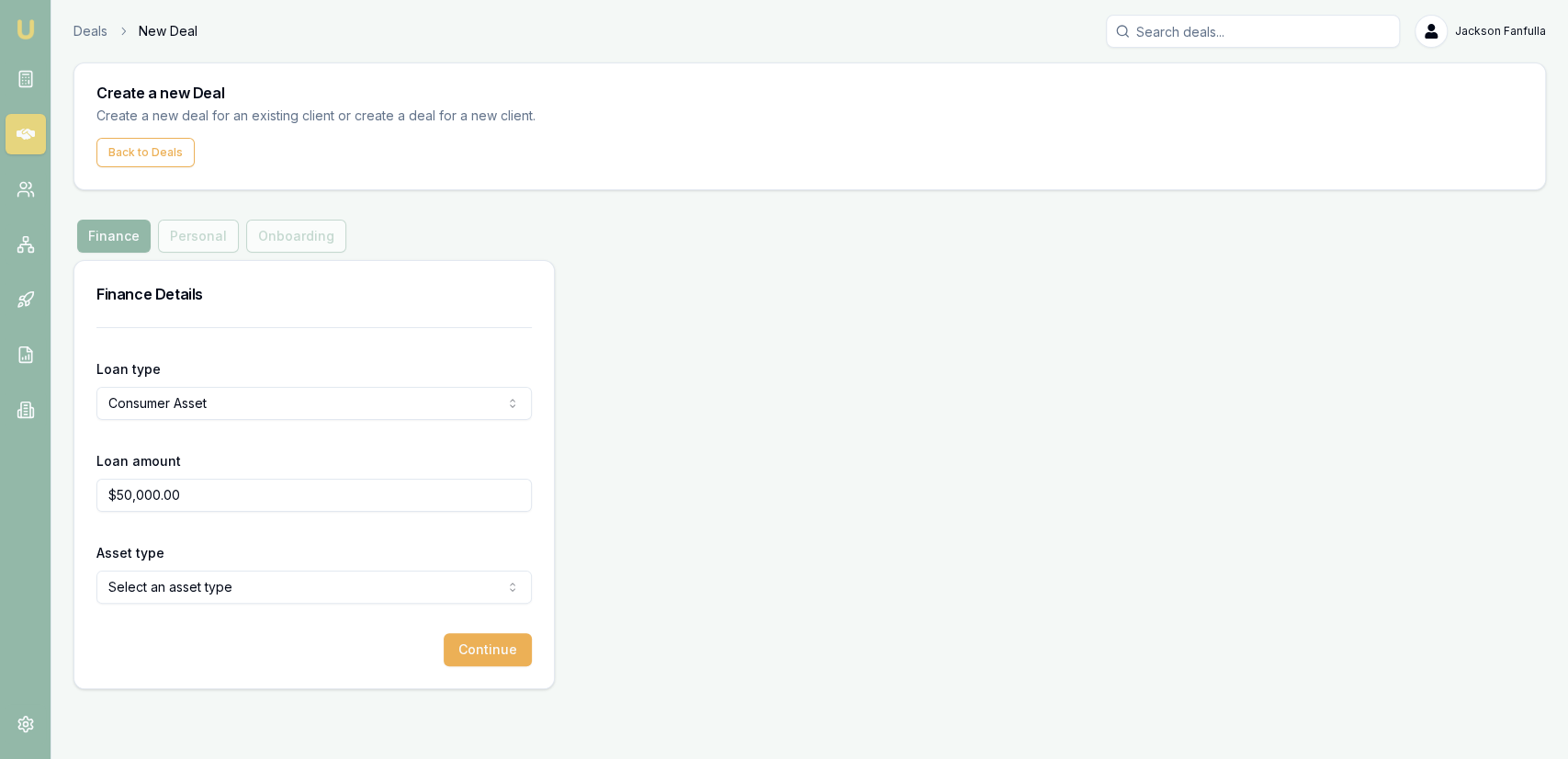 click on "Emu Broker Deals New Deal Jackson Fanfulla Toggle Menu Create a new Deal Create a new deal for an existing client or create a deal for a new client. Back to Deals Finance   Finance Personal Onboarding Finance Details Loan type  Consumer Asset Consumer Loan Consumer Asset Commercial Loan Commercial Asset Loan amount $50,000.00 Asset type Select an asset type Passenger Car Electric Vehicle Caravan Motorhome Campervan Trailer Motorbike Off Road Bike Atv Boat Jet Ski Tractor Horse Float Ride On Mower Recreational Continue" at bounding box center [784, 380] 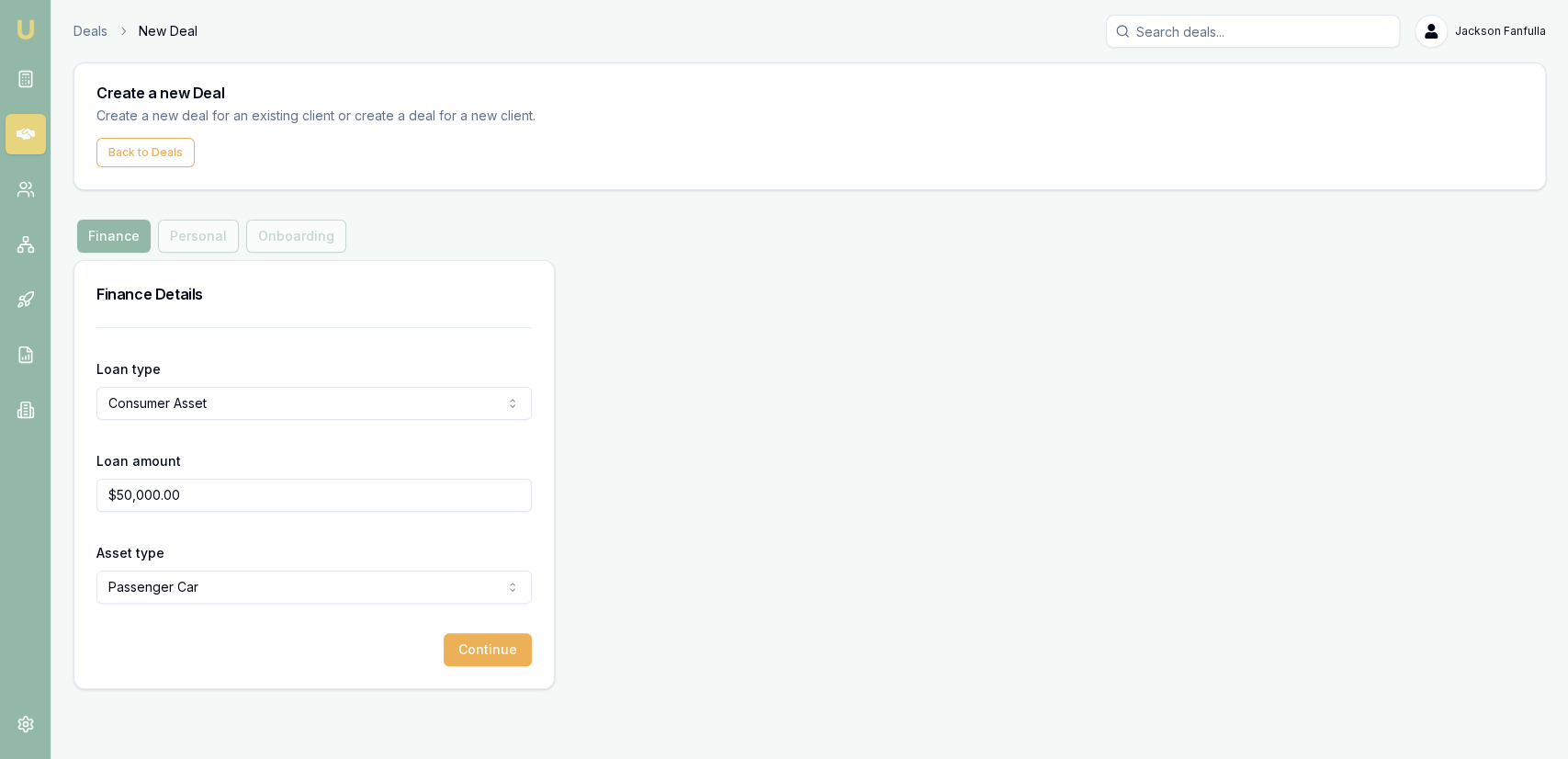 drag, startPoint x: 912, startPoint y: 365, endPoint x: 905, endPoint y: 374, distance: 11.401754 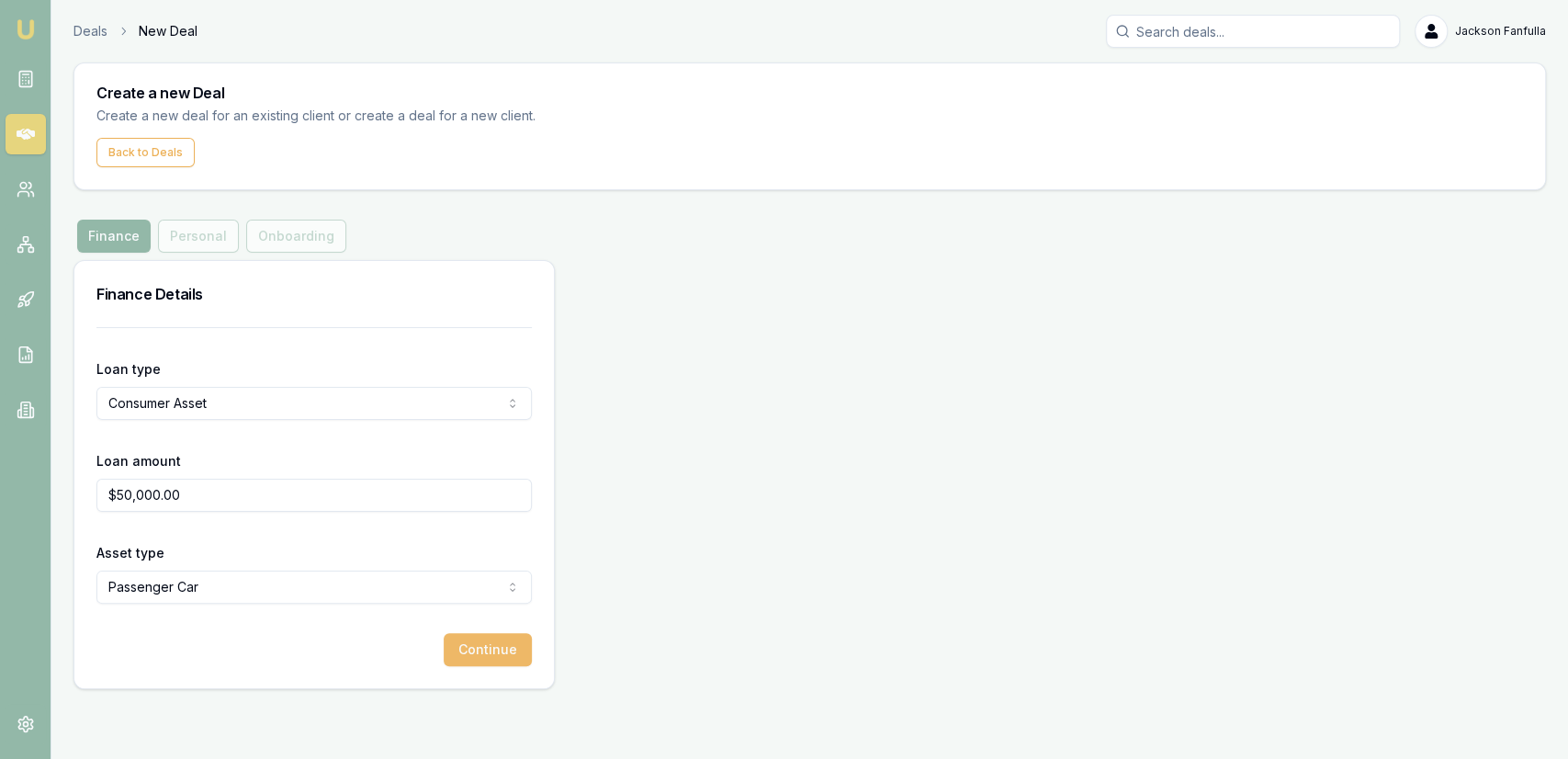 click on "Continue" at bounding box center (488, 650) 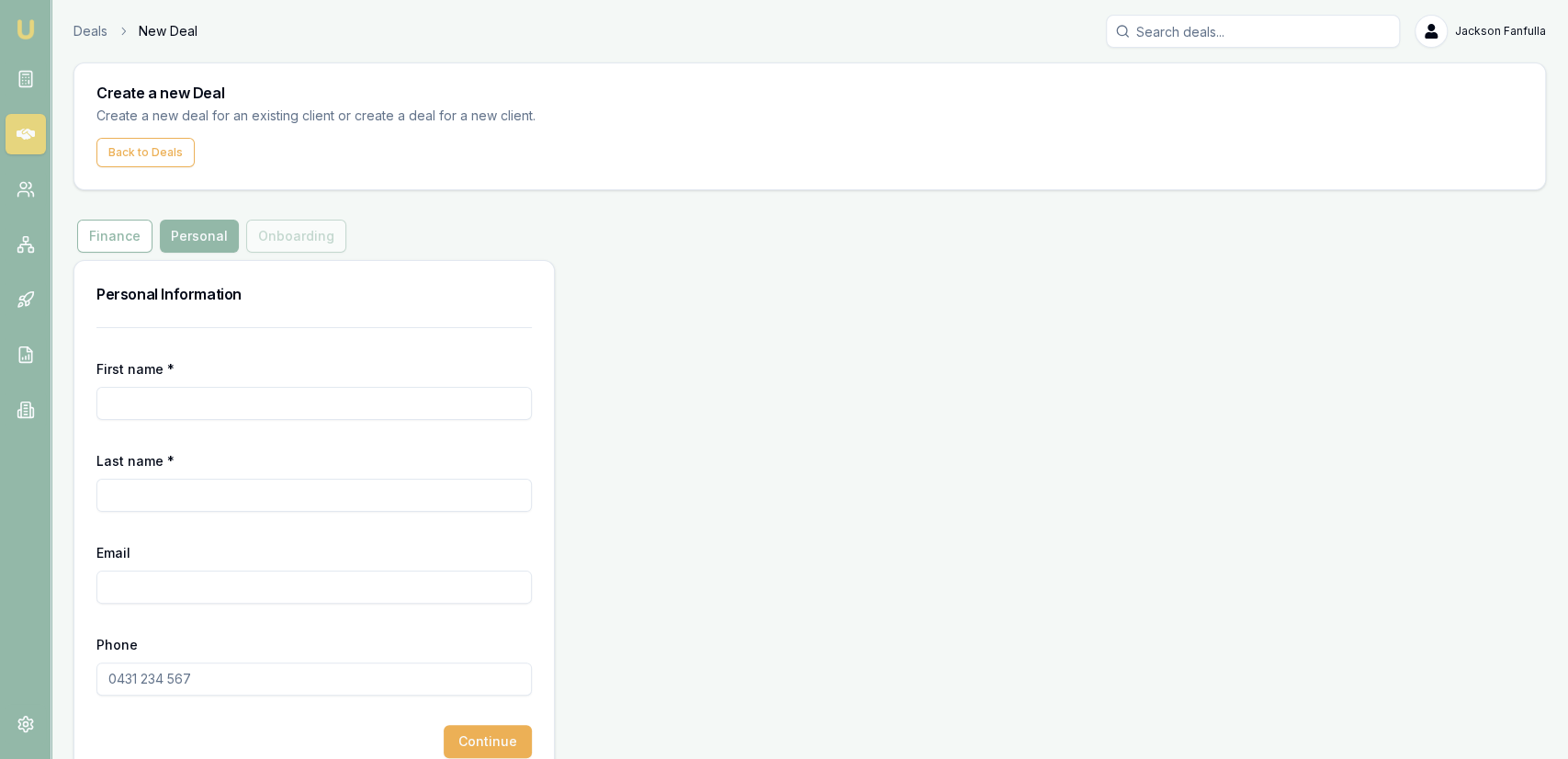 click on "First name *" at bounding box center [314, 403] 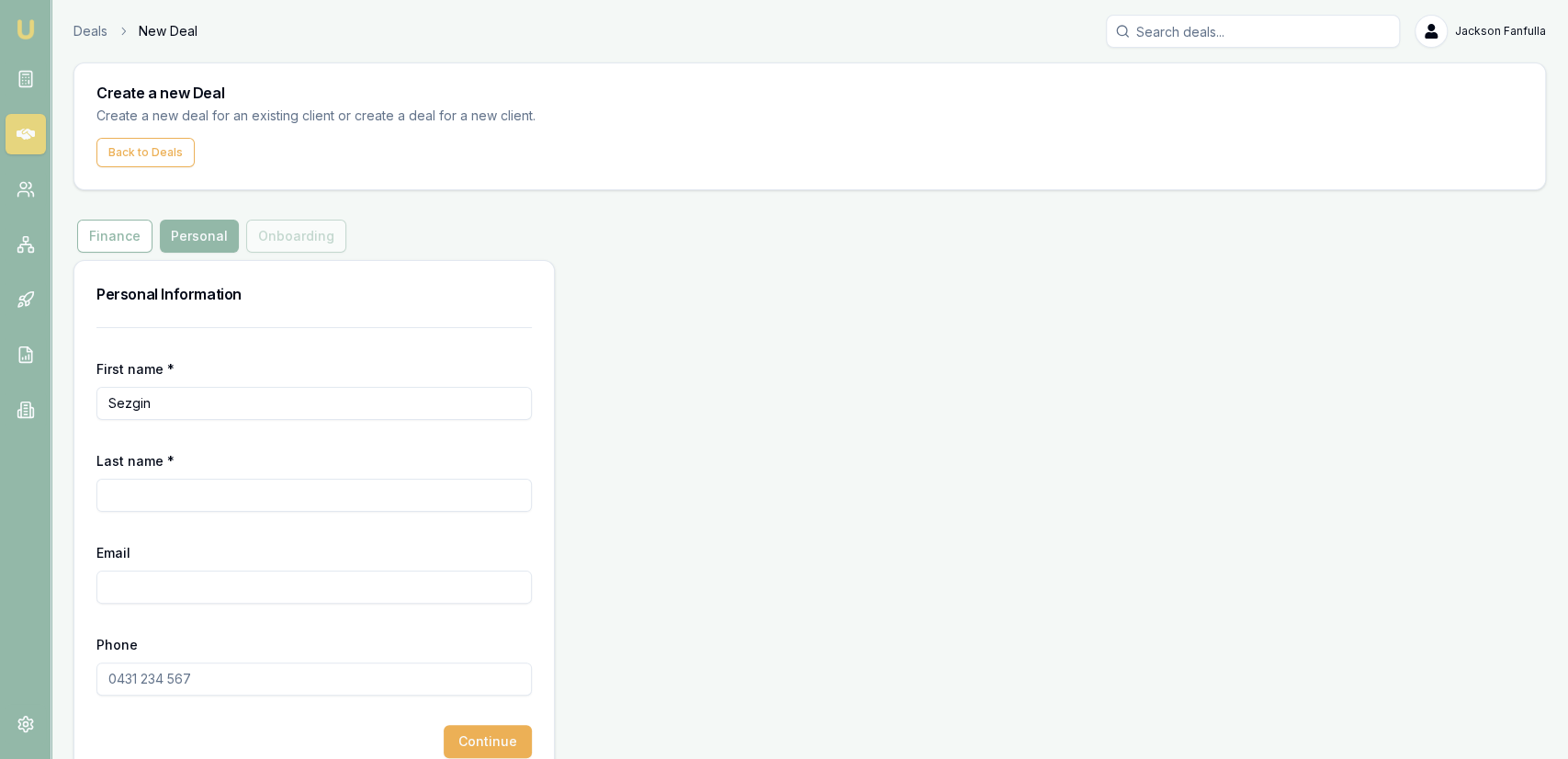 type on "Sezgin" 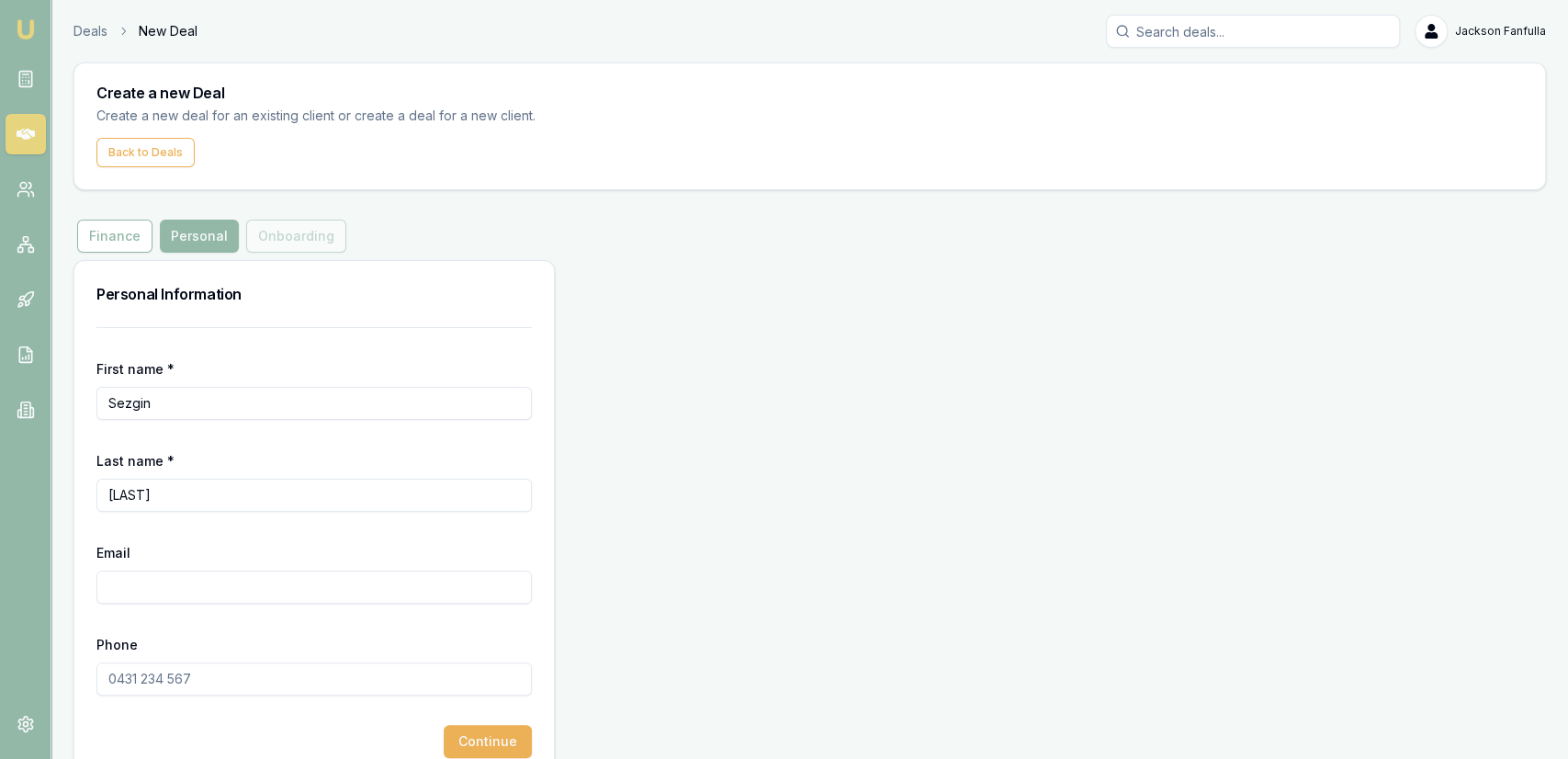 type on "Memedaliev" 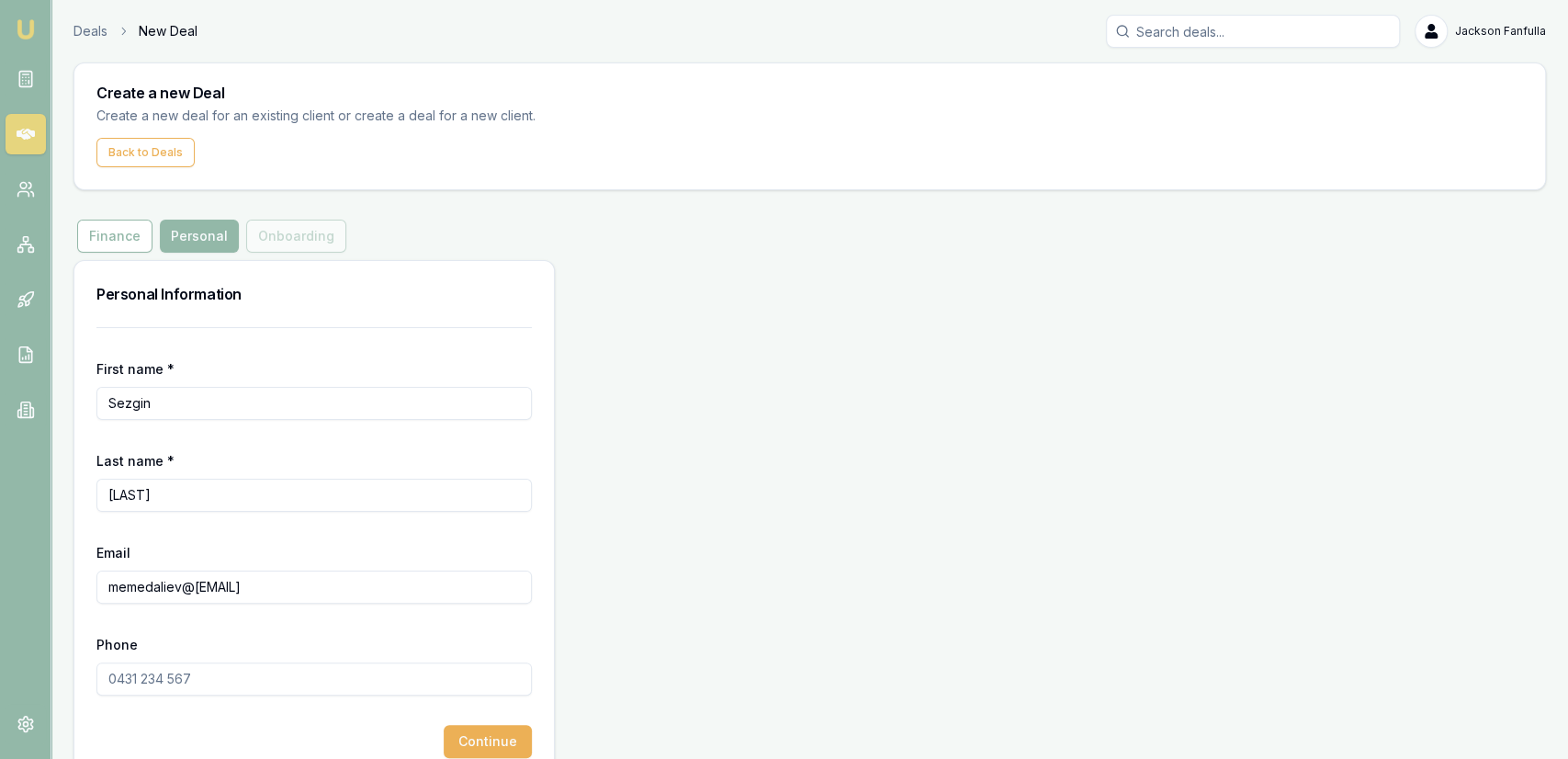 type on "memedaliev@gmail.com" 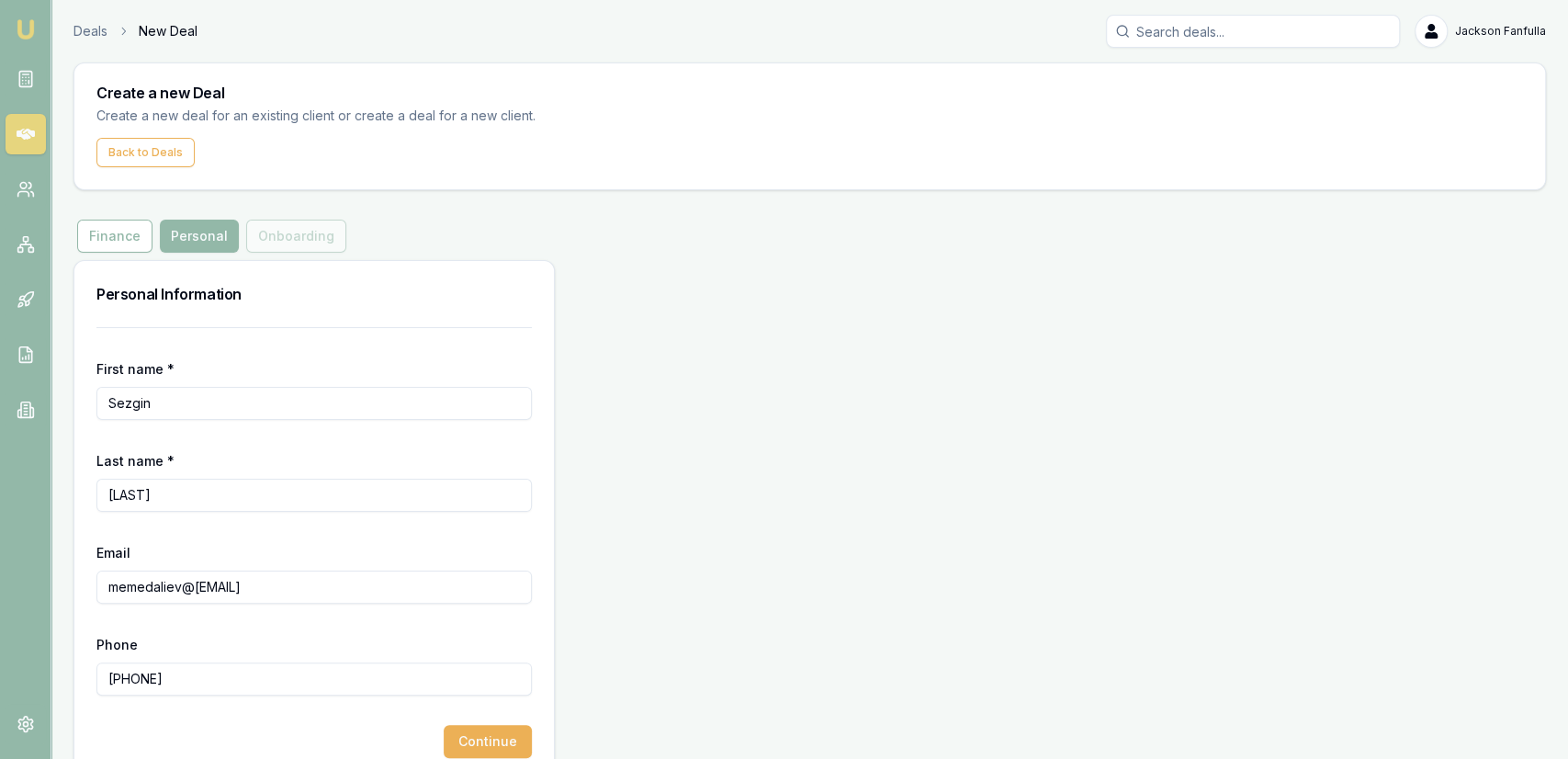 type on "0431 866 087" 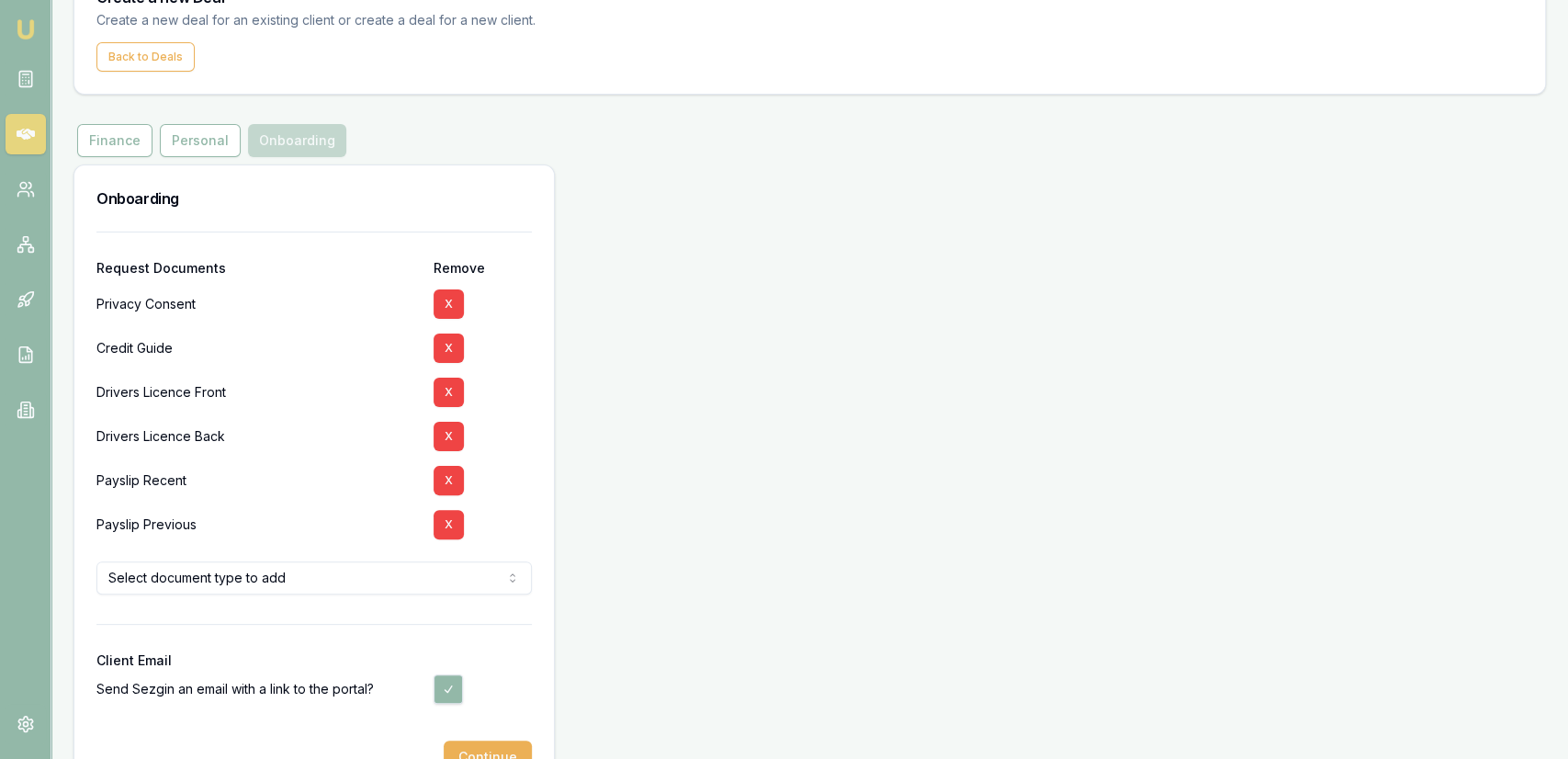 scroll, scrollTop: 146, scrollLeft: 0, axis: vertical 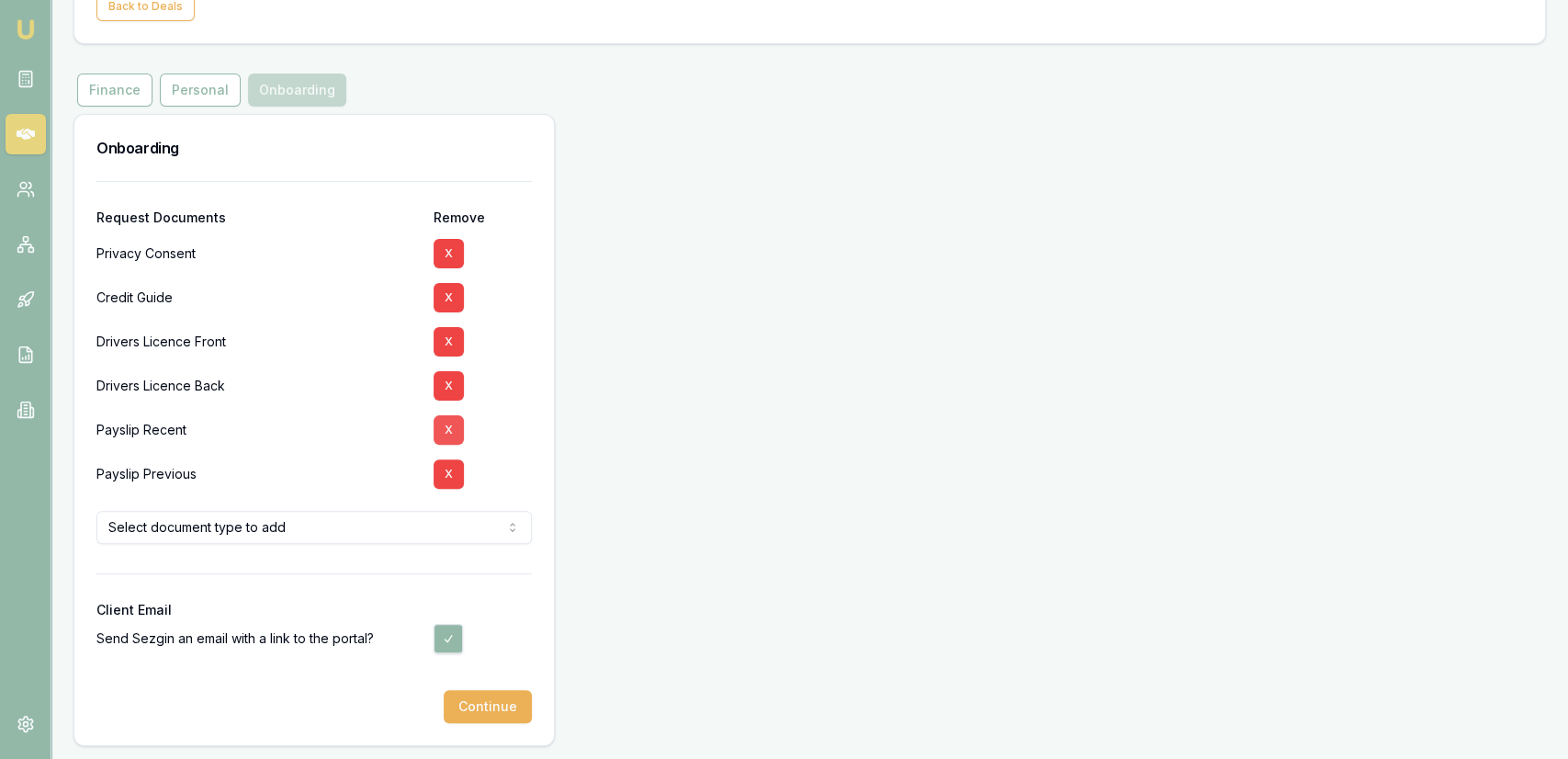click on "X" at bounding box center (448, 430) 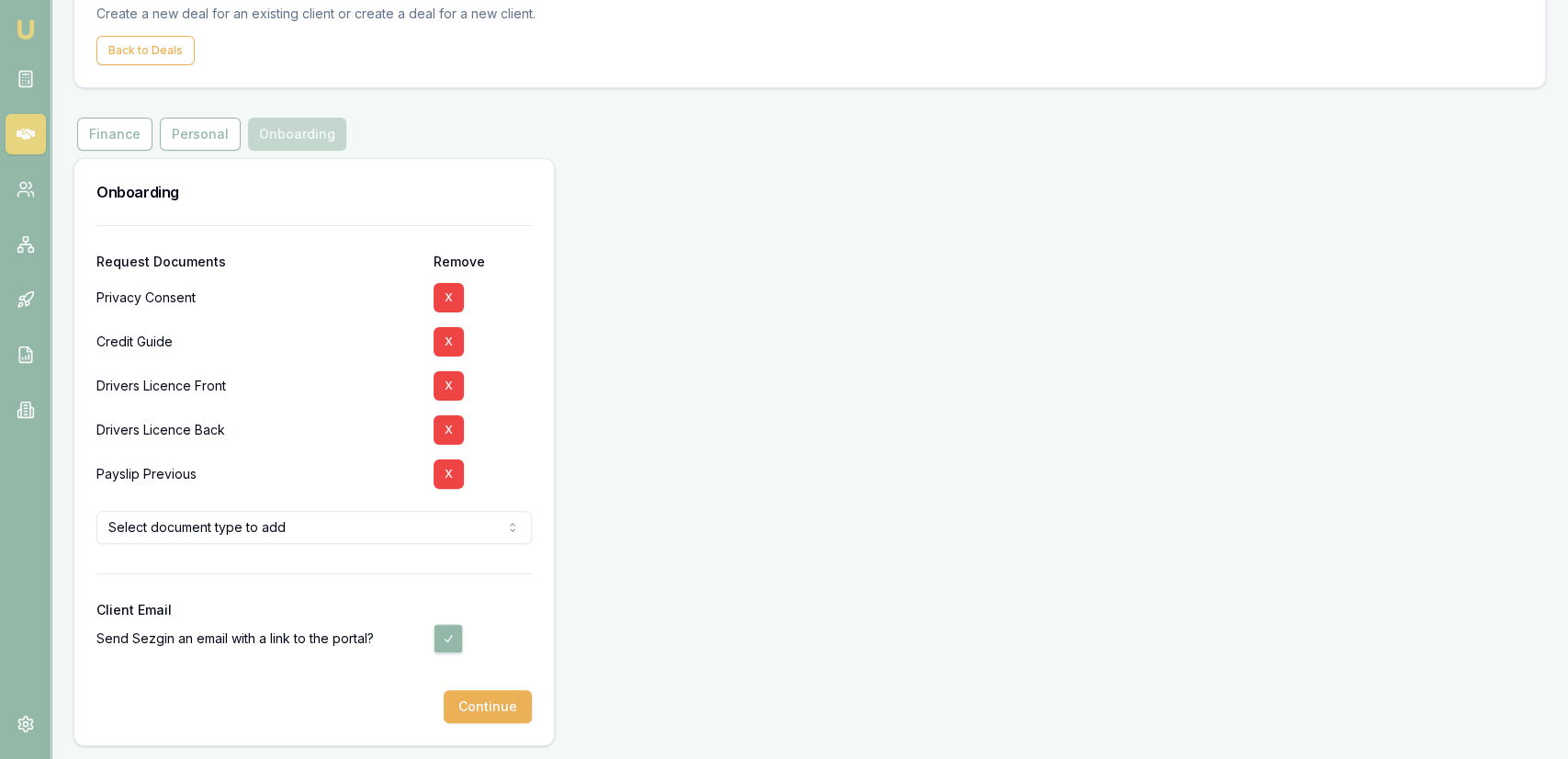 click on "X" at bounding box center (482, 474) 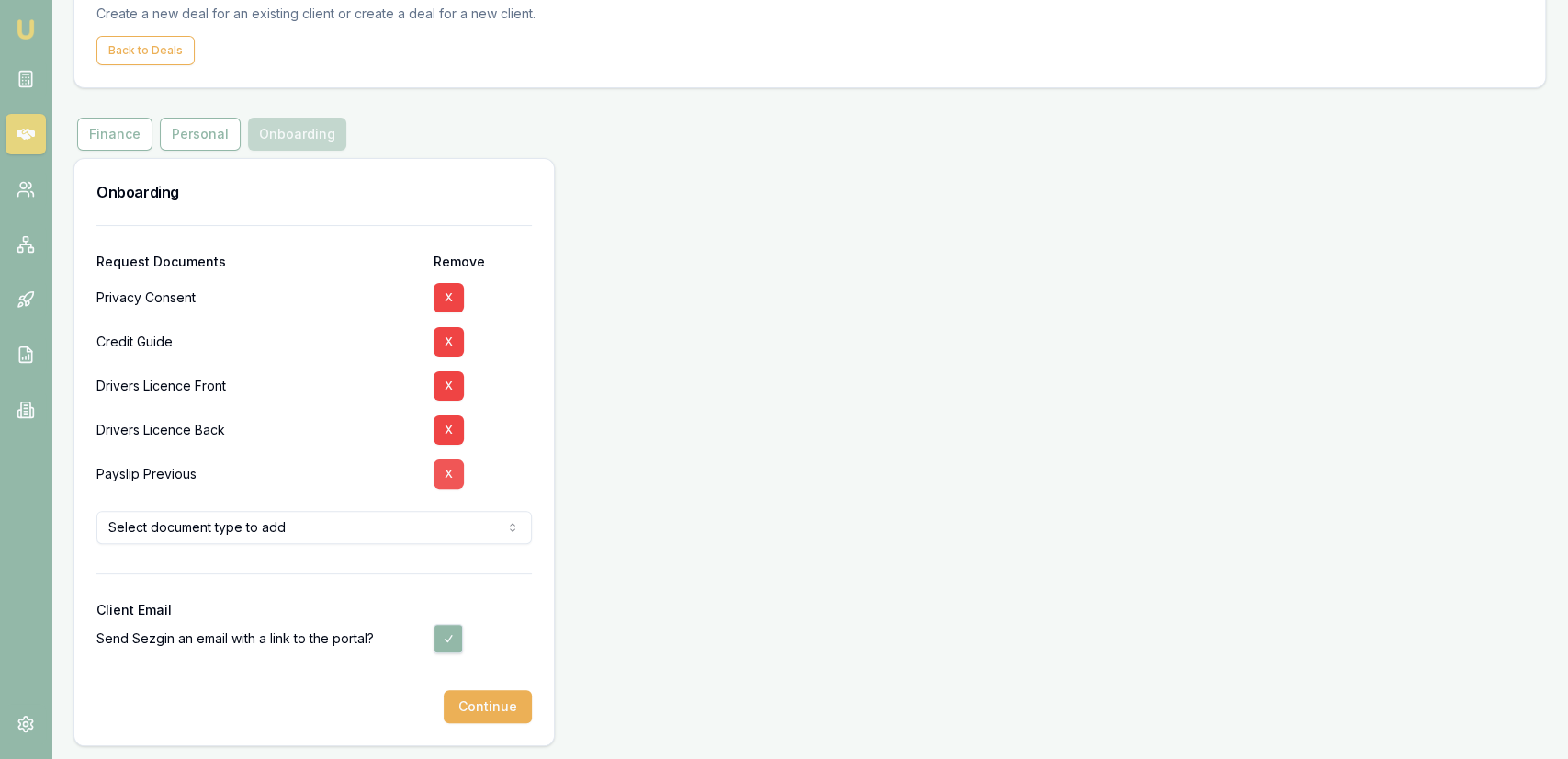 click on "X" at bounding box center (448, 474) 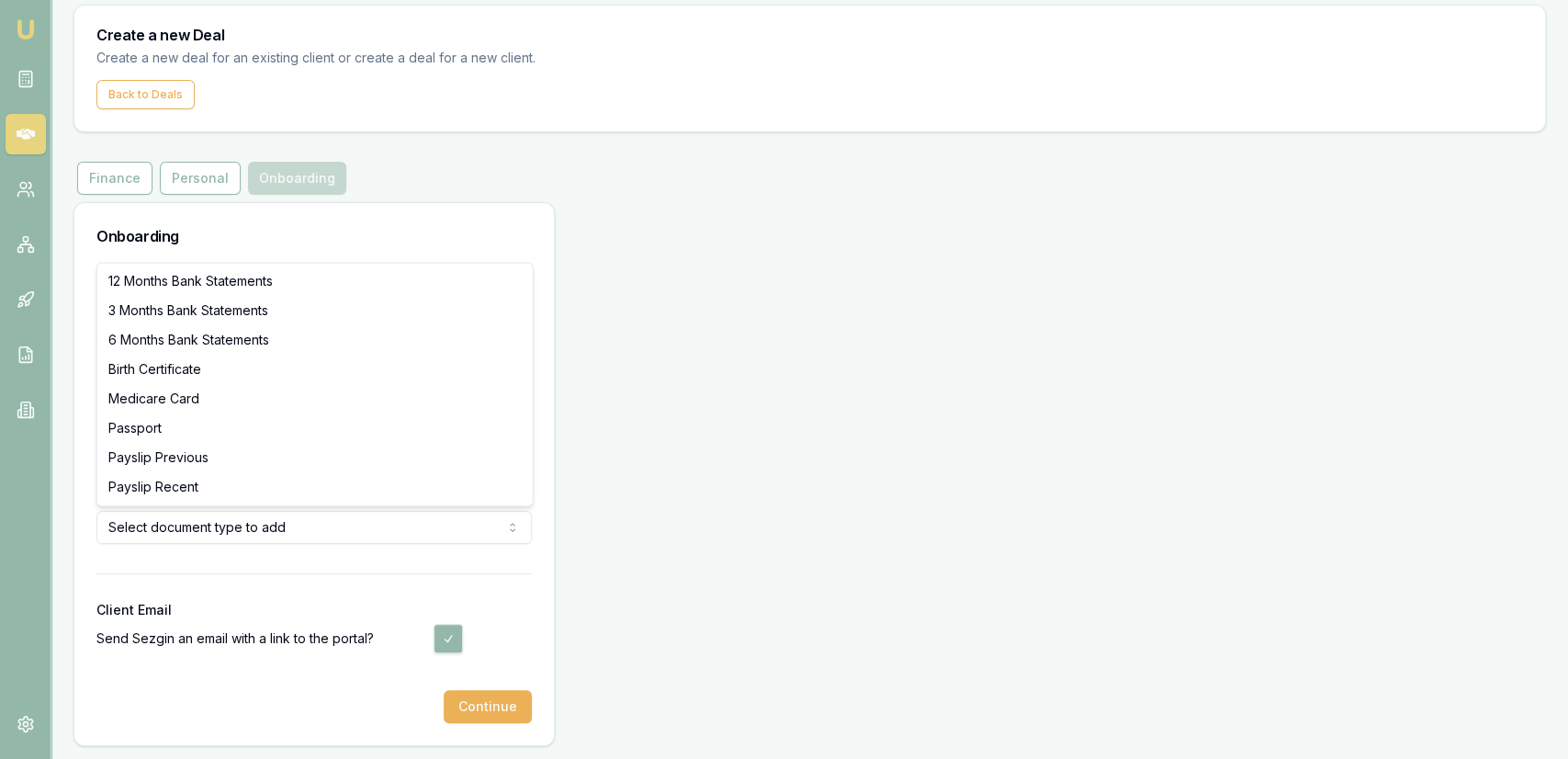 click on "Emu Broker Deals New Deal Jackson Fanfulla Toggle Menu Create a new Deal Create a new deal for an existing client or create a deal for a new client. Back to Deals Onboarding   Finance Personal Onboarding Onboarding Request Documents Remove Privacy Consent X Credit Guide X Drivers Licence Front X Drivers Licence Back X Select document type to add 12 Months Bank Statements 3 Months Bank Statements 6 Months Bank Statements Birth Certificate Medicare Card Passport Payslip Previous Payslip Recent Client Email Send Sezgin an email with a link to the portal? Continue
12 Months Bank Statements 3 Months Bank Statements 6 Months Bank Statements Birth Certificate Medicare Card Passport Payslip Previous Payslip Recent" at bounding box center (784, 322) 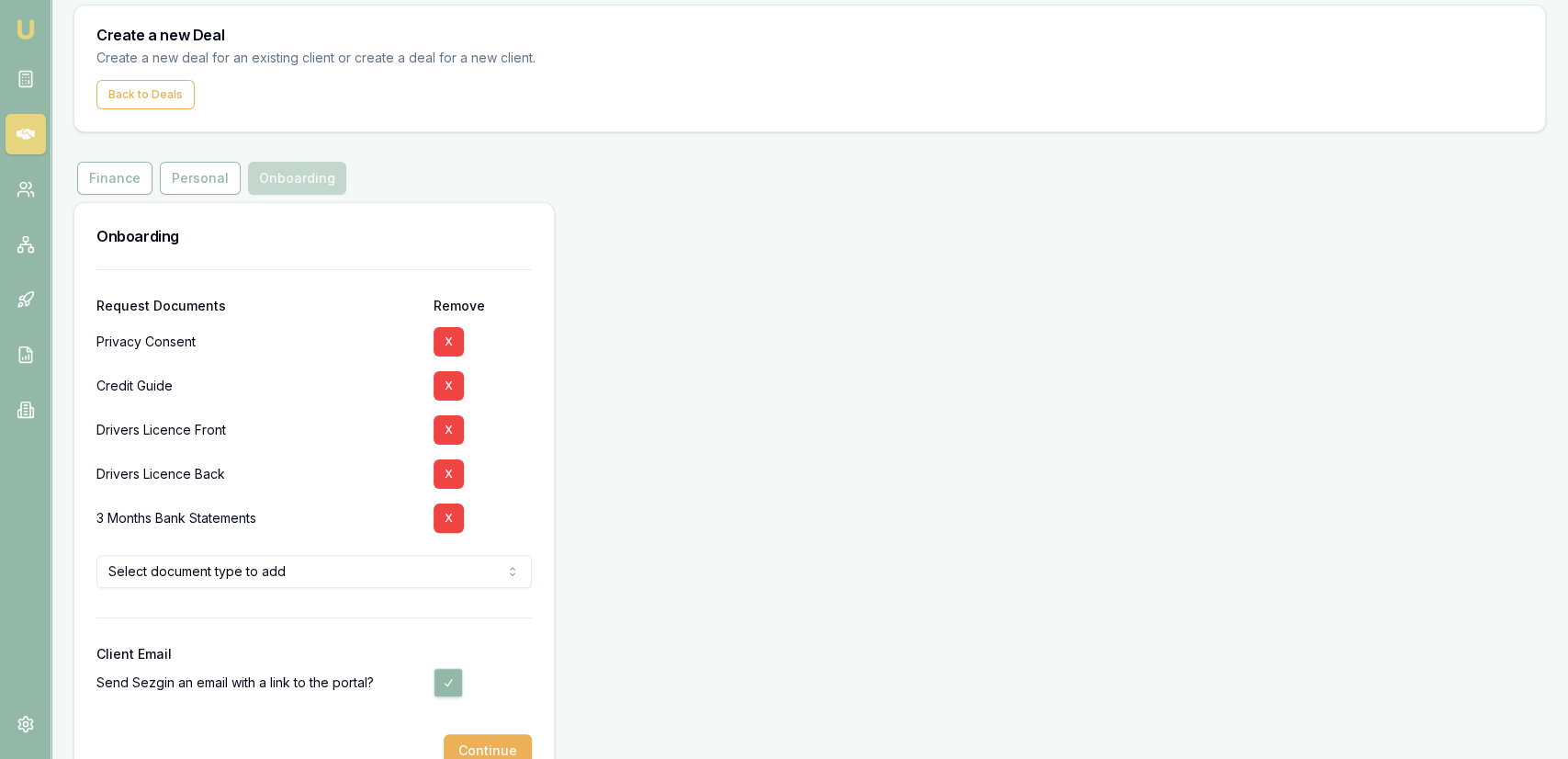 click on "X" at bounding box center [448, 518] 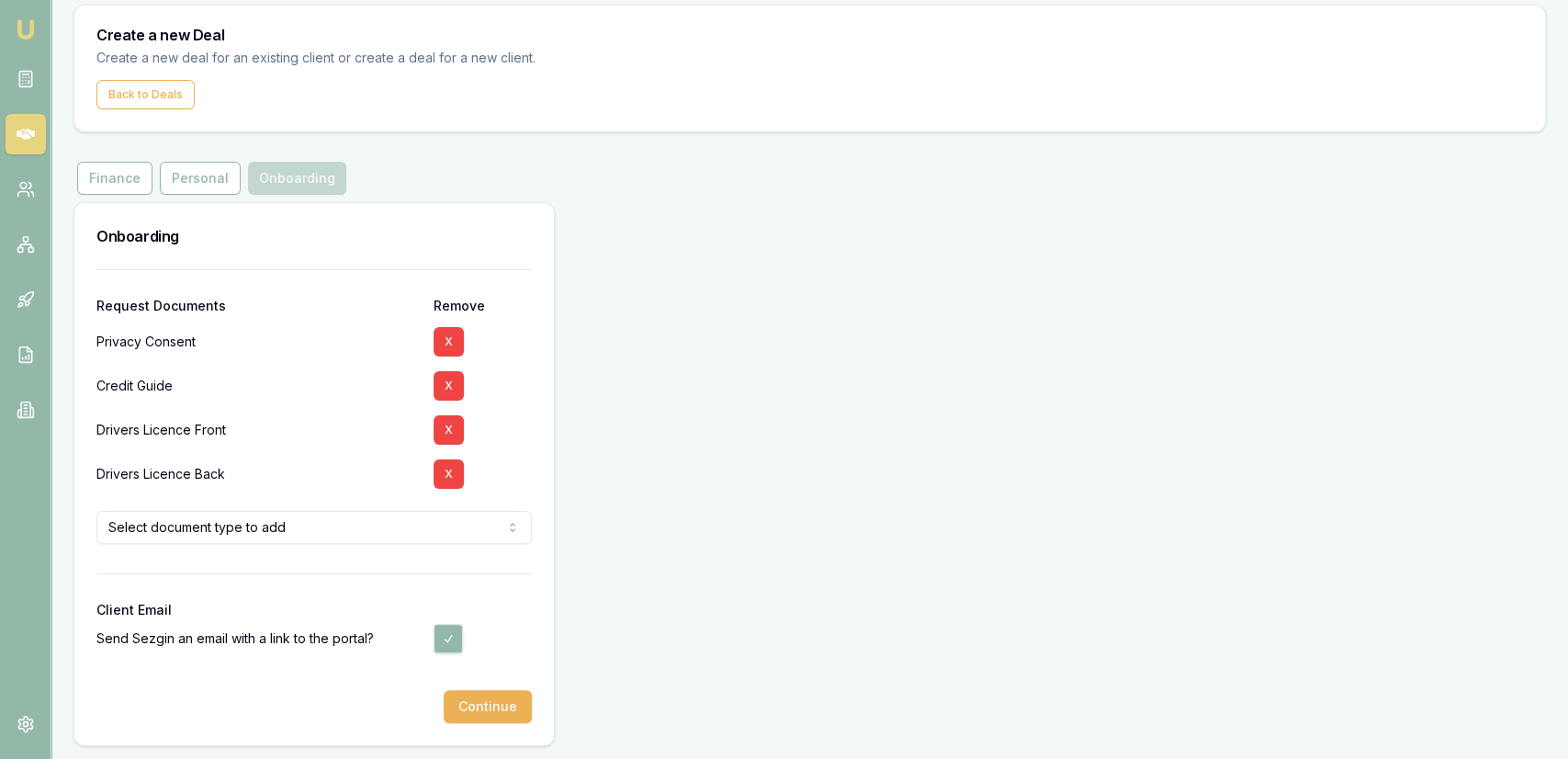 click on "Onboarding Request Documents Remove Privacy Consent X Credit Guide X Drivers Licence Front X Drivers Licence Back X Select document type to add 12 Months Bank Statements 6 Months Bank Statements Birth Certificate Medicare Card Passport Payslip Previous Payslip Recent Payslip Recent Client Email Send Sezgin an email with a link to the portal? Continue" at bounding box center (809, 474) 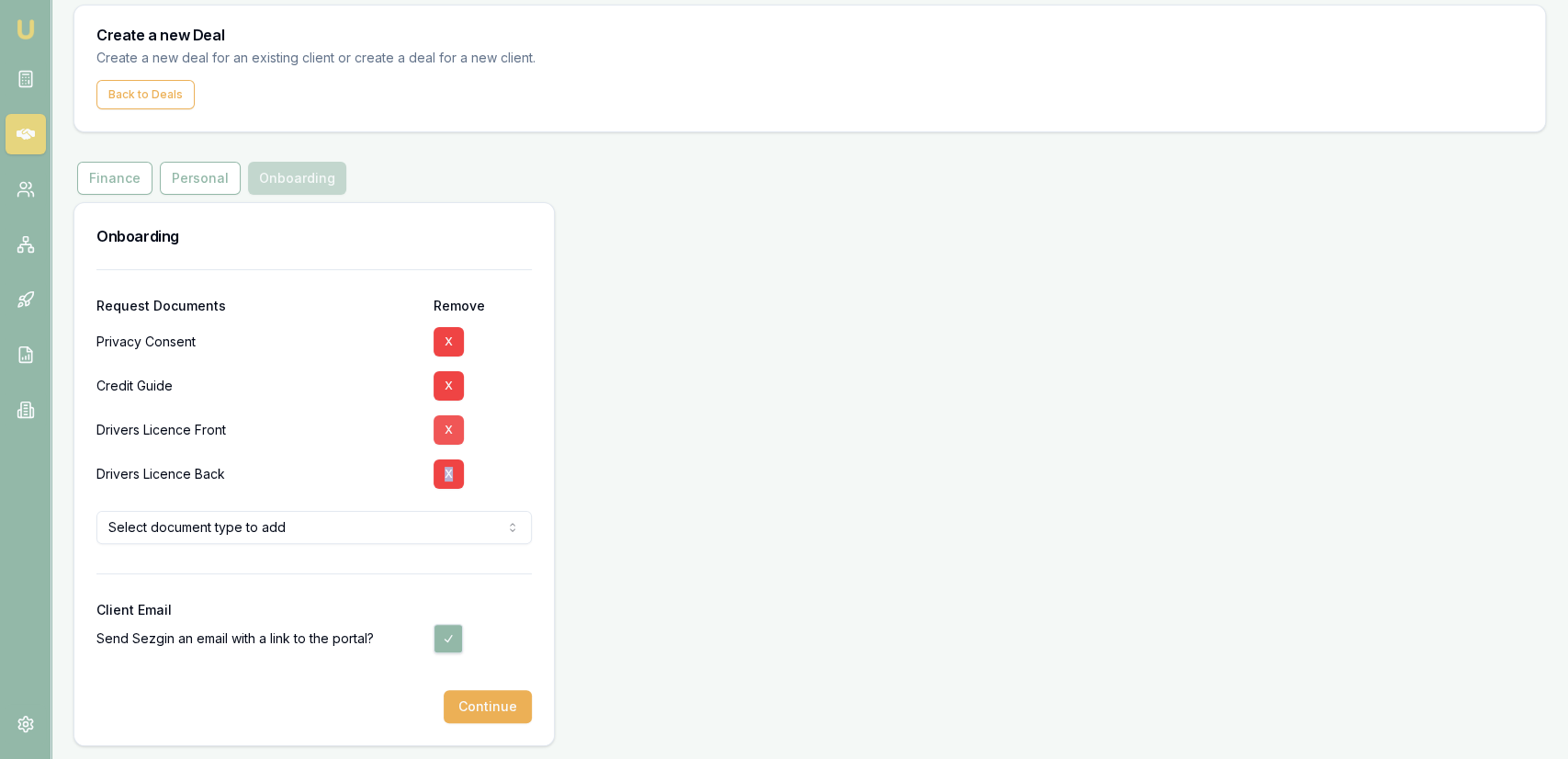 click on "X" at bounding box center [448, 430] 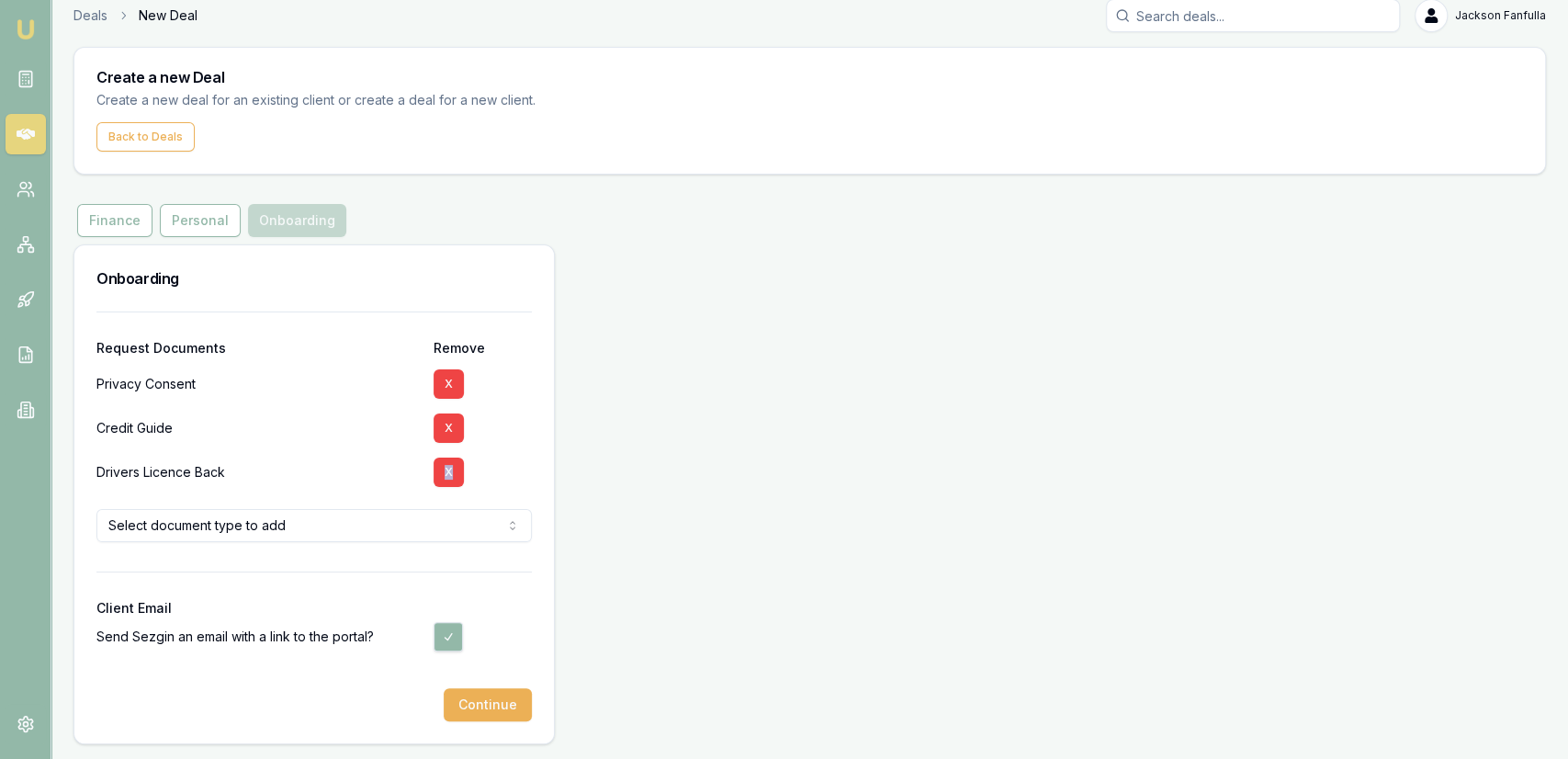 scroll, scrollTop: 14, scrollLeft: 0, axis: vertical 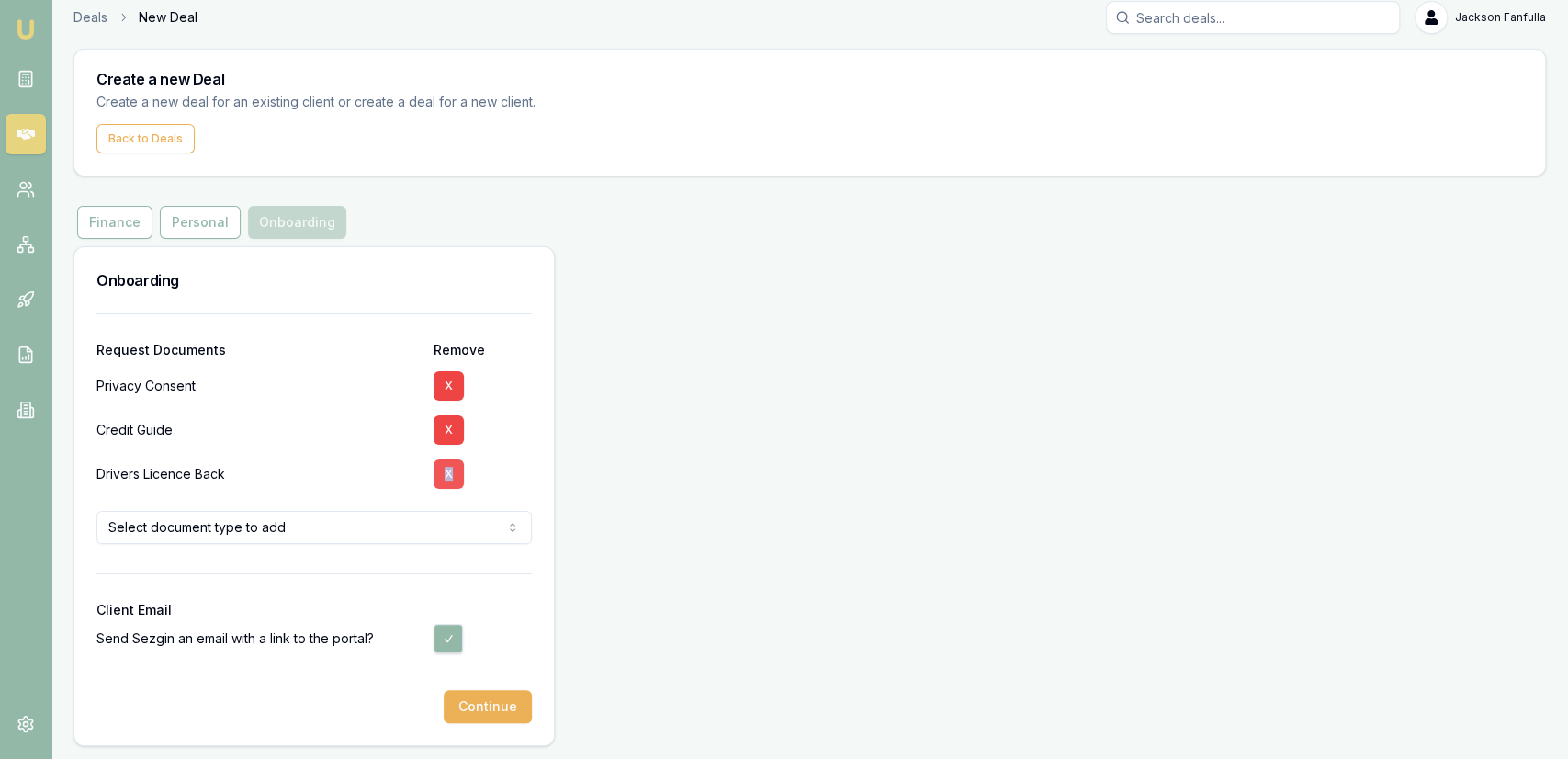 click on "X" at bounding box center (448, 474) 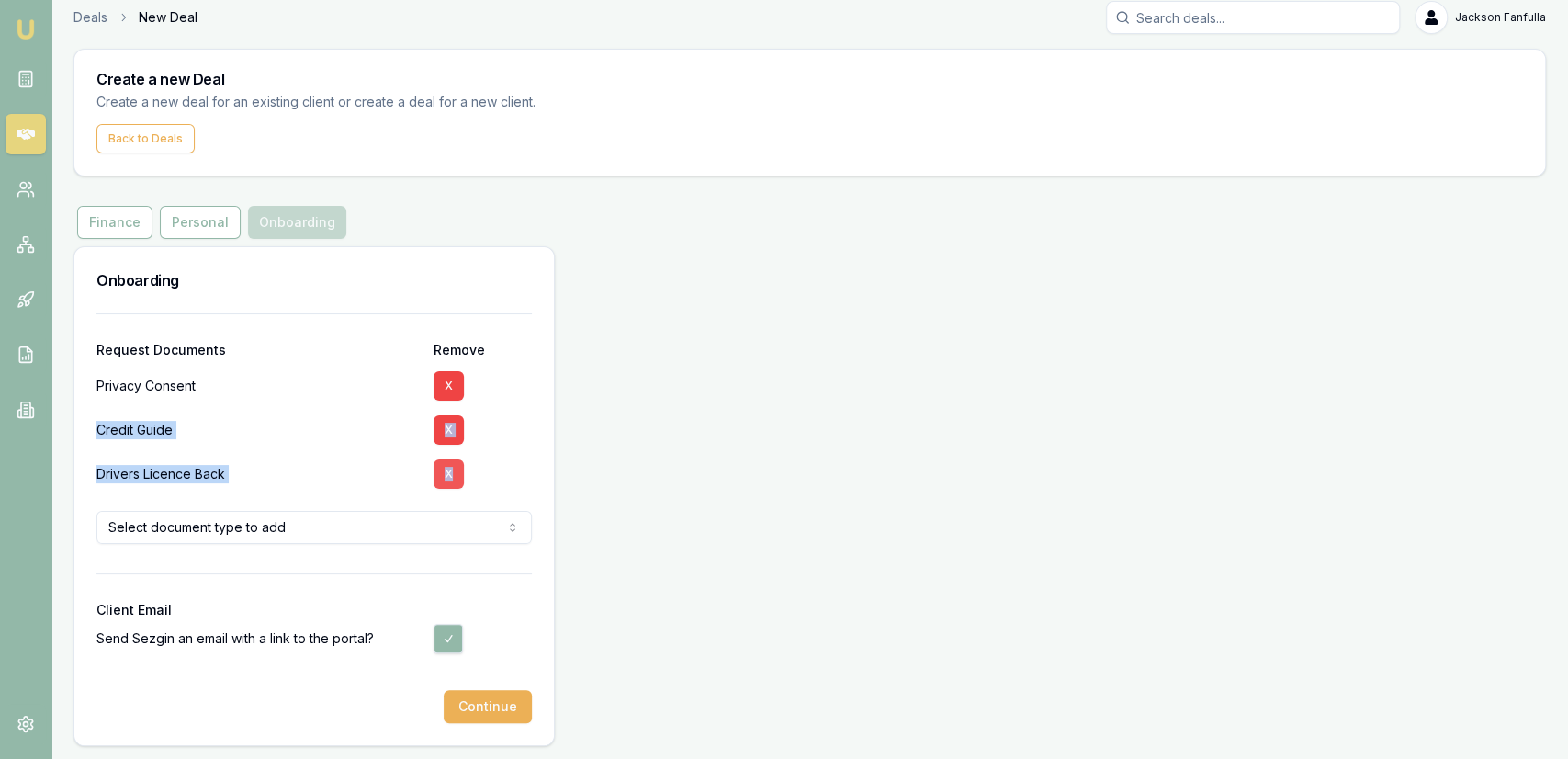scroll, scrollTop: 0, scrollLeft: 0, axis: both 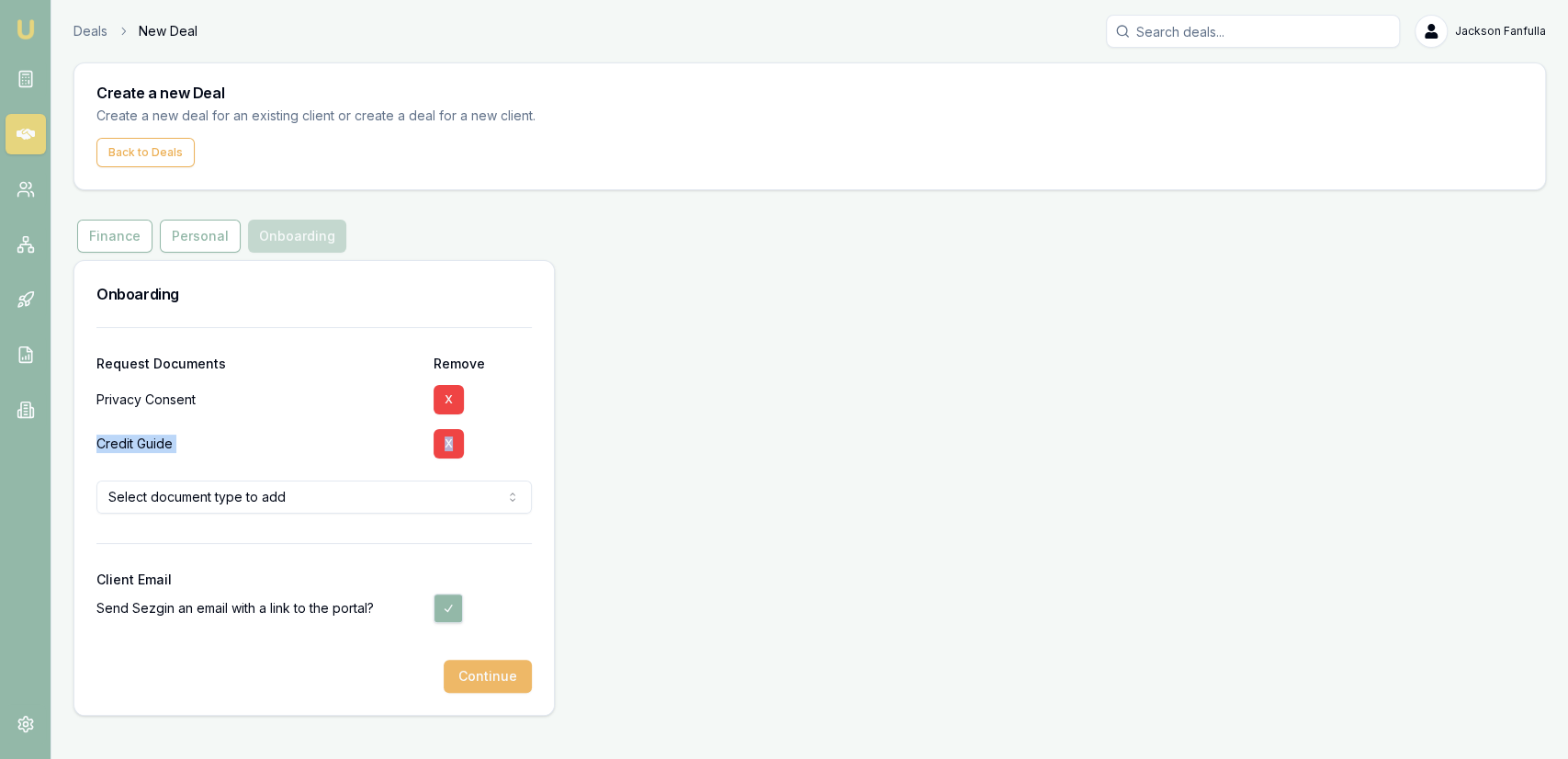 click on "Continue" at bounding box center (488, 676) 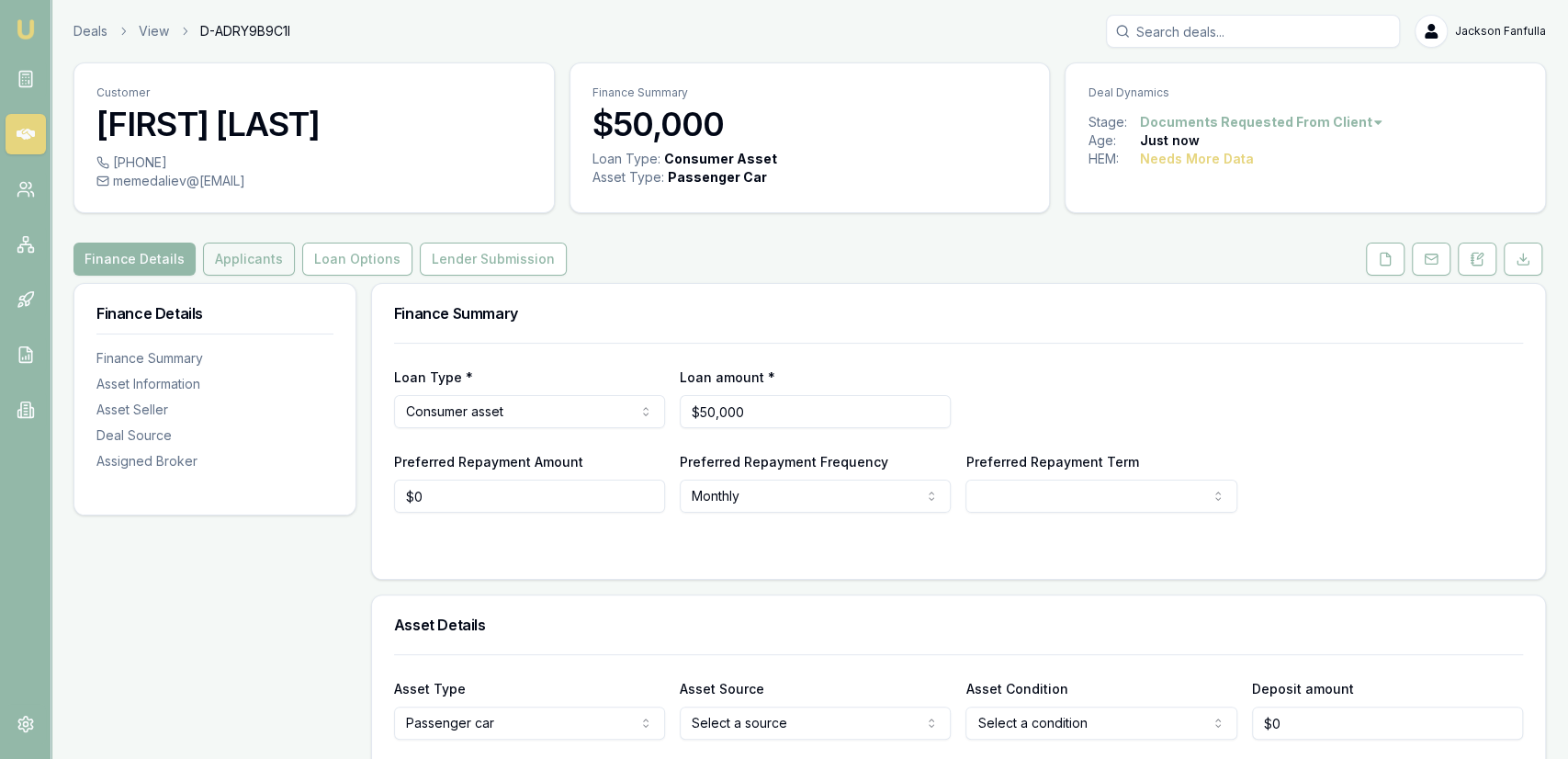 click on "Applicants" at bounding box center (249, 259) 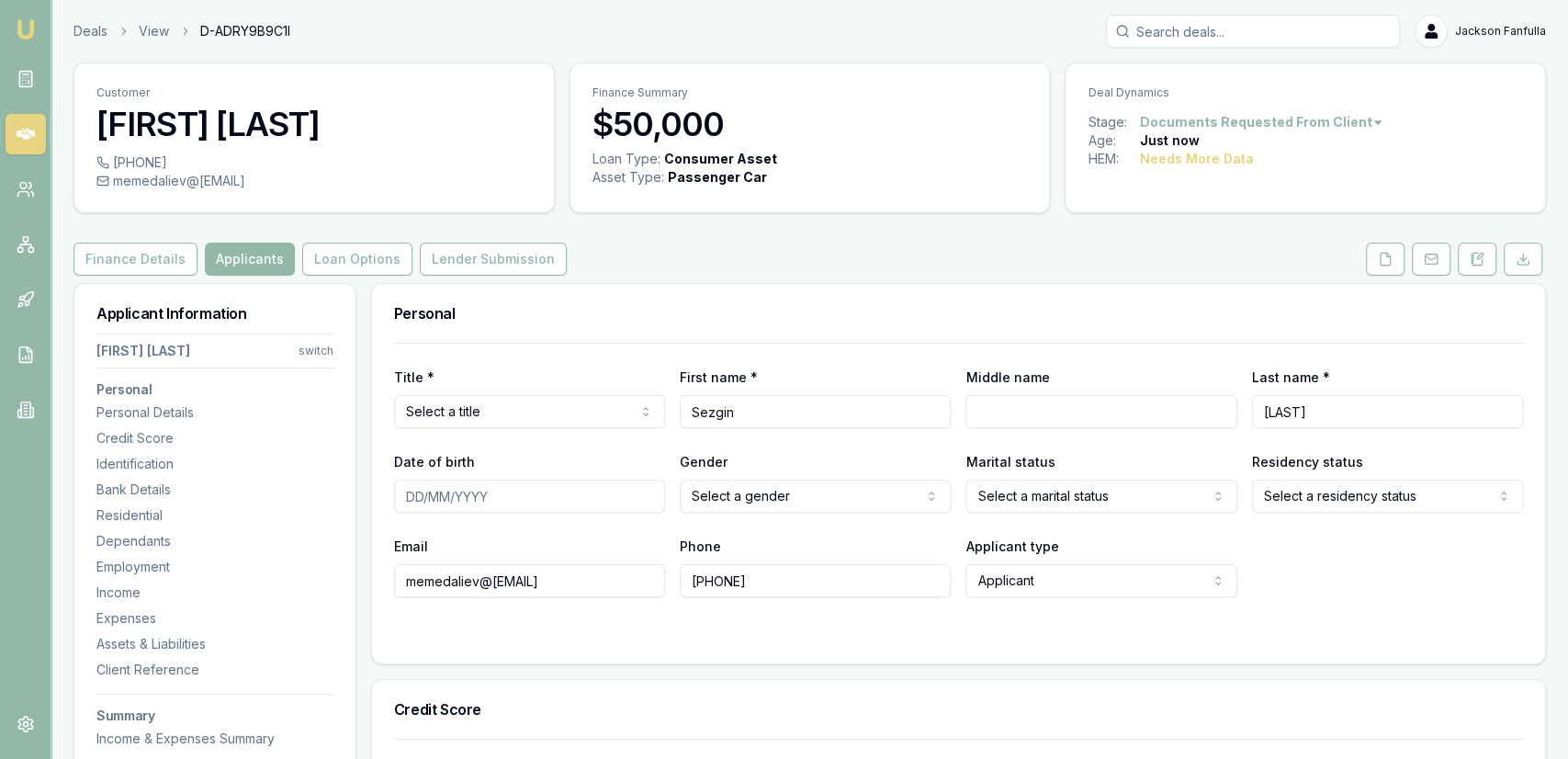 click at bounding box center [1431, 259] 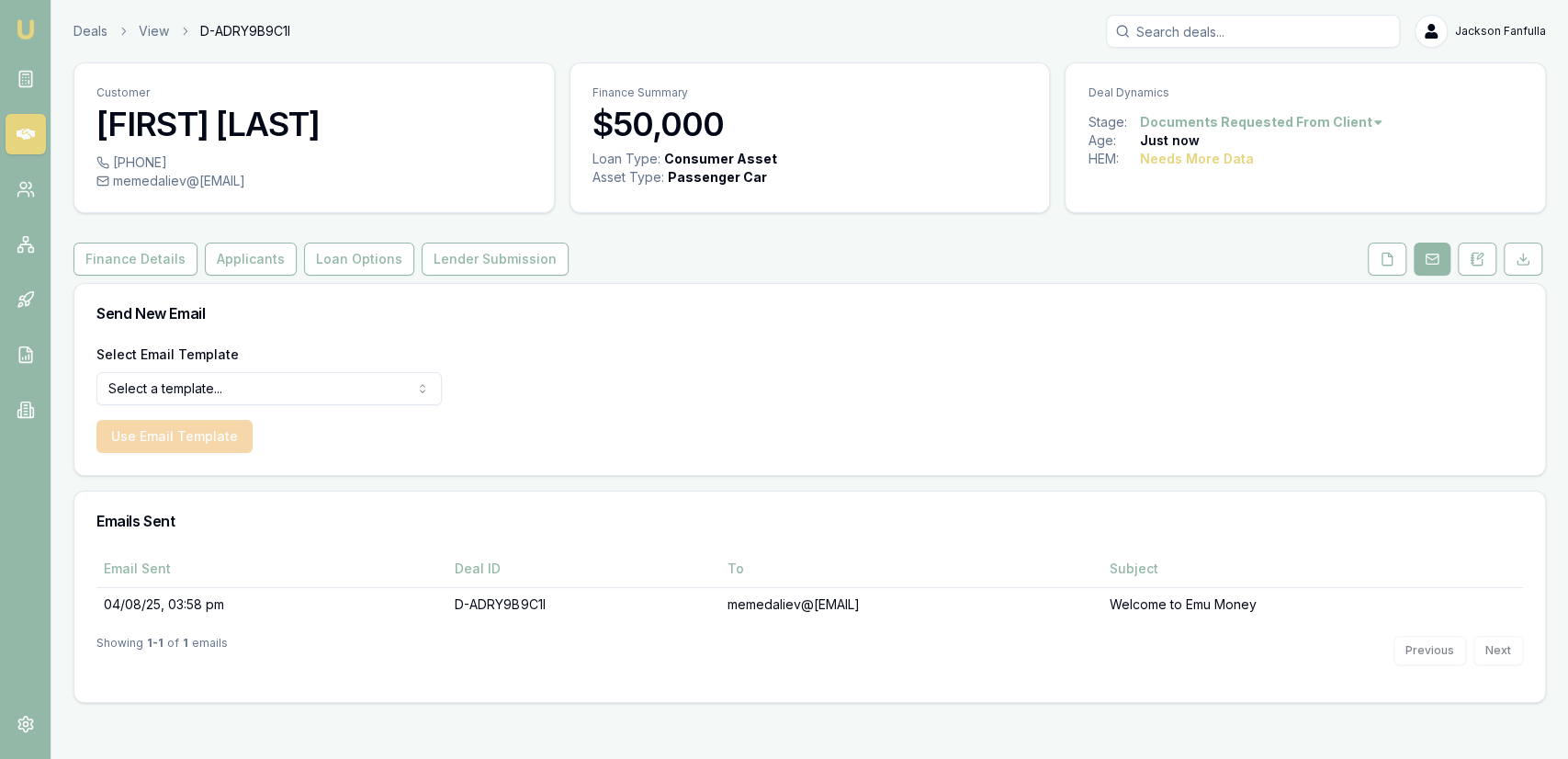 click on "Finance Details Applicants Loan Options Lender Submission" at bounding box center (809, 259) 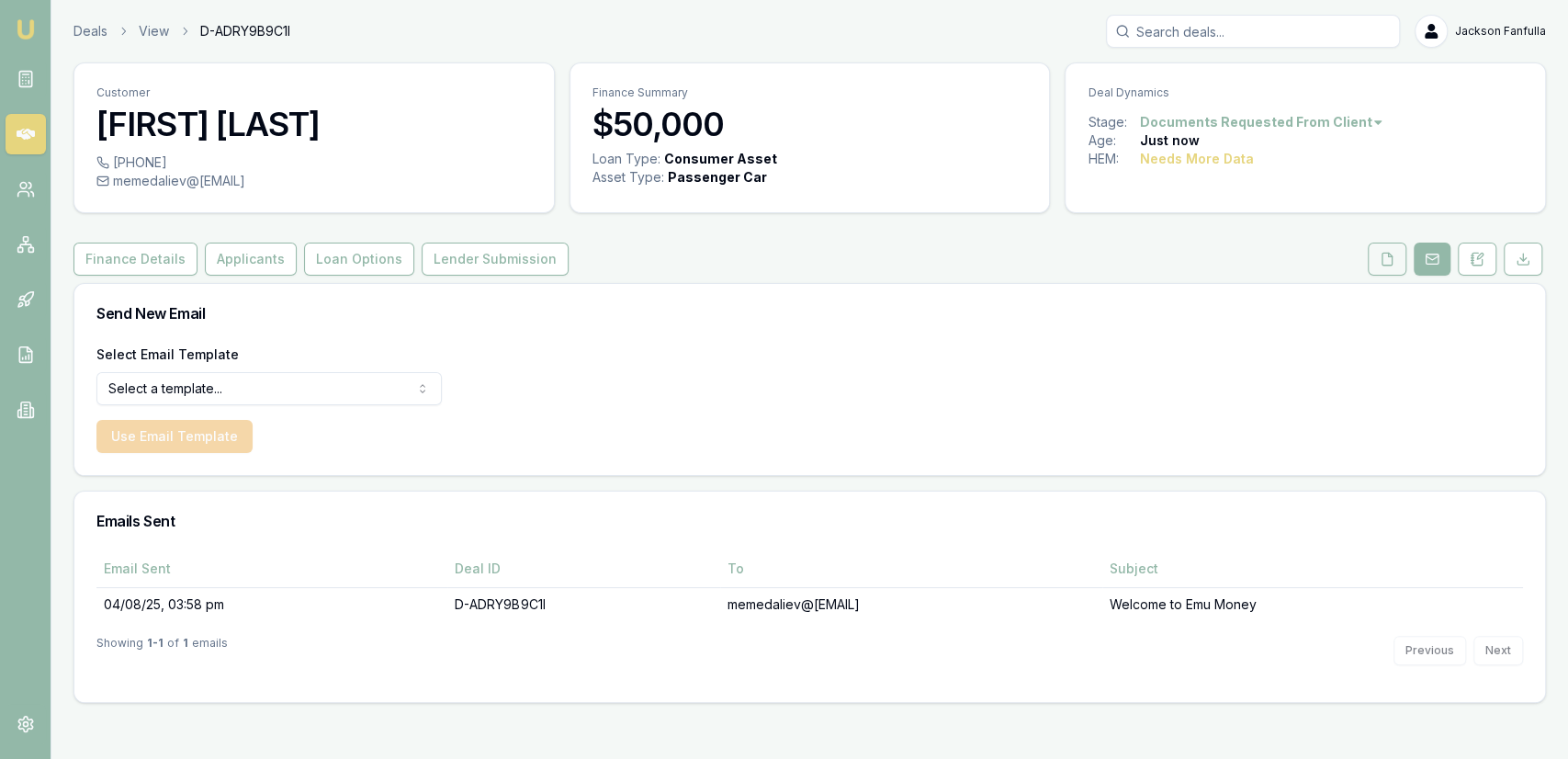 click 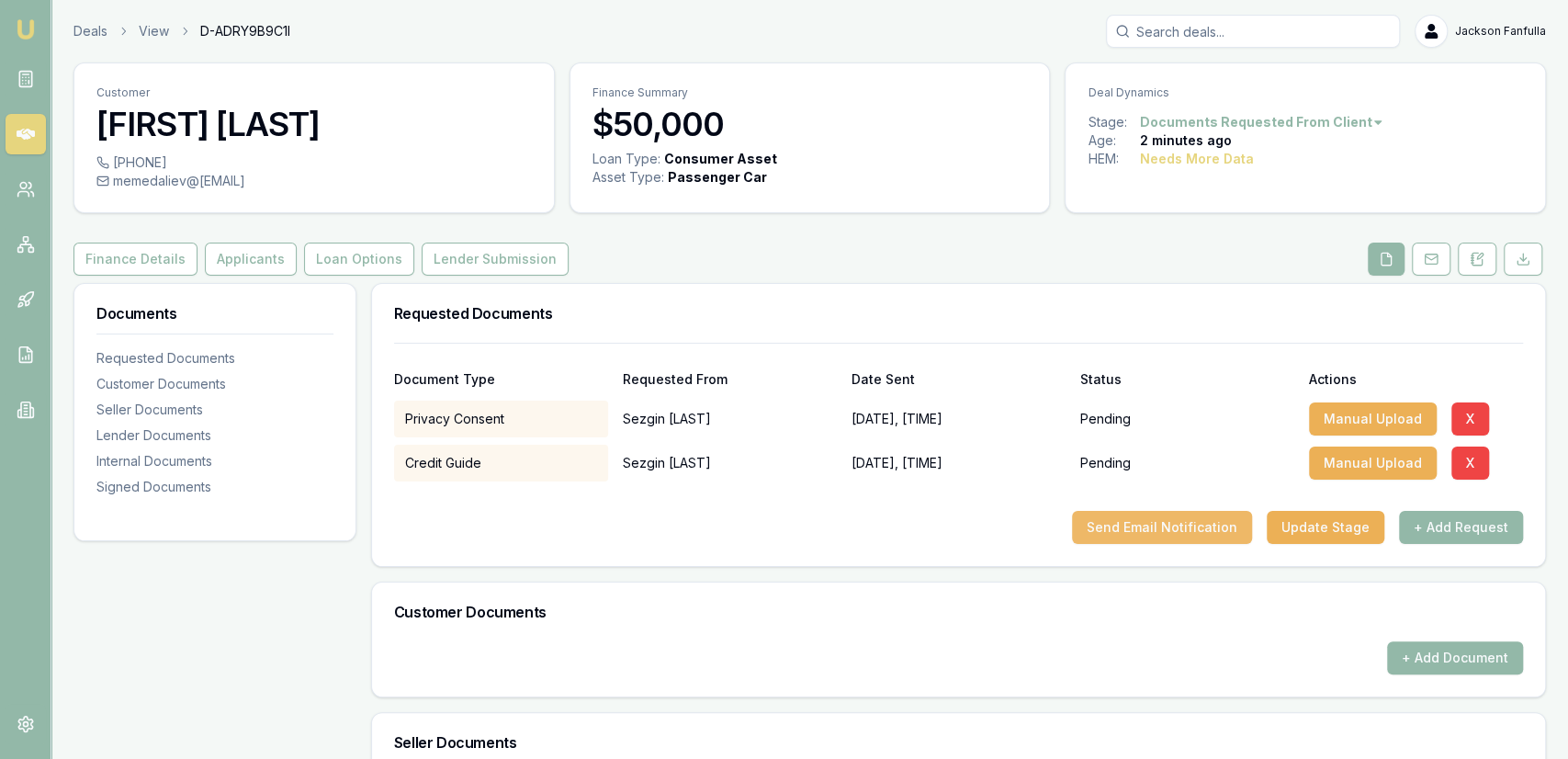 click on "Send Email Notification" at bounding box center [1162, 527] 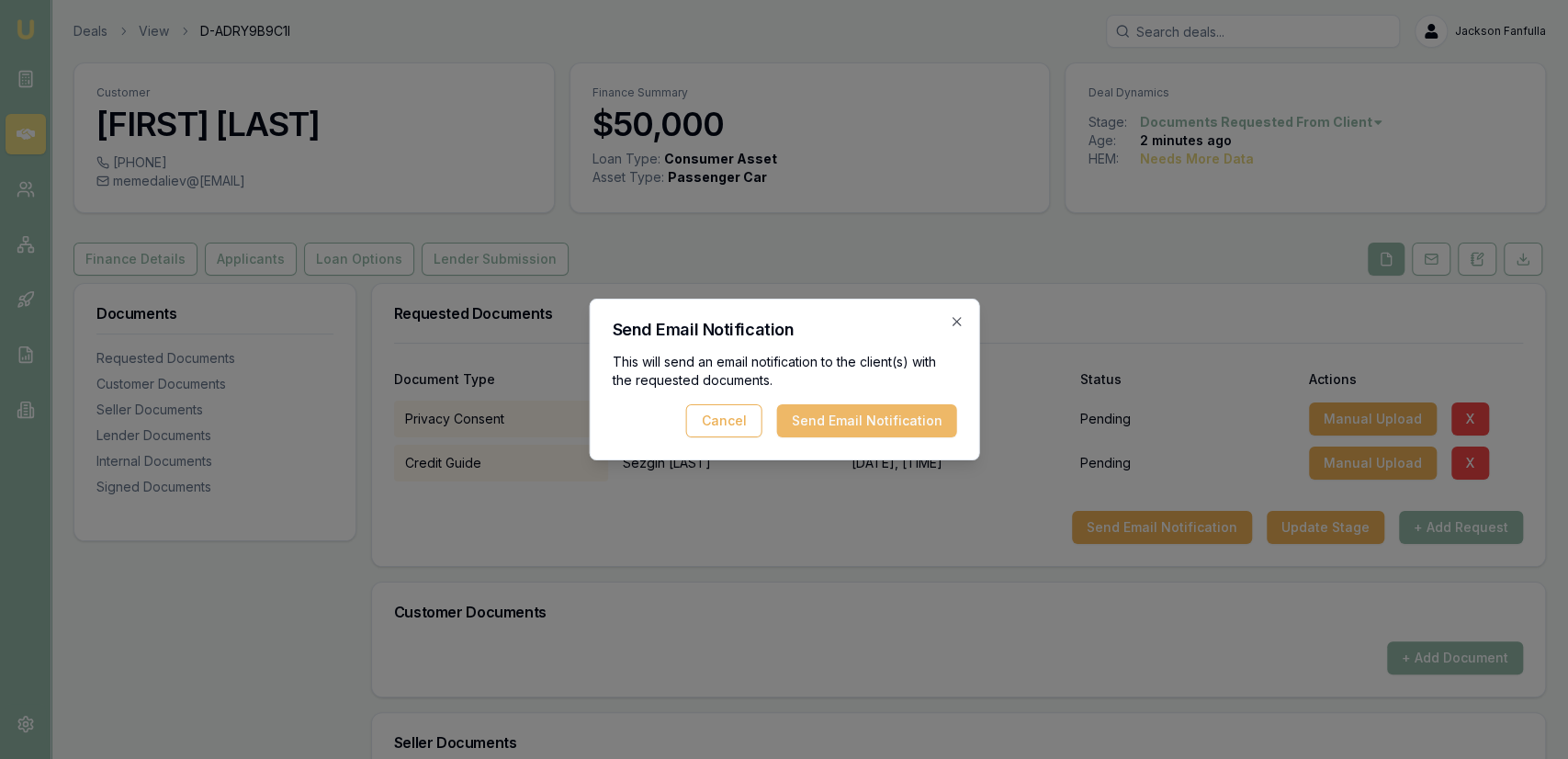 click on "Send Email Notification" at bounding box center [866, 421] 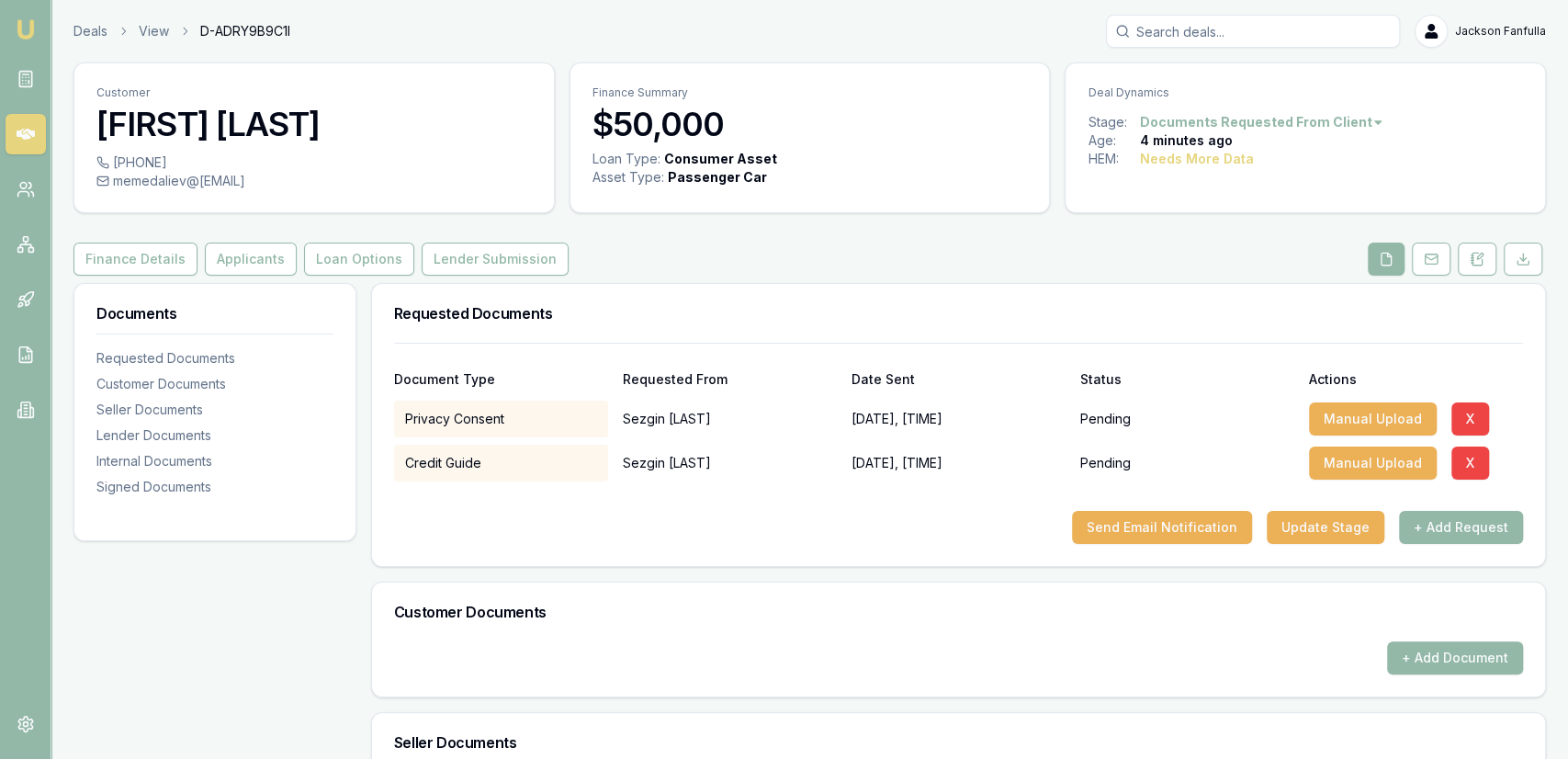 click on "Deals View D-ADRY9B9C1I Jackson Fanfulla Toggle Menu" at bounding box center [809, 31] 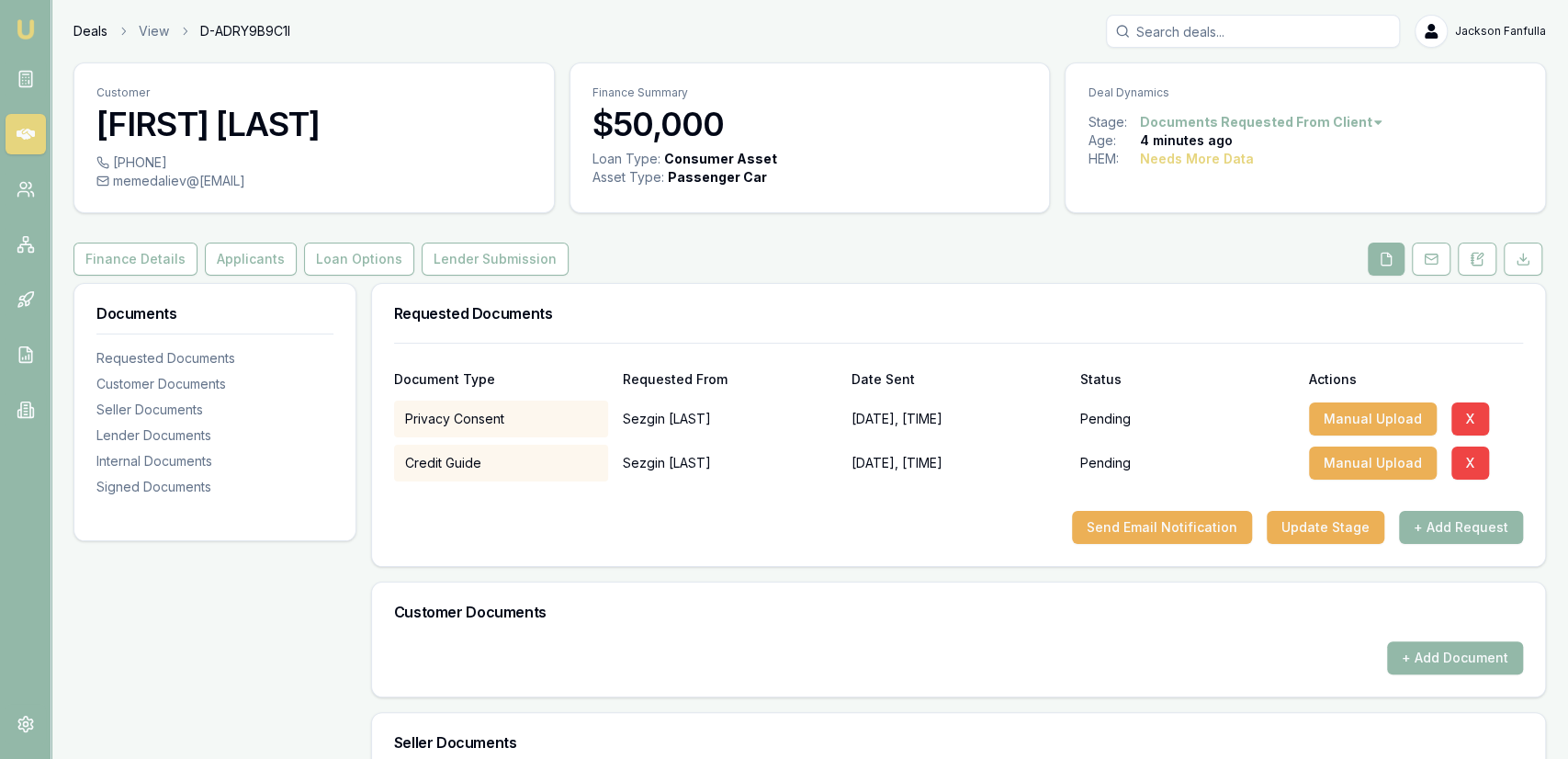click on "Deals" at bounding box center (90, 31) 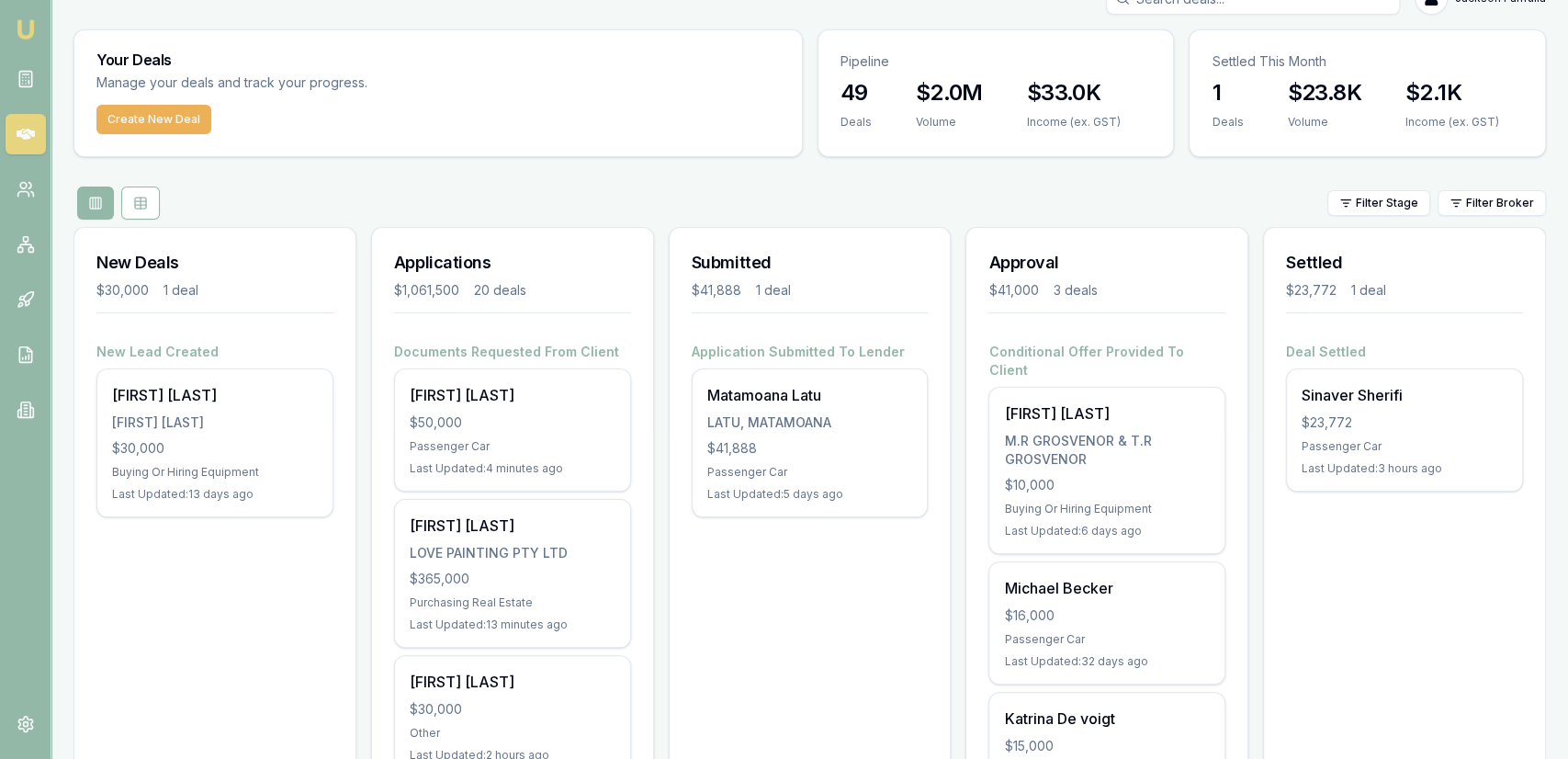 scroll, scrollTop: 96, scrollLeft: 0, axis: vertical 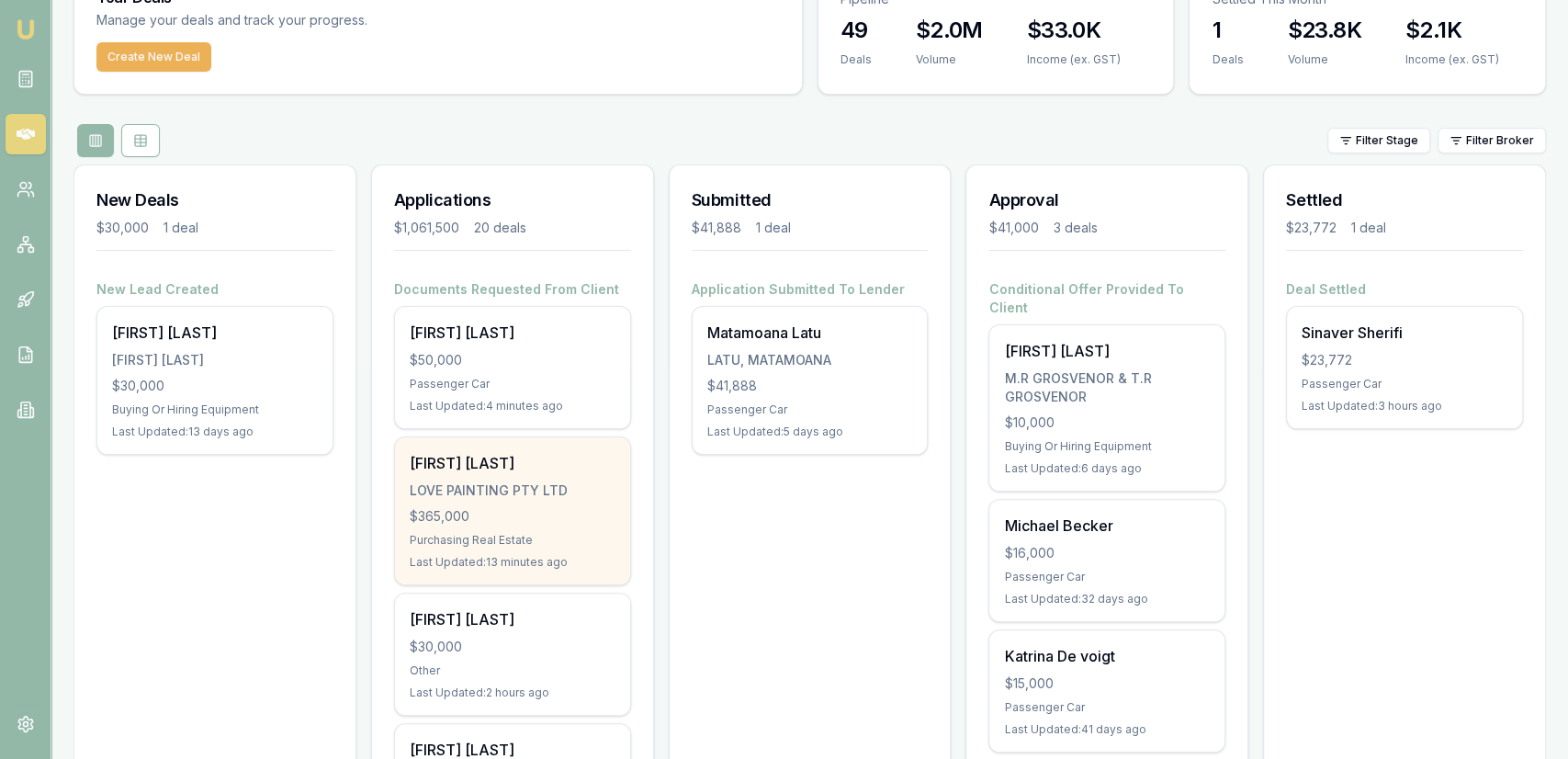 click on "Wayne Love LOVE PAINTING PTY LTD  $365,000 Purchasing Real Estate Last Updated:  13 minutes ago" at bounding box center (513, 511) 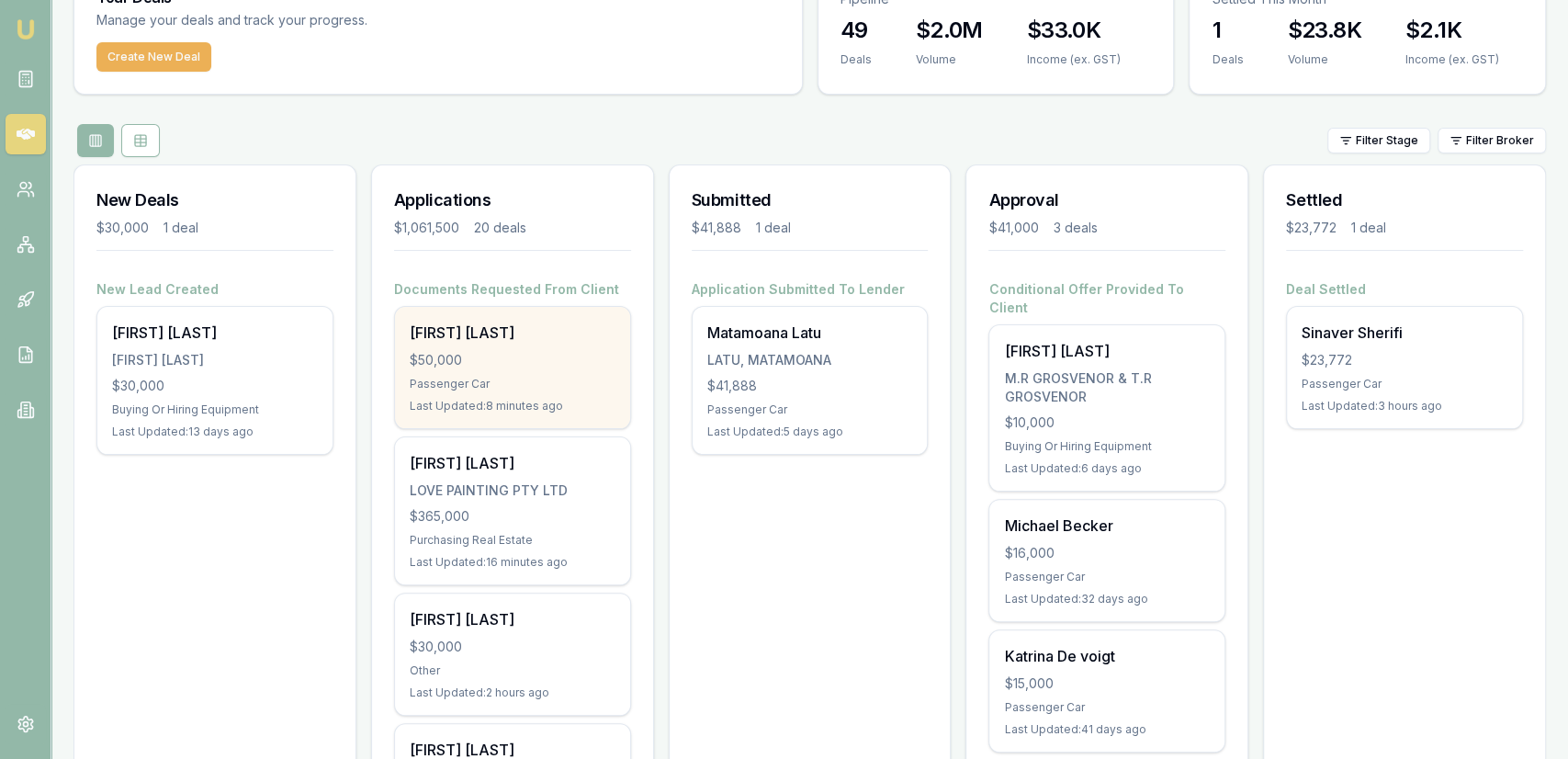 click on "Sezgin Memedaliev $50,000 Passenger Car Last Updated:  8 minutes ago" at bounding box center [513, 368] 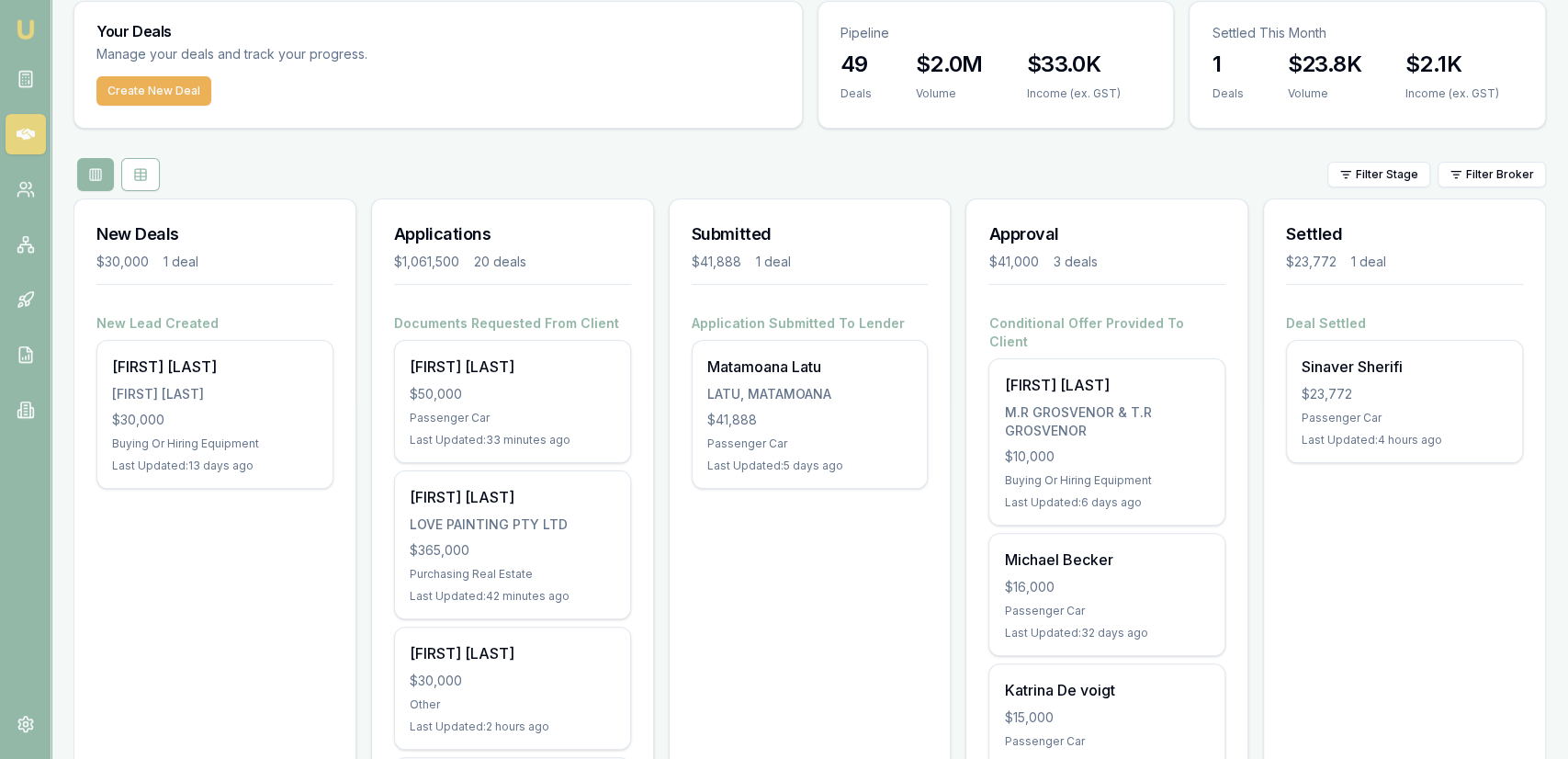 scroll, scrollTop: 0, scrollLeft: 0, axis: both 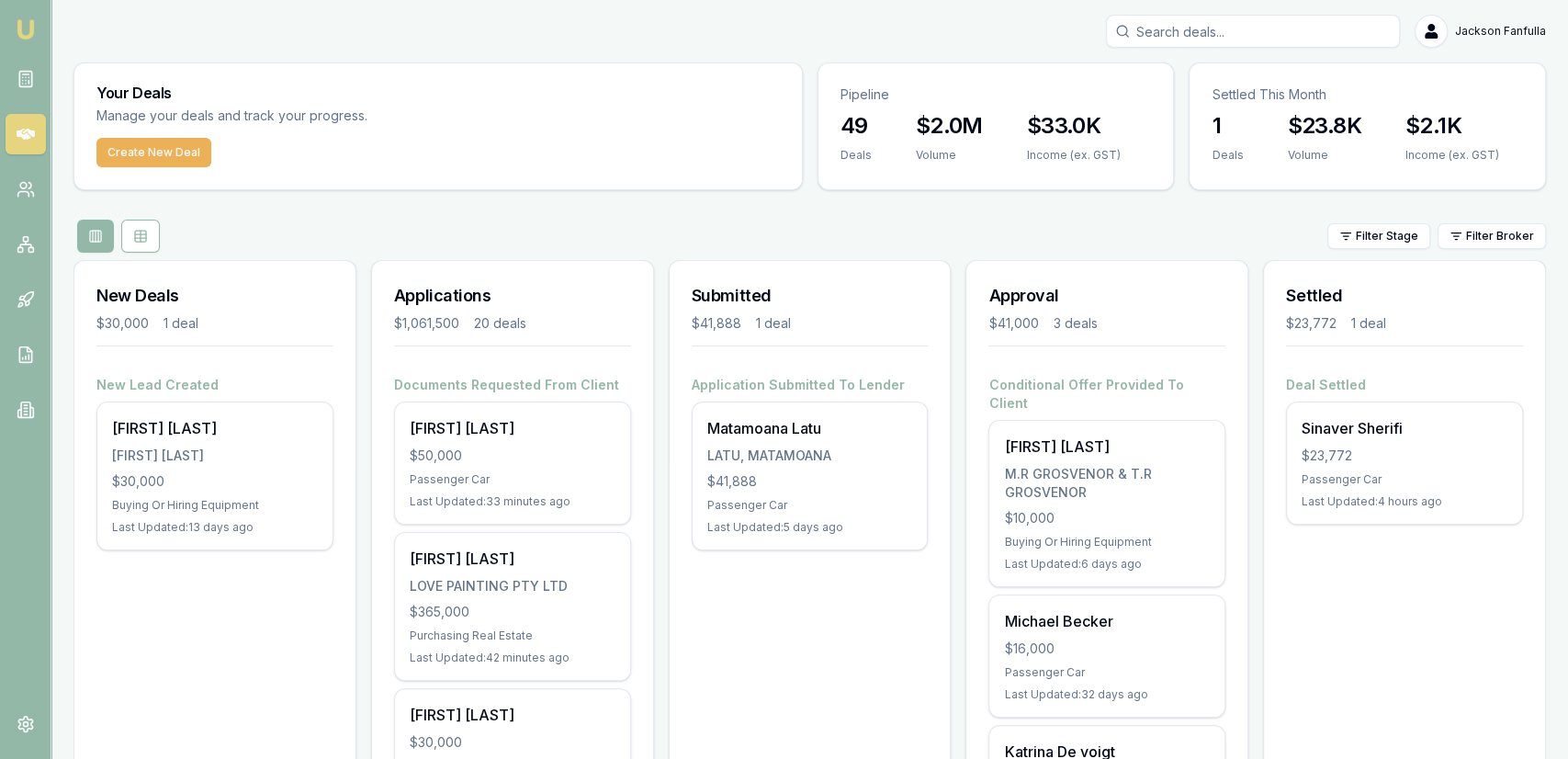 drag, startPoint x: 840, startPoint y: 602, endPoint x: 900, endPoint y: 604, distance: 60.03332 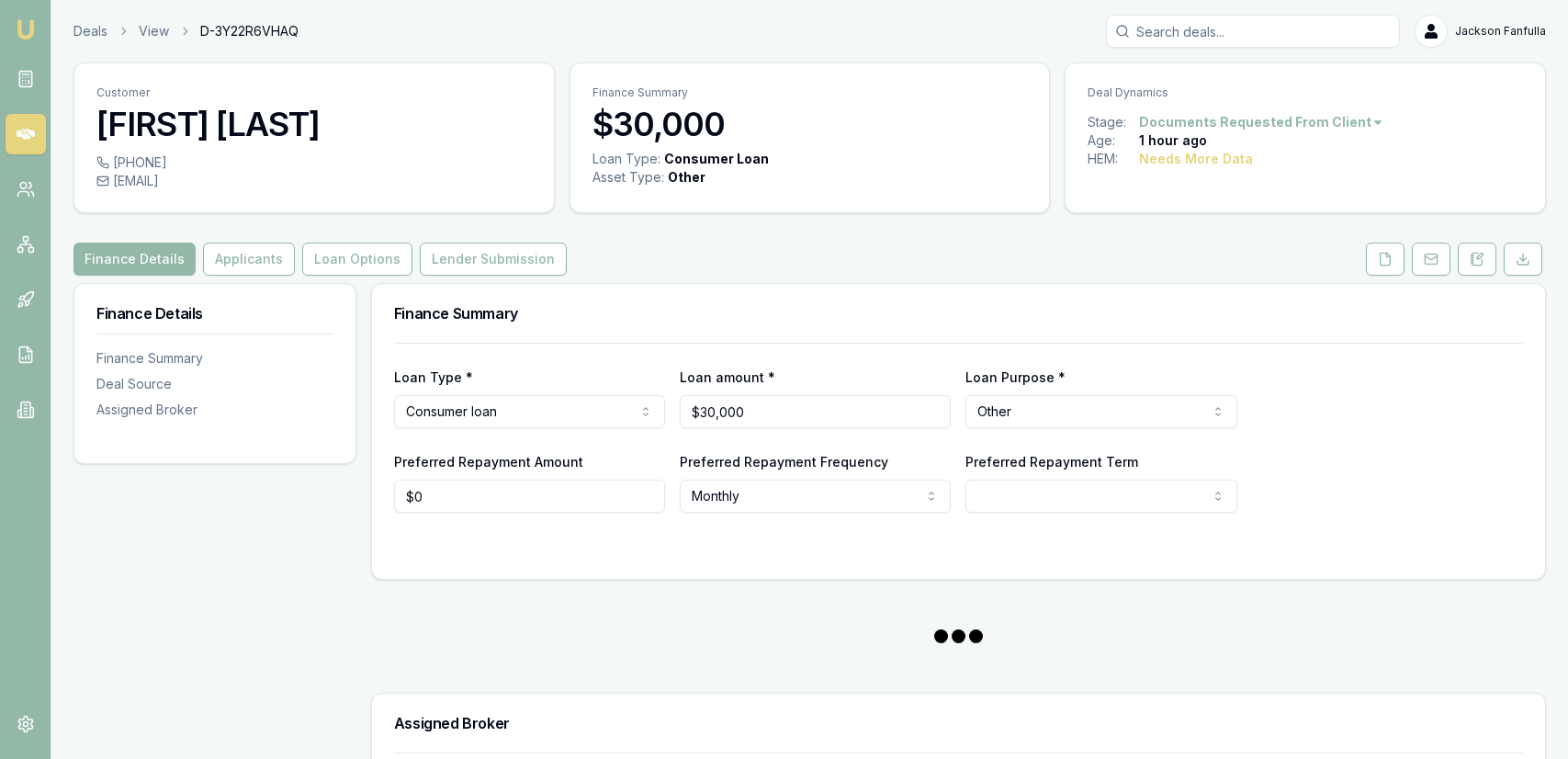 scroll, scrollTop: 0, scrollLeft: 0, axis: both 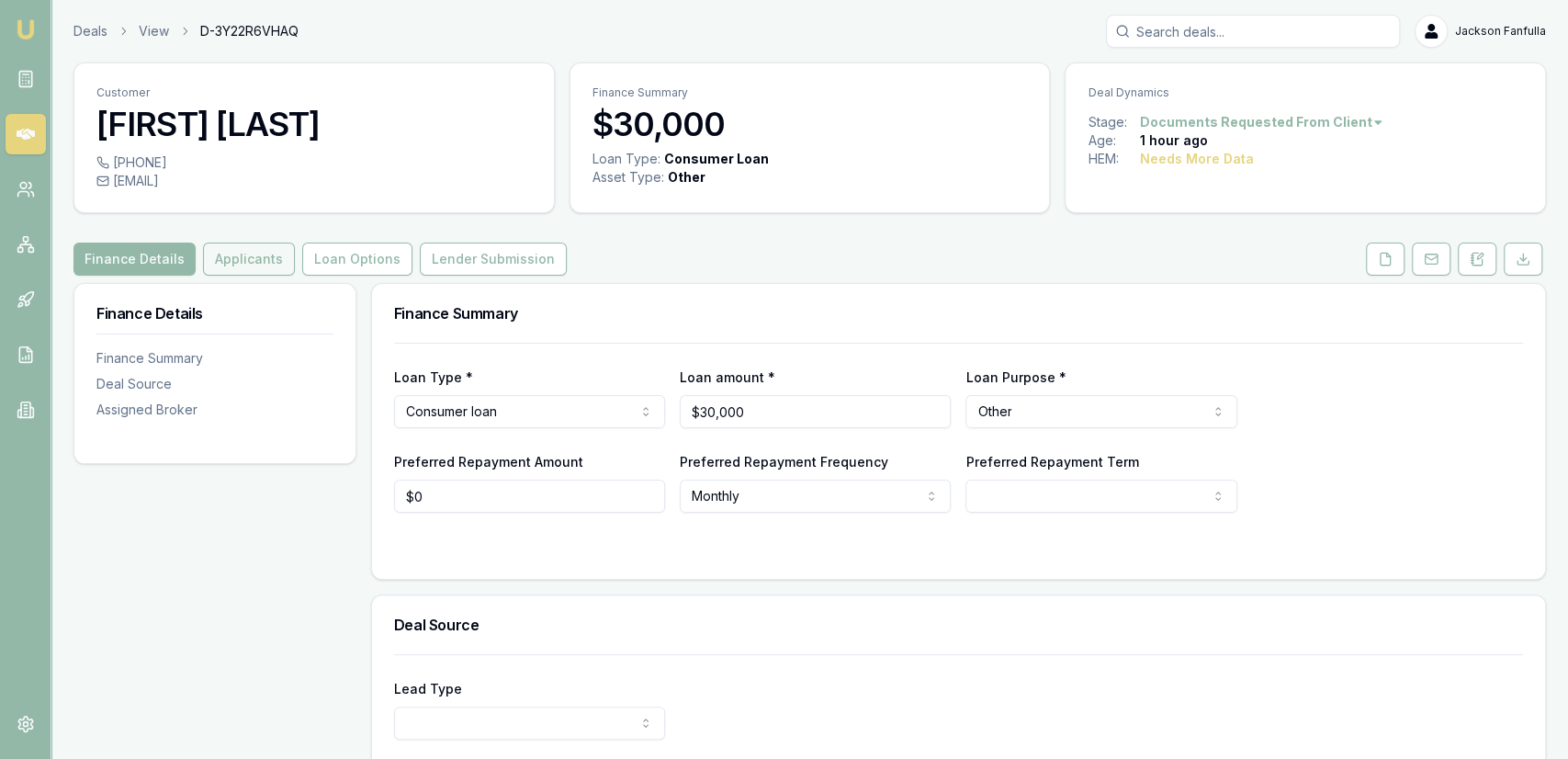 click on "Applicants" at bounding box center [249, 259] 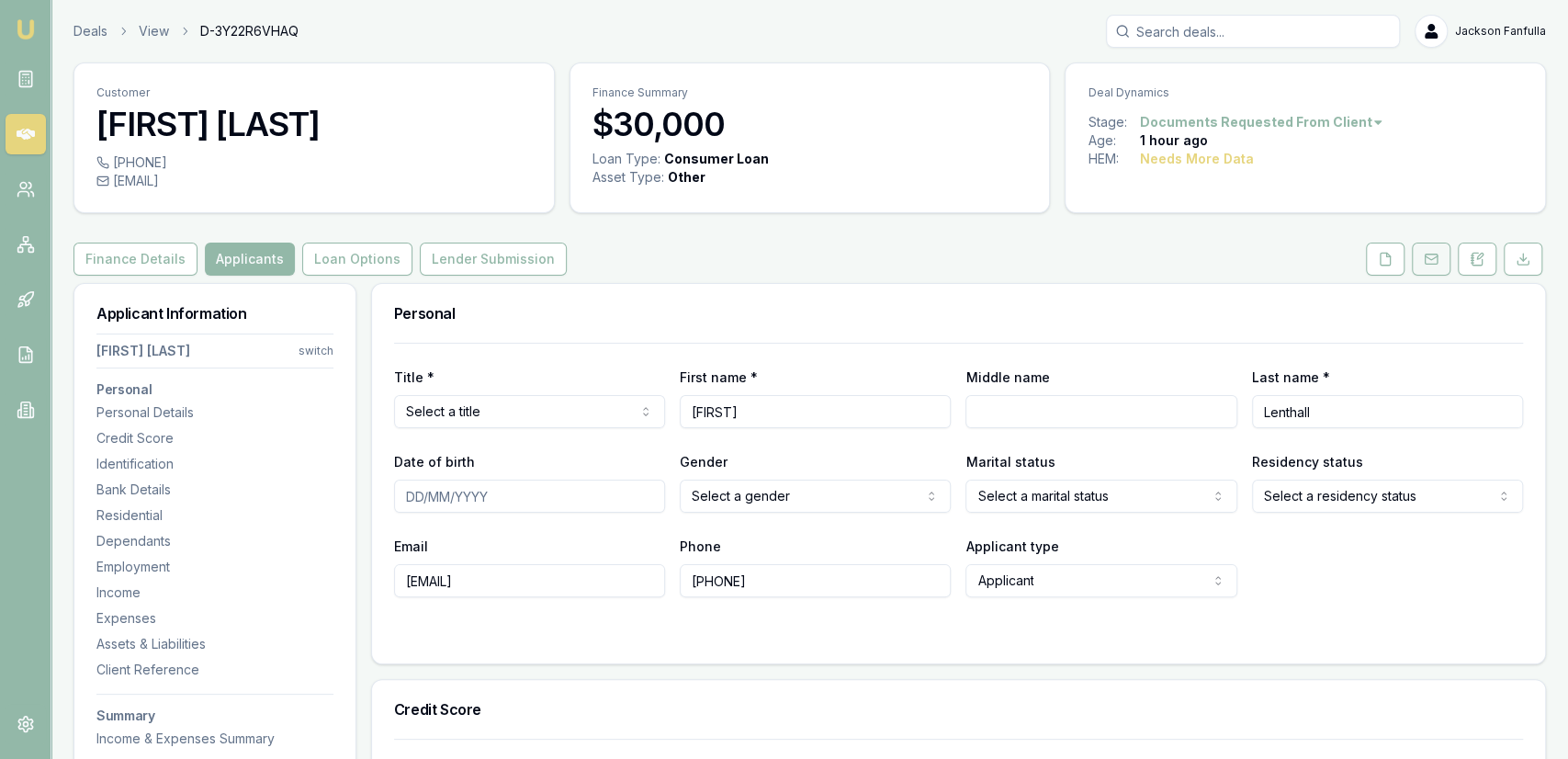 click 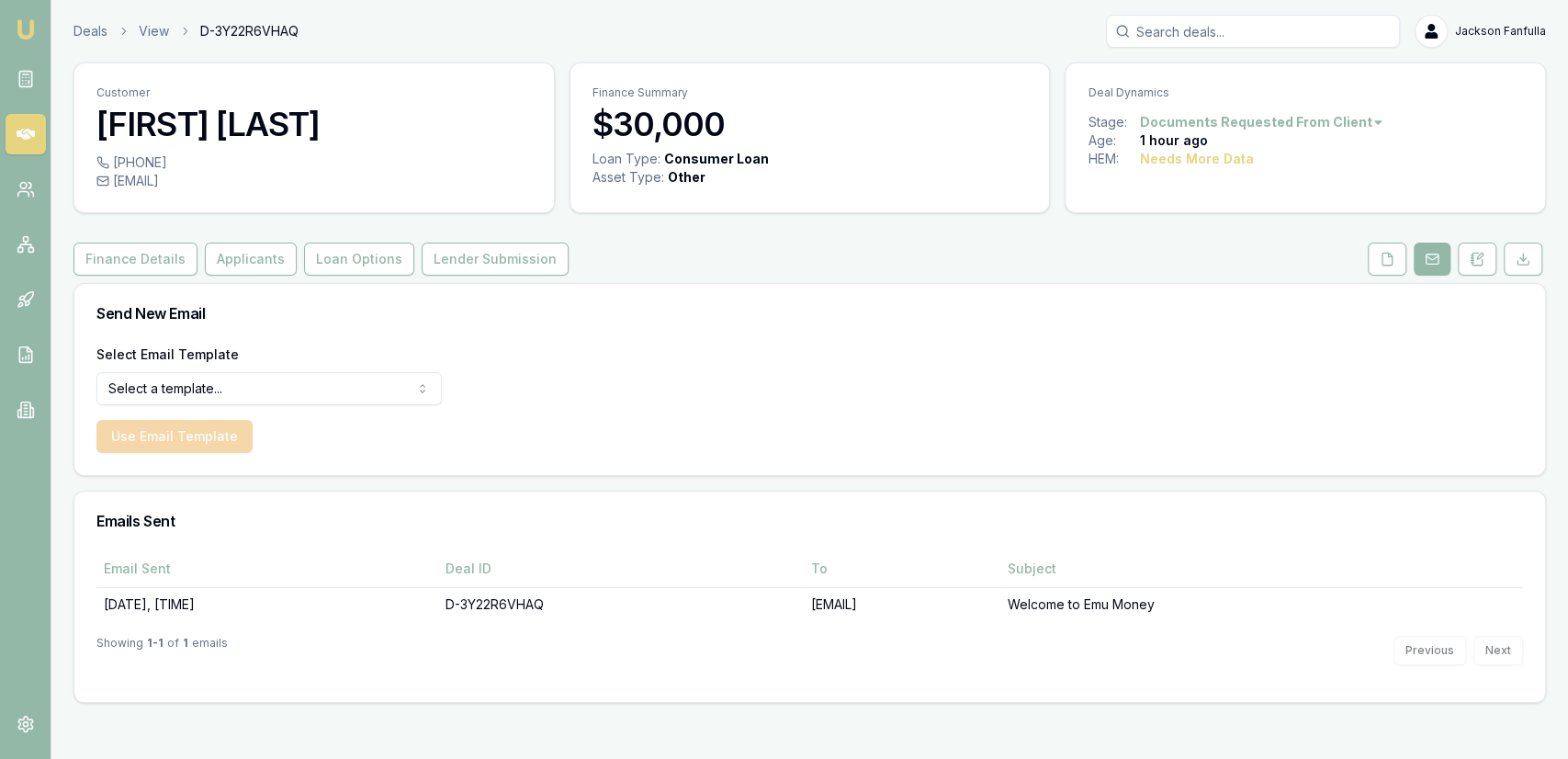 click on "Select Email Template Select a template... Dealer Tax Invoice Document Request Reminder Use Email Template" at bounding box center (809, 409) 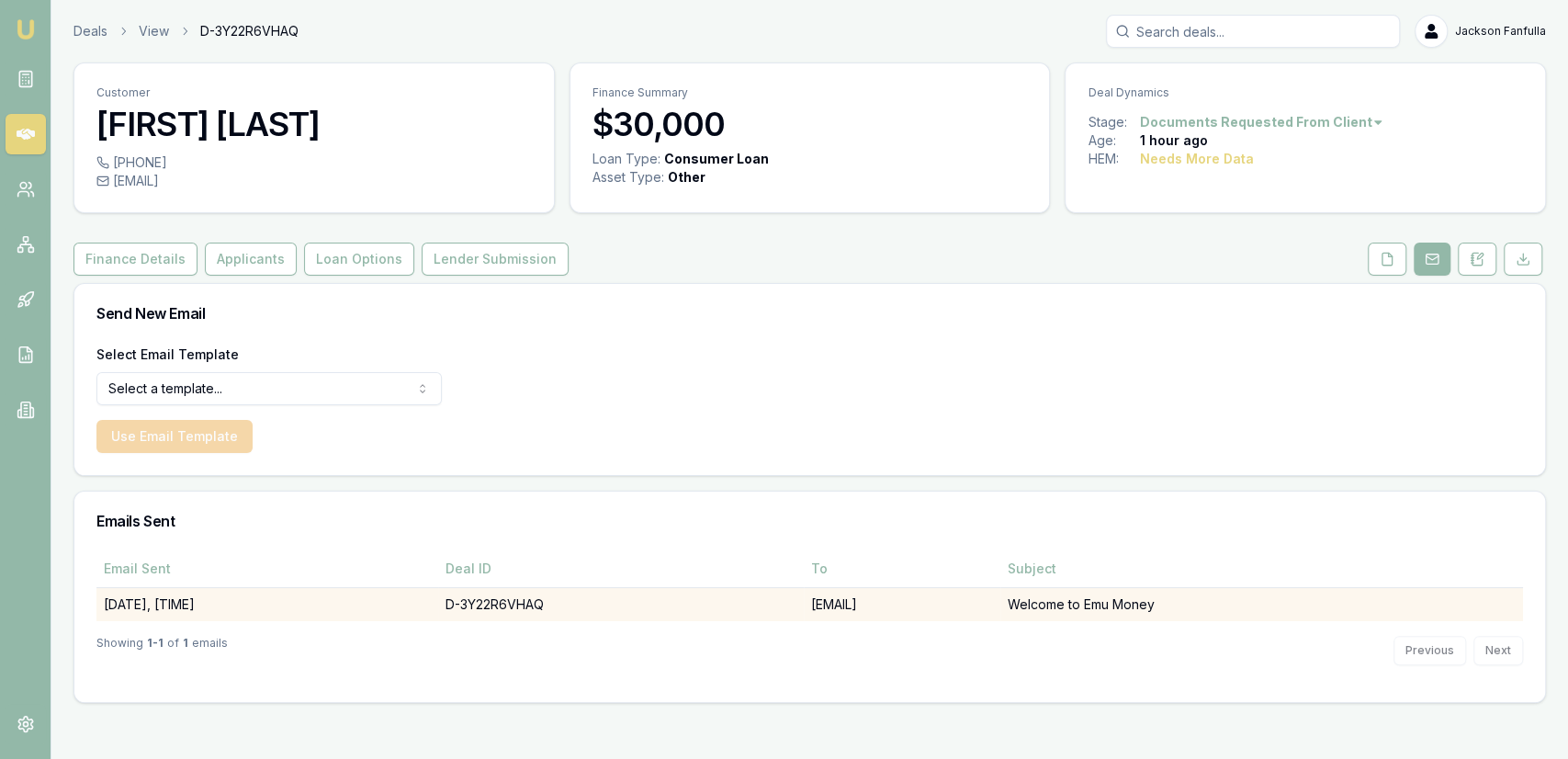 click on "D-3Y22R6VHAQ" at bounding box center (621, 604) 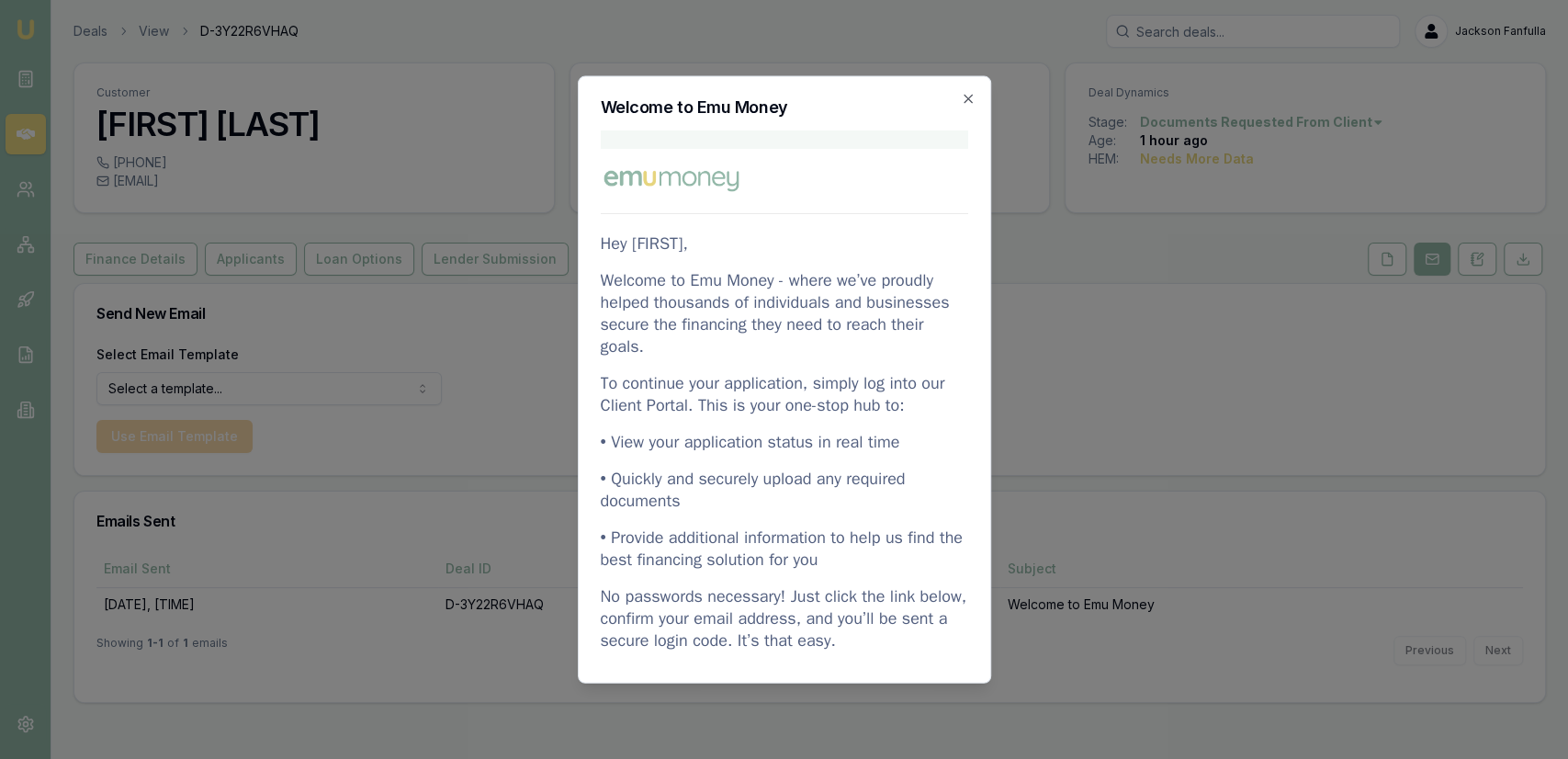 scroll, scrollTop: 107, scrollLeft: 0, axis: vertical 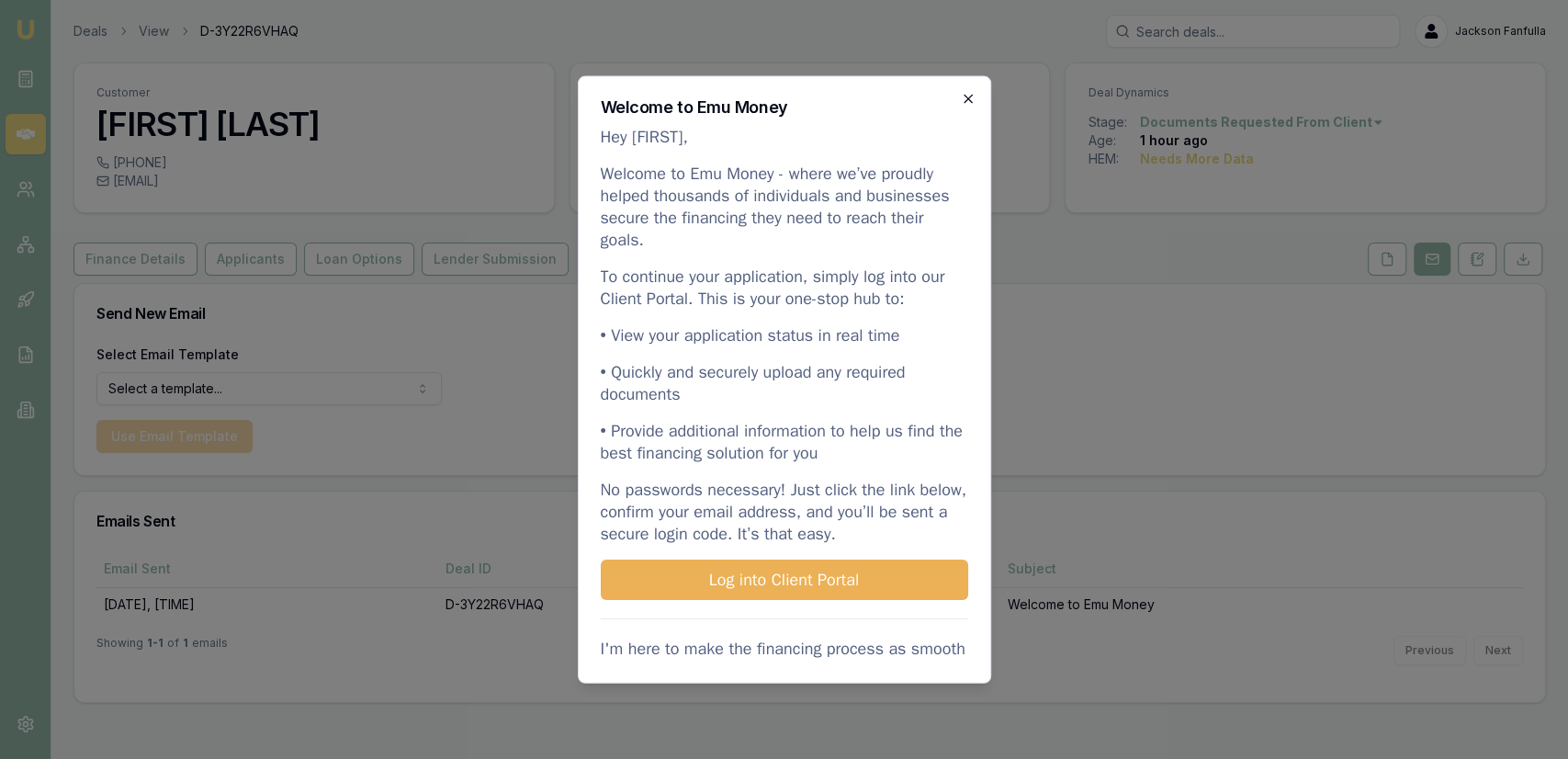 click 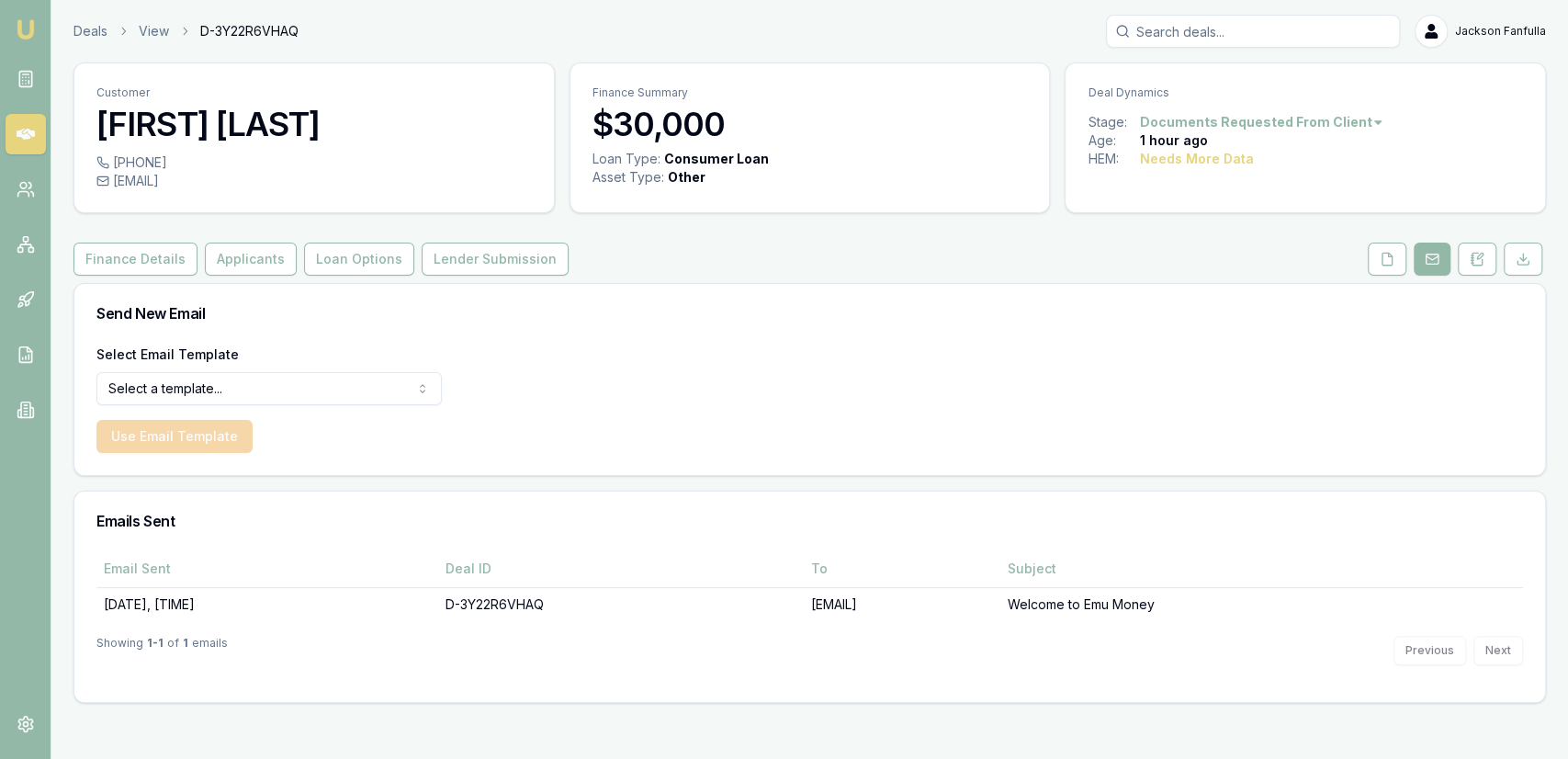click on "Customer Chris Lenthall 0452204414 chrislenthall234@gmail.com Finance Summary $30,000 Loan Type: Consumer Loan Asset Type : Other Deal Dynamics Stage: Documents Requested From Client Age: 1 hour ago HEM: Needs More Data Finance Details Applicants Loan Options Lender Submission Send New Email Select Email Template Select a template... Dealer Tax Invoice Document Request Reminder Use Email Template Emails Sent Email Sent Deal ID To Subject 04/08/25, 02:01 pm D-3Y22R6VHAQ CHRISLENTHALL234@gmail.com Welcome to Emu Money Showing   1 - 1   of  1  emails Previous Next" at bounding box center (809, 382) 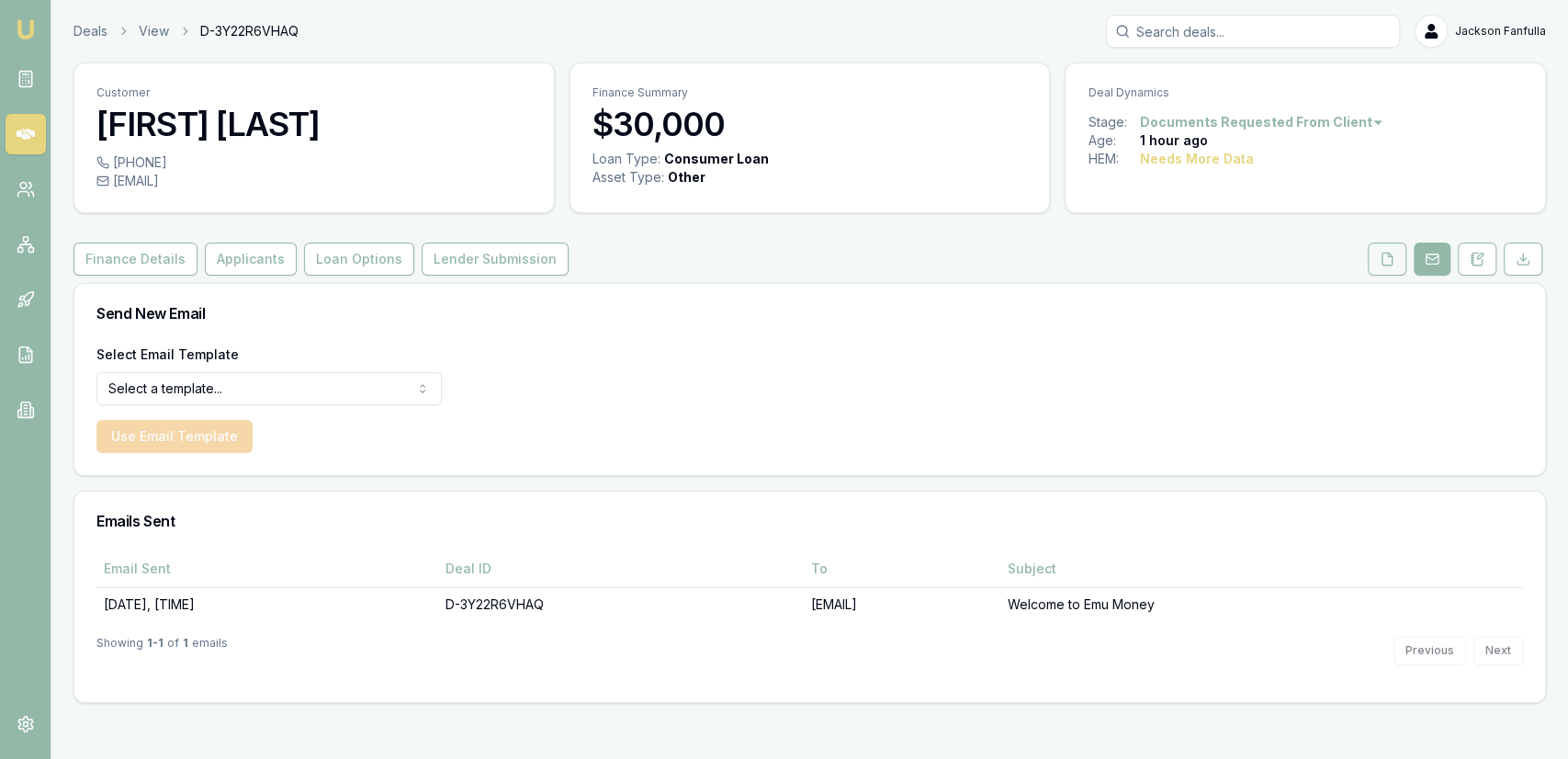 click at bounding box center [1387, 259] 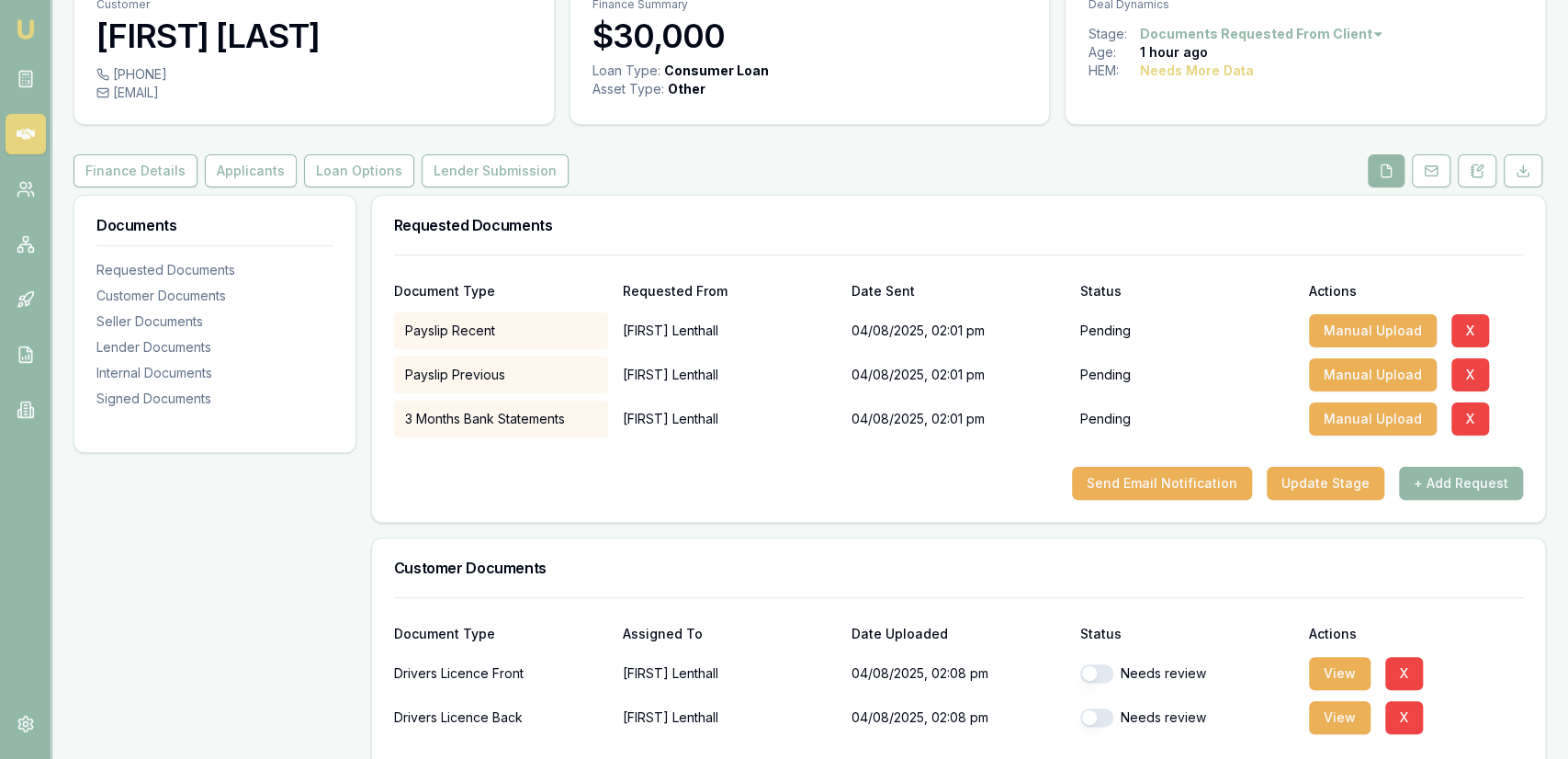 click on "Document Type Requested From Date Sent Status Actions" at bounding box center (958, 280) 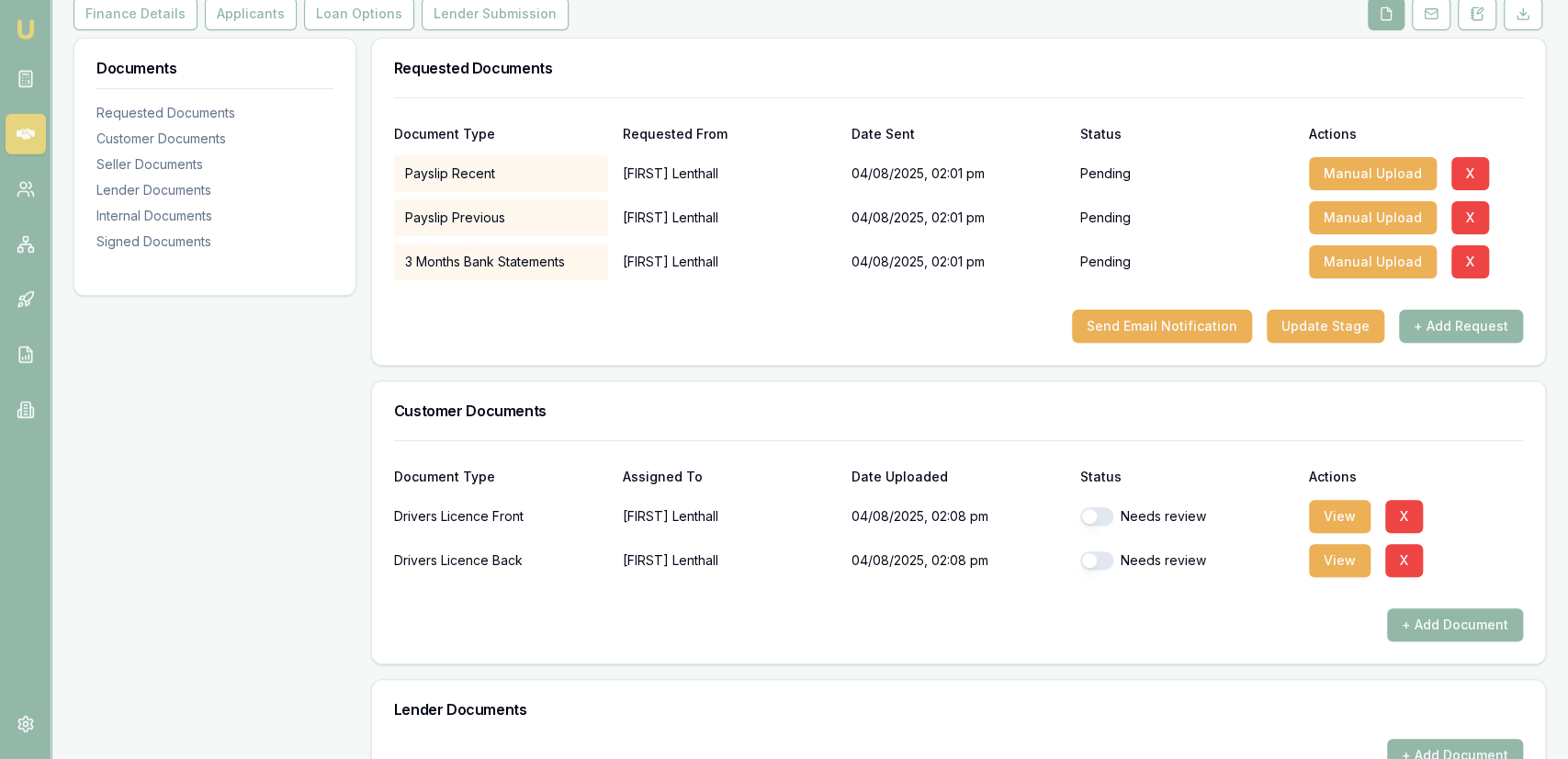 scroll, scrollTop: 279, scrollLeft: 0, axis: vertical 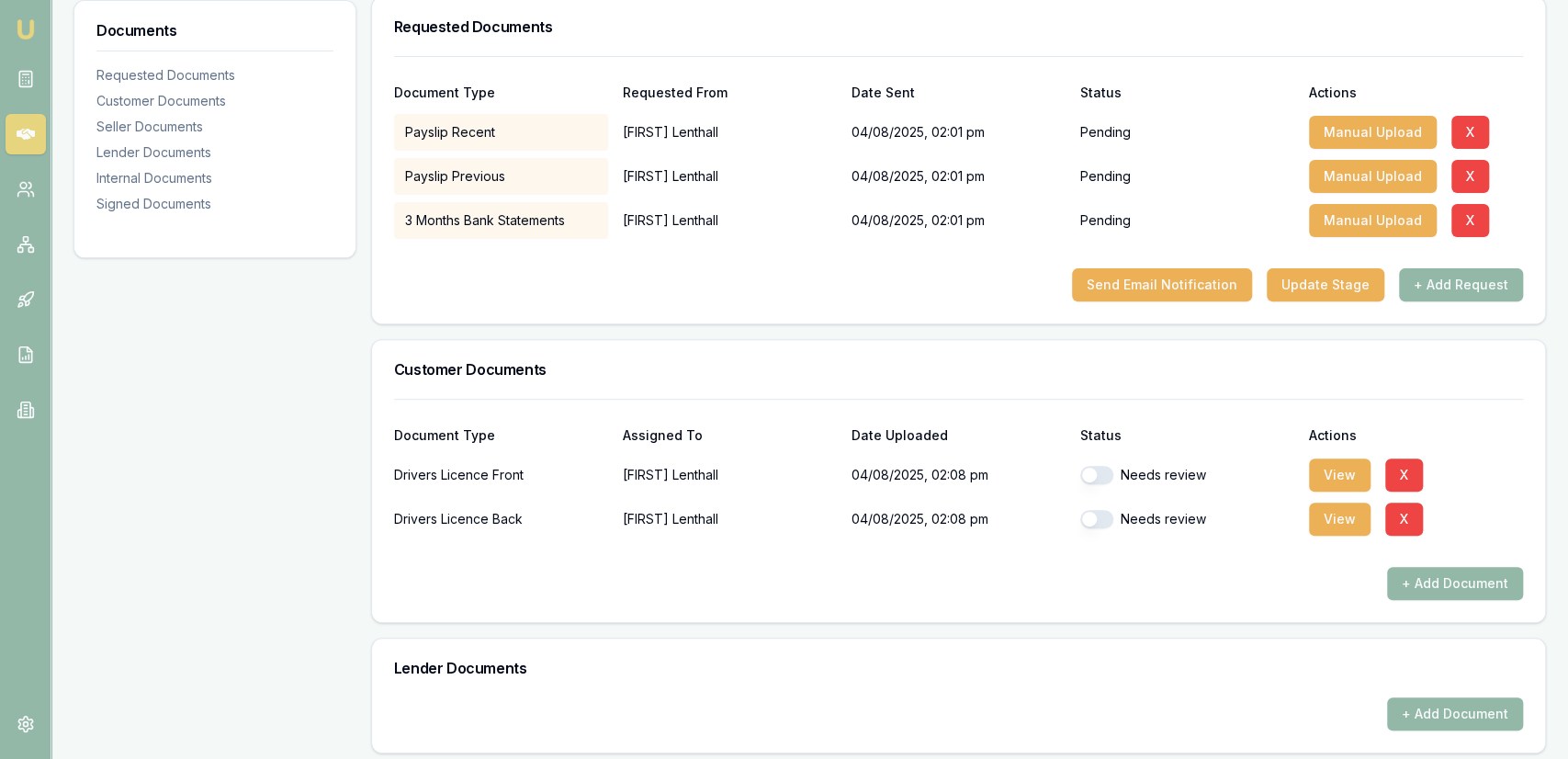 click at bounding box center (1097, 475) 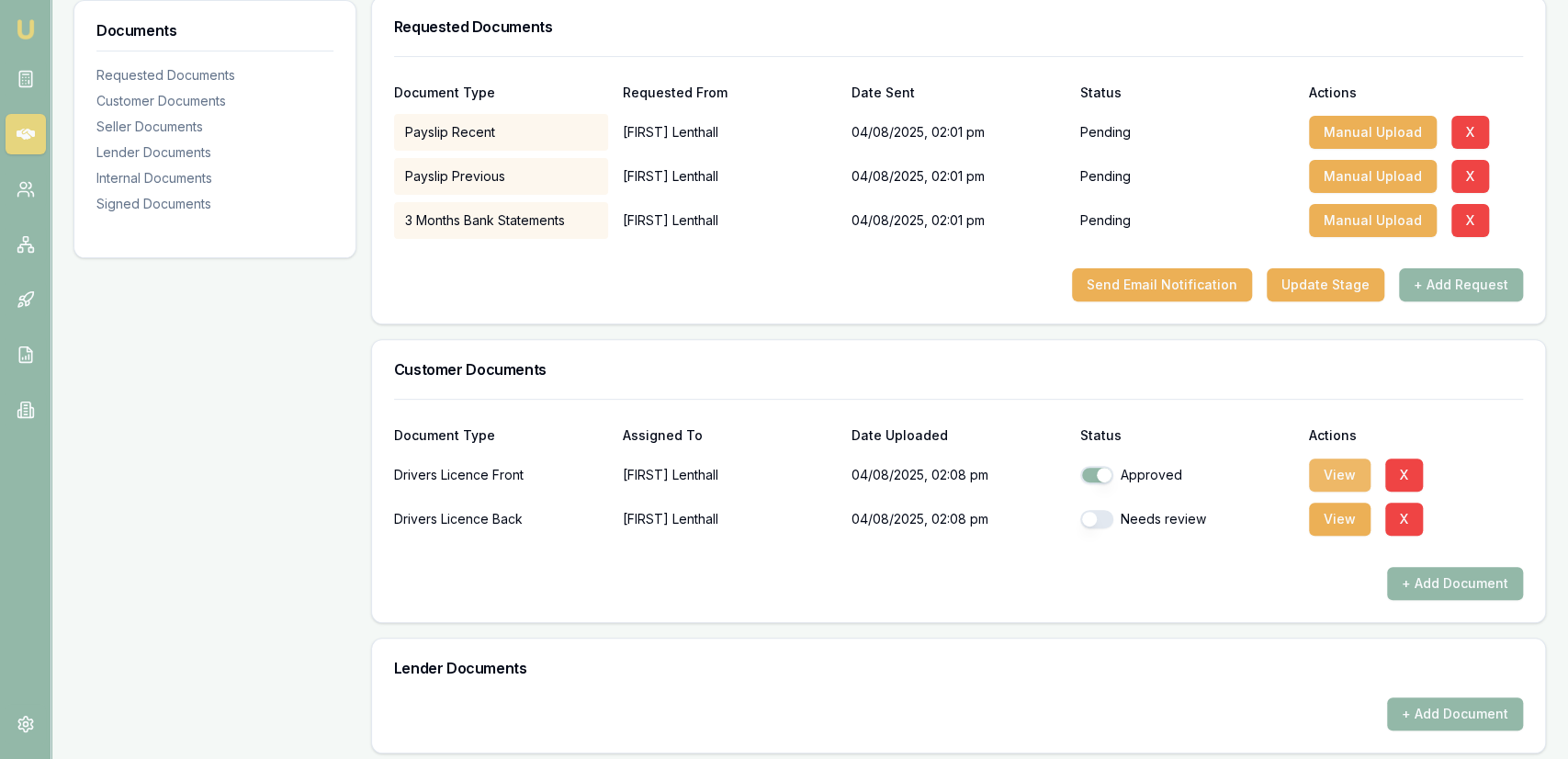 drag, startPoint x: 1101, startPoint y: 523, endPoint x: 1335, endPoint y: 474, distance: 239.0753 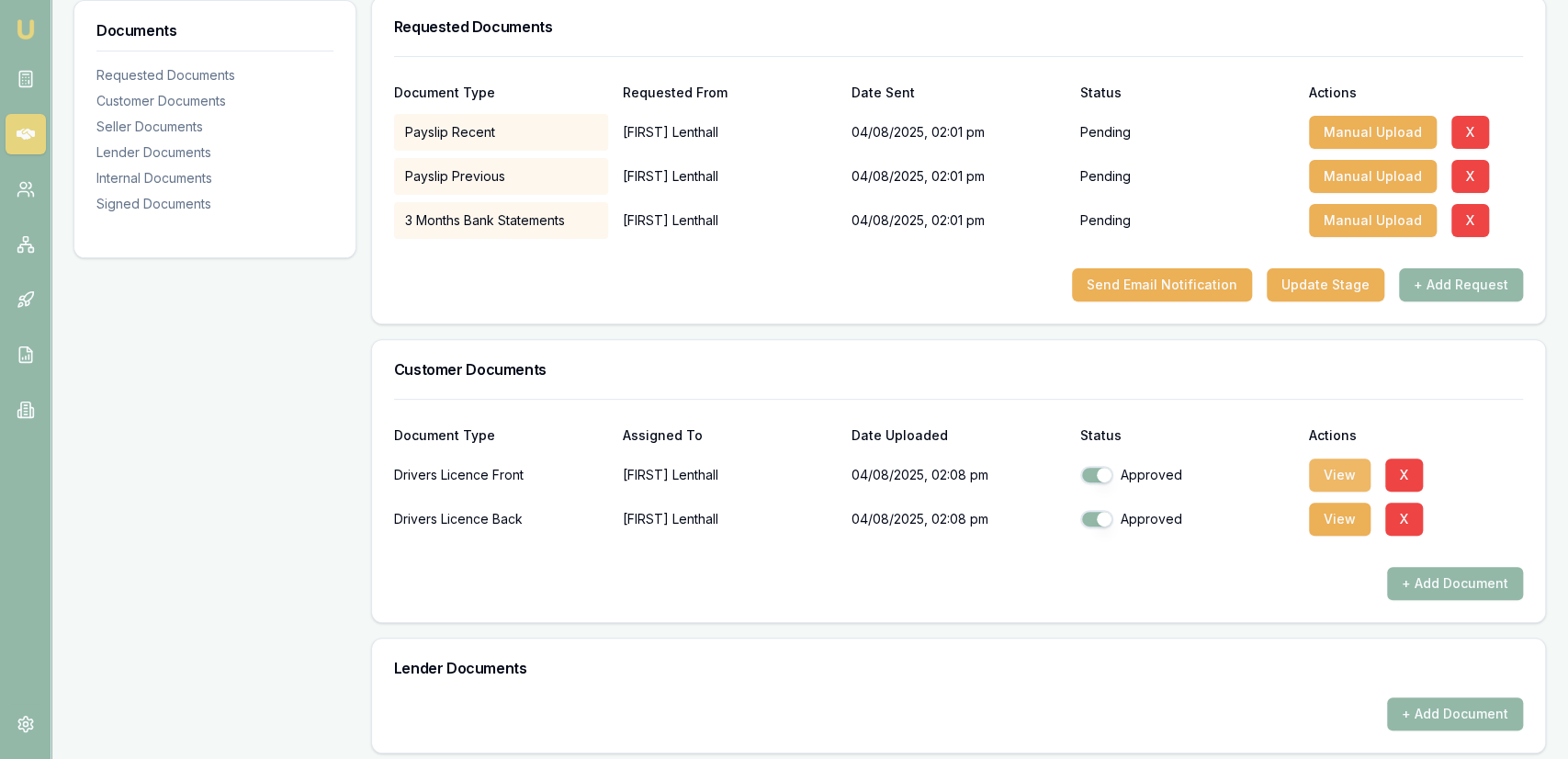 click on "View" at bounding box center [1339, 475] 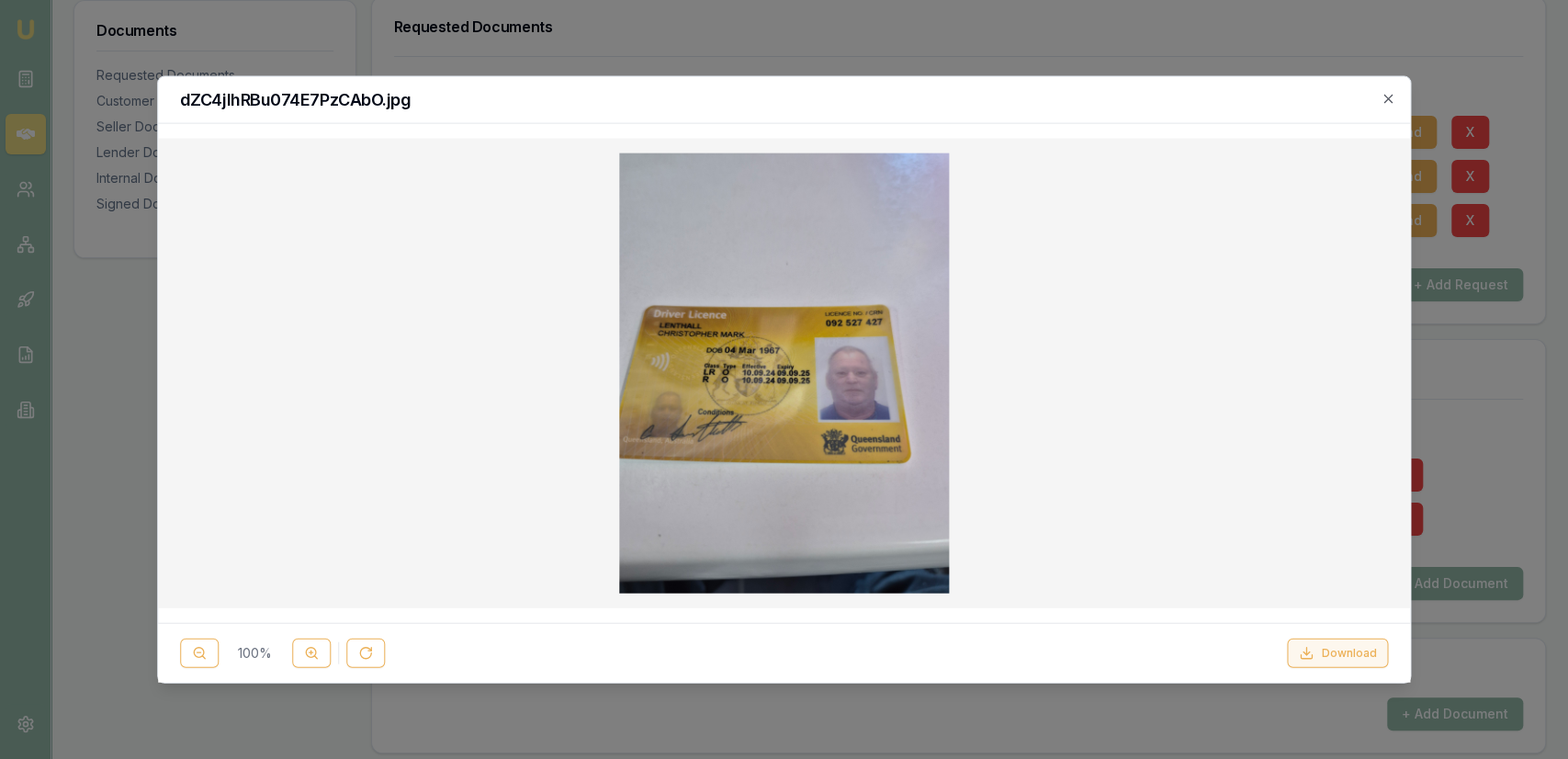 click on "Download" at bounding box center [1337, 652] 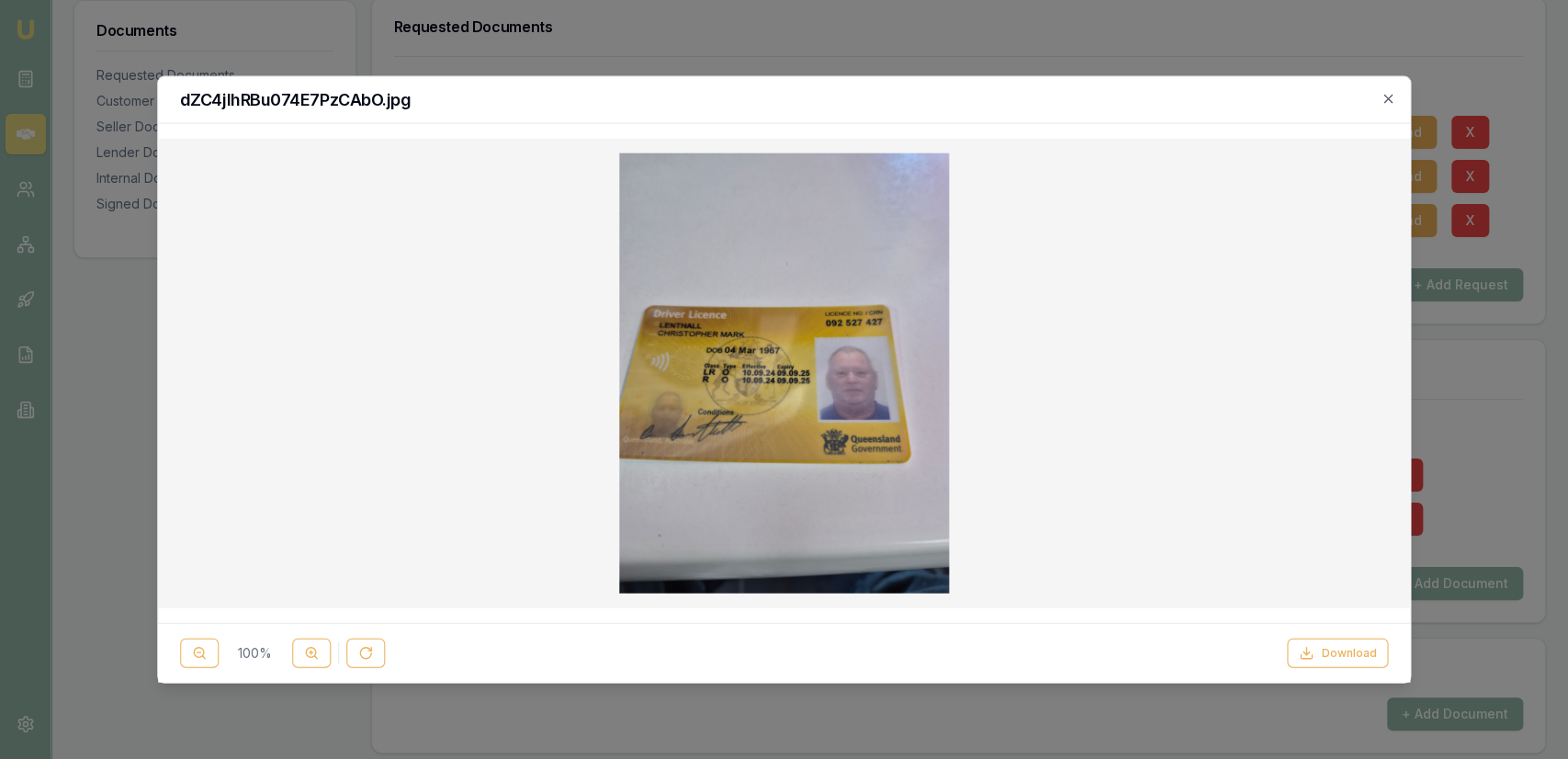 click at bounding box center (784, 380) 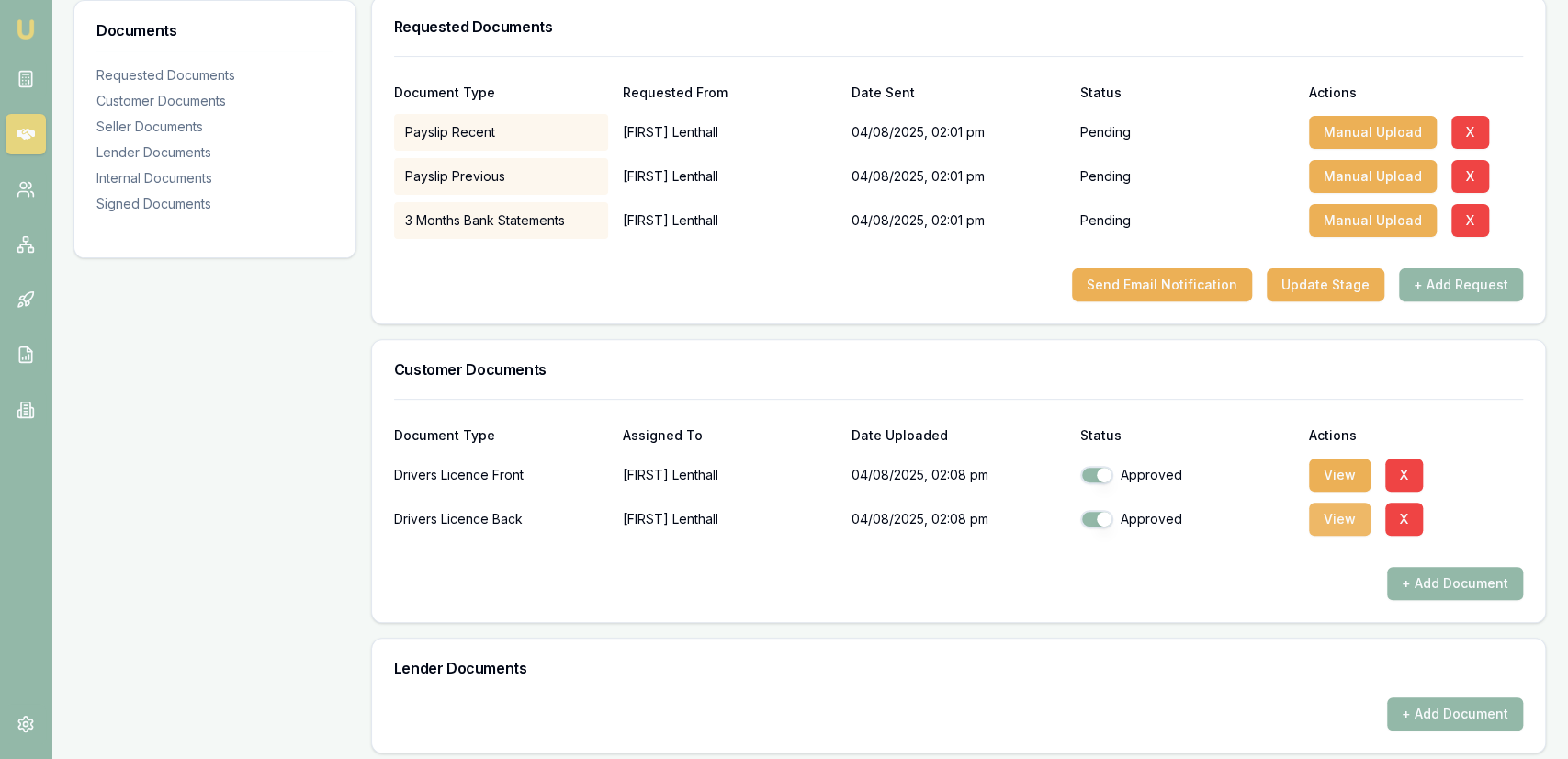 click on "View" at bounding box center (1339, 519) 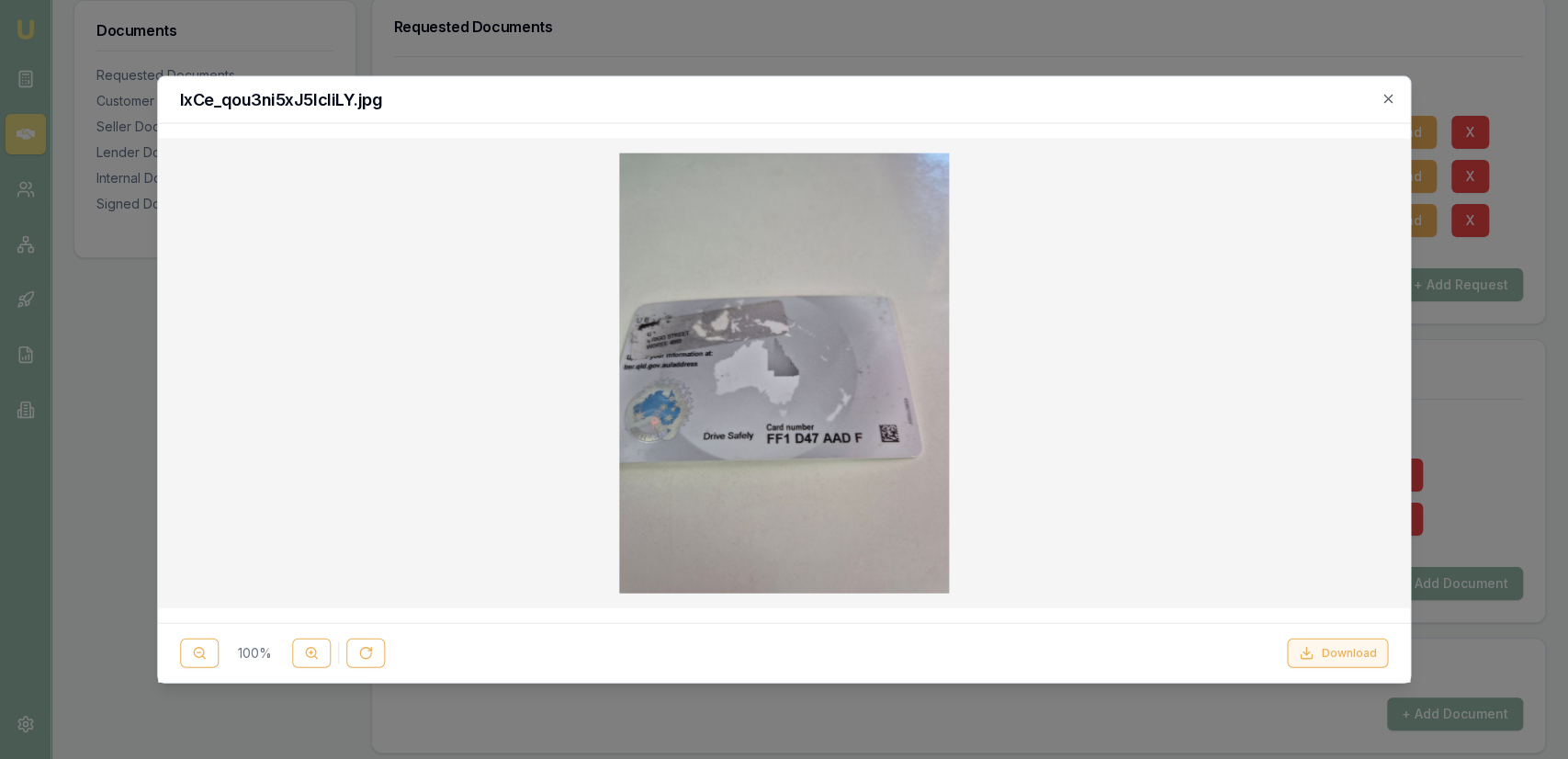 click on "Download" at bounding box center (1337, 652) 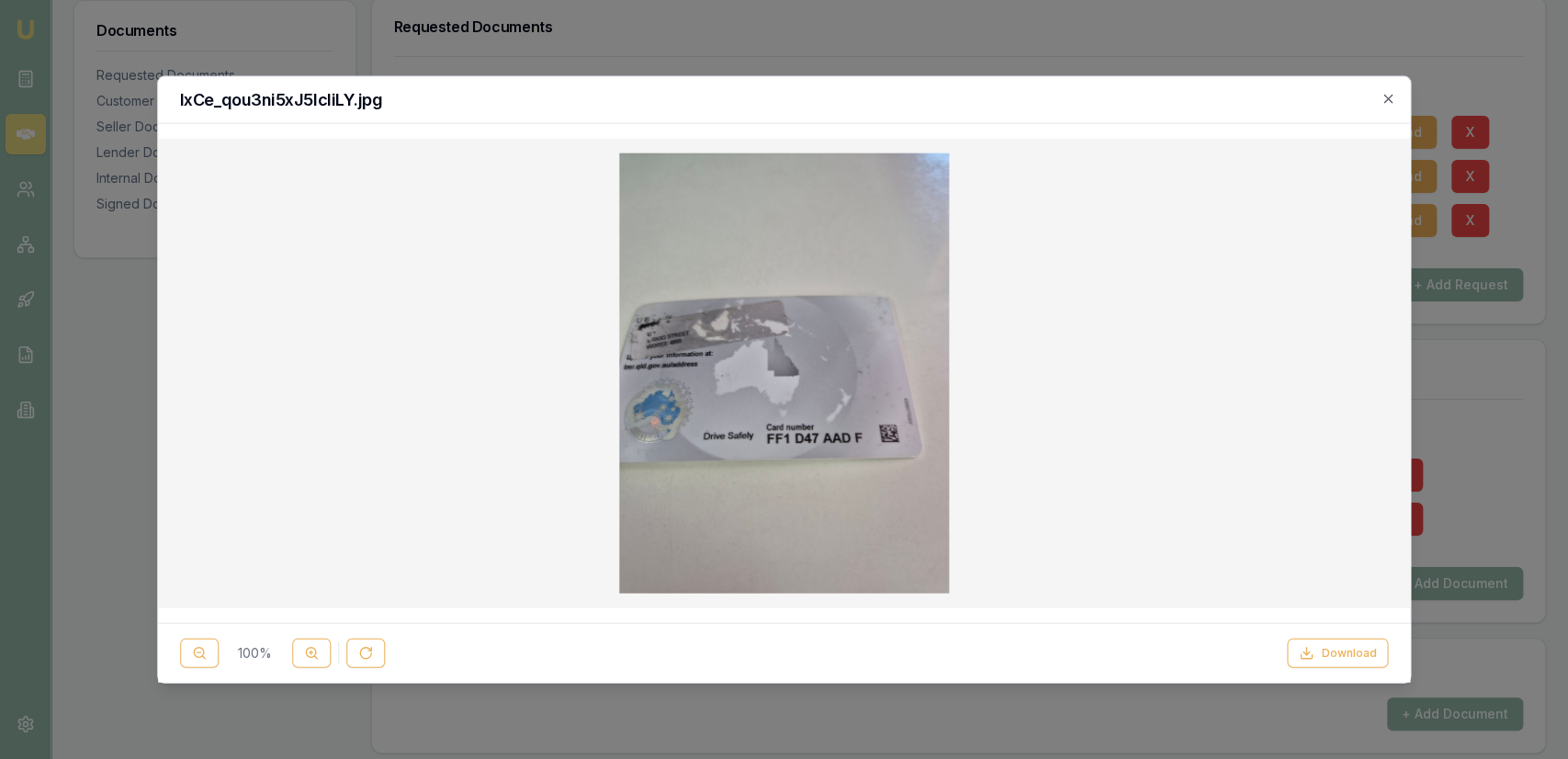 click on "100 %" at bounding box center (282, 652) 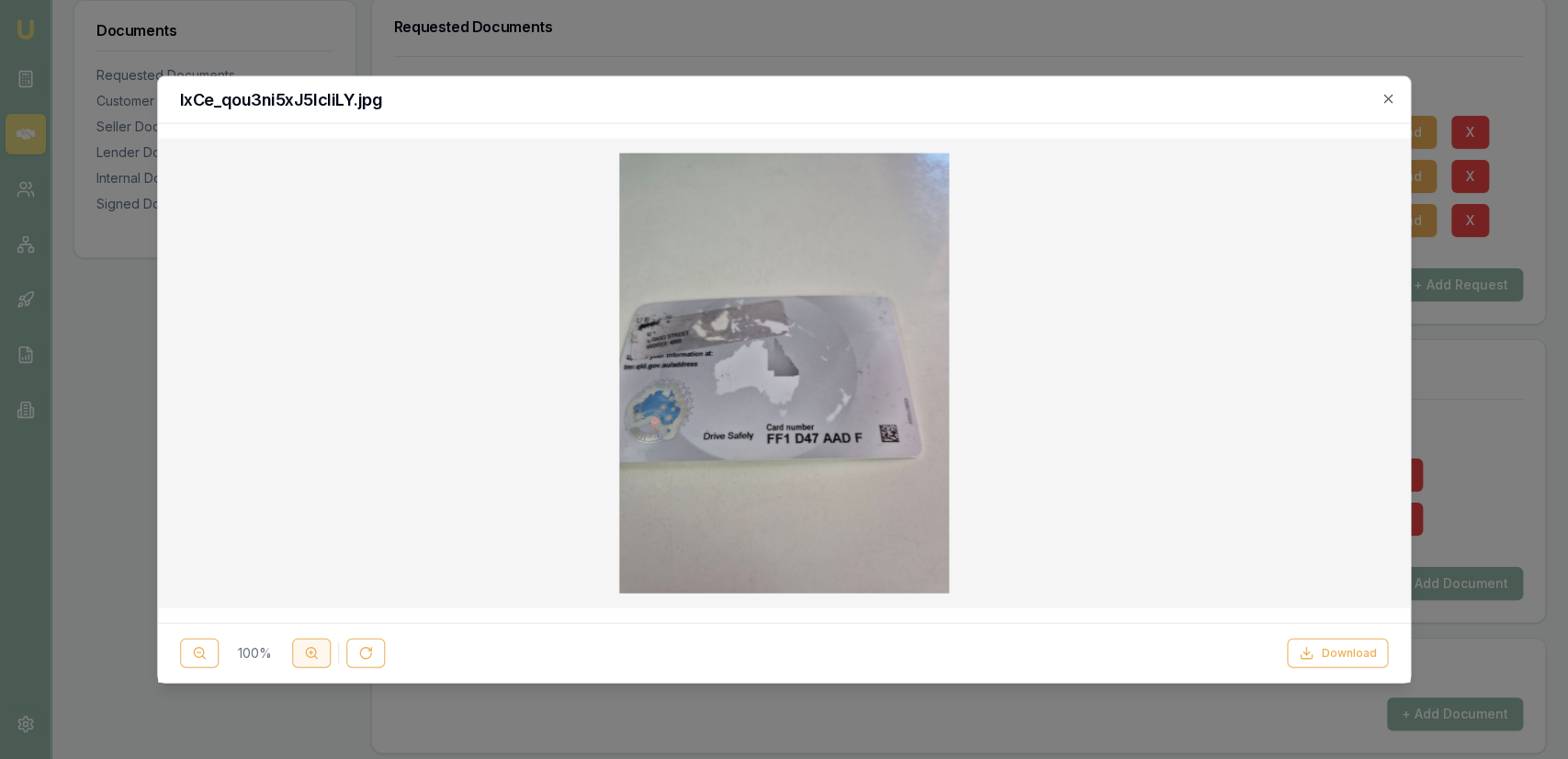 click 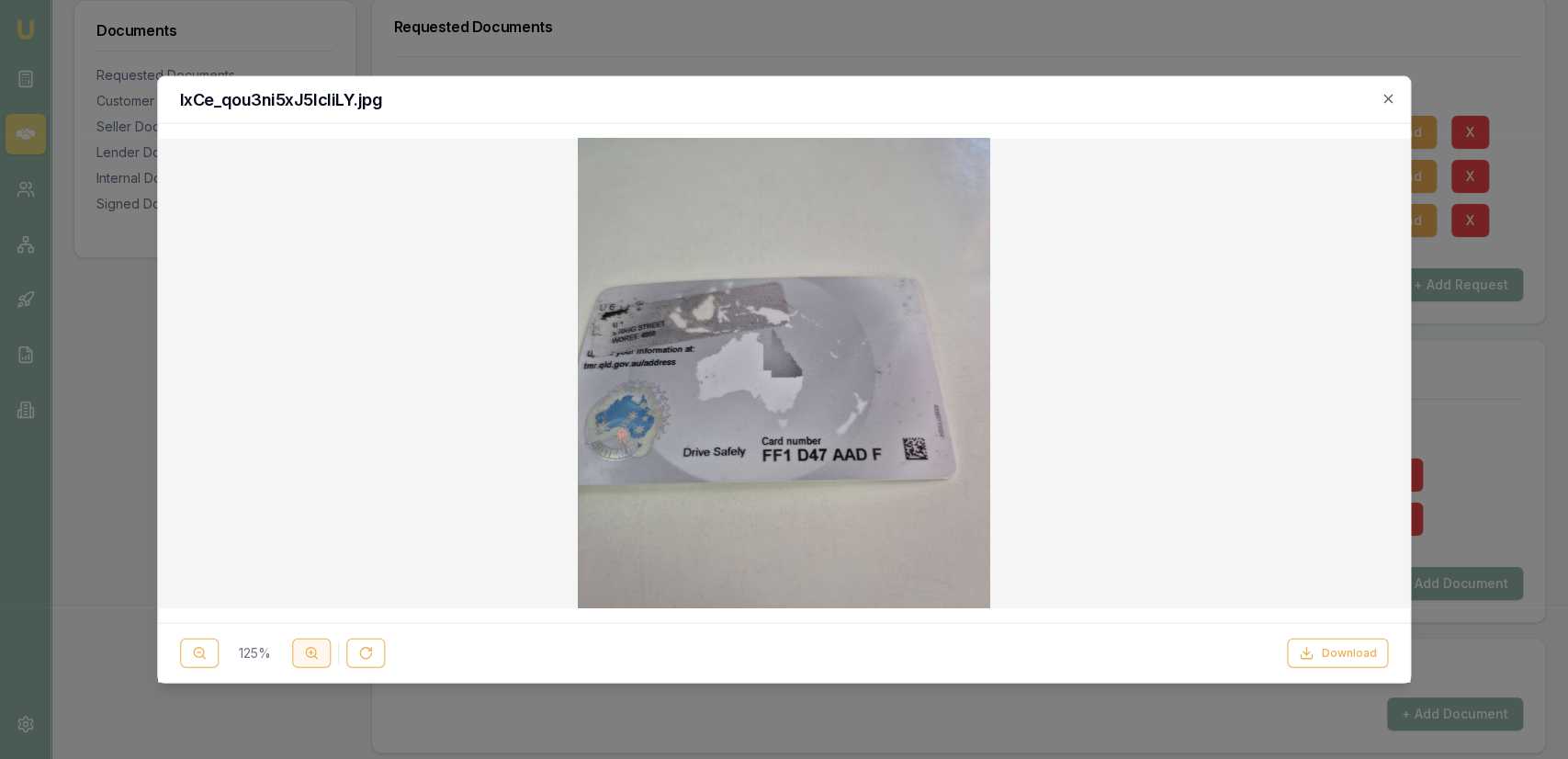 click 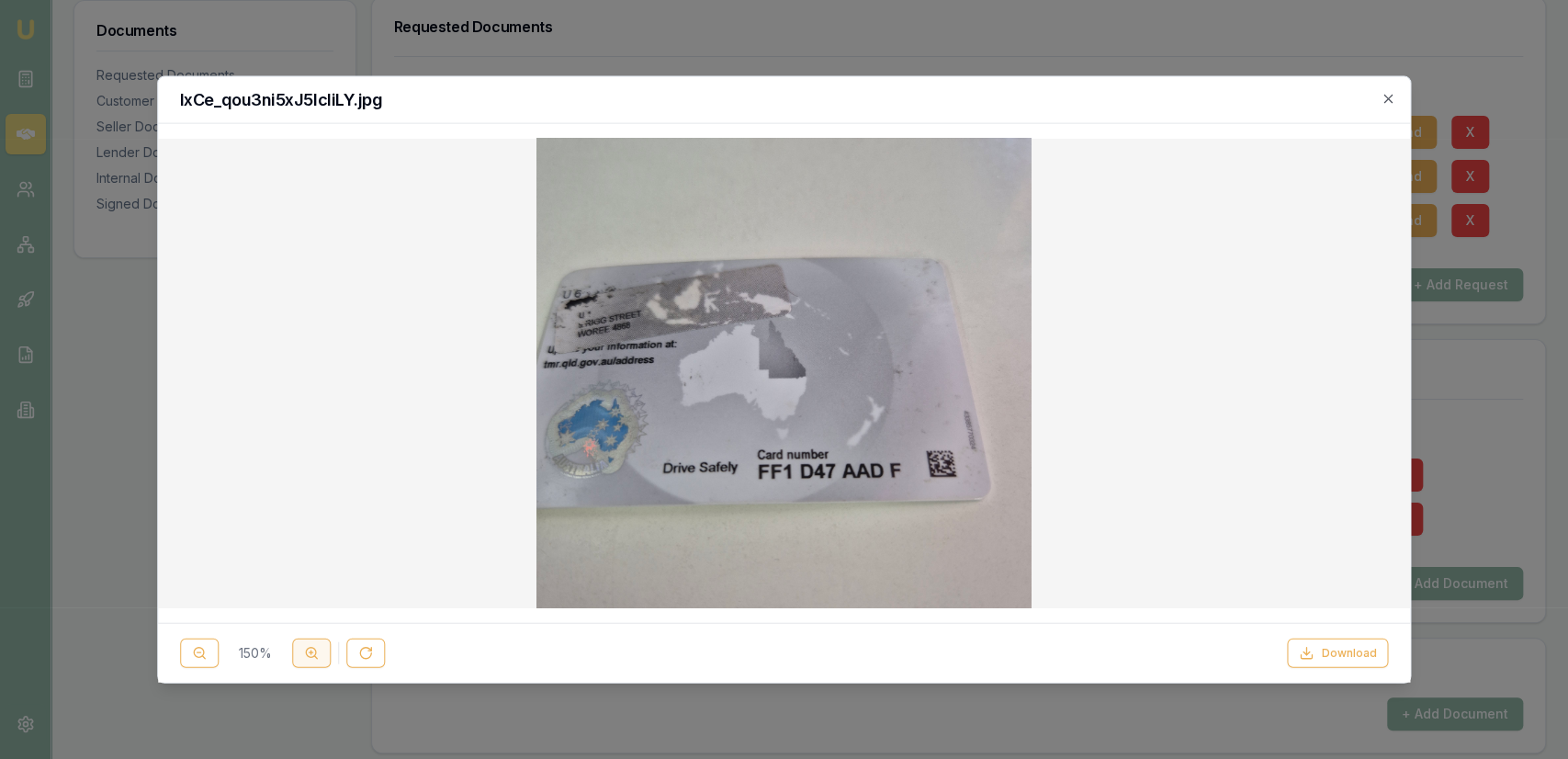 click 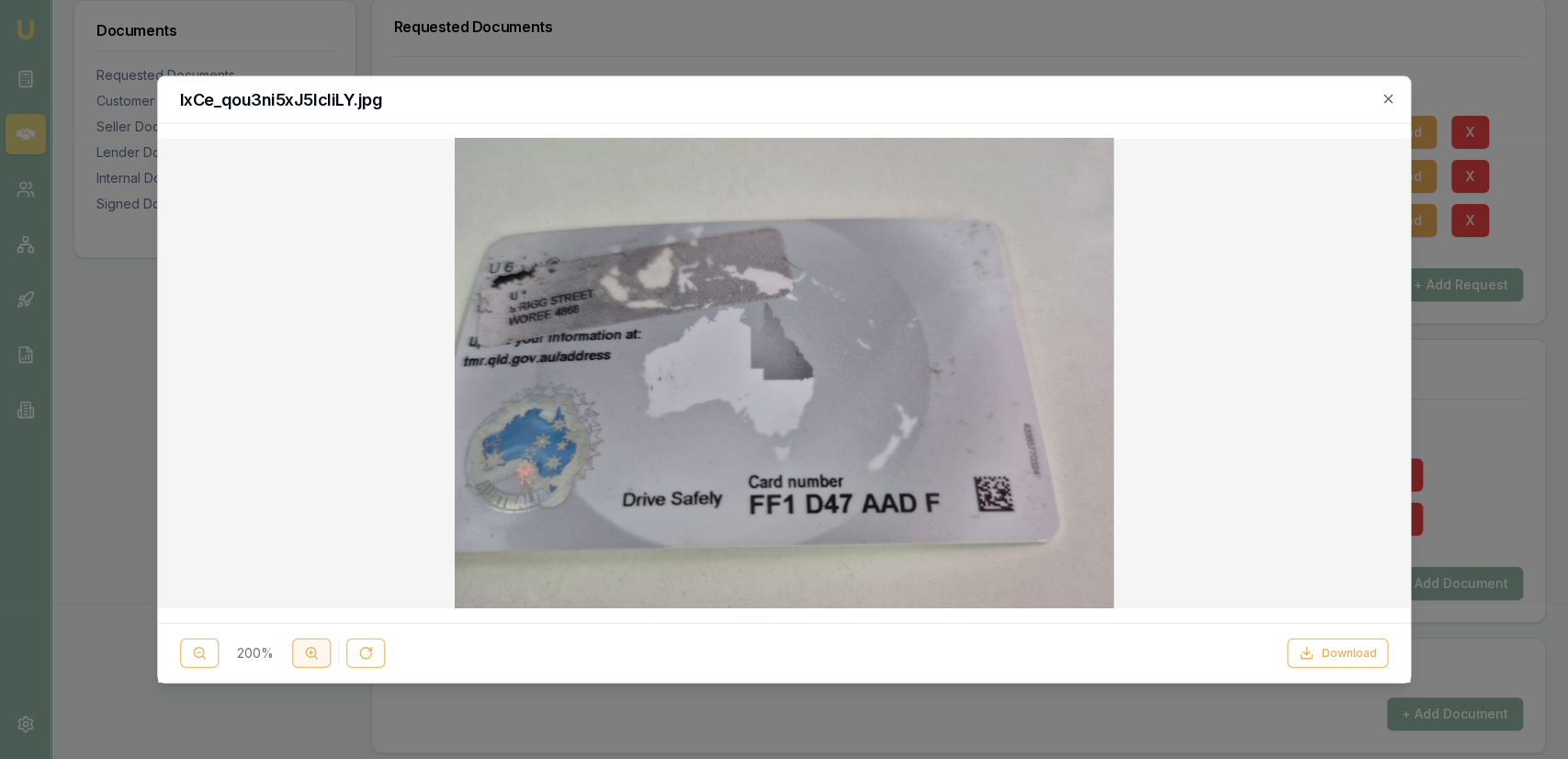 click 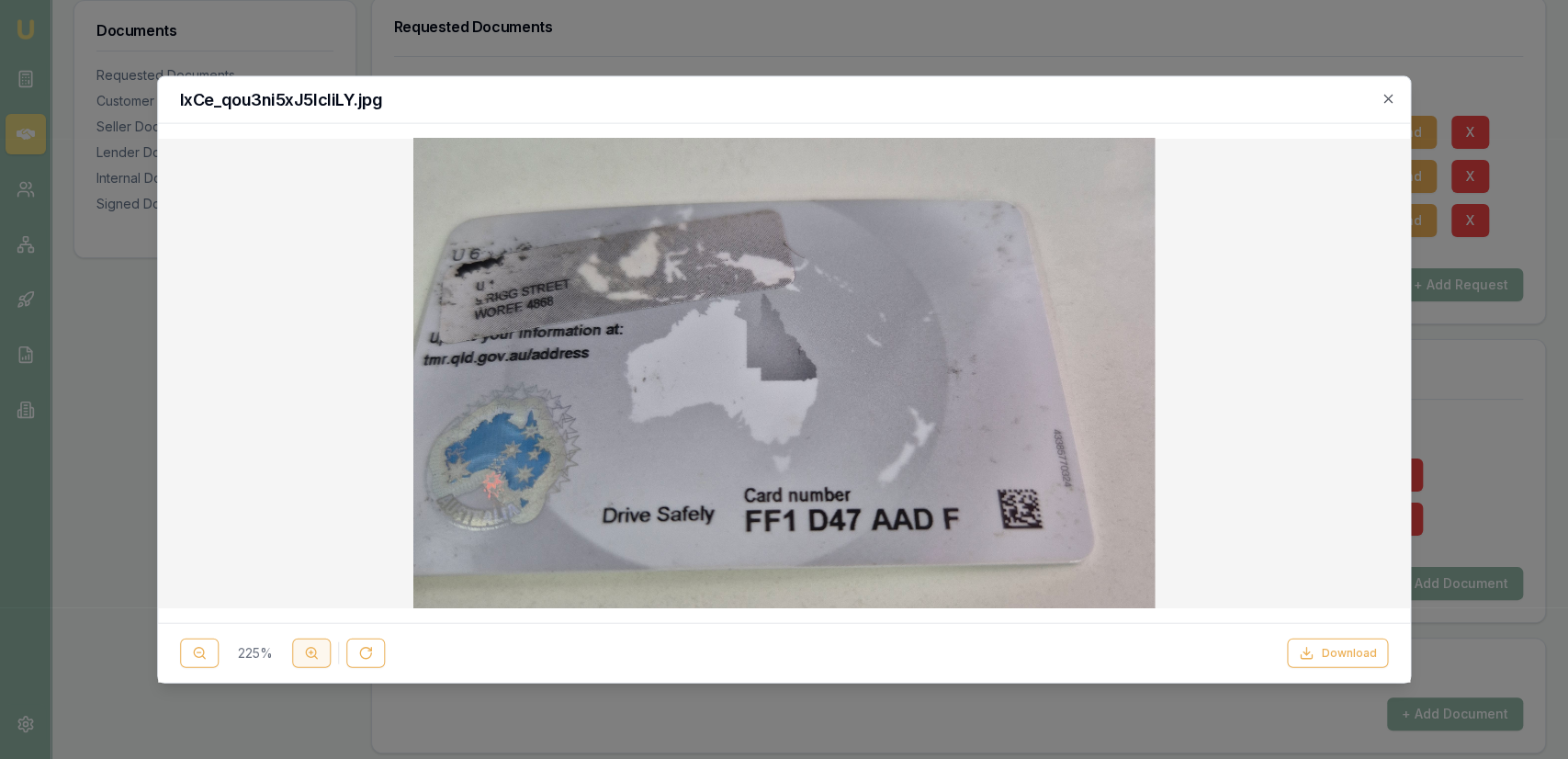 click 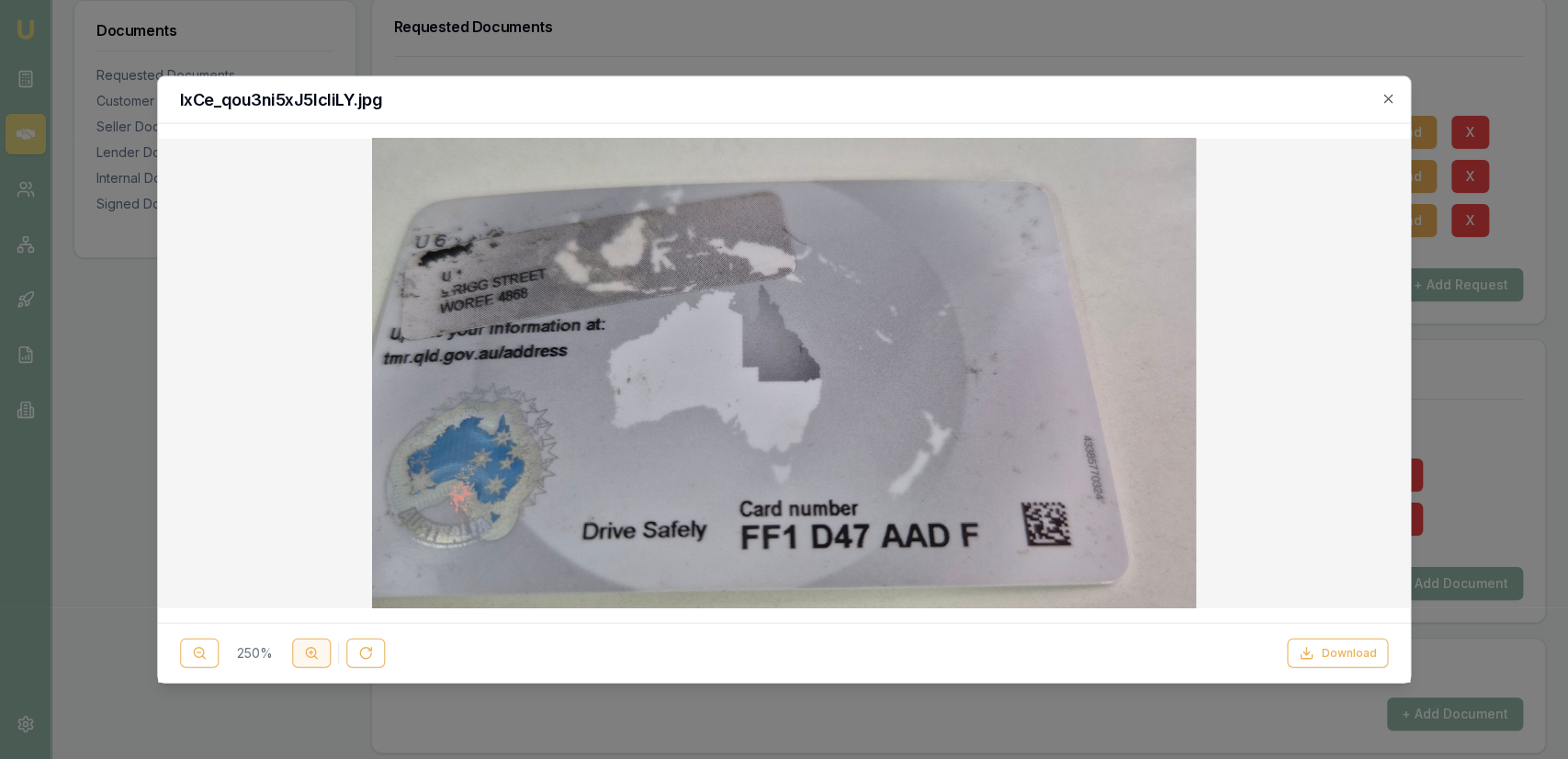 click 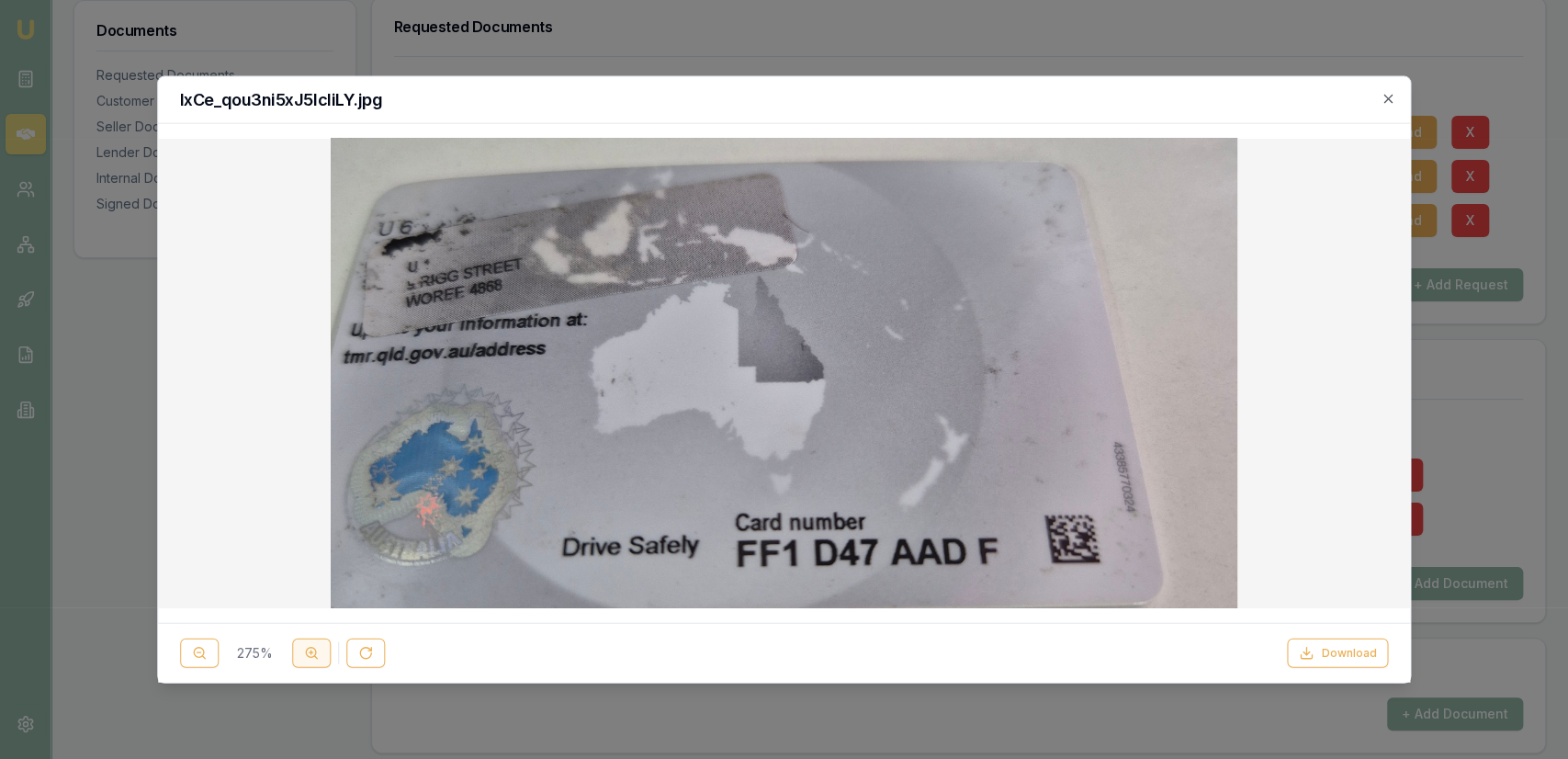 click 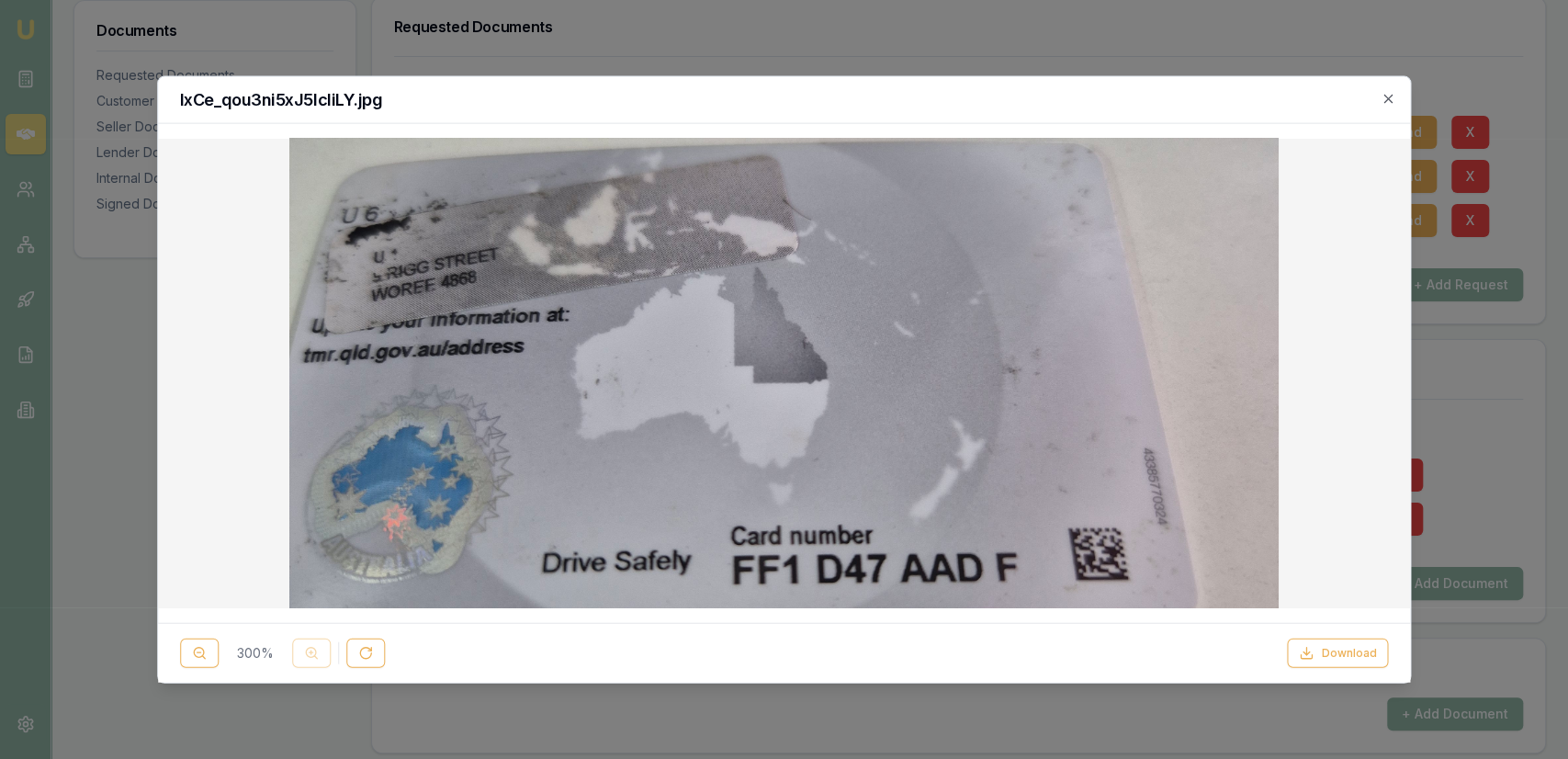 click at bounding box center [784, 380] 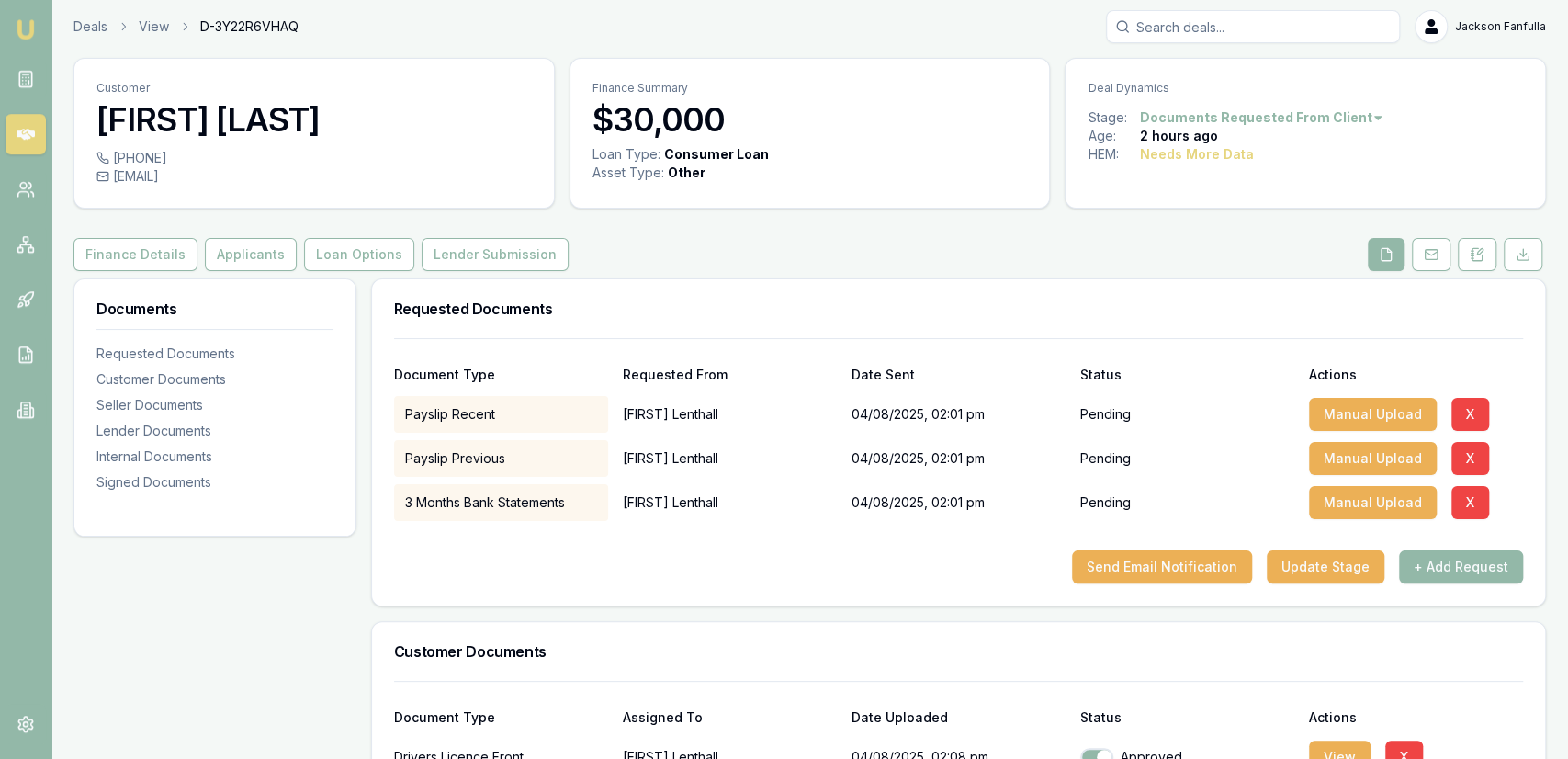 scroll, scrollTop: 0, scrollLeft: 0, axis: both 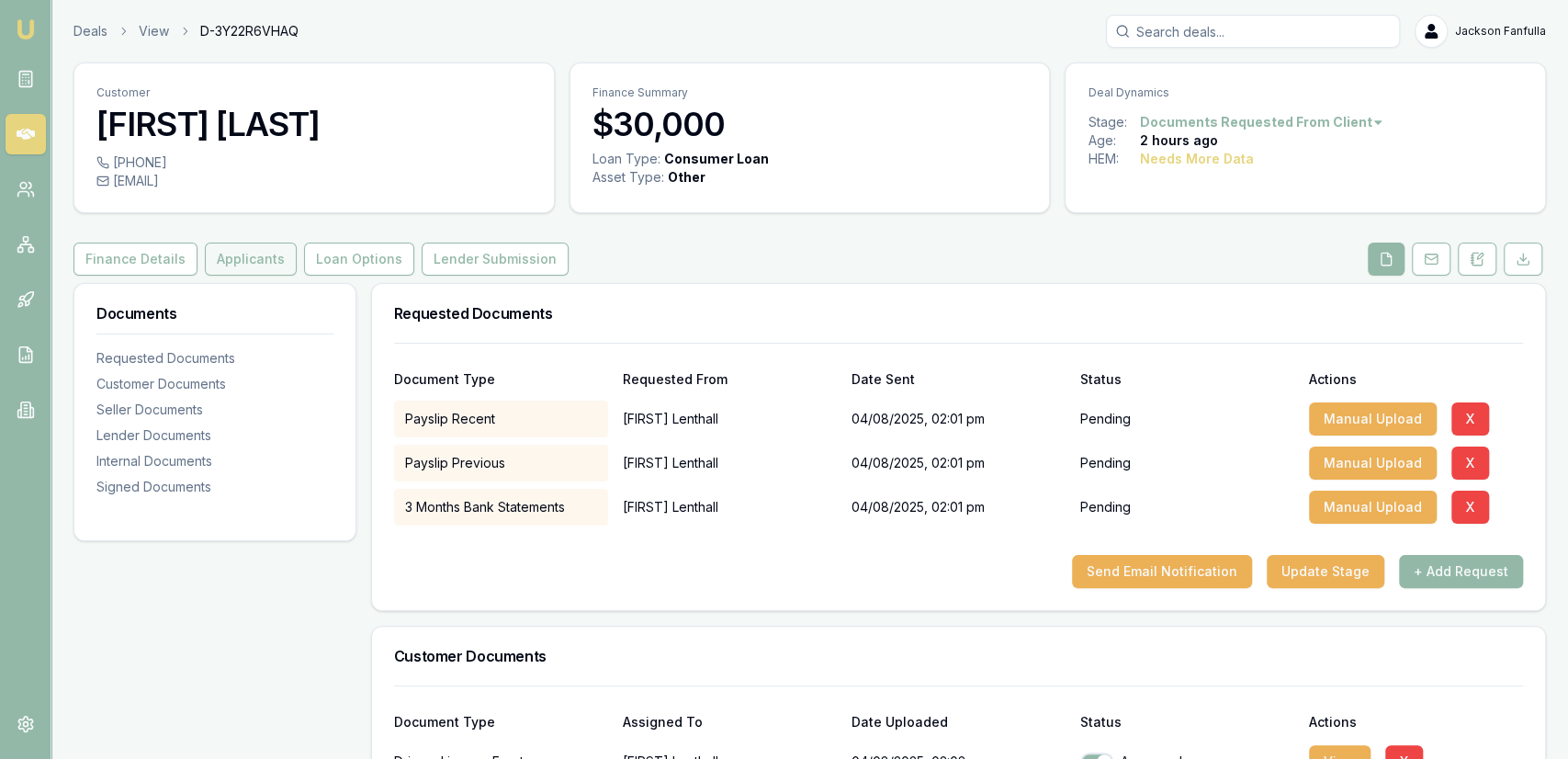 click on "Applicants" at bounding box center (251, 259) 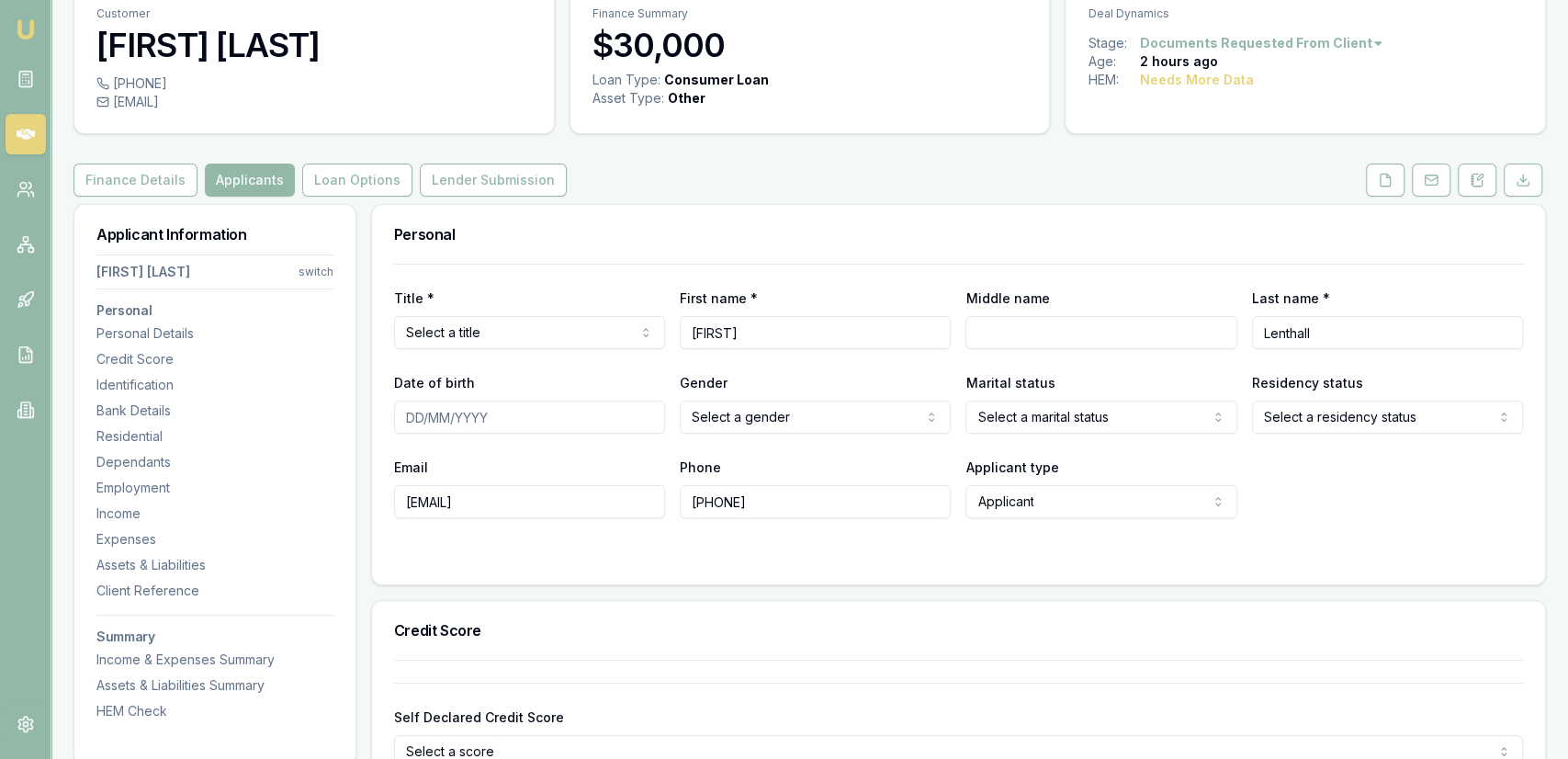 scroll, scrollTop: 96, scrollLeft: 0, axis: vertical 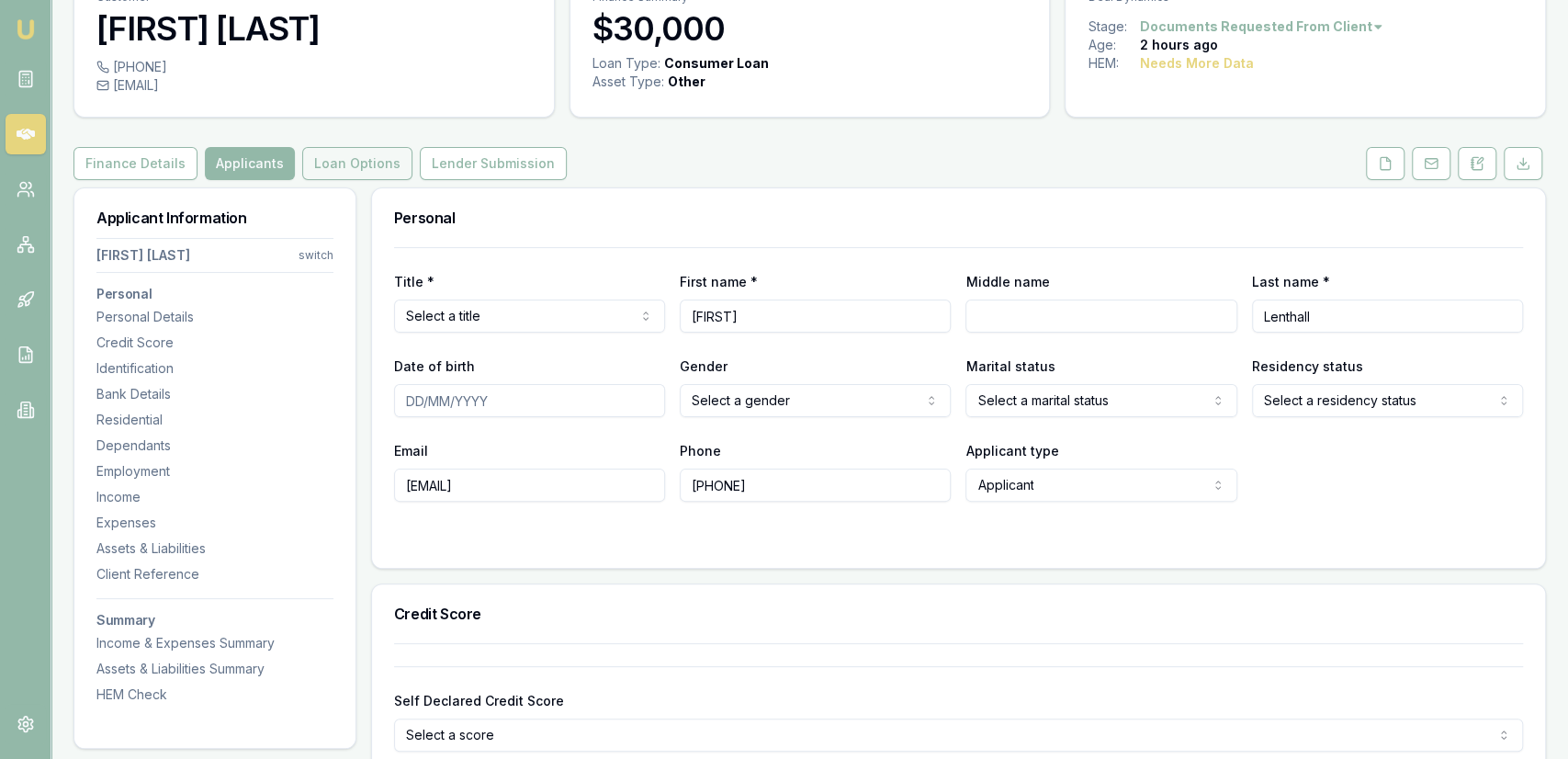 drag, startPoint x: 364, startPoint y: 168, endPoint x: 365, endPoint y: 157, distance: 11.045361 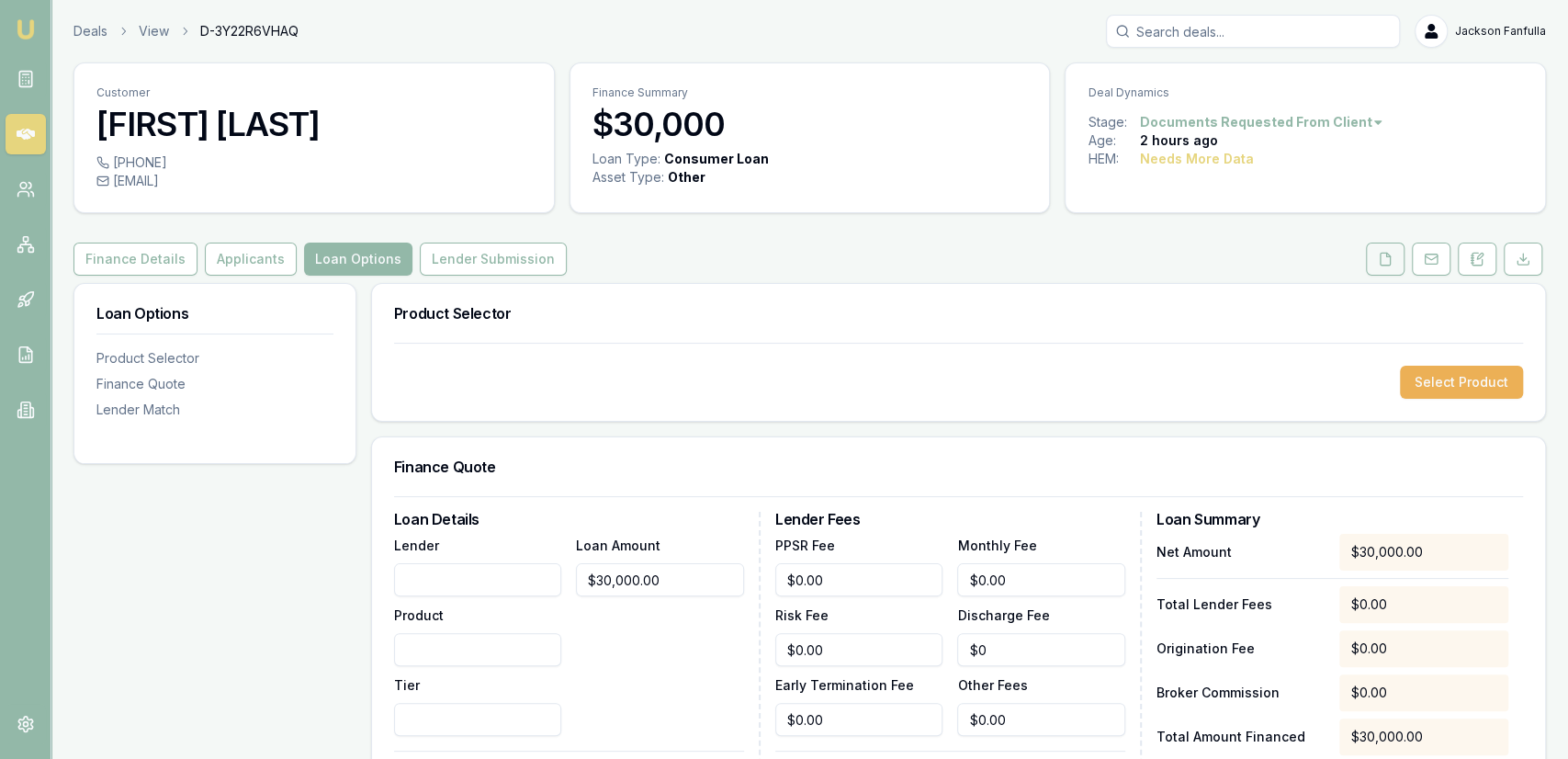 click at bounding box center [1385, 259] 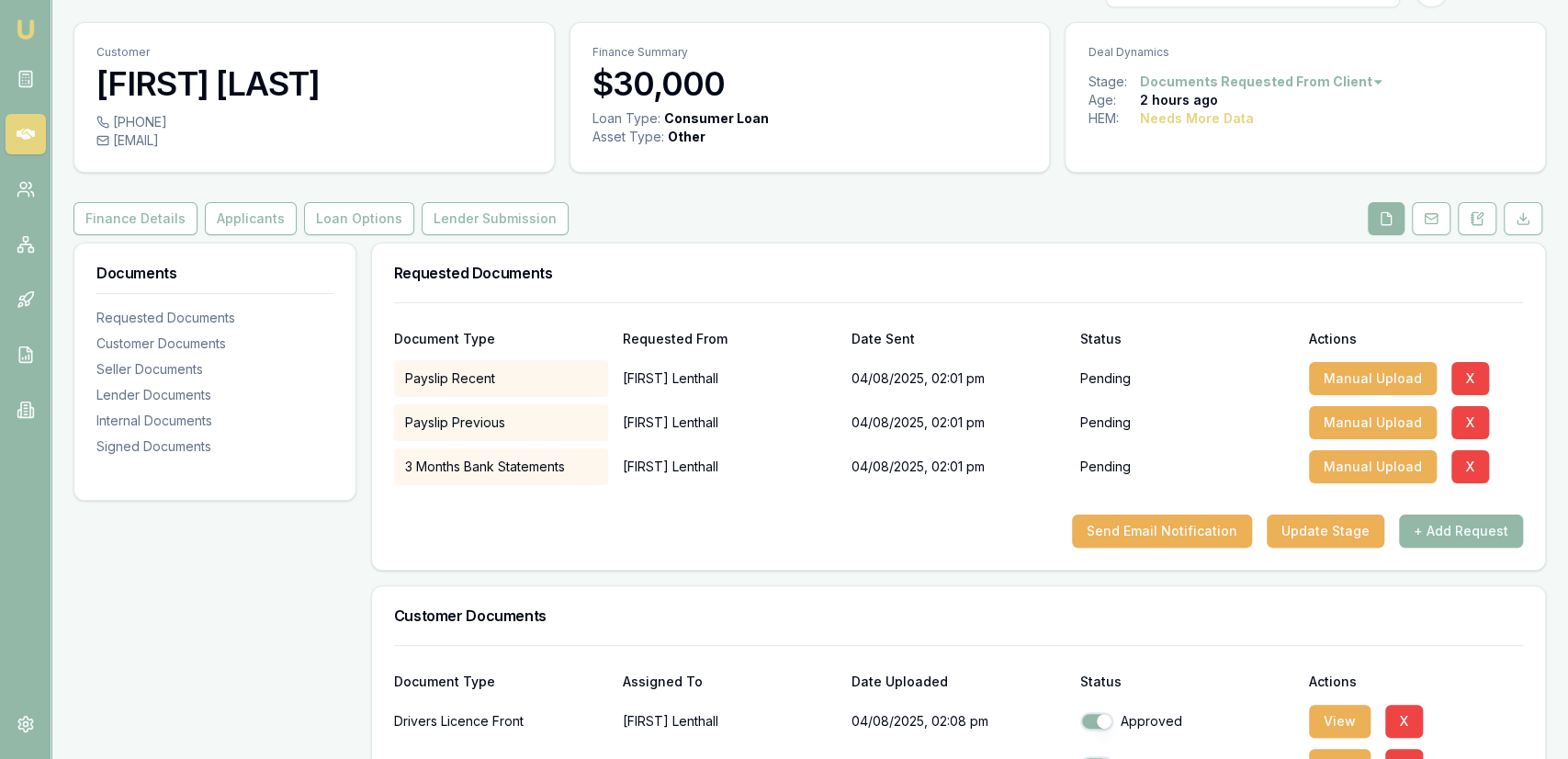 scroll, scrollTop: 0, scrollLeft: 0, axis: both 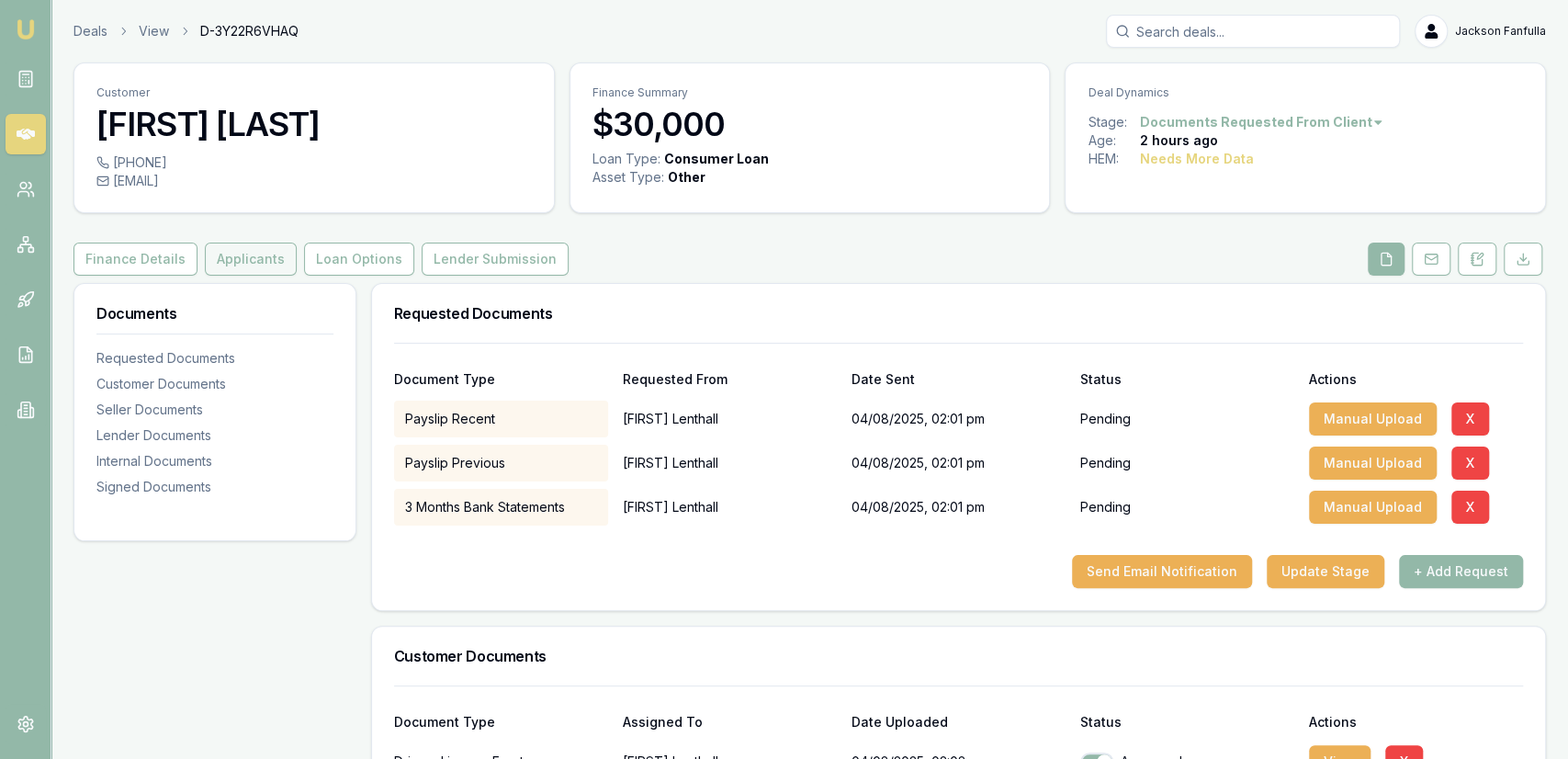 click on "Applicants" at bounding box center (251, 259) 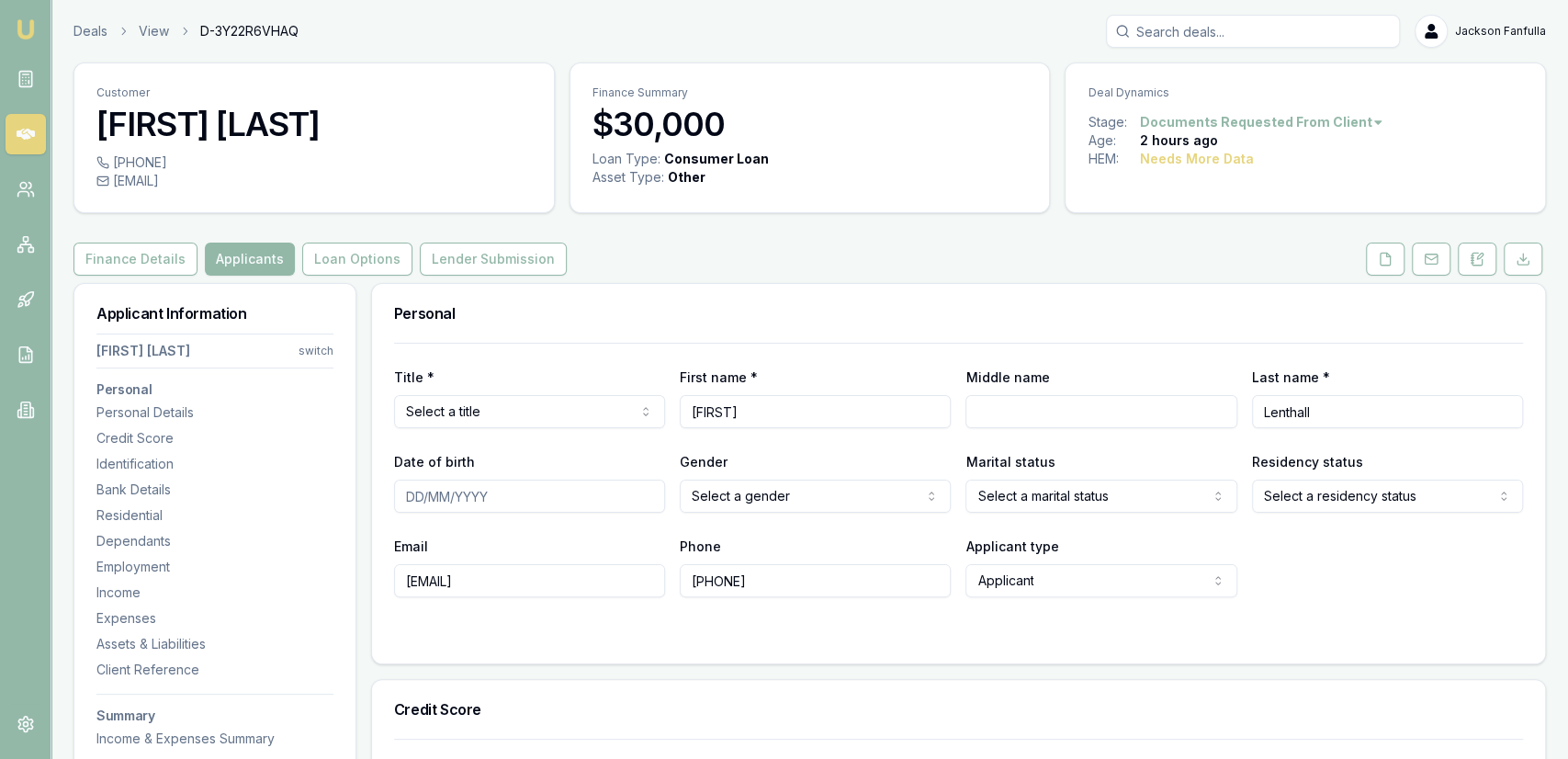 click on "Emu Broker Deals View D-3Y22R6VHAQ Jackson Fanfulla Toggle Menu Customer Chris Lenthall 0452204414 chrislenthall234@gmail.com Finance Summary $30,000 Loan Type: Consumer Loan Asset Type : Other Deal Dynamics Stage: Documents Requested From Client Age: 2 hours ago HEM: Needs More Data Finance Details Applicants Loan Options Lender Submission Applicant Information Chris Lenthall switch Personal Personal Details Credit Score Identification Bank Details Residential Dependants Employment Income Expenses Assets & Liabilities Client Reference Summary Income & Expenses Summary Assets & Liabilities Summary HEM Check Personal Title * Select a title Mr Mrs Miss Ms Dr Prof First name * Chris Middle name  Last name * Lenthall Date of birth Gender  Select a gender Male Female Other Not disclosed Marital status  Select a marital status Single Married De facto Separated Divorced Widowed Residency status  Select a residency status Australian citizen Permanent resident Temporary resident Visa holder Email Phone 0452204414 Fair" at bounding box center [784, 380] 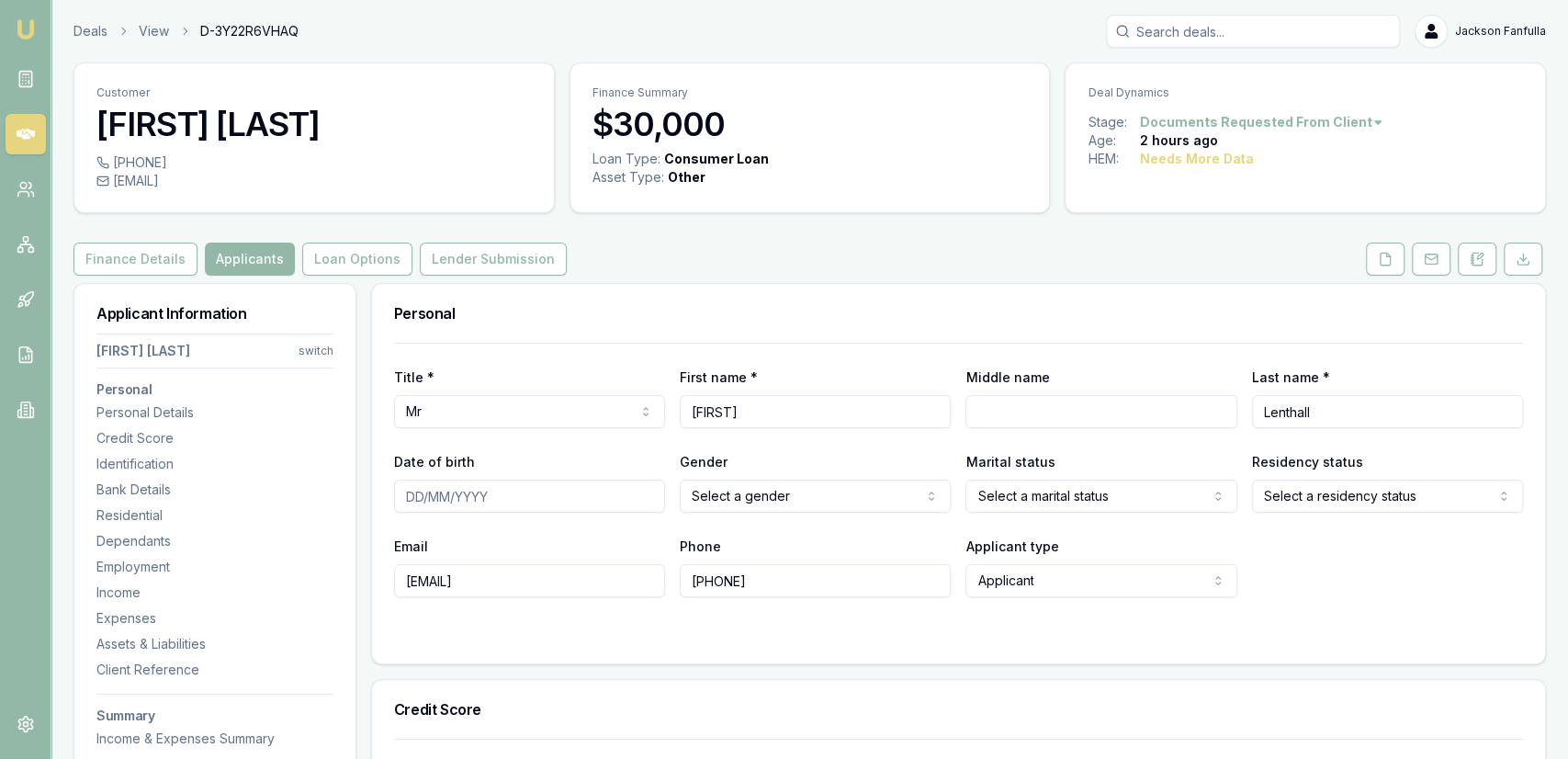 click on "Personal" at bounding box center (958, 313) 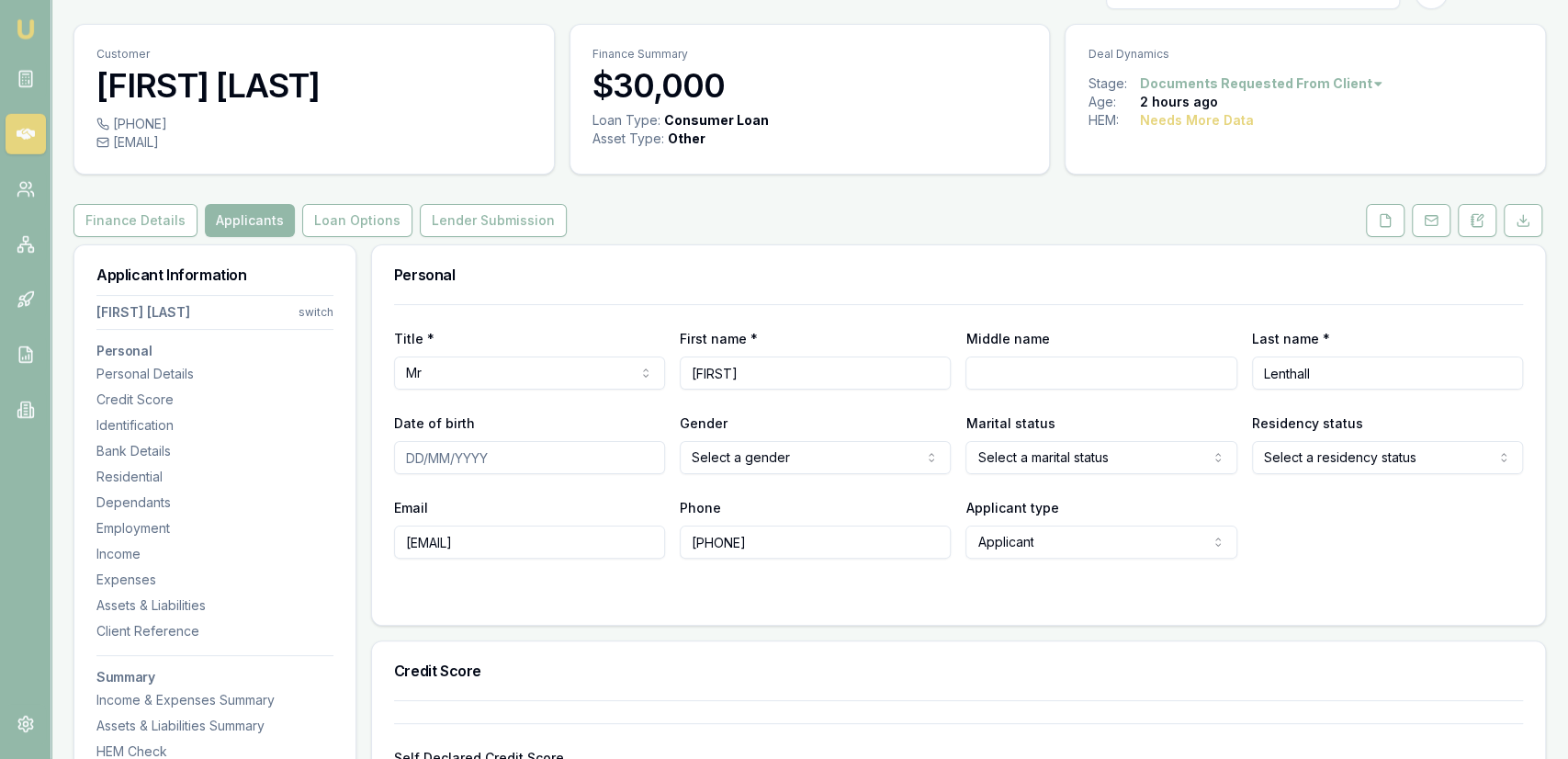 scroll, scrollTop: 0, scrollLeft: 0, axis: both 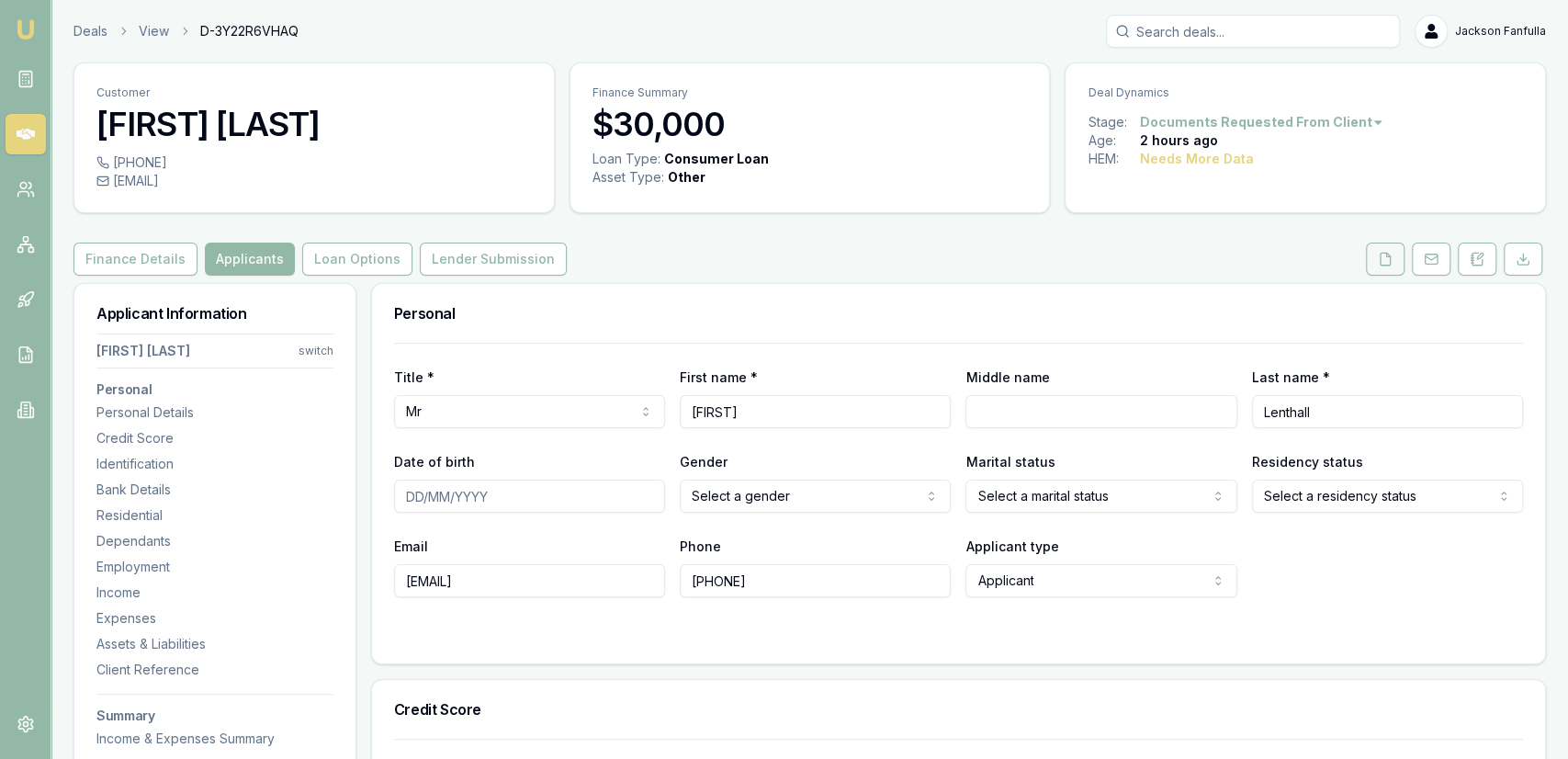 click 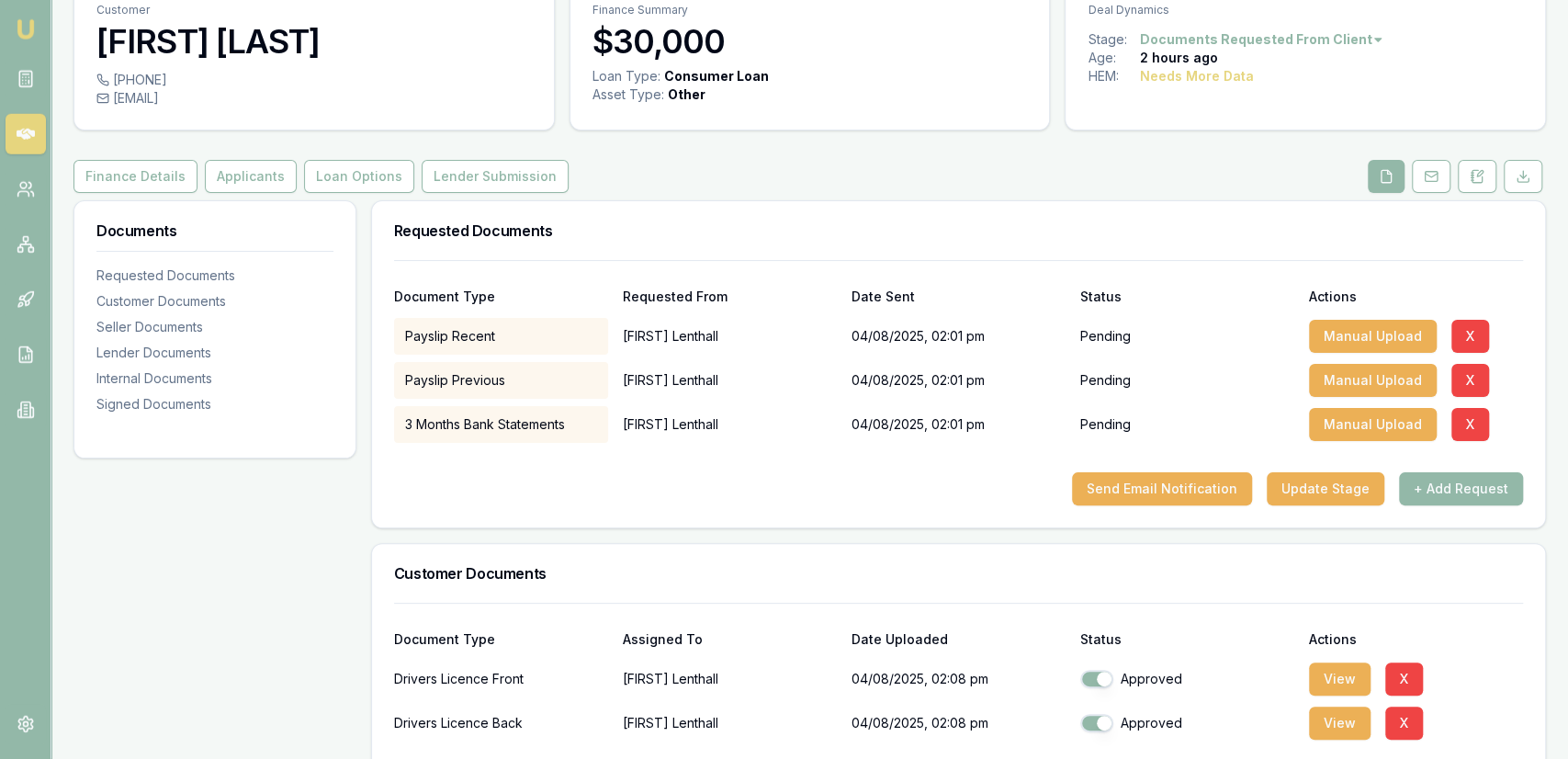 scroll, scrollTop: 96, scrollLeft: 0, axis: vertical 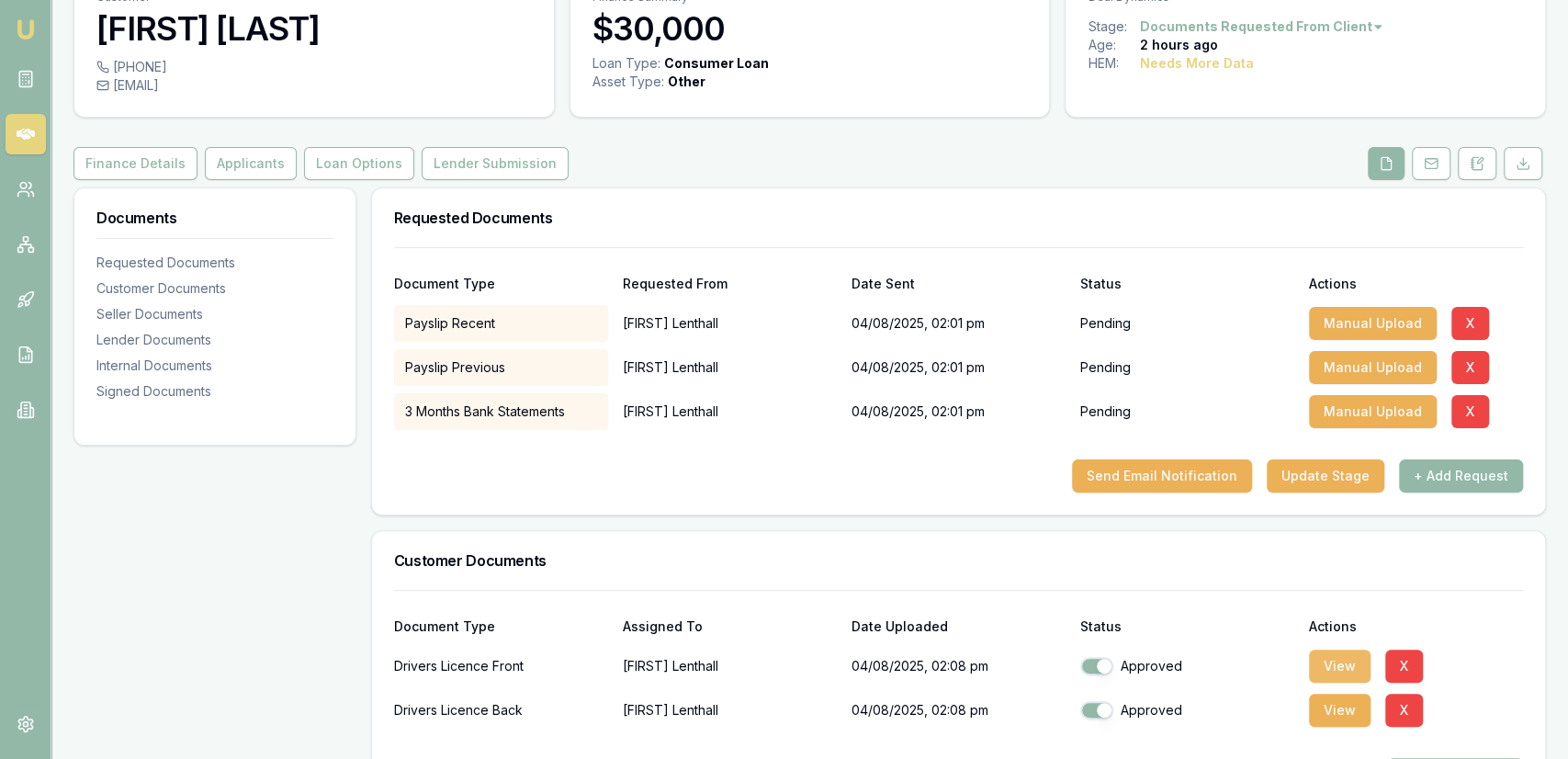 click on "View" at bounding box center [1339, 666] 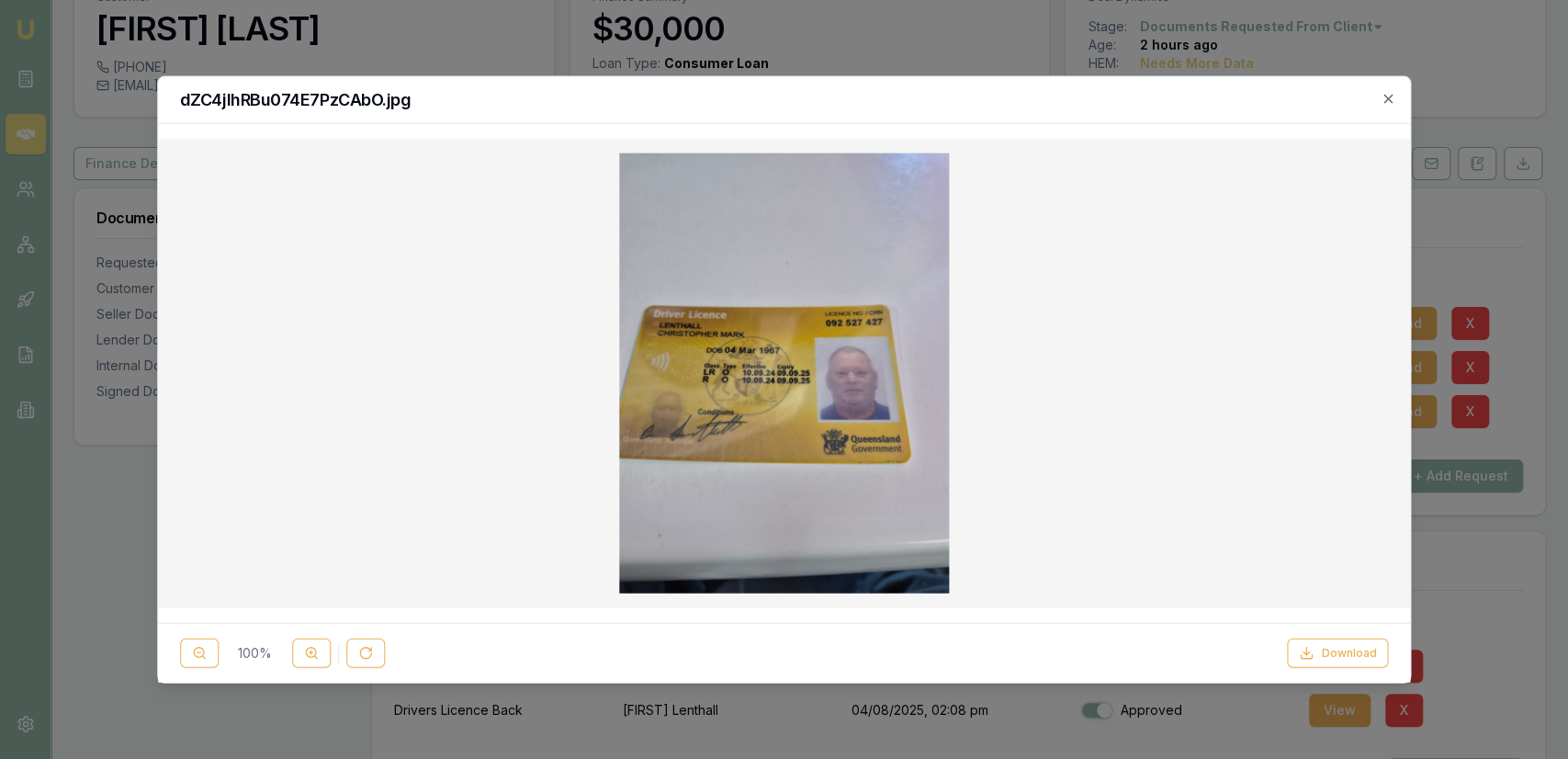 click at bounding box center (784, 380) 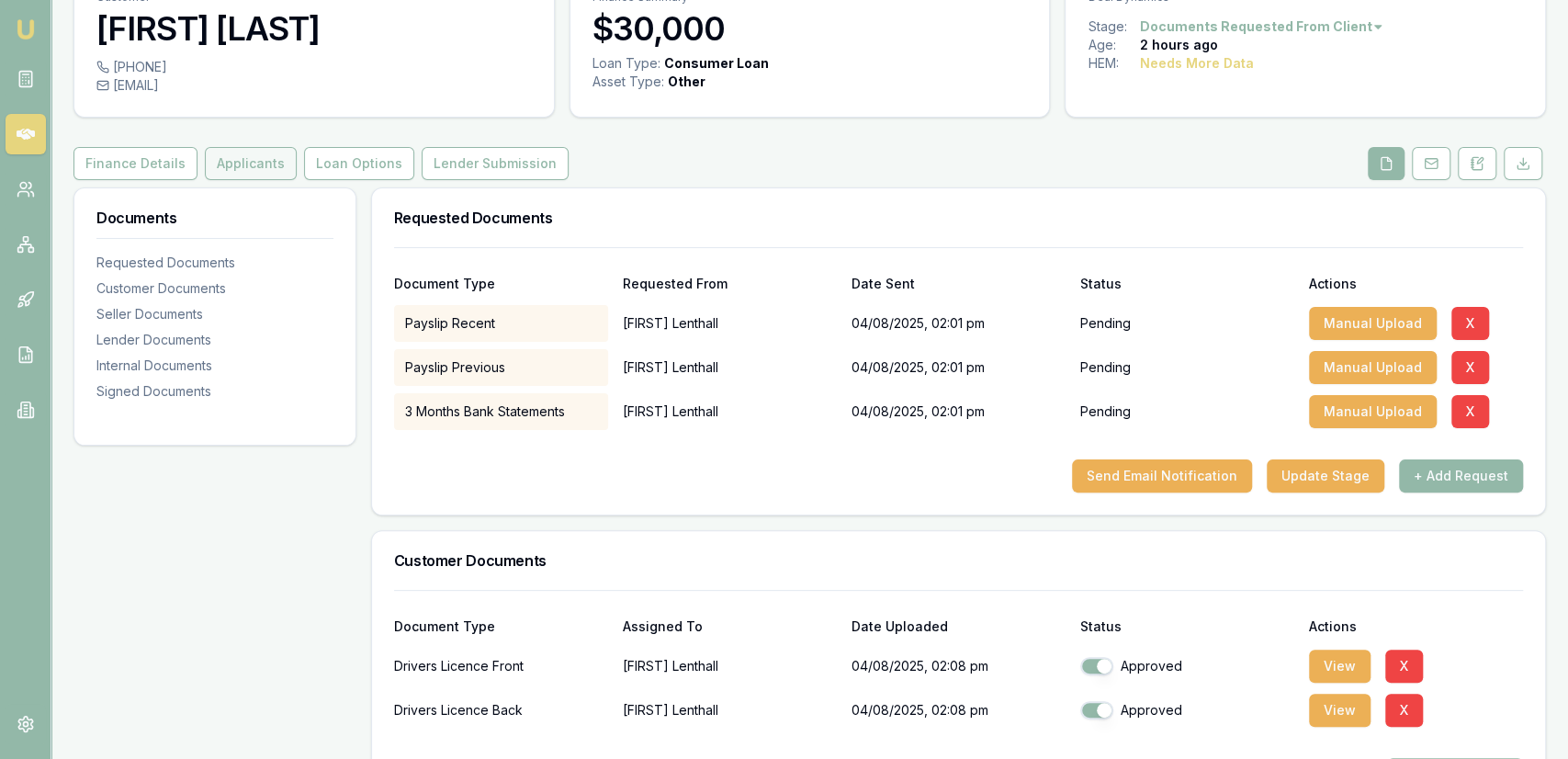 click on "Applicants" at bounding box center (251, 164) 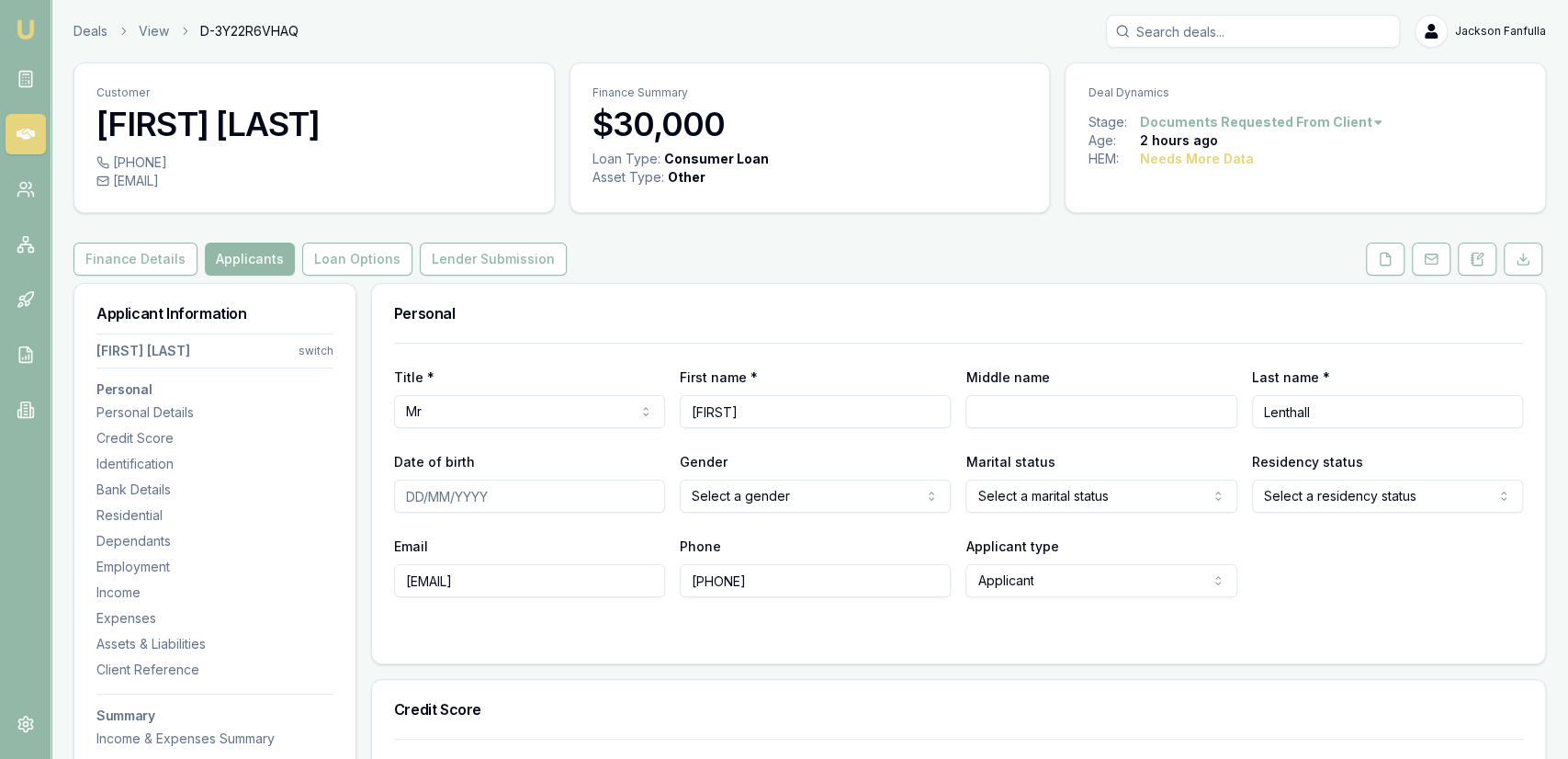 click on "Date of birth" at bounding box center [529, 496] 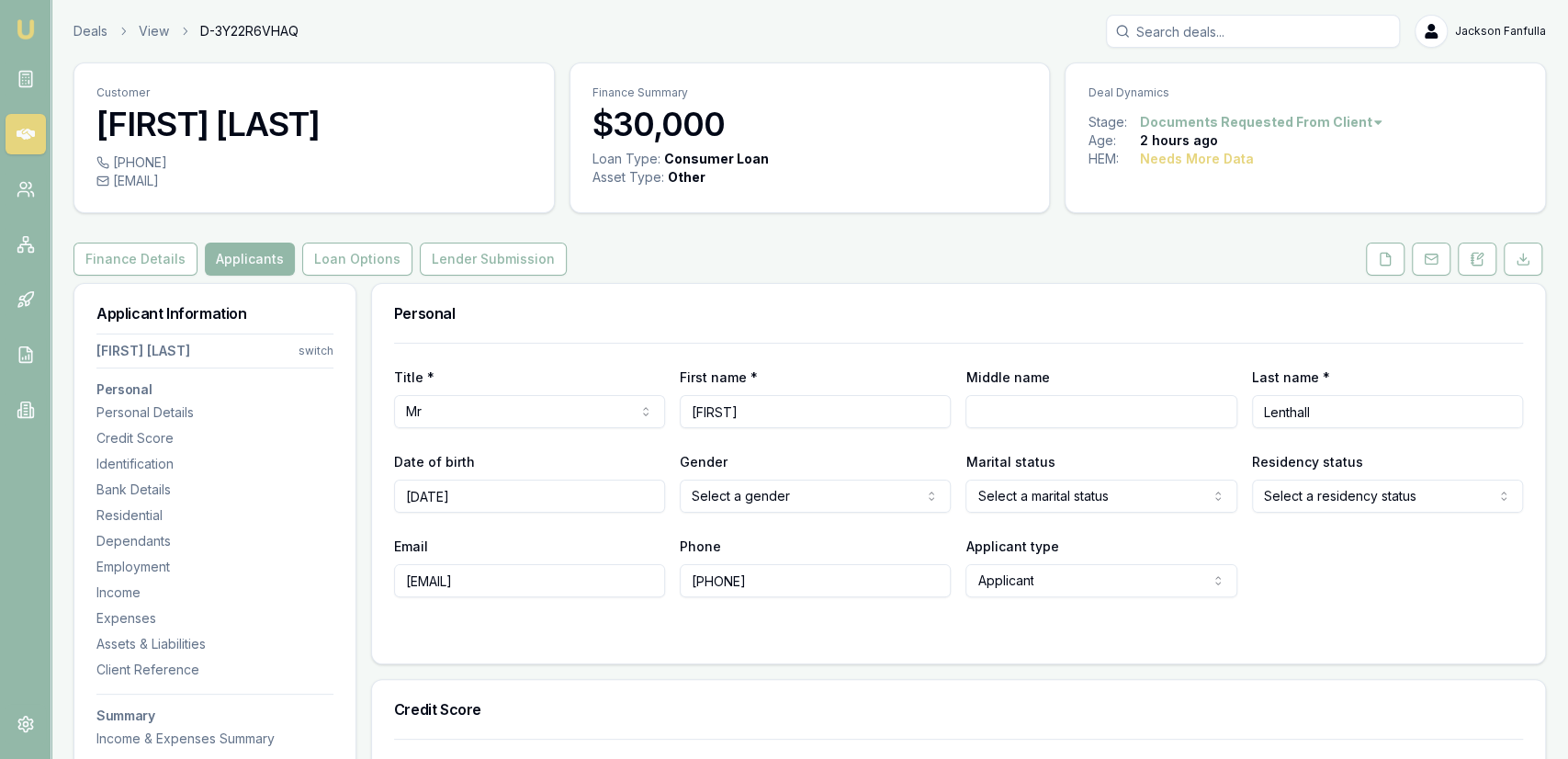 type on "04/03/1967" 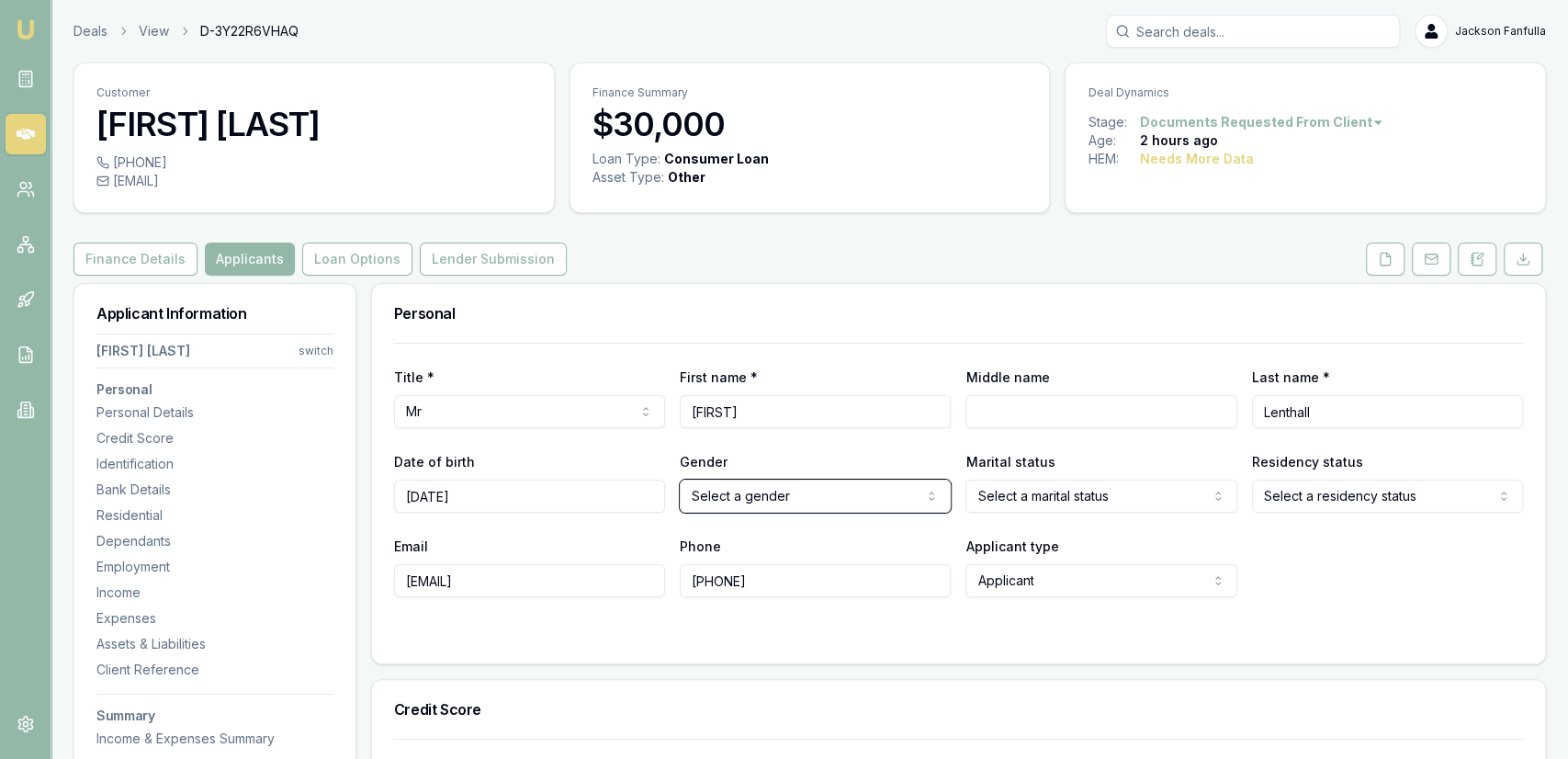 type 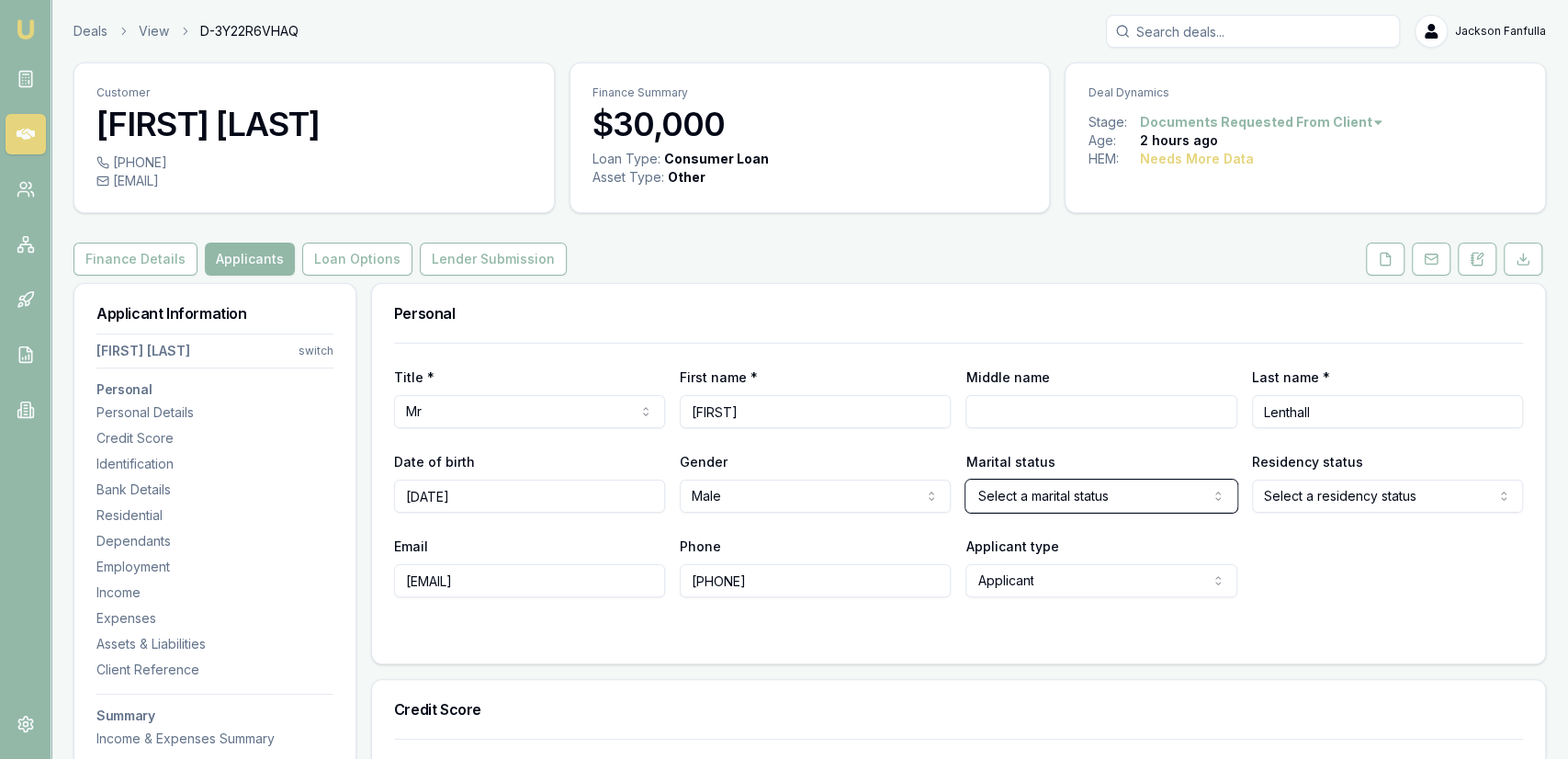 type 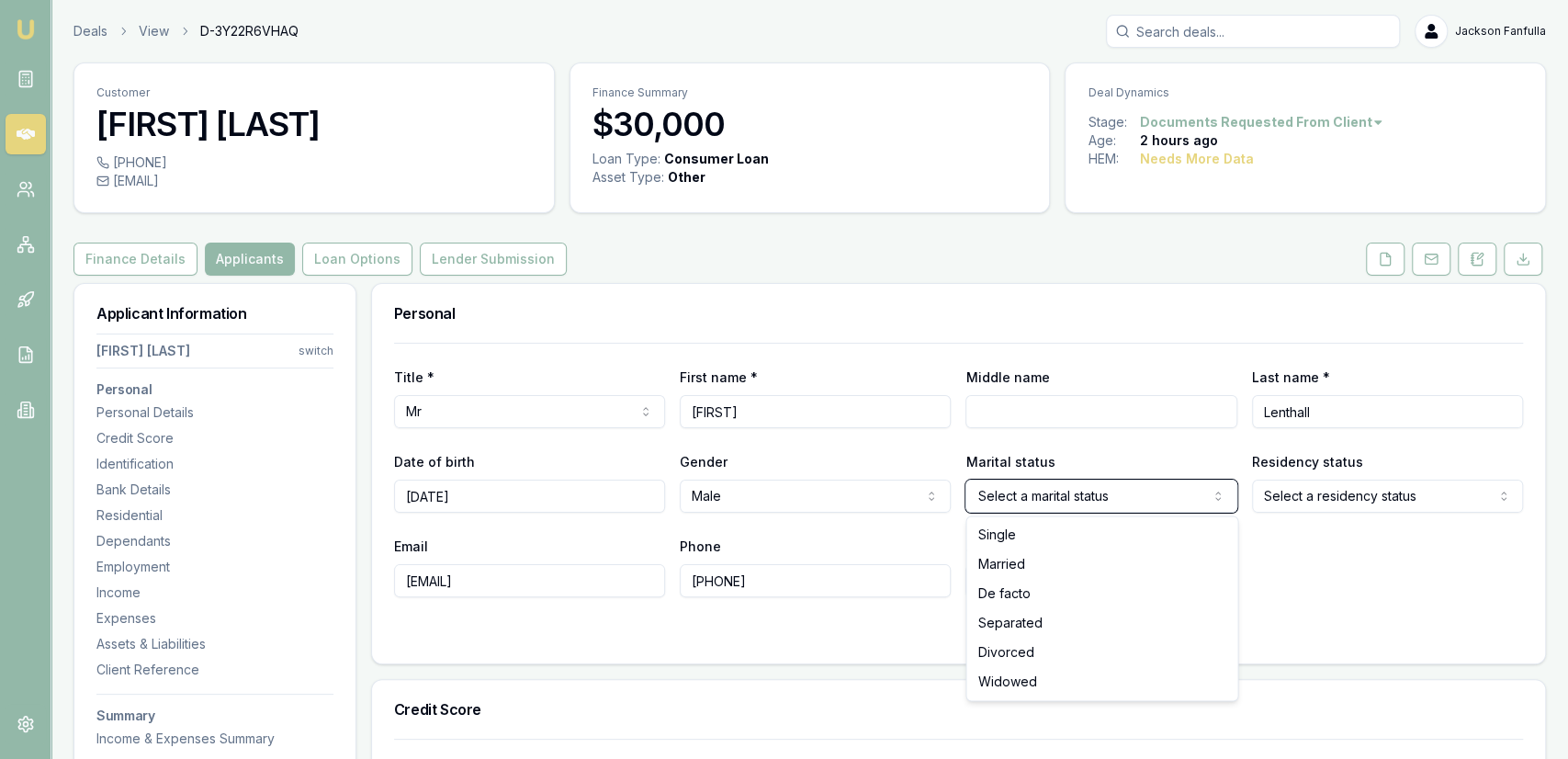click on "Emu Broker Deals View D-3Y22R6VHAQ Jackson Fanfulla Toggle Menu Customer Chris Lenthall 0452204414 chrislenthall234@gmail.com Finance Summary $30,000 Loan Type: Consumer Loan Asset Type : Other Deal Dynamics Stage: Documents Requested From Client Age: 2 hours ago HEM: Needs More Data Finance Details Applicants Loan Options Lender Submission Applicant Information Chris Lenthall switch Personal Personal Details Credit Score Identification Bank Details Residential Dependants Employment Income Expenses Assets & Liabilities Client Reference Summary Income & Expenses Summary Assets & Liabilities Summary HEM Check Personal Title * Mr Mr Mrs Miss Ms Dr Prof First name * Chris Middle name  Last name * Lenthall Date of birth 04/03/1967 Gender  Male Male Female Other Not disclosed Marital status  Select a marital status Single Married De facto Separated Divorced Widowed Residency status  Select a residency status Australian citizen Permanent resident Temporary resident Visa holder Email chrislenthall234@gmail.com Phone" at bounding box center [784, 380] 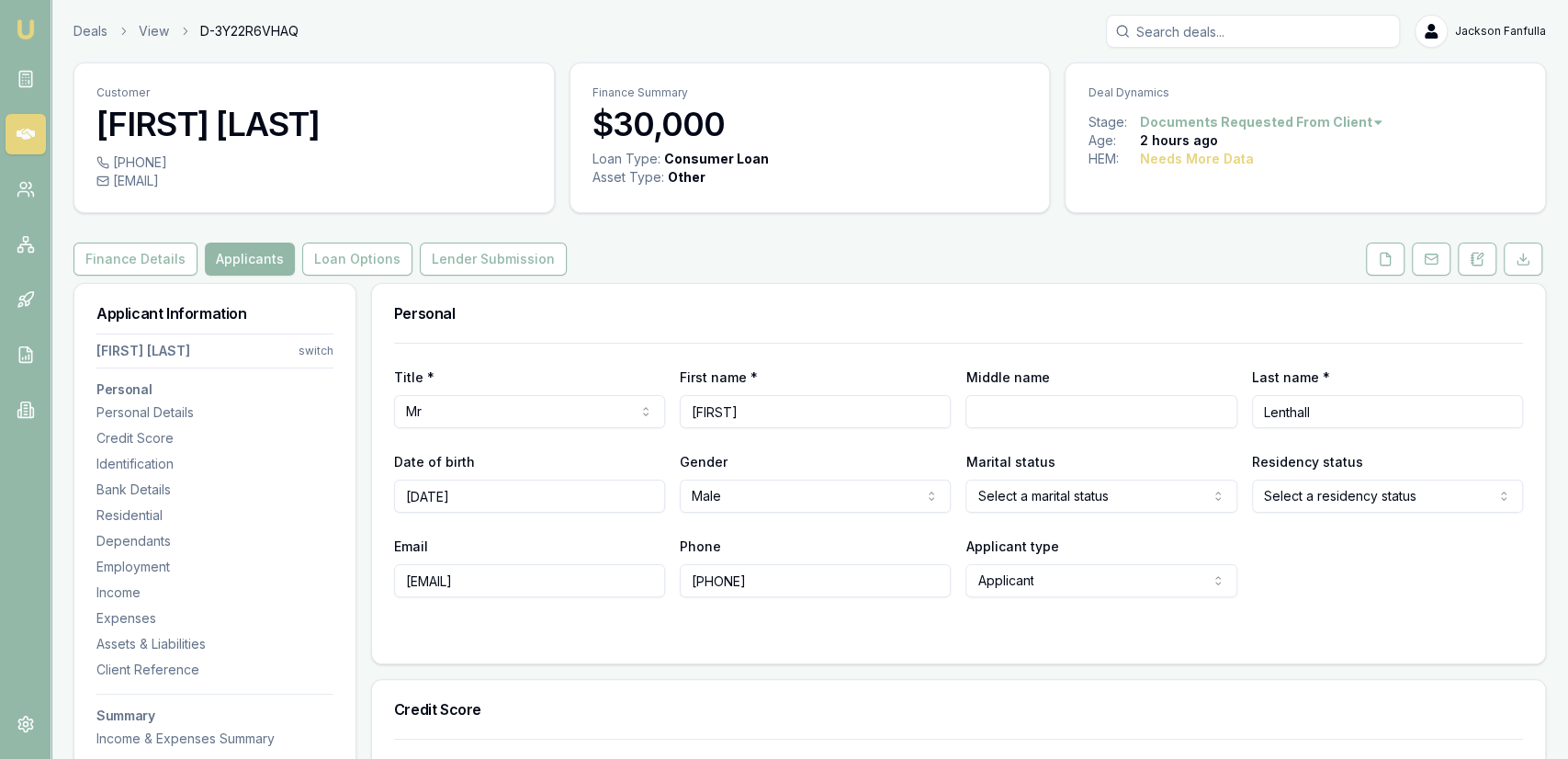 click on "Marital status  Select a marital status Single Married De facto Separated Divorced Widowed" at bounding box center (1100, 481) 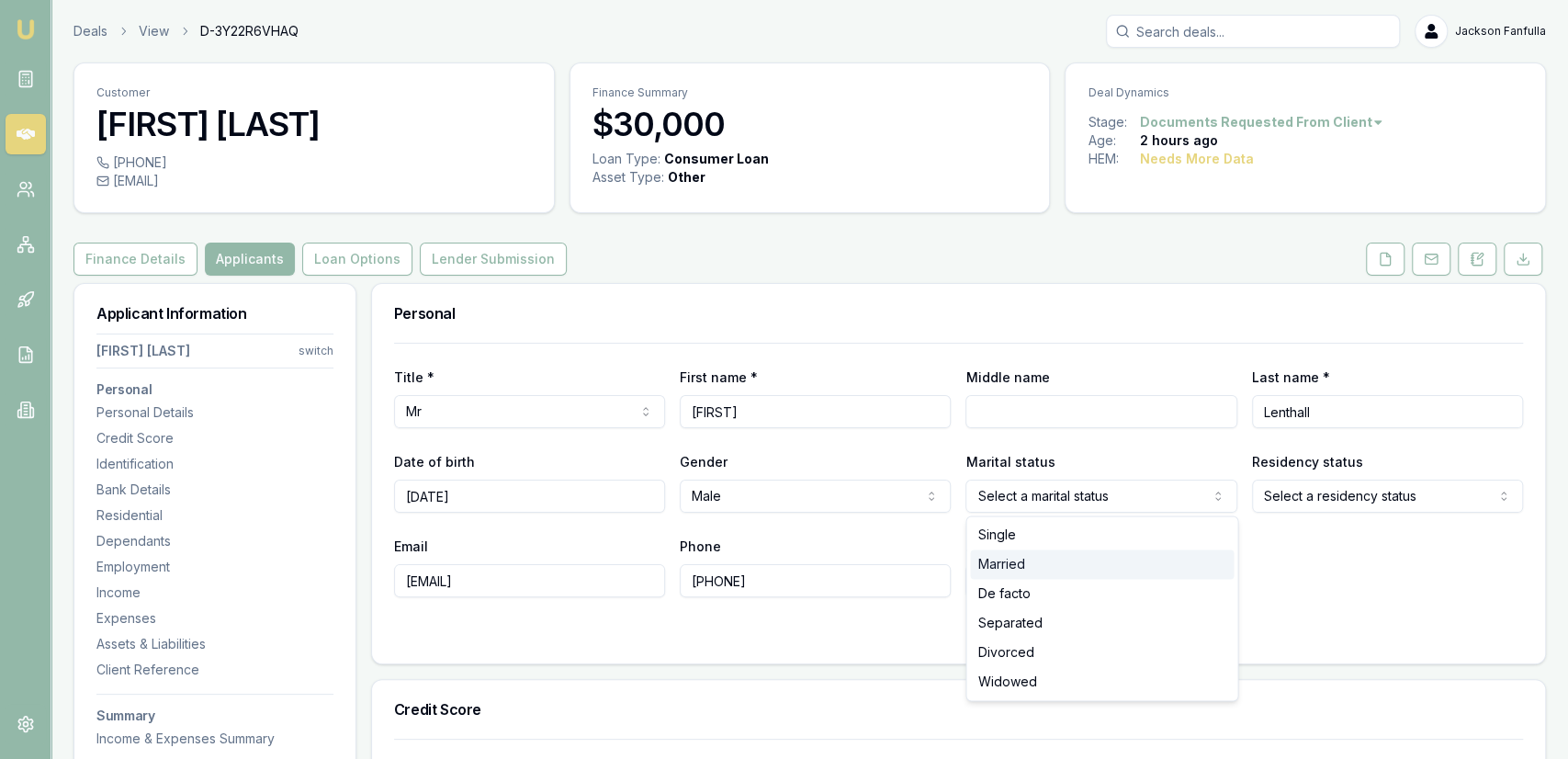 select on "MARRIED" 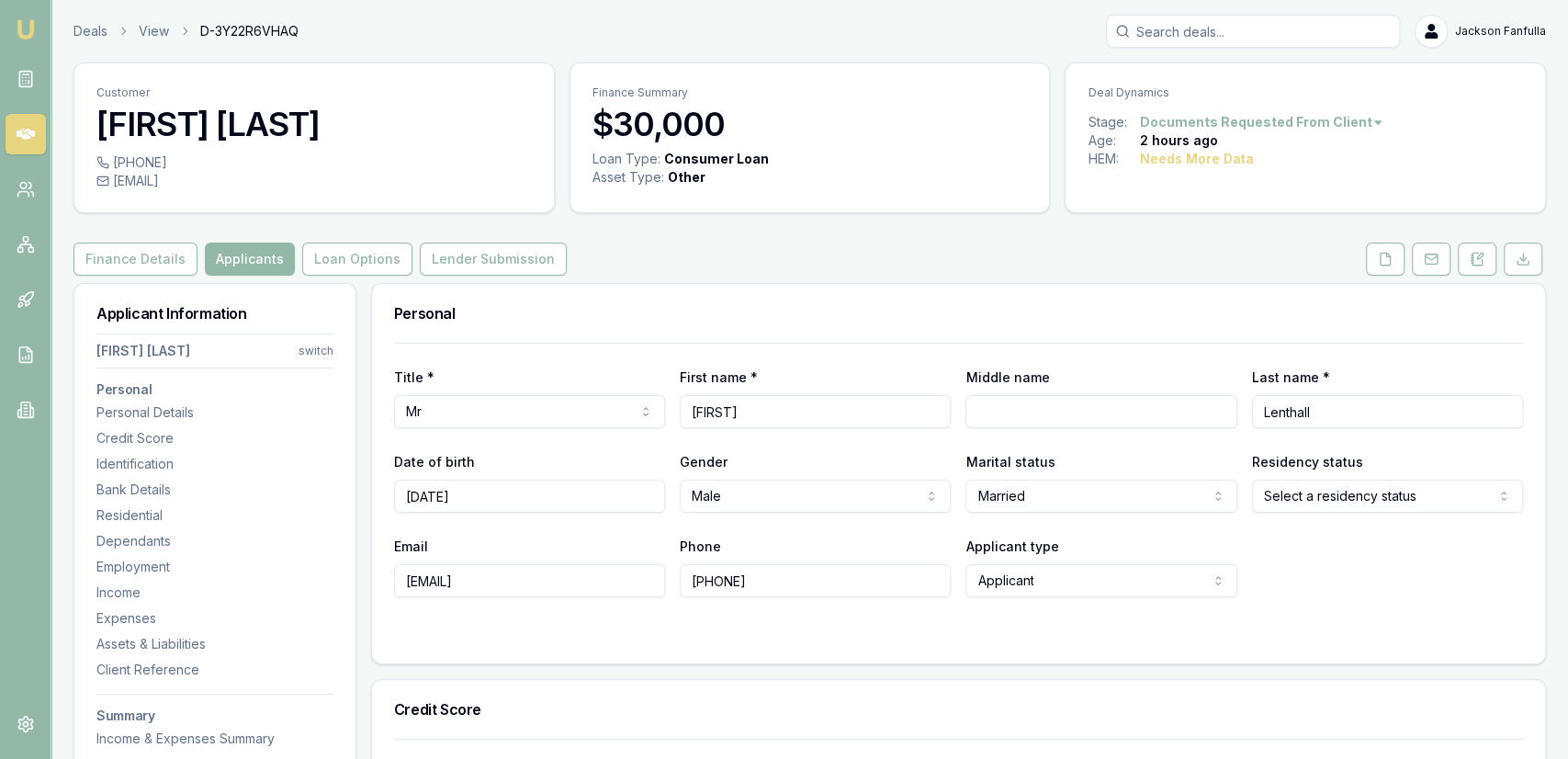 click on "Title * Mr Mr Mrs Miss Ms Dr Prof First name * Chris Middle name  Last name * Lenthall Date of birth 04/03/1967 Gender  Male Male Female Other Not disclosed Marital status  Married Single Married De facto Separated Divorced Widowed Residency status  Select a residency status Australian citizen Permanent resident Temporary resident Visa holder Email chrislenthall234@gmail.com Phone 0452204414 Applicant type  Applicant Applicant Non applicant Guarantor" at bounding box center (958, 470) 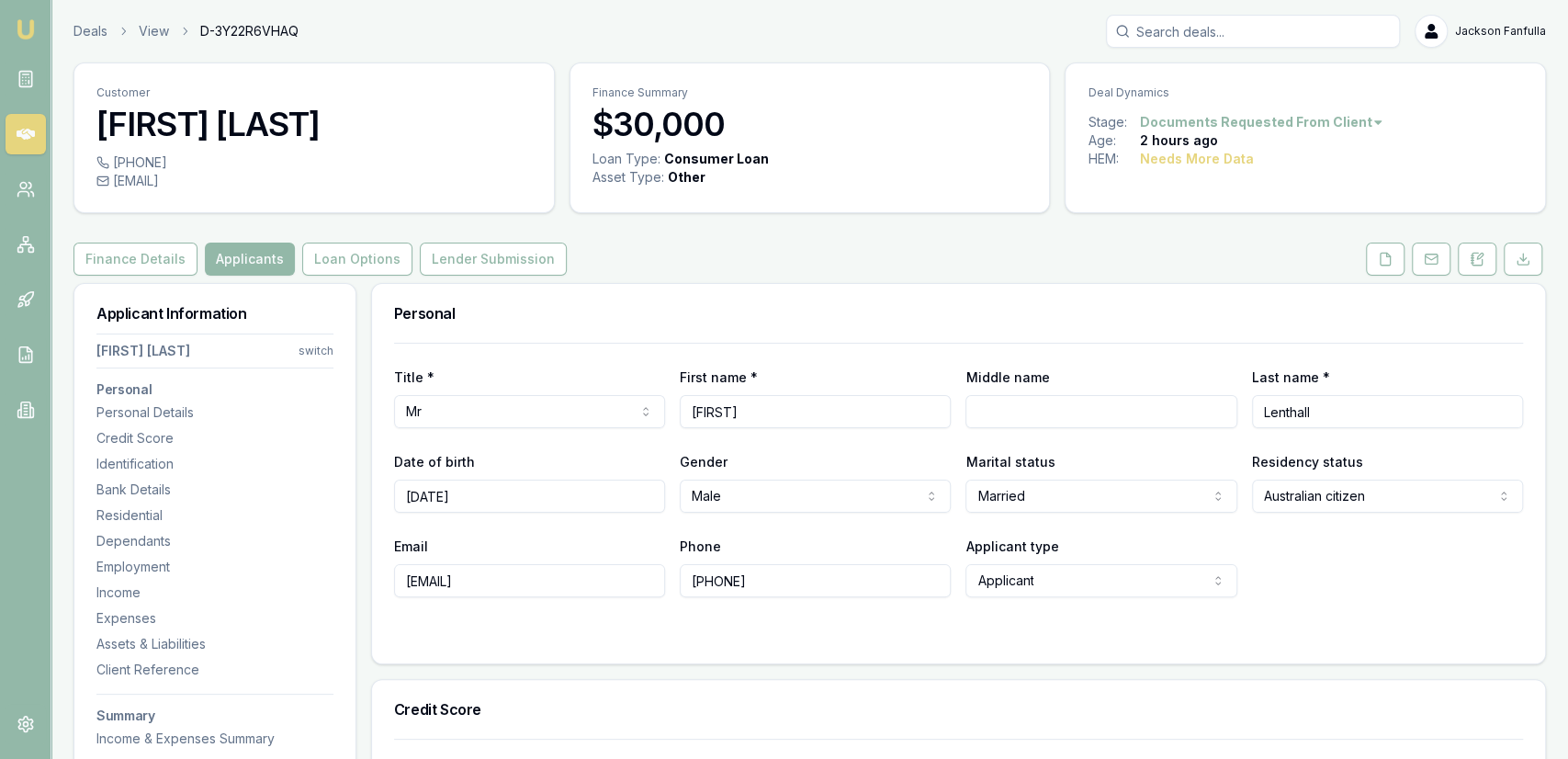 click on "Title * Mr Mr Mrs Miss Ms Dr Prof First name * Chris Middle name  Last name * Lenthall Date of birth 04/03/1967 Gender  Male Male Female Other Not disclosed Marital status  Married Single Married De facto Separated Divorced Widowed Residency status  Australian citizen Australian citizen Permanent resident Temporary resident Visa holder Email chrislenthall234@gmail.com Phone 0452204414 Applicant type  Applicant Applicant Non applicant Guarantor" at bounding box center [958, 492] 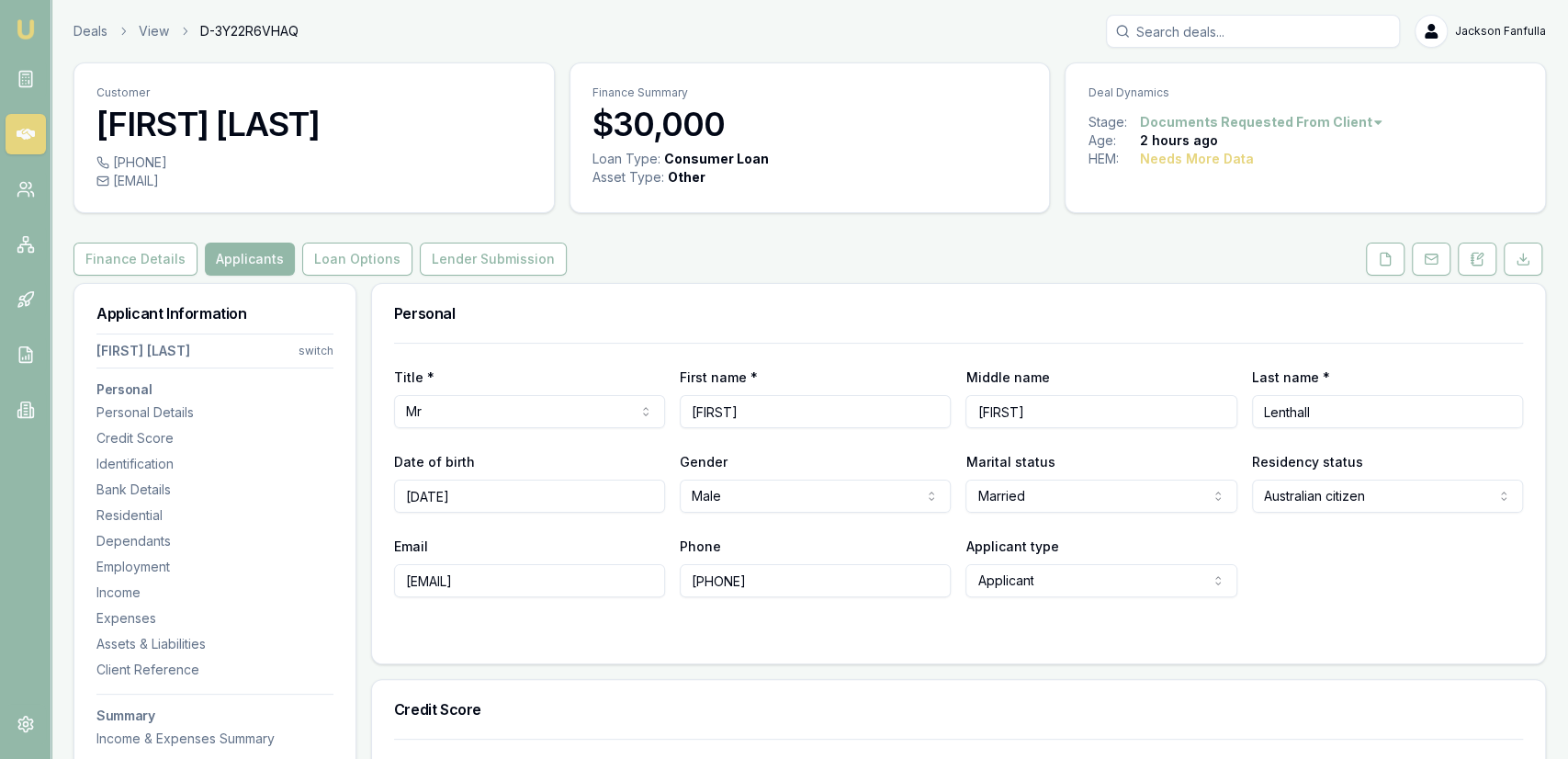 type on "[FIRST]" 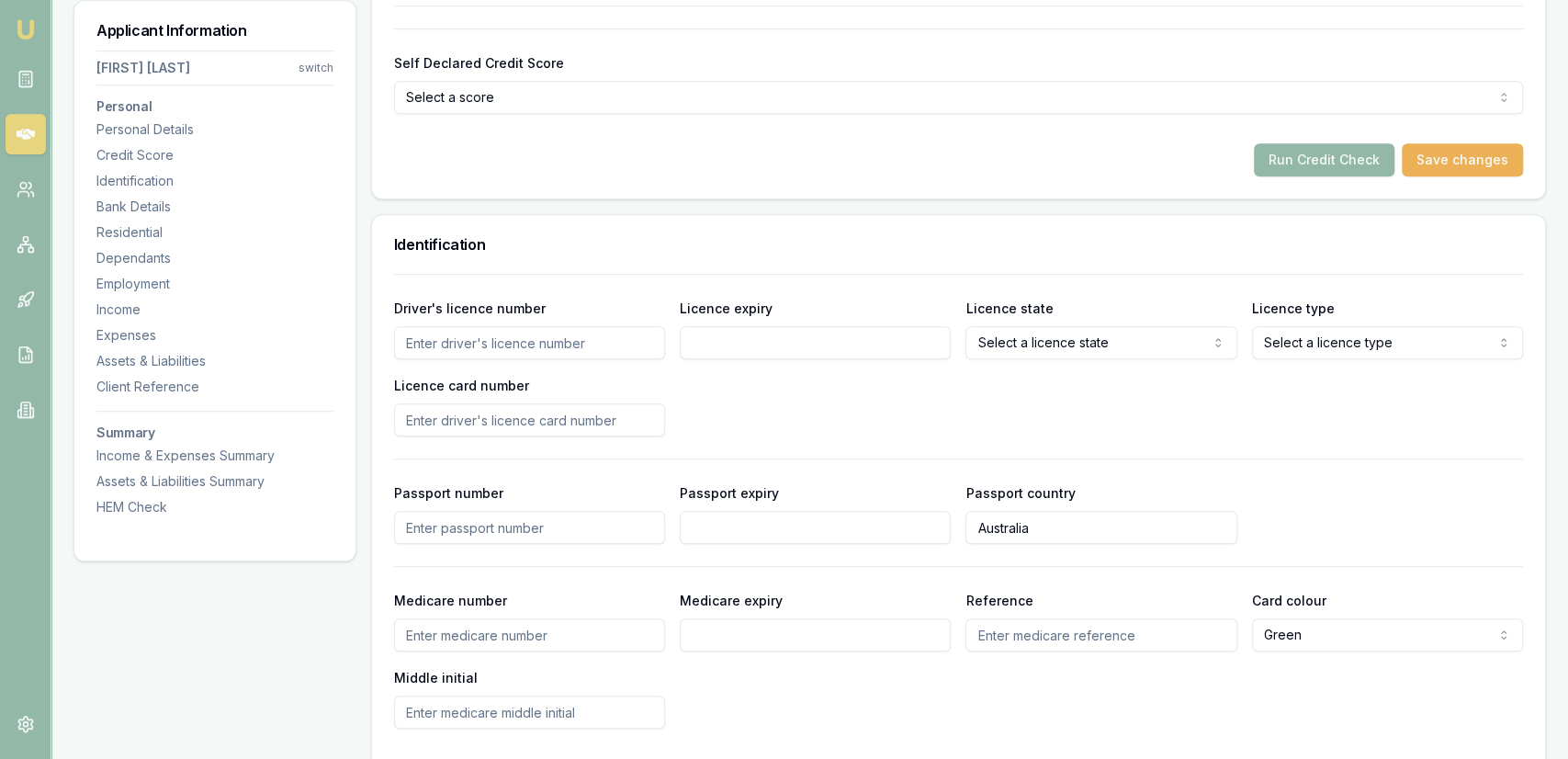 scroll, scrollTop: 765, scrollLeft: 0, axis: vertical 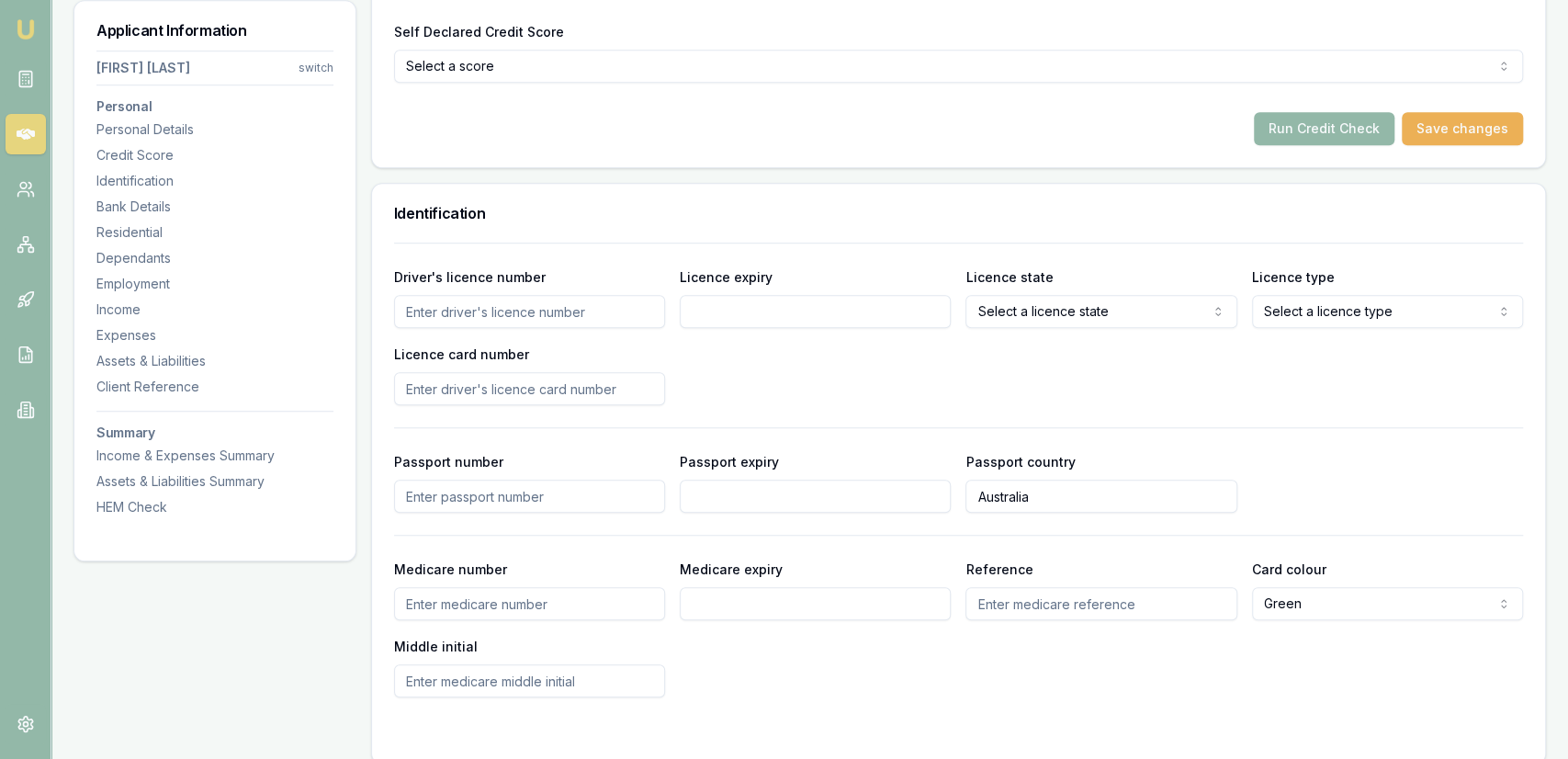 click on "Driver's licence number" at bounding box center [529, 312] 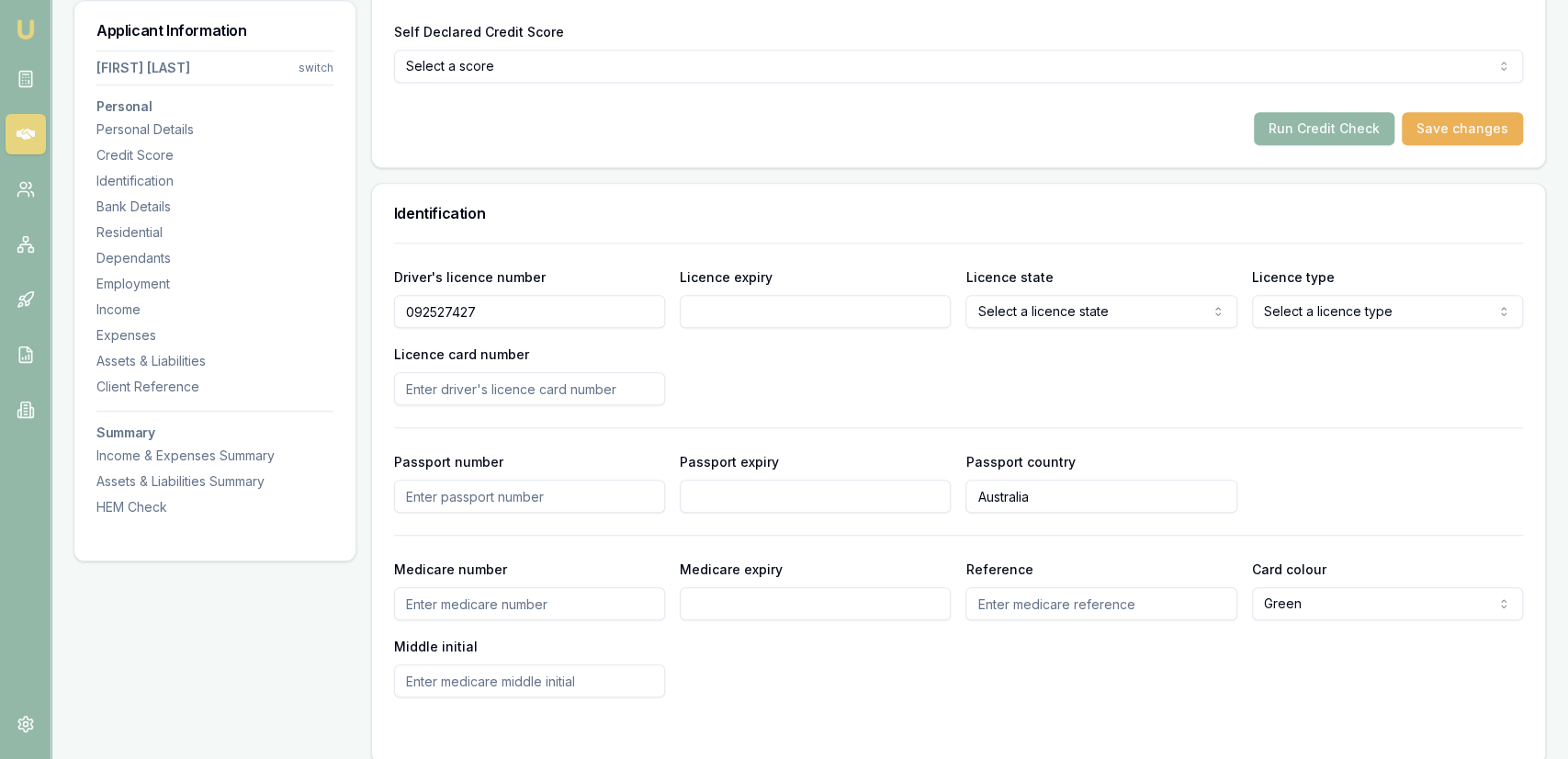 type on "092527427" 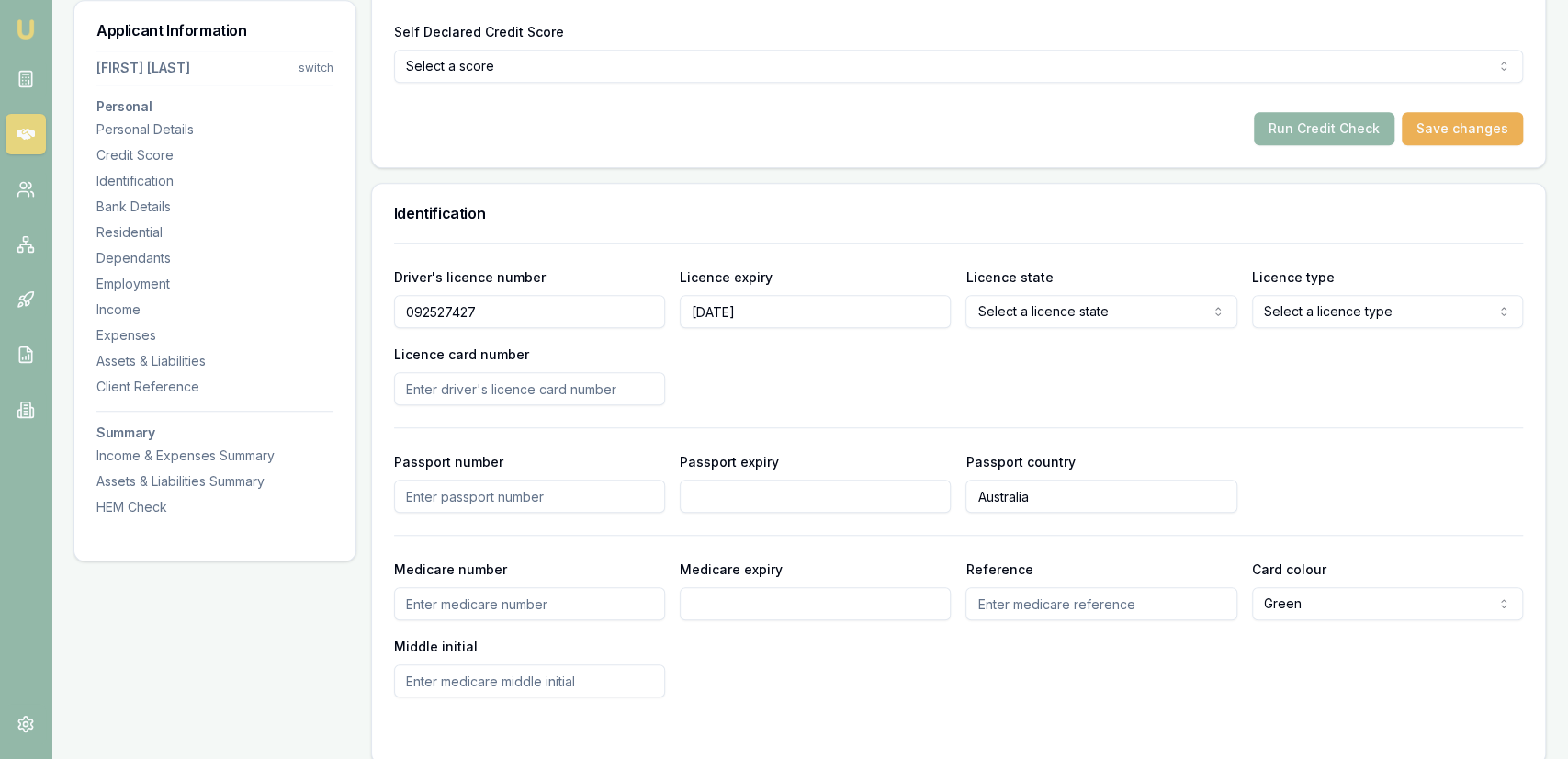 type on "[DATE]" 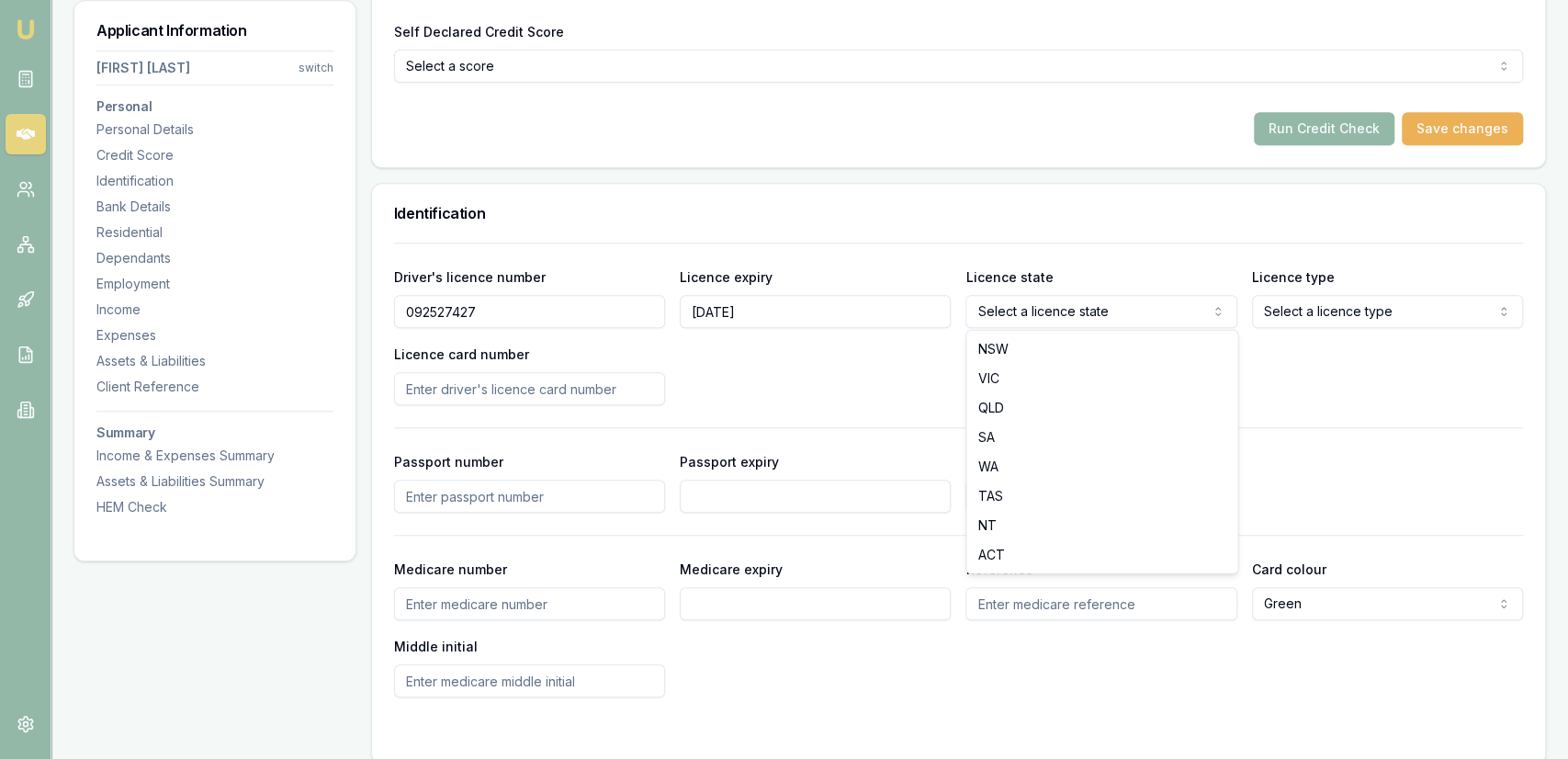 click on "Emu Broker Deals View D-3Y22R6VHAQ Jackson Fanfulla Toggle Menu Customer Christopher Lenthall 0452204414 chrislenthall234@gmail.com Finance Summary $30,000 Loan Type: Consumer Loan Asset Type : Other Deal Dynamics Stage: Documents Requested From Client Age: 2 hours ago HEM: Needs More Data Finance Details Applicants Loan Options Lender Submission Applicant Information Christopher Lenthall switch Personal Personal Details Credit Score Identification Bank Details Residential Dependants Employment Income Expenses Assets & Liabilities Client Reference Summary Income & Expenses Summary Assets & Liabilities Summary HEM Check Personal Title * Mr Mr Mrs Miss Ms Dr Prof First name * Christopher Middle name  Mark Last name * Lenthall Date of birth 04/03/1967 Gender  Male Male Female Other Not disclosed Marital status  Married Single Married De facto Separated Divorced Widowed Residency status  Australian citizen Australian citizen Permanent resident Temporary resident Visa holder Email chrislenthall234@gmail.com Phone" at bounding box center [784, -385] 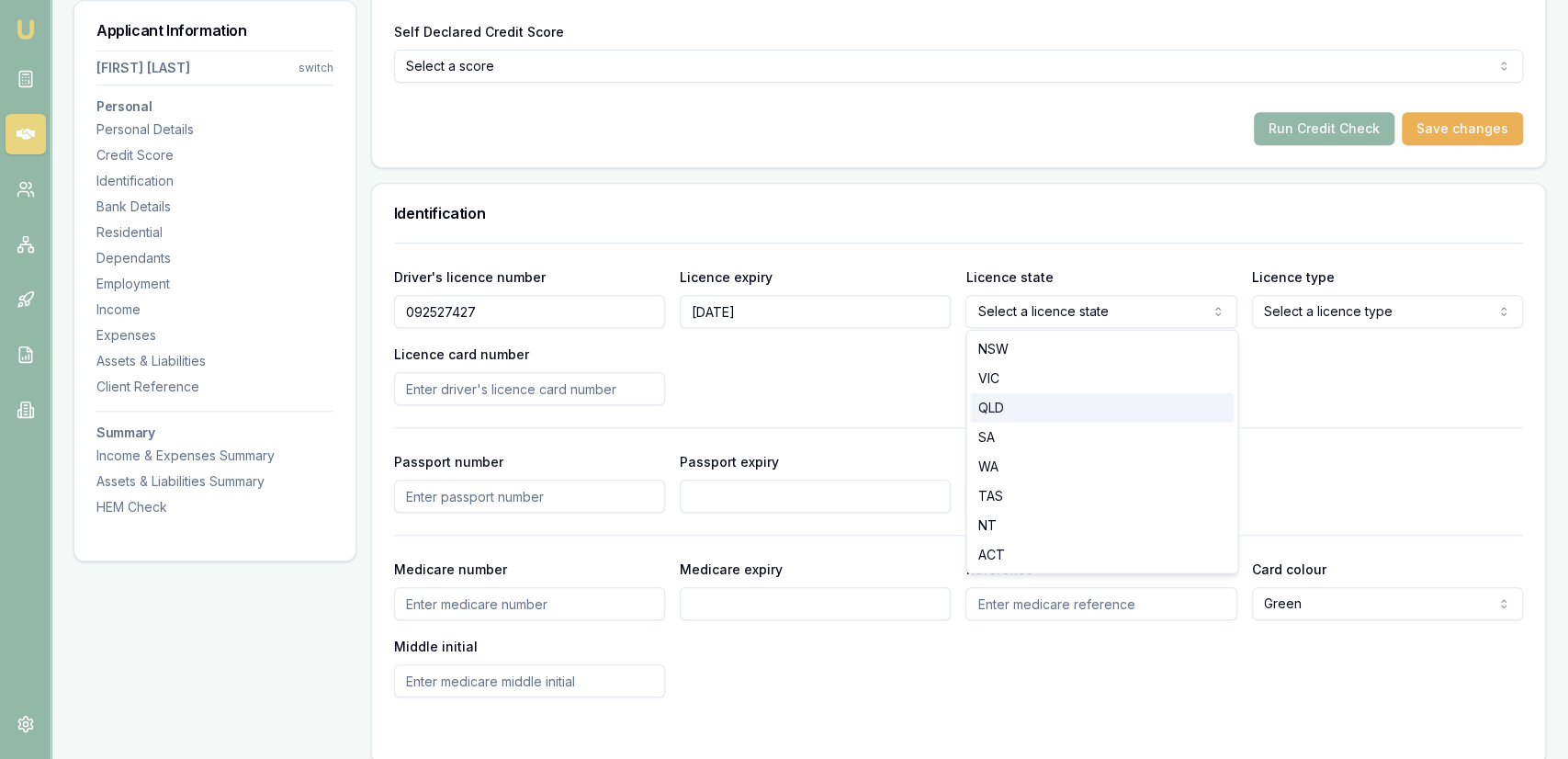 select on "QLD" 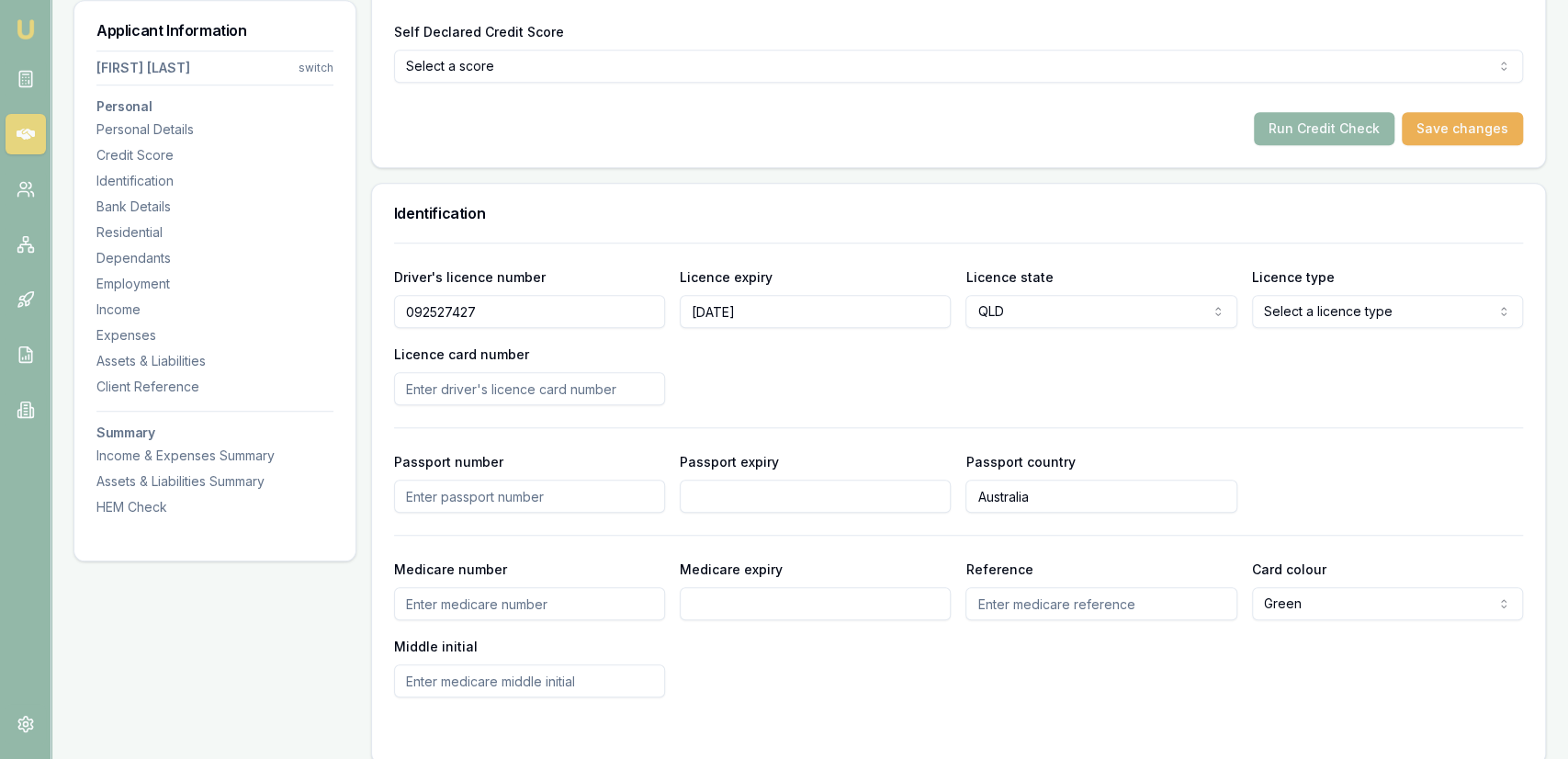 click on "Emu Broker Deals View D-3Y22R6VHAQ Jackson Fanfulla Toggle Menu Customer Christopher Lenthall 0452204414 chrislenthall234@gmail.com Finance Summary $30,000 Loan Type: Consumer Loan Asset Type : Other Deal Dynamics Stage: Documents Requested From Client Age: 2 hours ago HEM: Needs More Data Finance Details Applicants Loan Options Lender Submission Applicant Information Christopher Lenthall switch Personal Personal Details Credit Score Identification Bank Details Residential Dependants Employment Income Expenses Assets & Liabilities Client Reference Summary Income & Expenses Summary Assets & Liabilities Summary HEM Check Personal Title * Mr Mr Mrs Miss Ms Dr Prof First name * Christopher Middle name  Mark Last name * Lenthall Date of birth 04/03/1967 Gender  Male Male Female Other Not disclosed Marital status  Married Single Married De facto Separated Divorced Widowed Residency status  Australian citizen Australian citizen Permanent resident Temporary resident Visa holder Email chrislenthall234@gmail.com Phone" at bounding box center (784, -385) 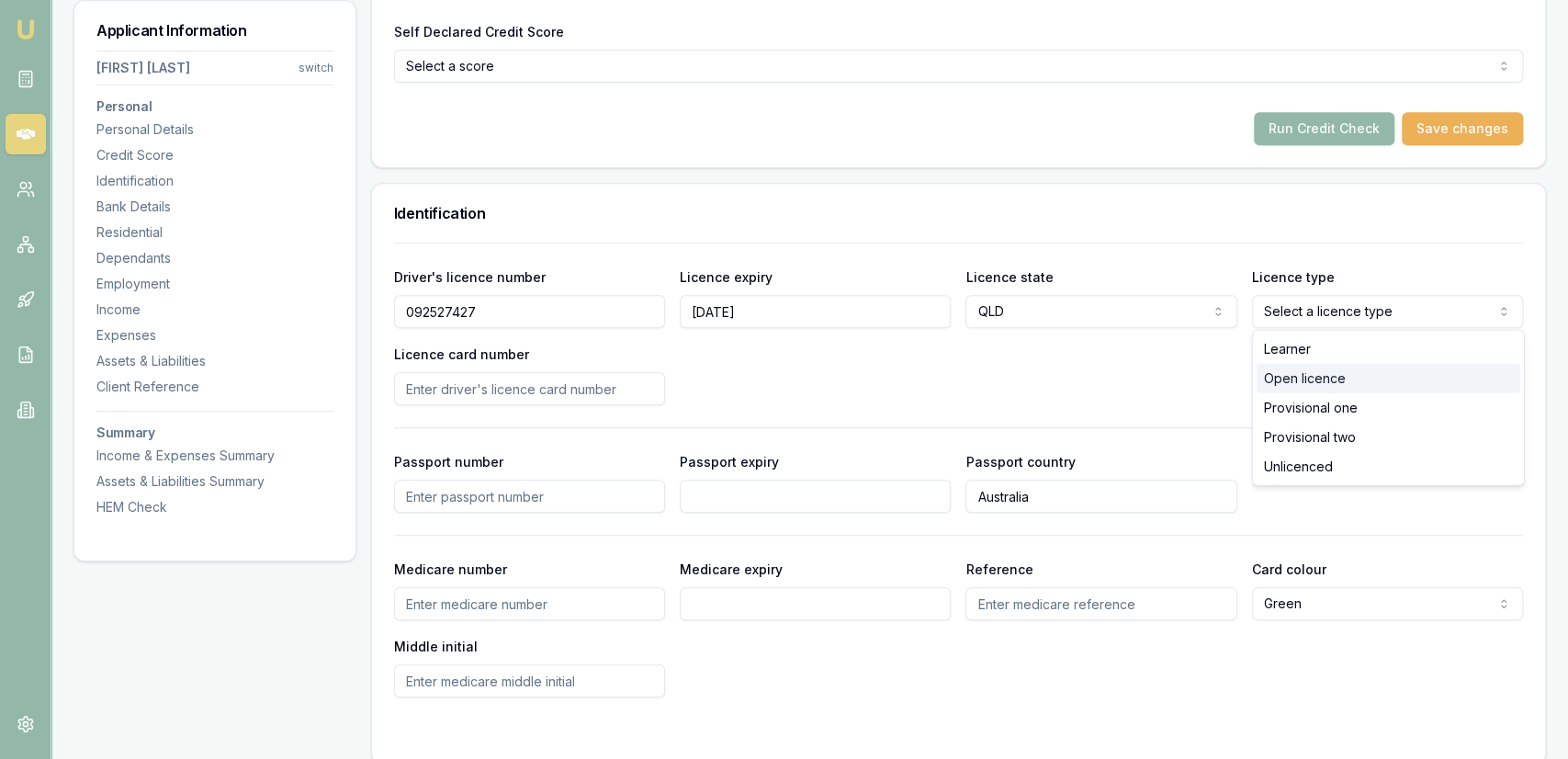 select on "OPEN_LICENCE" 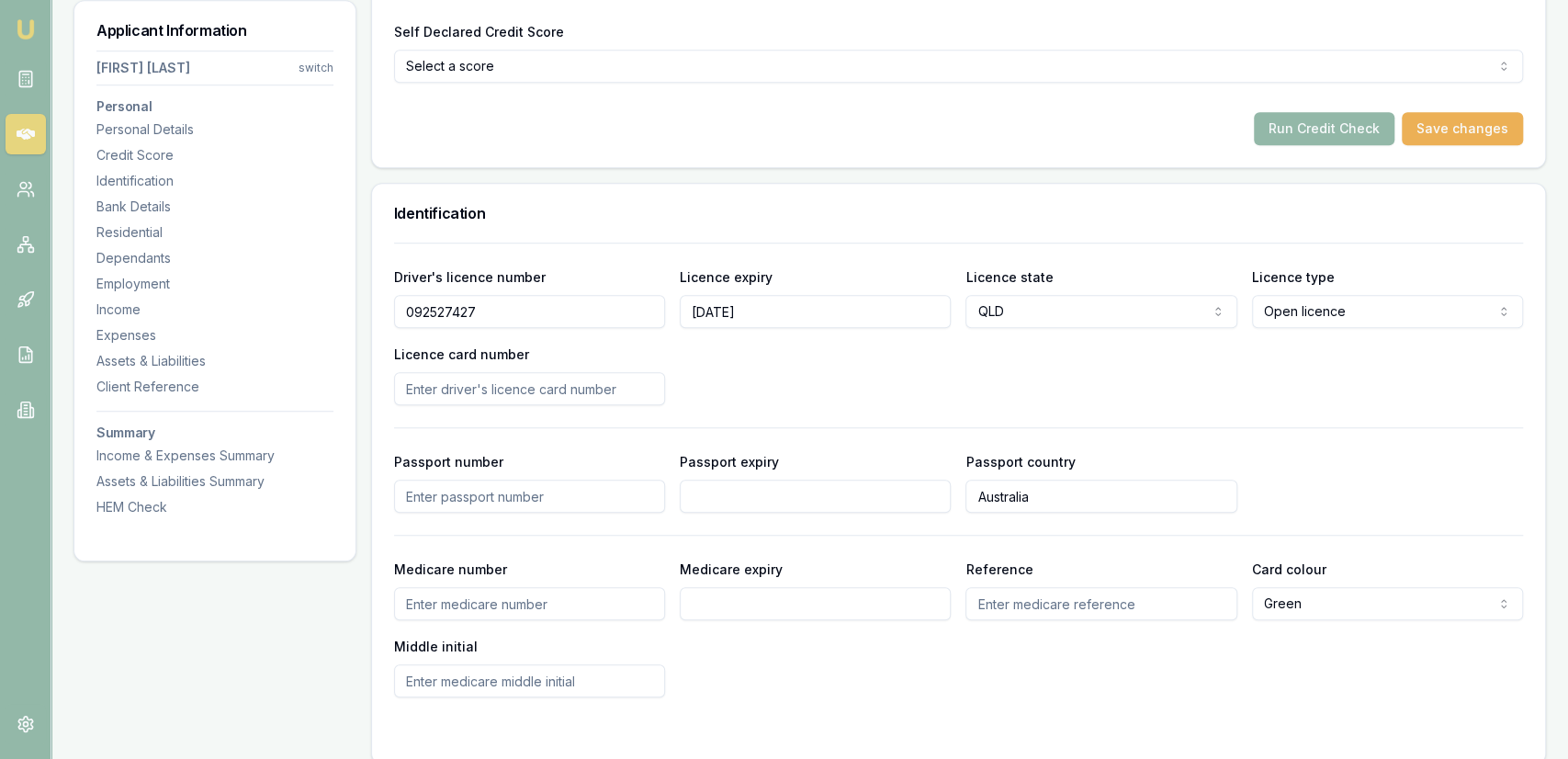 click on "Licence card number" at bounding box center (529, 389) 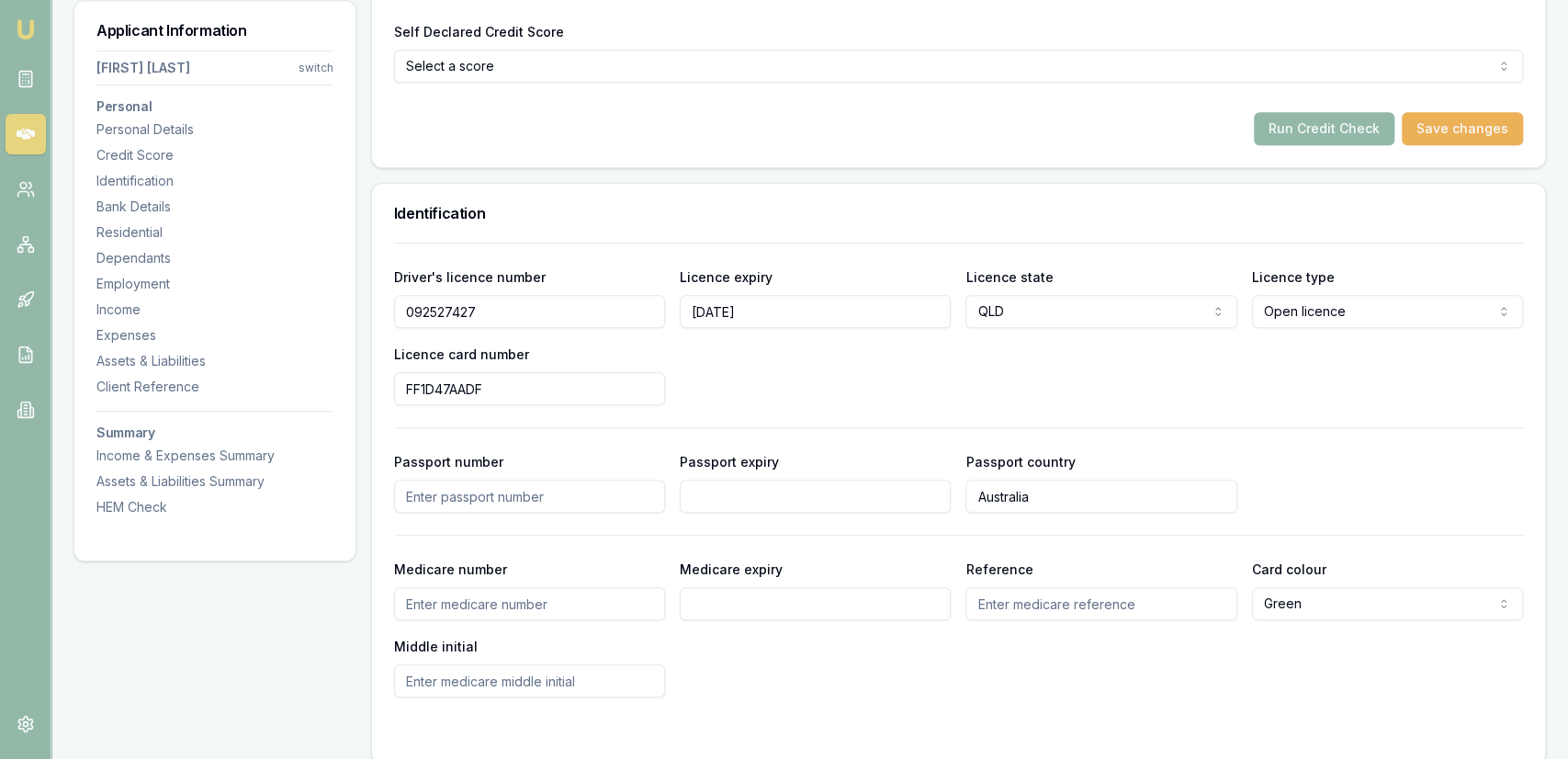 type on "FF1D47AADF" 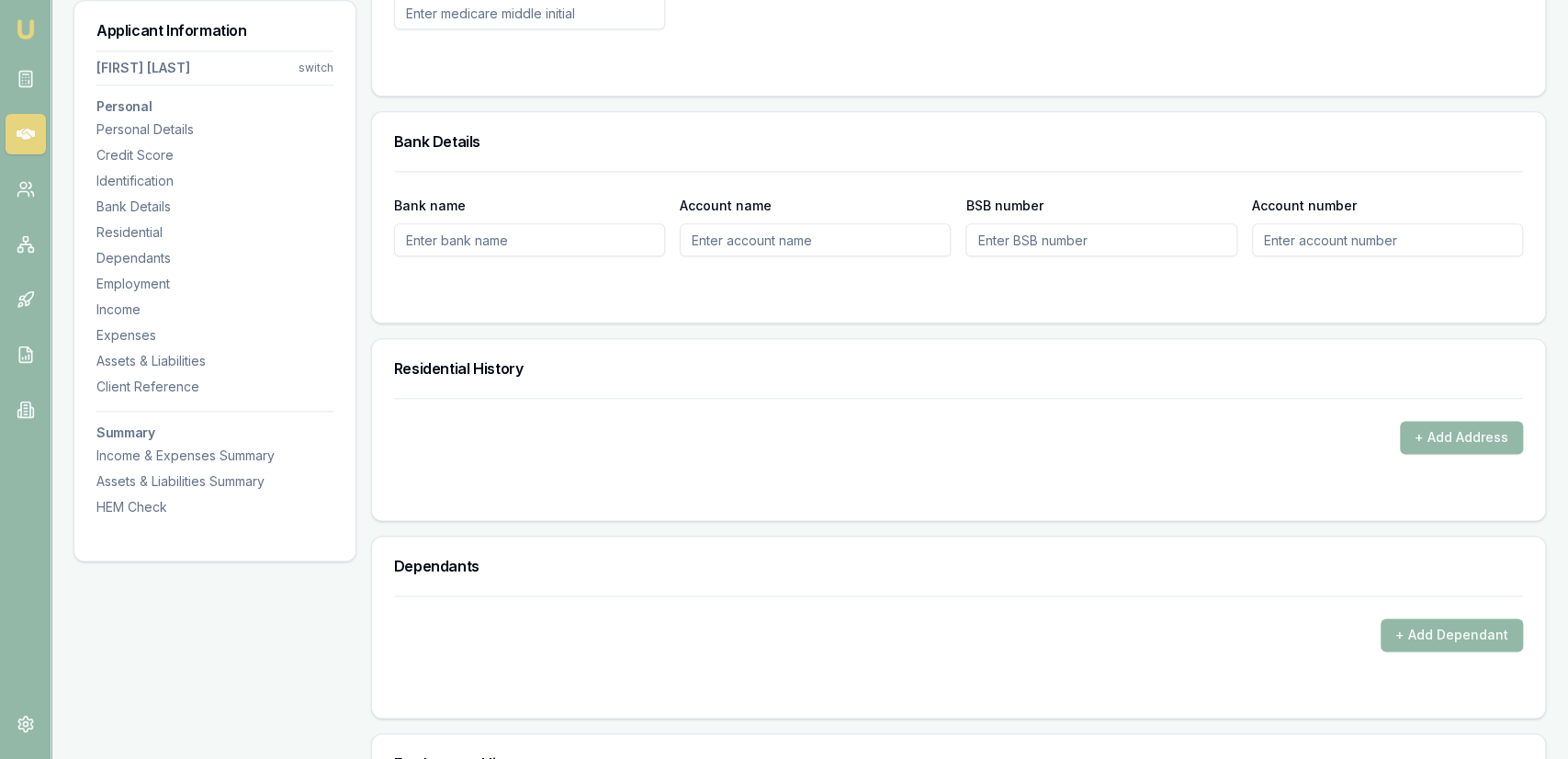 scroll, scrollTop: 1433, scrollLeft: 0, axis: vertical 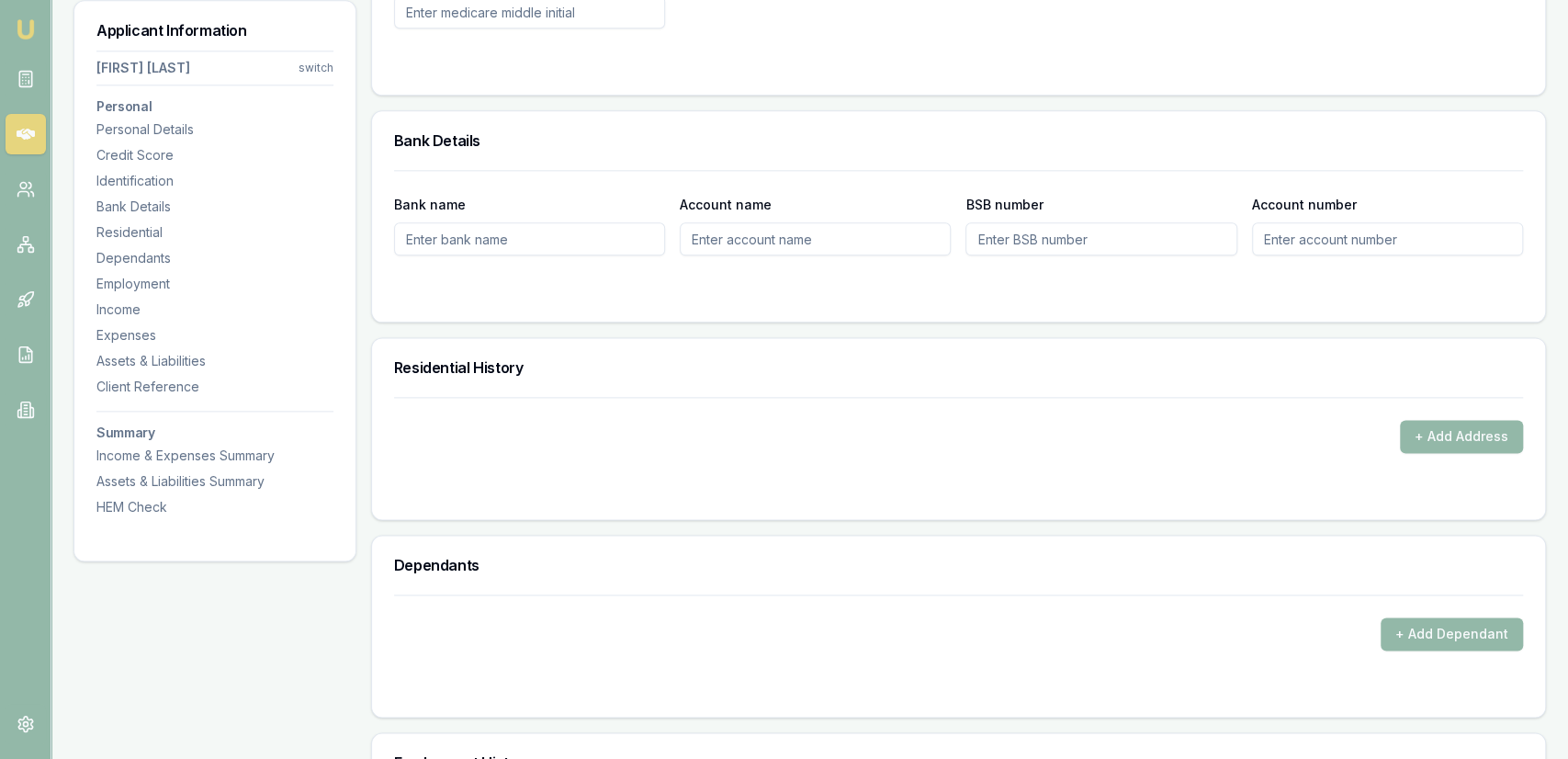 click on "+ Add Address" at bounding box center [958, 425] 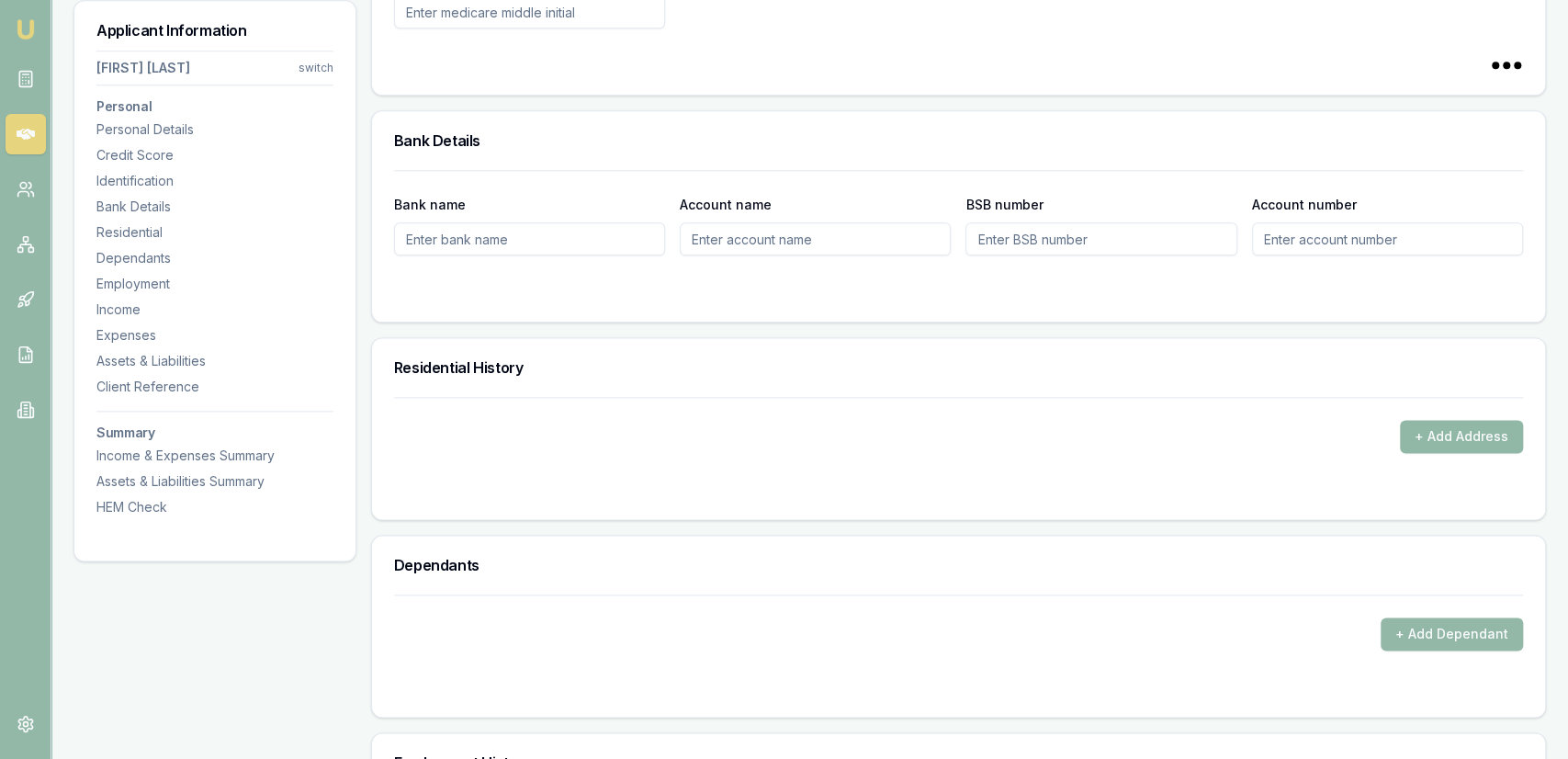 click on "+ Add Address" at bounding box center (1461, 436) 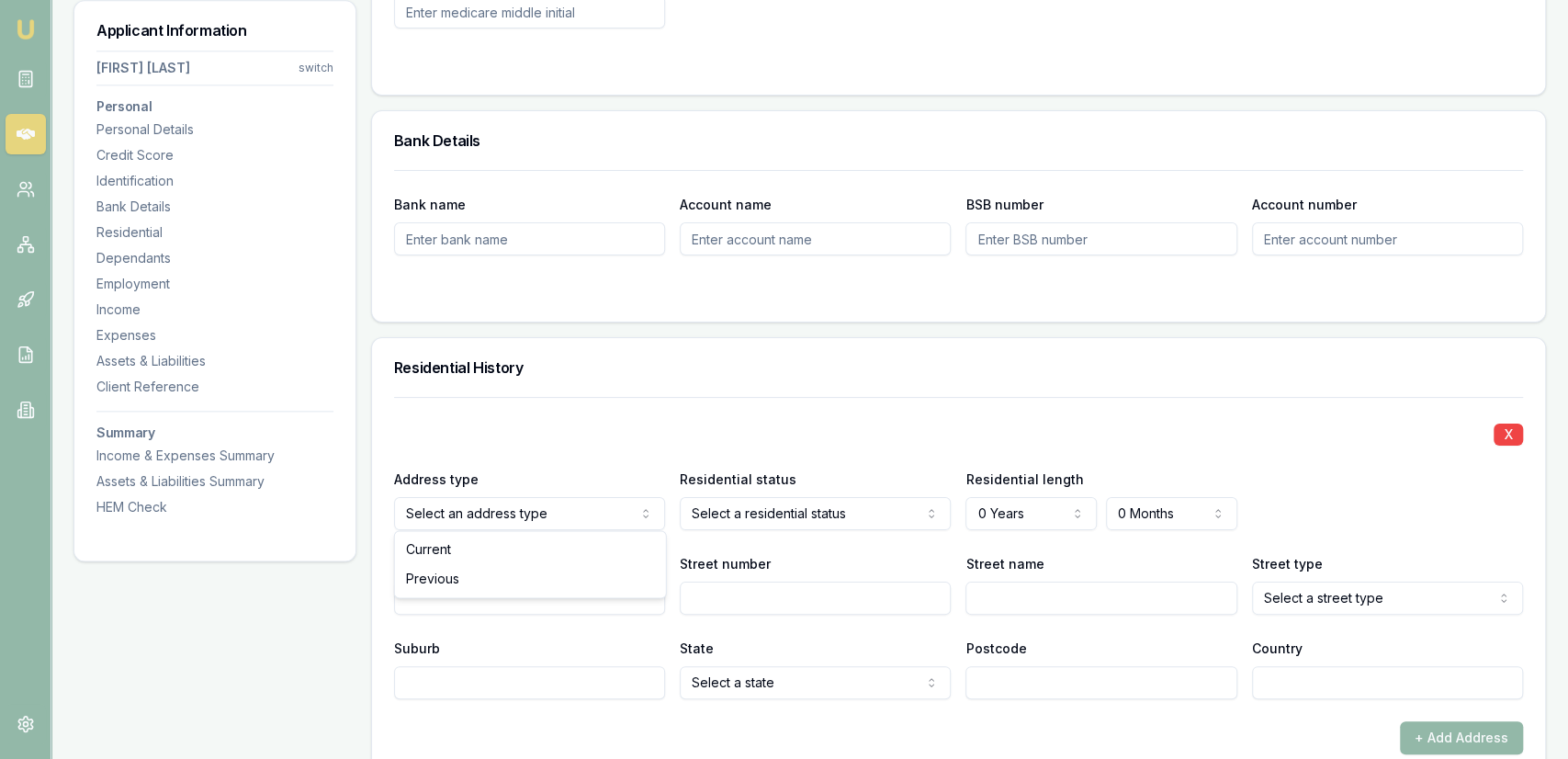 click on "Emu Broker Deals View D-3Y22R6VHAQ Jackson Fanfulla Toggle Menu Customer Christopher Lenthall 0452204414 chrislenthall234@gmail.com Finance Summary $30,000 Loan Type: Consumer Loan Asset Type : Other Deal Dynamics Stage: Documents Requested From Client Age: 2 hours ago HEM: Needs More Data Finance Details Applicants Loan Options Lender Submission Applicant Information Christopher Lenthall switch Personal Personal Details Credit Score Identification Bank Details Residential Dependants Employment Income Expenses Assets & Liabilities Client Reference Summary Income & Expenses Summary Assets & Liabilities Summary HEM Check Personal Title * Mr Mr Mrs Miss Ms Dr Prof First name * Christopher Middle name  Mark Last name * Lenthall Date of birth 04/03/1967 Gender  Male Male Female Other Not disclosed Marital status  Married Single Married De facto Separated Divorced Widowed Residency status  Australian citizen Australian citizen Permanent resident Temporary resident Visa holder Email chrislenthall234@gmail.com Phone" at bounding box center [784, -1054] 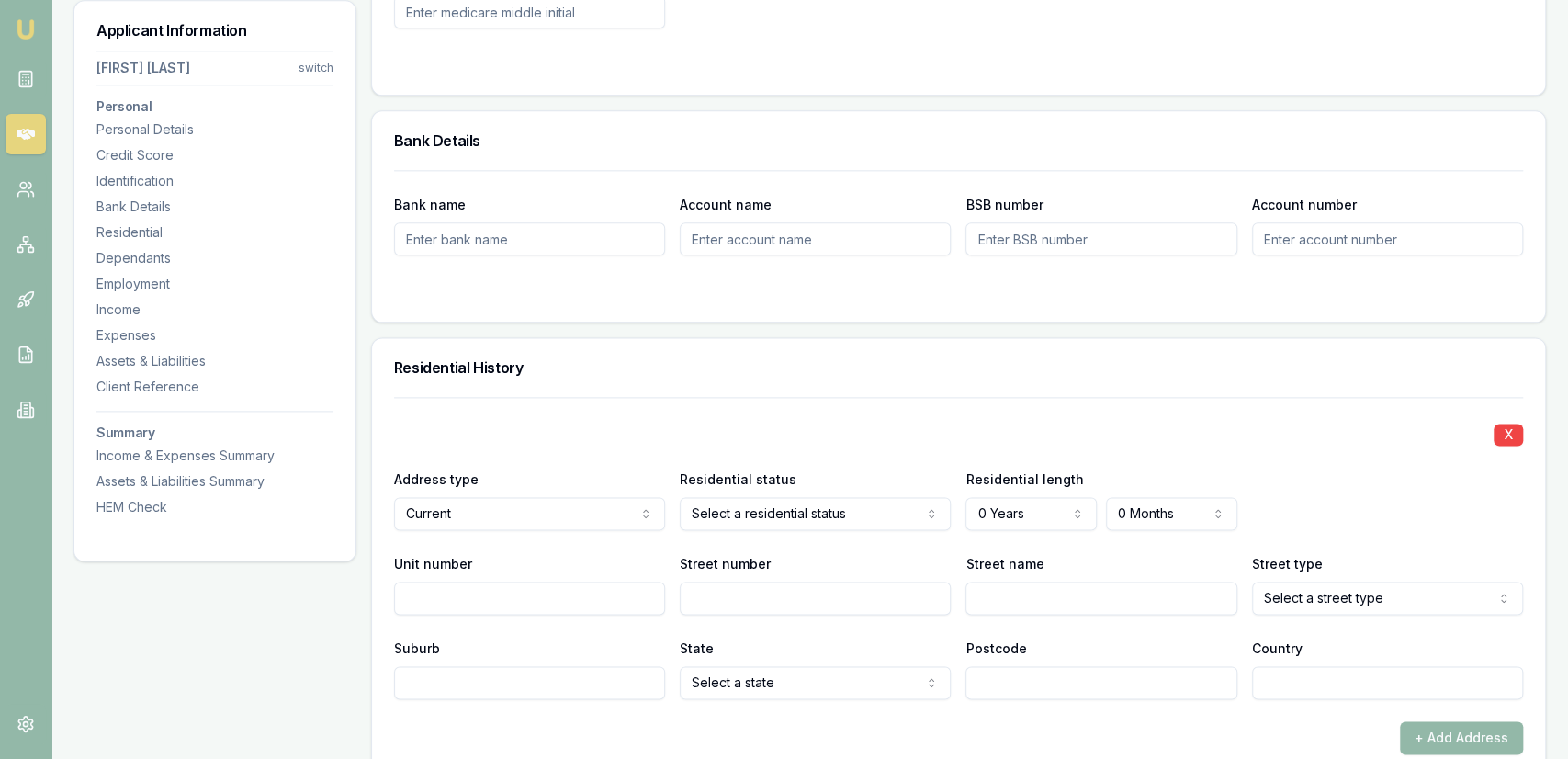 click on "X Address type  Current Current Previous Residential status  Select a residential status Owner with mortgage Owner without mortgage Renter Living with parents Boarder Residential length  0 Years 0 Years 1 Year 2 Years 3 Years 4 Years 5 Years 6 Years 7 Years 8 Years 9 Years 10 Years 11 Years 12 Years 13 Years 14 Years 15 Years 16 Years 17 Years 18 Years 19 Years 20 Years 0 Months 0 Months 1 Month 2 Months 3 Months 4 Months 5 Months 6 Months 7 Months 8 Months 9 Months 10 Months 11 Months Unit number  Street number  Street name  Street type  Select a street type Access Alley Amble Anchorage Approach Arcade Artery Avenue Bank Basin Beach Bend Block Boulevard Bowl Brace Brae Break Bridge Broadway Brow Bypass Byway Causeway Centre Centreway Chase Circle Circlet Circuit Circus Close Colonnade Common Concourse Copse Corner Corso Court Courtyard Cove Crescent Crossing Crossroad Crossway Cruiseway Cul-de-sac Cutting Dale Dell Deviation Dip Distributor Drive Driveway Edge Elbow End Entrance Esplanade Estate Expressway" at bounding box center (958, 548) 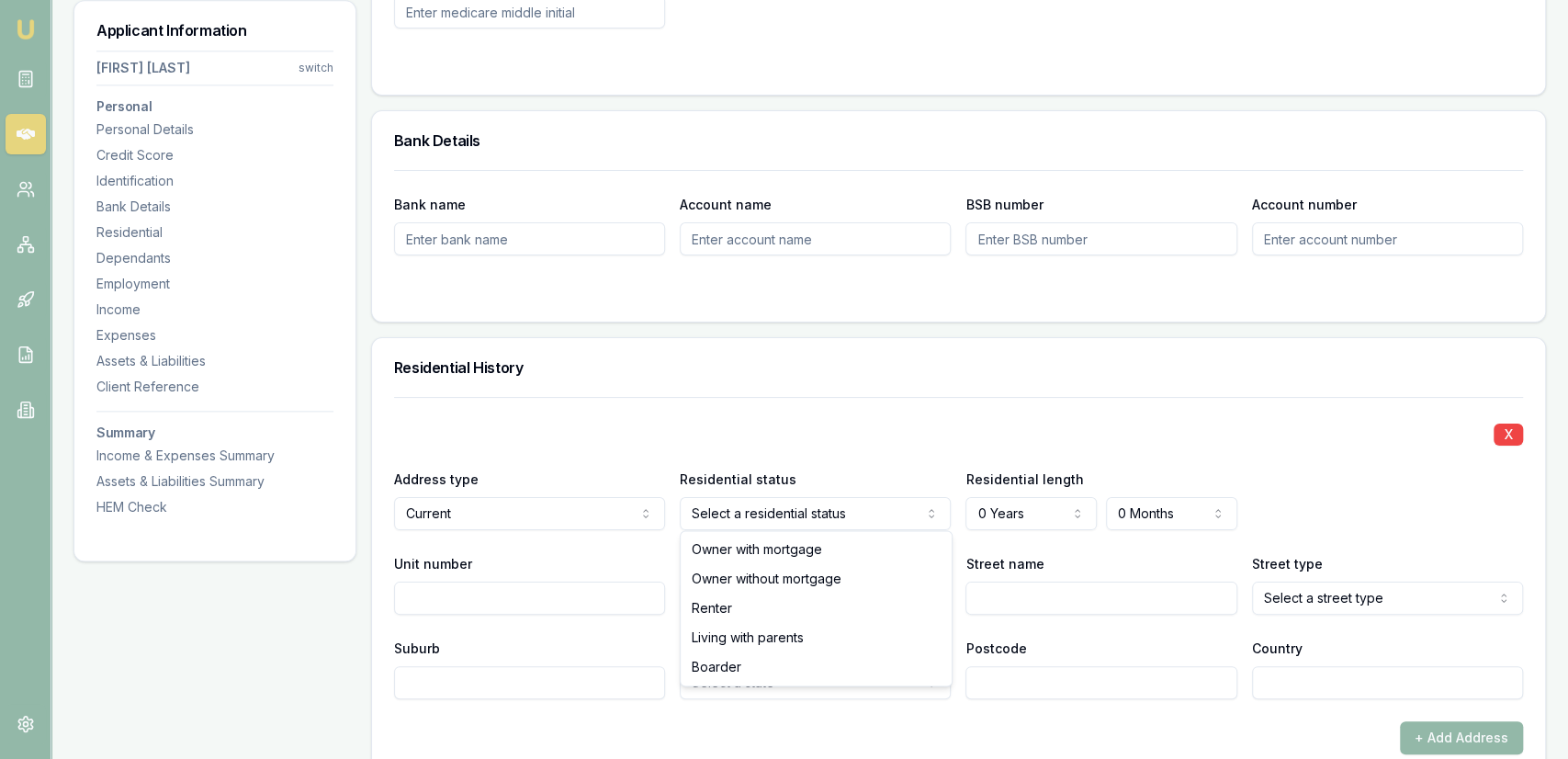click on "Emu Broker Deals View D-3Y22R6VHAQ Jackson Fanfulla Toggle Menu Customer Christopher Lenthall 0452204414 chrislenthall234@gmail.com Finance Summary $30,000 Loan Type: Consumer Loan Asset Type : Other Deal Dynamics Stage: Documents Requested From Client Age: 2 hours ago HEM: Needs More Data Finance Details Applicants Loan Options Lender Submission Applicant Information Christopher Lenthall switch Personal Personal Details Credit Score Identification Bank Details Residential Dependants Employment Income Expenses Assets & Liabilities Client Reference Summary Income & Expenses Summary Assets & Liabilities Summary HEM Check Personal Title * Mr Mr Mrs Miss Ms Dr Prof First name * Christopher Middle name  Mark Last name * Lenthall Date of birth 04/03/1967 Gender  Male Male Female Other Not disclosed Marital status  Married Single Married De facto Separated Divorced Widowed Residency status  Australian citizen Australian citizen Permanent resident Temporary resident Visa holder Email chrislenthall234@gmail.com Phone" at bounding box center [784, -1054] 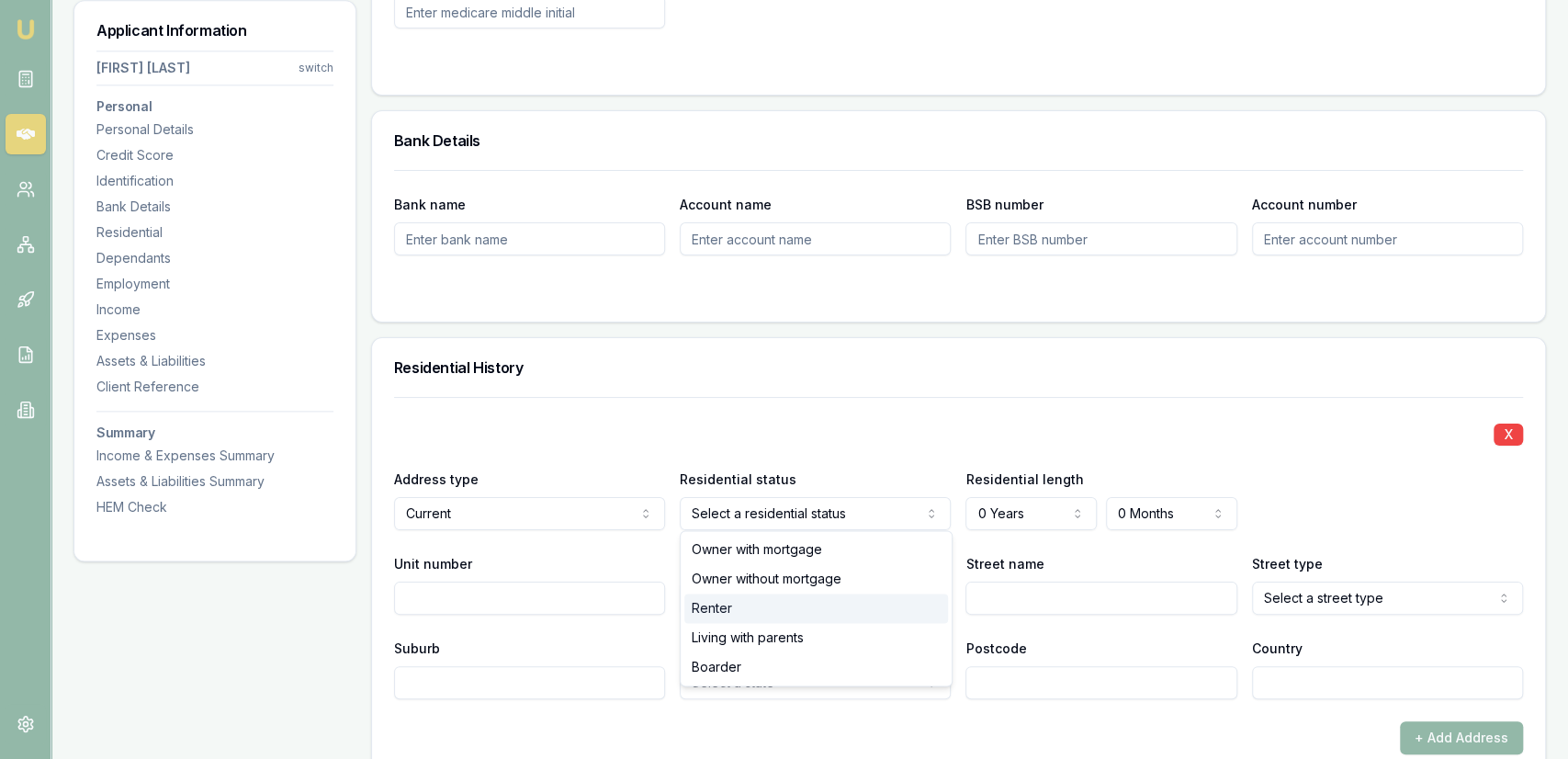 select on "RENTER" 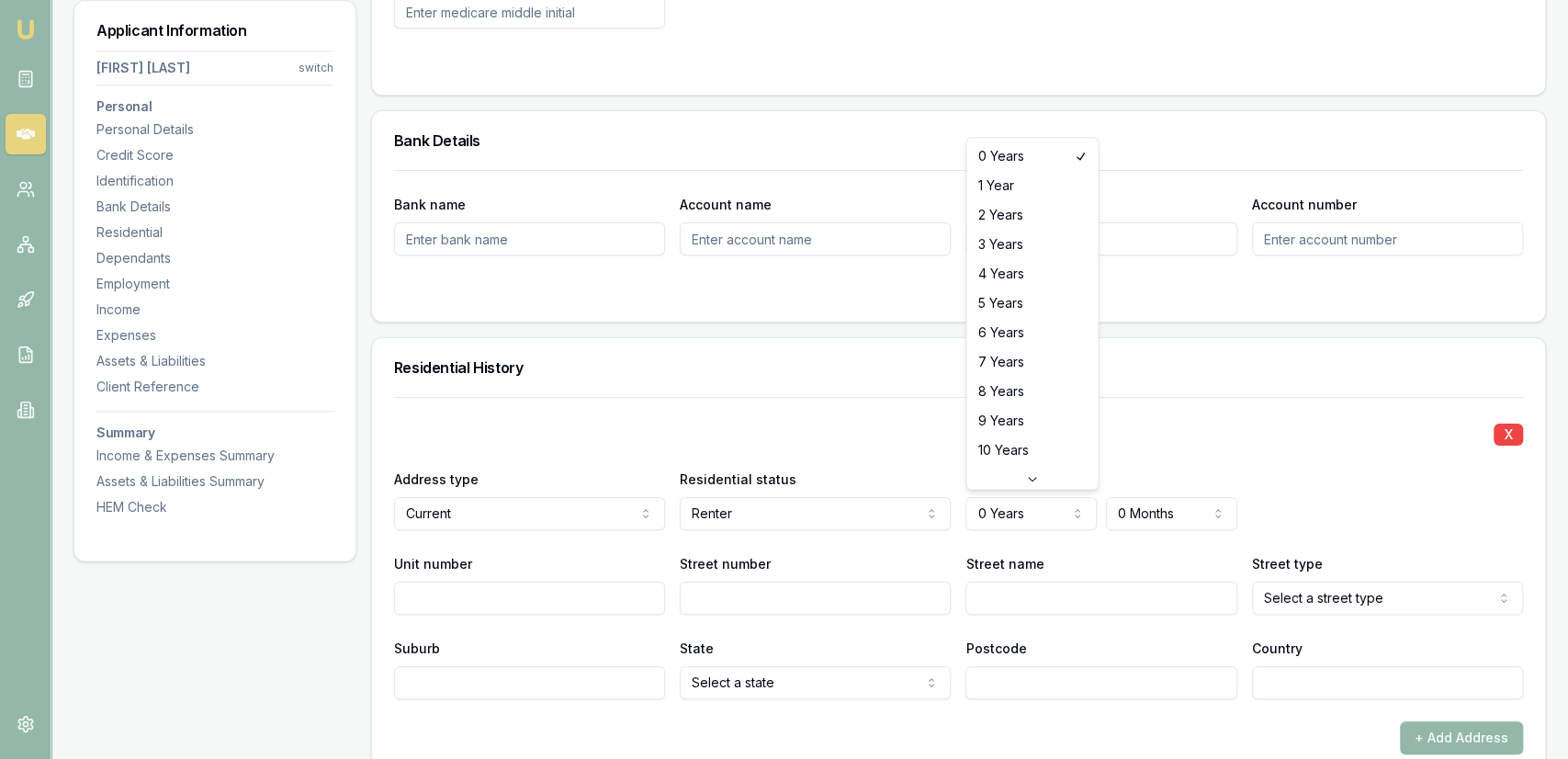click on "Emu Broker Deals View D-3Y22R6VHAQ Jackson Fanfulla Toggle Menu Customer Christopher Lenthall 0452204414 chrislenthall234@gmail.com Finance Summary $30,000 Loan Type: Consumer Loan Asset Type : Other Deal Dynamics Stage: Documents Requested From Client Age: 2 hours ago HEM: Needs More Data Finance Details Applicants Loan Options Lender Submission Applicant Information Christopher Lenthall switch Personal Personal Details Credit Score Identification Bank Details Residential Dependants Employment Income Expenses Assets & Liabilities Client Reference Summary Income & Expenses Summary Assets & Liabilities Summary HEM Check Personal Title * Mr Mr Mrs Miss Ms Dr Prof First name * Christopher Middle name  Mark Last name * Lenthall Date of birth 04/03/1967 Gender  Male Male Female Other Not disclosed Marital status  Married Single Married De facto Separated Divorced Widowed Residency status  Australian citizen Australian citizen Permanent resident Temporary resident Visa holder Email chrislenthall234@gmail.com Phone" at bounding box center [784, -1054] 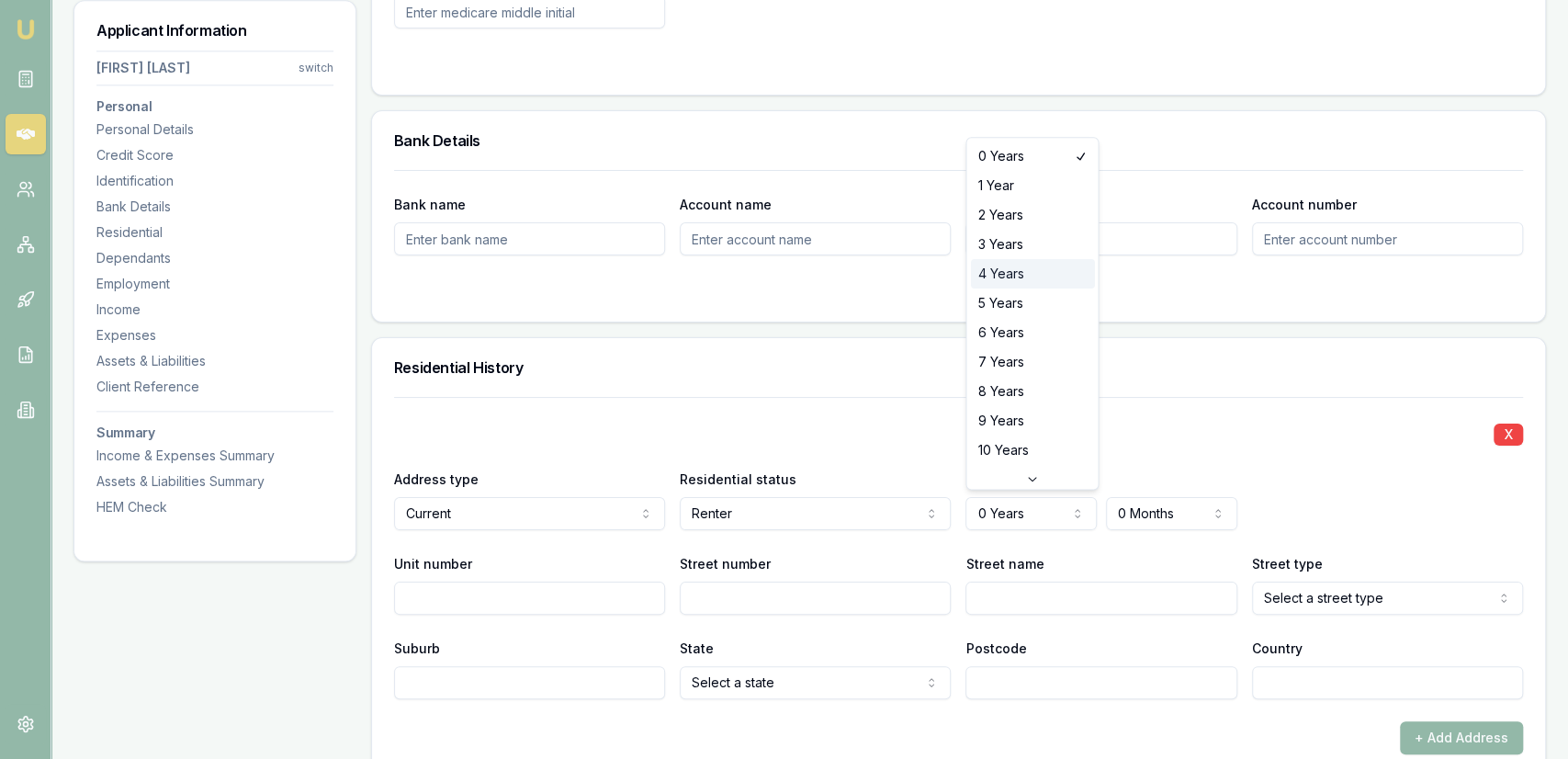 select on "4" 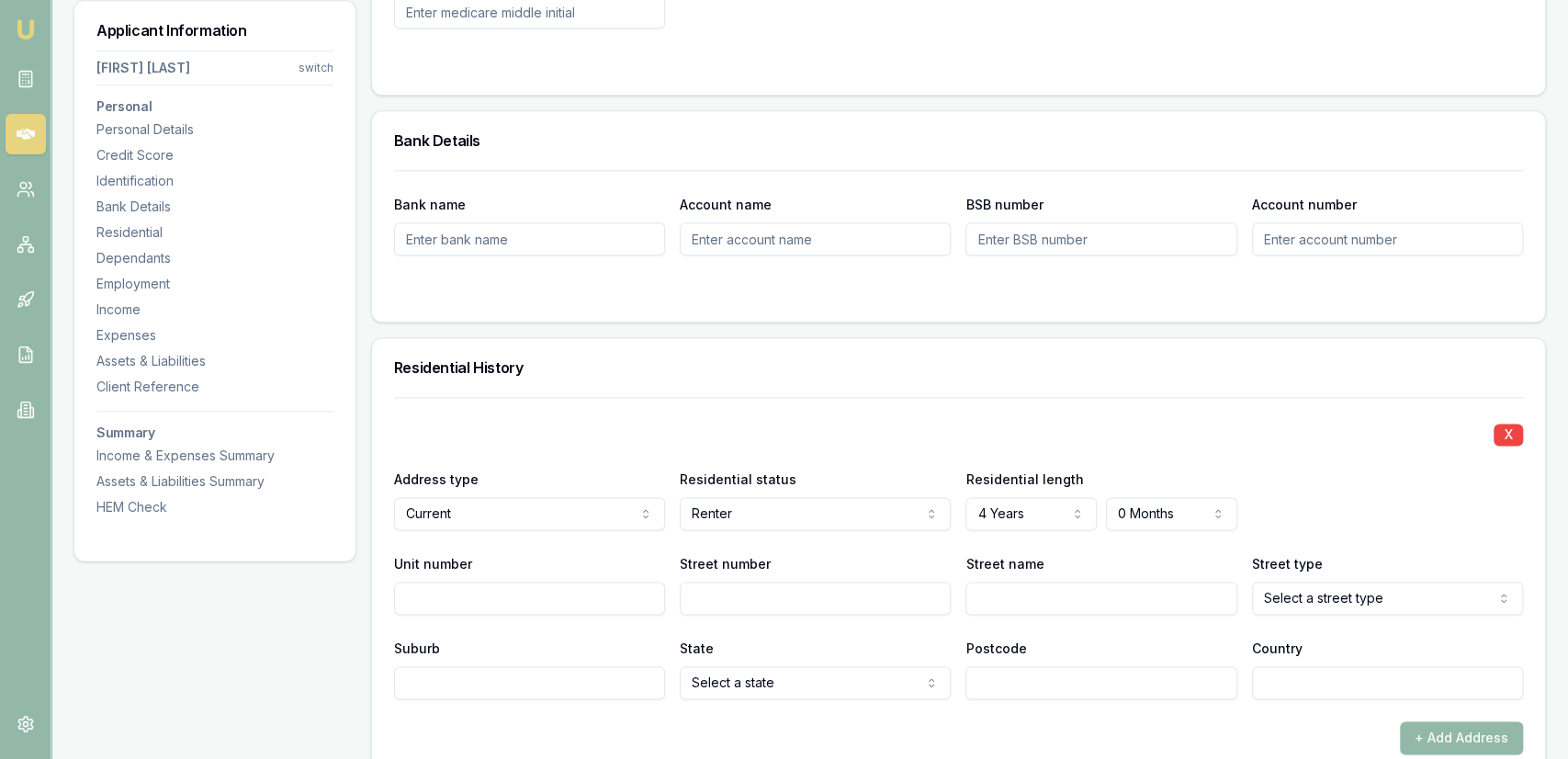 click on "Street number" at bounding box center (815, 598) 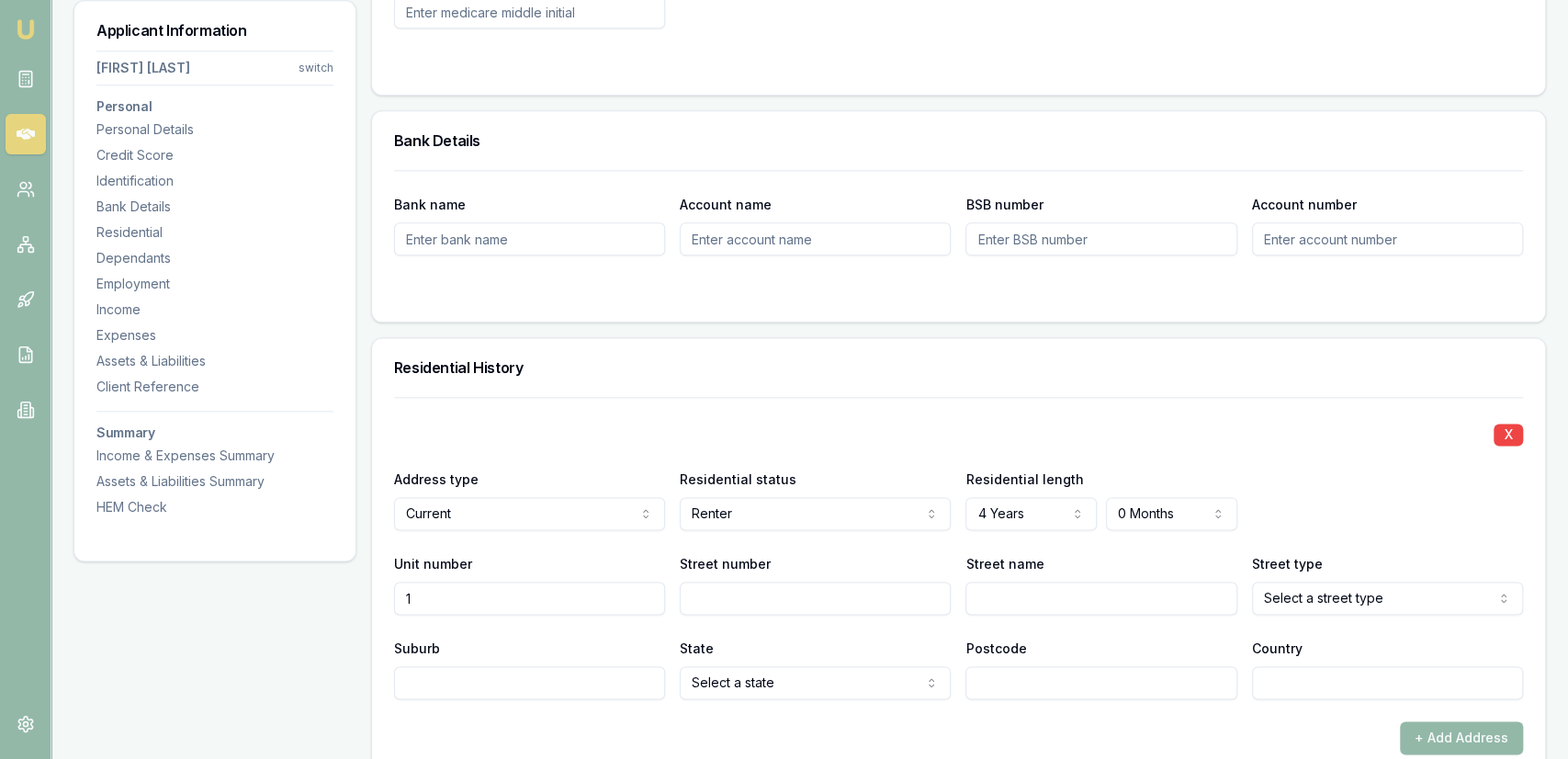 type on "1" 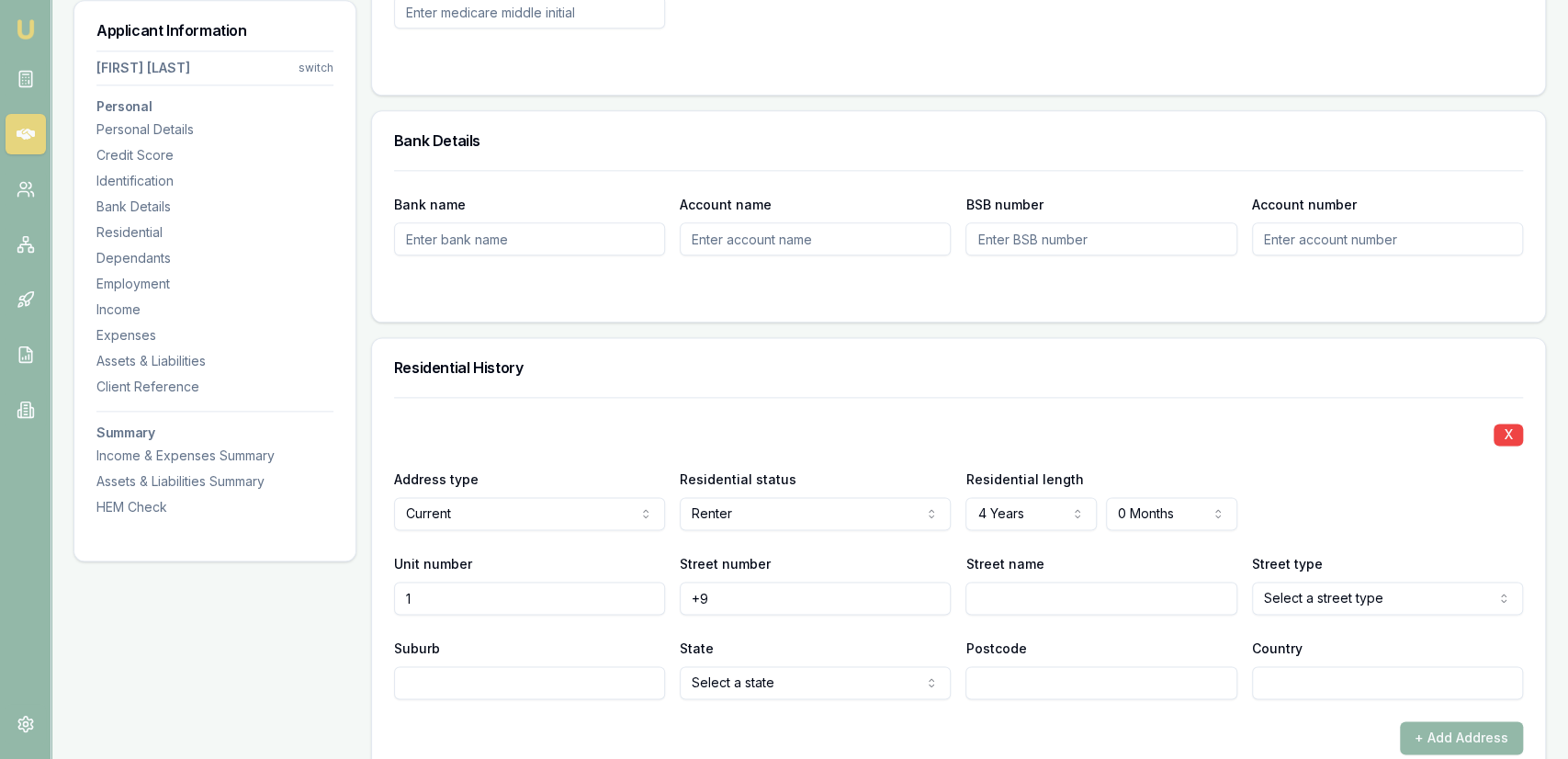 type on "+" 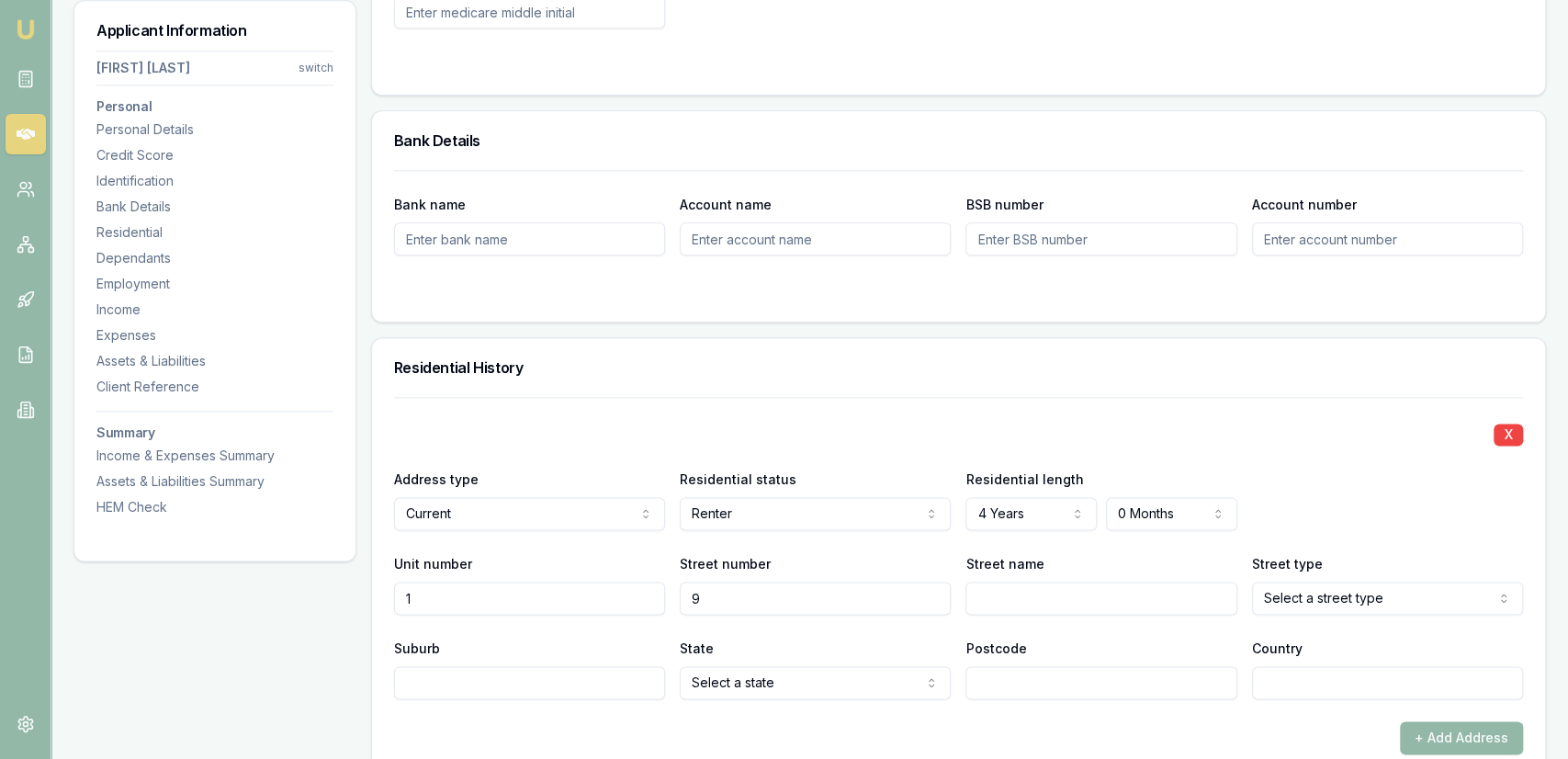 type on "9" 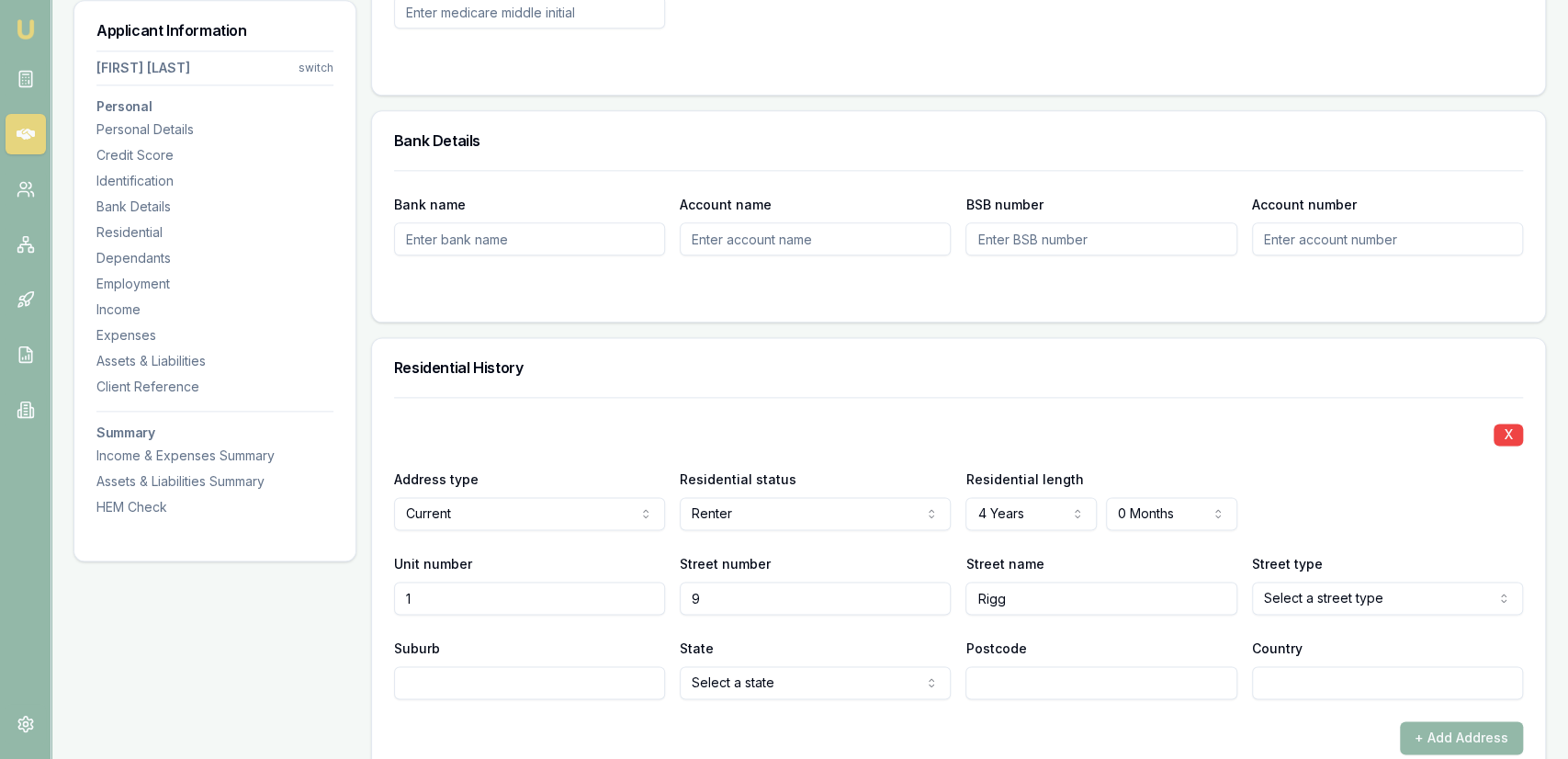type on "Rigg" 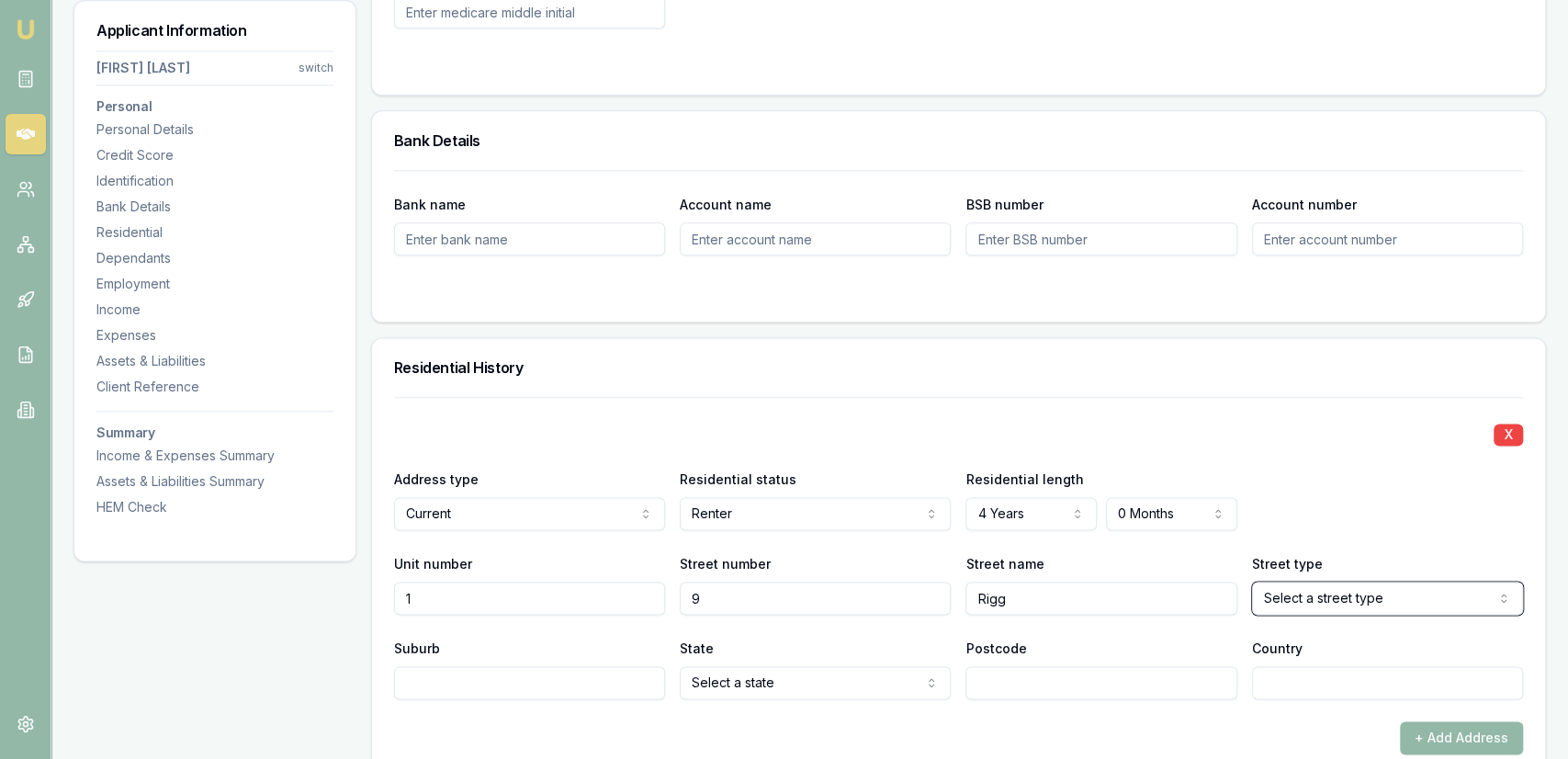 type 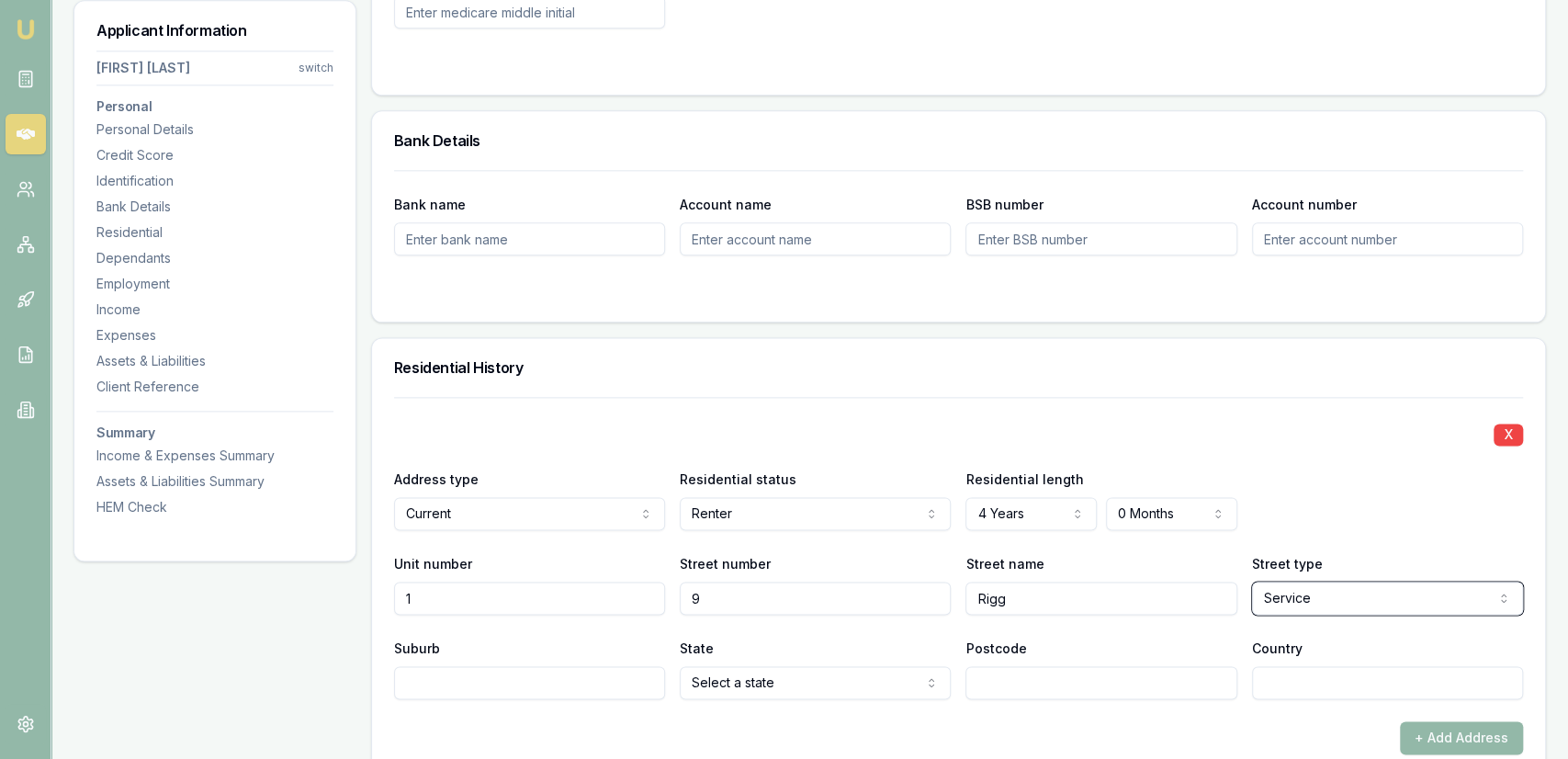 select on "Street" 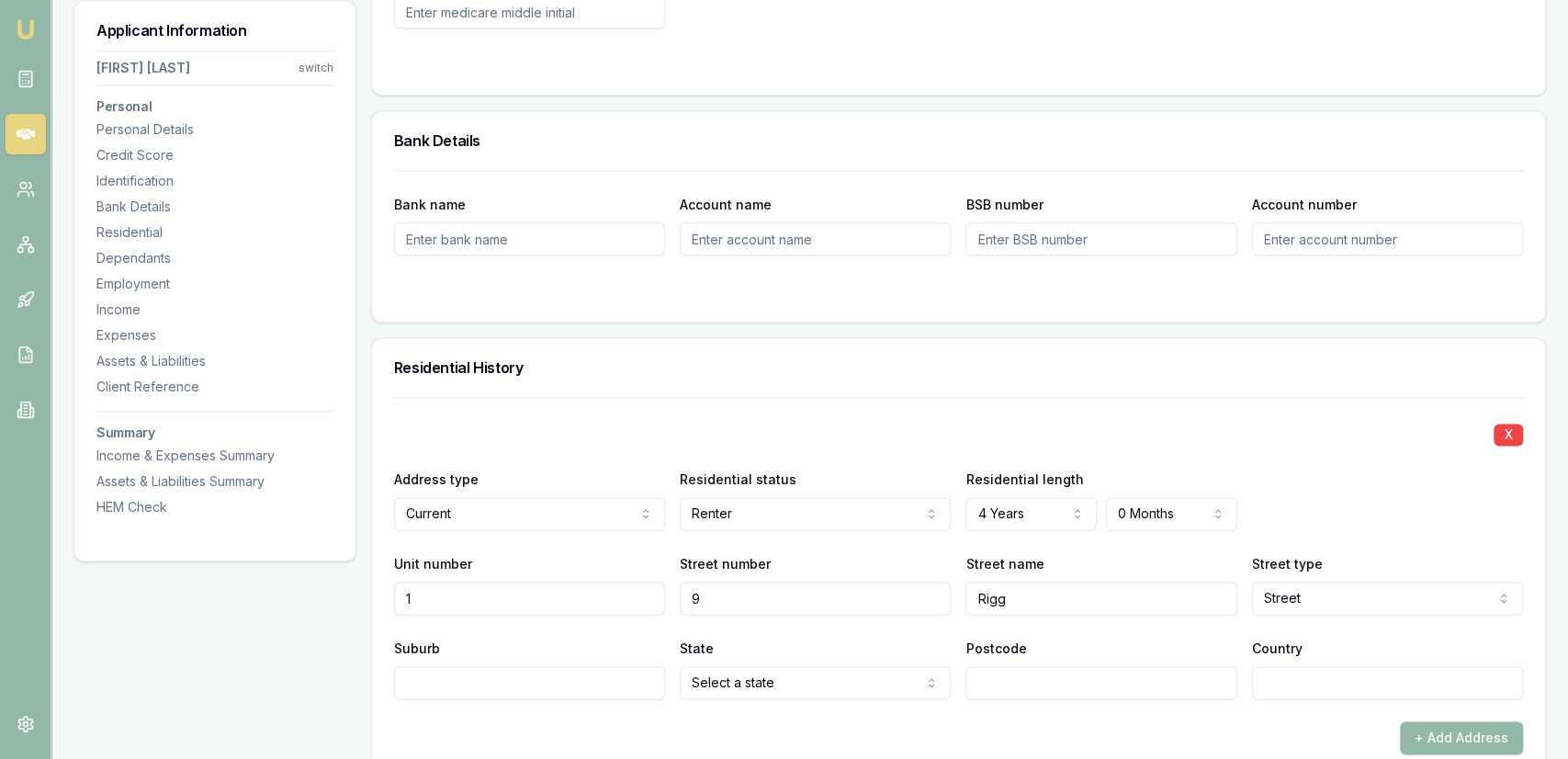 click on "Suburb" at bounding box center (529, 683) 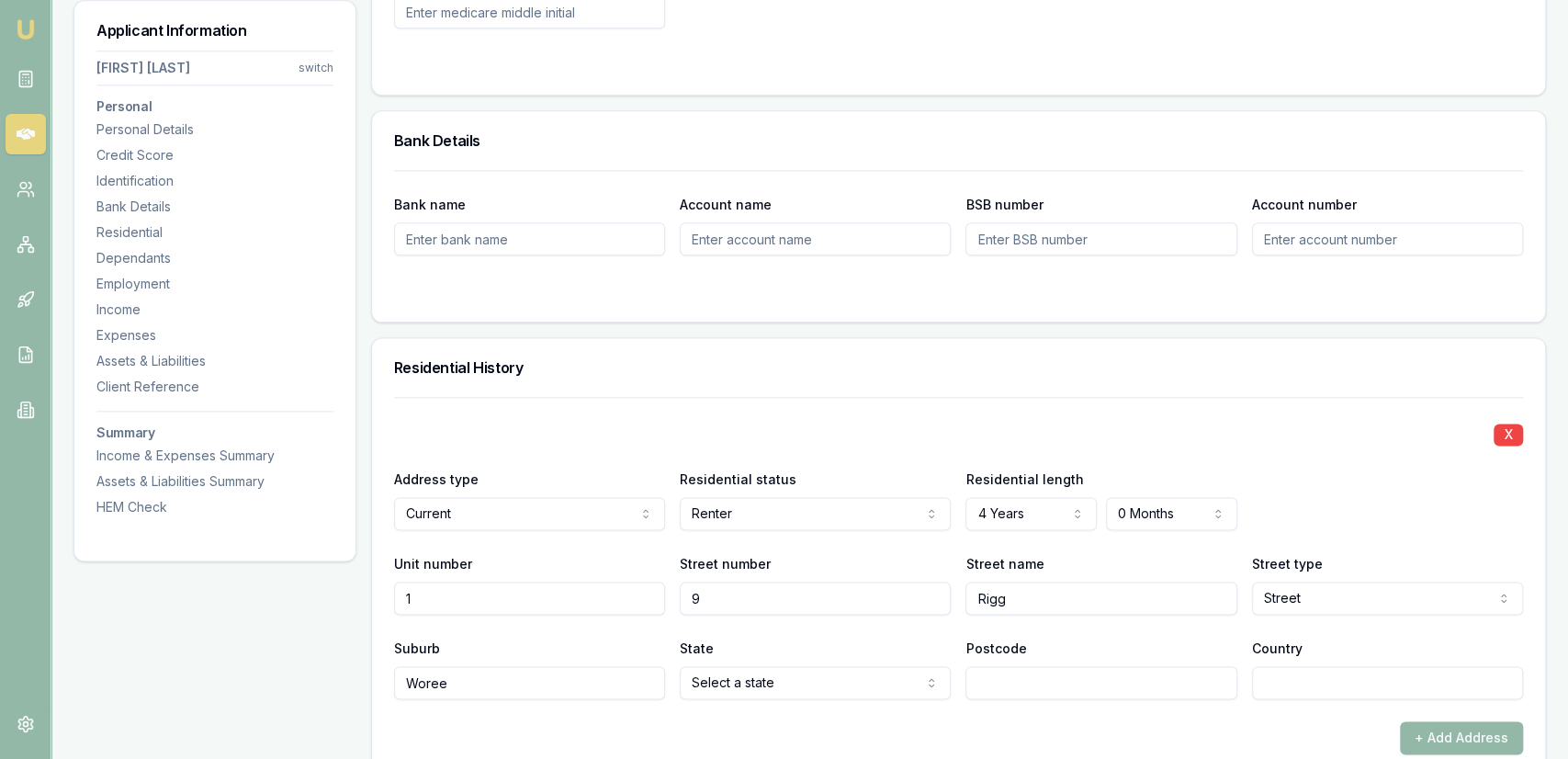 type on "Woree" 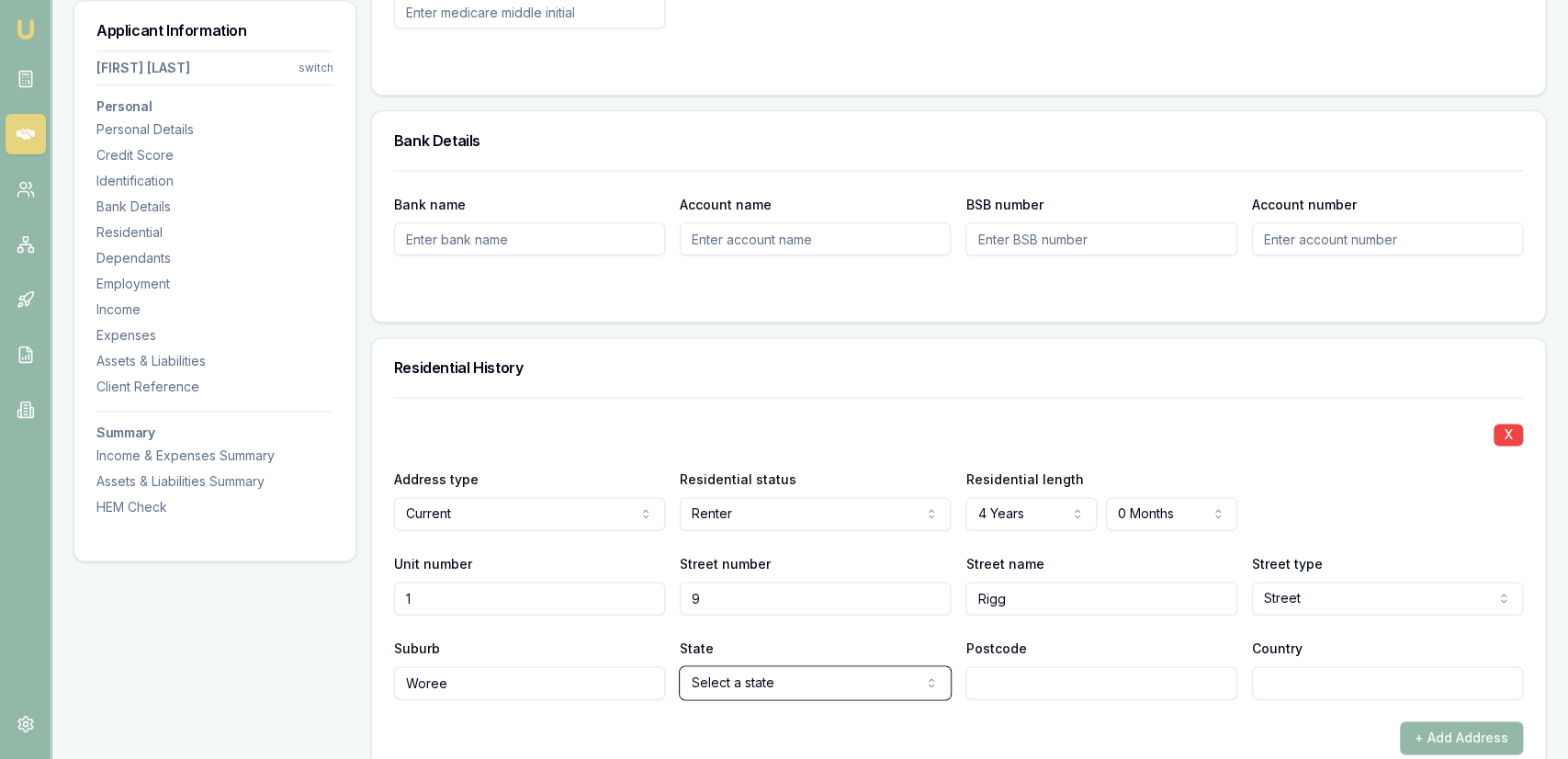 type 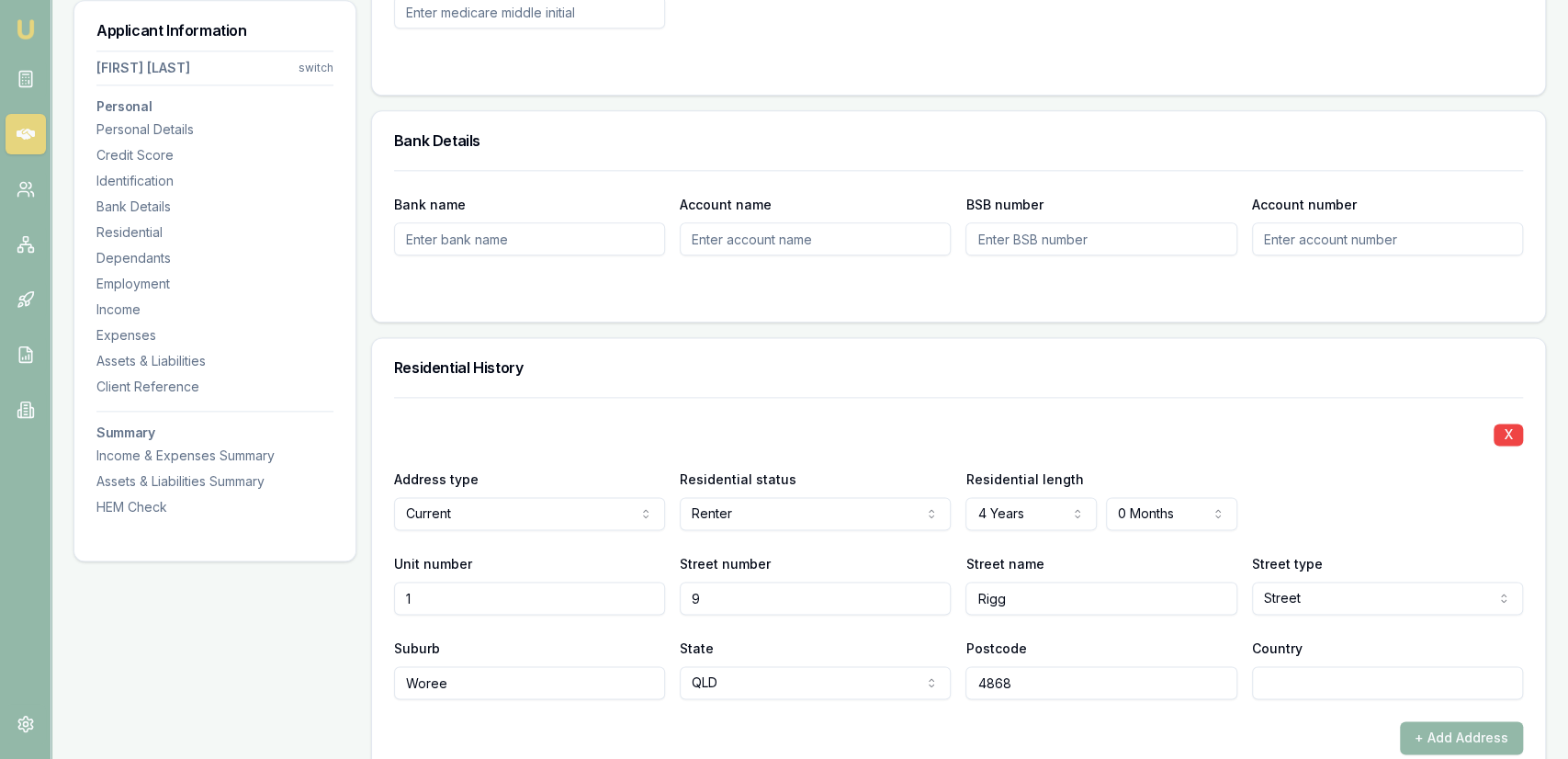 type on "4868" 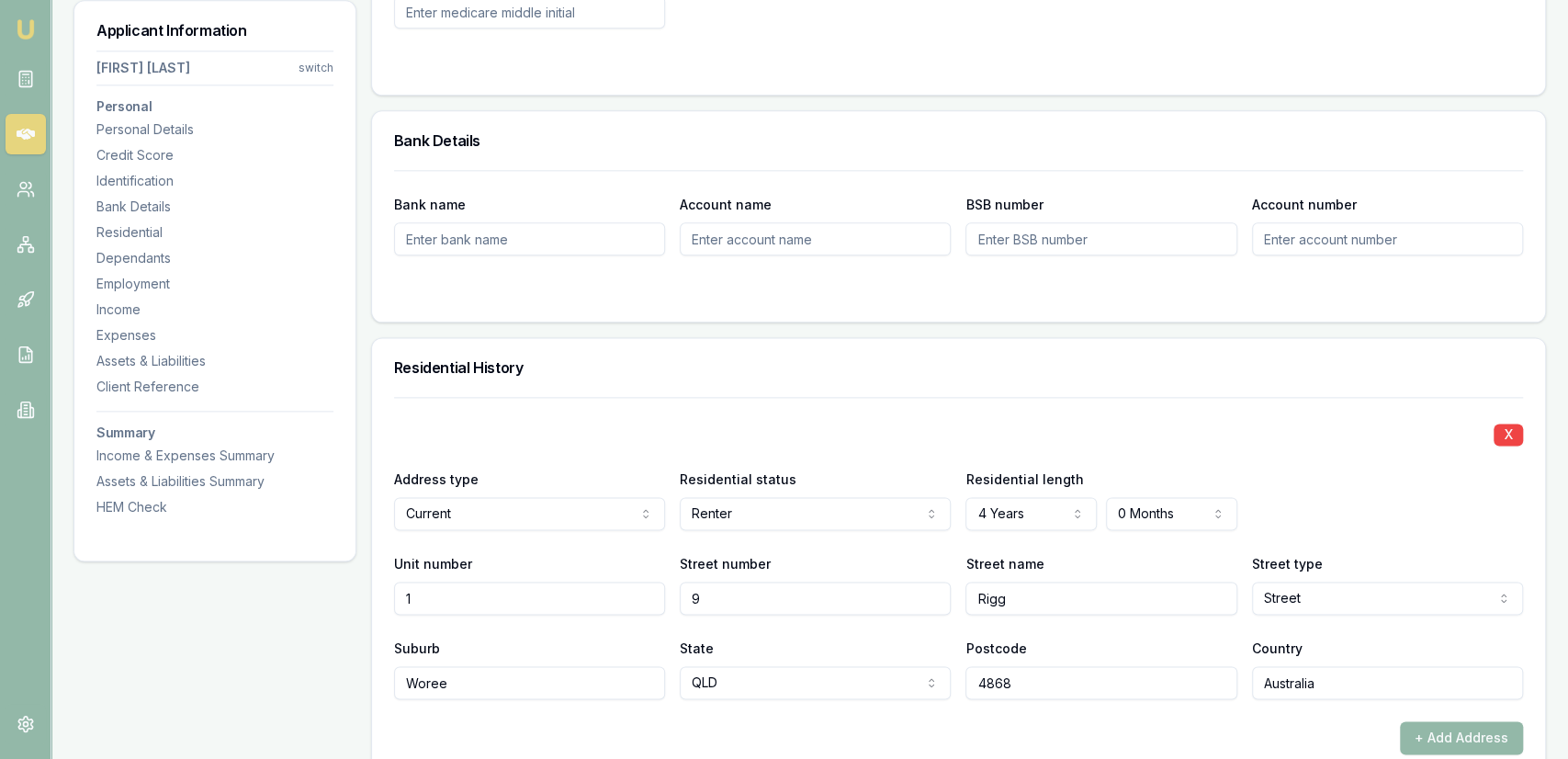 type on "Australia" 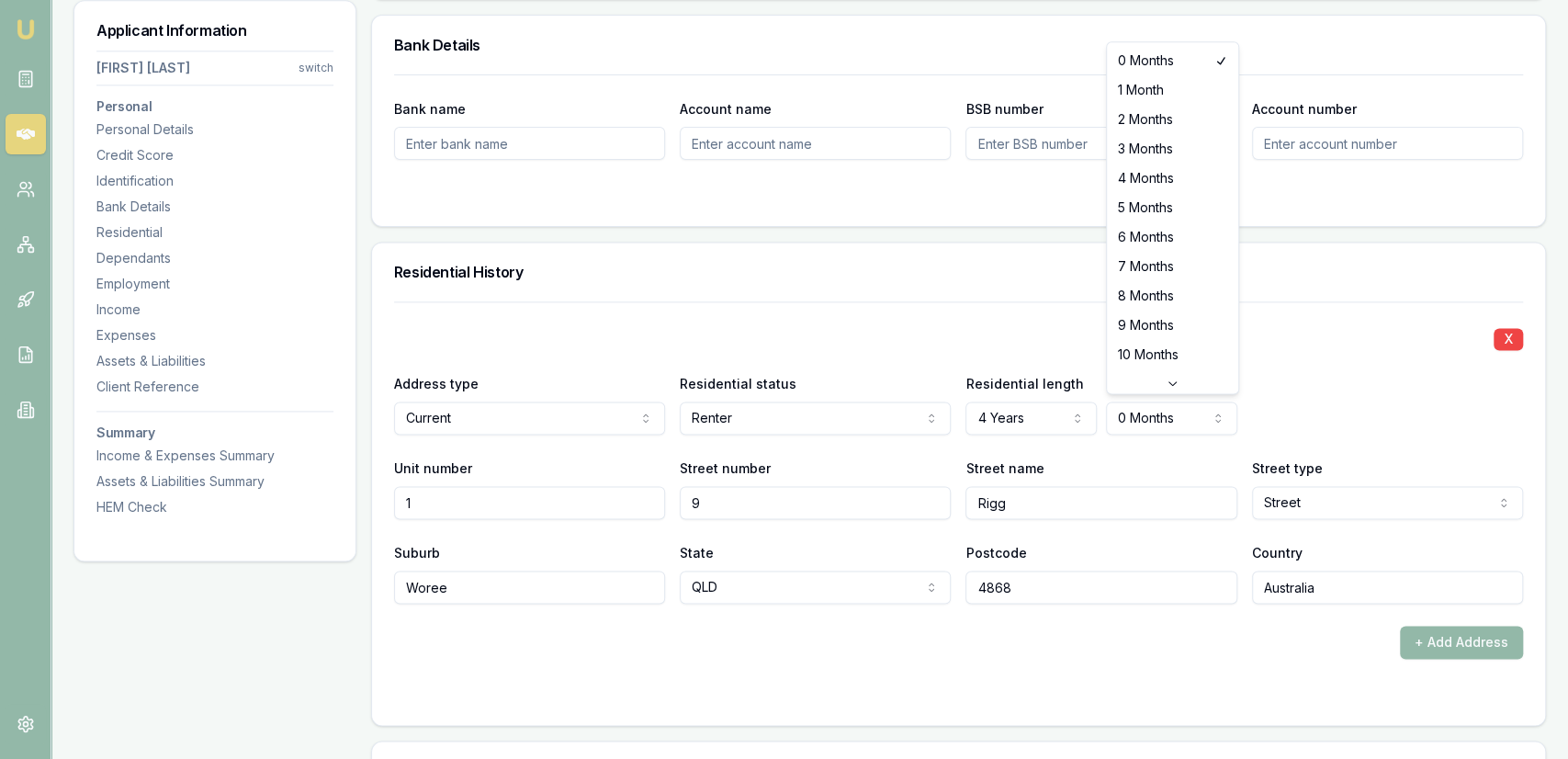 click on "Emu Broker Deals View D-3Y22R6VHAQ Jackson Fanfulla Toggle Menu Customer Christopher Lenthall 0452204414 chrislenthall234@gmail.com Finance Summary $30,000 Loan Type: Consumer Loan Asset Type : Other Deal Dynamics Stage: Documents Requested From Client Age: 2 hours ago HEM: Needs More Data Finance Details Applicants Loan Options Lender Submission Applicant Information Christopher Lenthall switch Personal Personal Details Credit Score Identification Bank Details Residential Dependants Employment Income Expenses Assets & Liabilities Client Reference Summary Income & Expenses Summary Assets & Liabilities Summary HEM Check Personal Title * Mr Mr Mrs Miss Ms Dr Prof First name * Christopher Middle name  Mark Last name * Lenthall Date of birth 04/03/1967 Gender  Male Male Female Other Not disclosed Marital status  Married Single Married De facto Separated Divorced Widowed Residency status  Australian citizen Australian citizen Permanent resident Temporary resident Visa holder Email chrislenthall234@gmail.com Phone" at bounding box center [784, -1150] 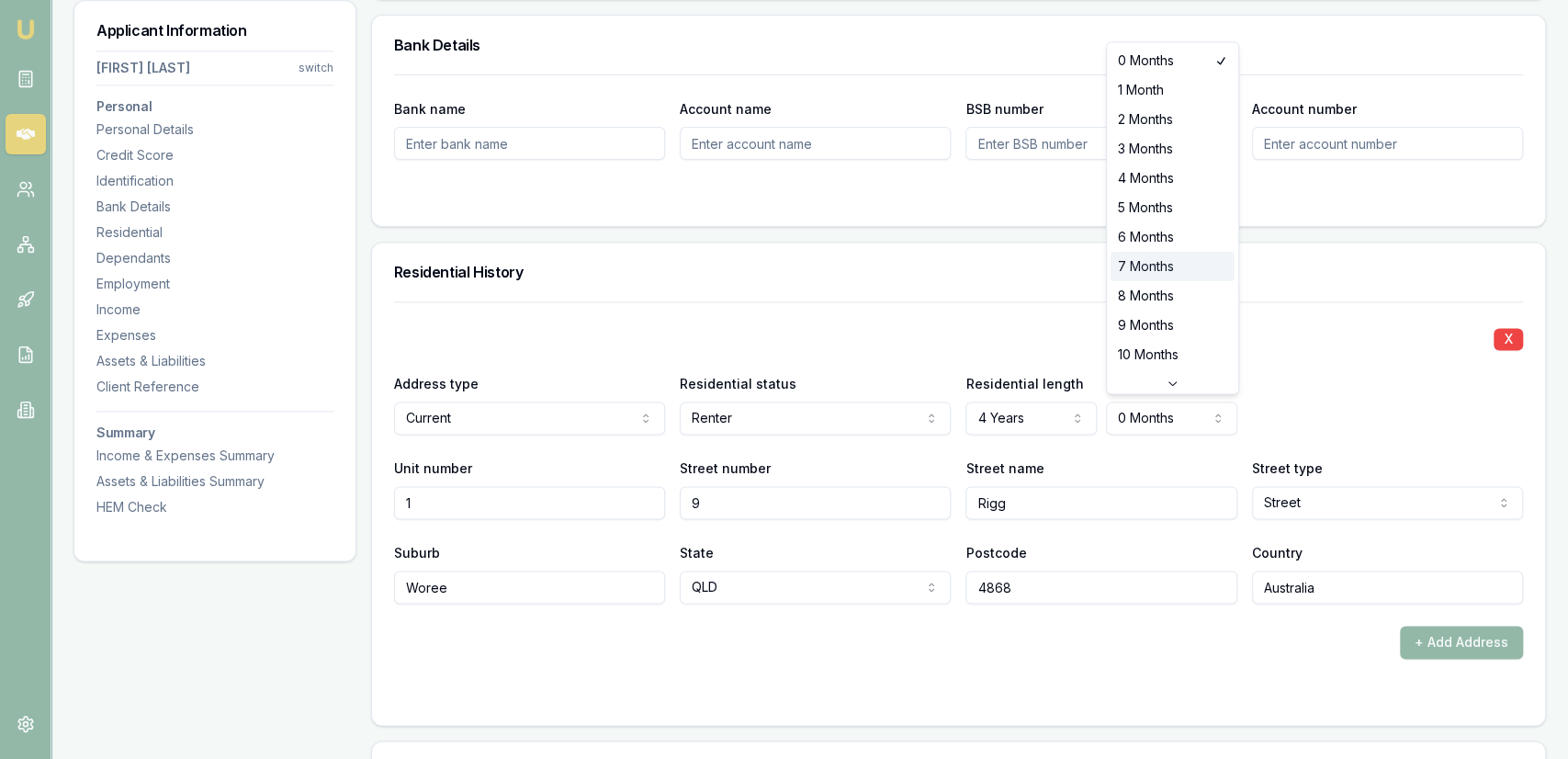 select on "7" 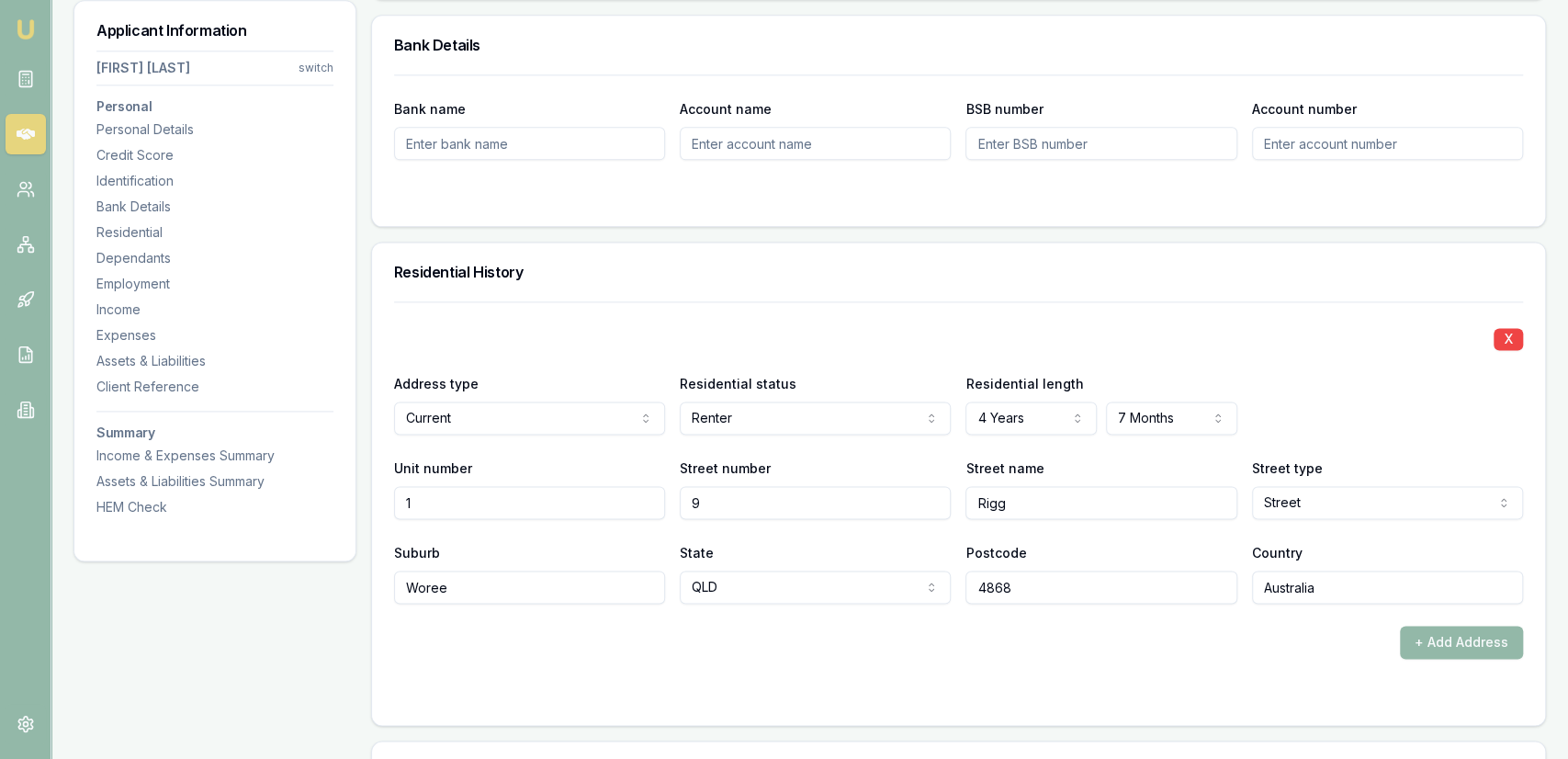 click on "X" at bounding box center [958, 337] 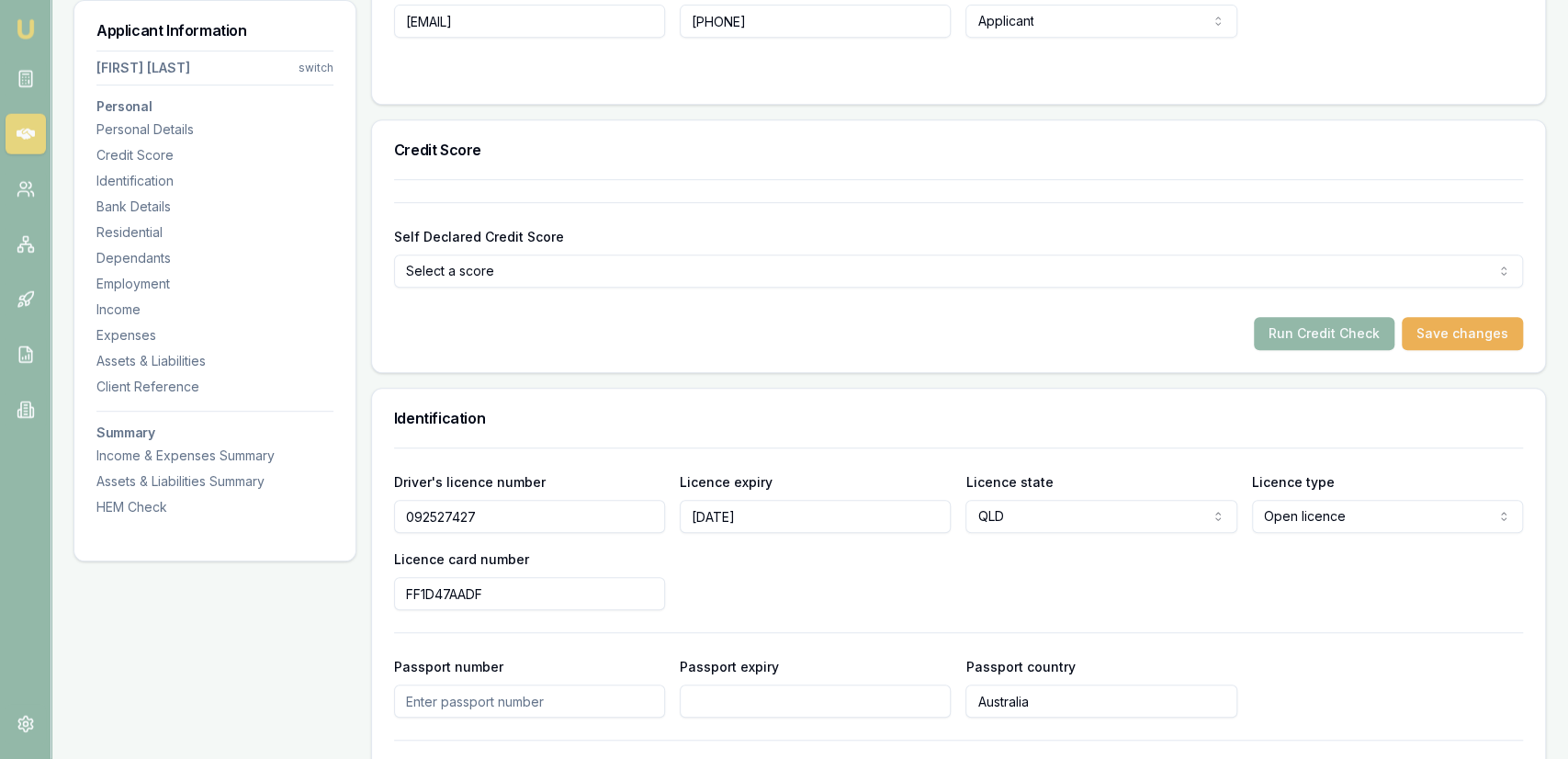 scroll, scrollTop: 573, scrollLeft: 0, axis: vertical 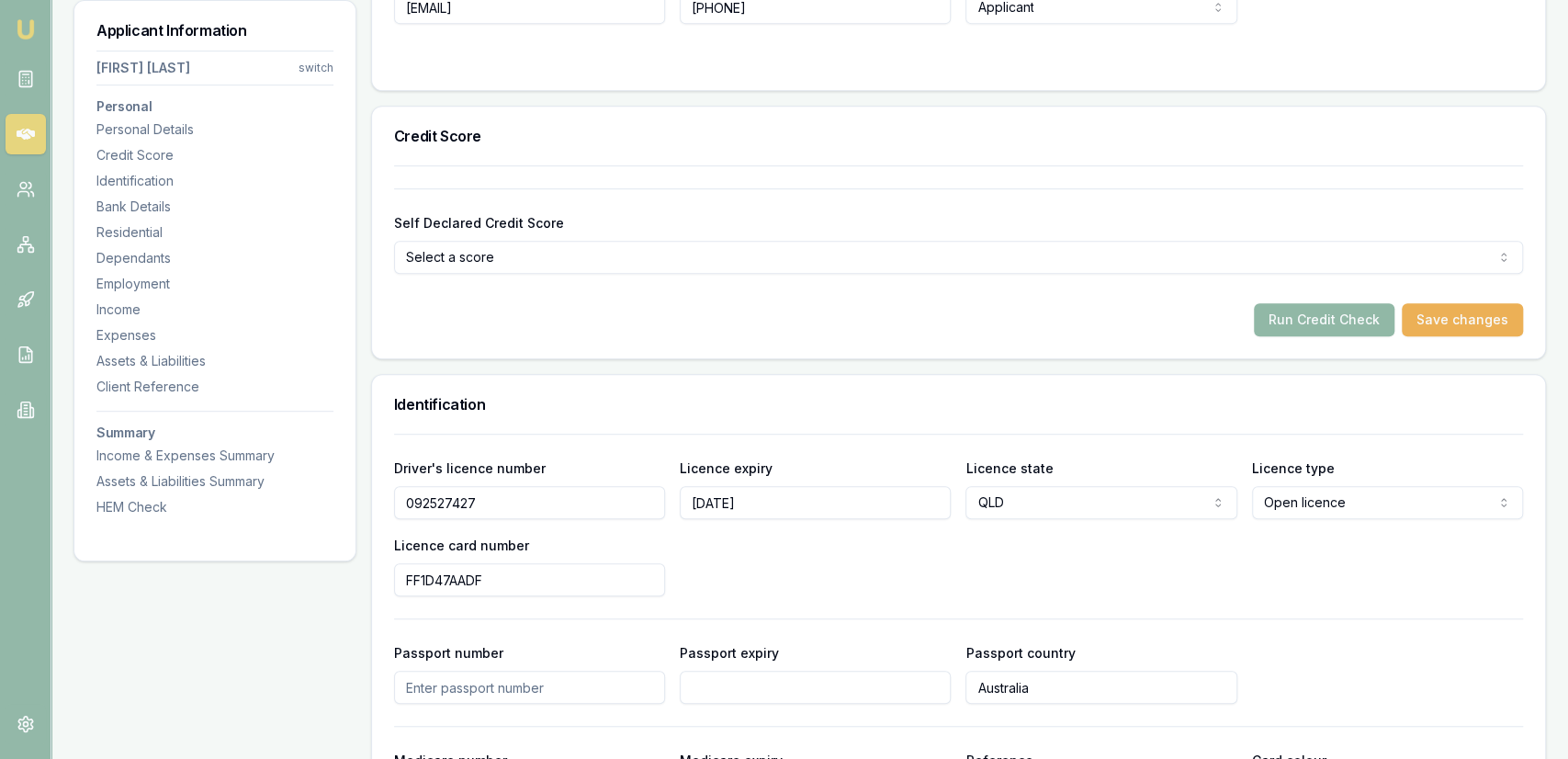 click on "Run Credit Check" at bounding box center [1324, 320] 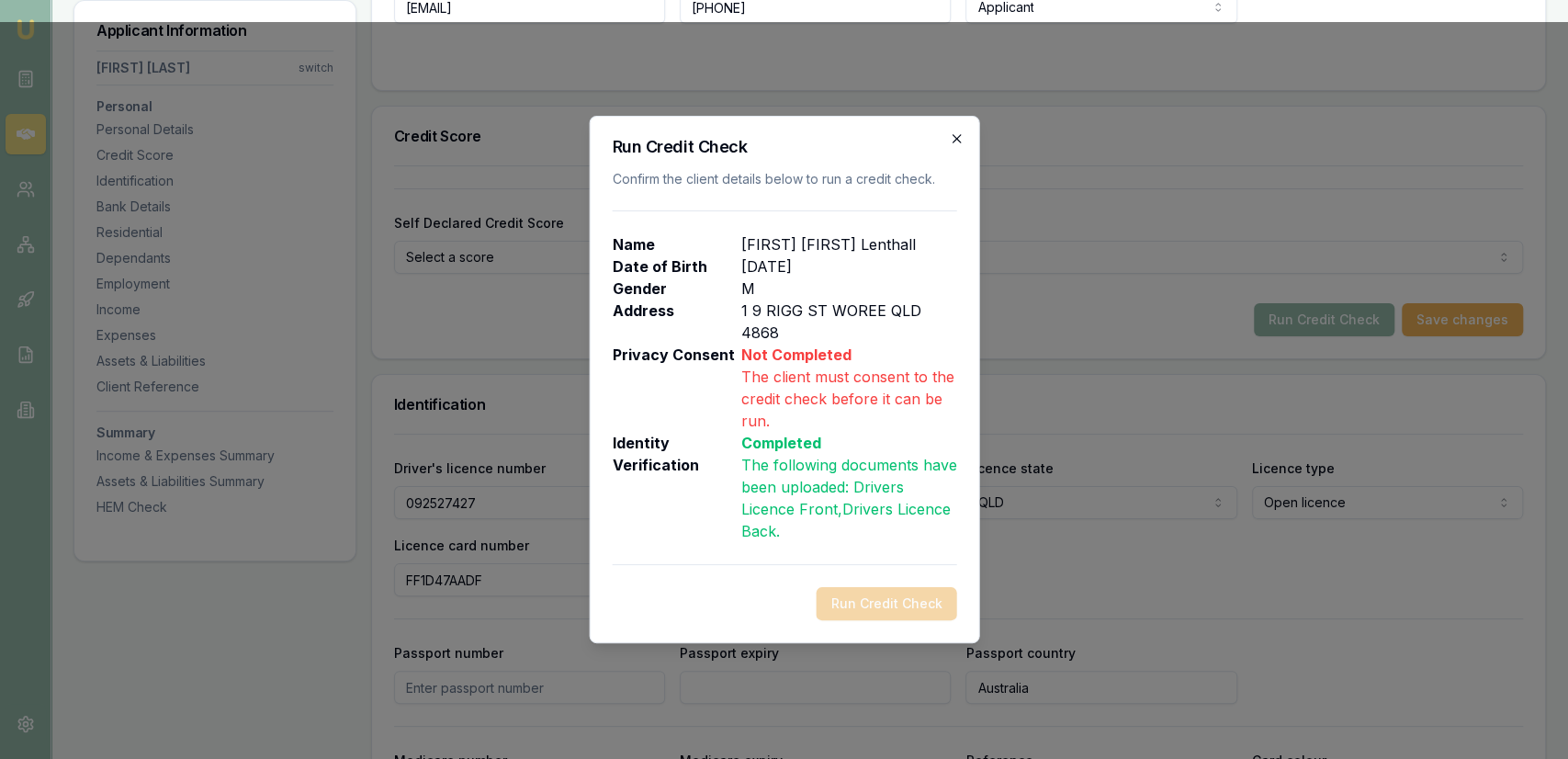 click 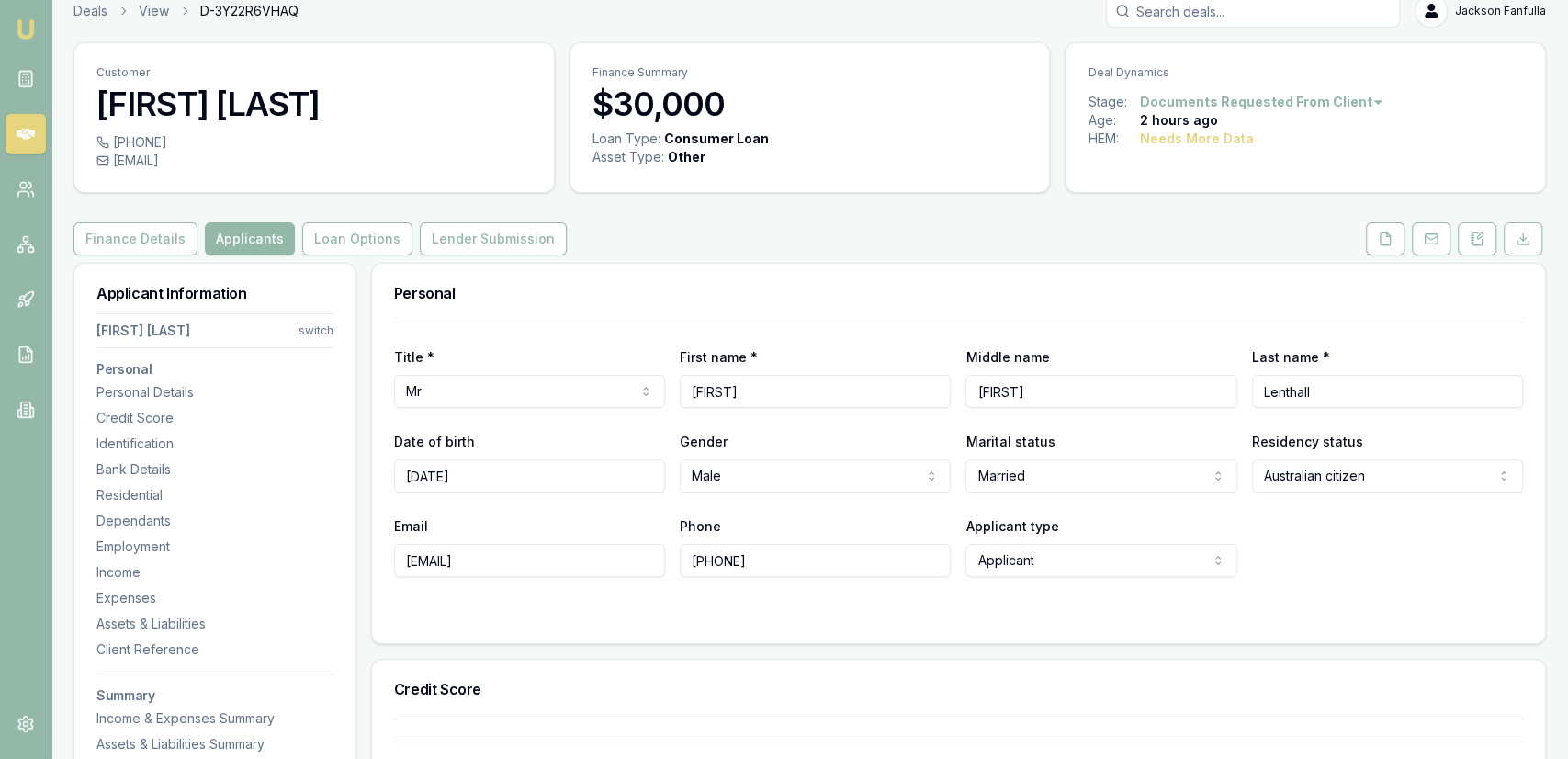 scroll, scrollTop: 0, scrollLeft: 0, axis: both 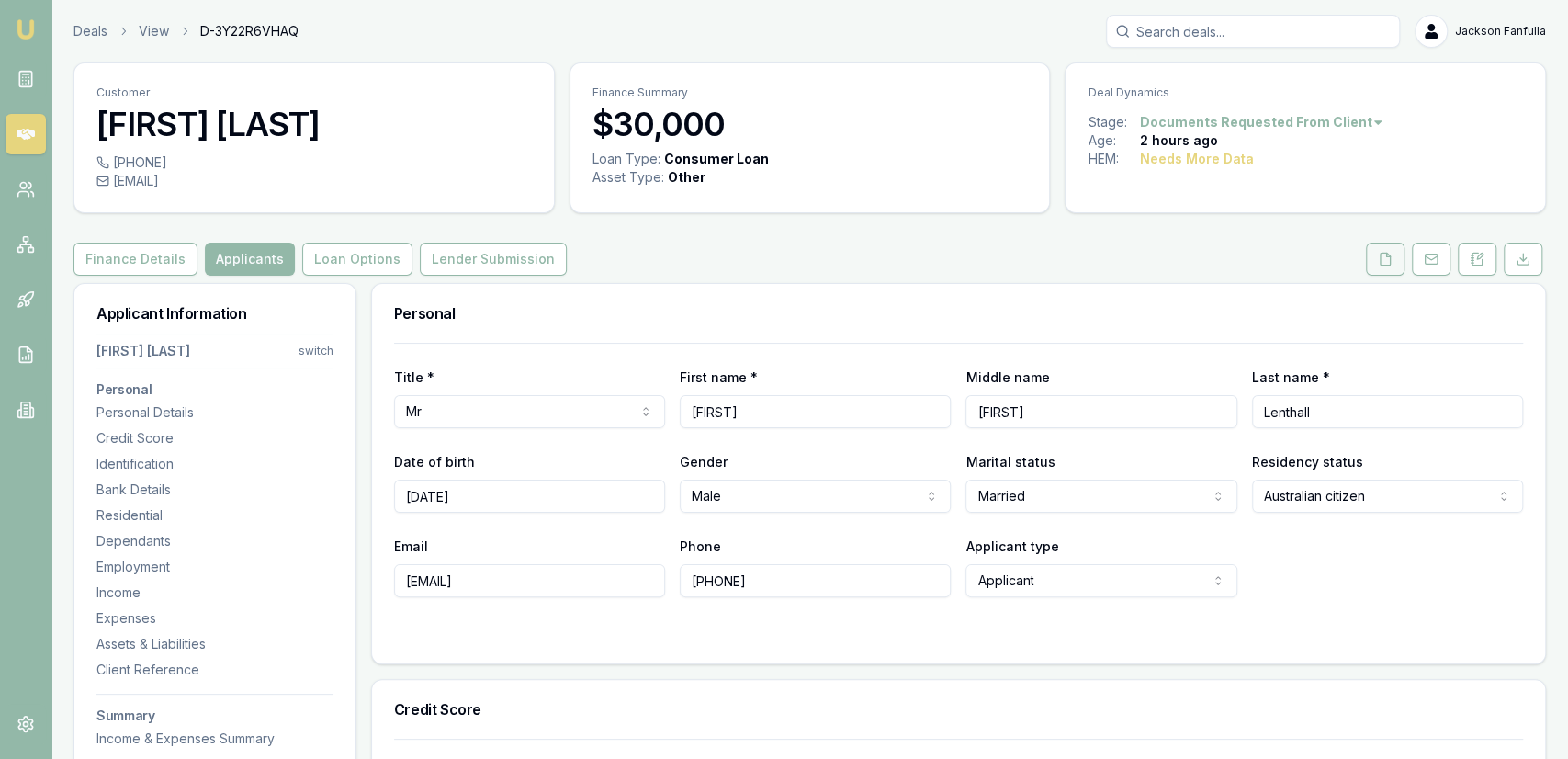 click at bounding box center (1385, 259) 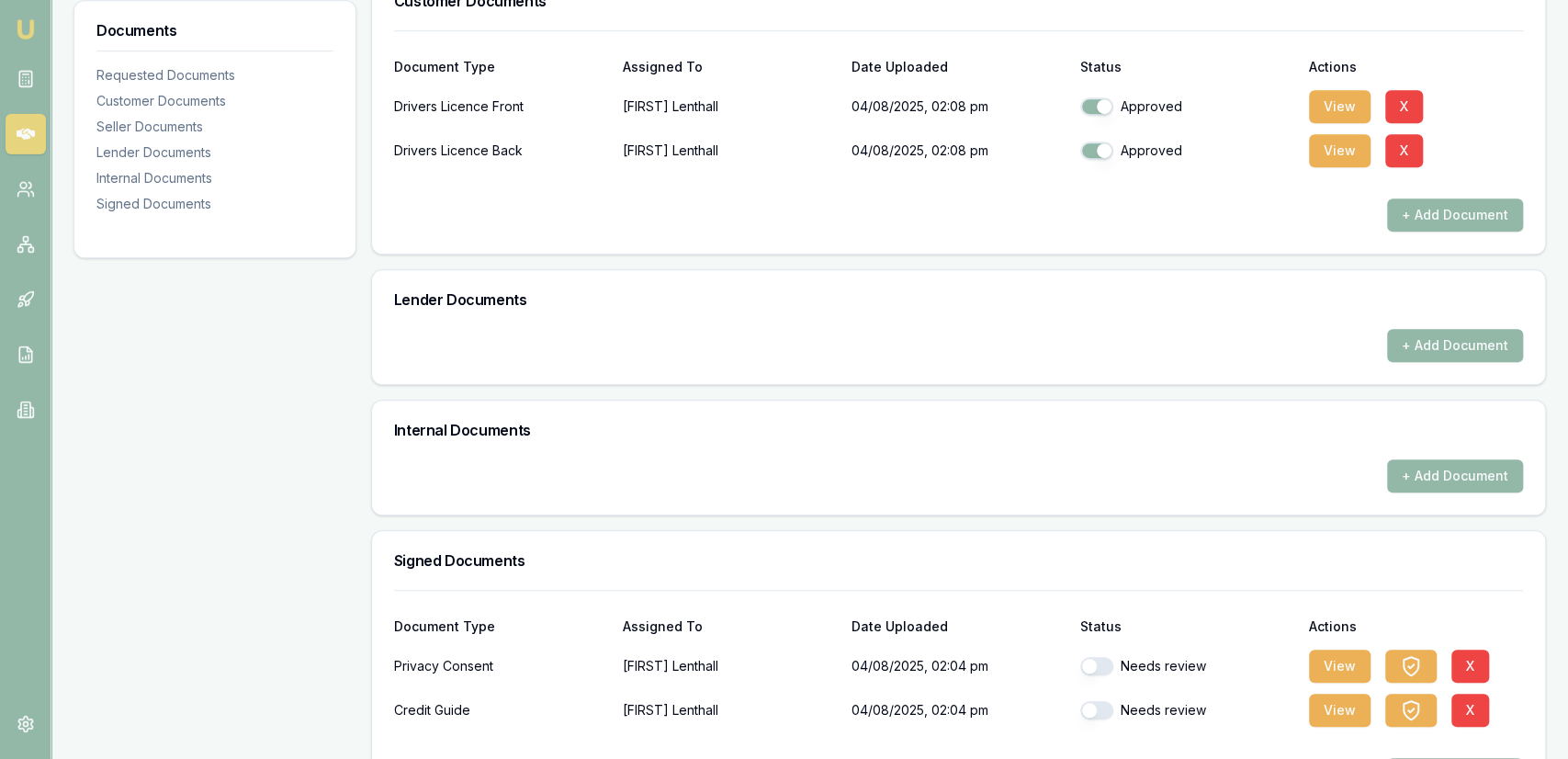 scroll, scrollTop: 721, scrollLeft: 0, axis: vertical 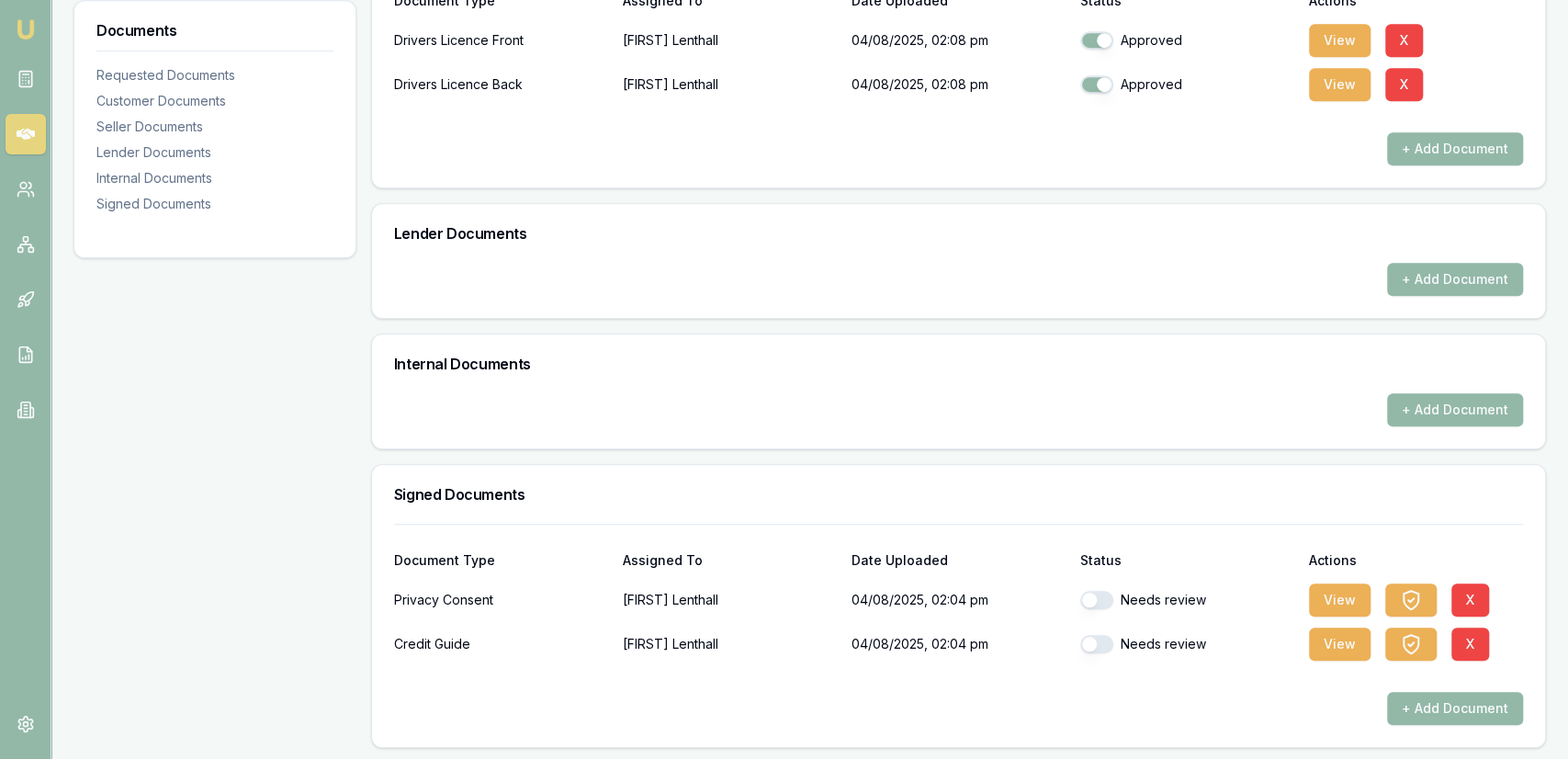 click at bounding box center (1097, 600) 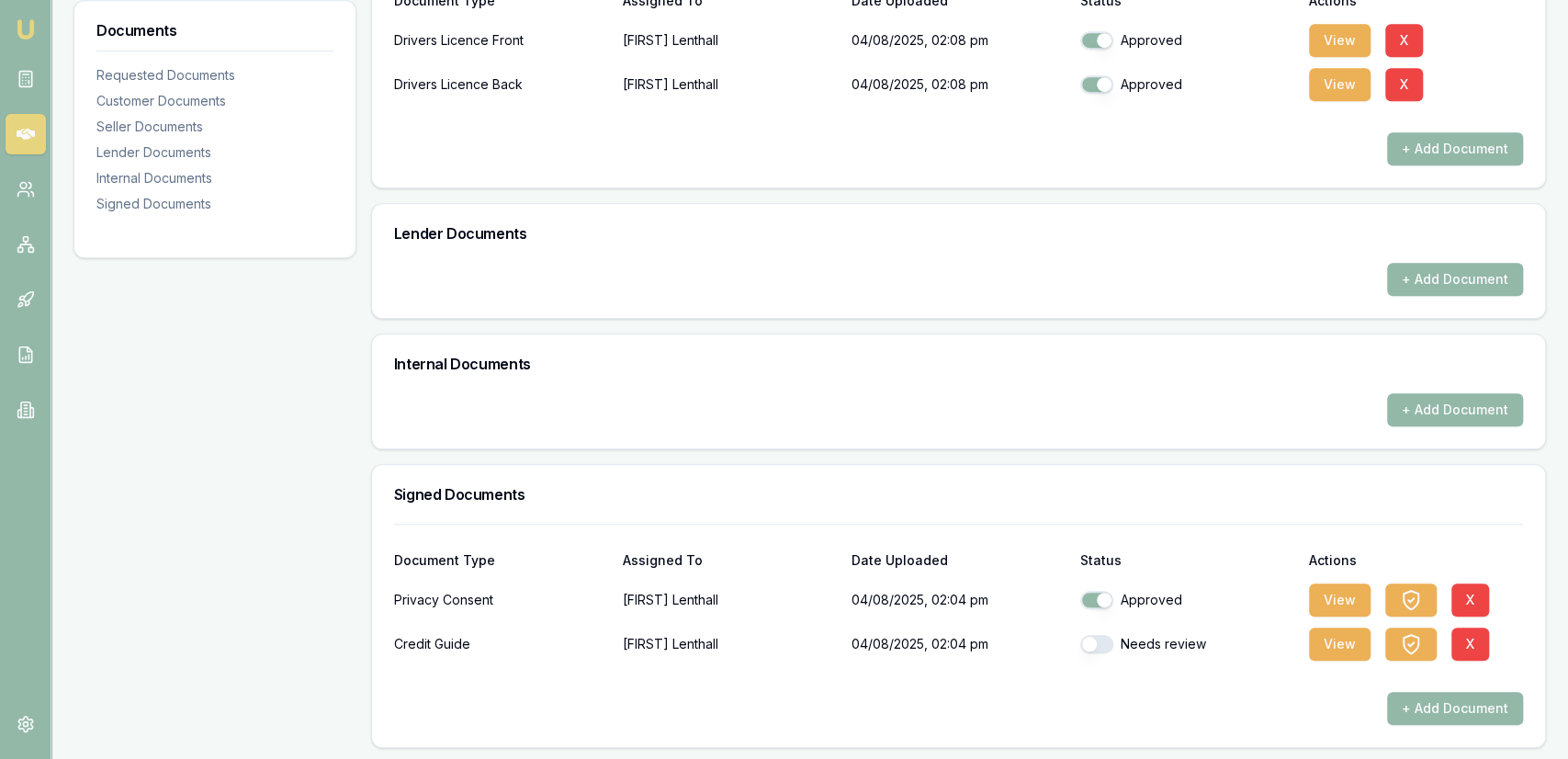 click at bounding box center (1097, 644) 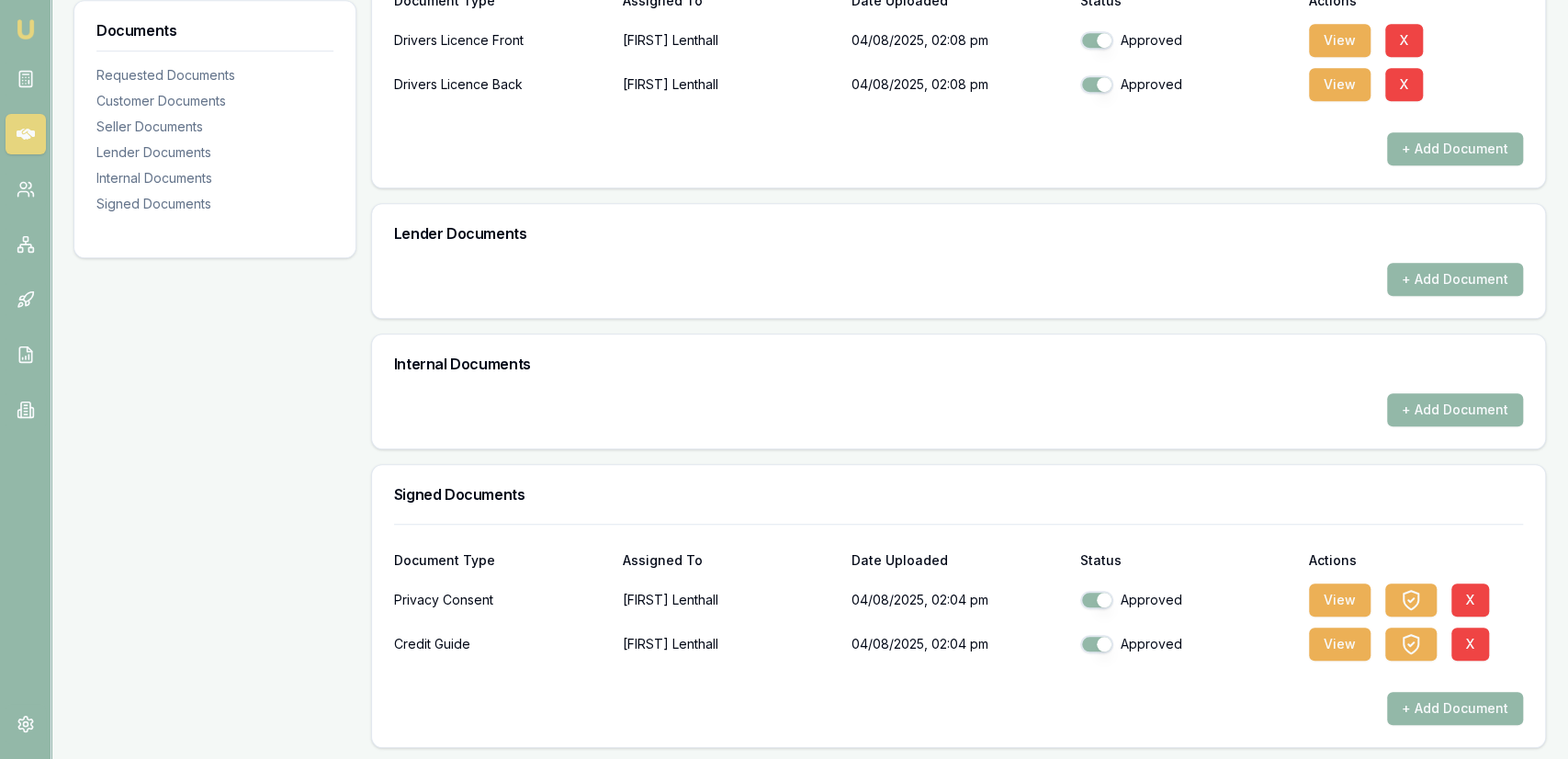 scroll, scrollTop: 52, scrollLeft: 0, axis: vertical 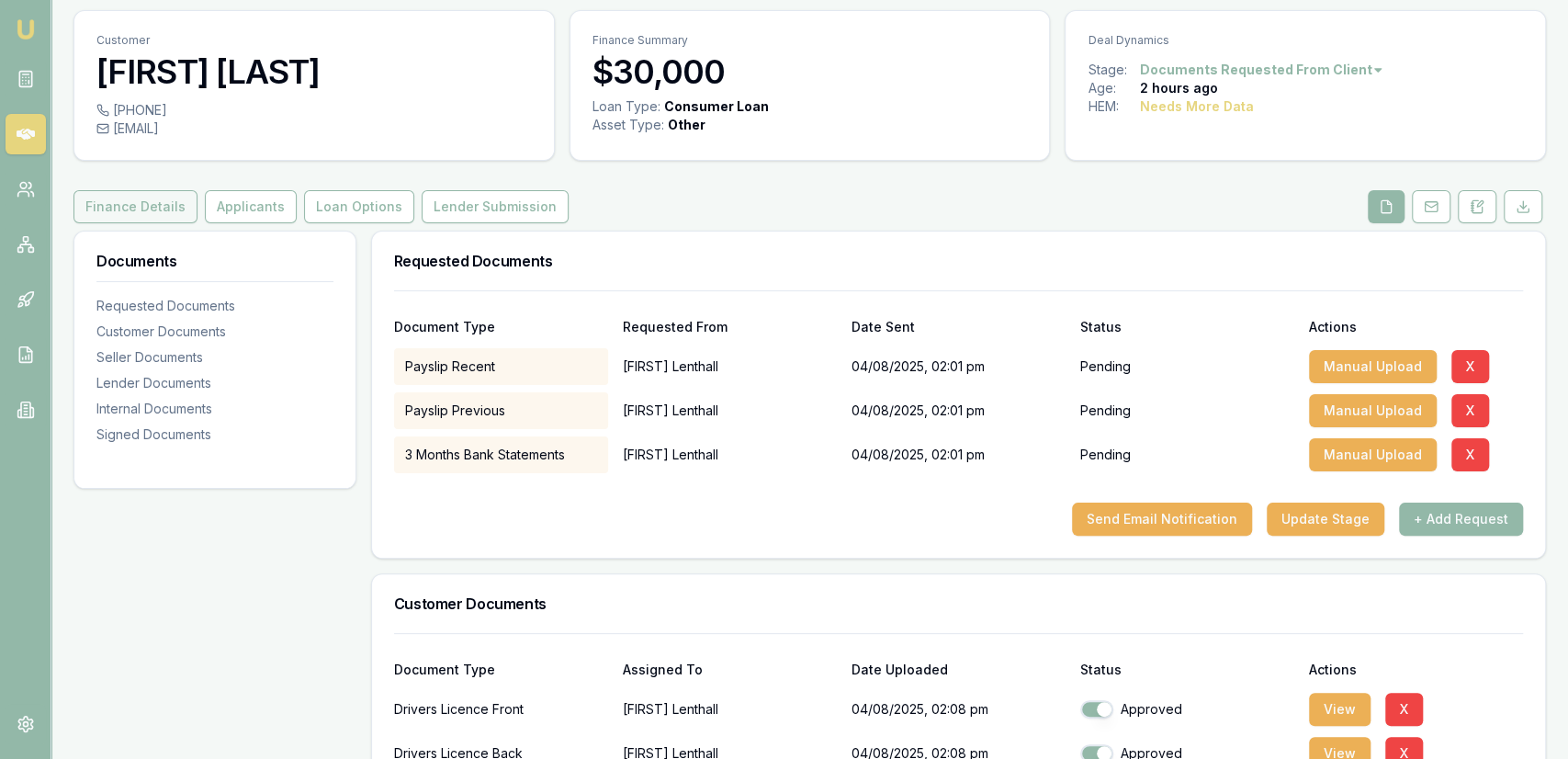 click on "Finance Details" at bounding box center [135, 207] 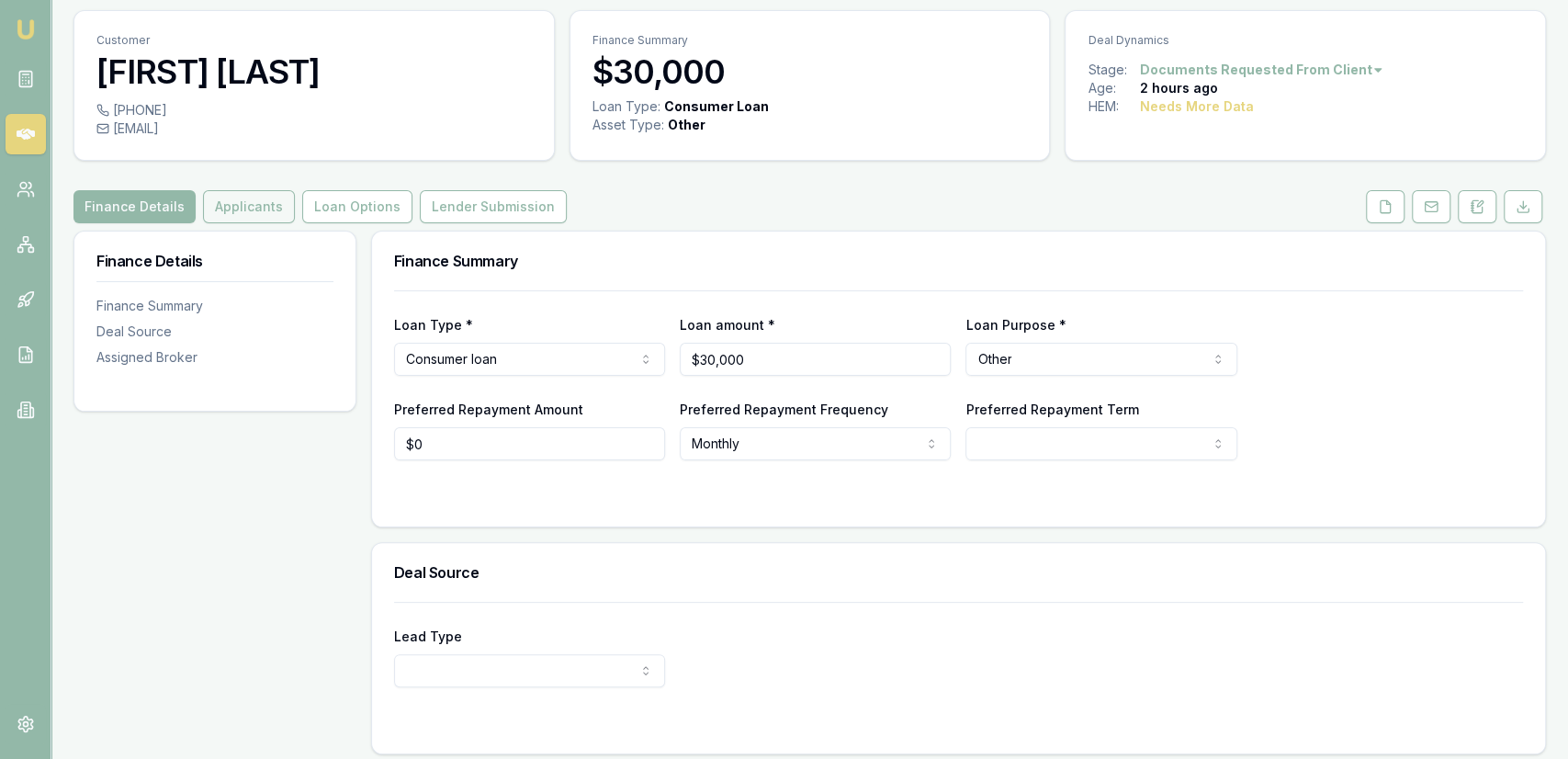 click on "Applicants" at bounding box center (249, 207) 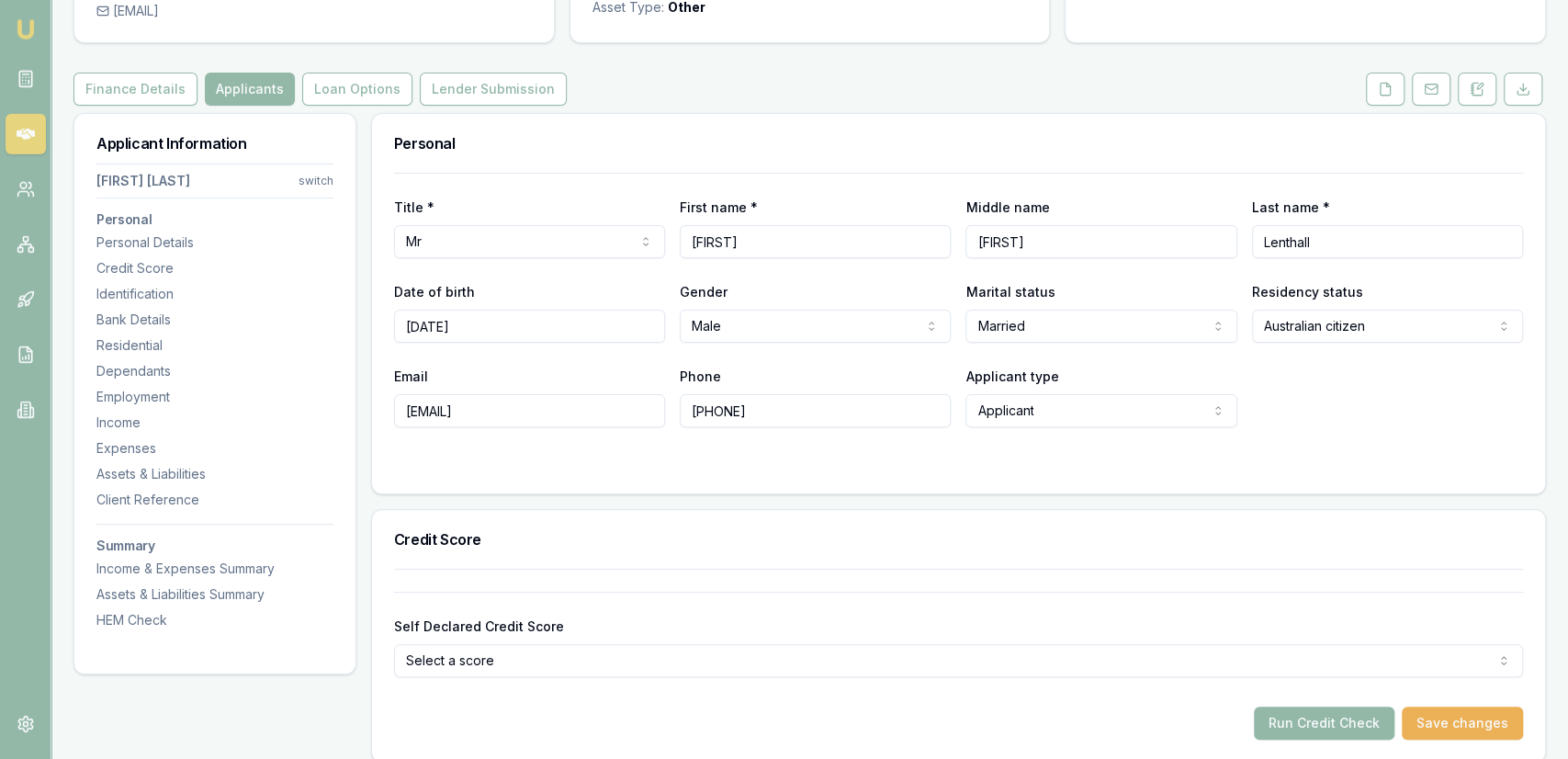 scroll, scrollTop: 435, scrollLeft: 0, axis: vertical 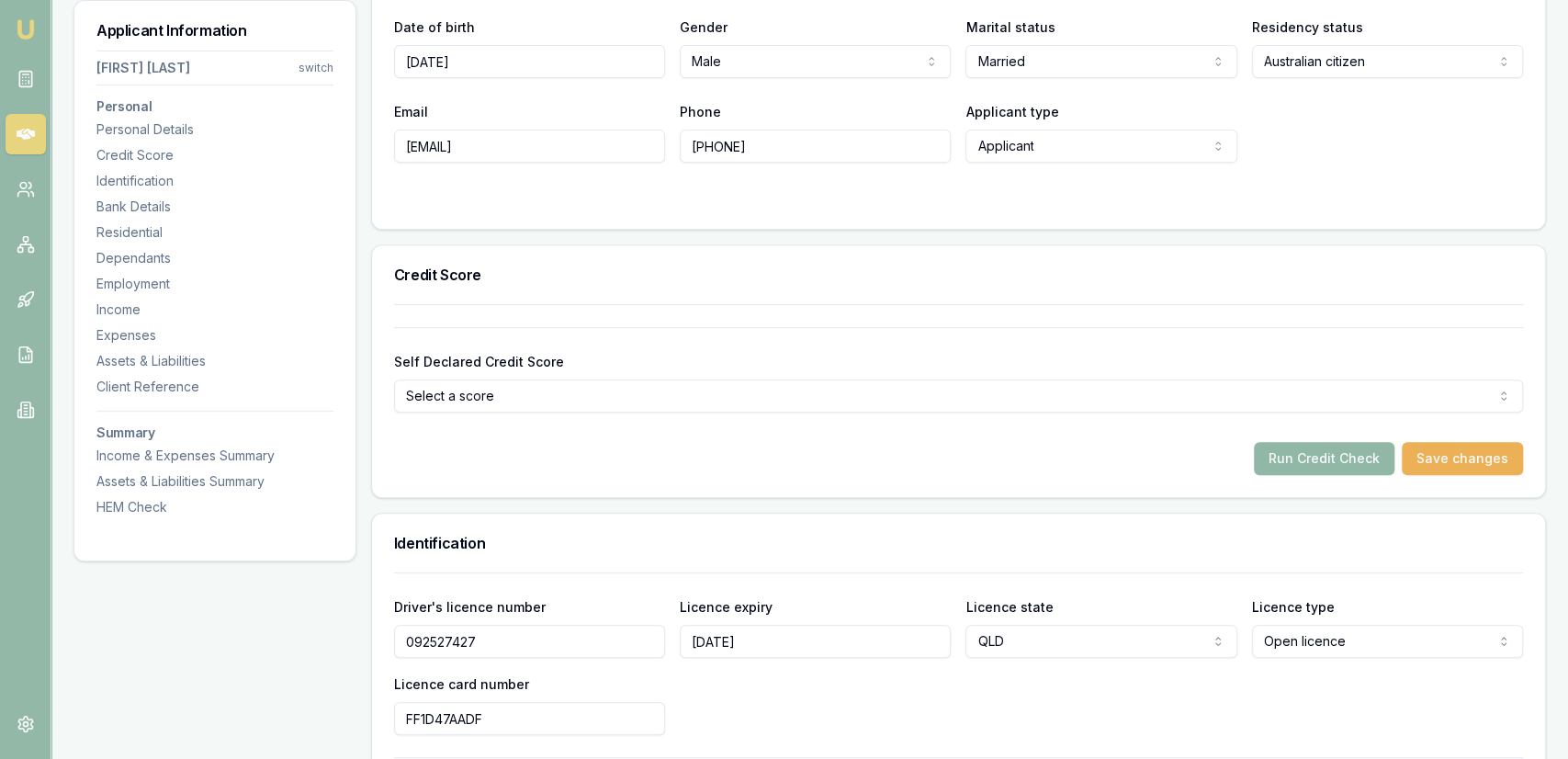 click on "Run Credit Check" at bounding box center [1324, 459] 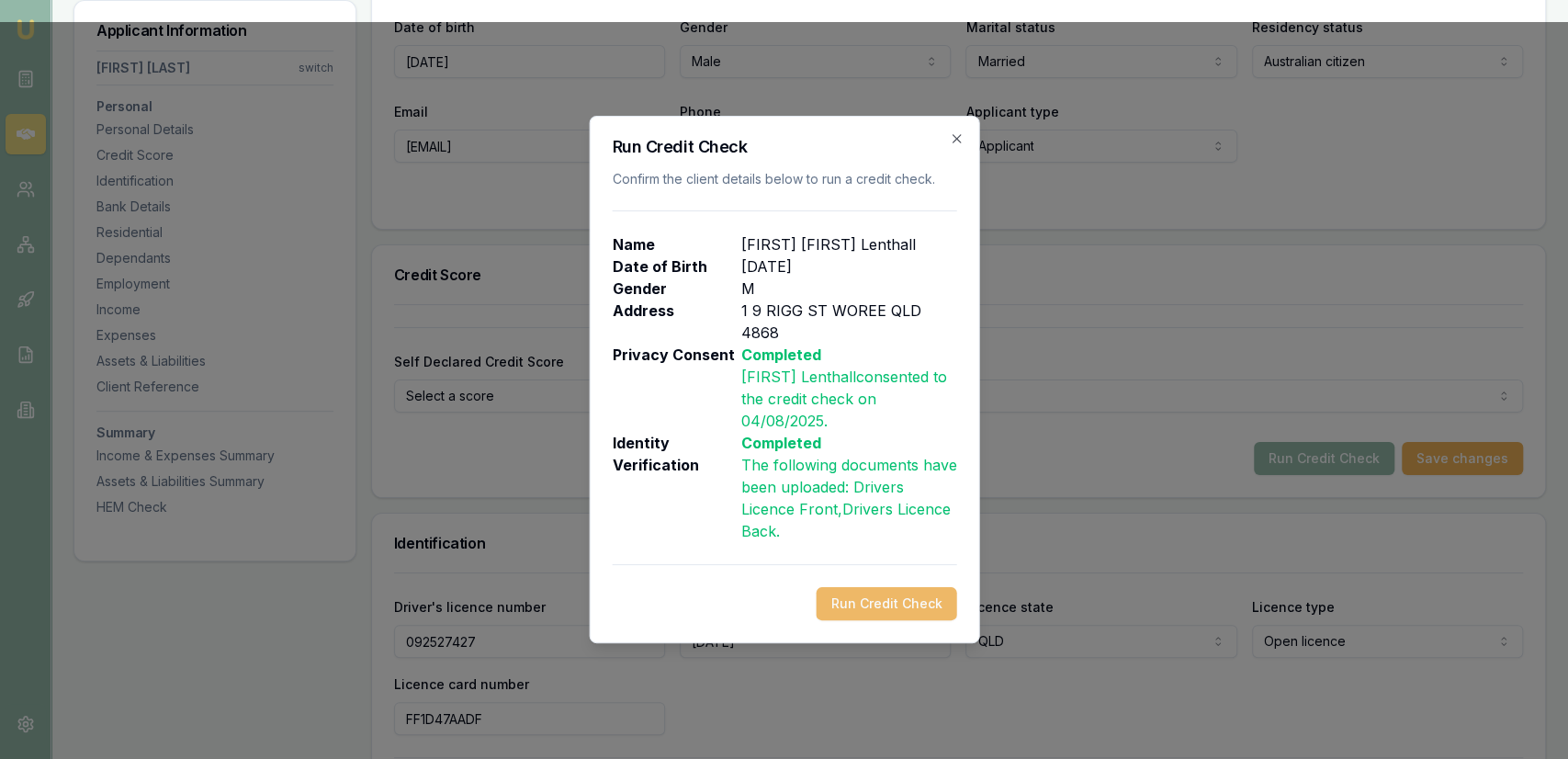 click on "Run Credit Check" at bounding box center [886, 604] 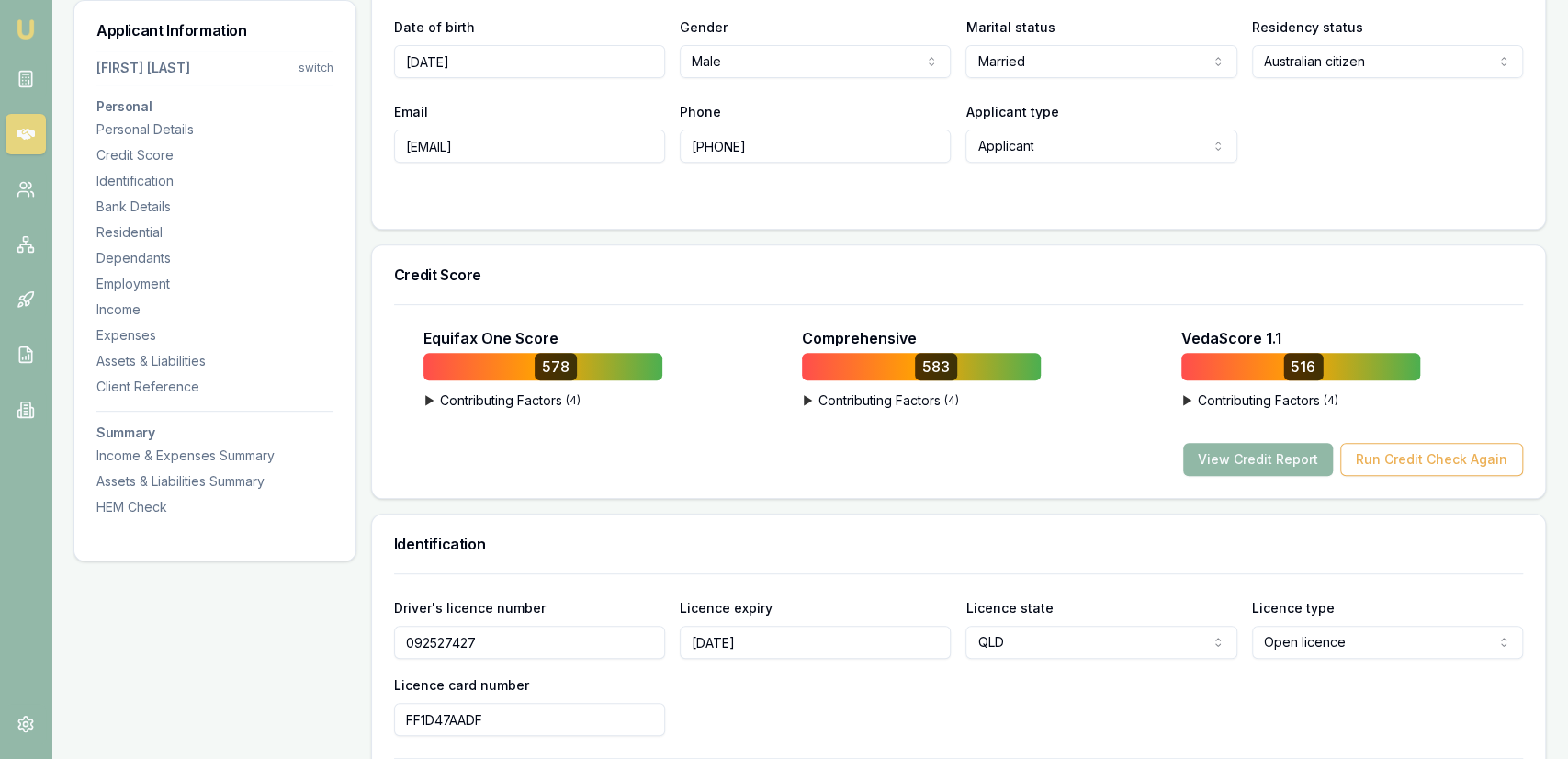 click on "View Credit Report" at bounding box center (1258, 459) 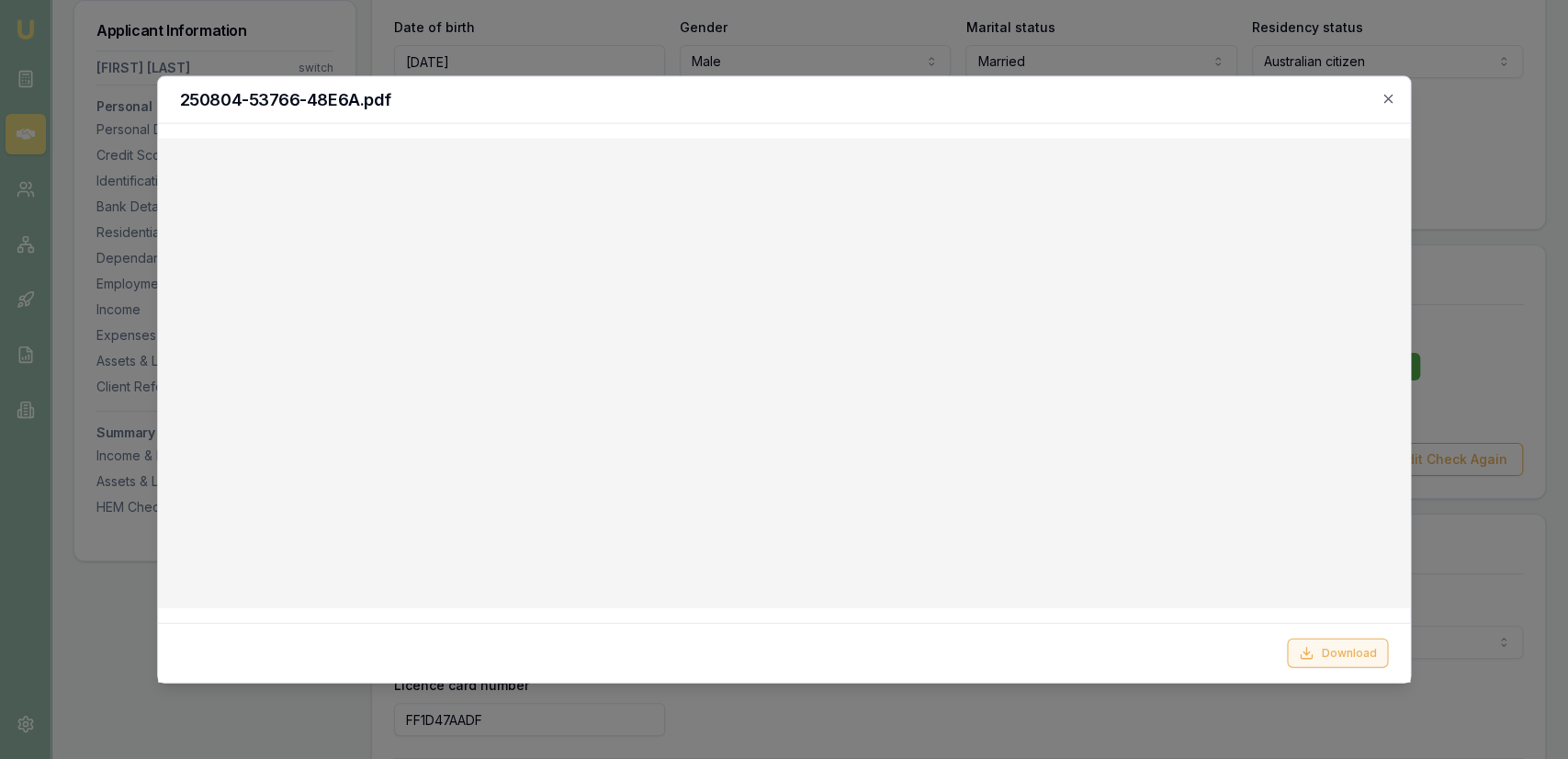 click on "Download" at bounding box center (1337, 652) 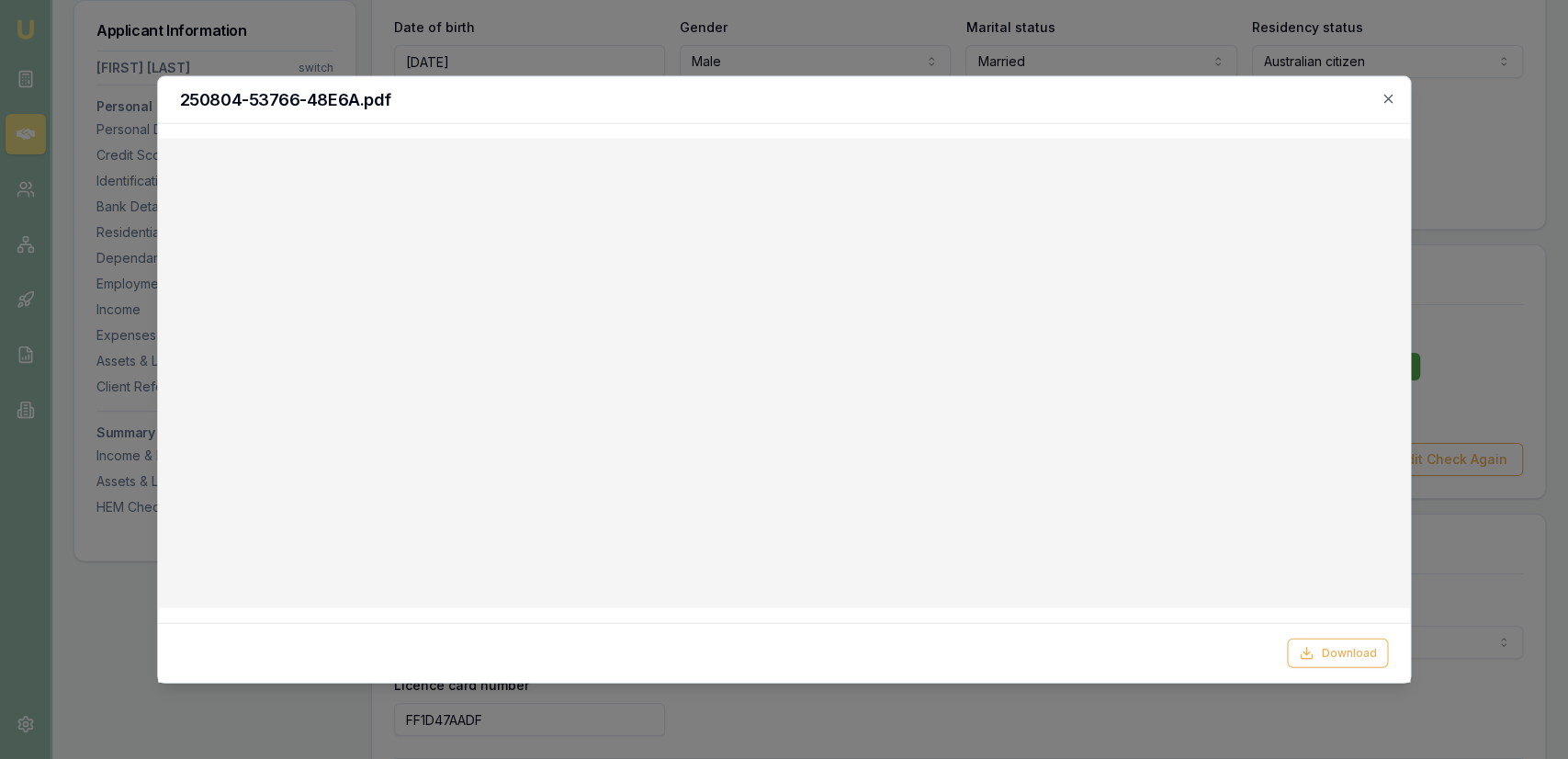 click at bounding box center [784, 380] 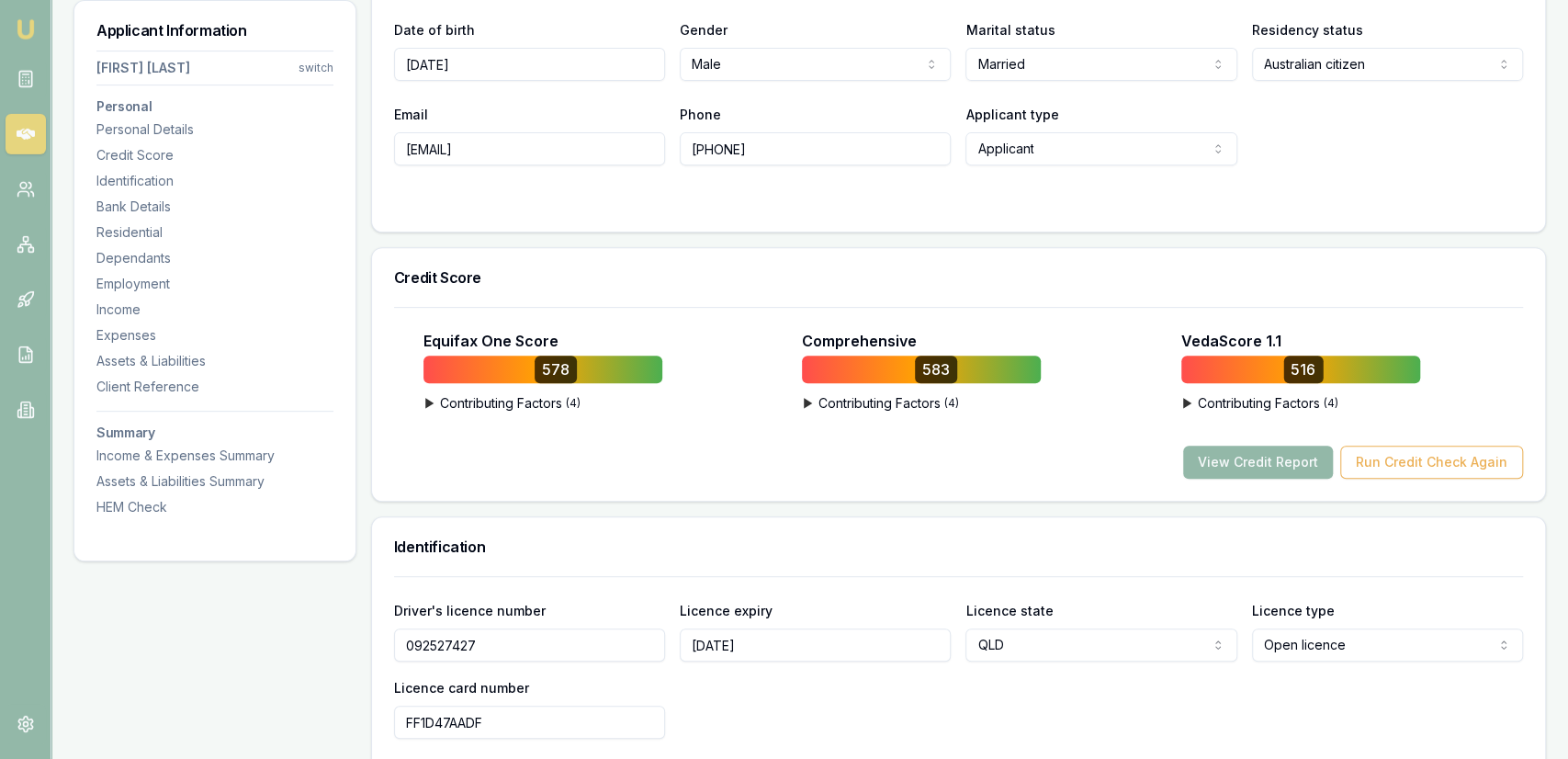 scroll, scrollTop: 0, scrollLeft: 0, axis: both 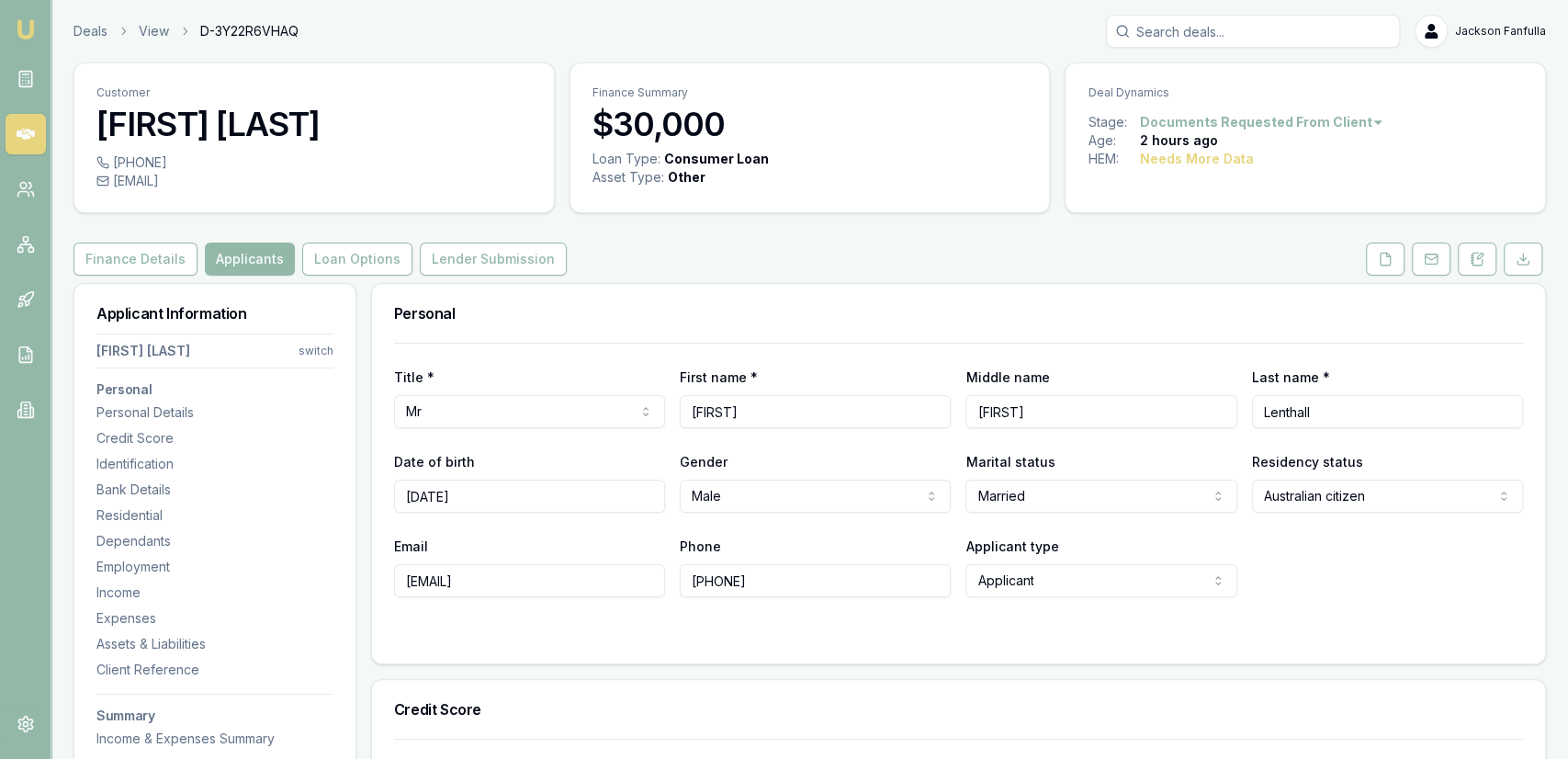 click on "0452204414 chrislenthall234@gmail.com" at bounding box center (314, 183) 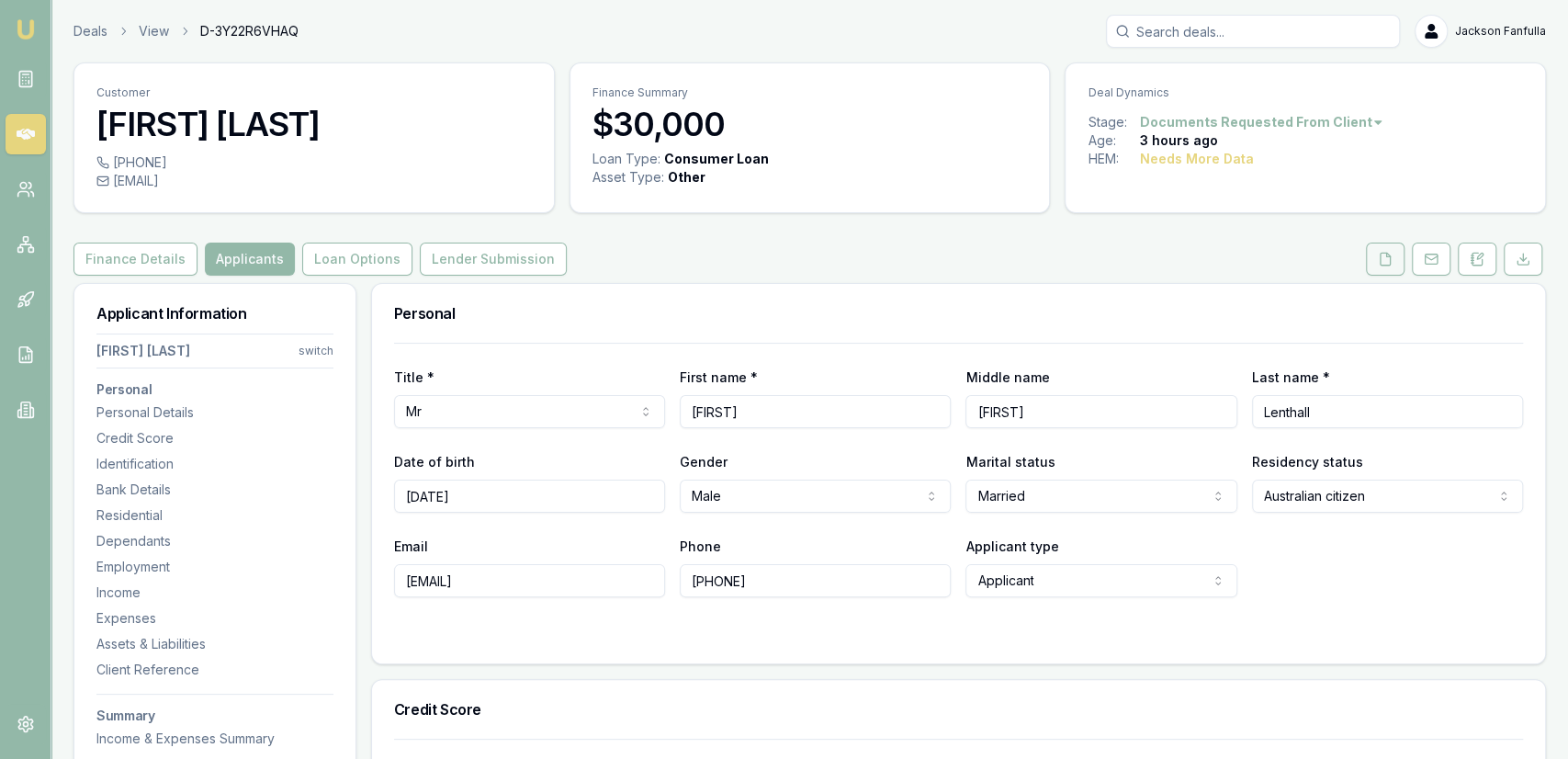click 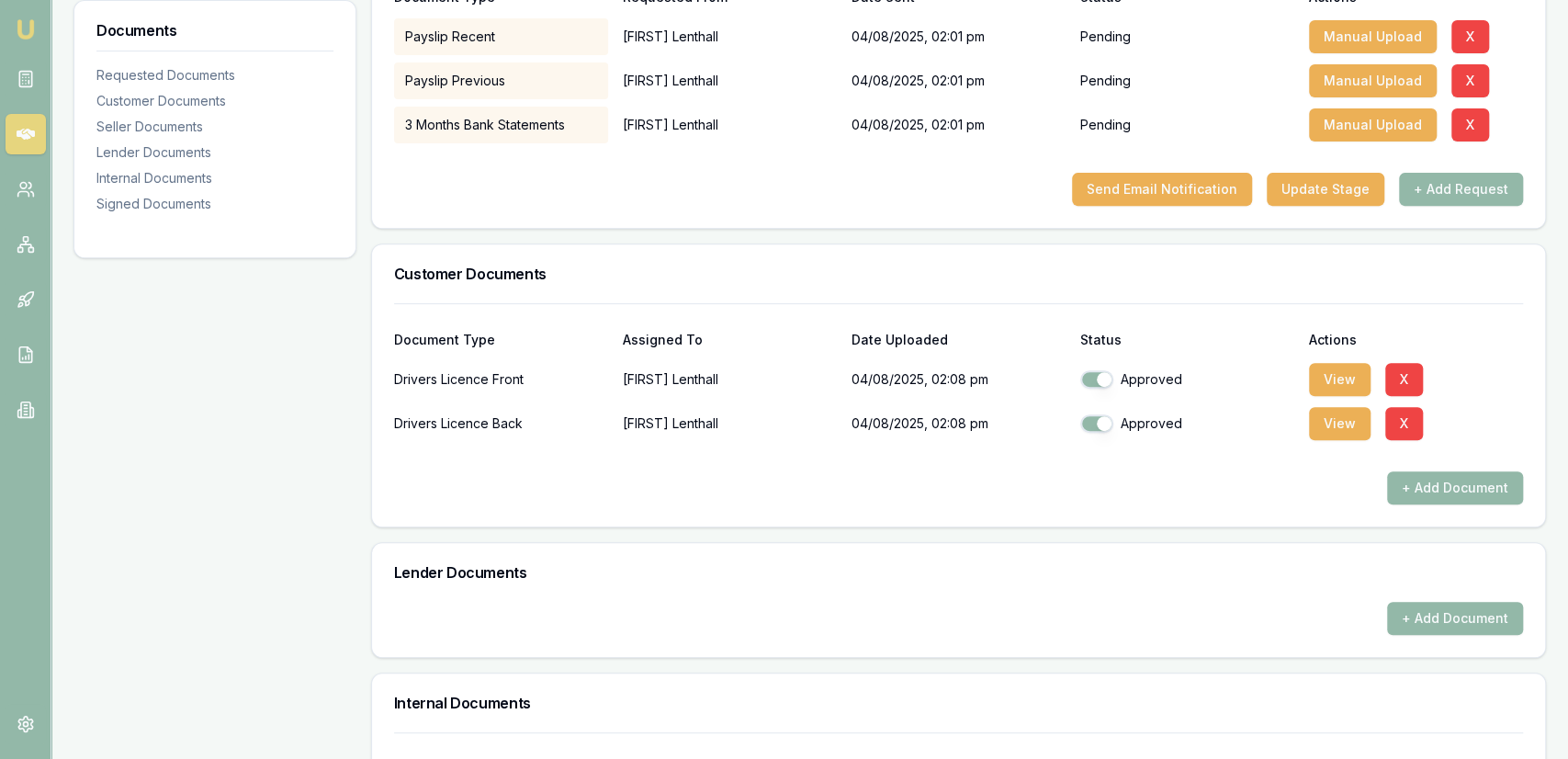 scroll, scrollTop: 0, scrollLeft: 0, axis: both 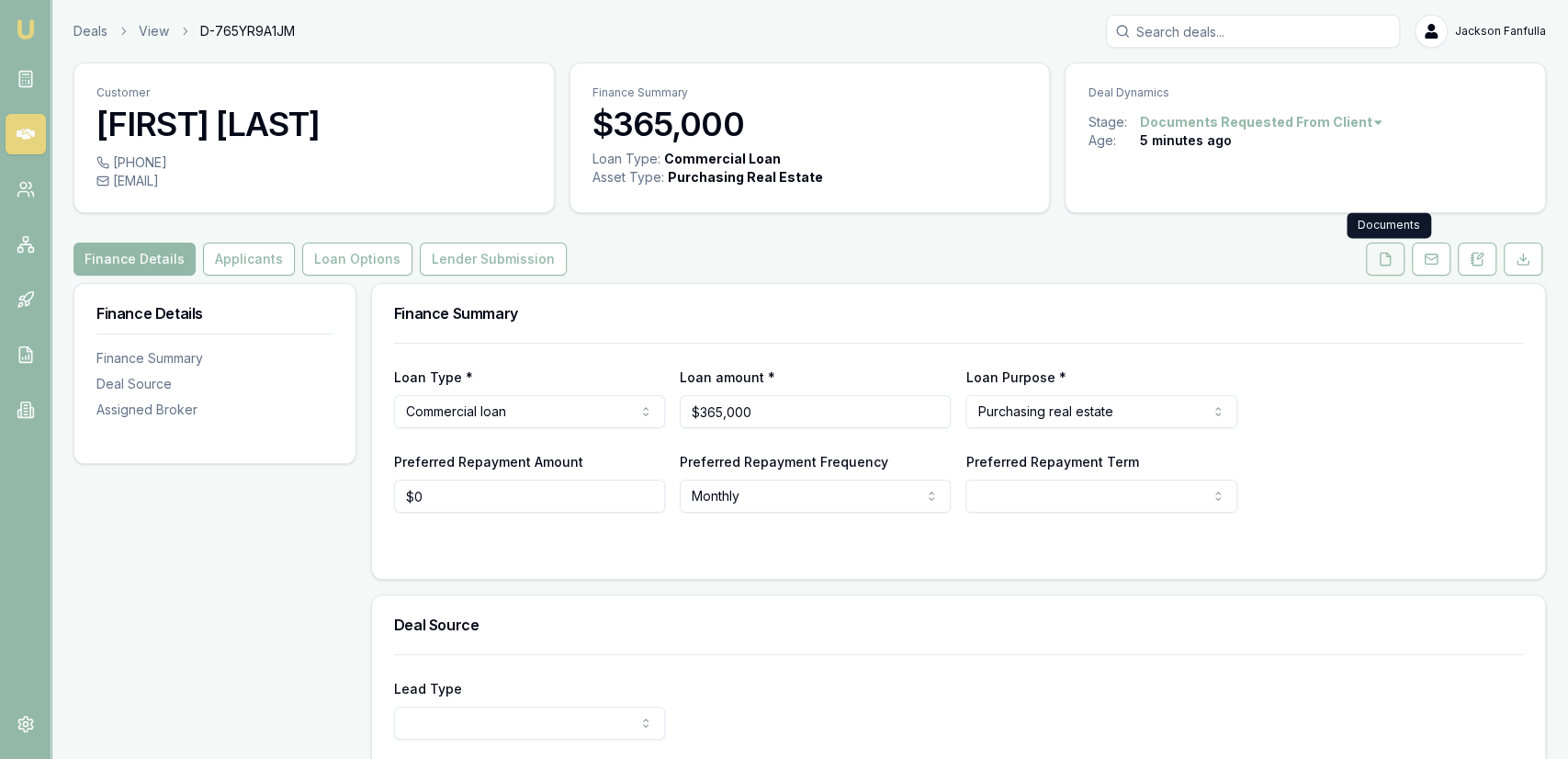 click at bounding box center [1385, 259] 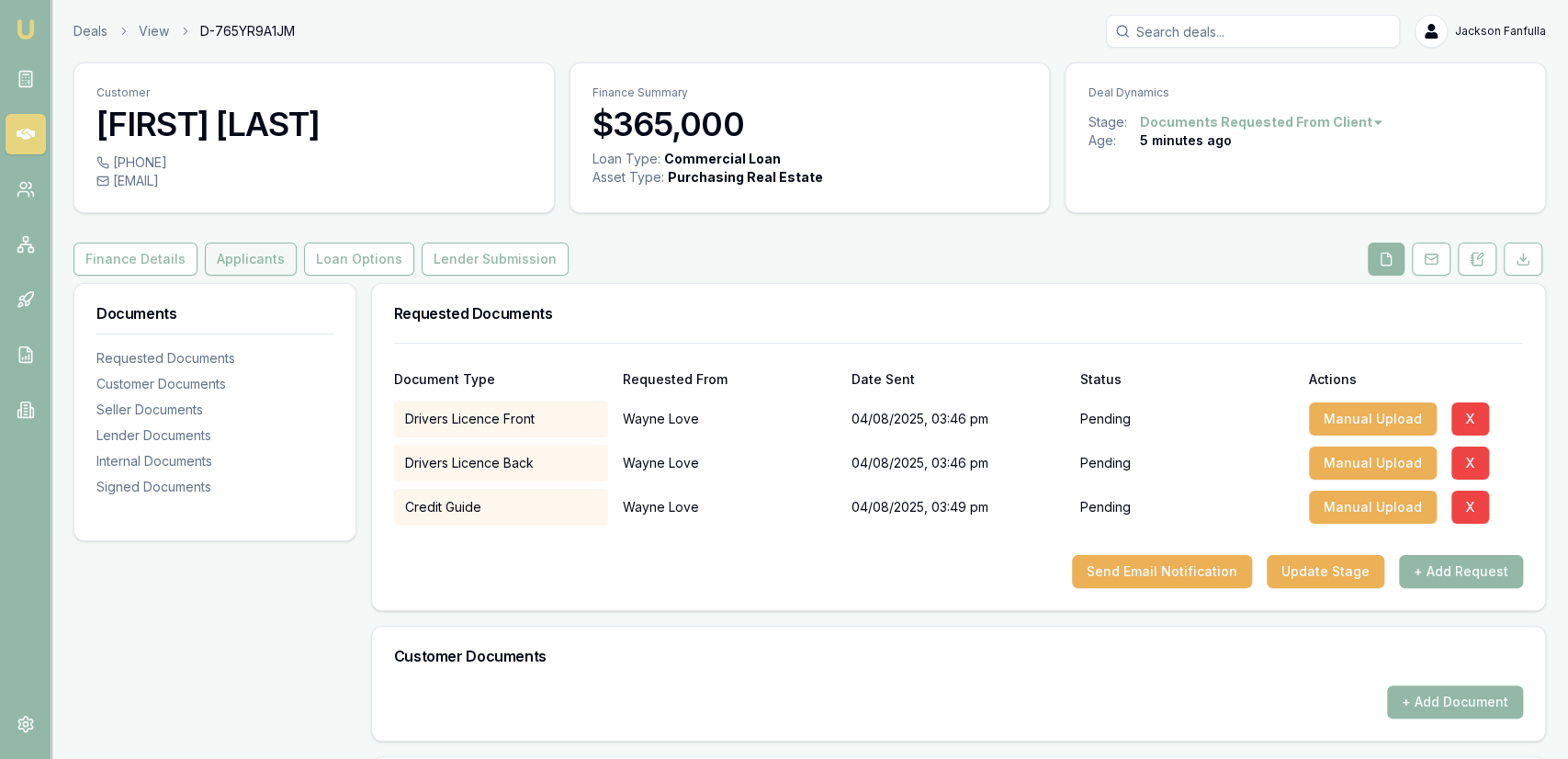 click on "Applicants" at bounding box center [251, 259] 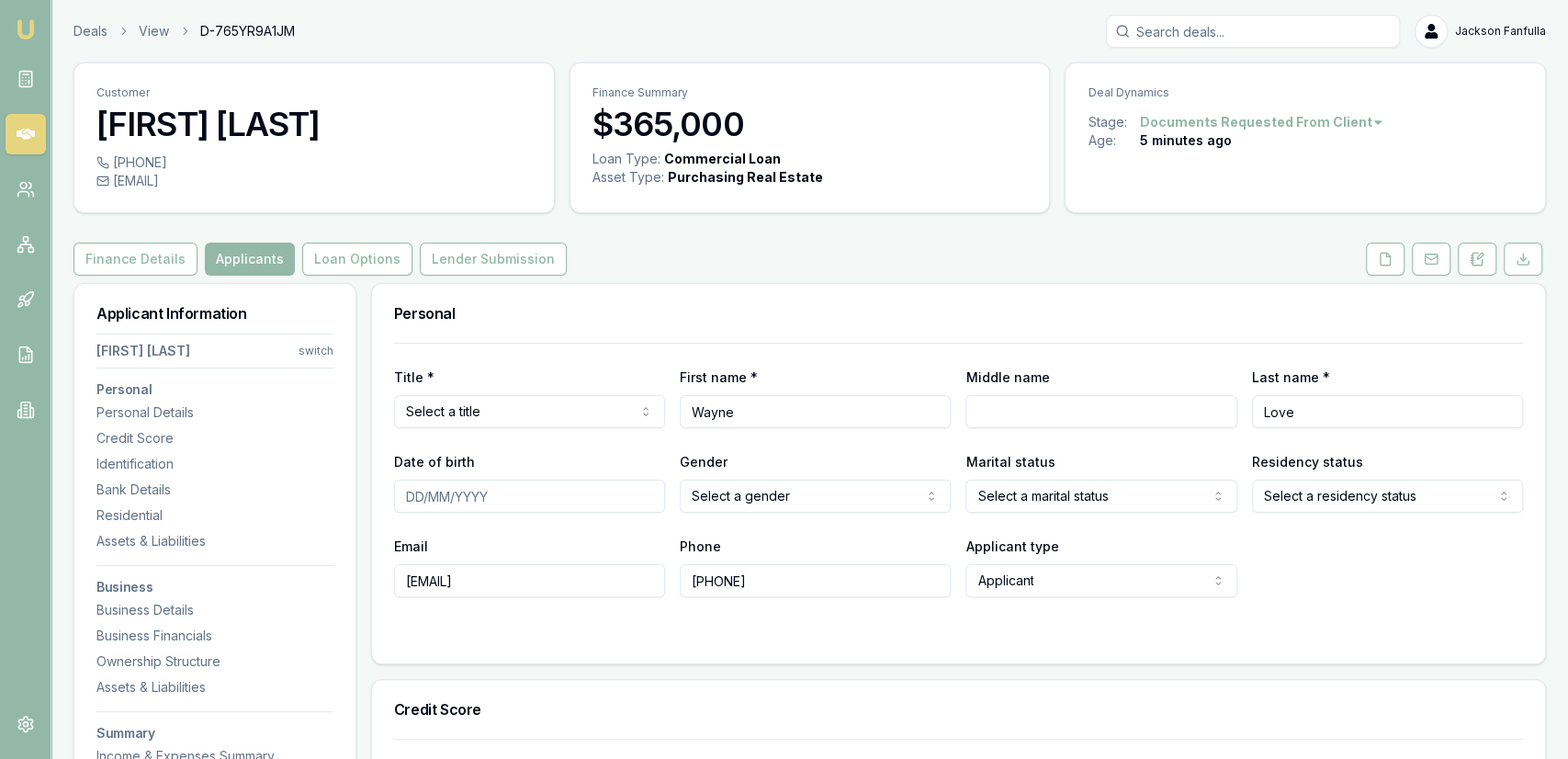 click on "Customer Wayne Love 0429506327 lovepainters@gmail.com Finance Summary $365,000 Loan Type: Commercial Loan Asset Type : Purchasing Real Estate Deal Dynamics Stage: Documents Requested From Client Age: 5 minutes ago Finance Details Applicants Loan Options Lender Submission Applicant Information Wayne Love switch Personal Personal Details Credit Score Identification Bank Details Residential Assets & Liabilities Business Business Details Business Financials Ownership Structure Assets & Liabilities Summary Income & Expenses Summary Assets & Liabilities Summary Personal Title * Select a title Mr Mrs Miss Ms Dr Prof First name * Wayne Middle name  Last name * Love Date of birth Gender  Select a gender Male Female Other Not disclosed Marital status  Select a marital status Single Married De facto Separated Divorced Widowed Residency status  Select a residency status Australian citizen Permanent resident Temporary resident Visa holder Email lovepainters@gmail.com Phone 0429506327 Applicant type  Applicant Applicant SA" at bounding box center [809, 2154] 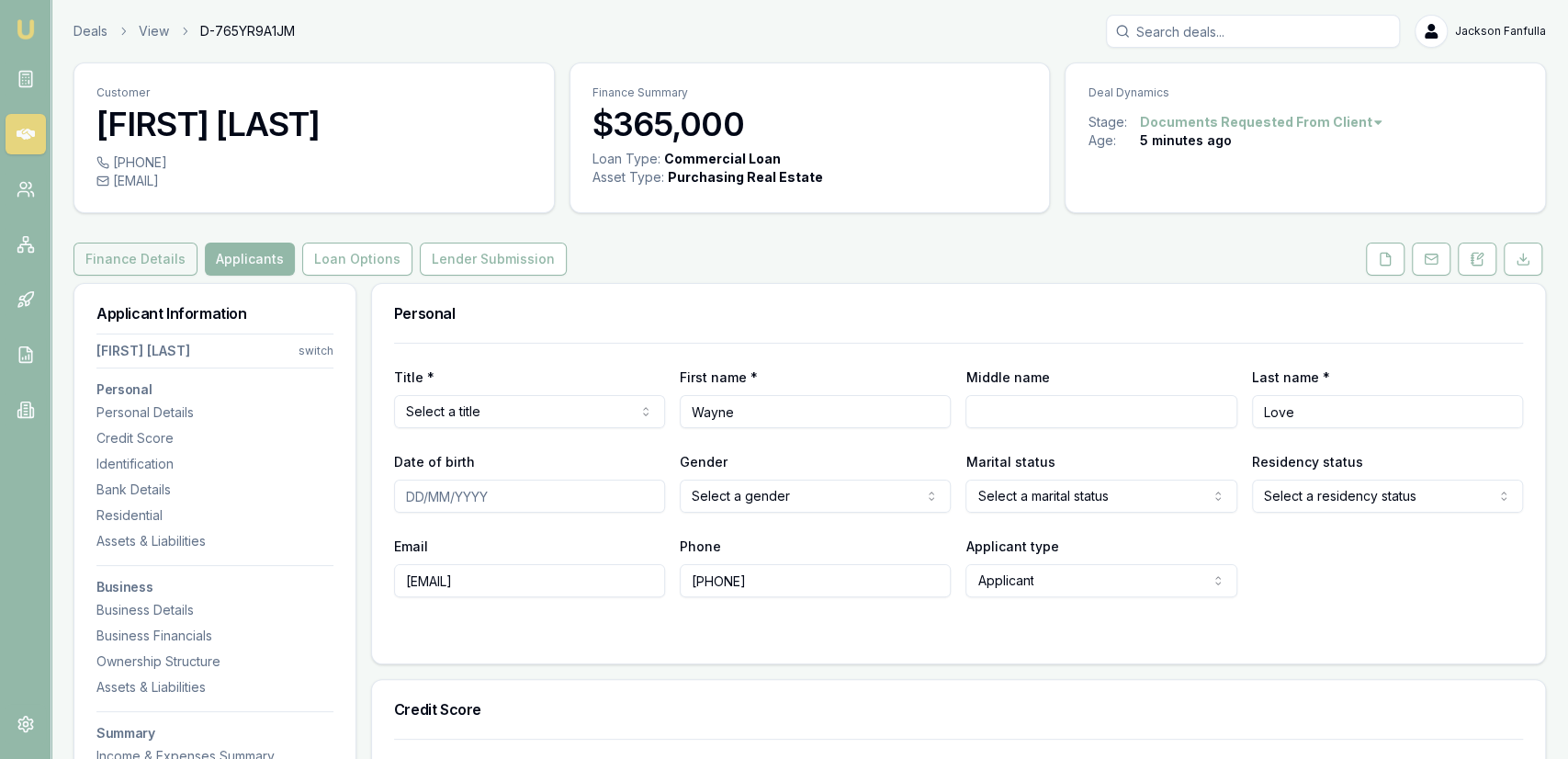 click on "Finance Details" at bounding box center (135, 259) 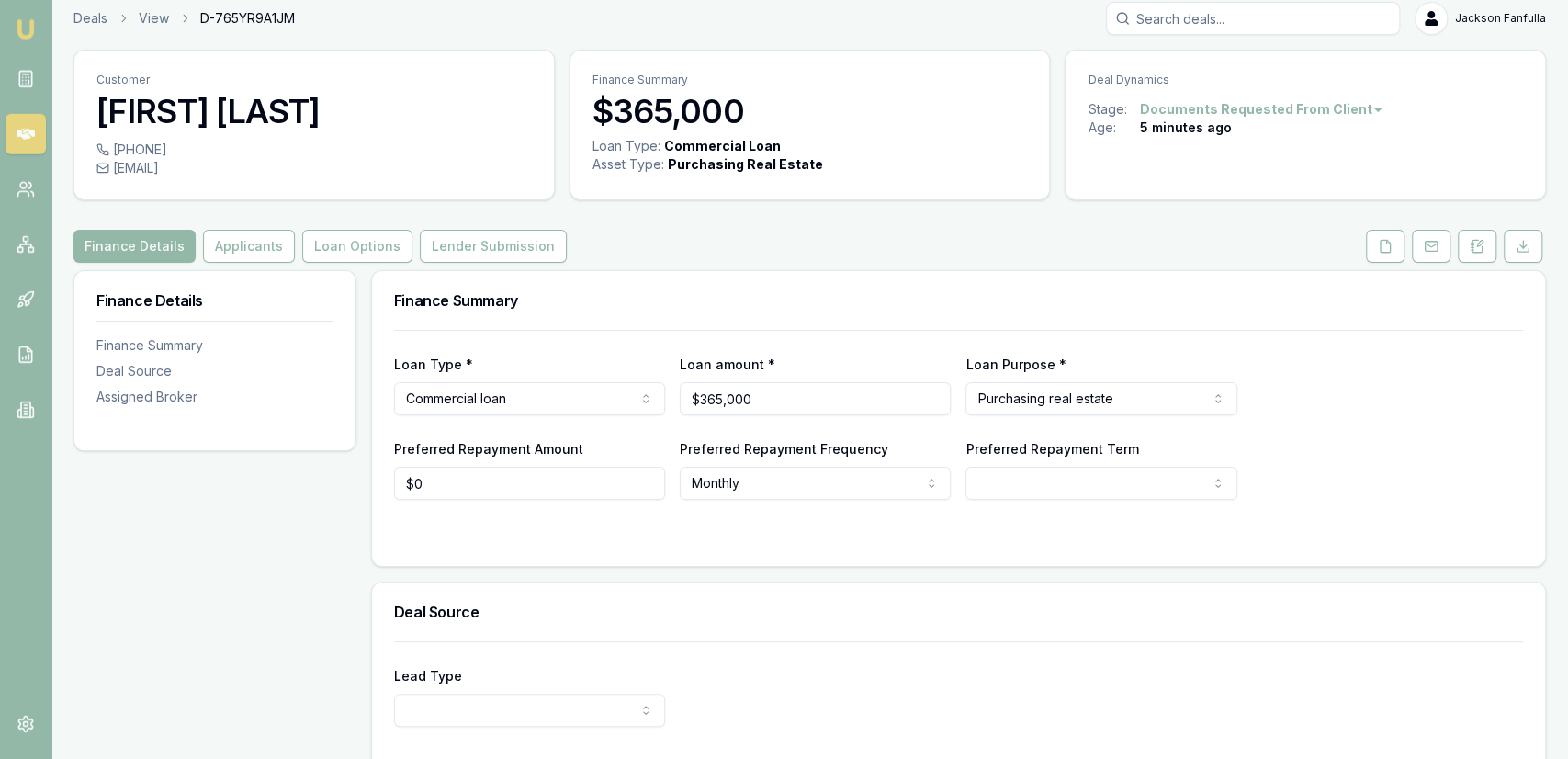 scroll, scrollTop: 0, scrollLeft: 0, axis: both 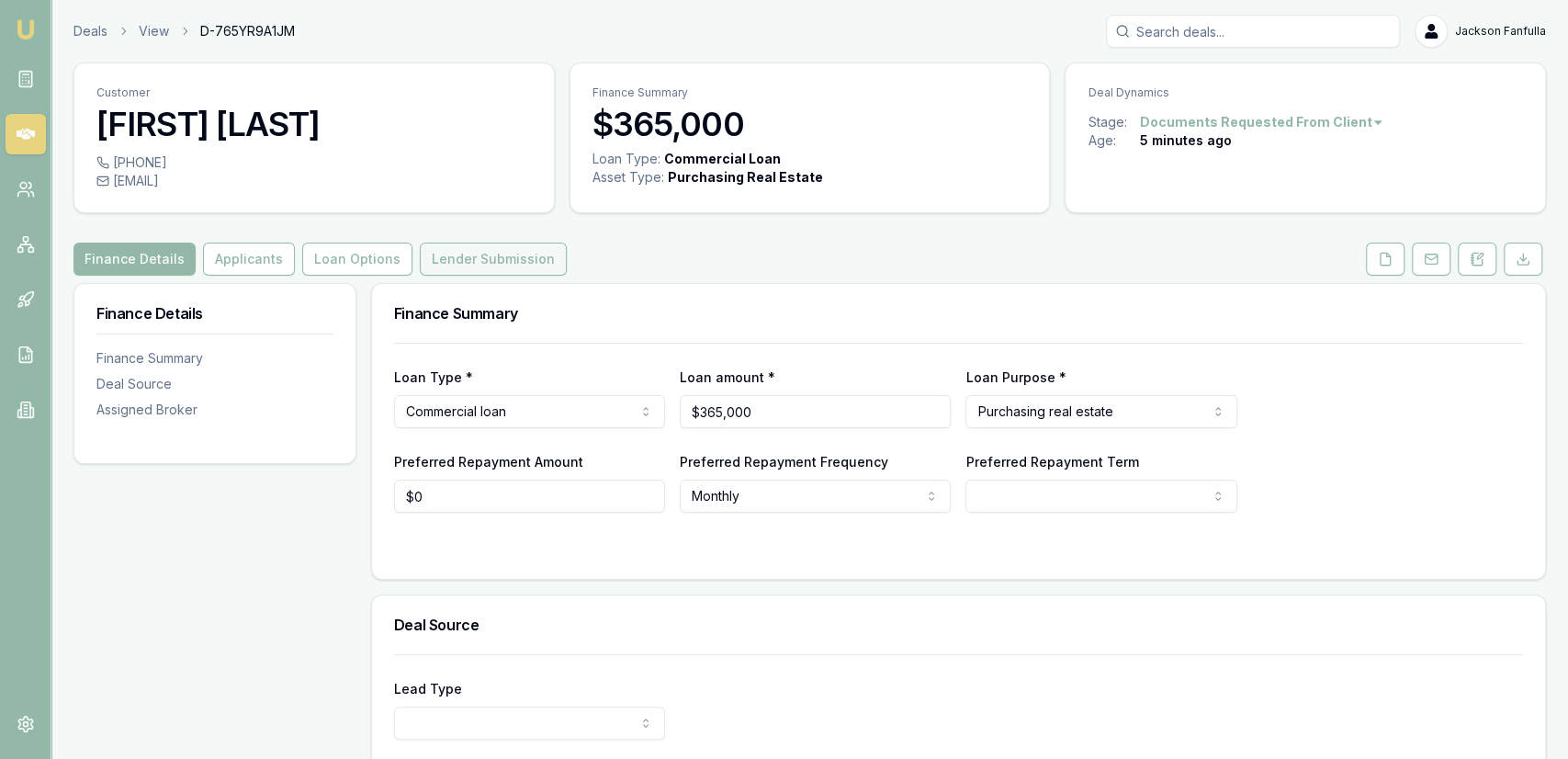 click on "Lender Submission" at bounding box center (493, 259) 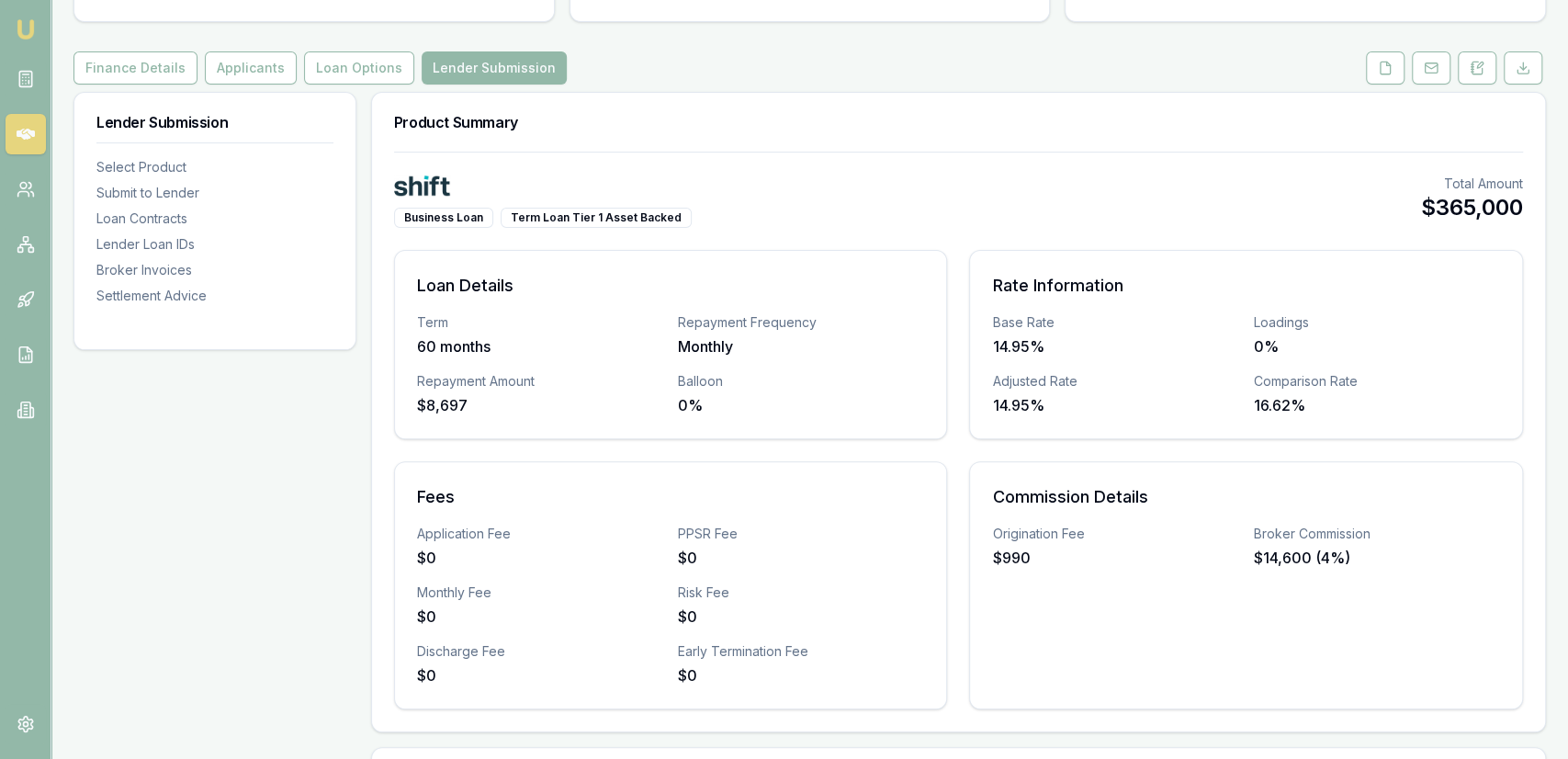 scroll, scrollTop: 0, scrollLeft: 0, axis: both 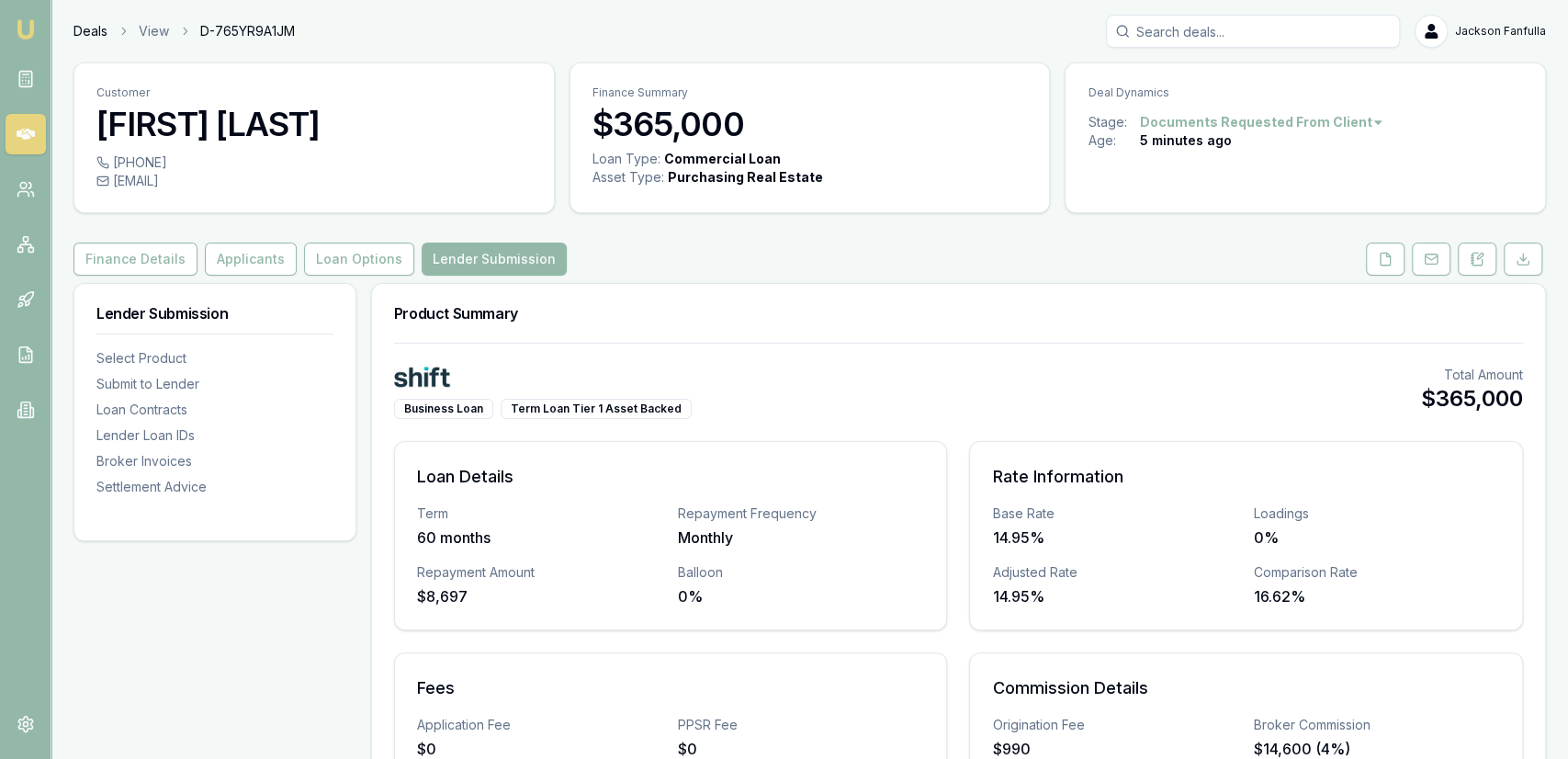 click on "Deals" at bounding box center (90, 31) 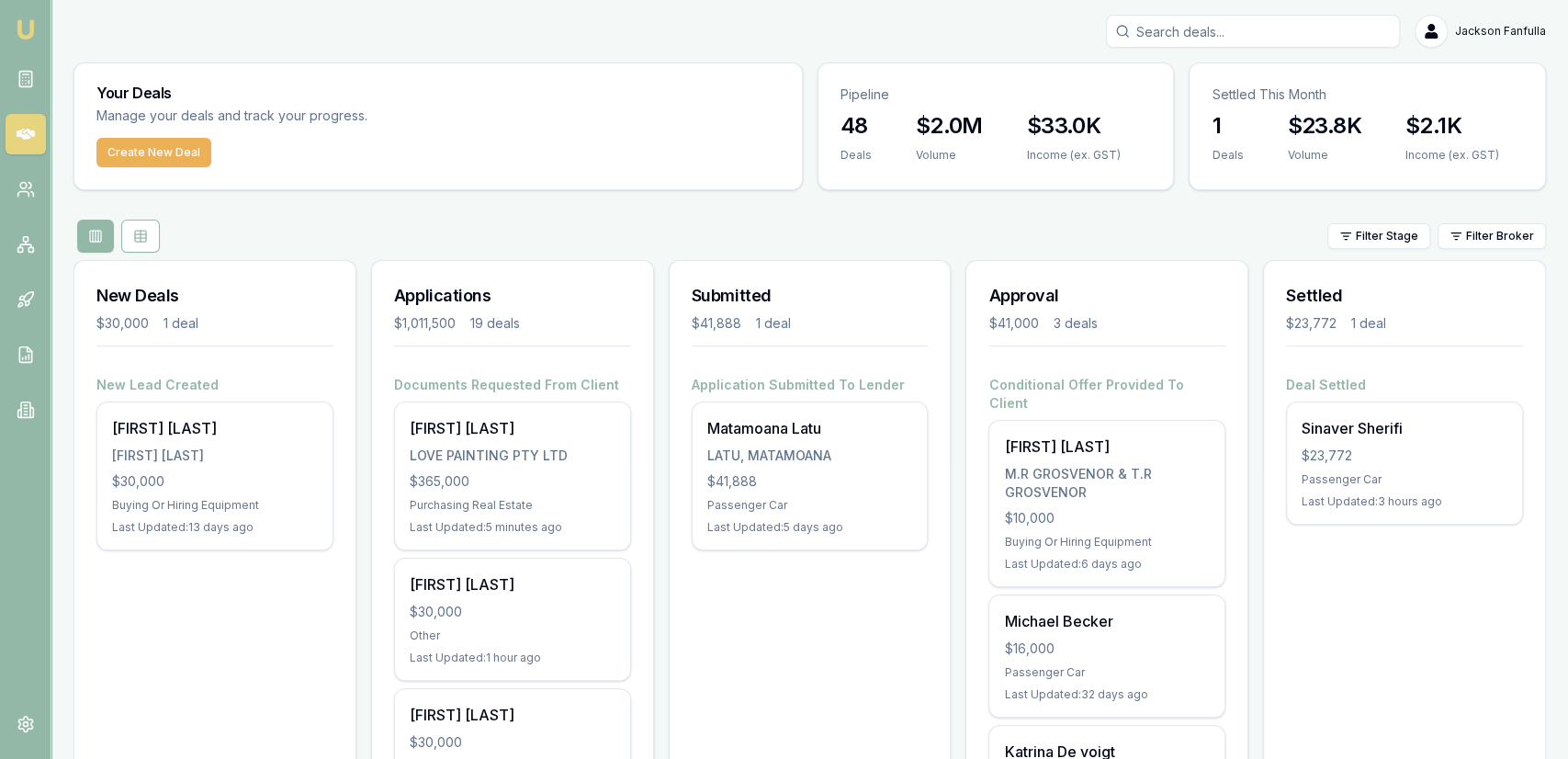 click on "Your Deals Manage your deals and track your progress. Create New Deal Pipeline 48 Deals $2.0M Volume $33.0K Income (ex. GST) Settled This Month 1 Deals $23.8K Volume $2.1K Income (ex. GST) Filter Stage Filter Broker New Deals $30,000 1   deal New Lead Created Kumar Gurung Kumar Gurung $30,000 Buying Or Hiring Equipment Last Updated:  13 days ago Applications $1,011,500 19   deals Documents Requested From Client Wayne Love LOVE PAINTING PTY LTD  $365,000 Purchasing Real Estate Last Updated:  5 minutes ago Chris Lenthall $30,000 Other Last Updated:  1 hour ago Joel Myers $30,000 Other Last Updated:  4 days ago Osmund Kairae $30,000 Other Last Updated:  4 days ago Nate Reid $30,000 Other Last Updated:  4 days ago Tyler  Wright $30,000 Other Last Updated:  4 days ago Tawanda  Chisvo $30,000 Other Last Updated:  7 days ago Seth Renton $30,000 Other Last Updated:  7 days ago Kane Newlands $30,000 Other Last Updated:  11 days ago Robert Ferguson $15,500 Other Last Updated:  12 days ago Jacob Storey $30,000 $30,000 1" at bounding box center (809, 1580) 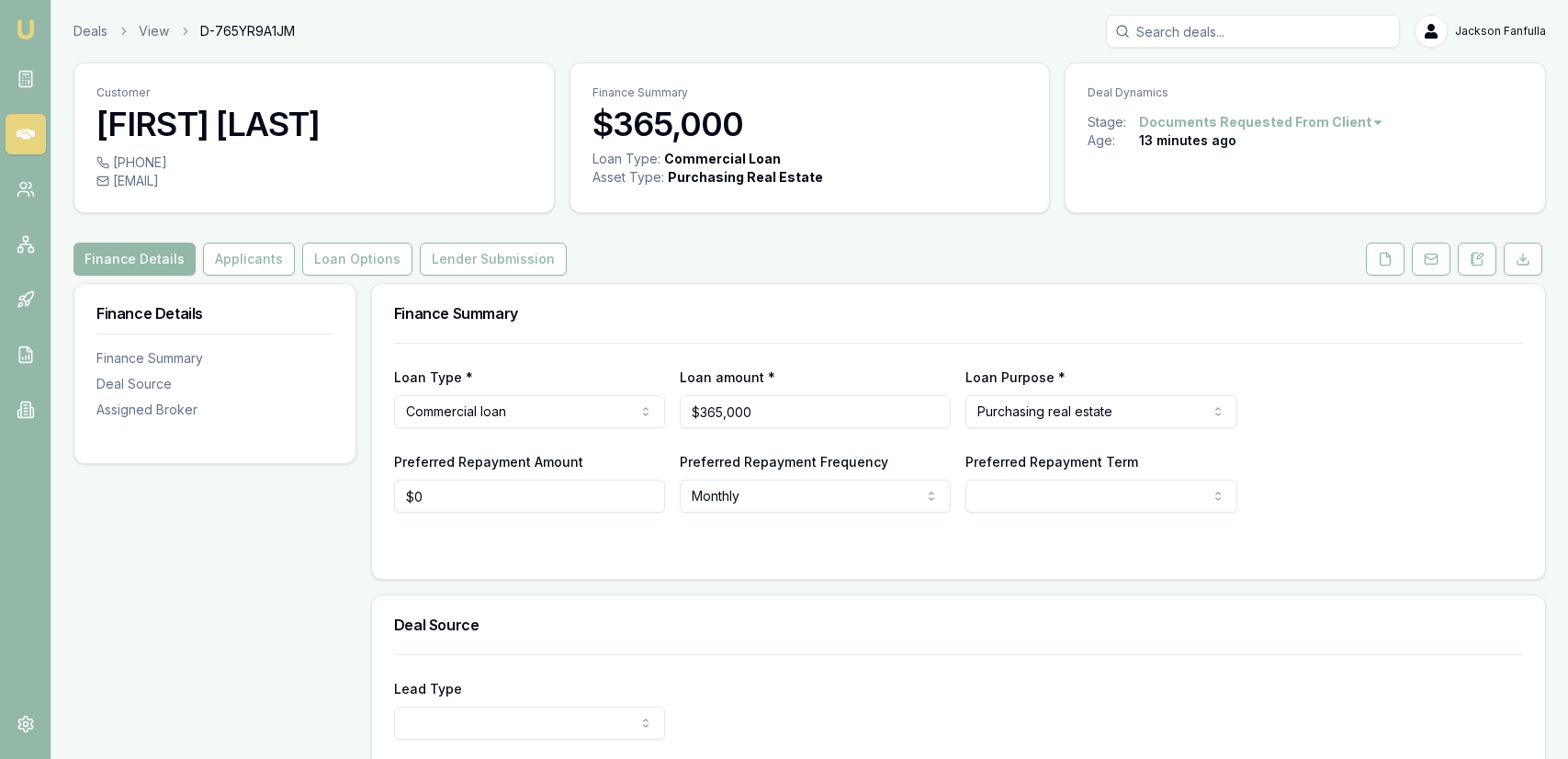 scroll, scrollTop: 0, scrollLeft: 0, axis: both 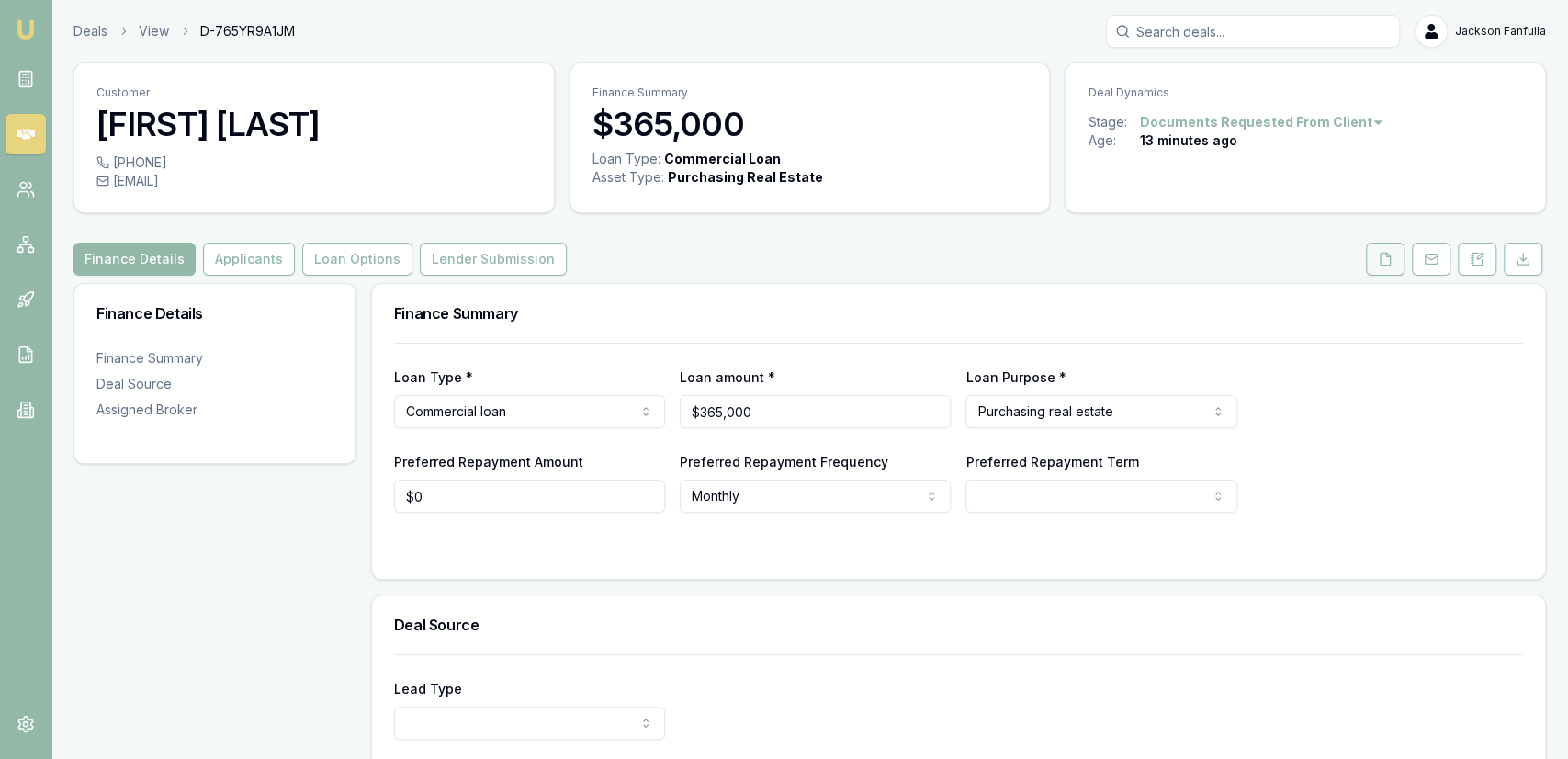 click 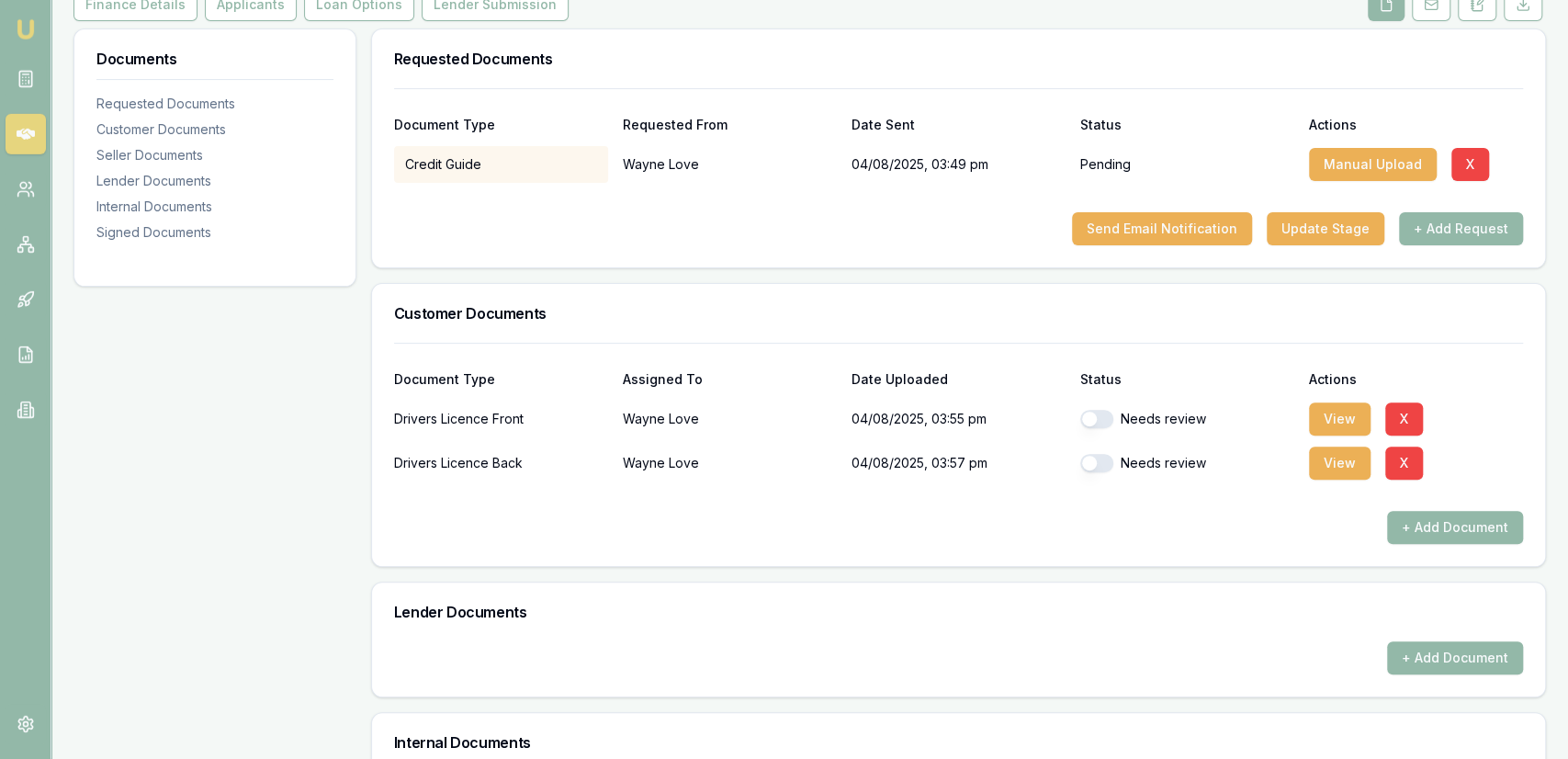 scroll, scrollTop: 287, scrollLeft: 0, axis: vertical 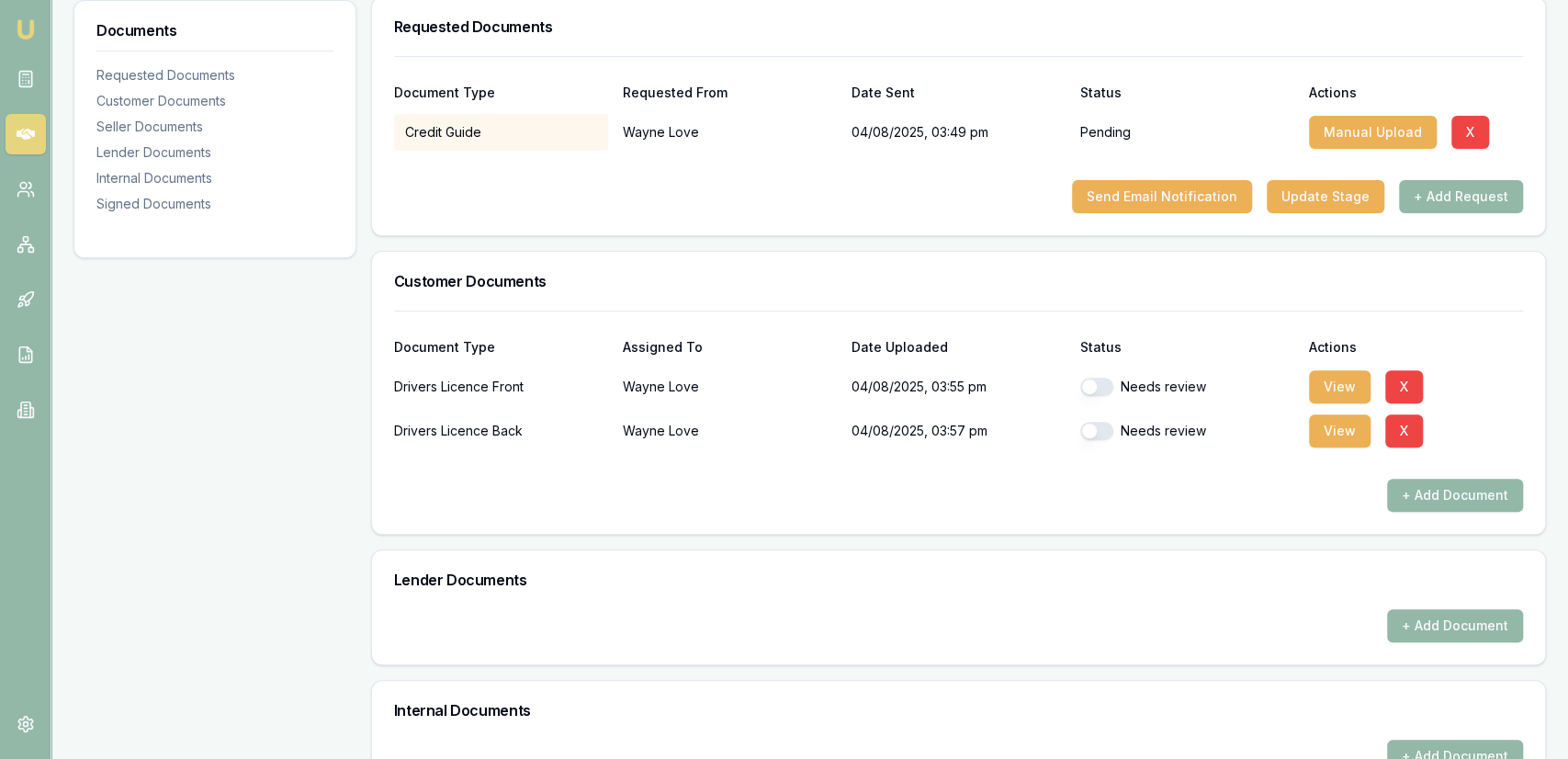 click at bounding box center (1097, 387) 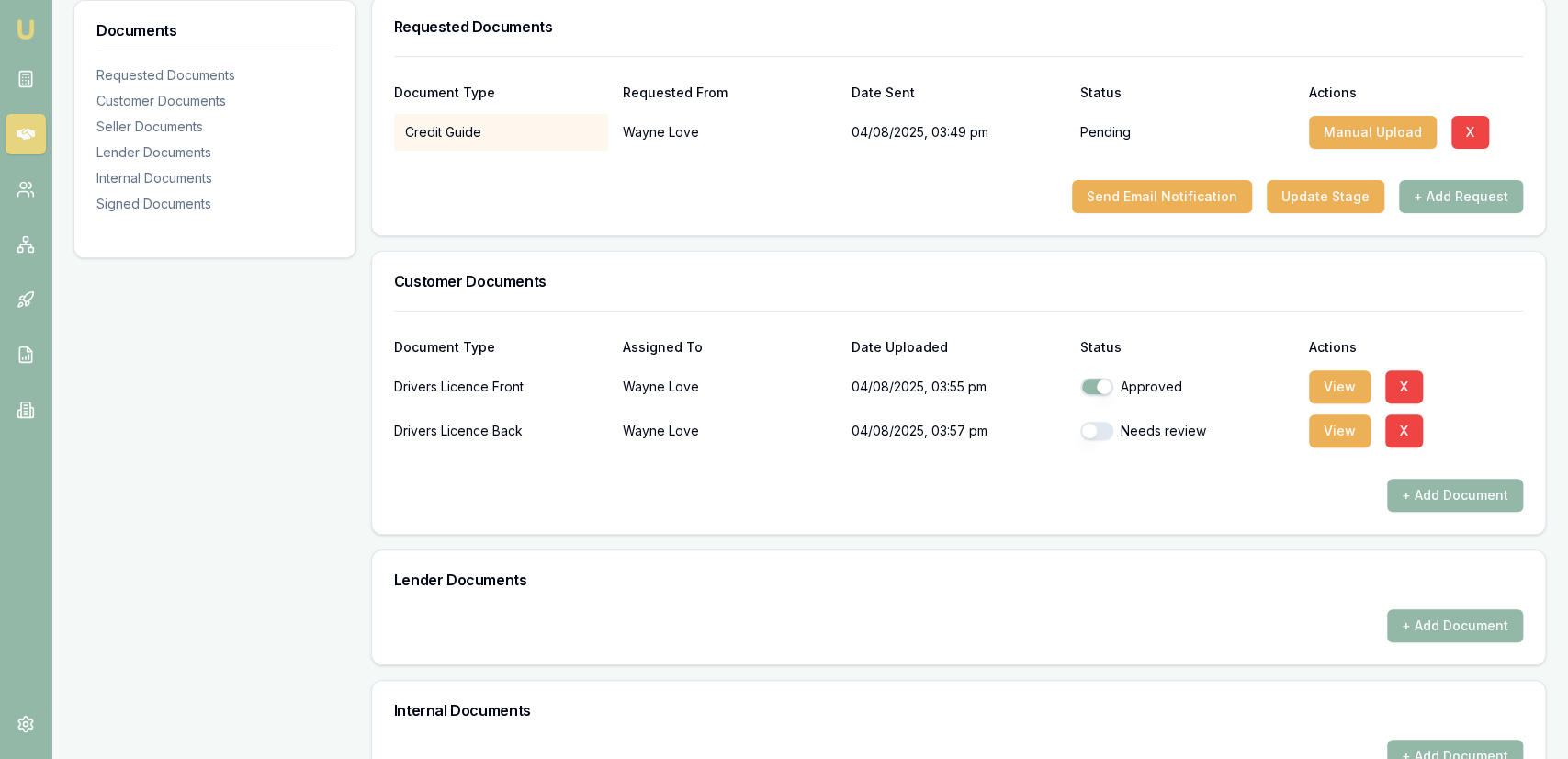 click on "Needs review" at bounding box center [1187, 431] 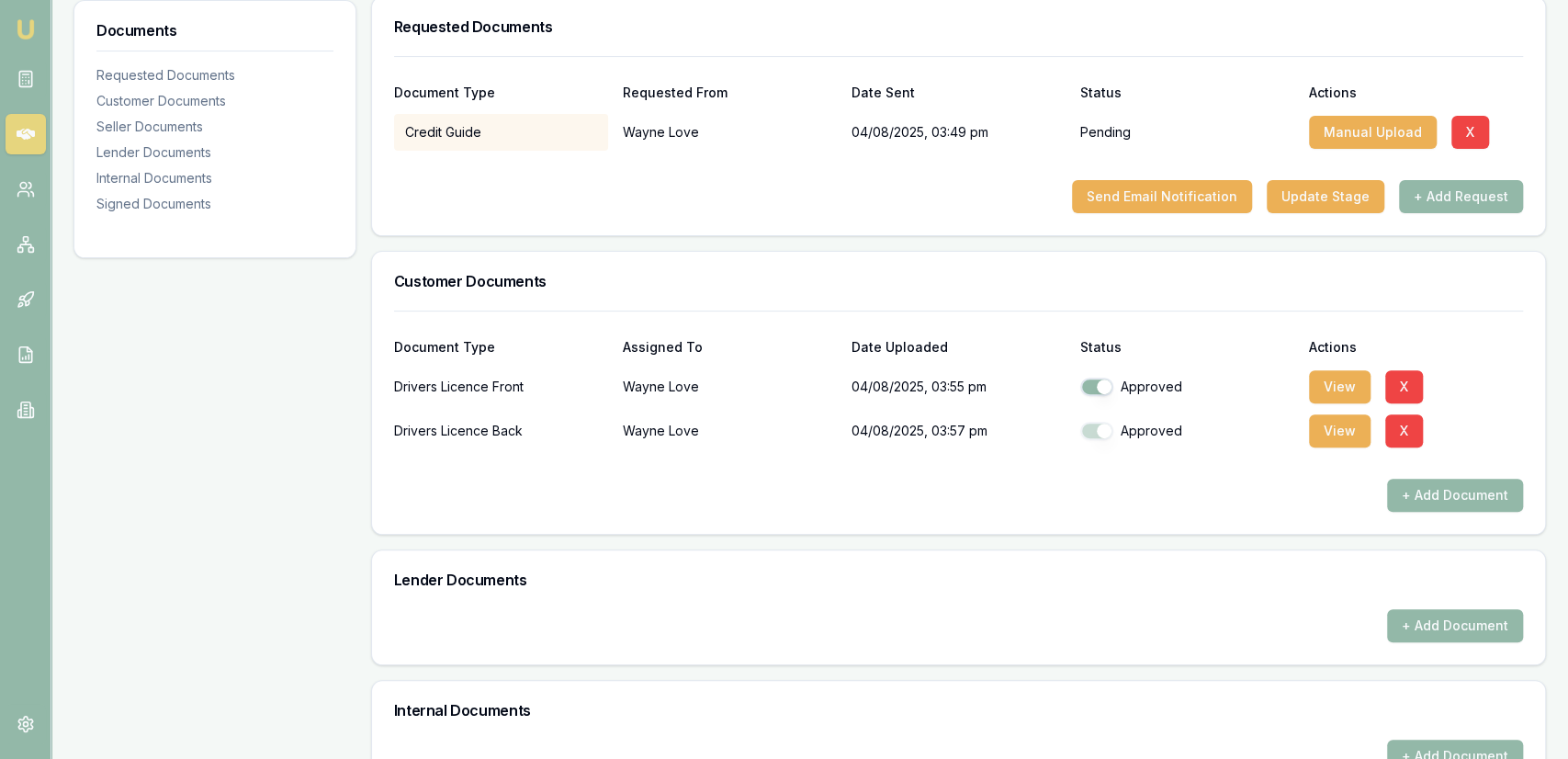 scroll, scrollTop: 589, scrollLeft: 0, axis: vertical 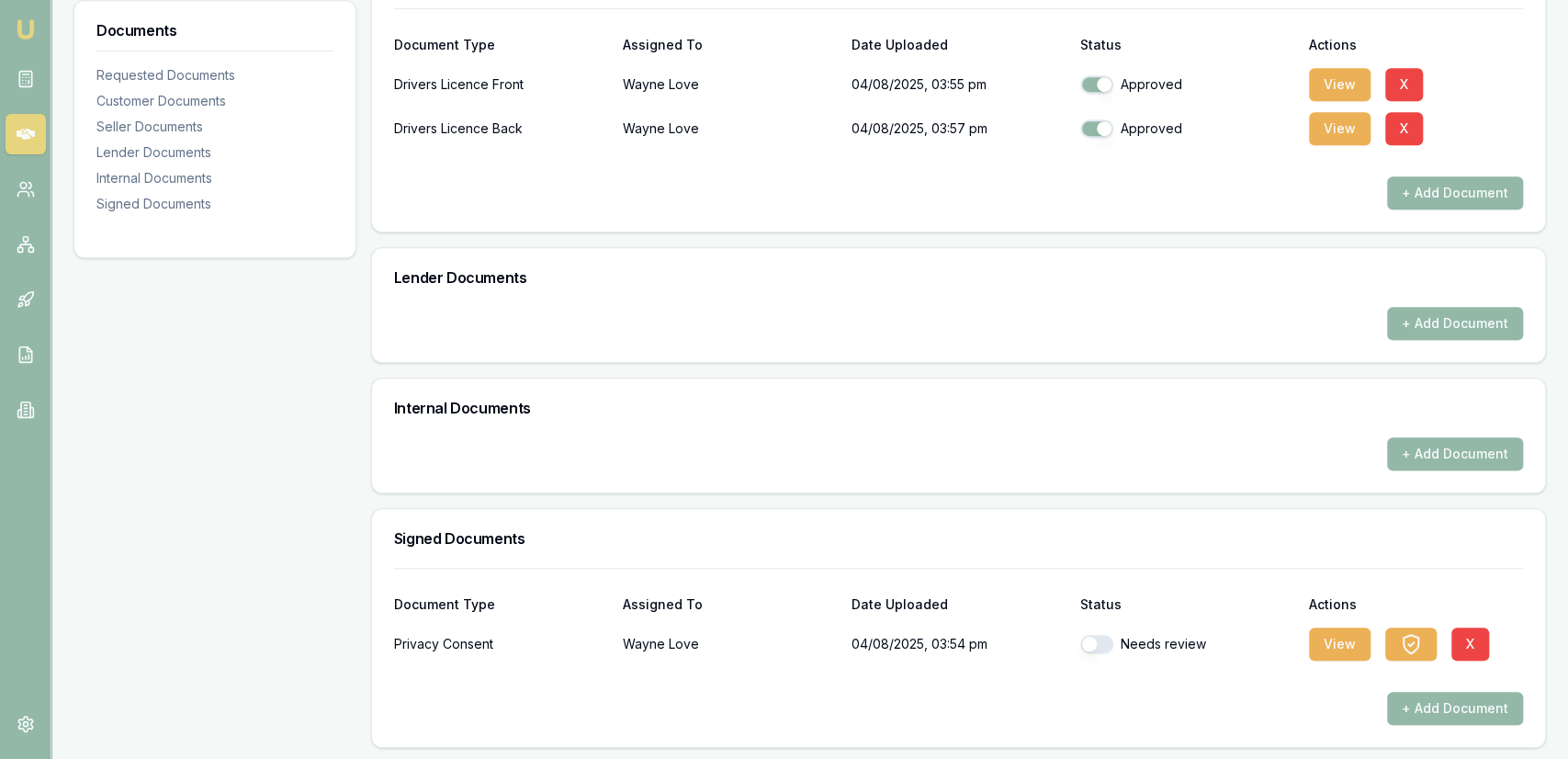 click on "Needs review" at bounding box center [1187, 644] 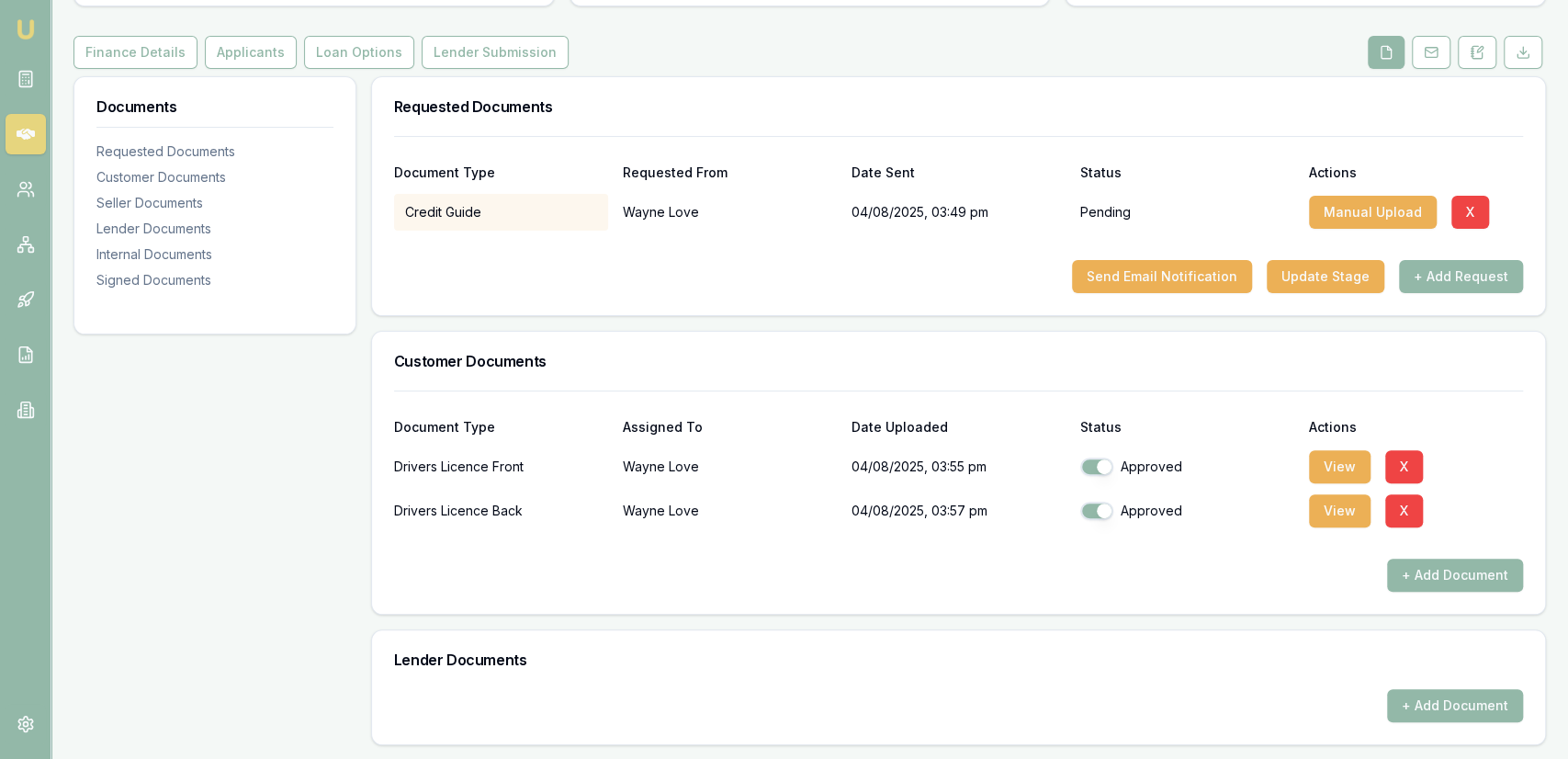 scroll, scrollTop: 589, scrollLeft: 0, axis: vertical 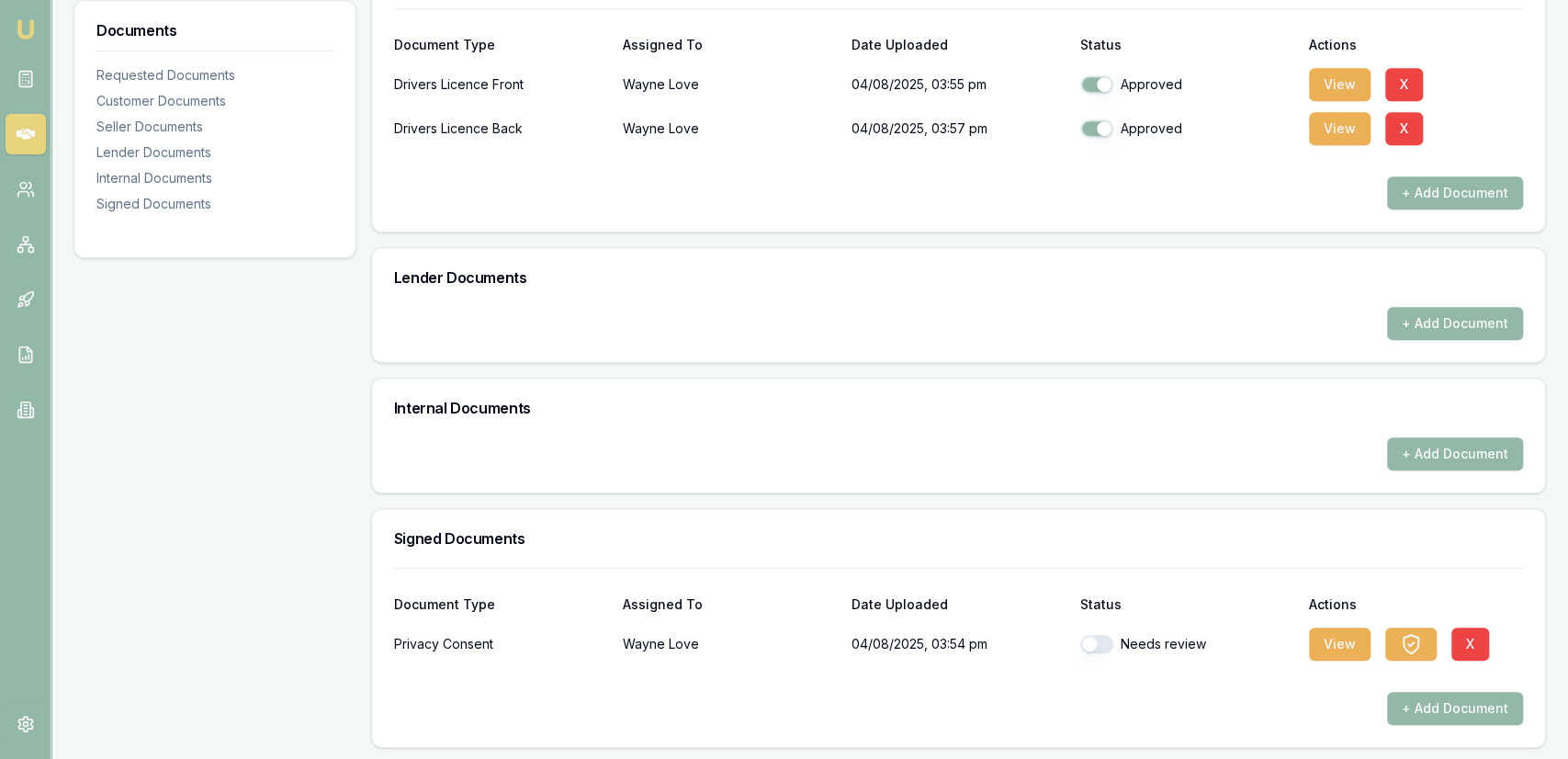 click at bounding box center [1097, 644] 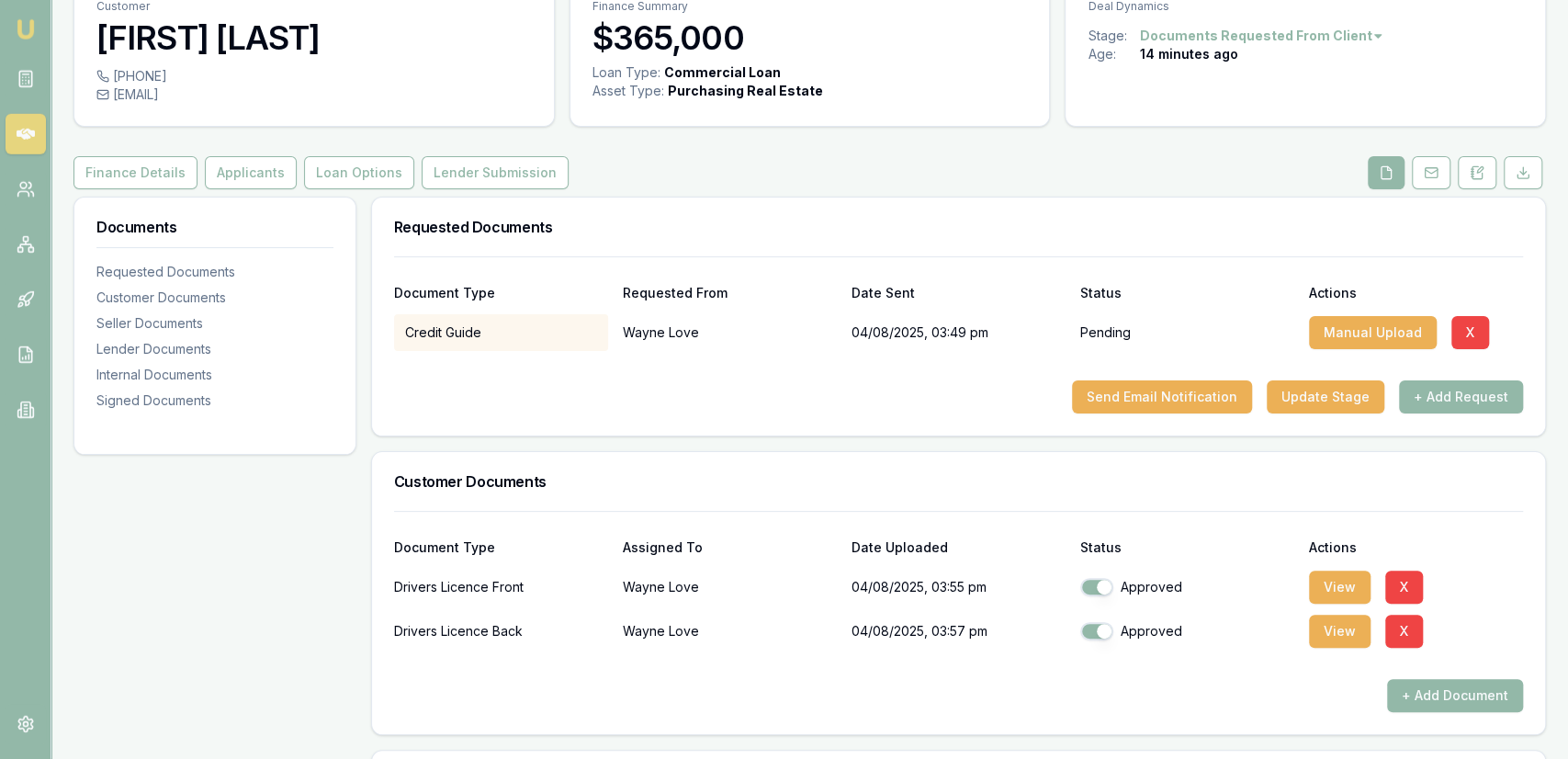 scroll, scrollTop: 0, scrollLeft: 0, axis: both 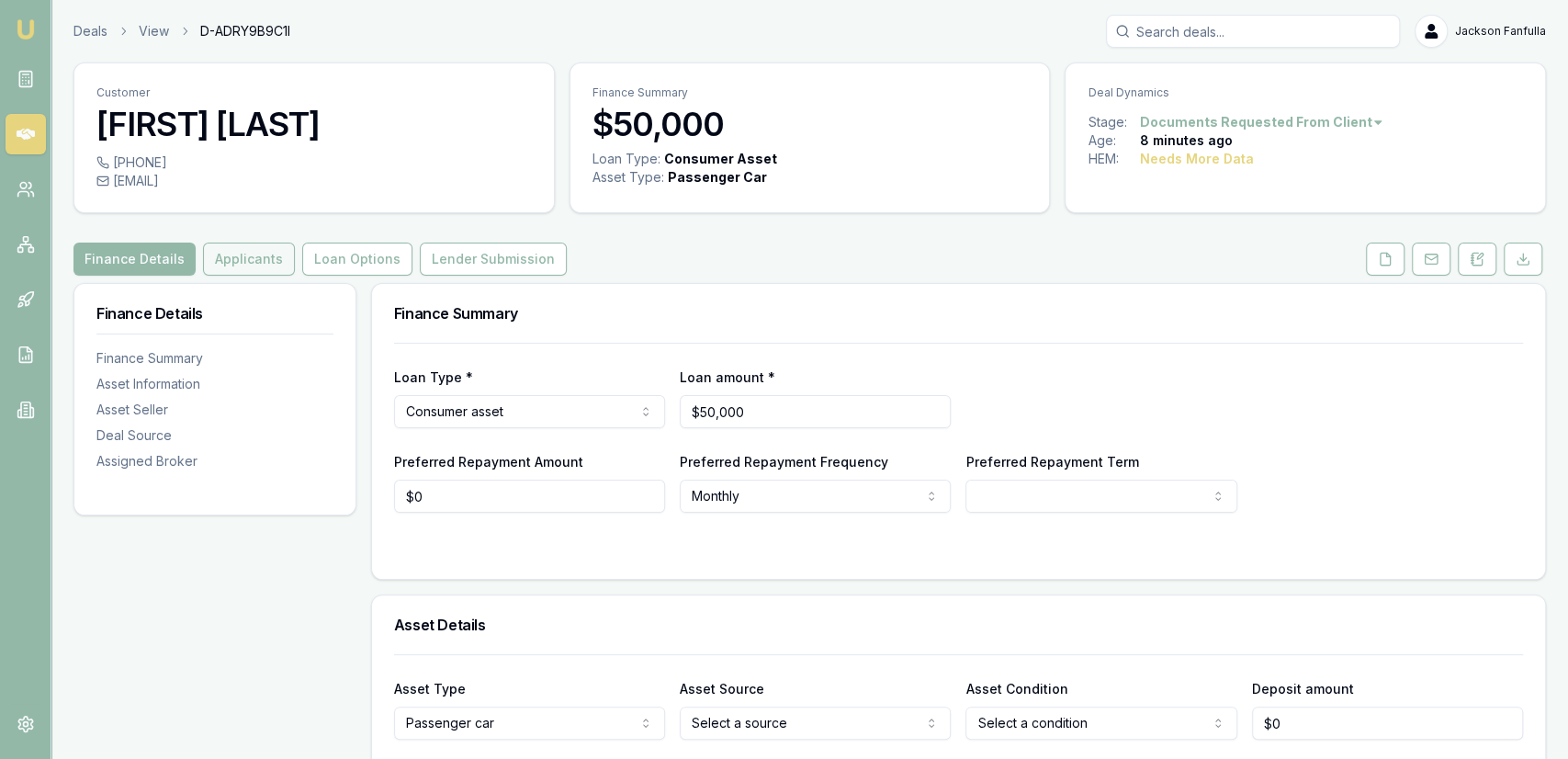 click on "Applicants" at bounding box center [249, 259] 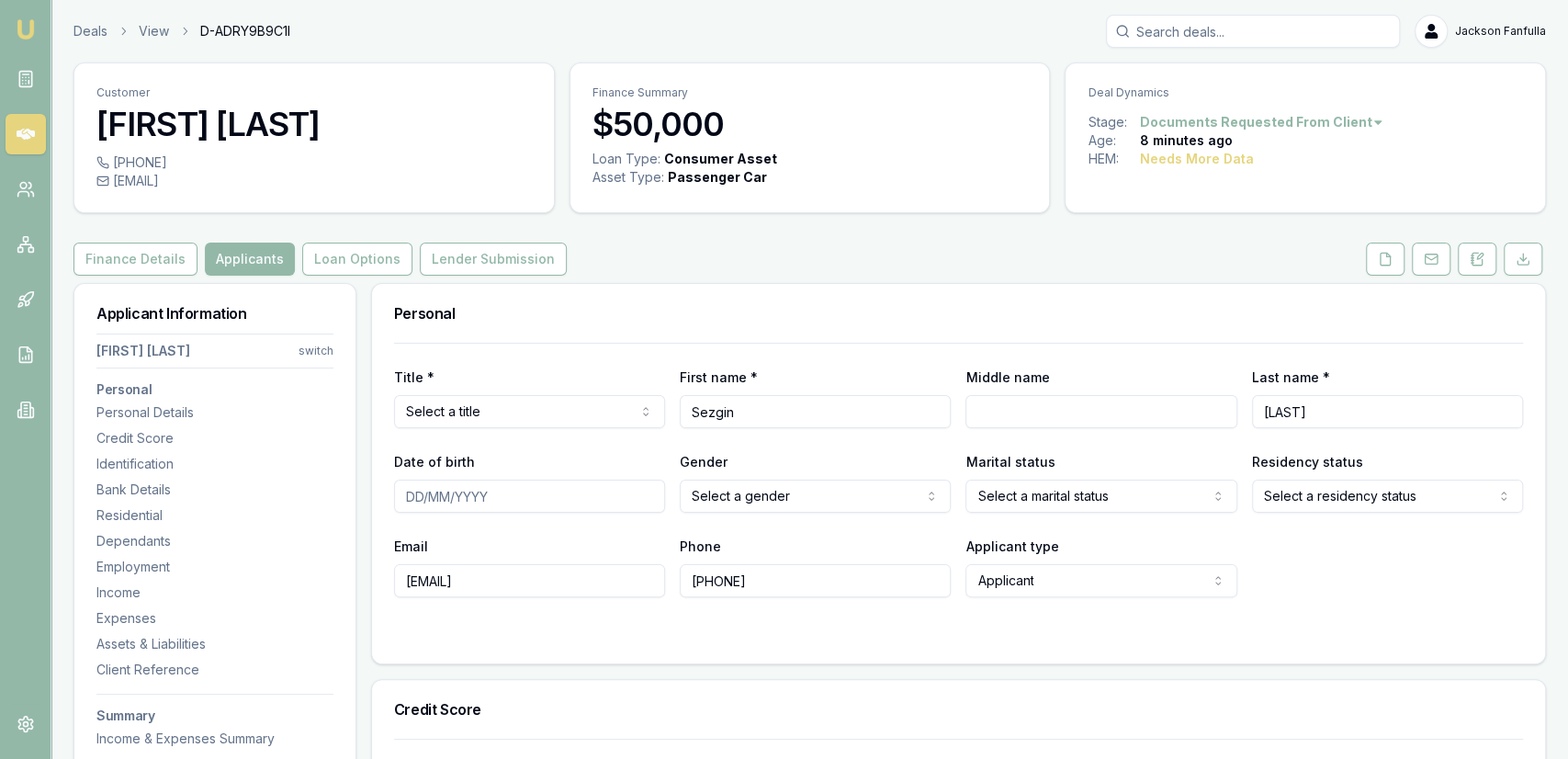 click on "[EMAIL]" at bounding box center [529, 581] 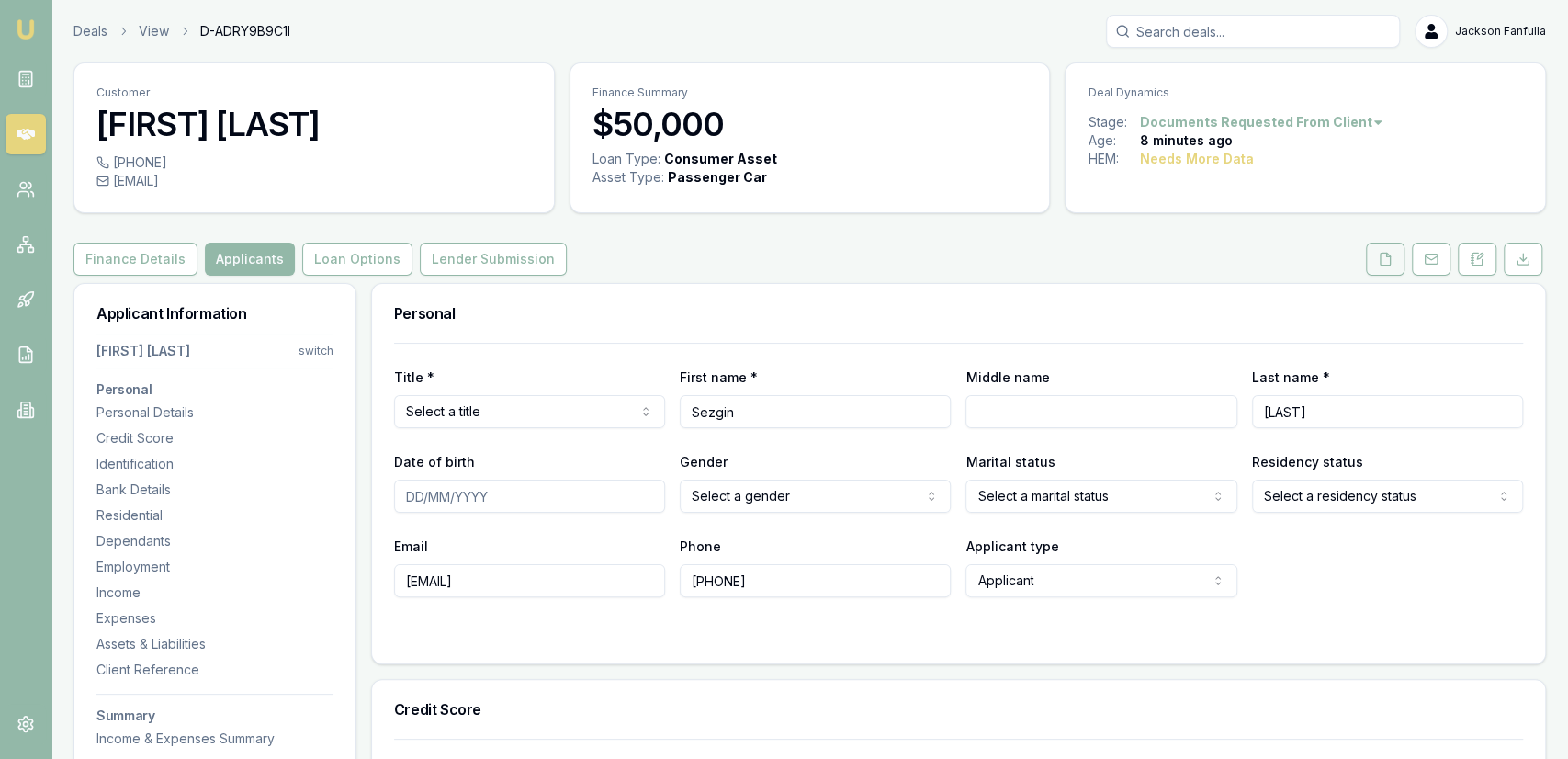click at bounding box center [1385, 259] 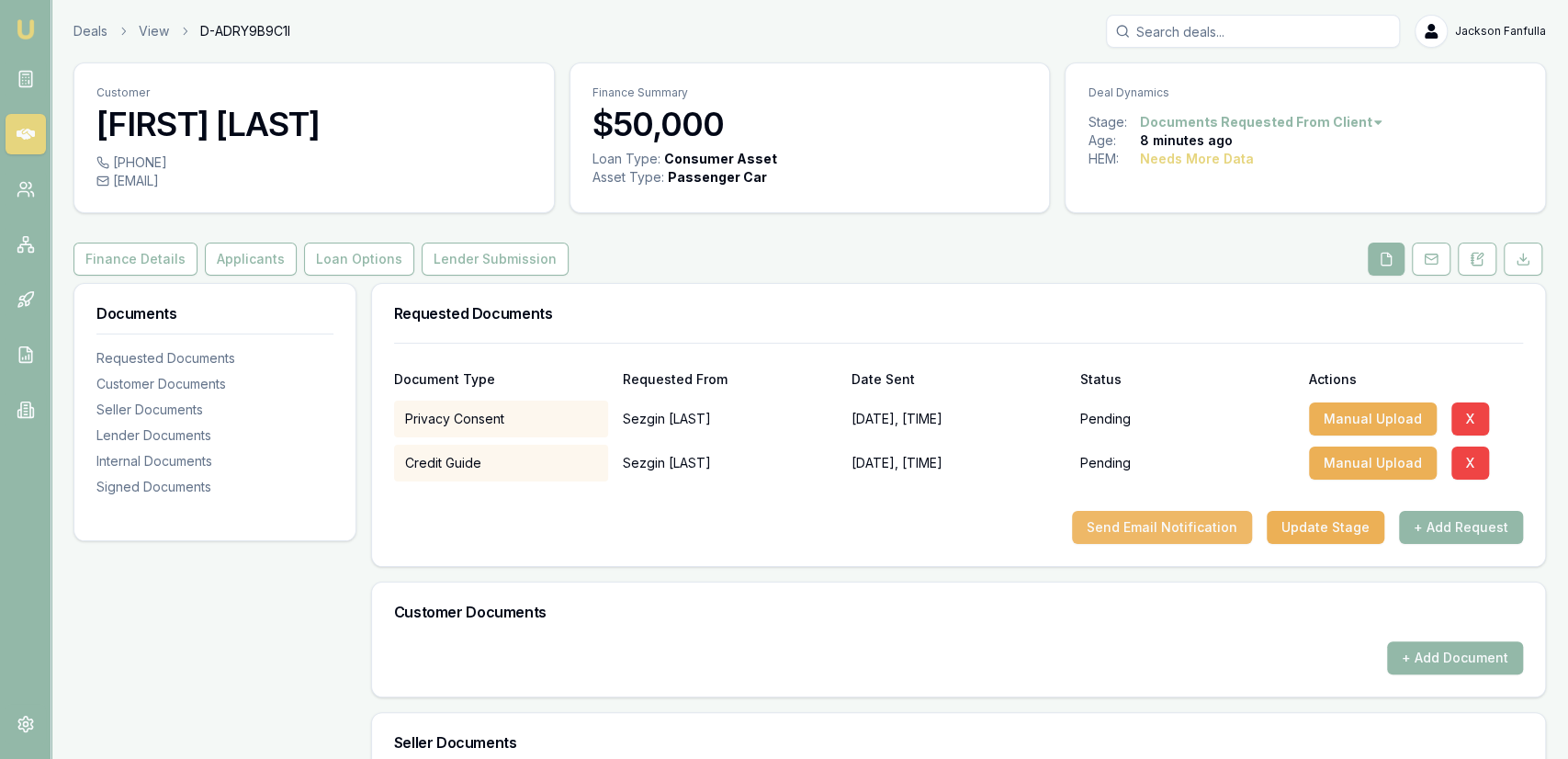 click on "Send Email Notification" at bounding box center (1162, 527) 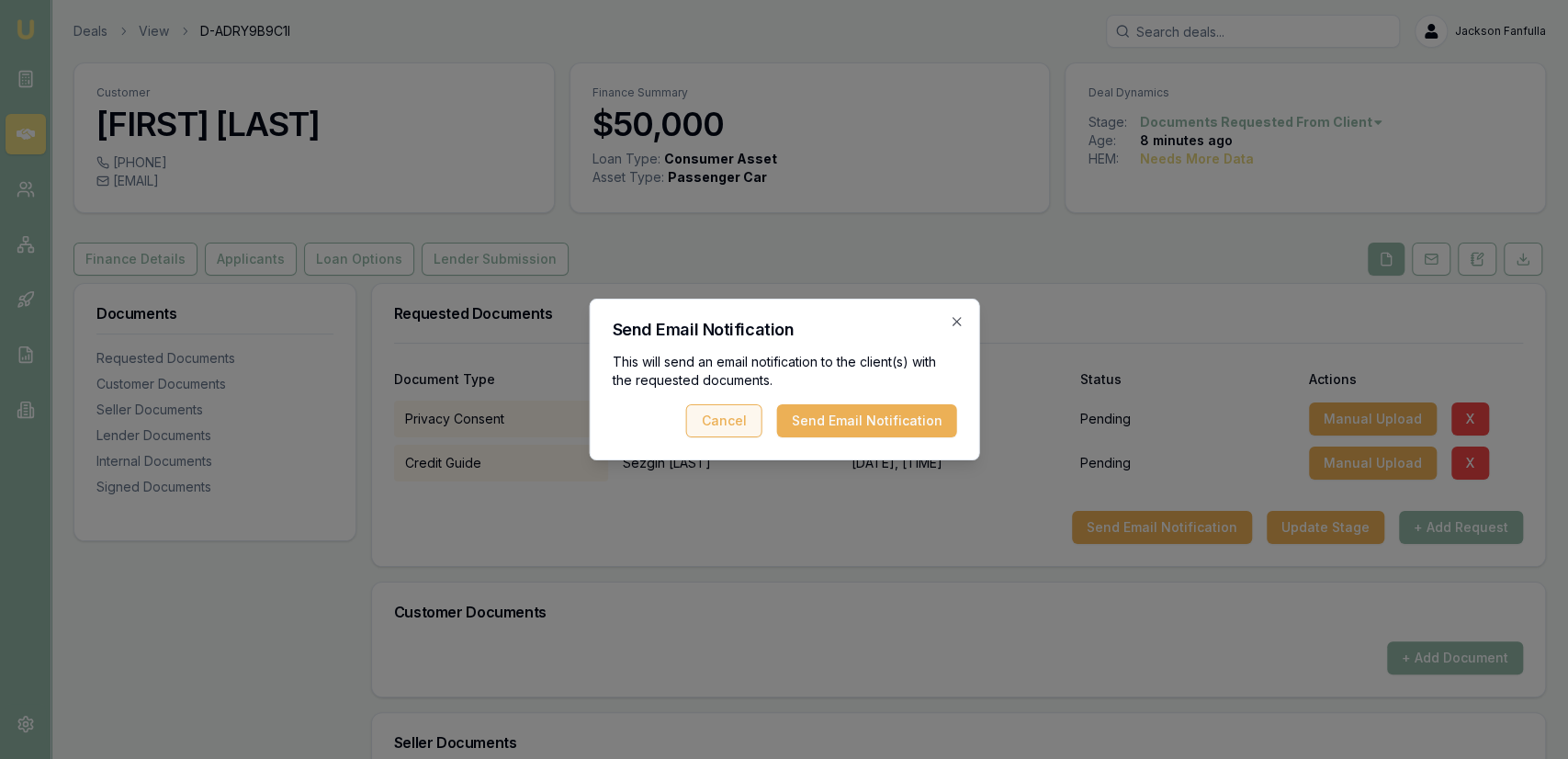 click on "Send Email Notification" at bounding box center [866, 421] 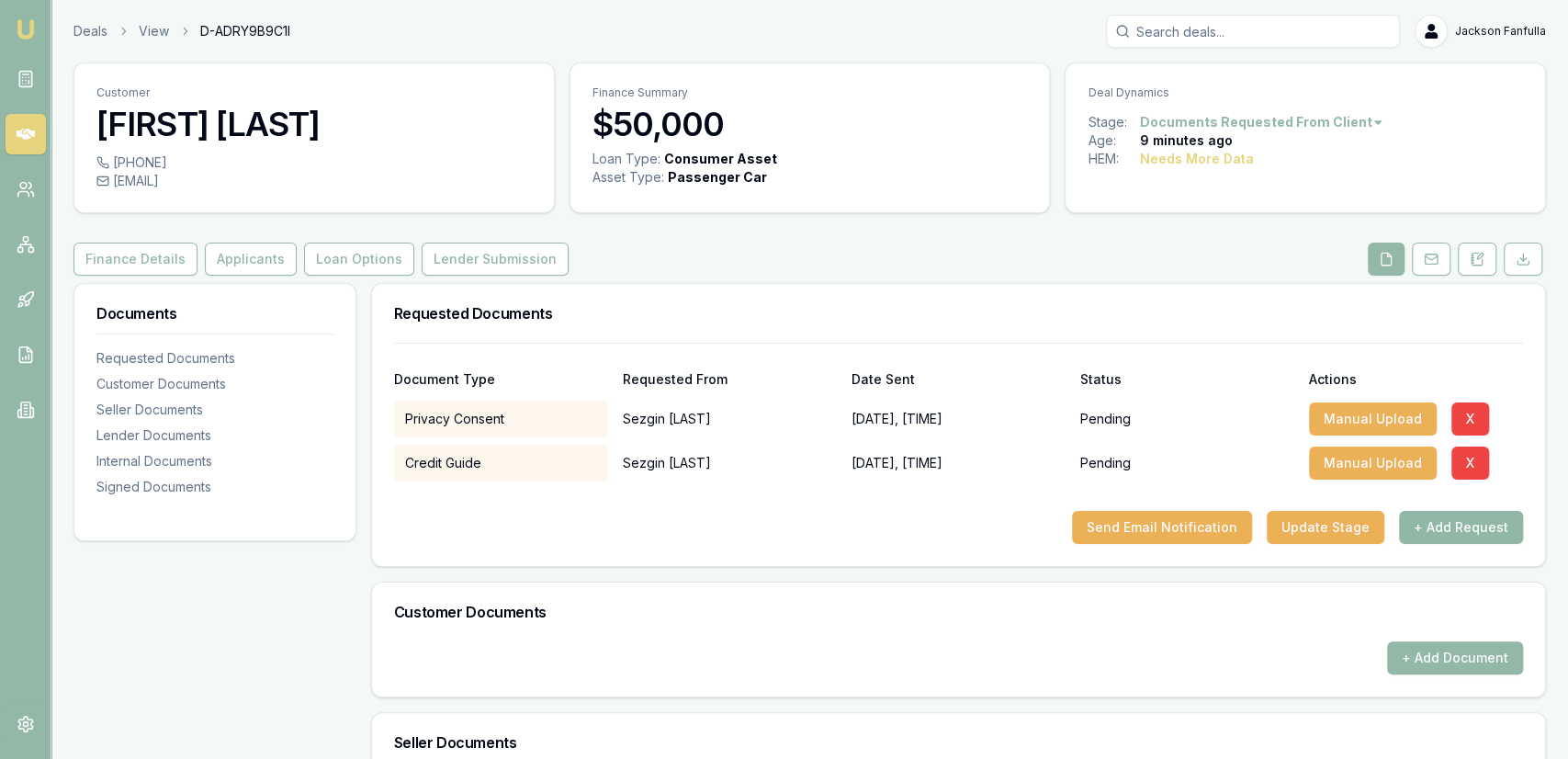 click on "+ Add Request" at bounding box center [1461, 527] 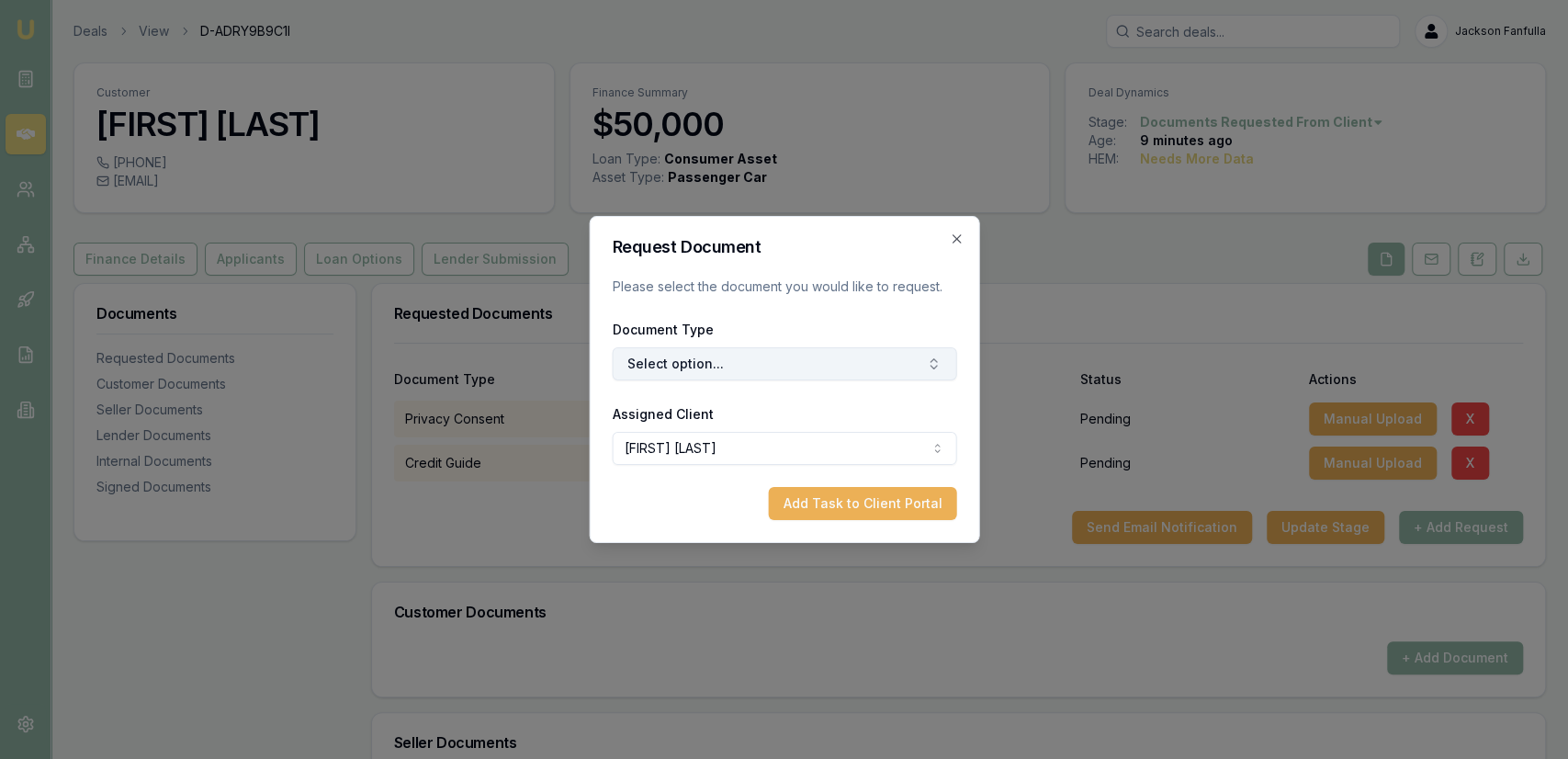 drag, startPoint x: 695, startPoint y: 381, endPoint x: 686, endPoint y: 378, distance: 9.486833 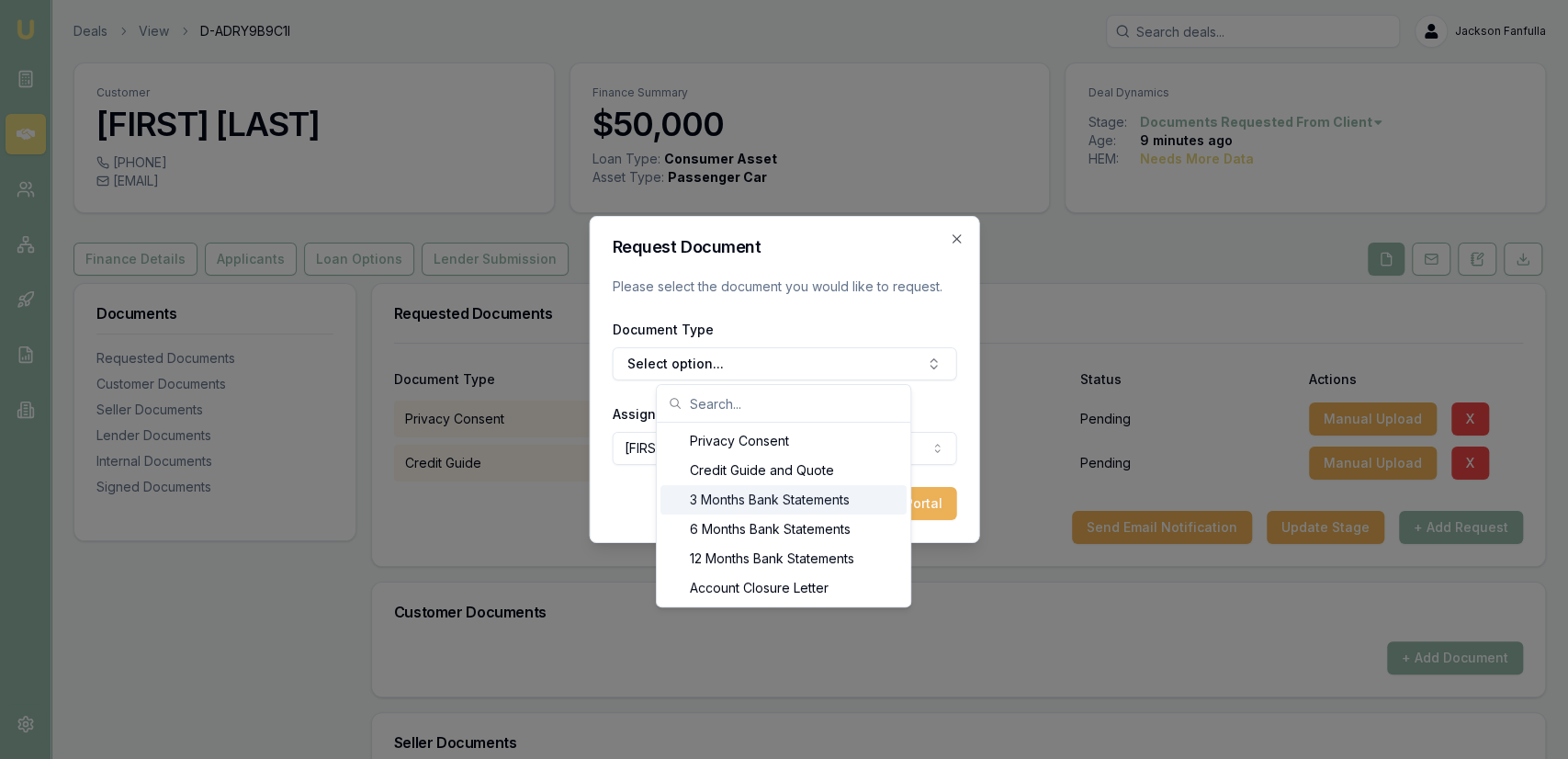click on "3 Months Bank Statements" at bounding box center [784, 500] 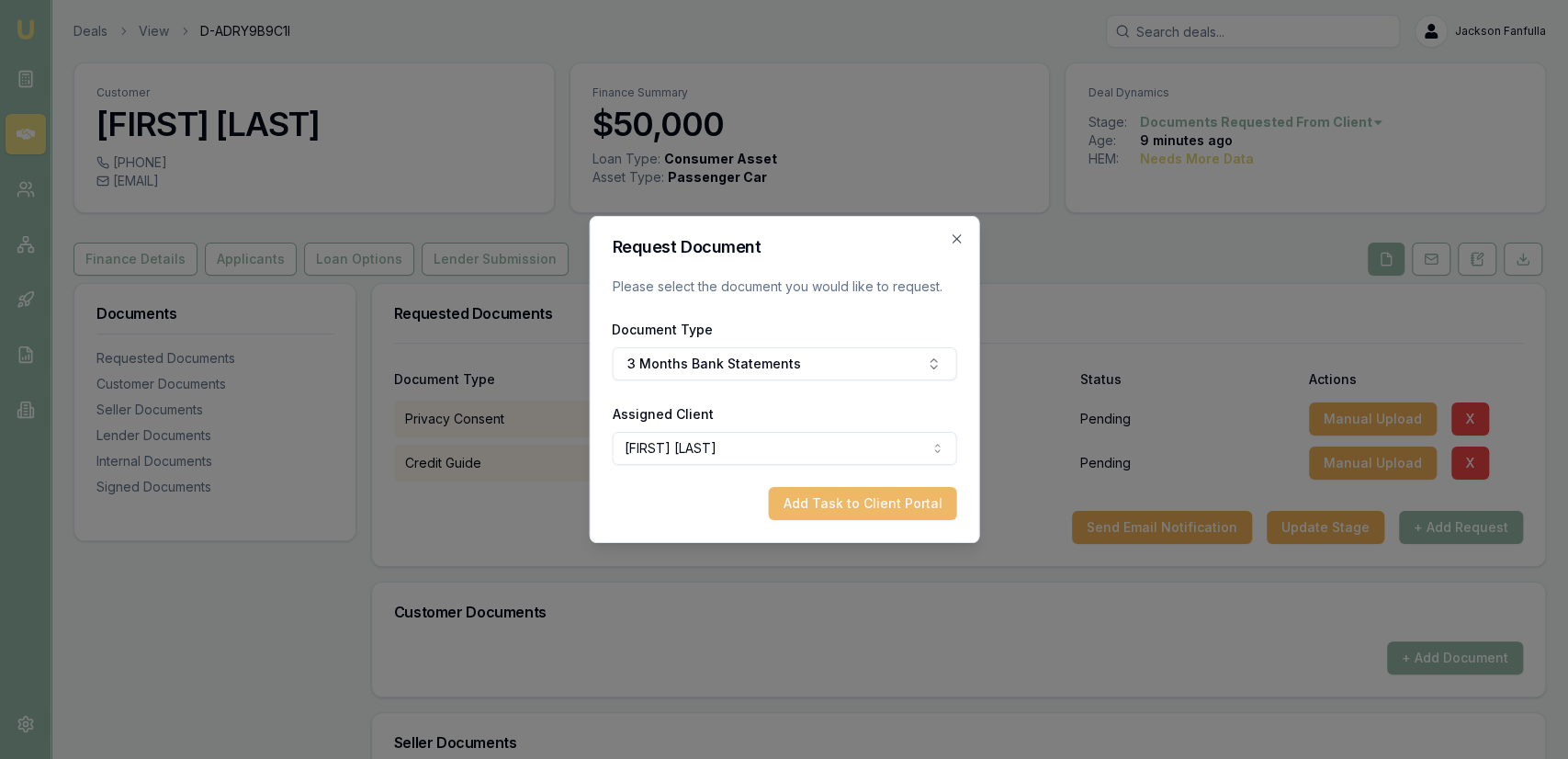click on "Add Task to Client Portal" at bounding box center [862, 504] 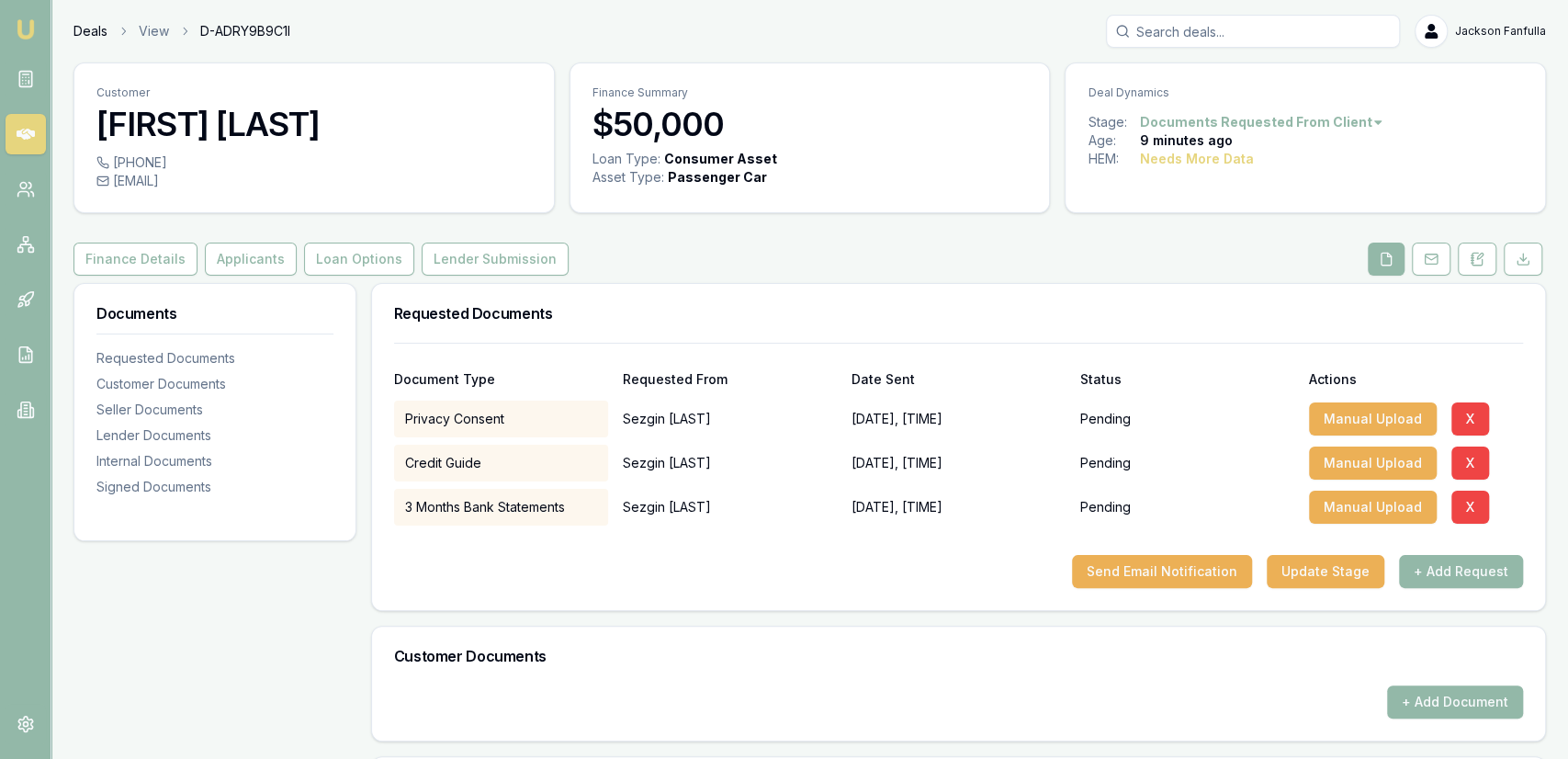 click on "Deals" at bounding box center [90, 31] 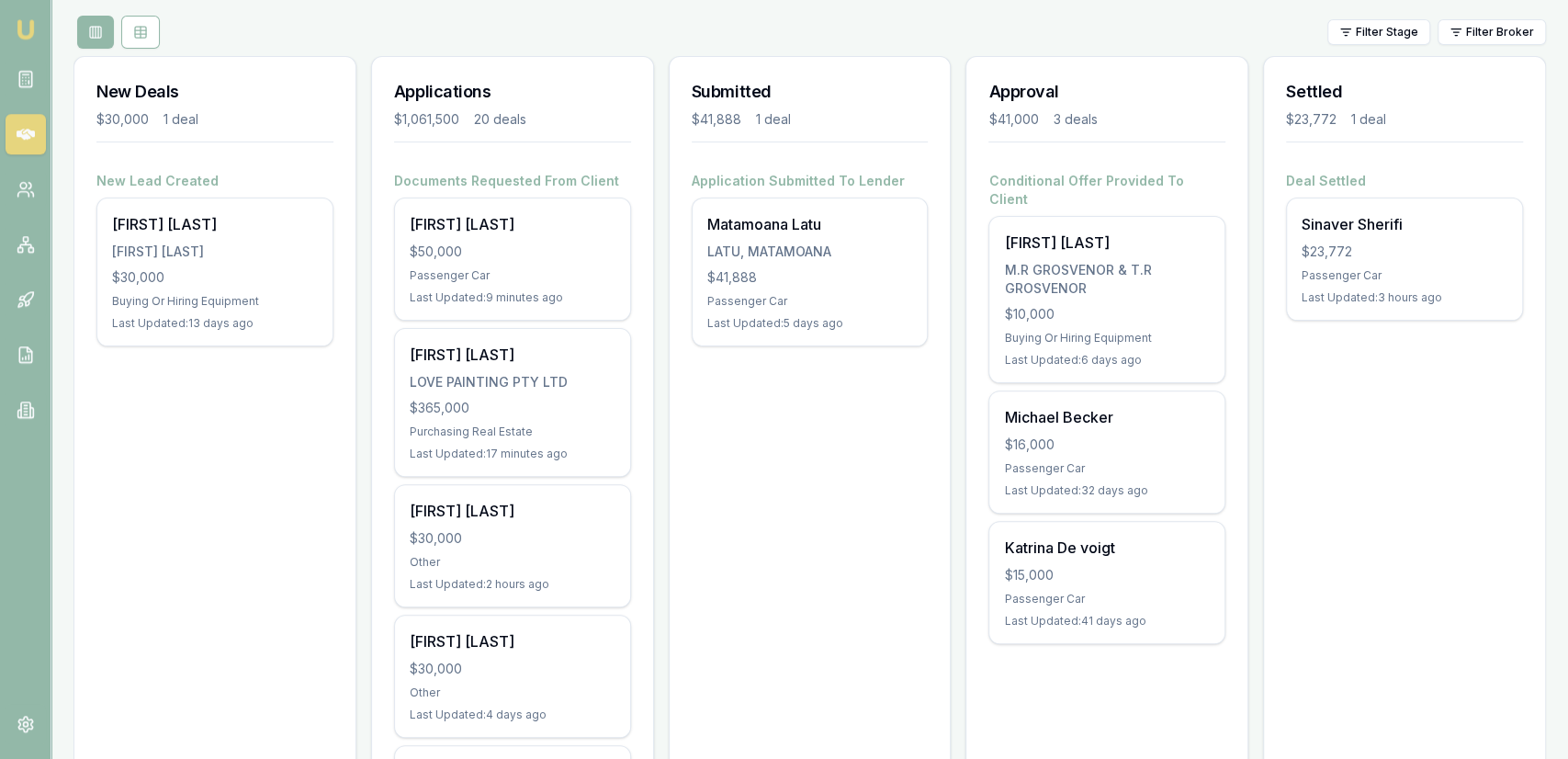 scroll, scrollTop: 287, scrollLeft: 0, axis: vertical 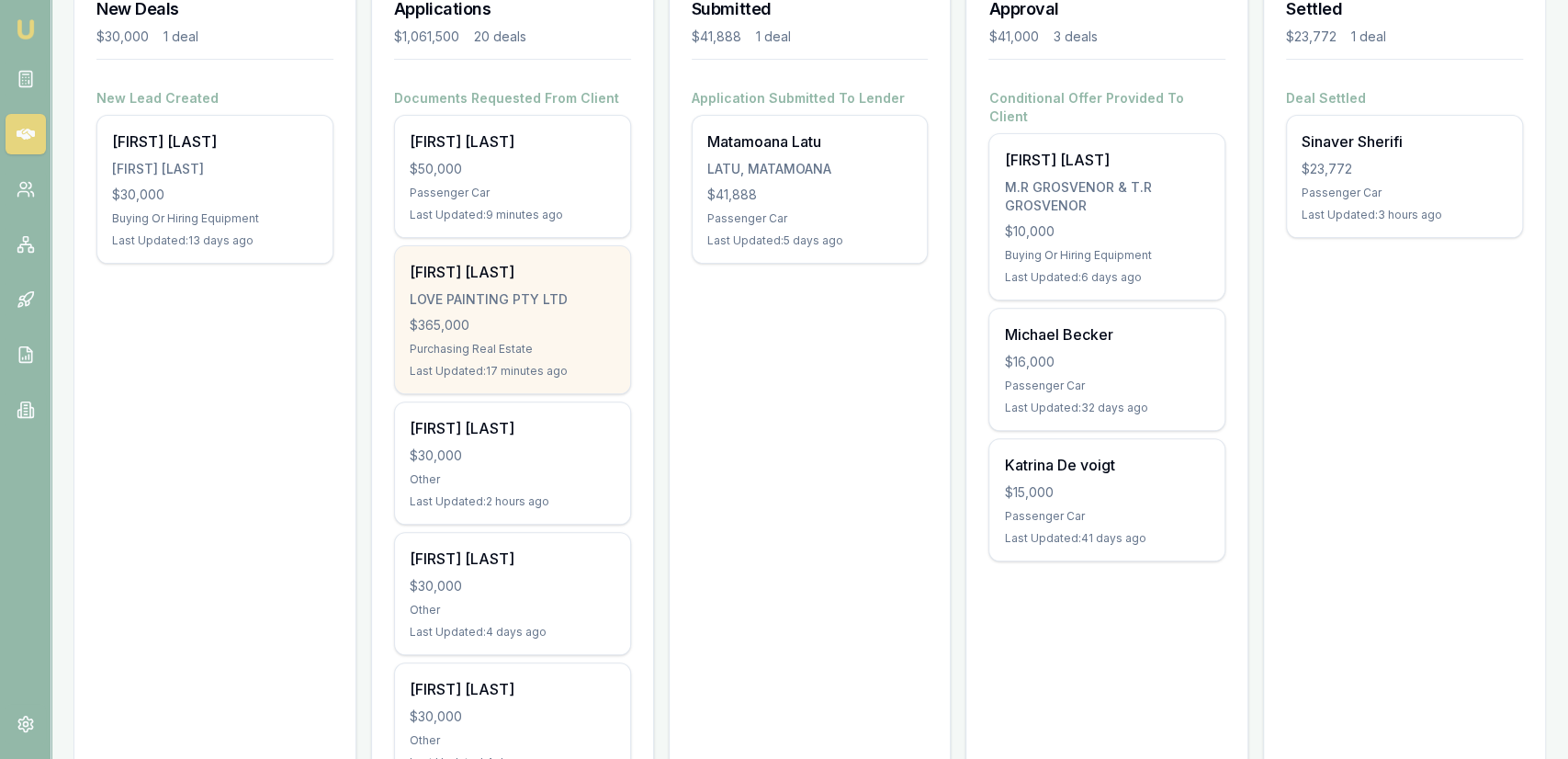 click on "$365,000" at bounding box center [513, 325] 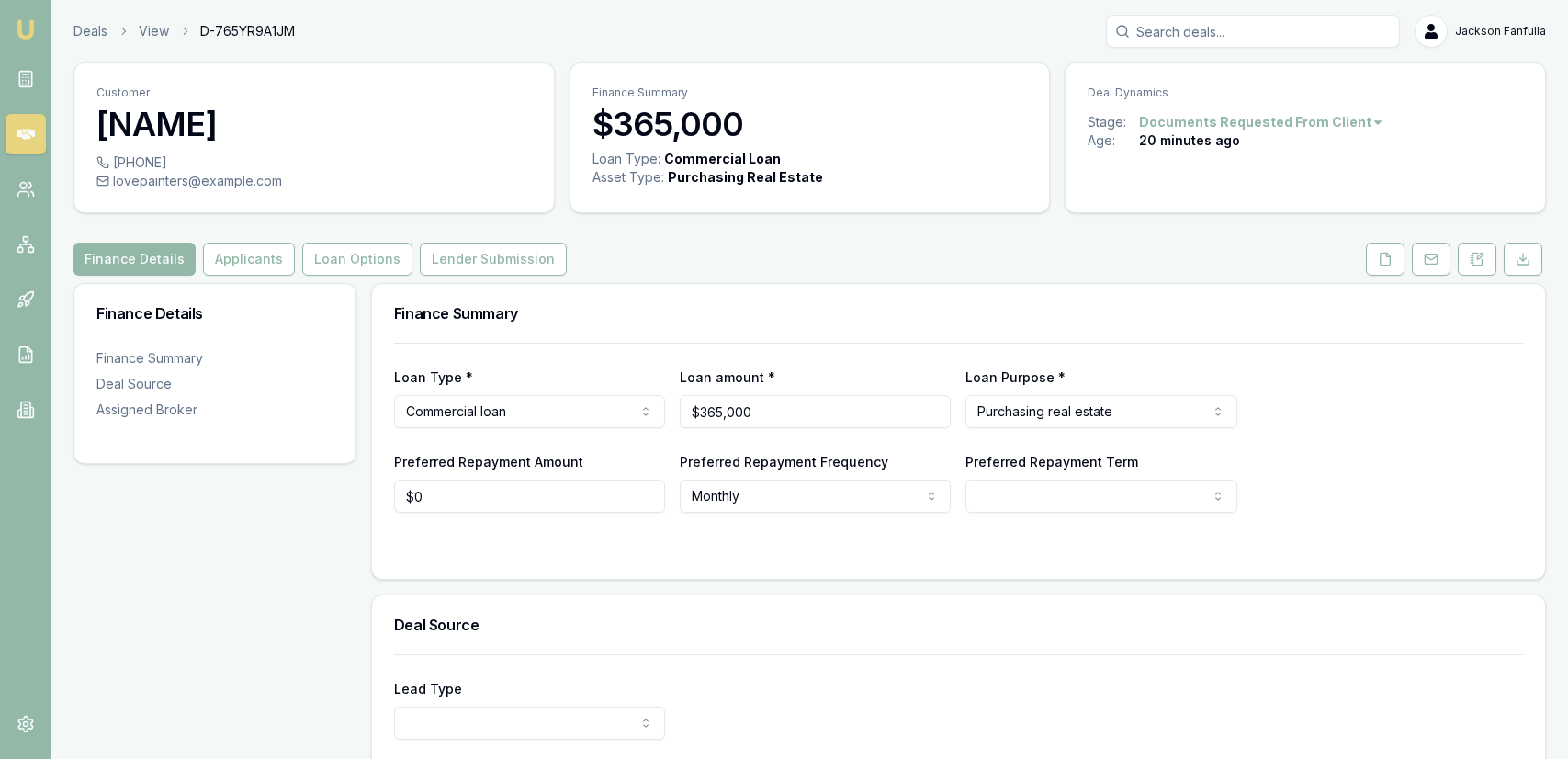 scroll, scrollTop: 0, scrollLeft: 0, axis: both 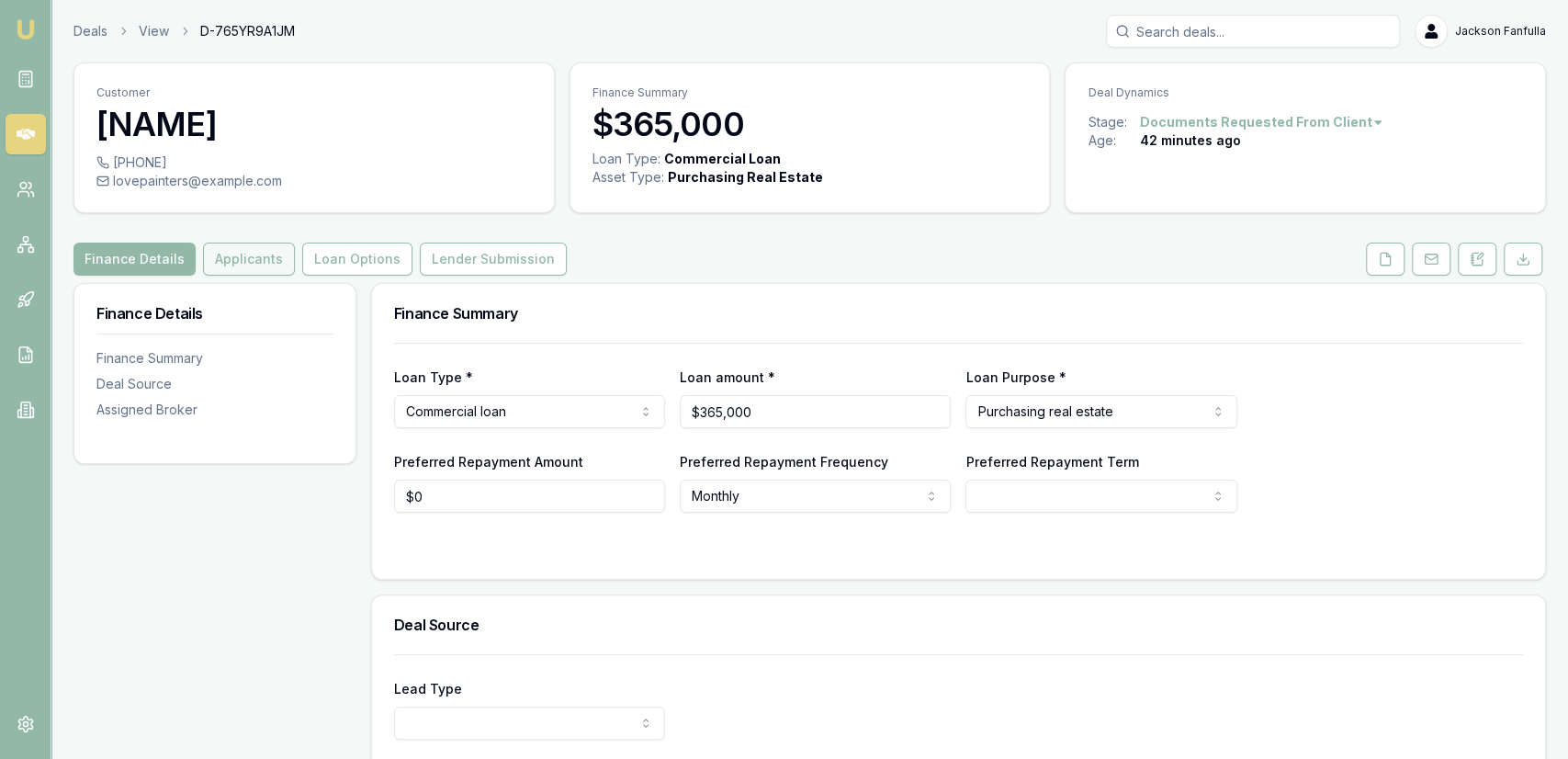 click on "Applicants" at bounding box center (249, 259) 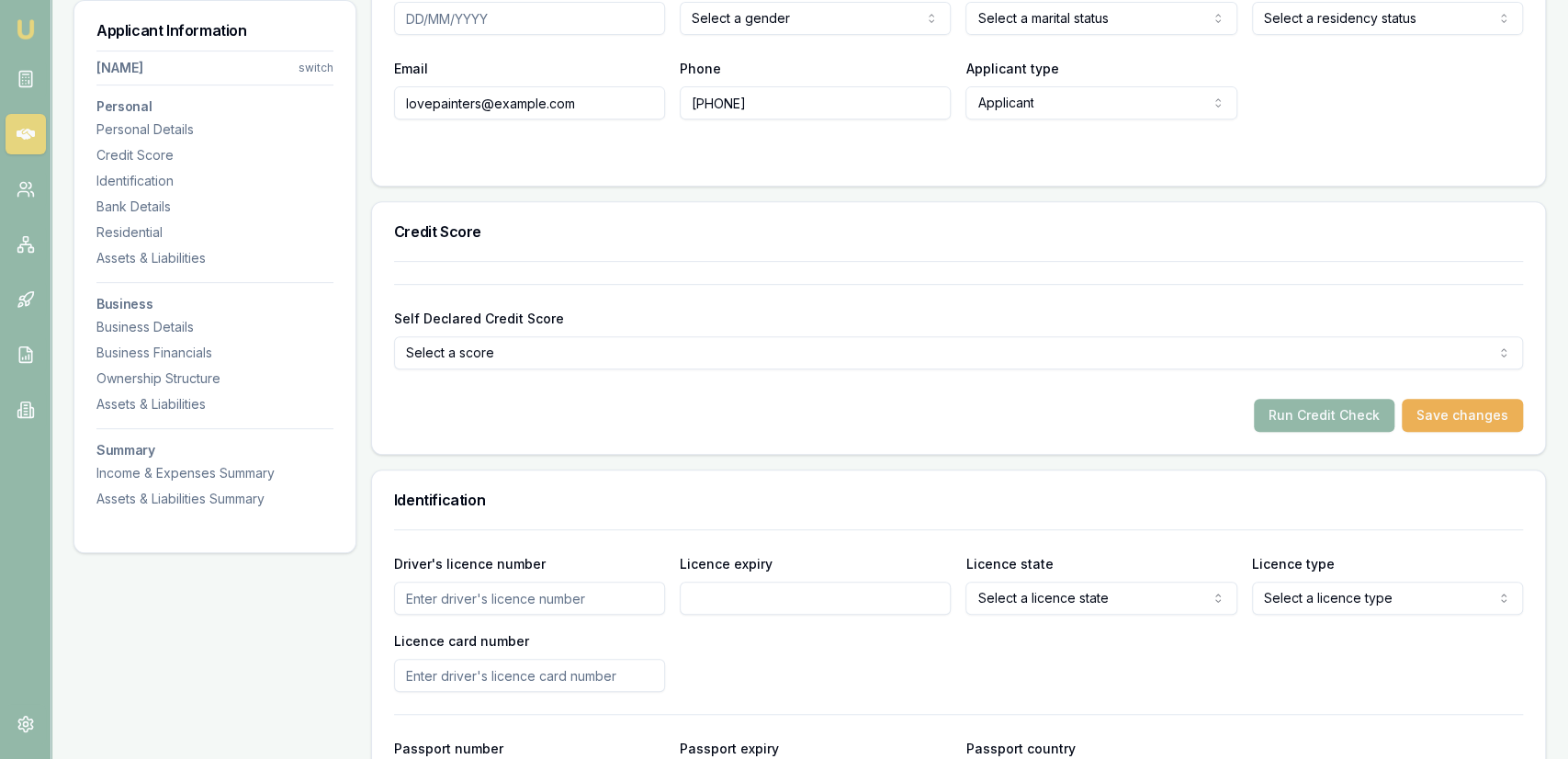 scroll, scrollTop: 0, scrollLeft: 0, axis: both 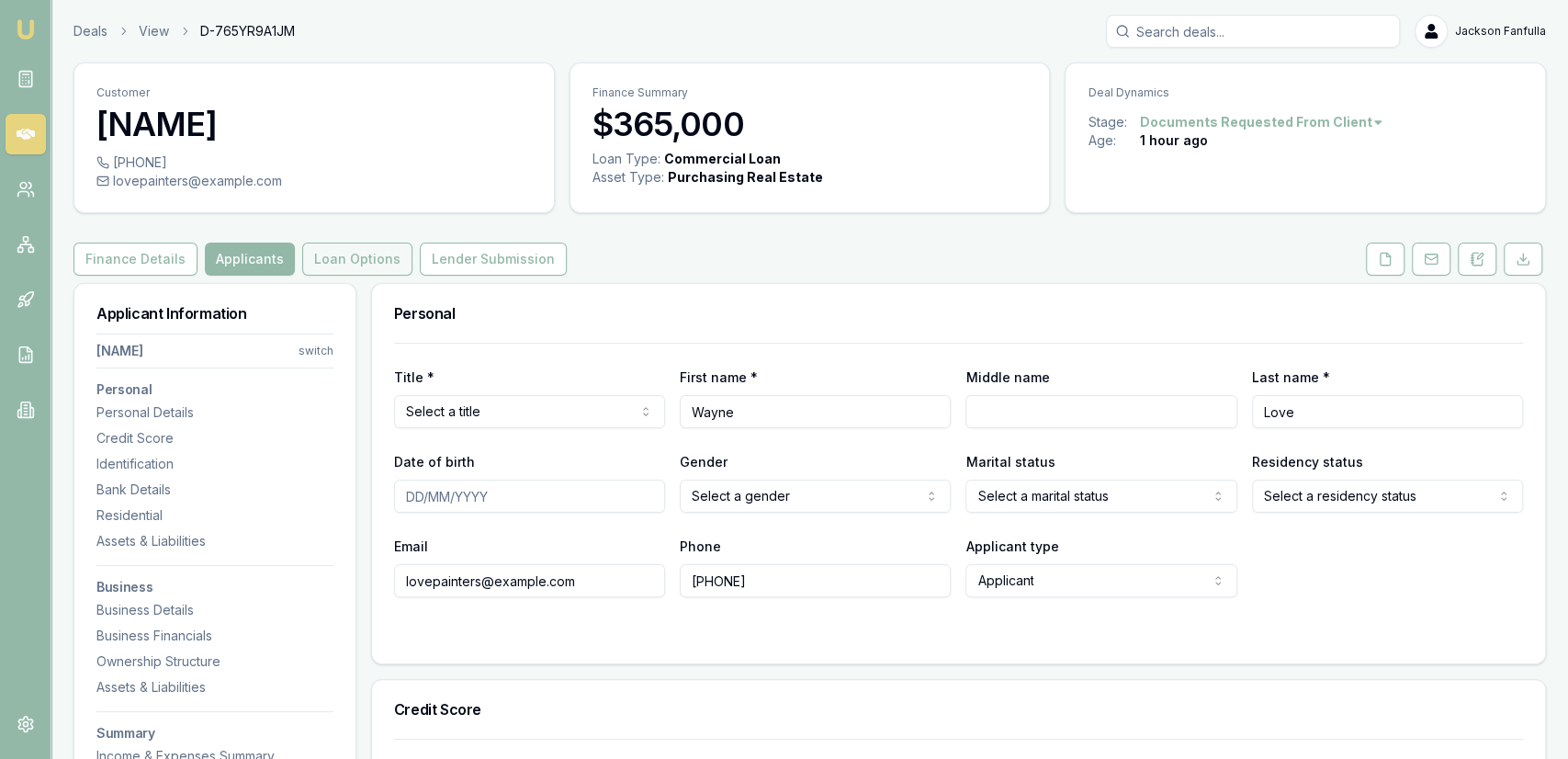 click on "Loan Options" at bounding box center (357, 259) 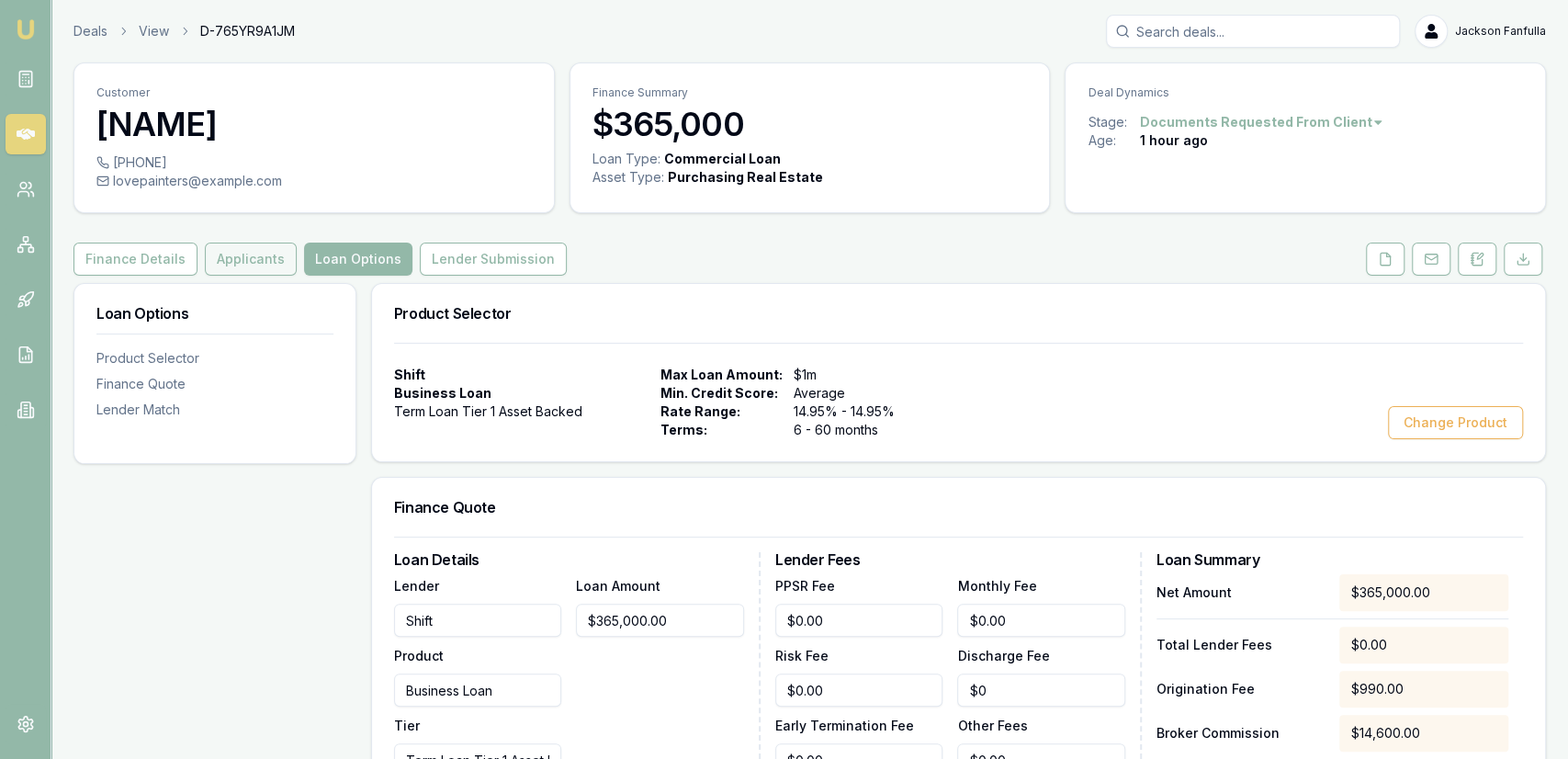 click on "Applicants" at bounding box center (251, 259) 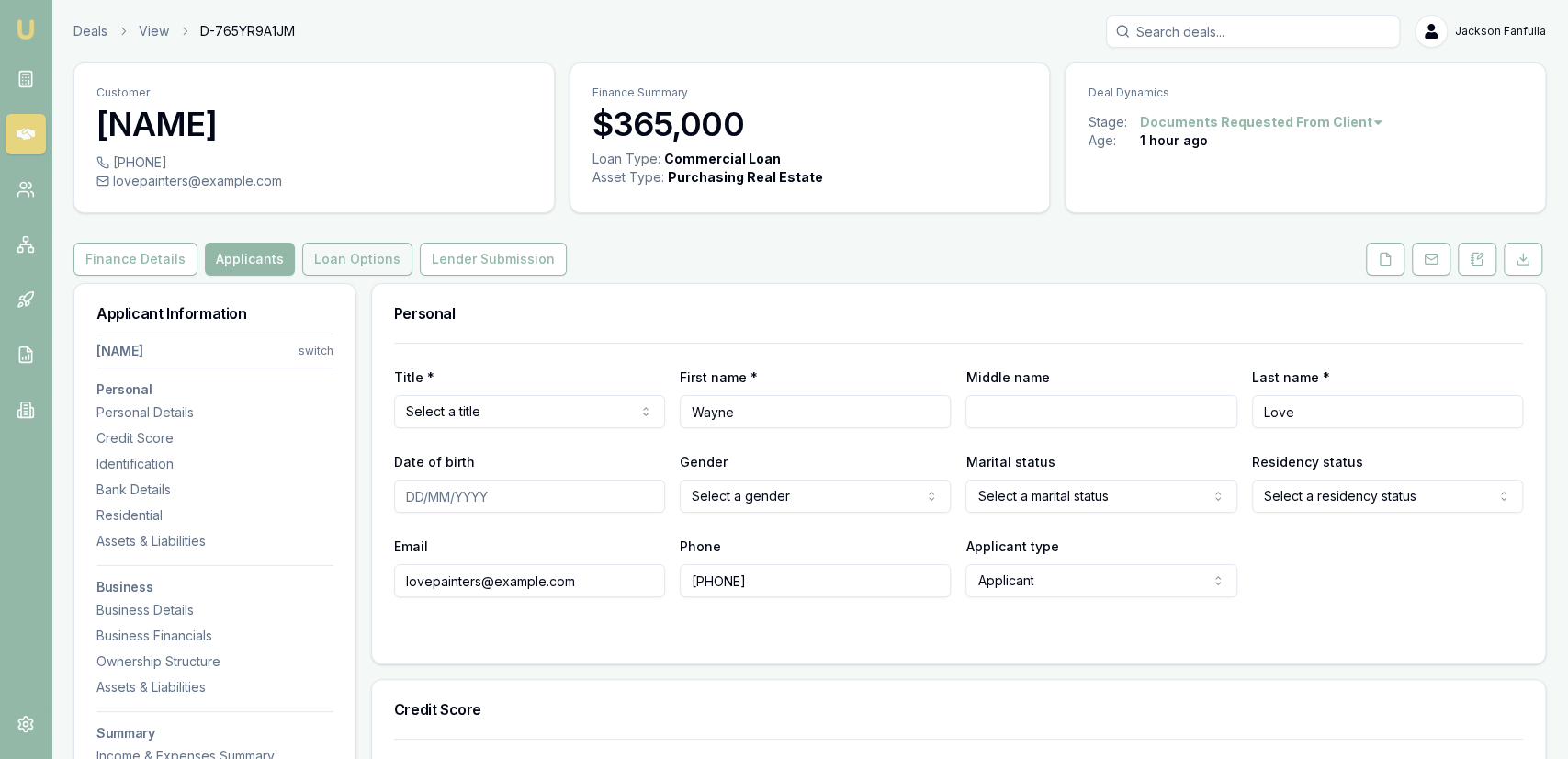 click on "Loan Options" at bounding box center (357, 259) 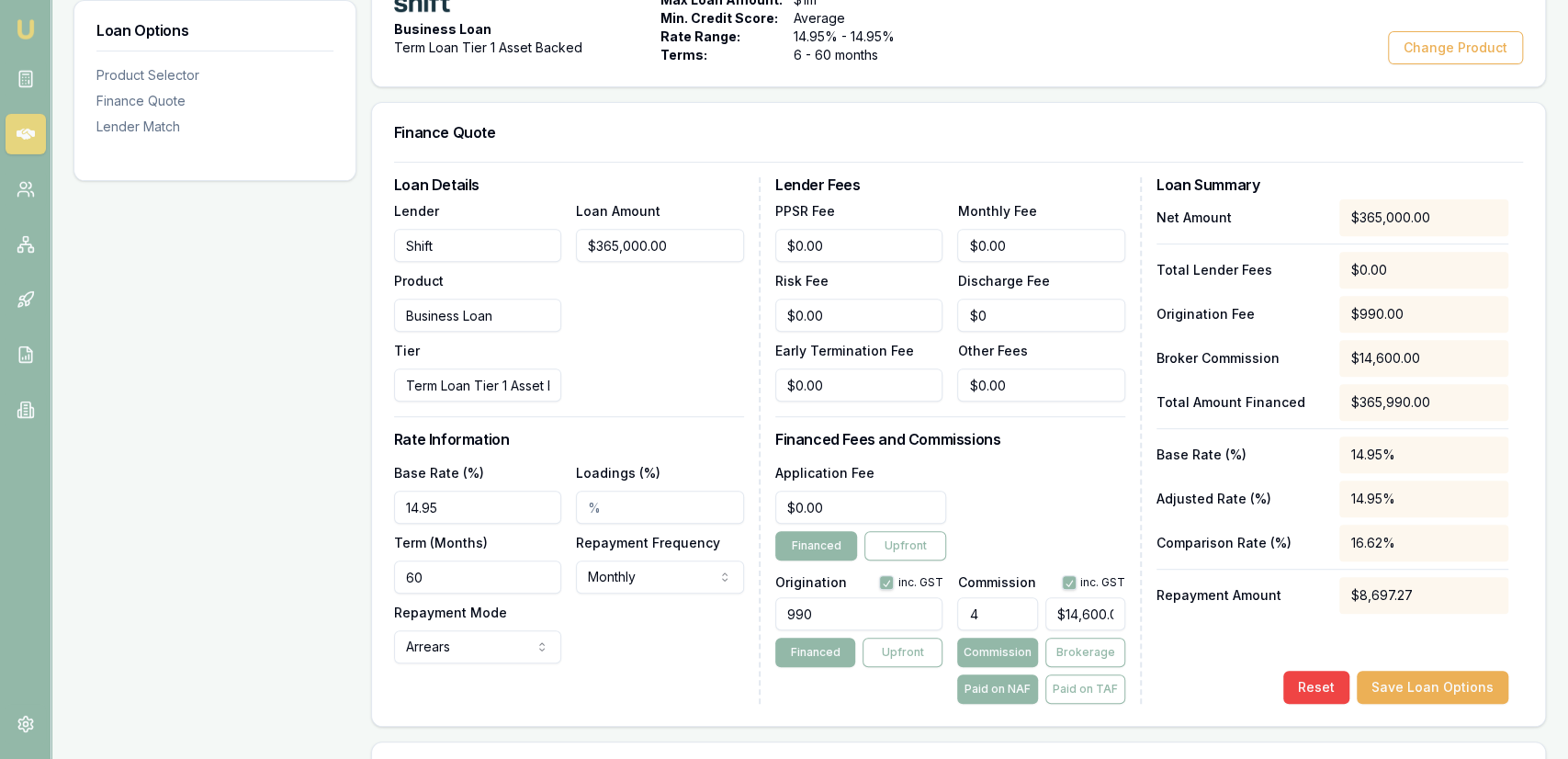 scroll, scrollTop: 382, scrollLeft: 0, axis: vertical 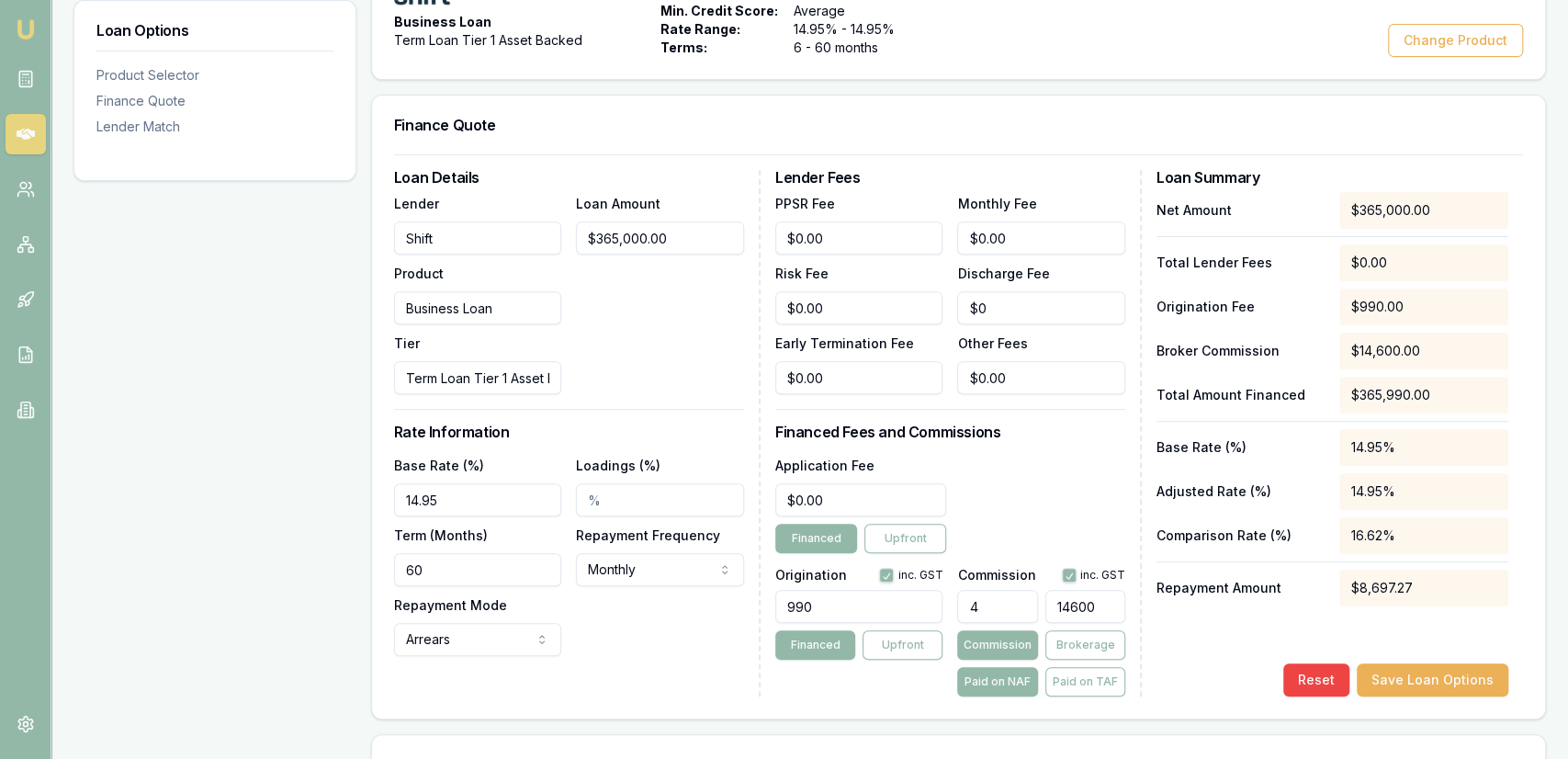 click on "14600" at bounding box center [1085, 606] 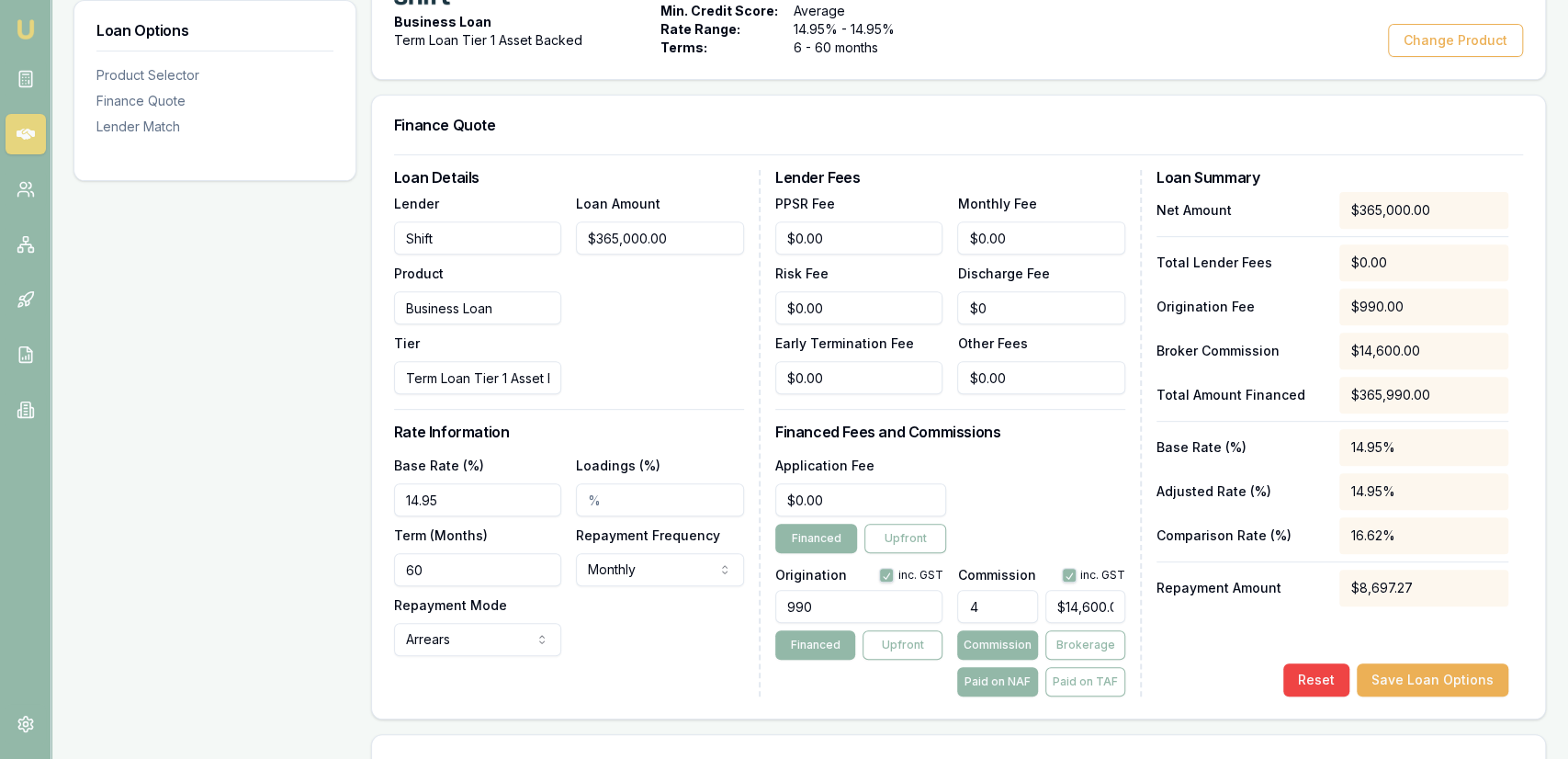click on "Loan Details Lender  Shift Product  Business Loan Tier  Term Loan Tier 1 Asset Backed Loan Amount  $365,000.00 Rate Information Base Rate (%)  14.95 Loadings (%)  Term (Months)  60 Repayment Frequency  Monthly Weekly Fortnightly Monthly Repayment Mode  Arrears Arrears Advance Lender Fees PPSR Fee  $0.00 Monthly Fee  $0.00 Risk Fee  $0.00 Discharge Fee  $0 Early Termination Fee  $0.00 Other Fees  $0.00 Financed Fees and Commissions Application Fee  $0.00 Financed Upfront Origination inc. GST   990 Financed Upfront Commission inc. GST   4 $14,600.00 Commission Brokerage Paid on NAF Paid on TAF Loan Summary Net Amount $365,000.00 Total Lender Fees $0.00 Origination Fee $990.00 Broker Commission $14,600.00 Total Amount Financed $365,990.00 Base Rate (%) 14.95% Adjusted Rate (%) 14.95% Comparison Rate (%) 16.62% Repayment Amount $8,697.27 Reset Save Loan Options" at bounding box center (958, 433) 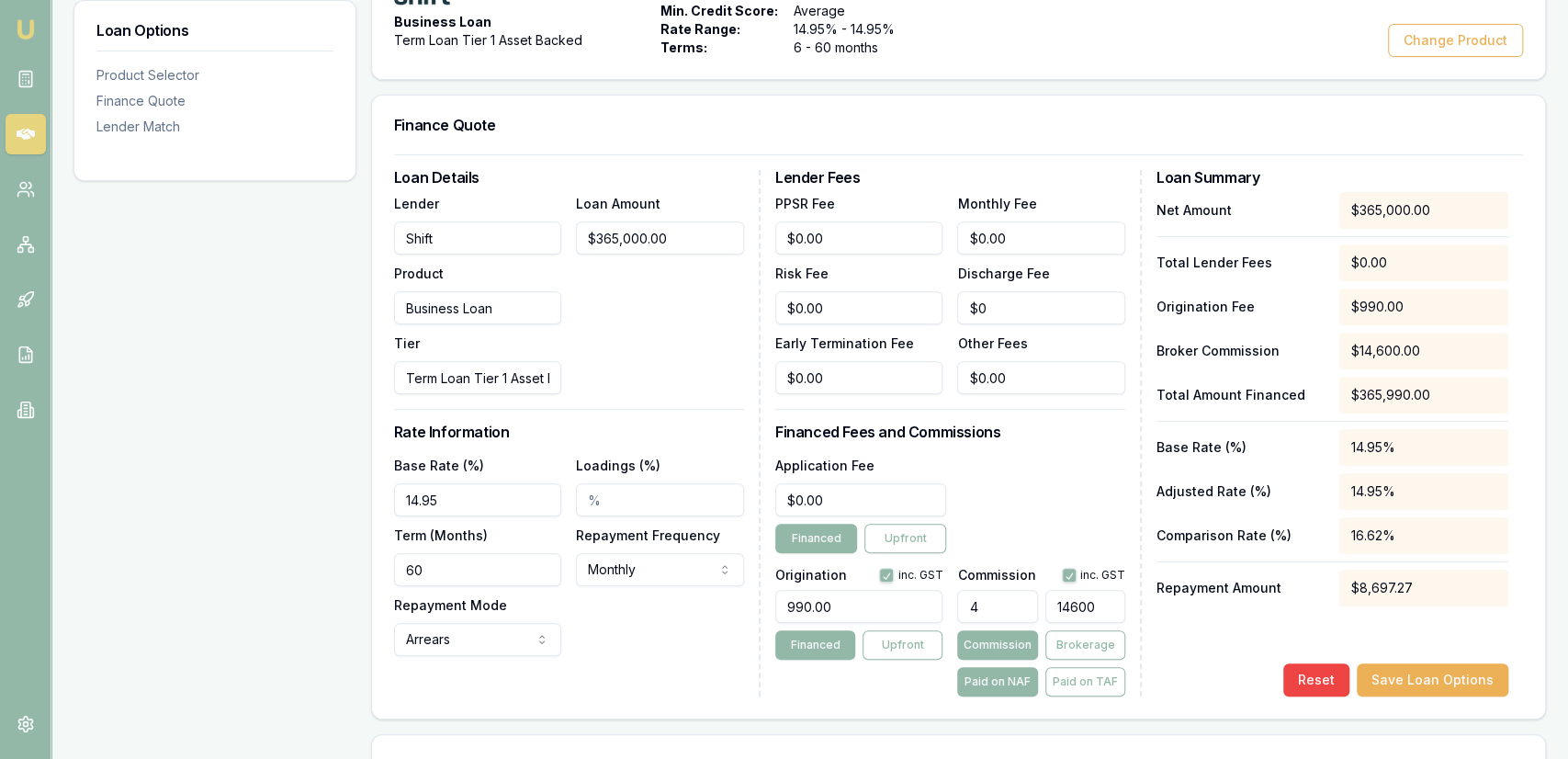 click on "14600" at bounding box center [1085, 606] 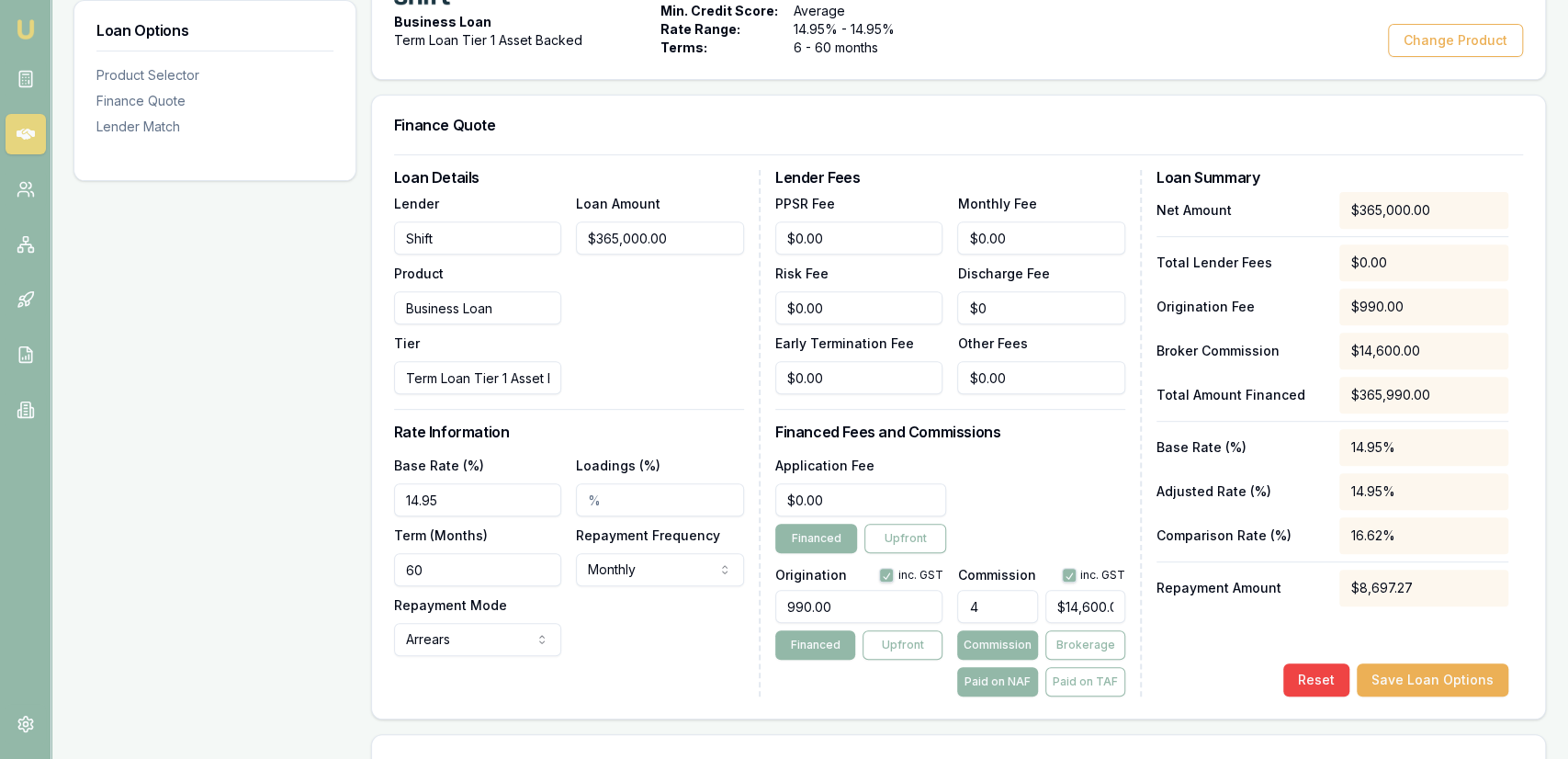 click on "Application Fee  $0.00 Financed Upfront" at bounding box center (950, 504) 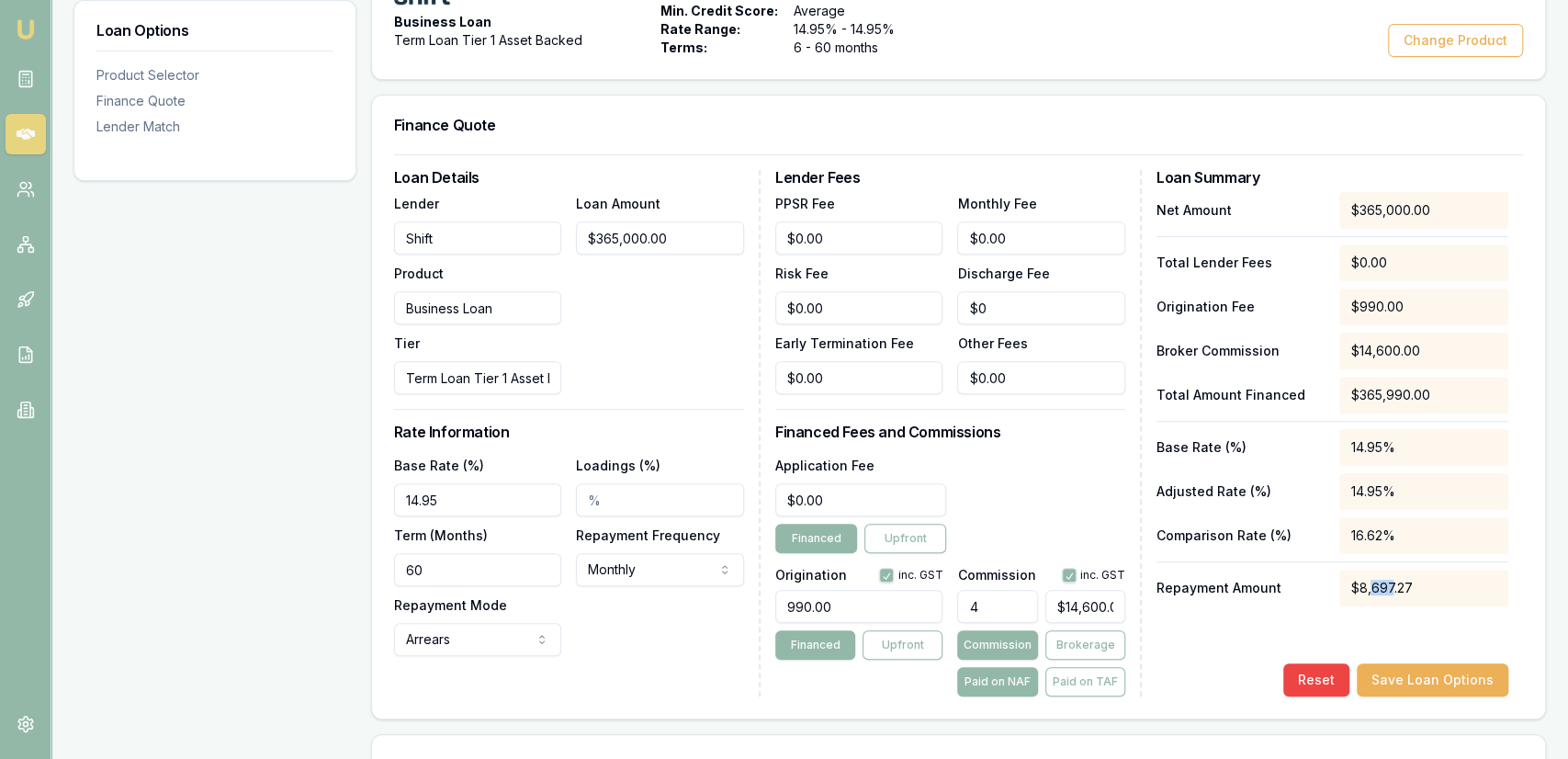 click on "$8,697.27" at bounding box center (1424, 588) 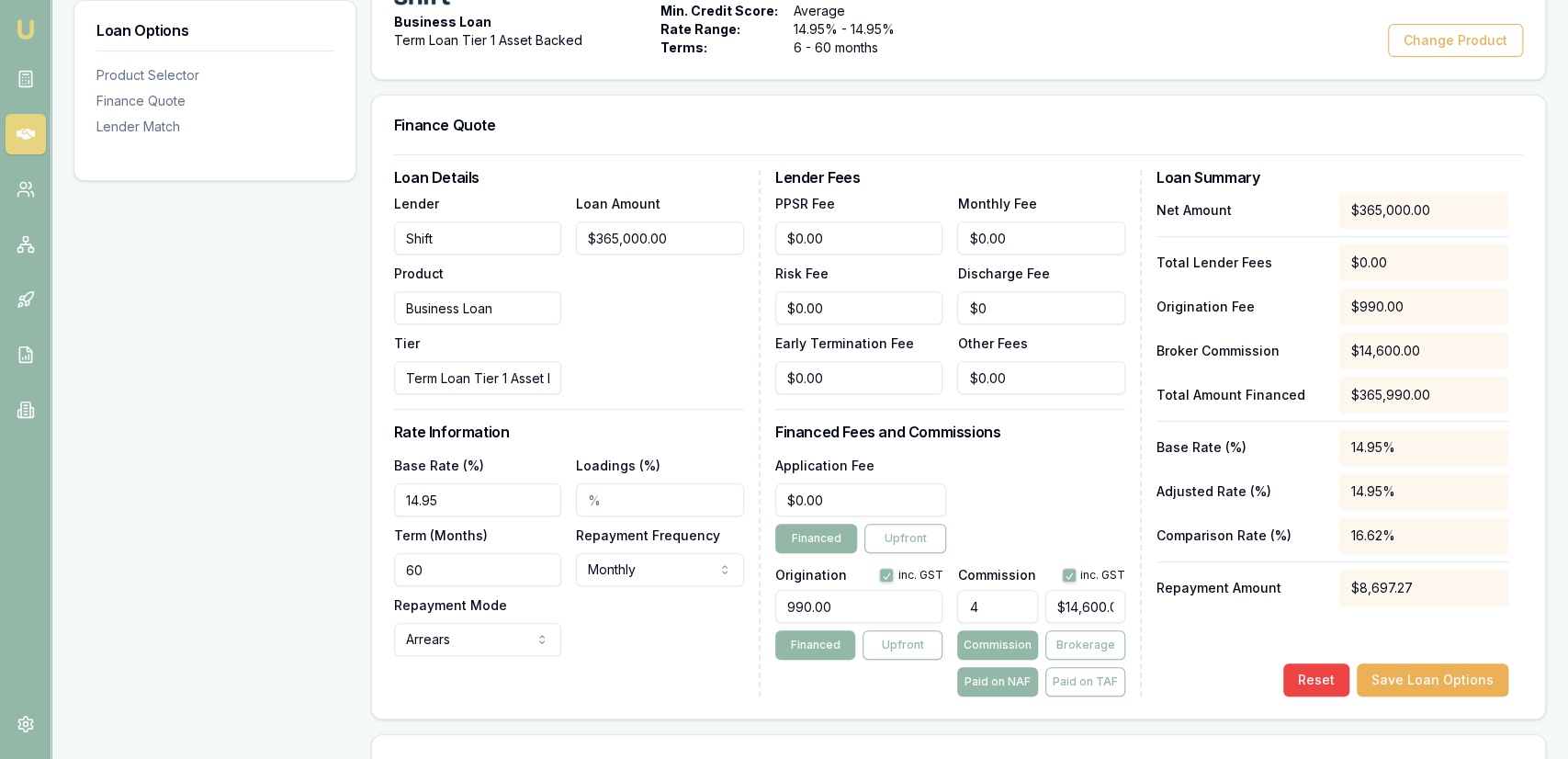 click on "$8,697.27" at bounding box center [1424, 588] 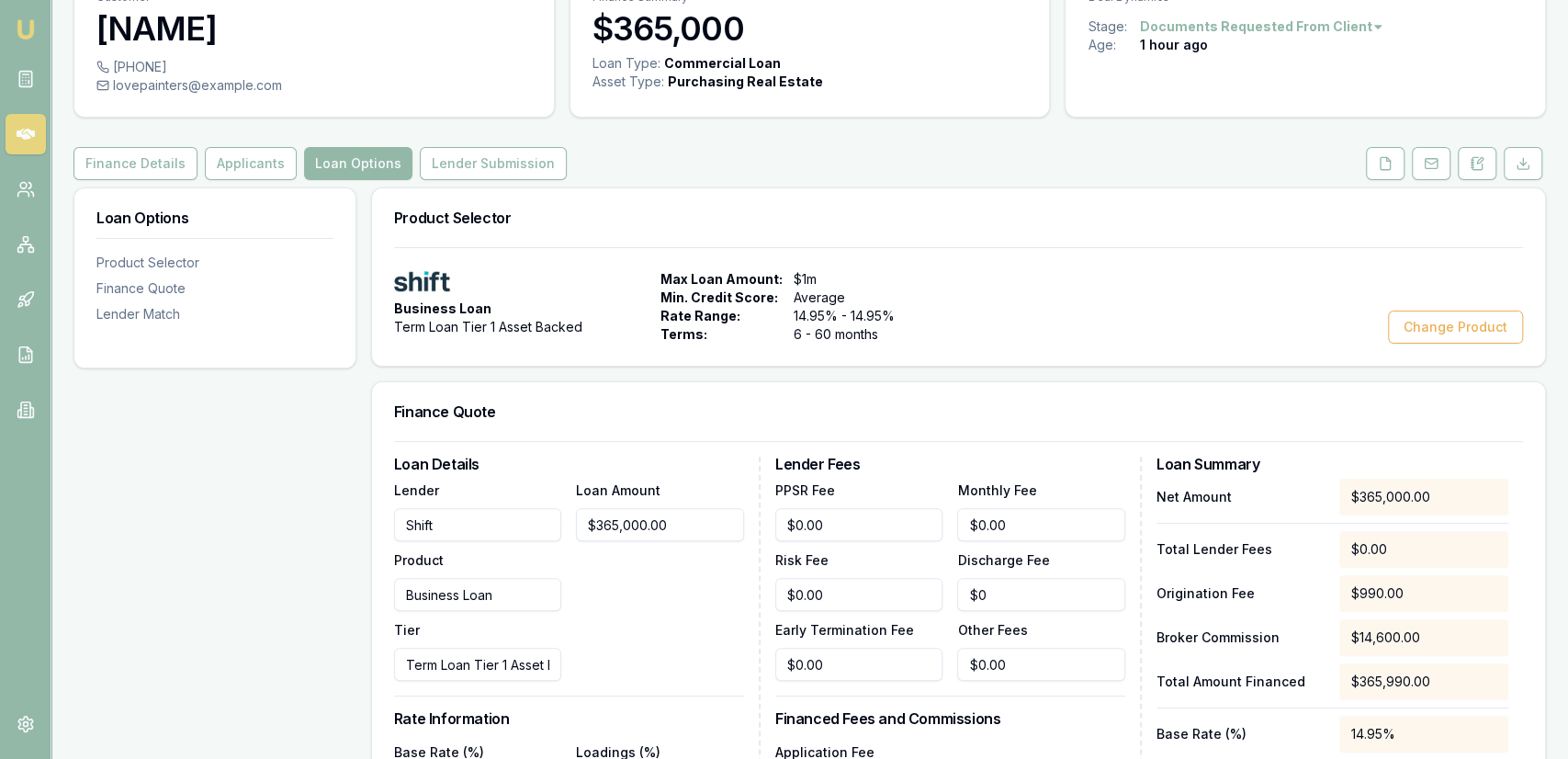 scroll, scrollTop: 382, scrollLeft: 0, axis: vertical 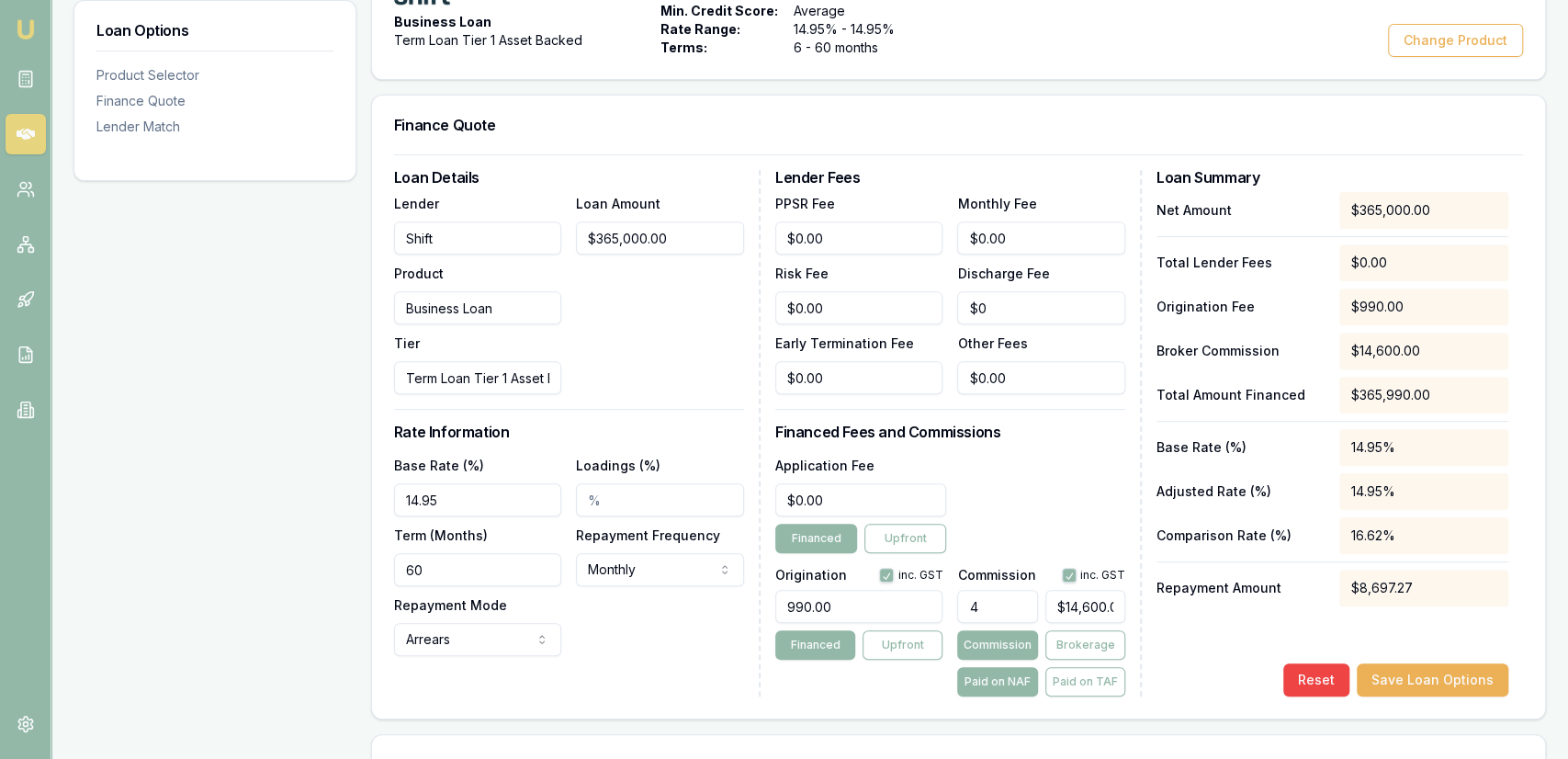 click on "Loan Options Product Selector Finance Quote Lender Match" at bounding box center [215, 384] 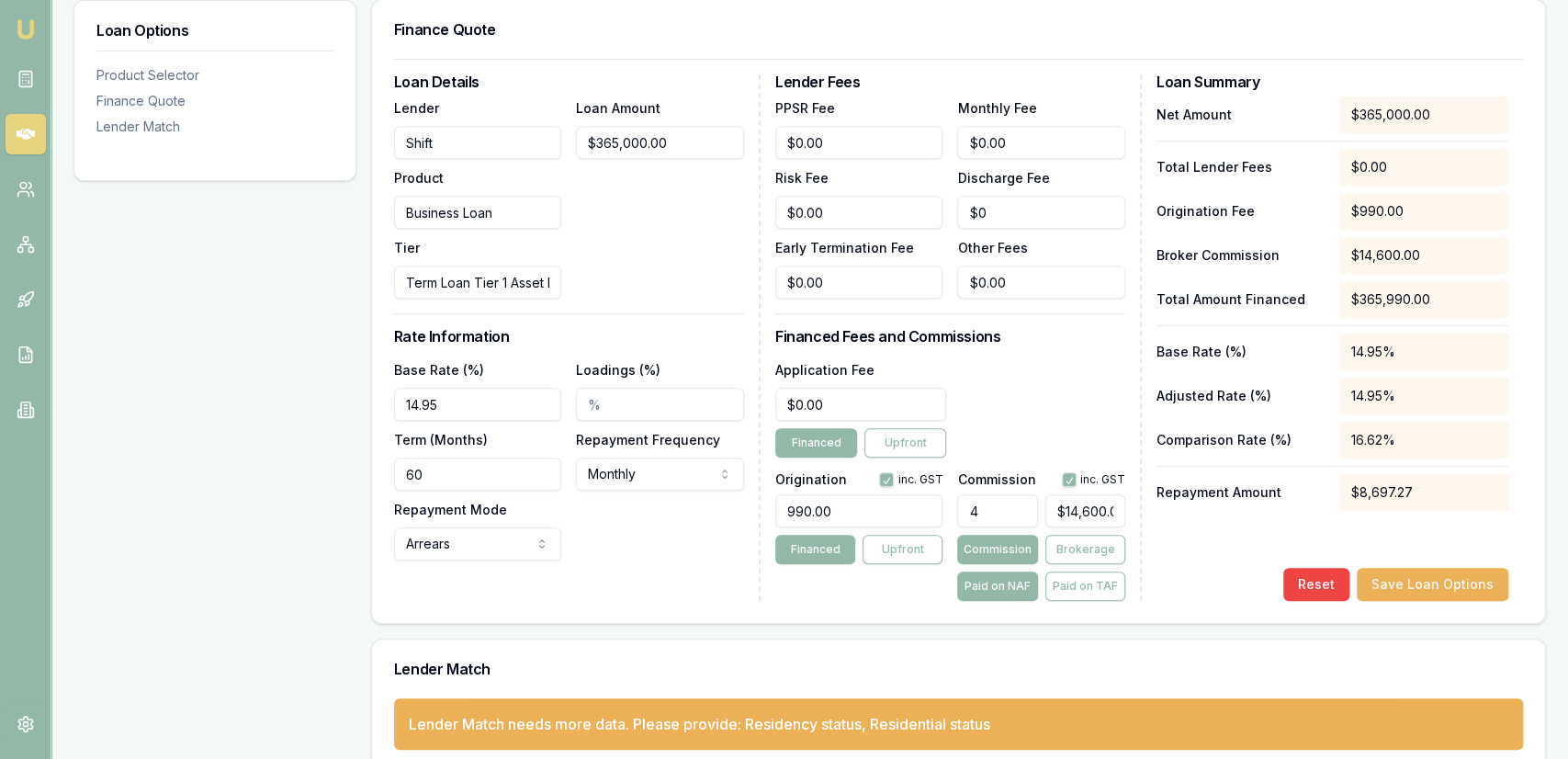 scroll, scrollTop: 96, scrollLeft: 0, axis: vertical 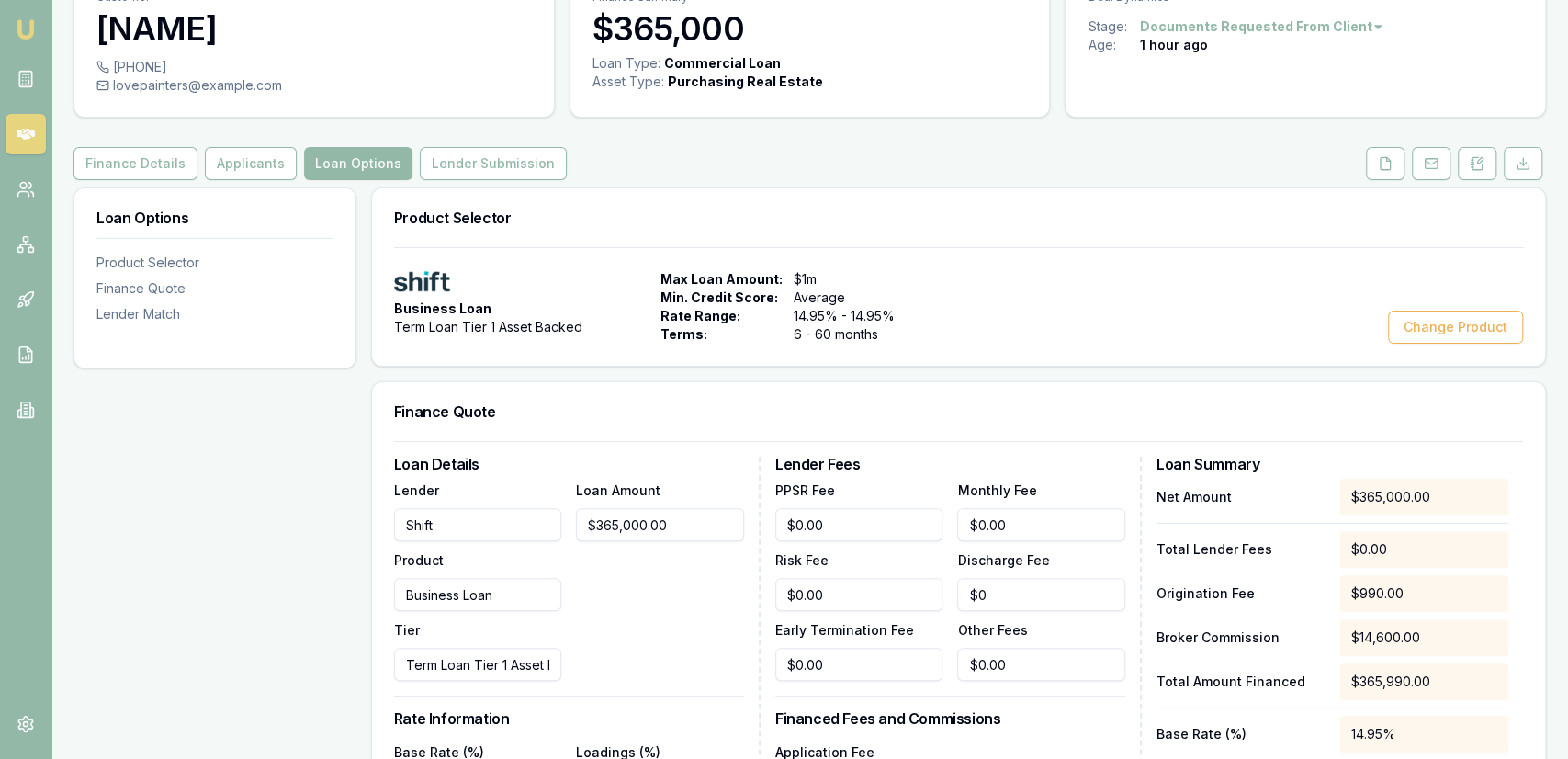 click on "Business Loan Term Loan Tier 1 Asset Backed Max Loan Amount:    $1m Min. Credit Score:    Average Rate Range:    14.95% - 14.95% Terms:    6 - 60 months Change Product" at bounding box center (958, 306) 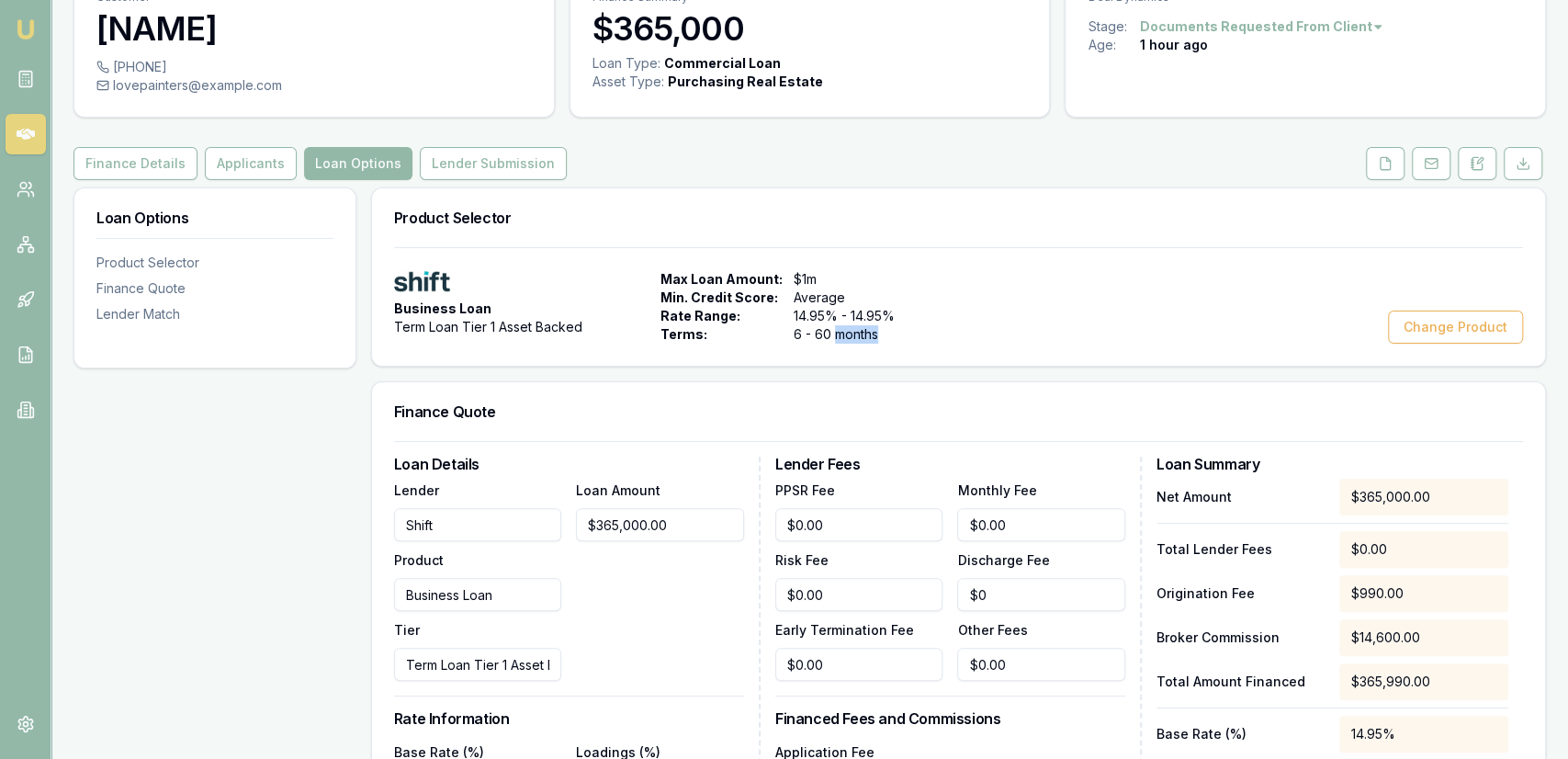 click on "Business Loan Term Loan Tier 1 Asset Backed Max Loan Amount:    $1m Min. Credit Score:    Average Rate Range:    14.95% - 14.95% Terms:    6 - 60 months Change Product" at bounding box center (958, 306) 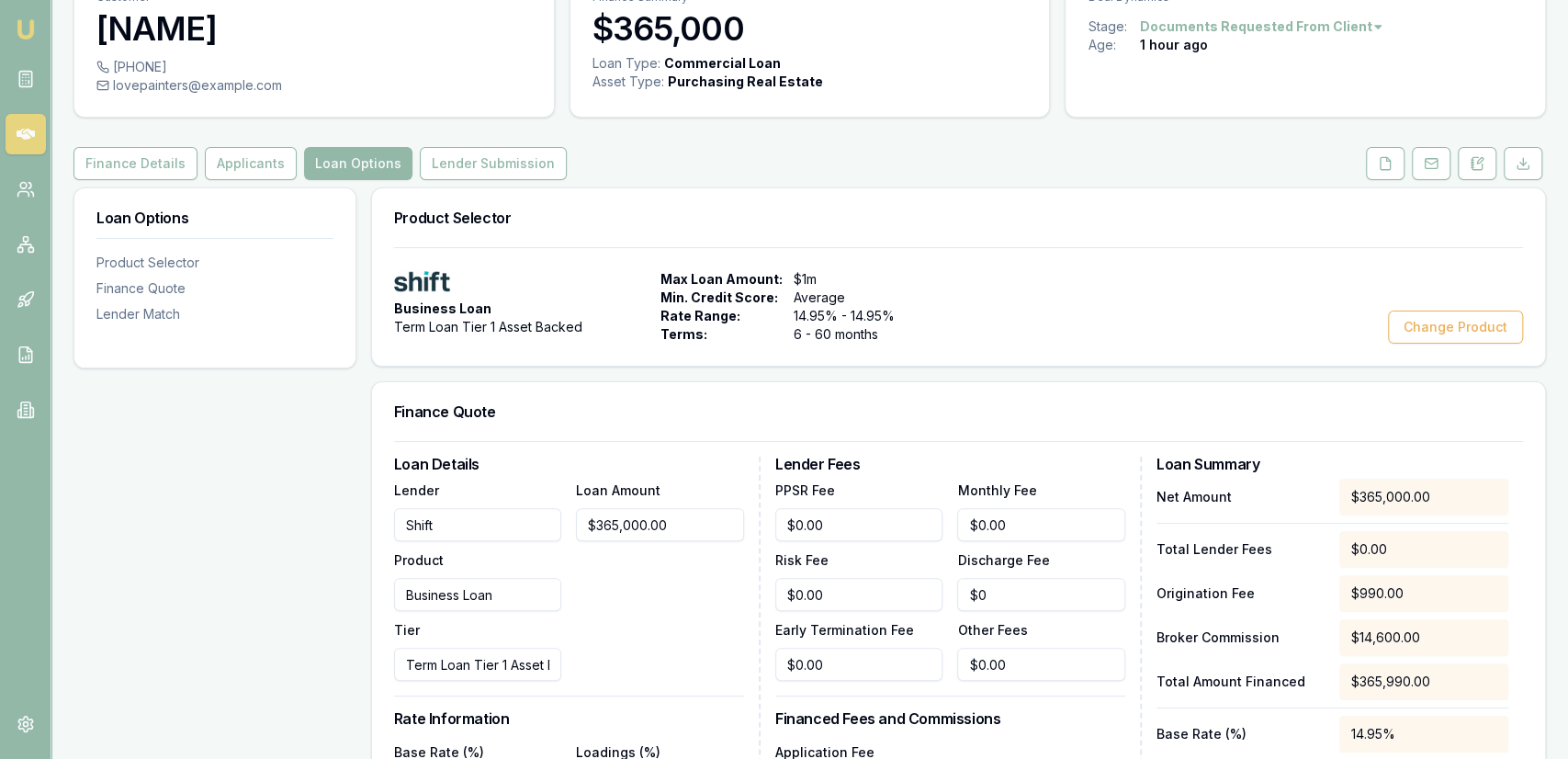 click on "Business Loan Term Loan Tier 1 Asset Backed Max Loan Amount:    $1m Min. Credit Score:    Average Rate Range:    14.95% - 14.95% Terms:    6 - 60 months Change Product" at bounding box center (958, 306) 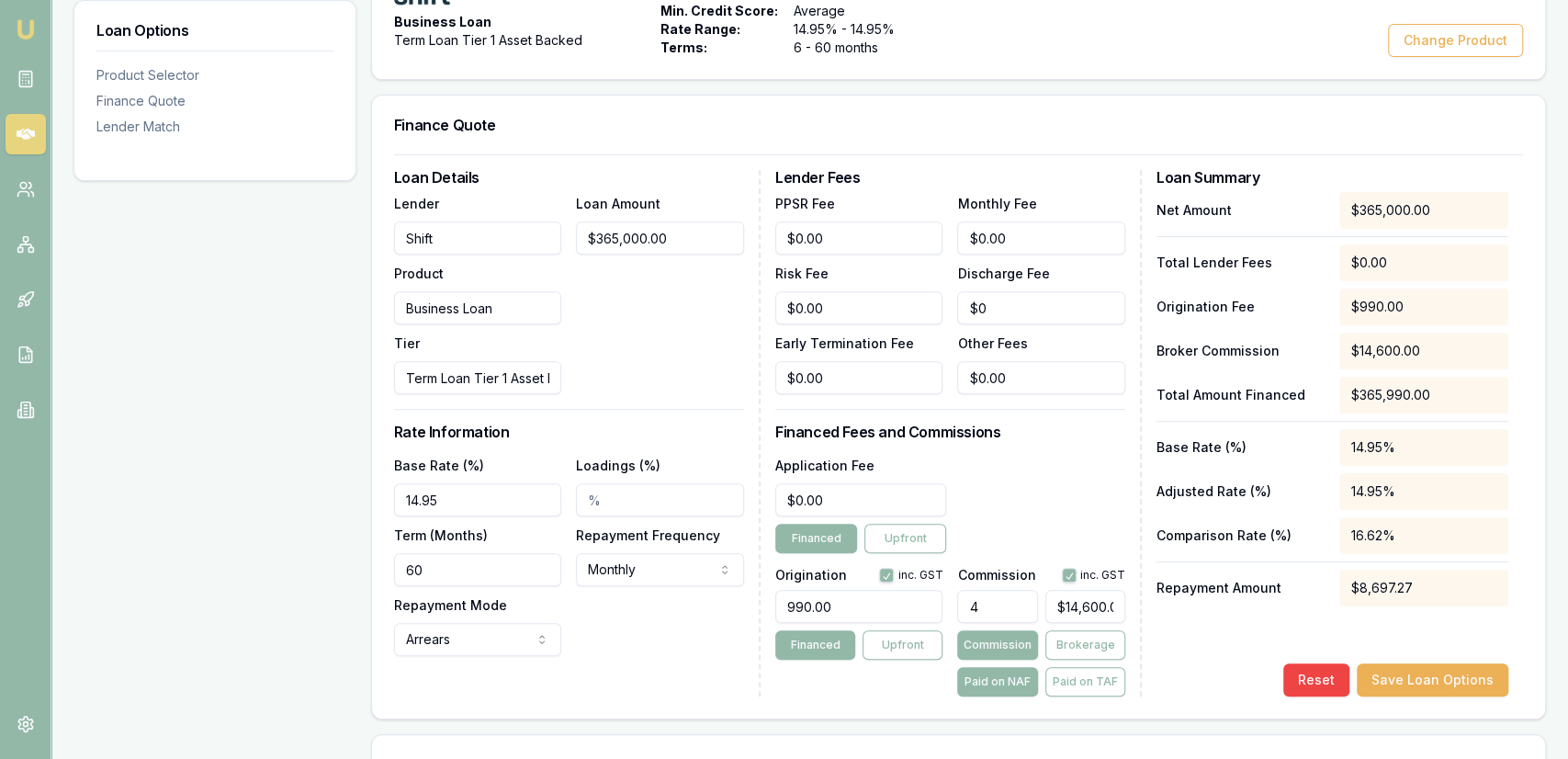 scroll, scrollTop: 0, scrollLeft: 0, axis: both 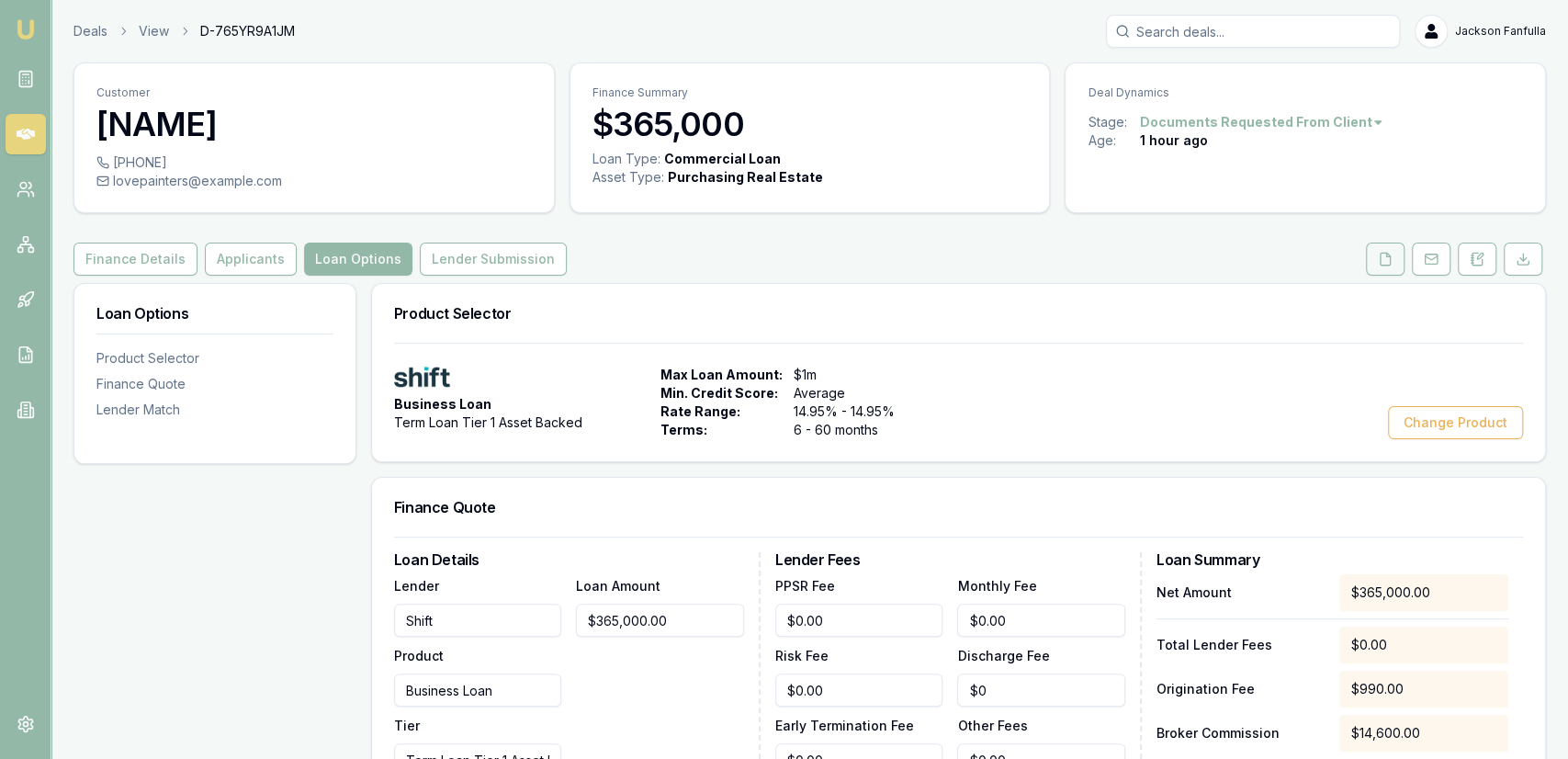 click at bounding box center [1385, 259] 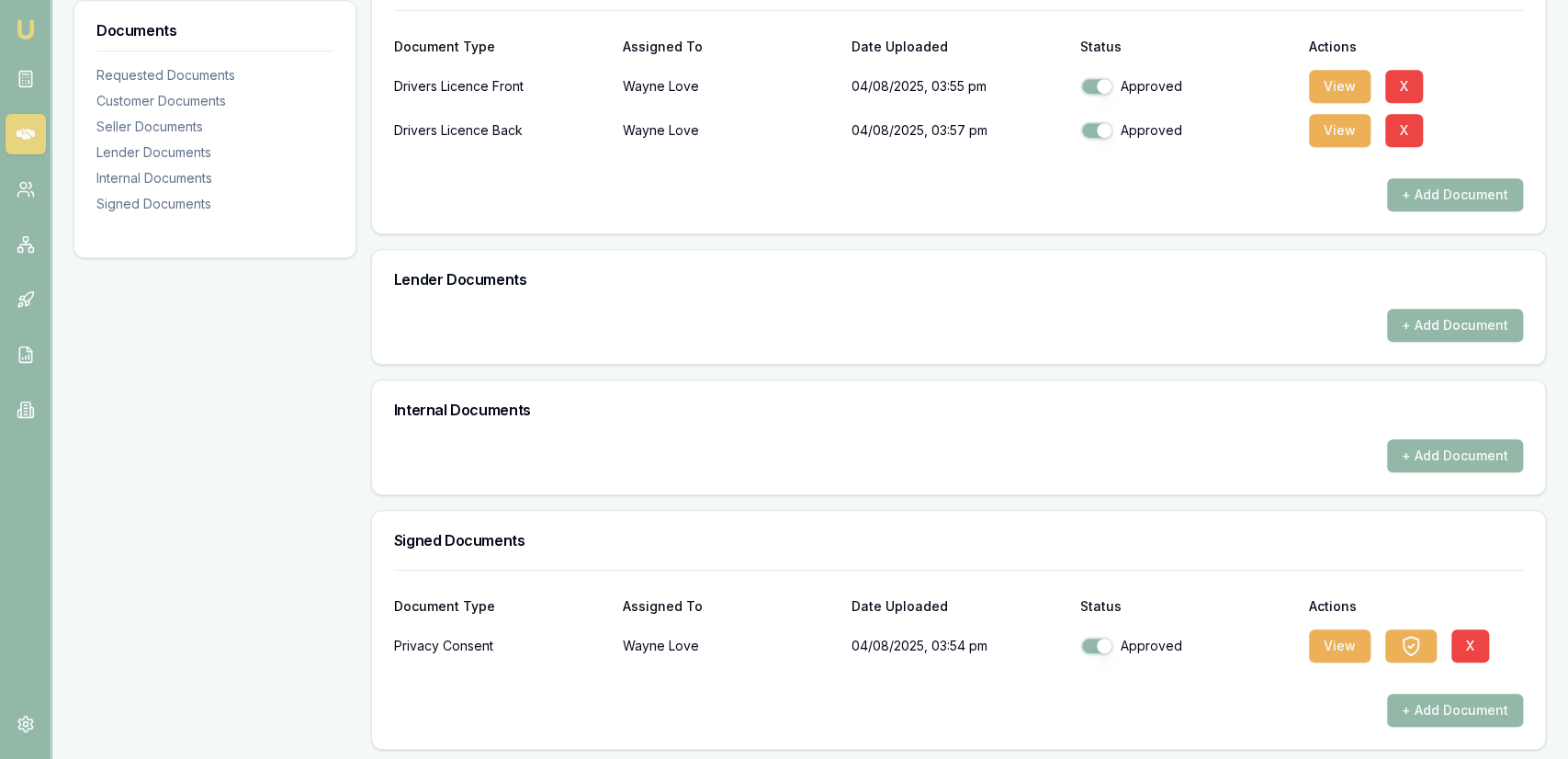 scroll, scrollTop: 207, scrollLeft: 0, axis: vertical 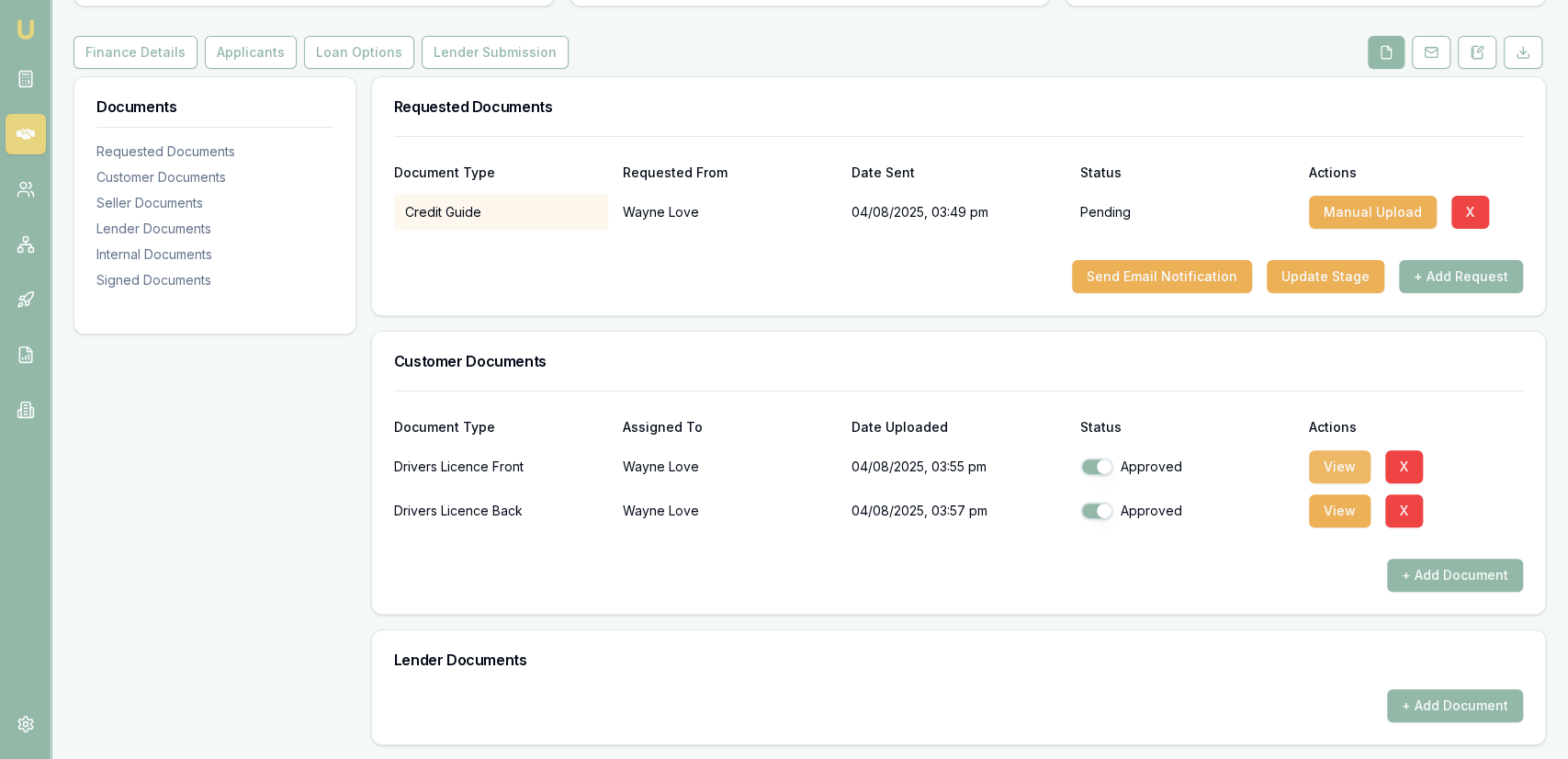 click on "View" at bounding box center (1339, 467) 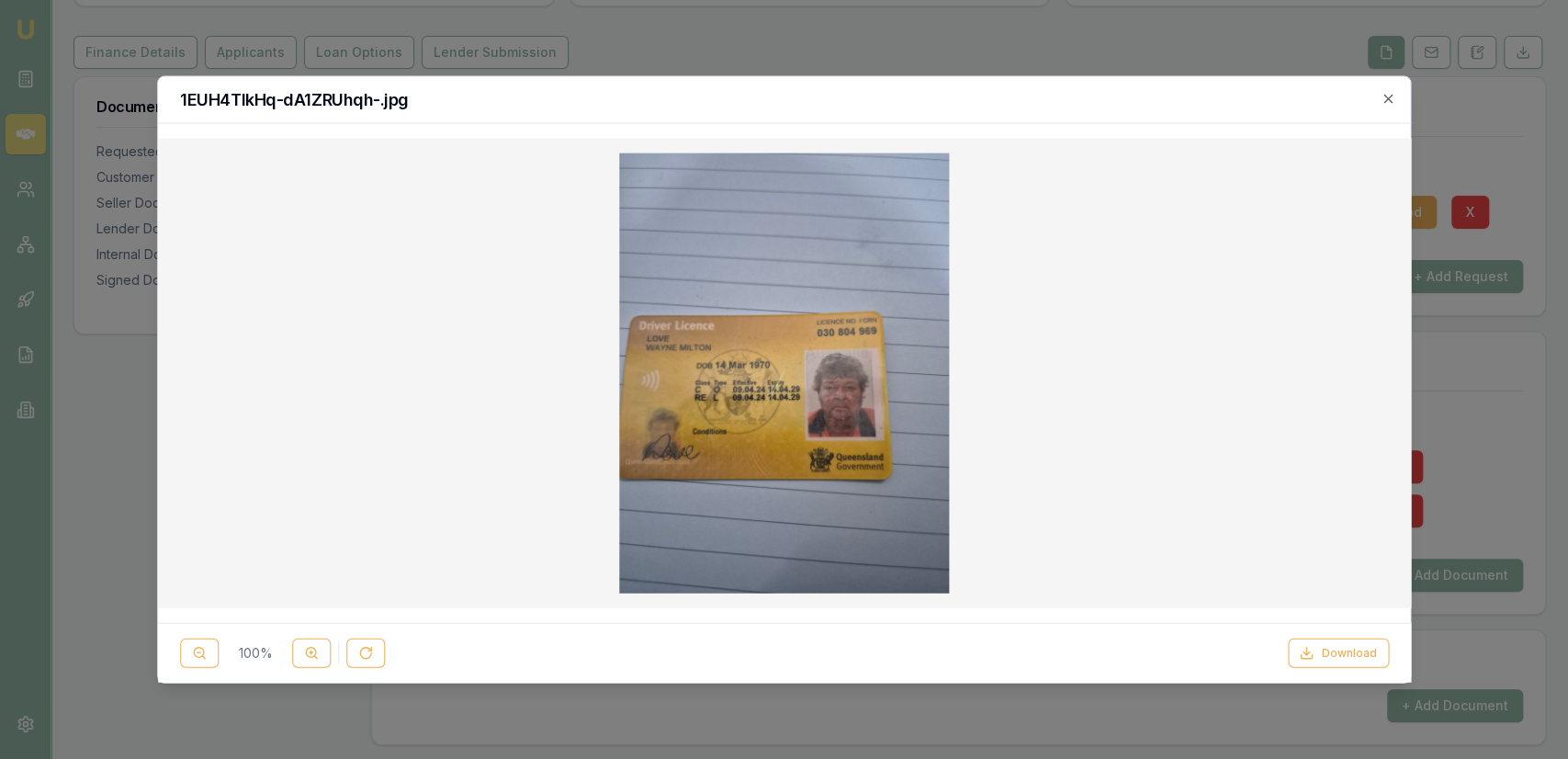 click at bounding box center (784, 380) 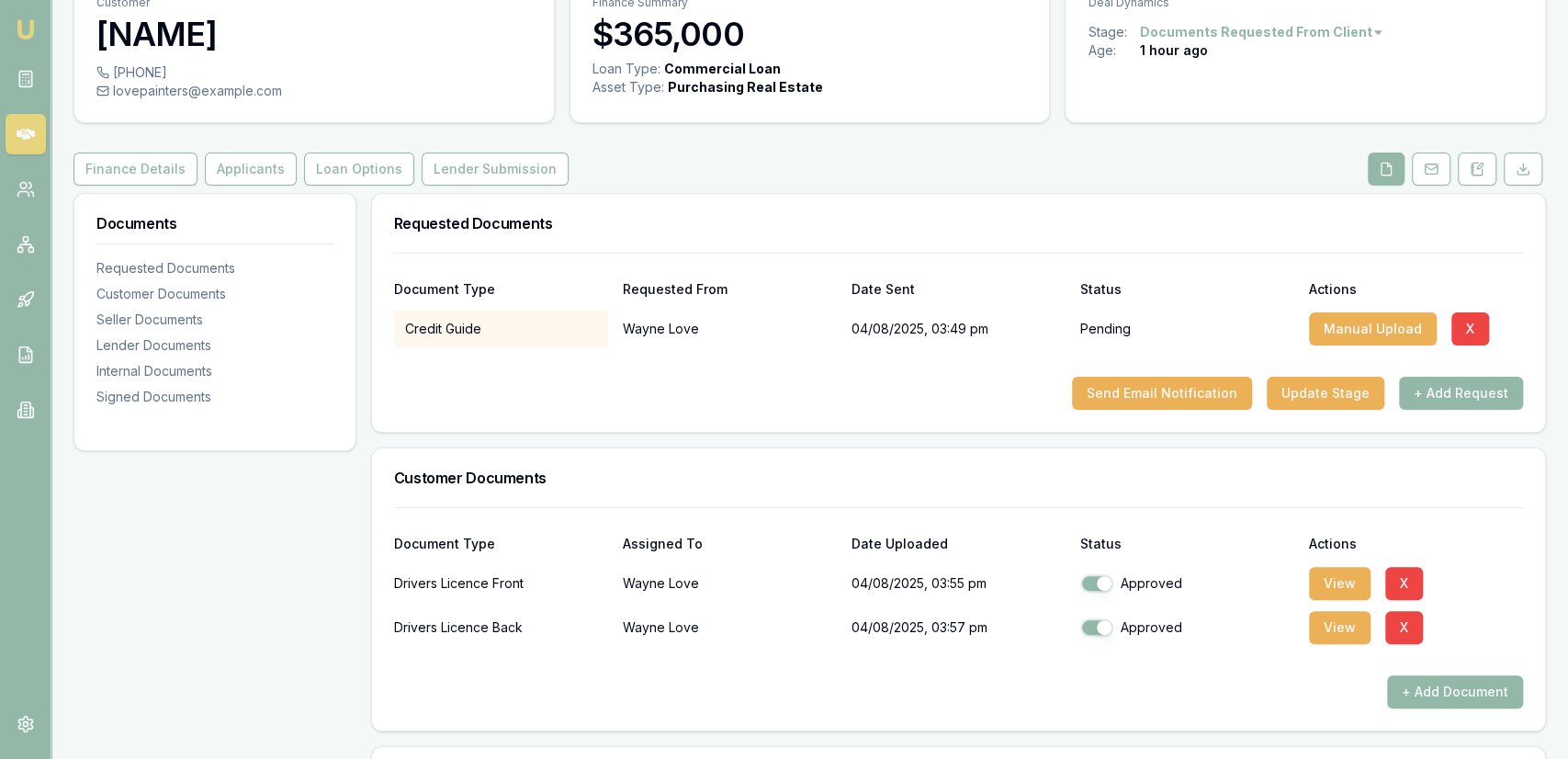 scroll, scrollTop: 0, scrollLeft: 0, axis: both 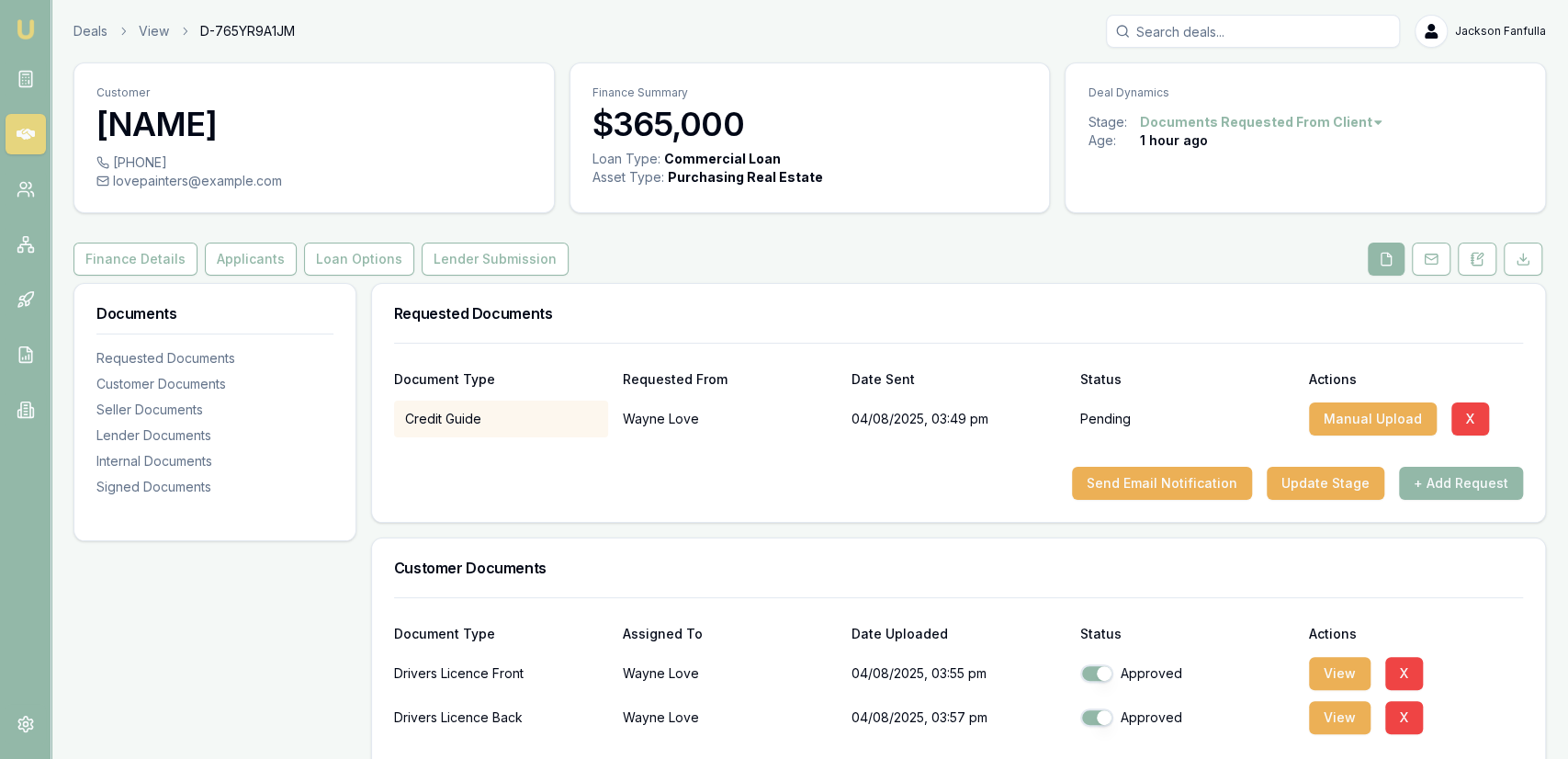 click on "Documents" at bounding box center (215, 313) 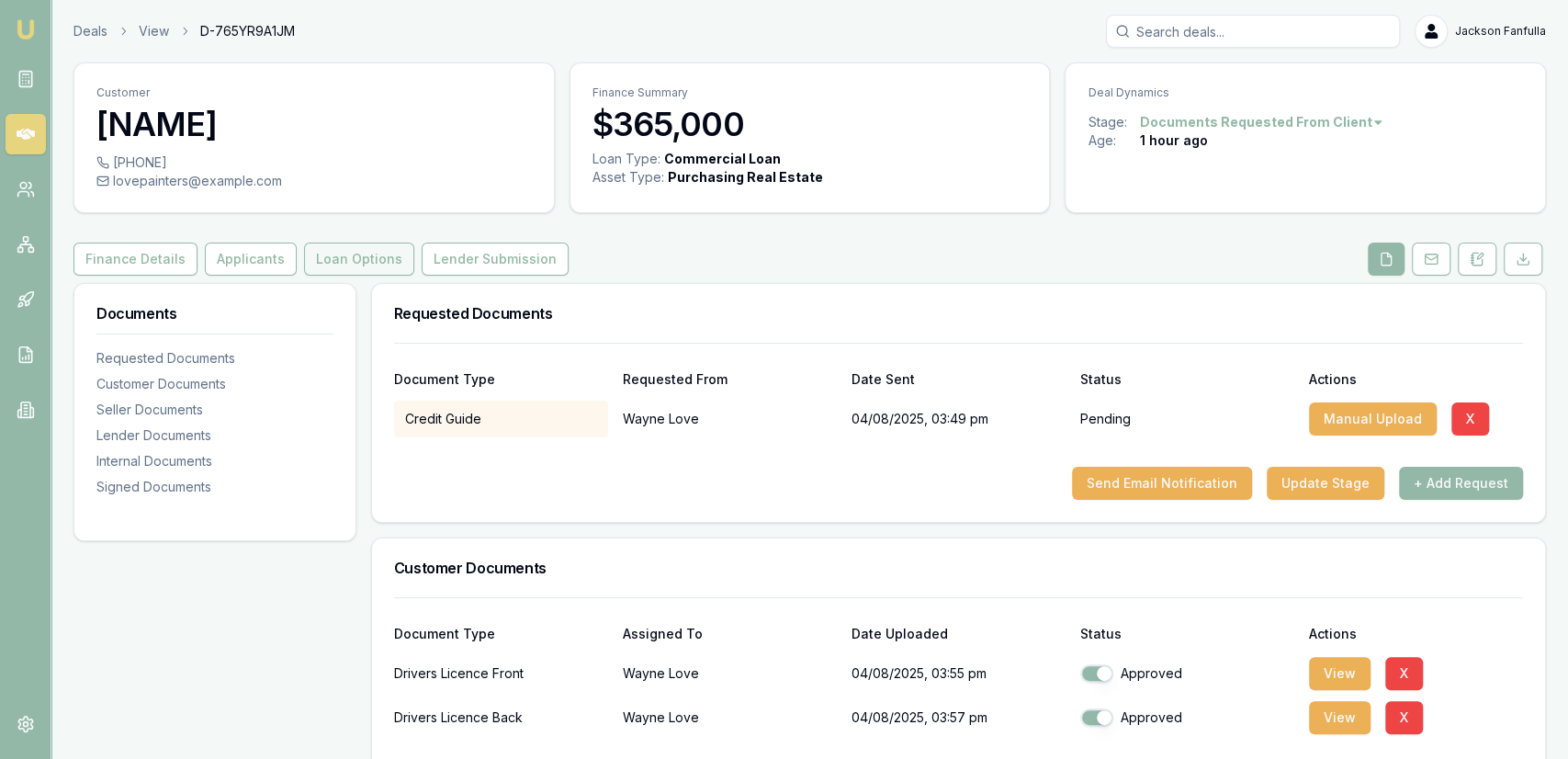 click on "Loan Options" at bounding box center (359, 259) 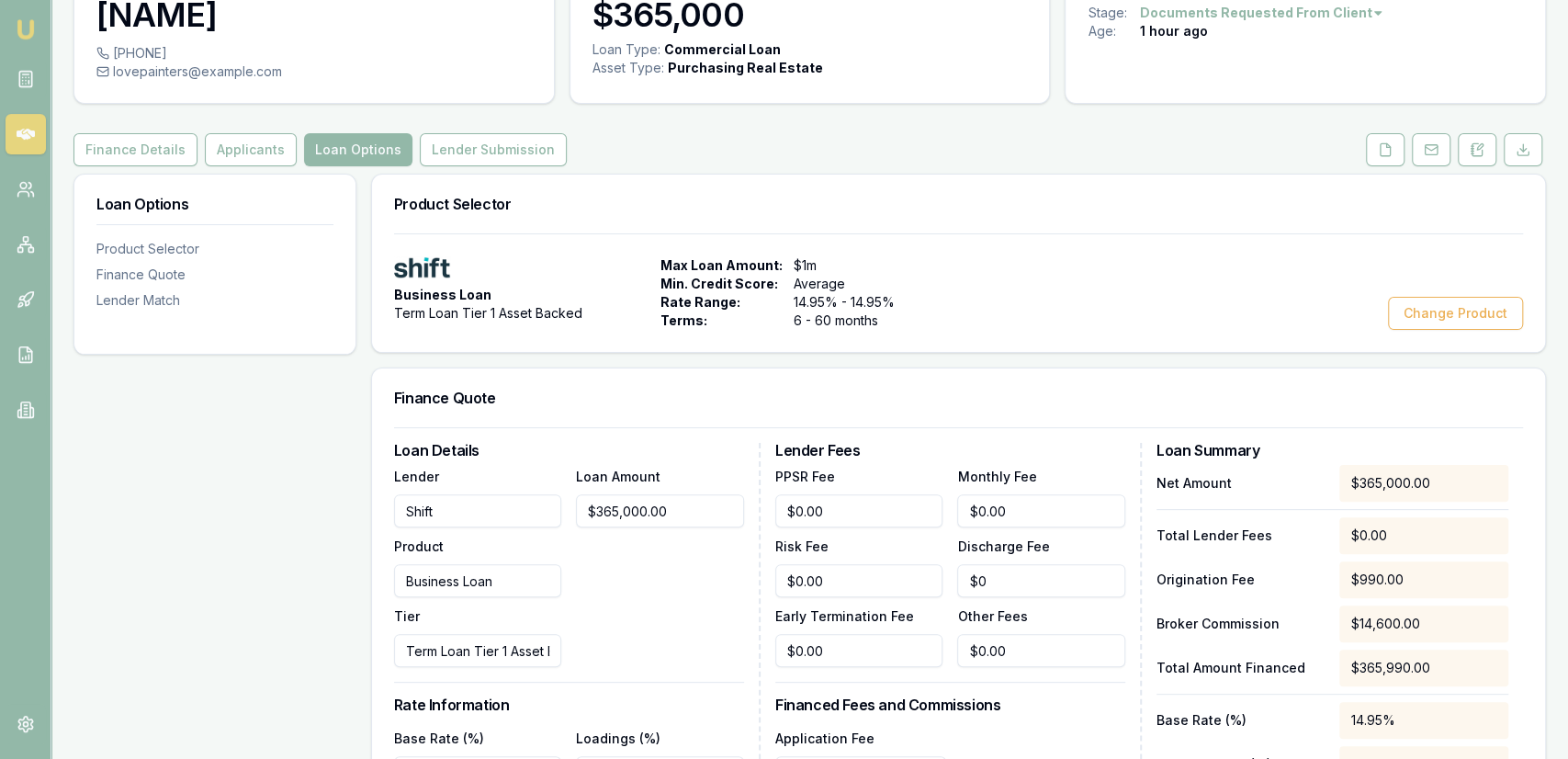 scroll, scrollTop: 96, scrollLeft: 0, axis: vertical 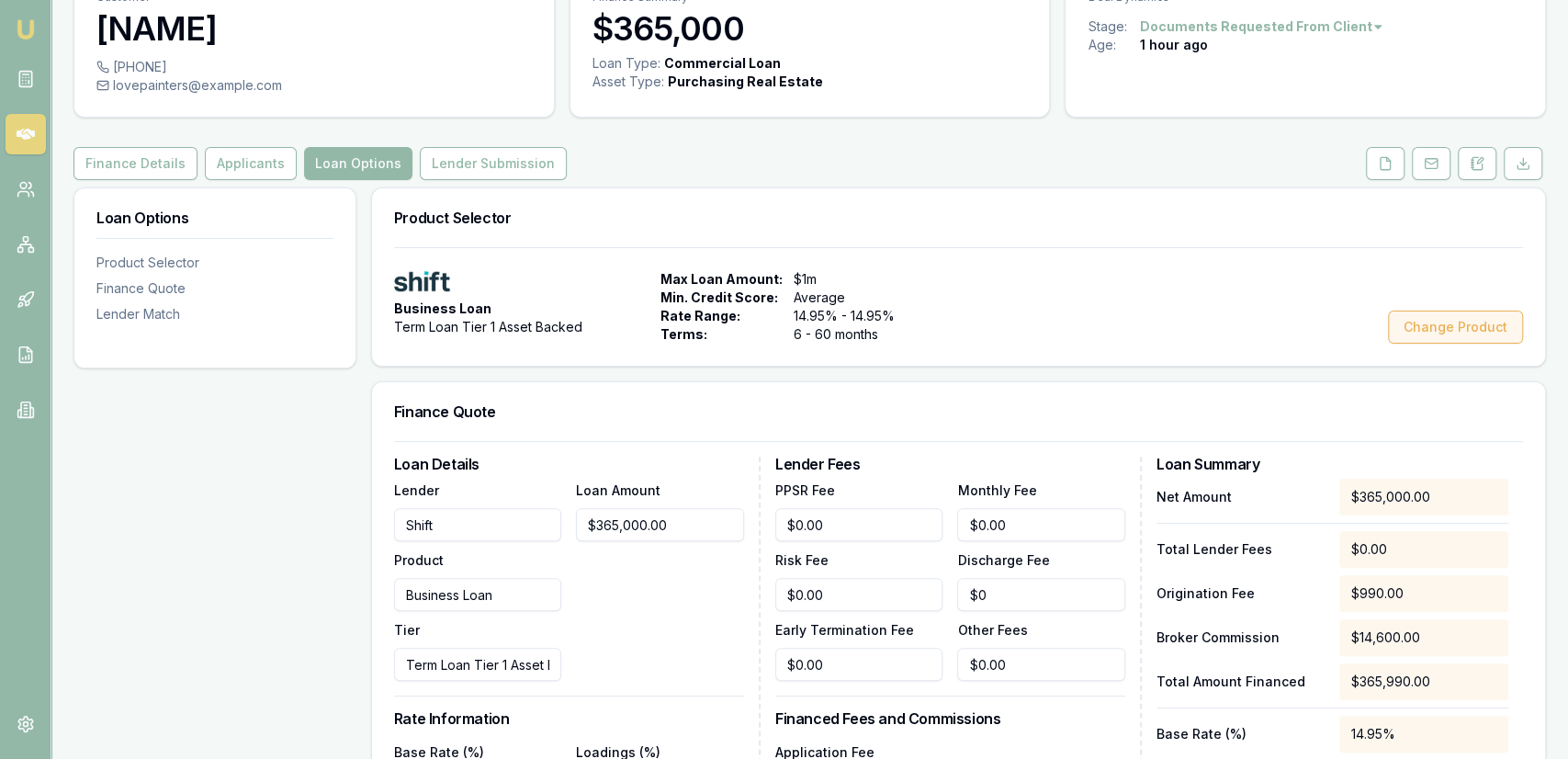 click on "Change Product" at bounding box center [1455, 327] 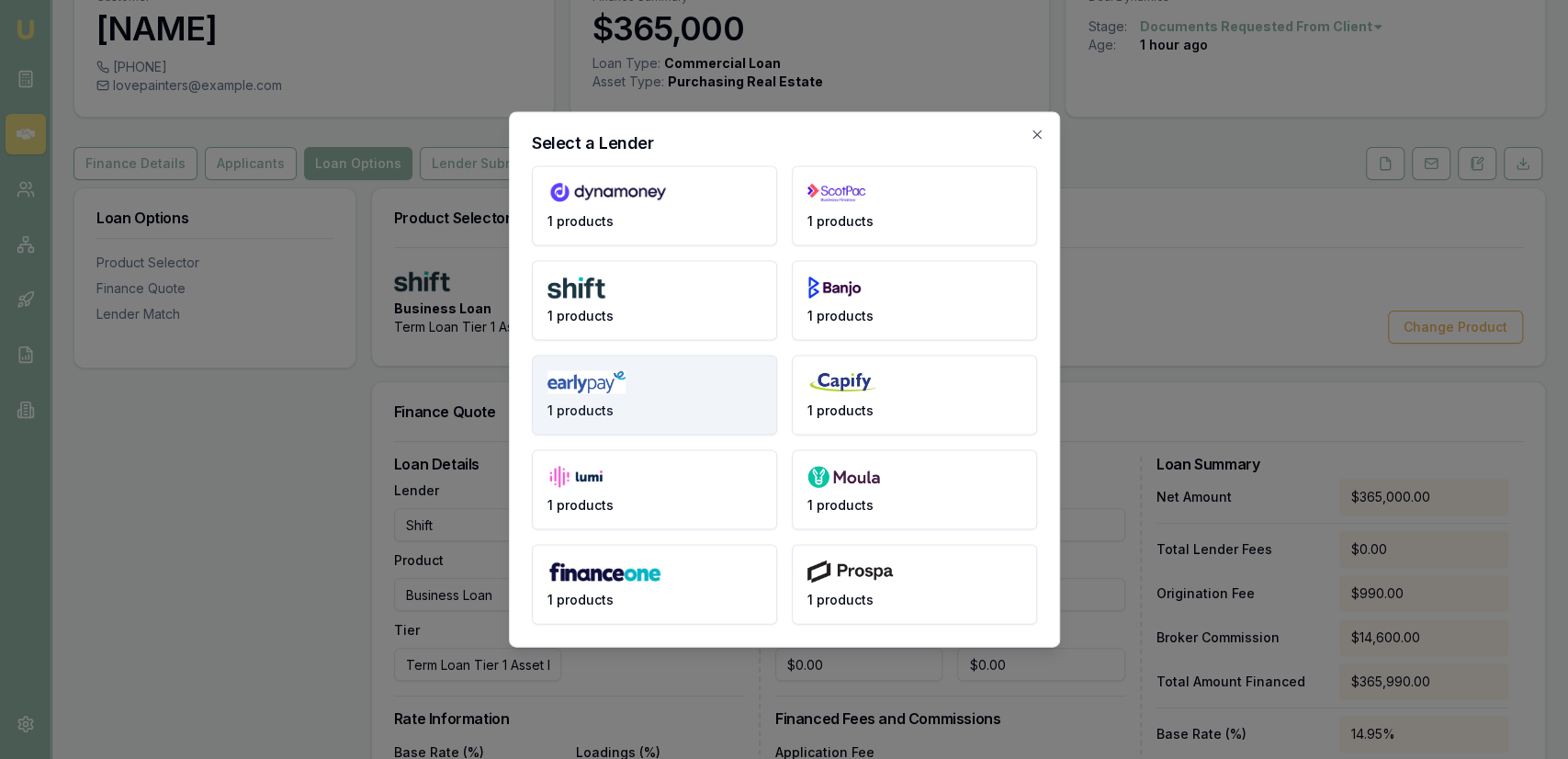 click on "1   products" at bounding box center [654, 395] 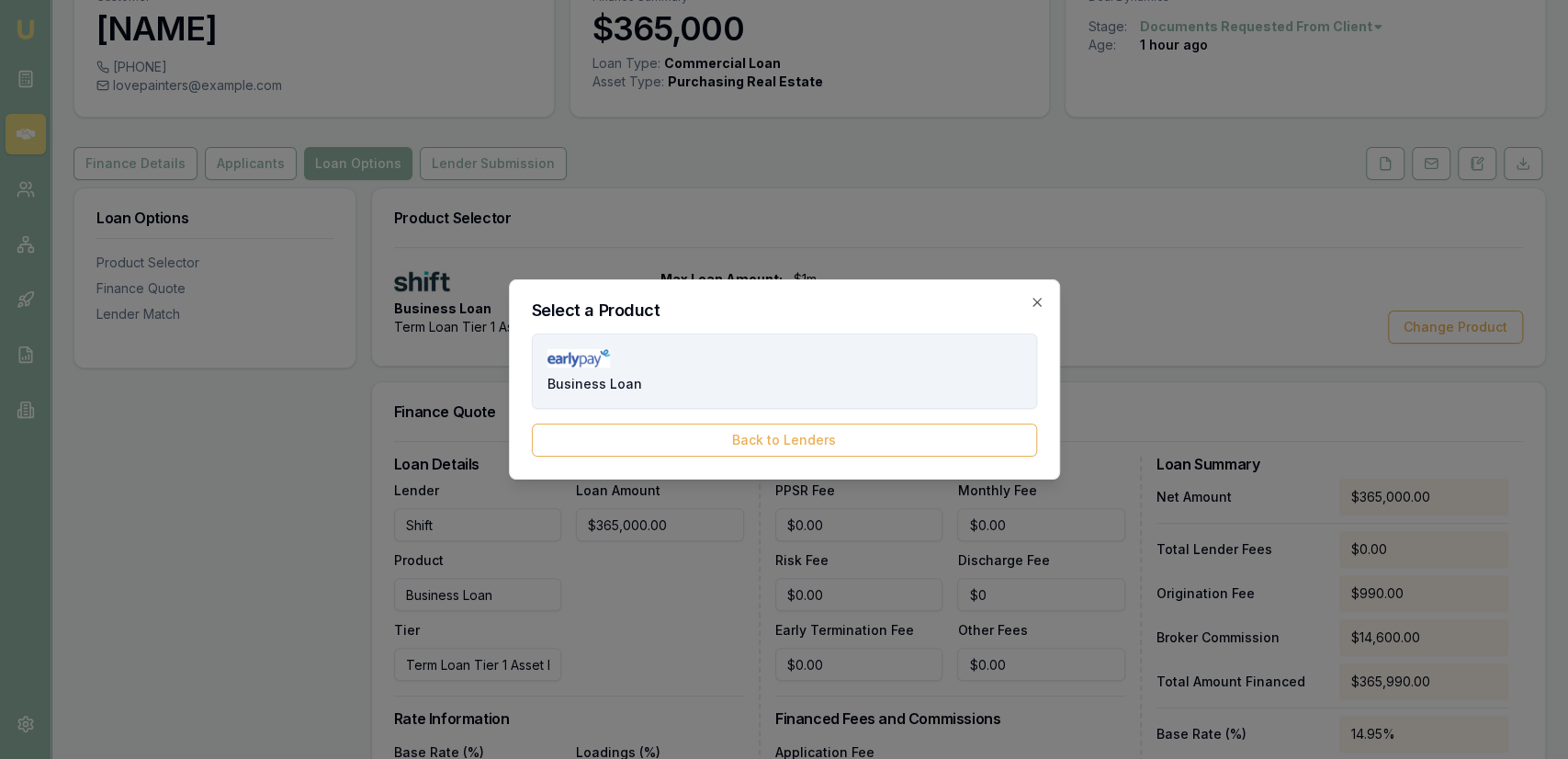 click on "Business Loan" at bounding box center (784, 371) 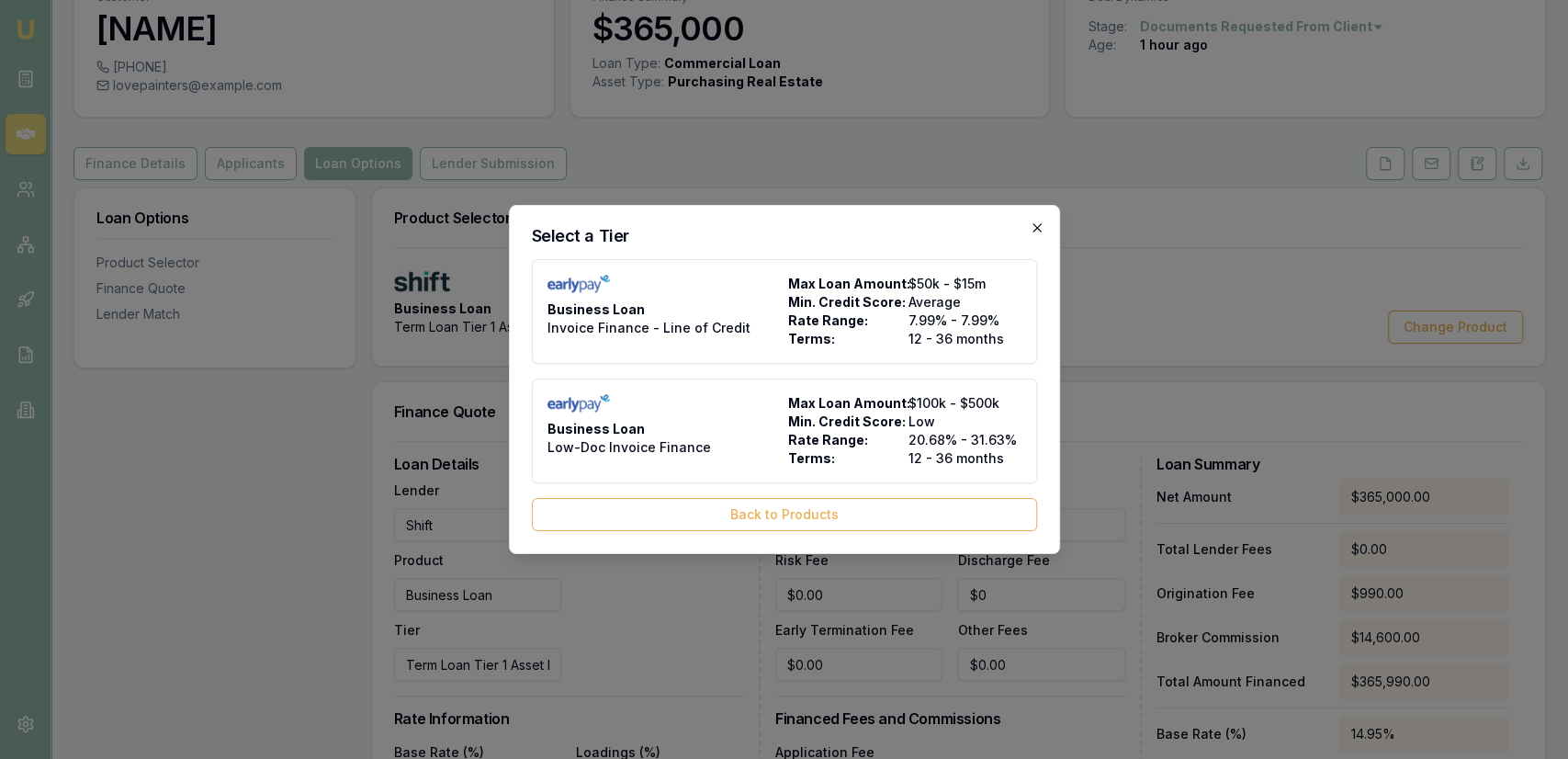 click 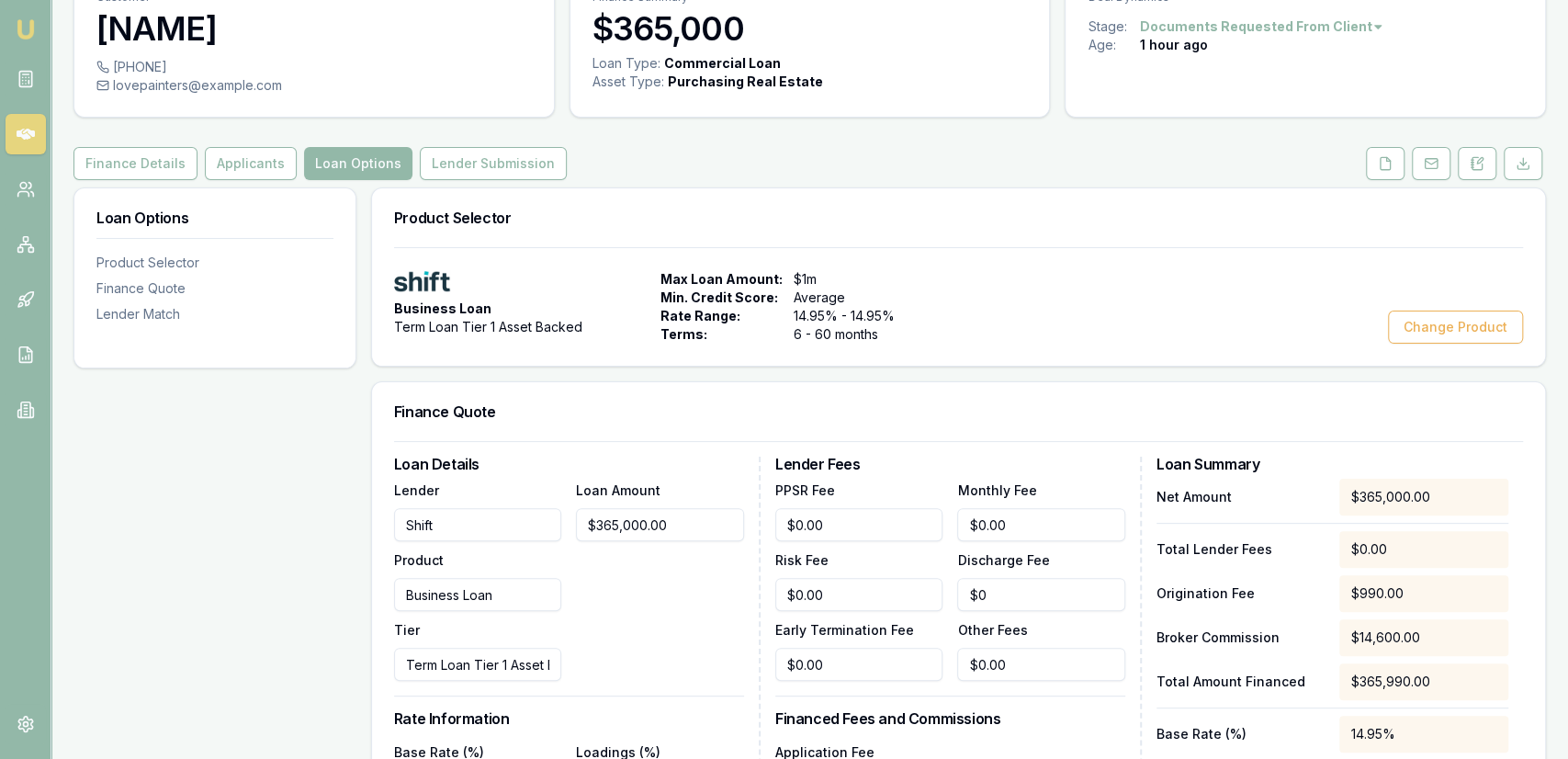 click on "Change Product" at bounding box center [1455, 327] 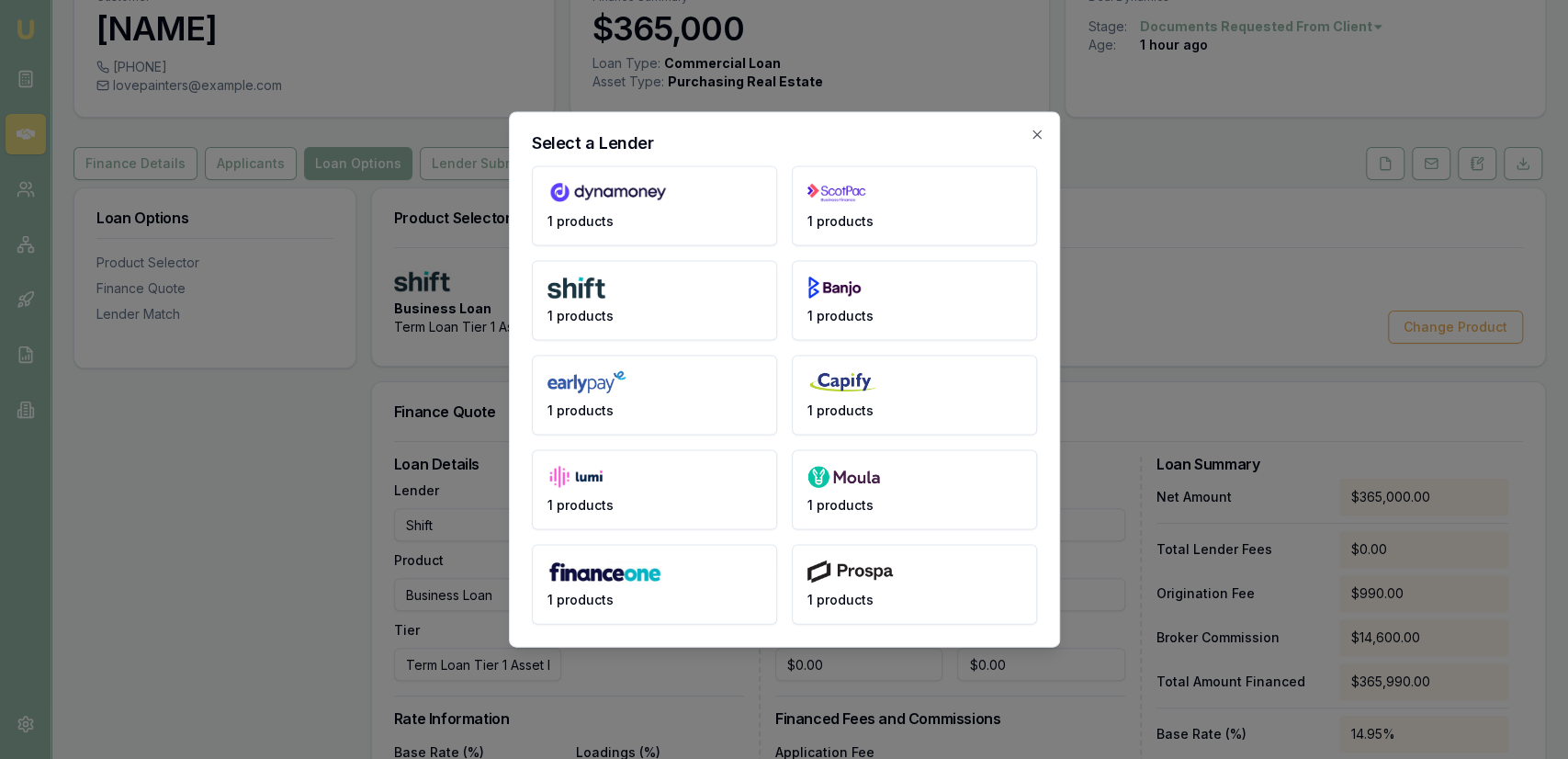 drag, startPoint x: 982, startPoint y: 324, endPoint x: 978, endPoint y: 313, distance: 11.7047 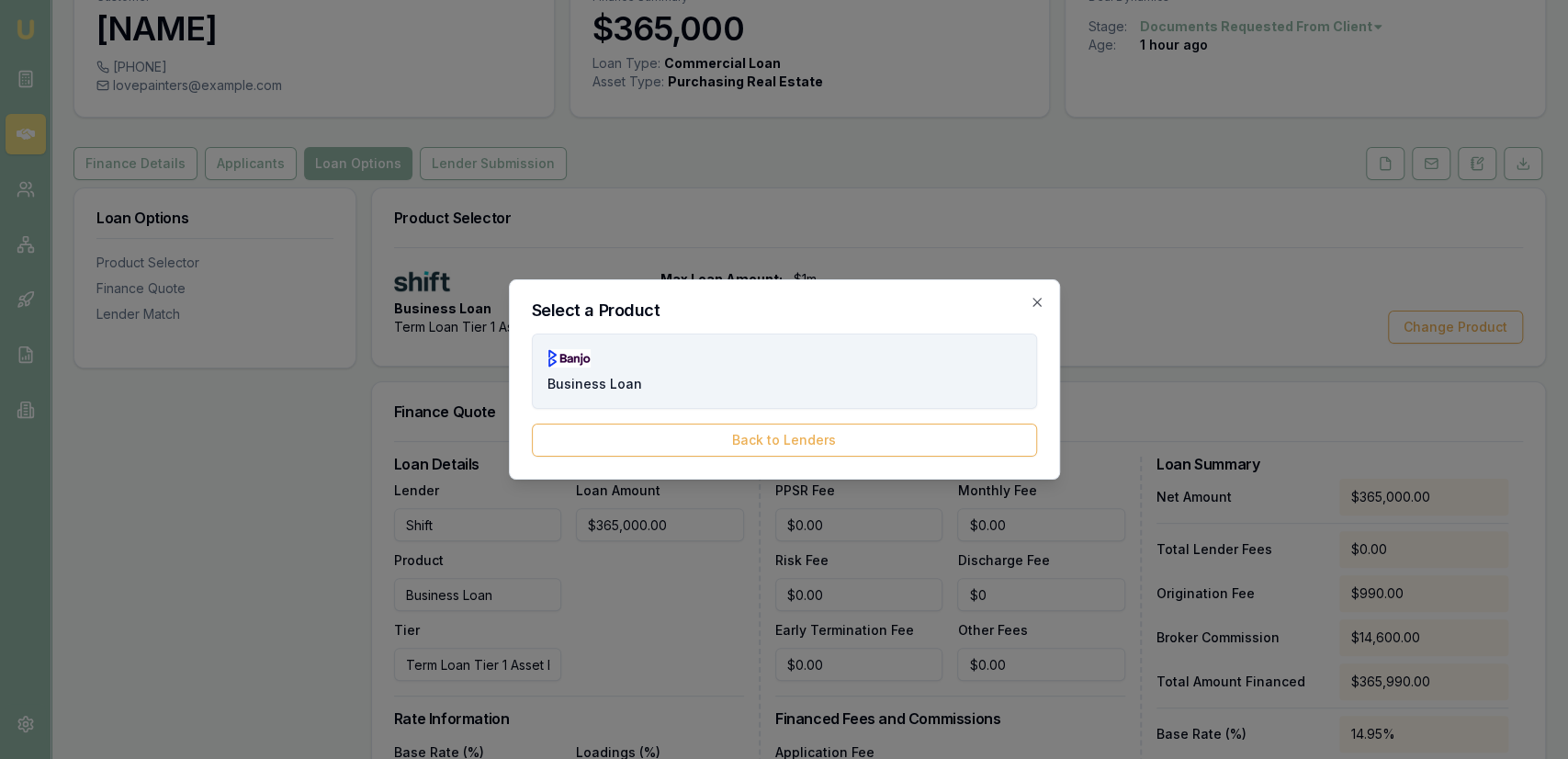 click on "Business Loan" at bounding box center [784, 371] 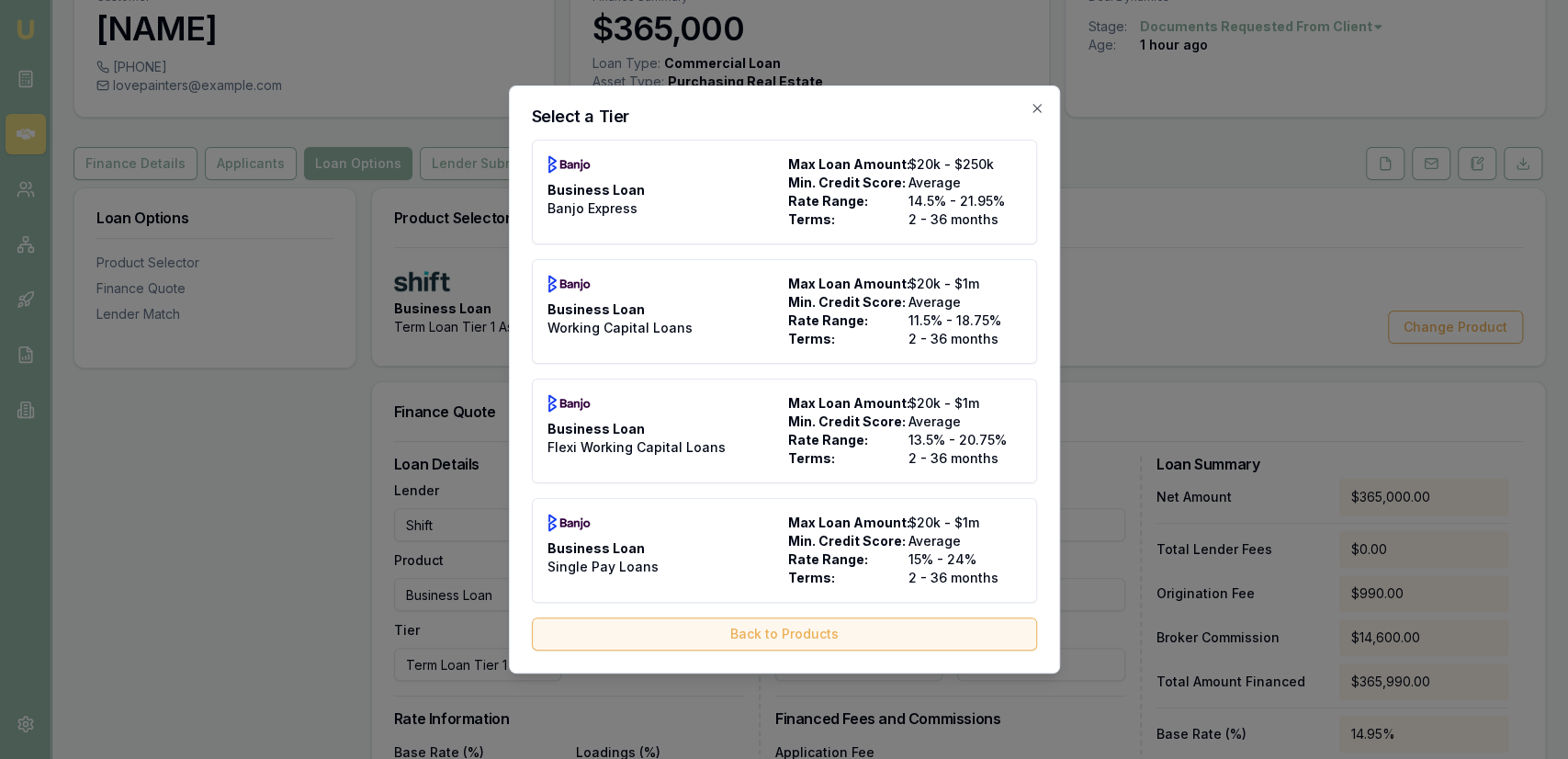 click on "Back to Products" at bounding box center (784, 634) 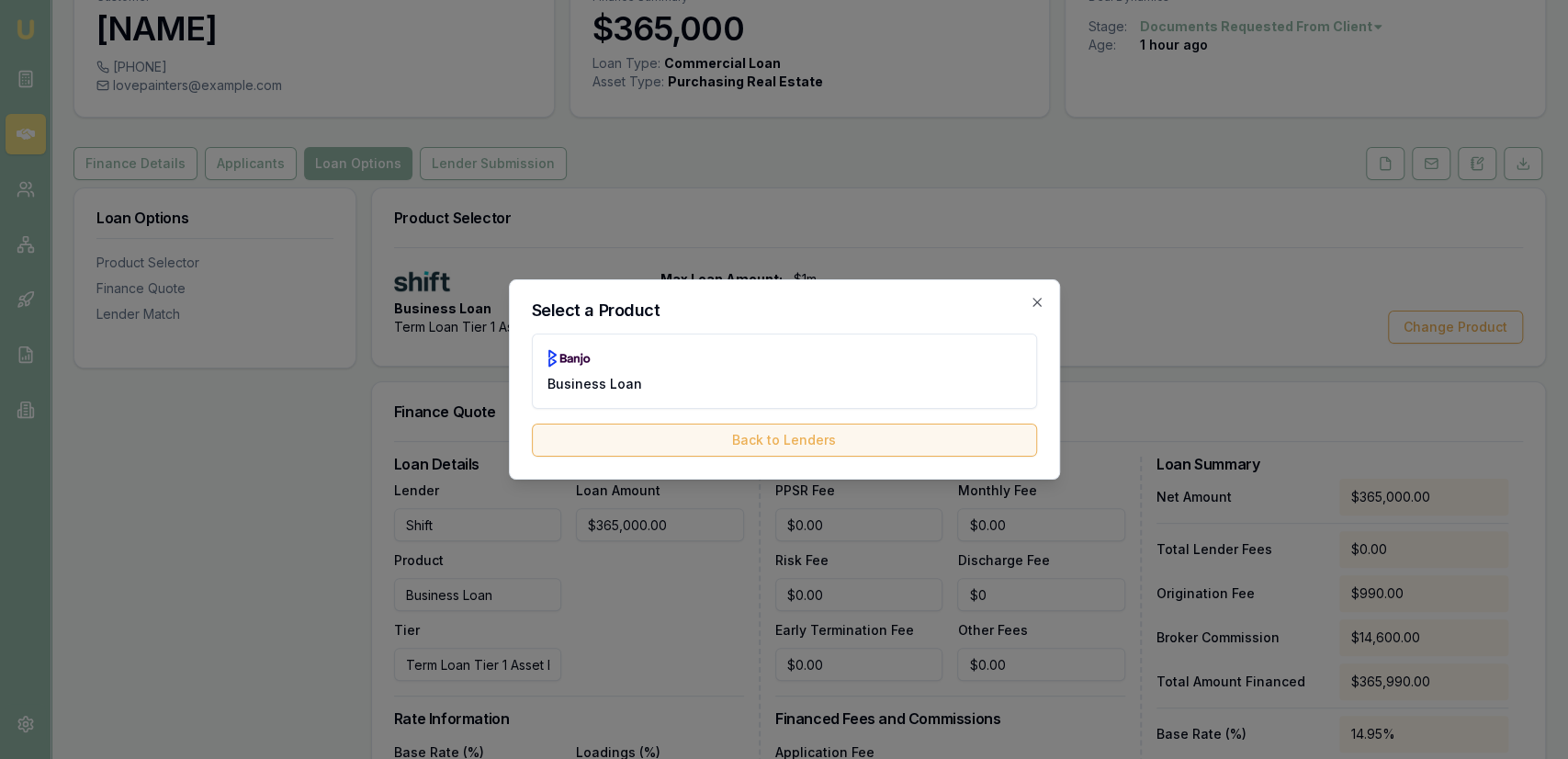 click on "Back to Lenders" at bounding box center [784, 440] 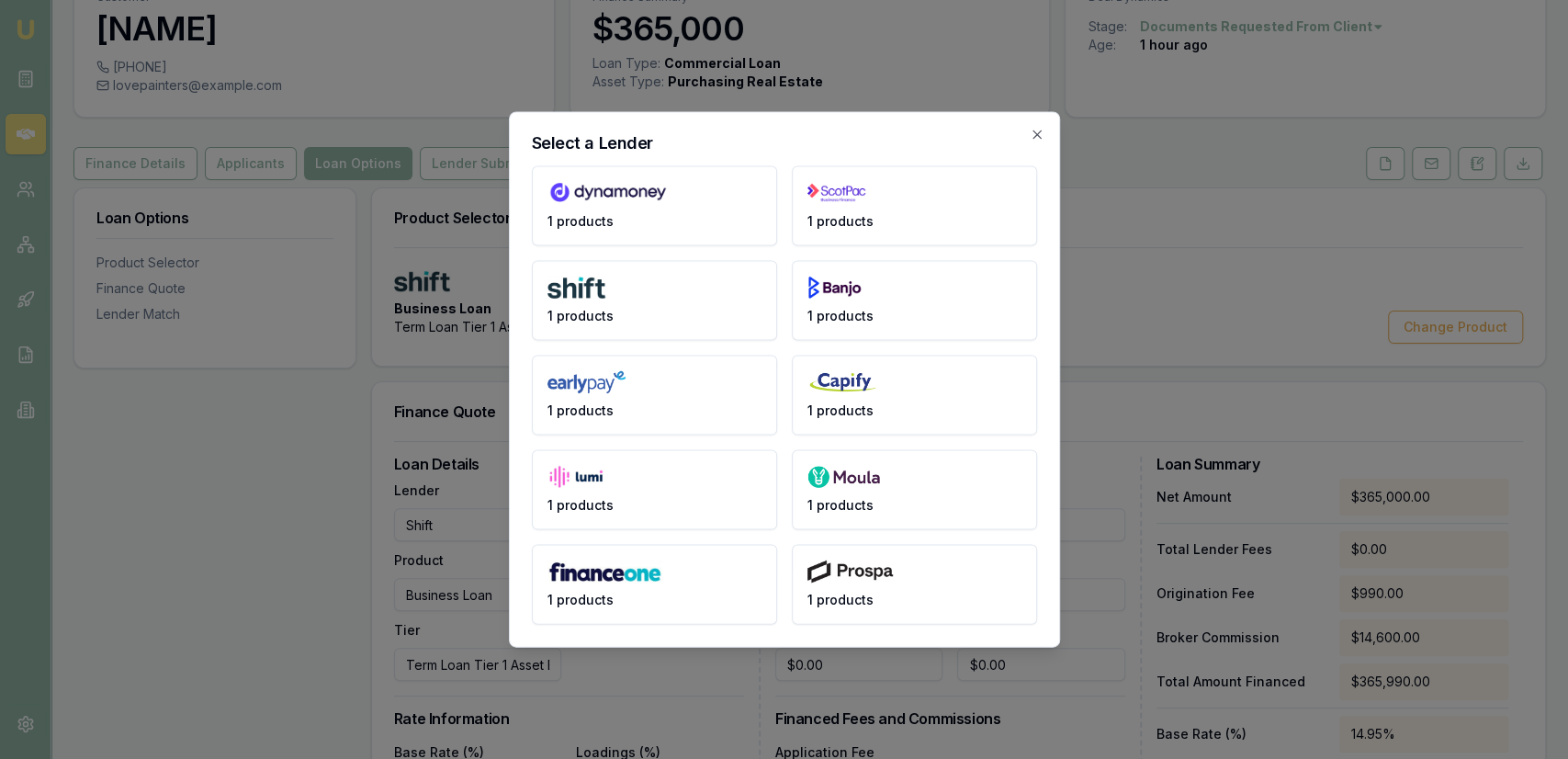 click on "1   products" at bounding box center [914, 490] 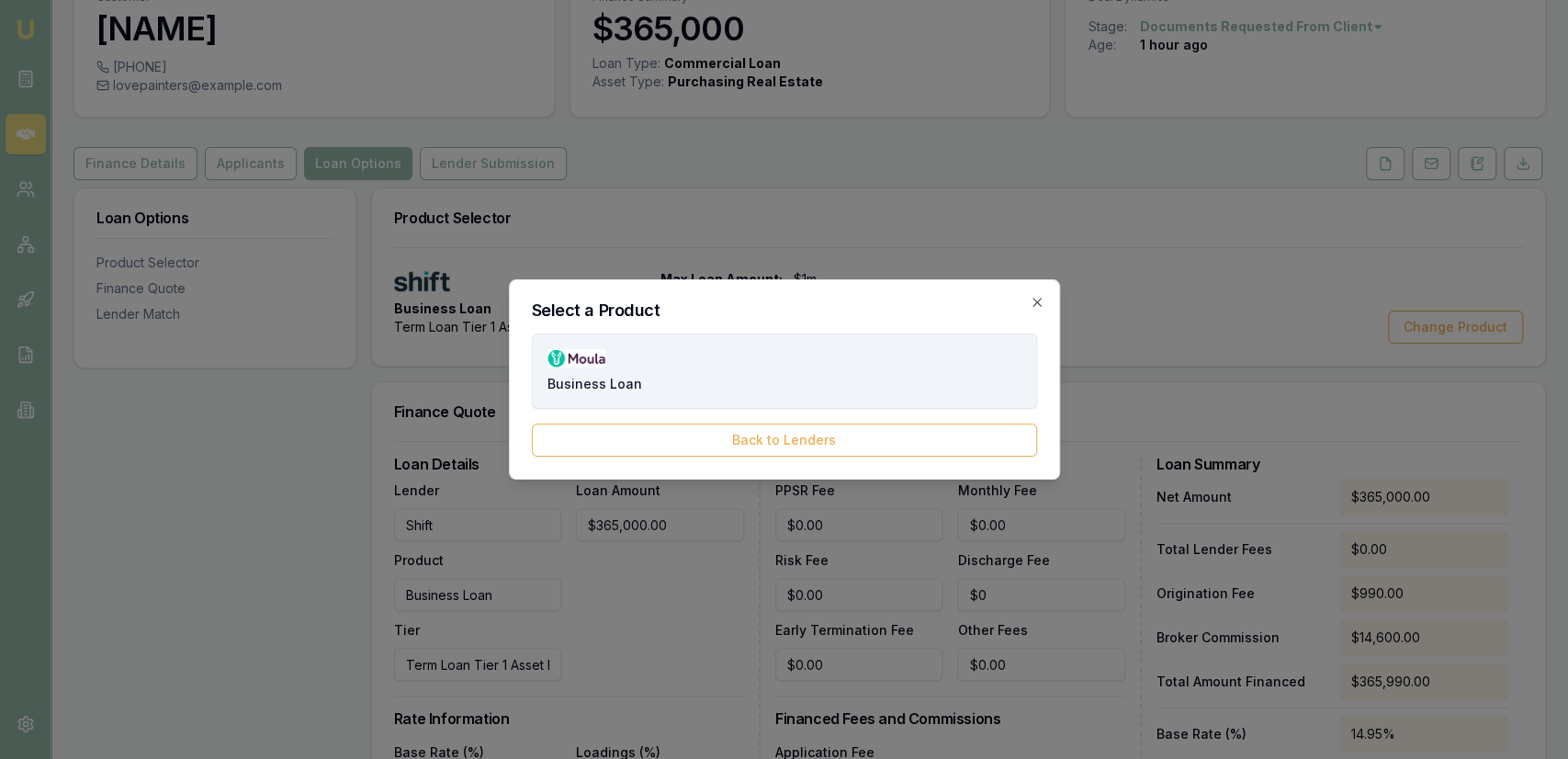 click on "Business Loan" at bounding box center [784, 371] 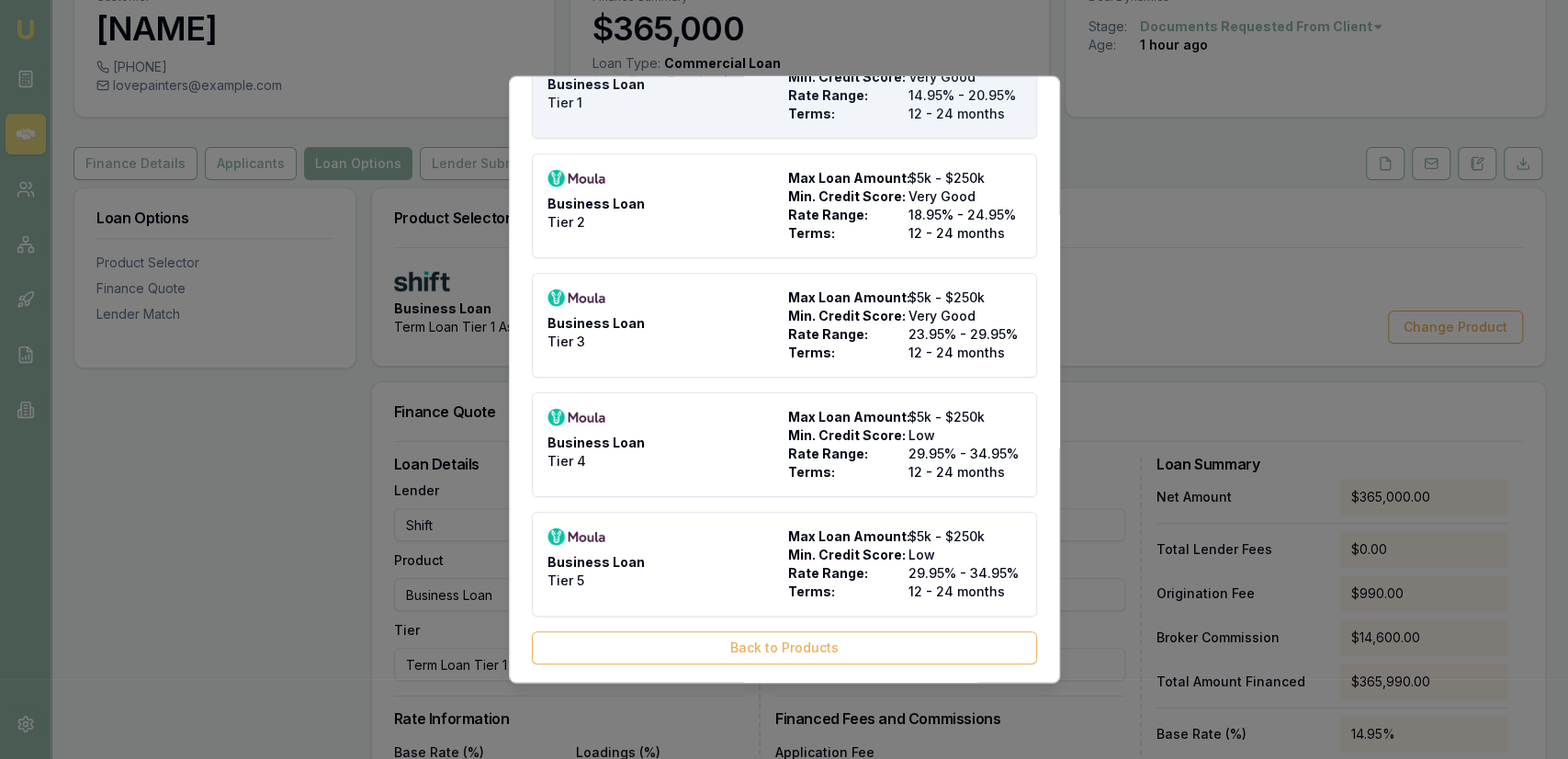 scroll, scrollTop: 0, scrollLeft: 0, axis: both 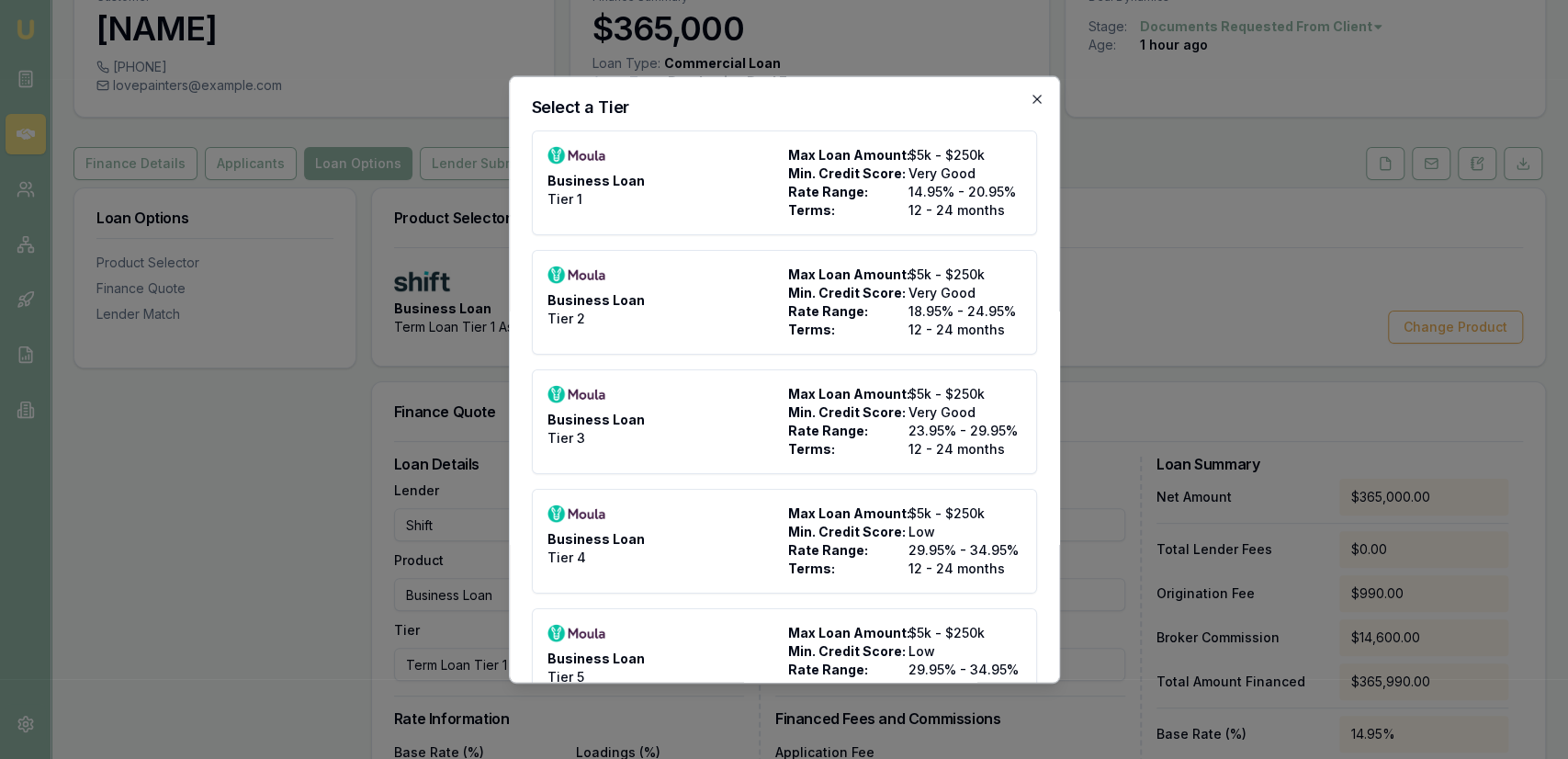 click 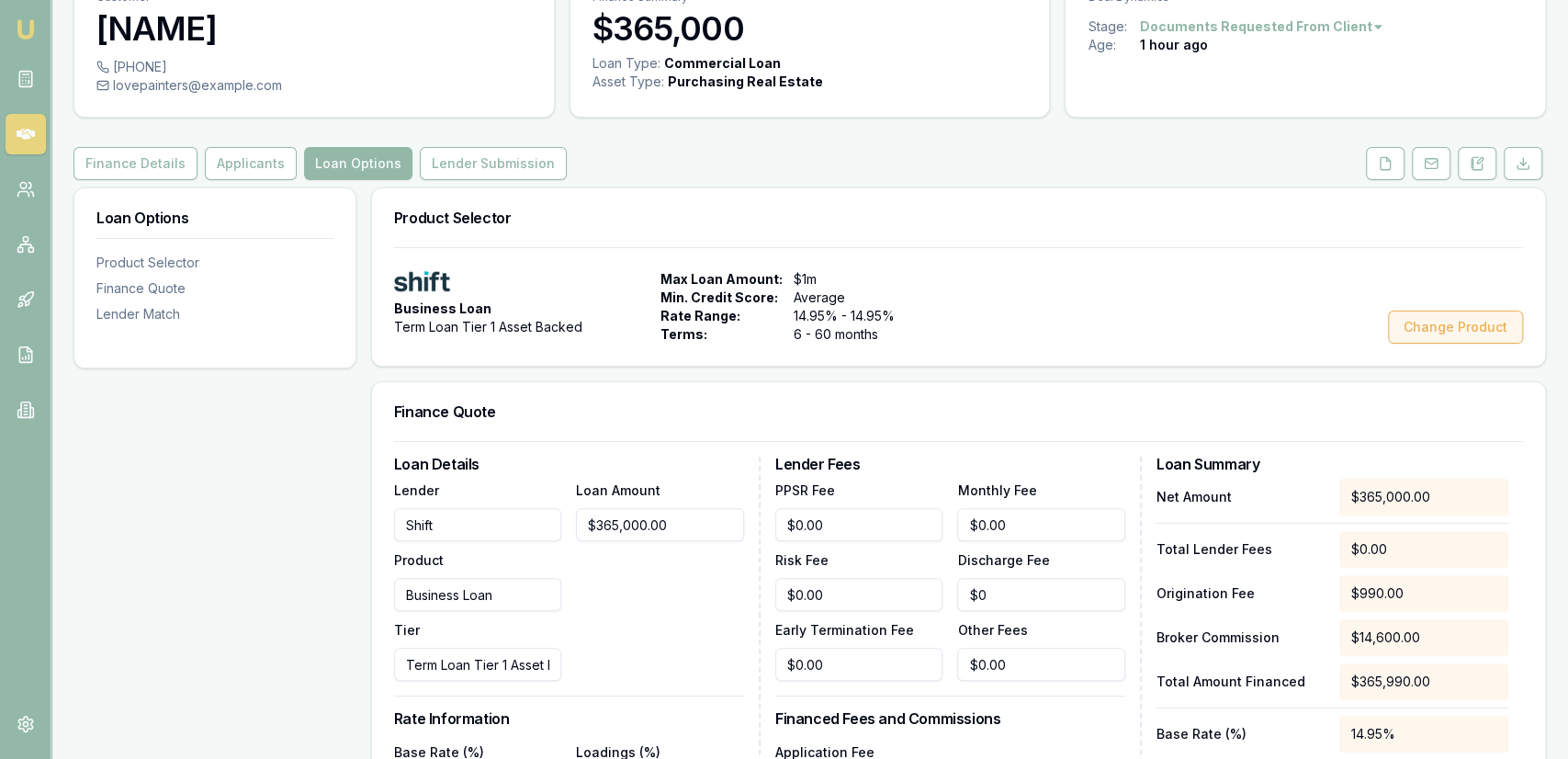 click on "Change Product" at bounding box center (1455, 327) 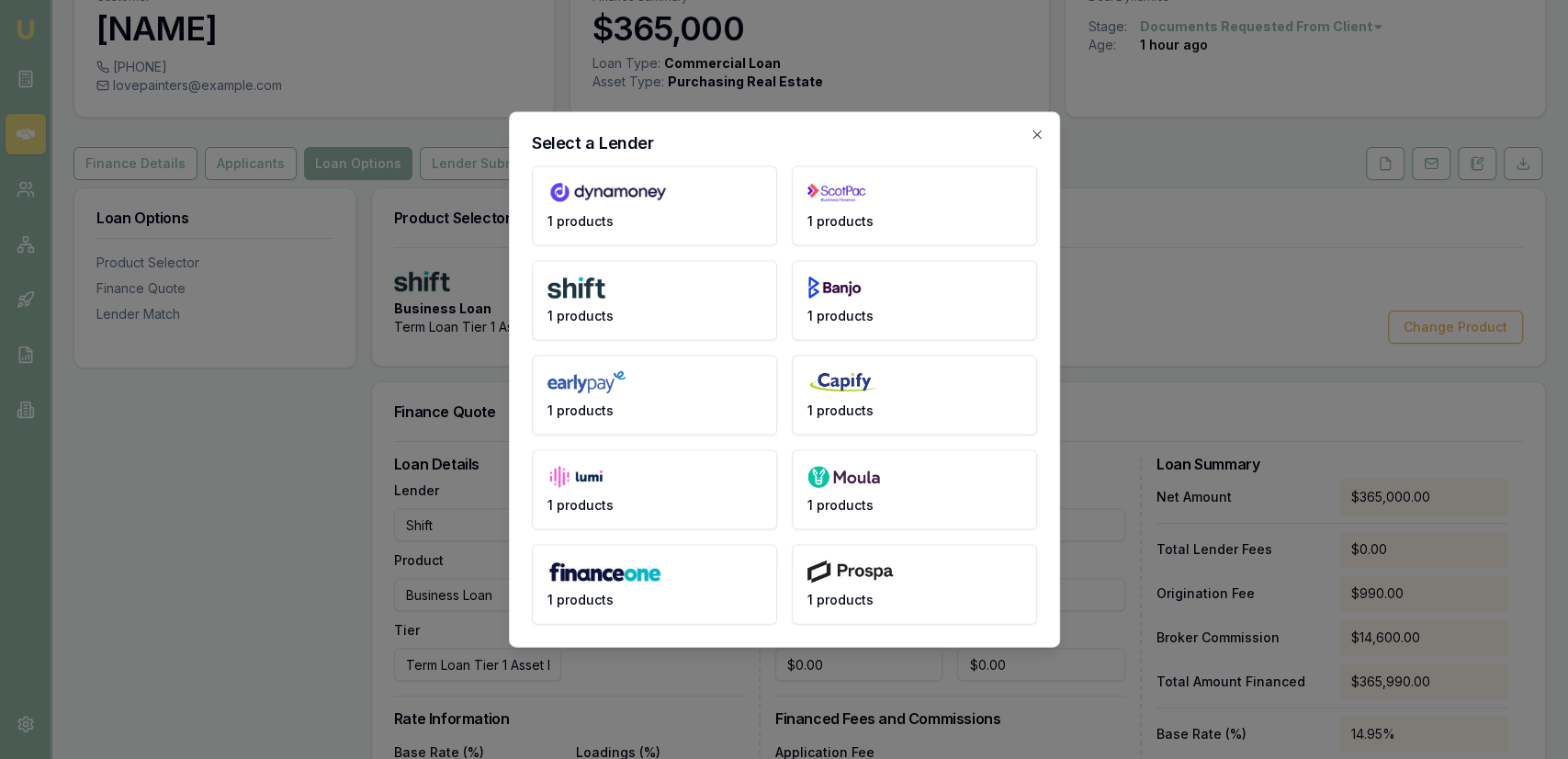 click on "1   products" at bounding box center [914, 584] 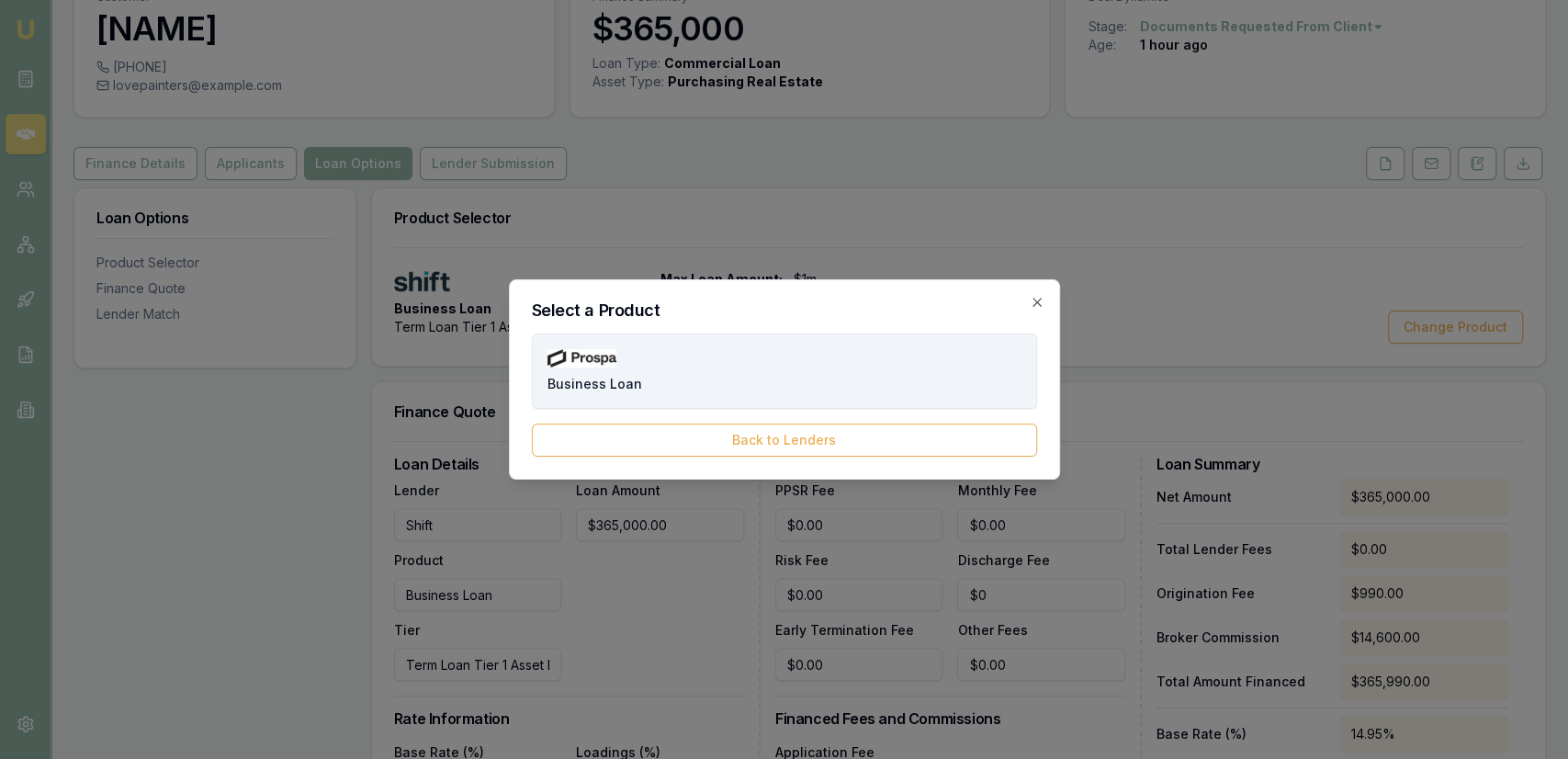 click on "Business Loan" at bounding box center [784, 371] 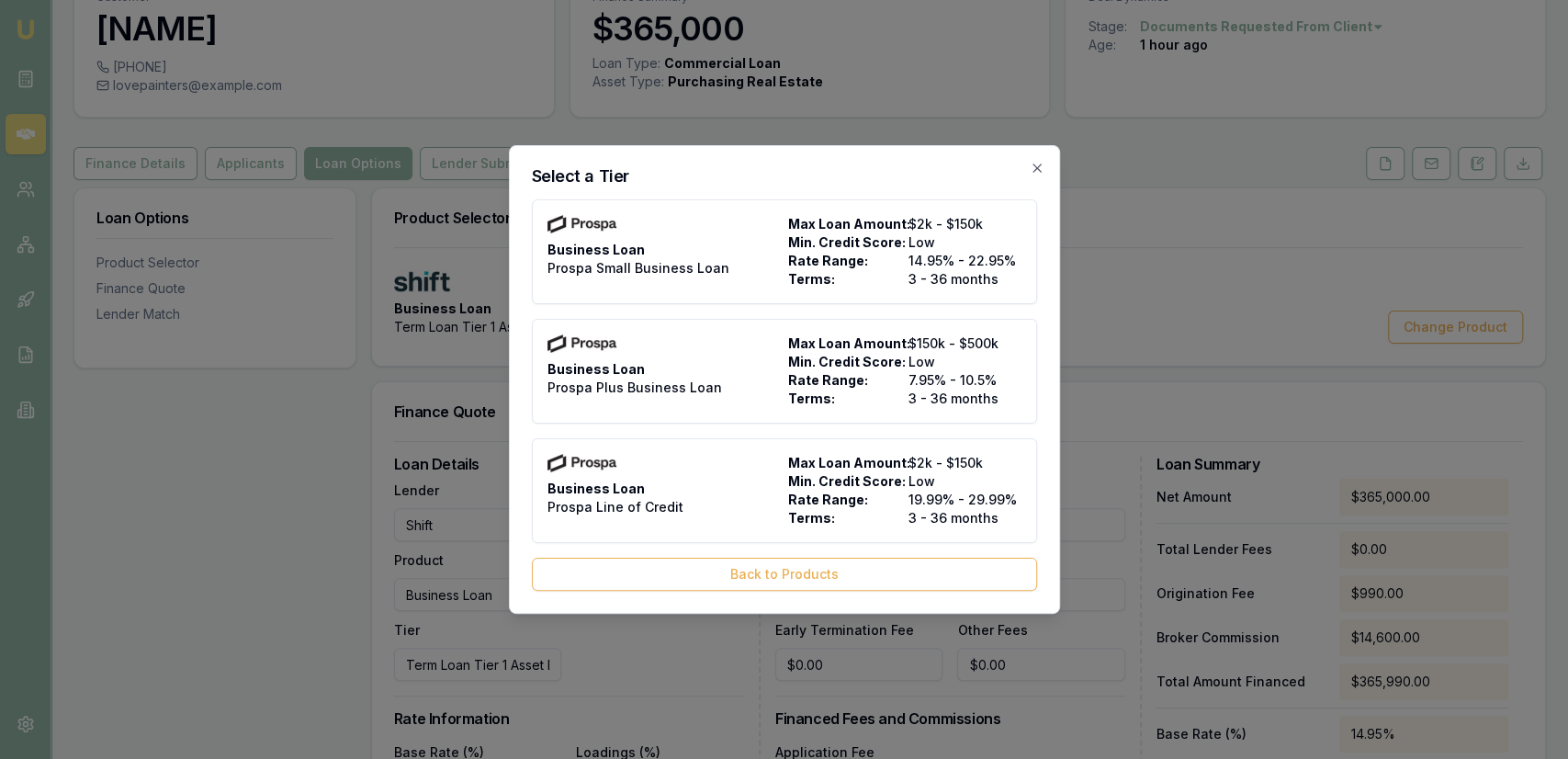 click on "Select a Tier" at bounding box center (784, 176) 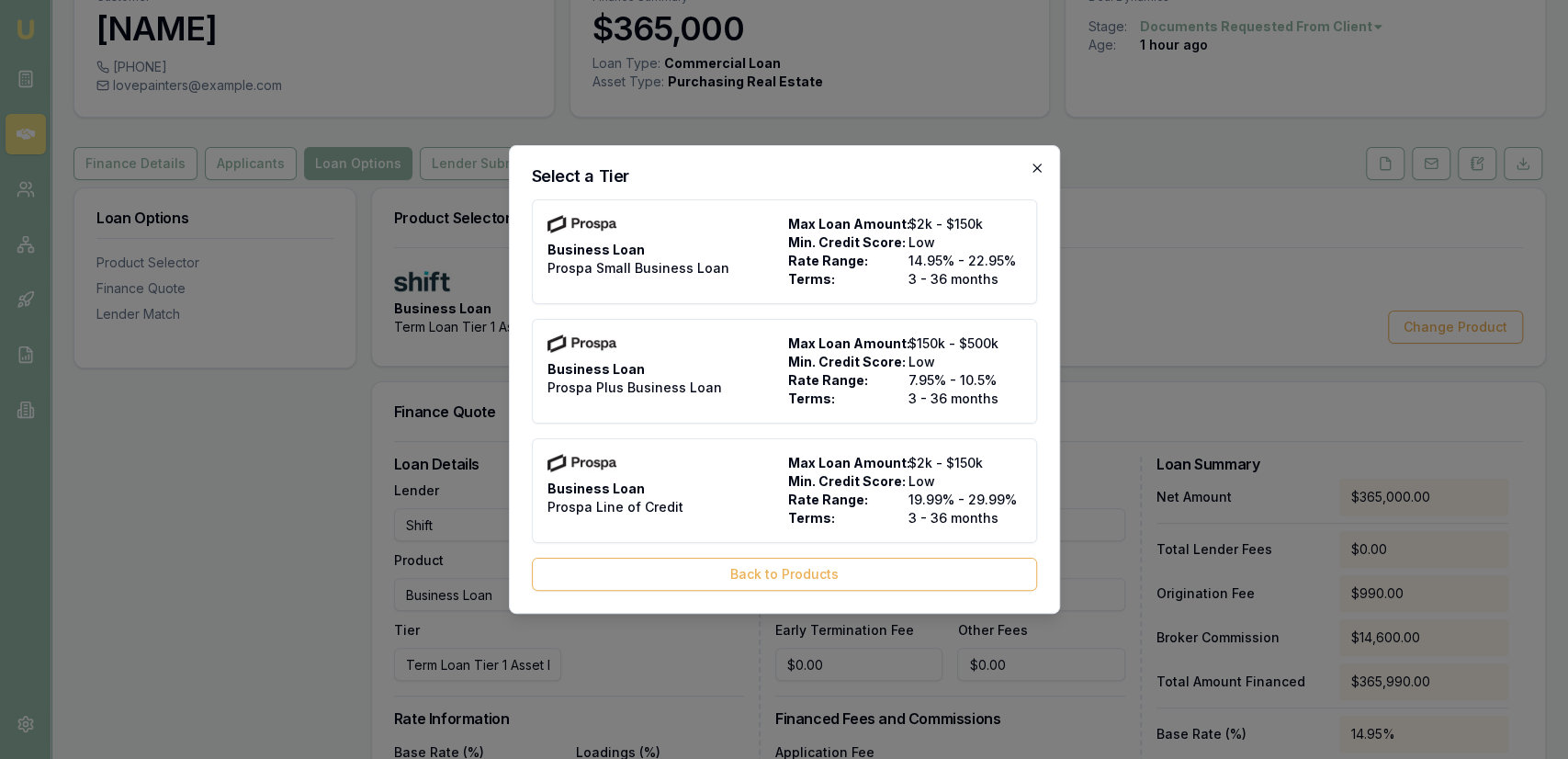 click 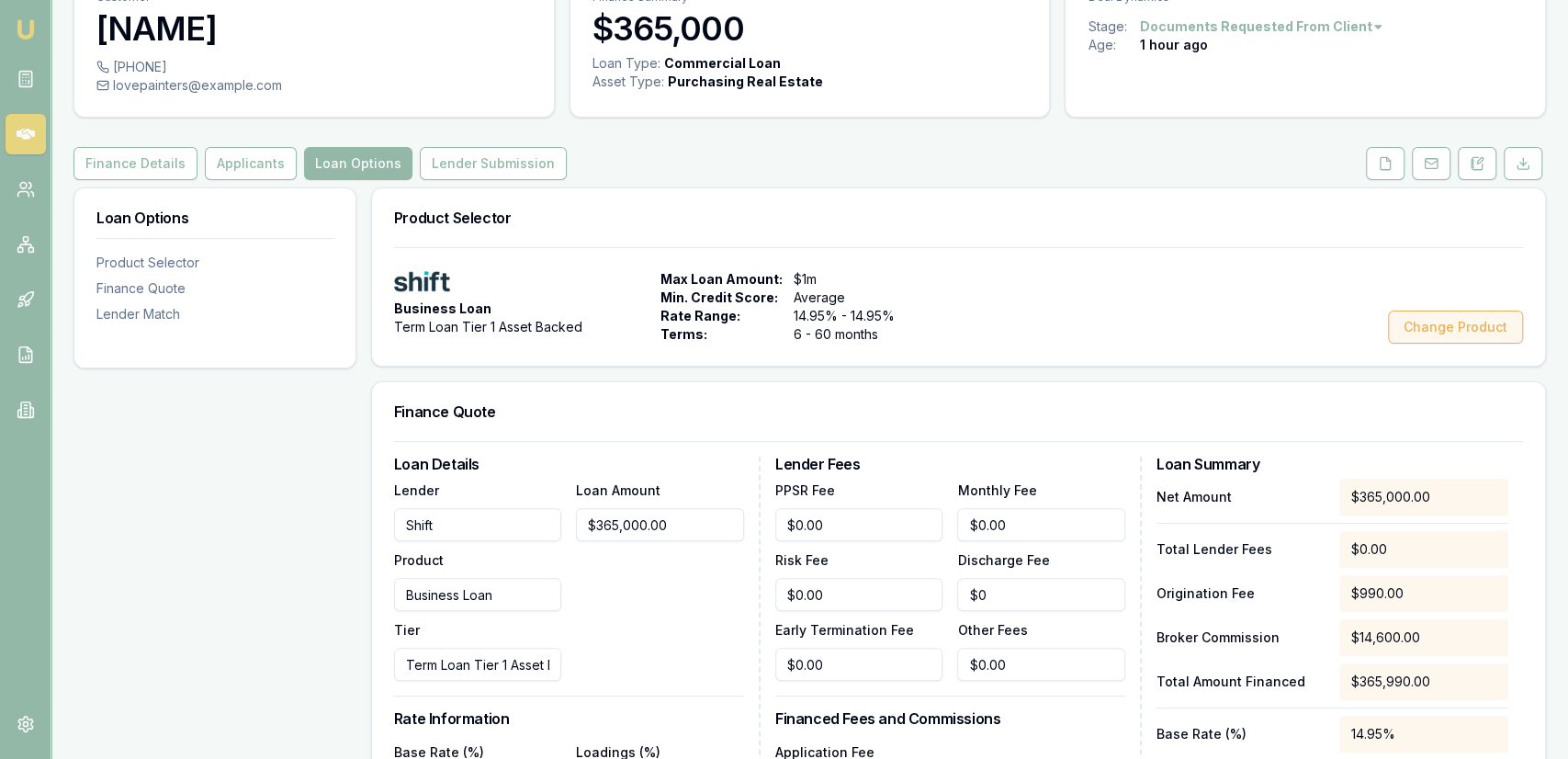 click on "Change Product" at bounding box center (1455, 327) 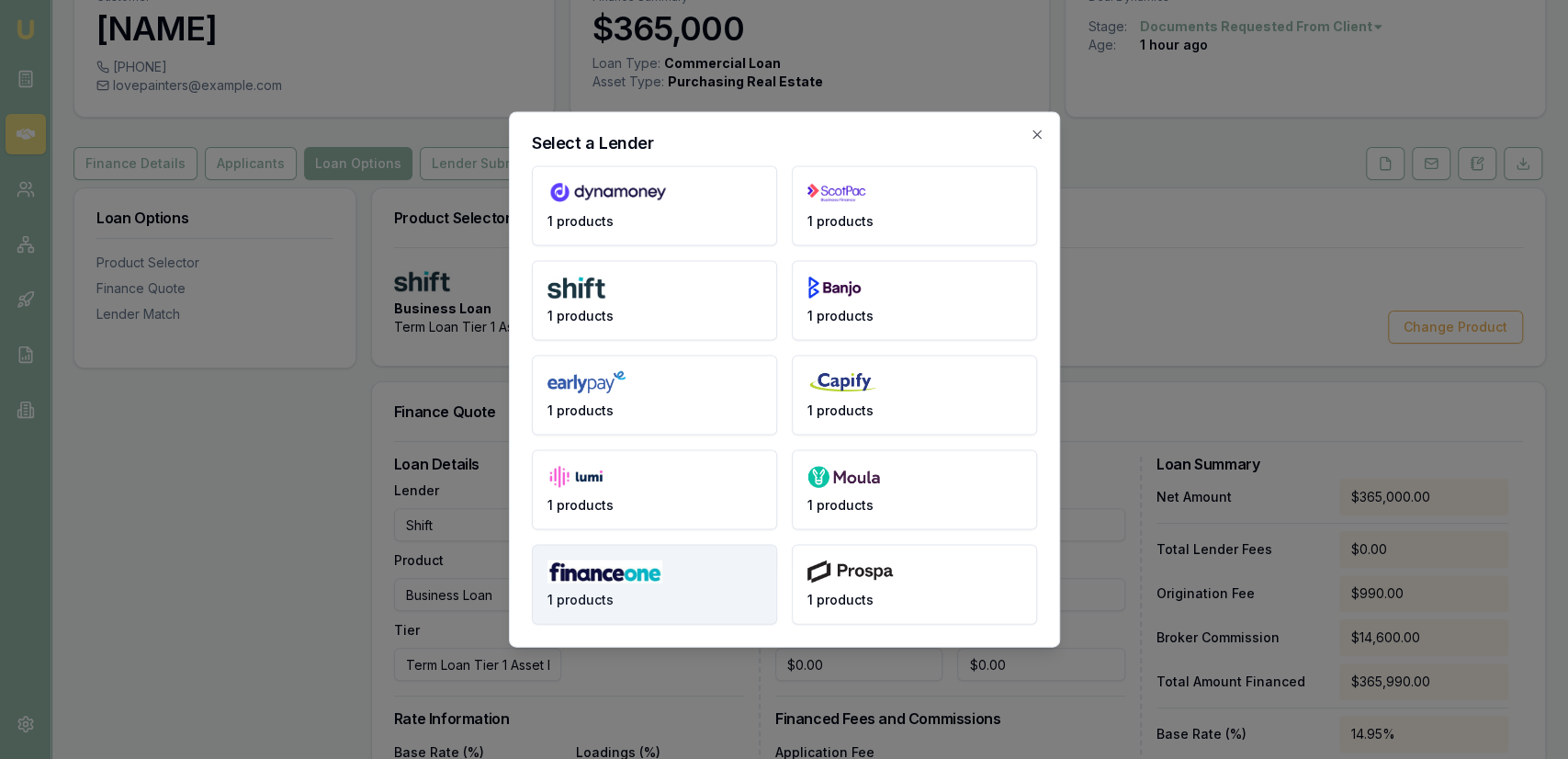 click on "1   products" at bounding box center (654, 584) 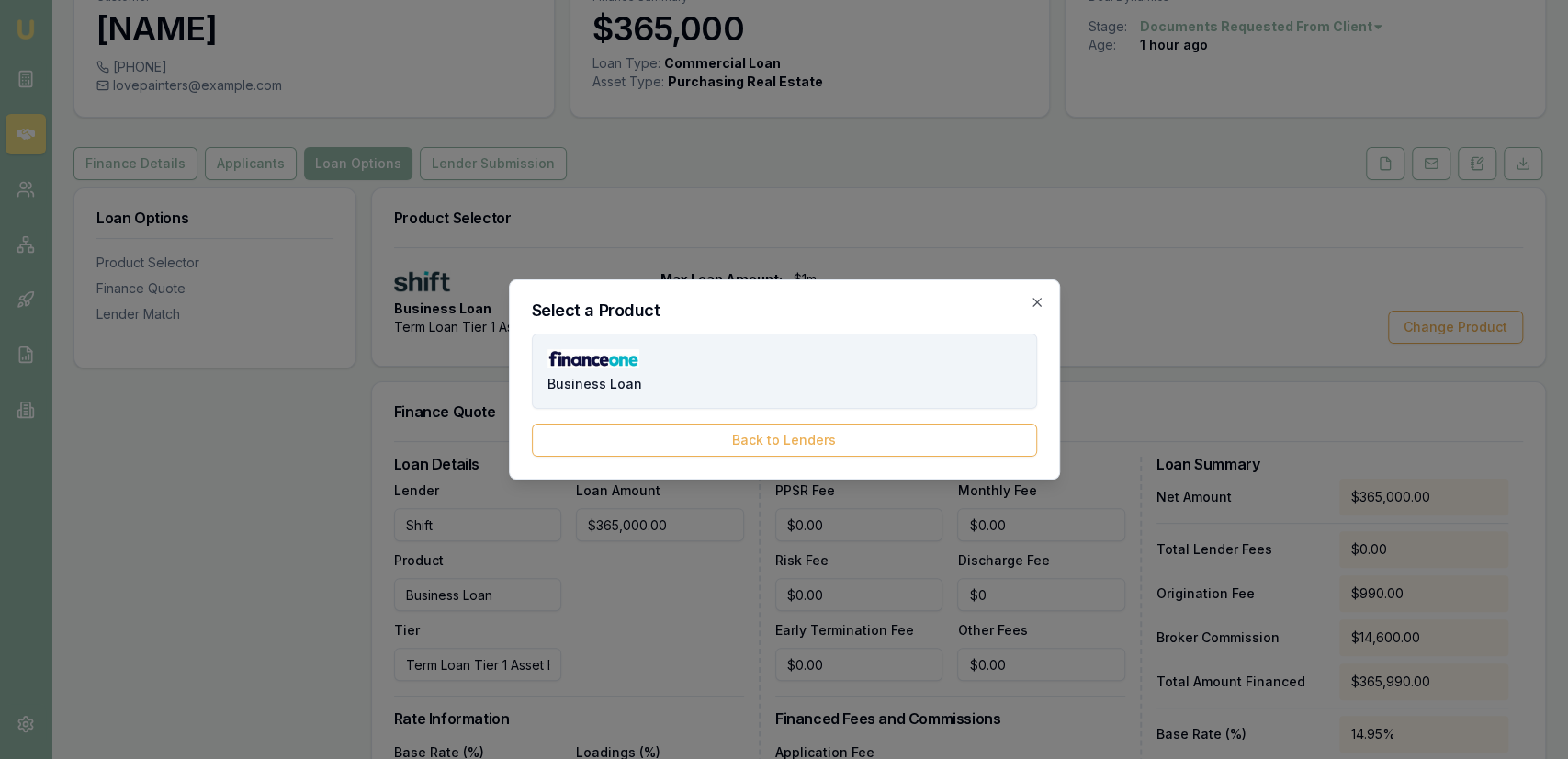 click on "Business Loan" at bounding box center (784, 371) 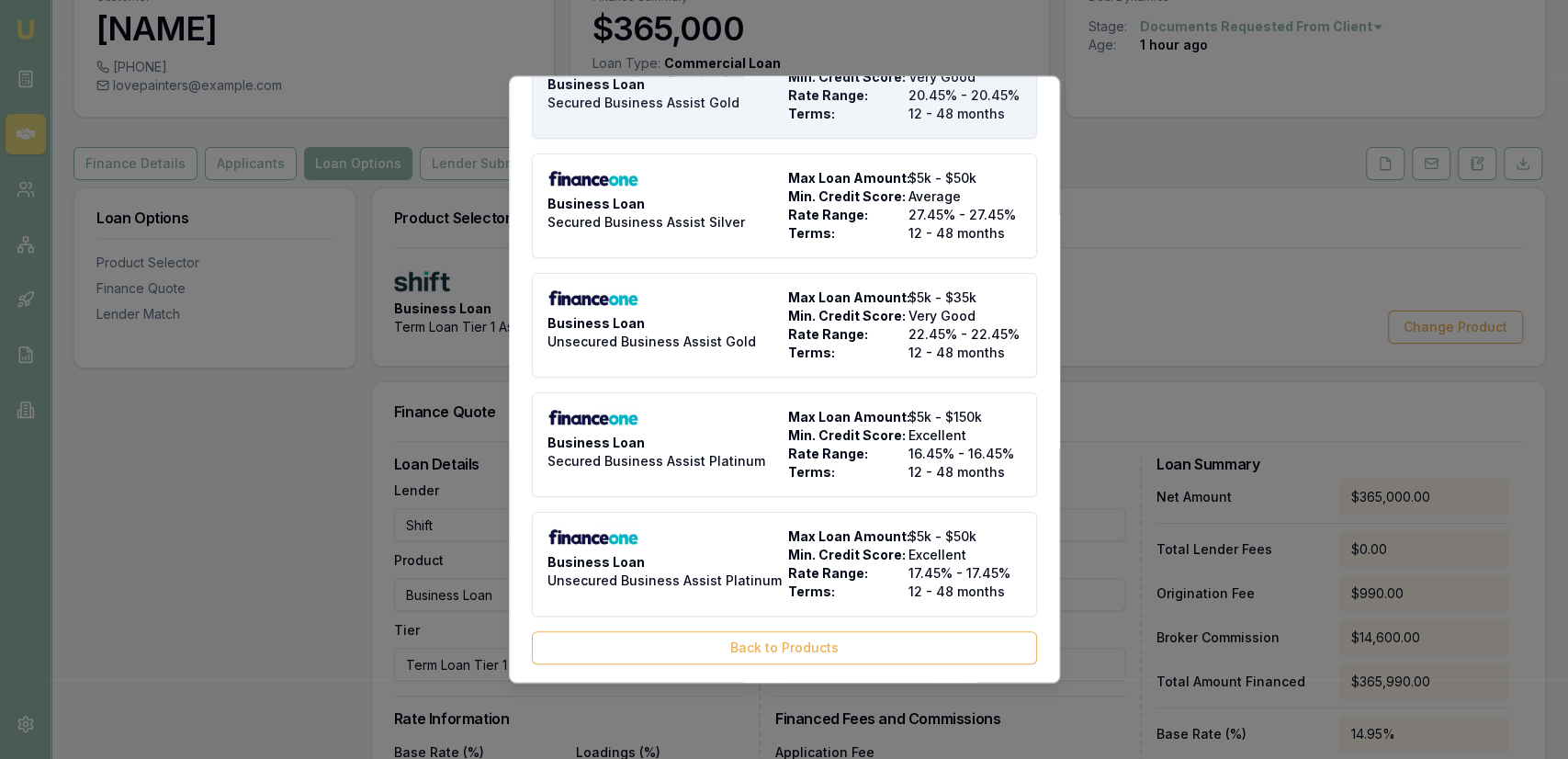 scroll, scrollTop: 0, scrollLeft: 0, axis: both 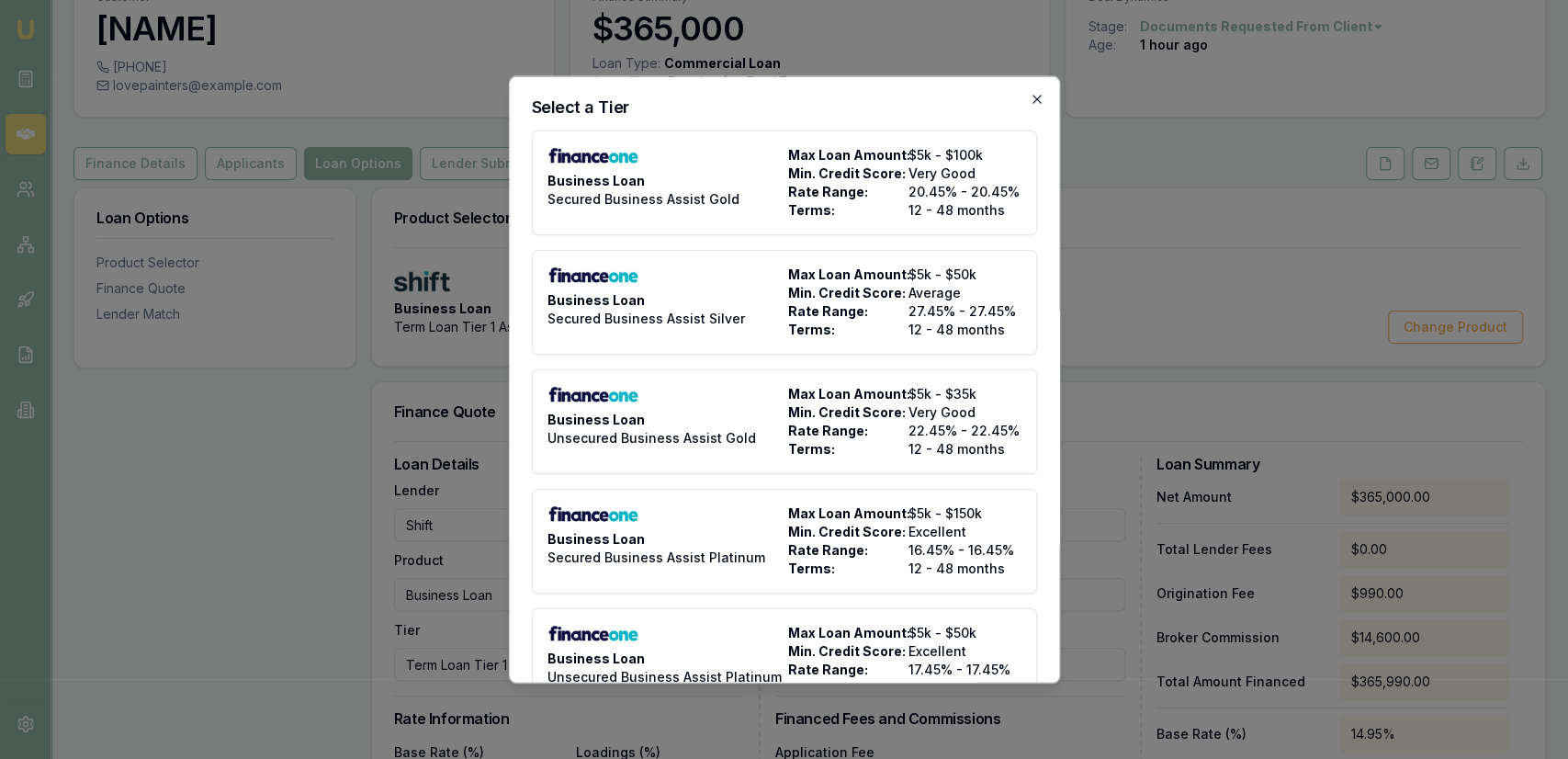 click 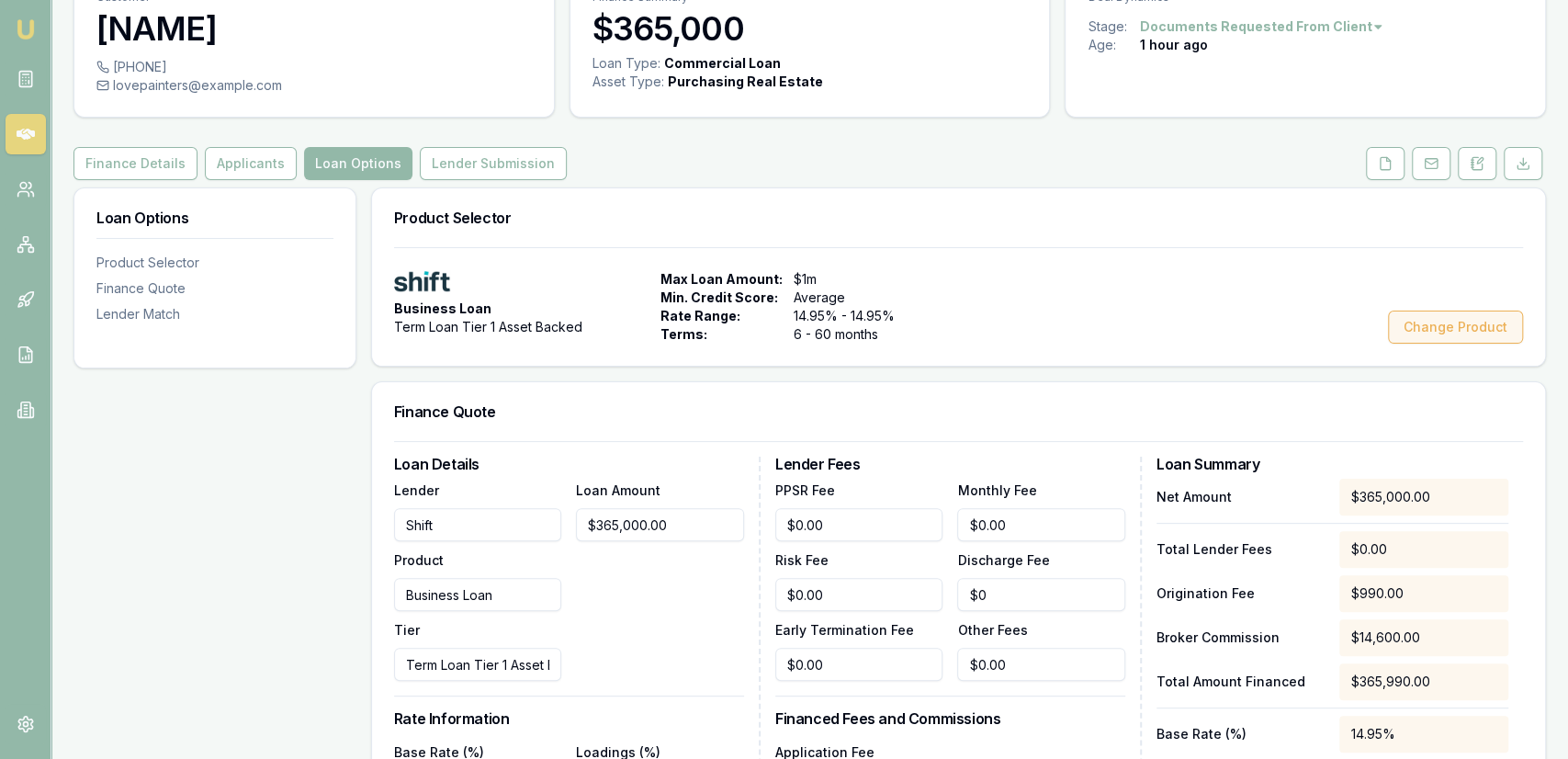 click on "Change Product" at bounding box center [1455, 327] 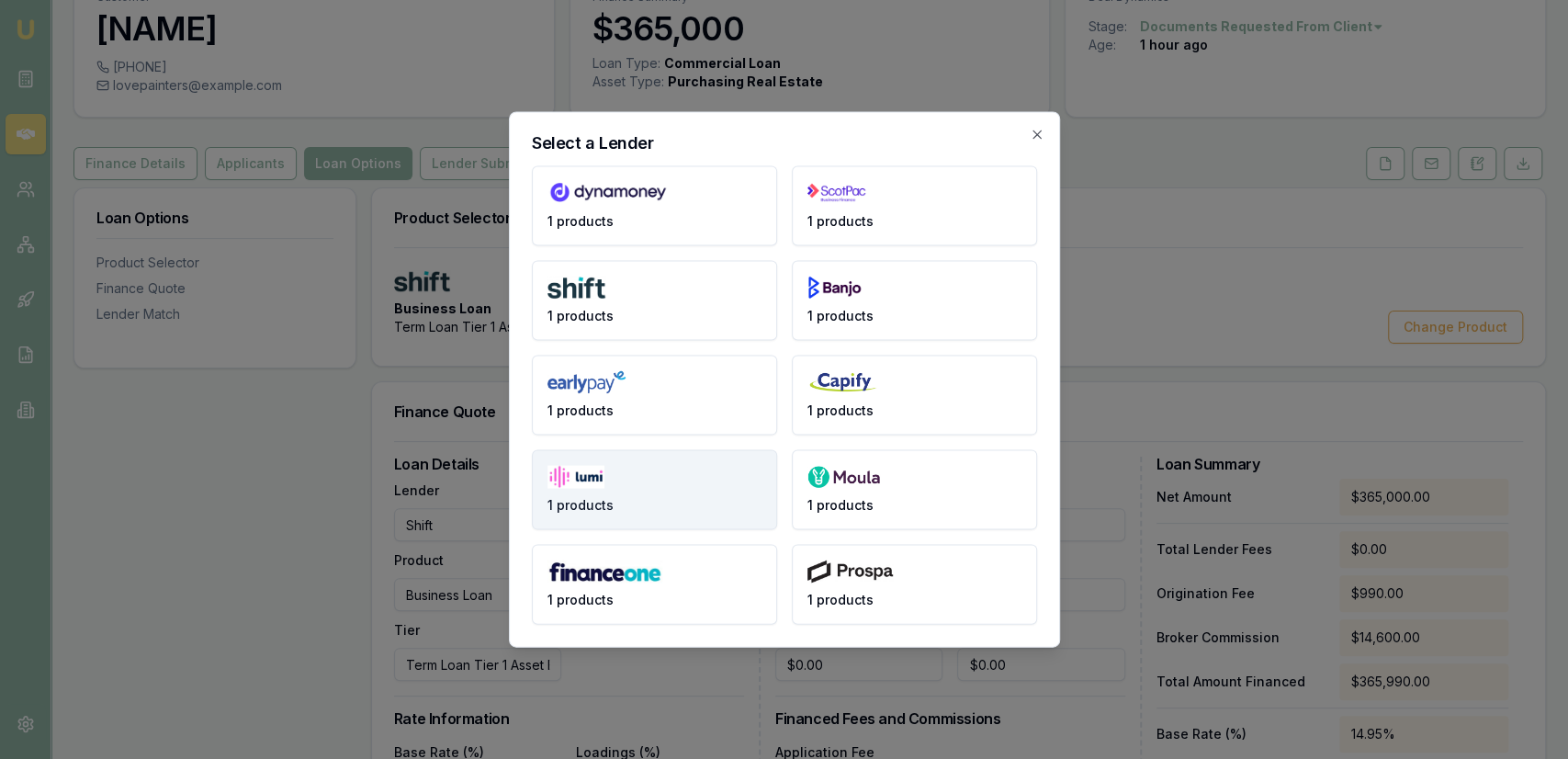 click on "1   products" at bounding box center (654, 490) 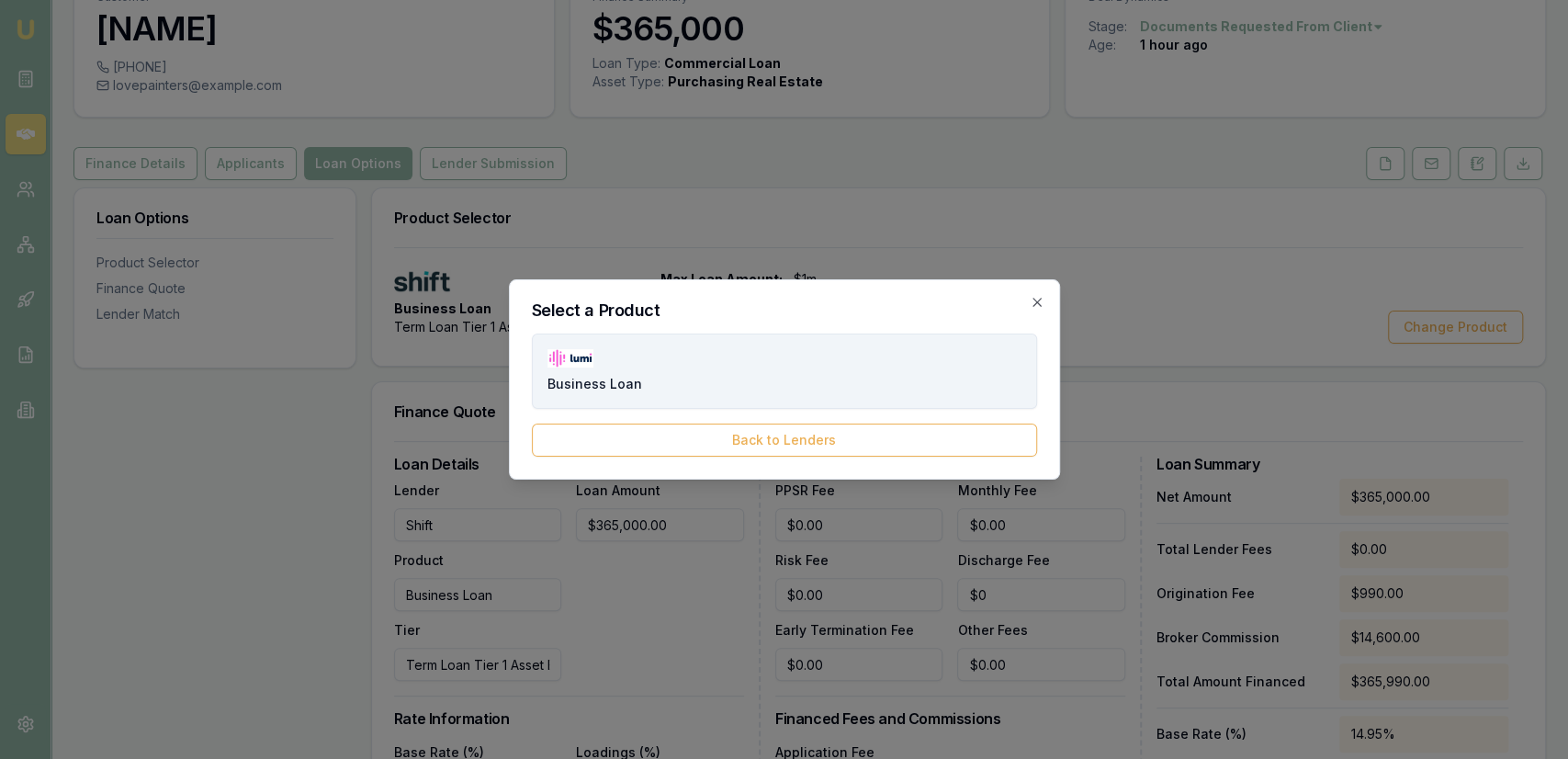 click on "Business Loan" at bounding box center (784, 371) 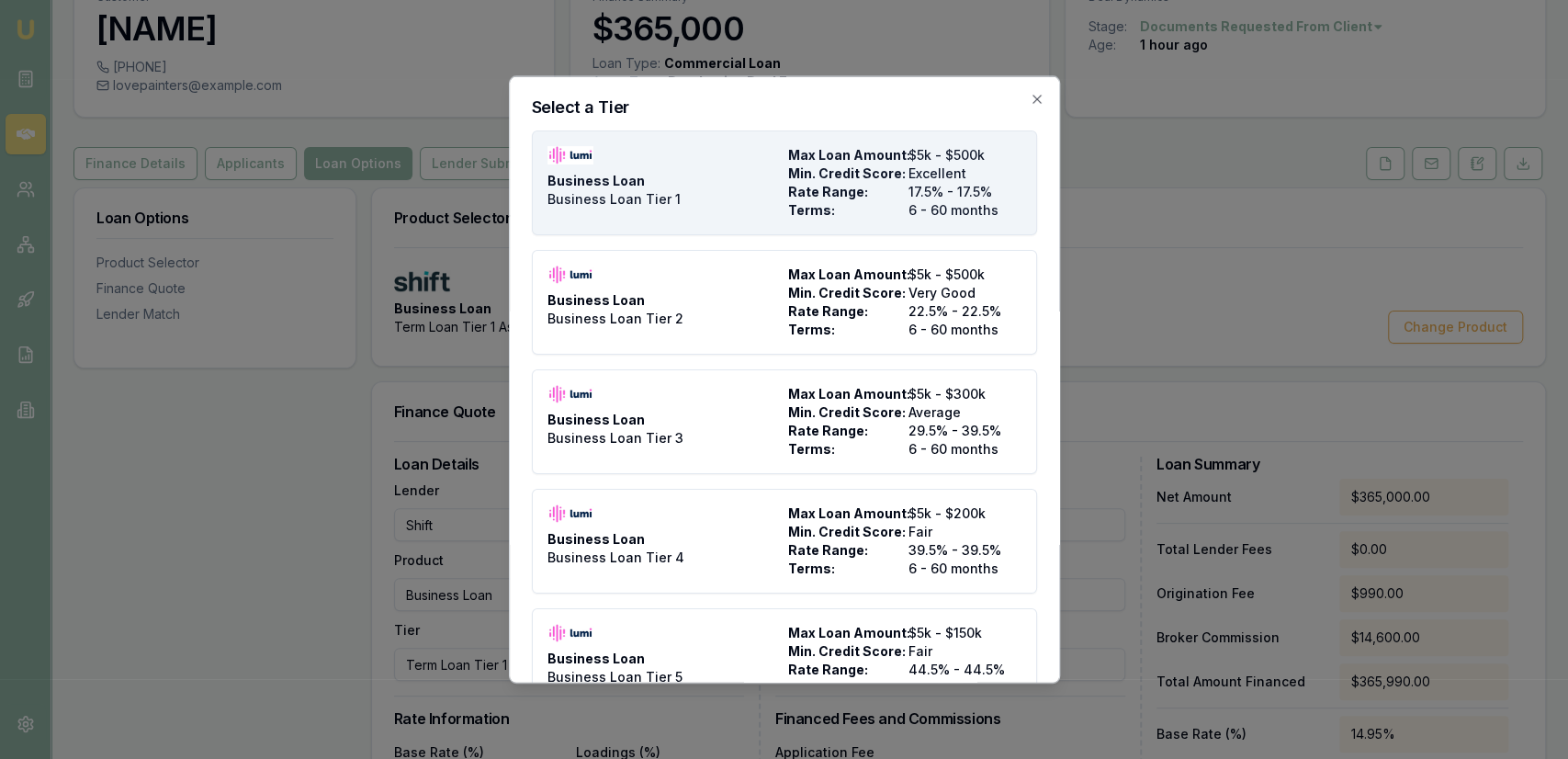 click on "Business Loan Business Loan Tier 1" at bounding box center (664, 183) 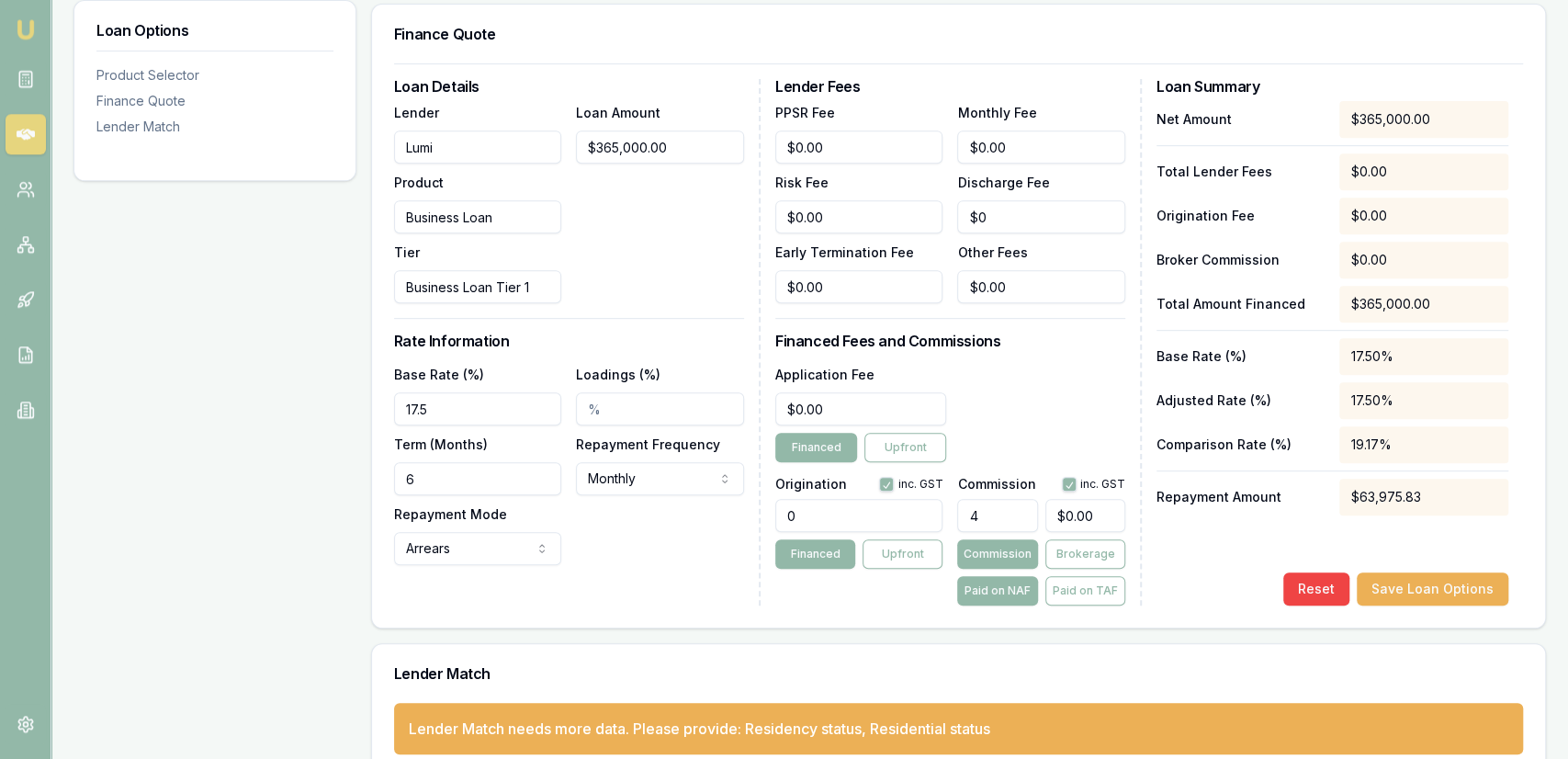 scroll, scrollTop: 408, scrollLeft: 0, axis: vertical 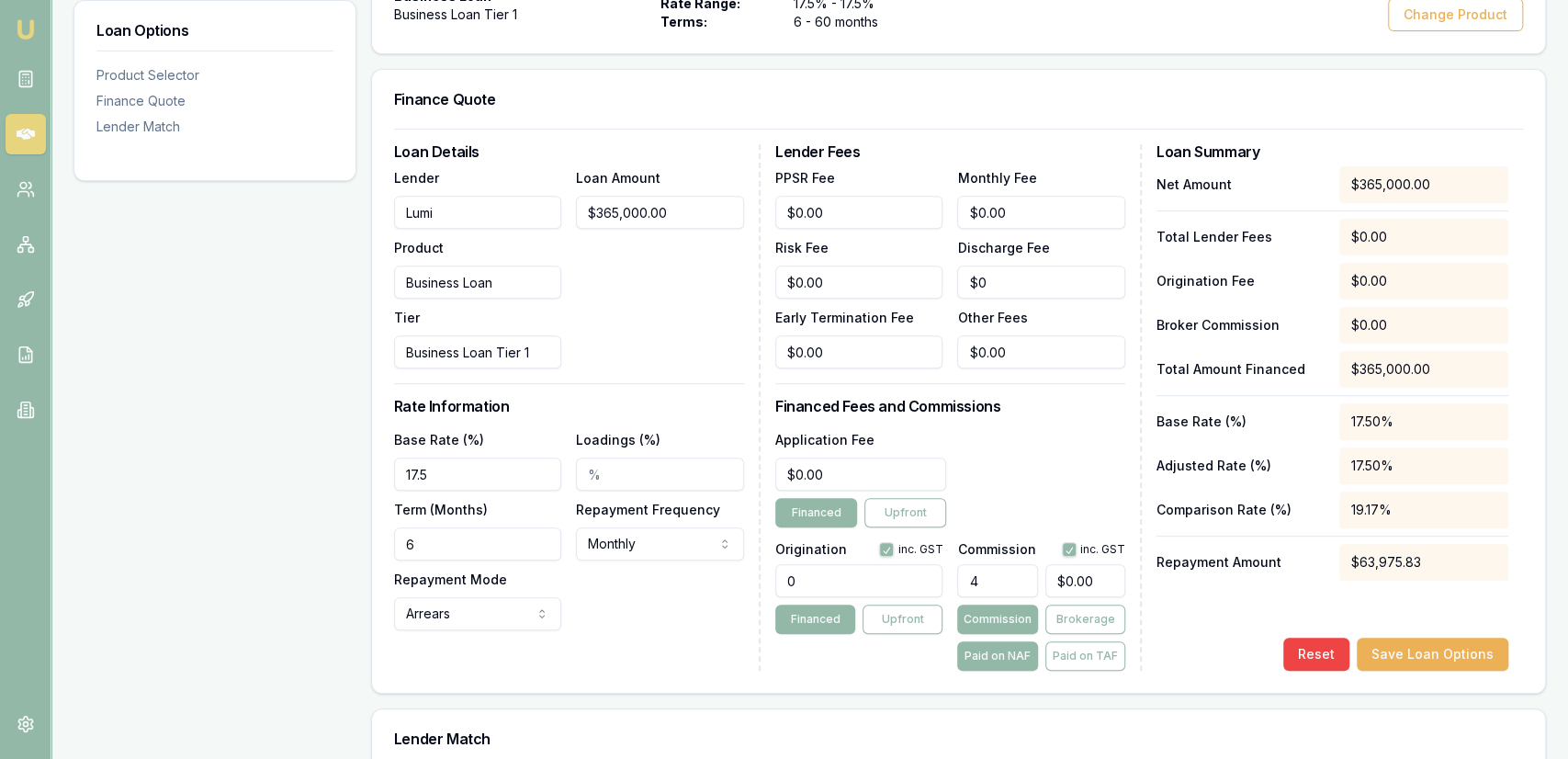 click on "Base Rate (%)  17.5 Loadings (%)  Term (Months)  6 Repayment Frequency  Monthly Weekly Fortnightly Monthly Repayment Mode  Arrears Arrears Advance" at bounding box center [569, 529] 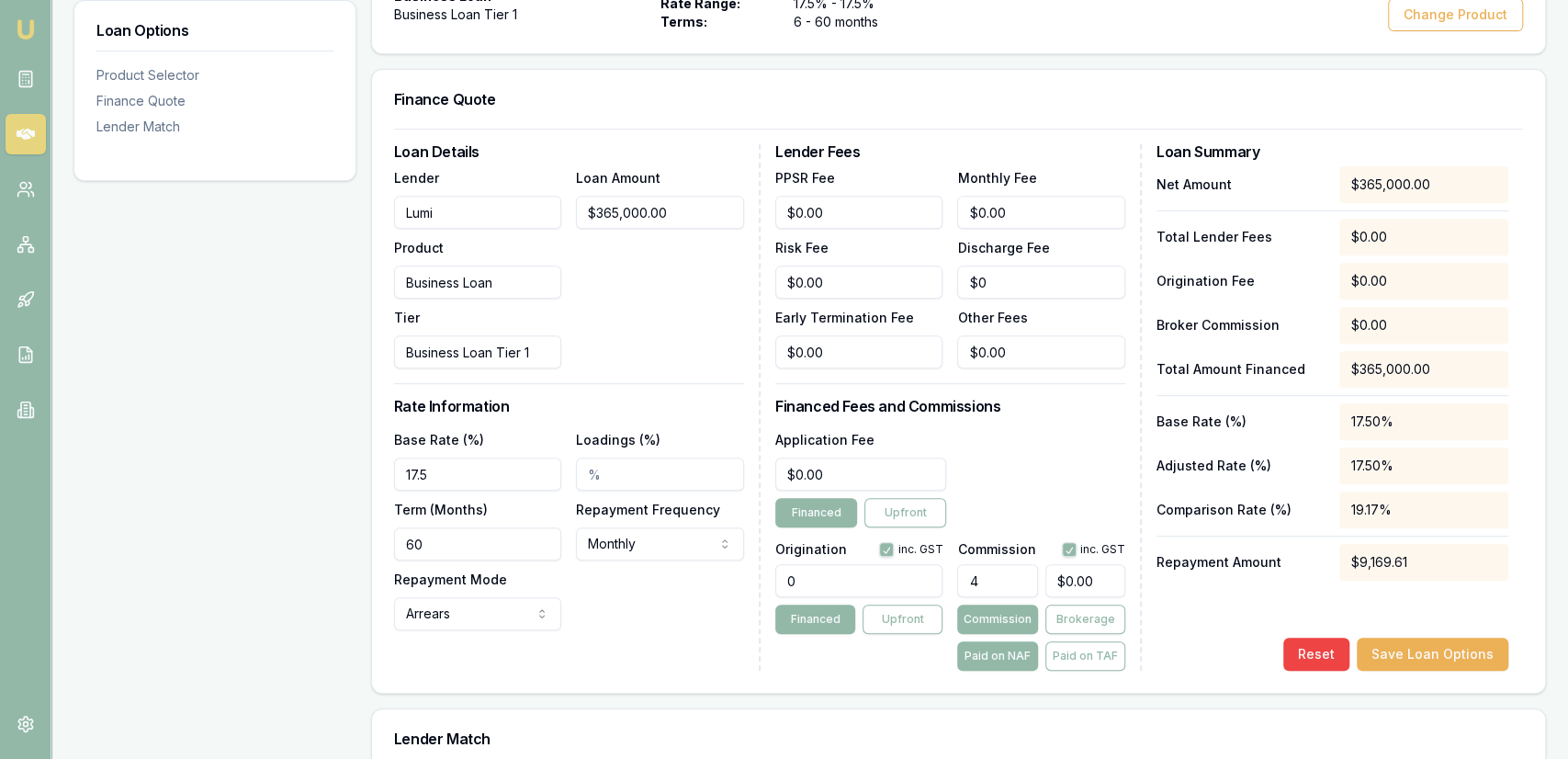 type on "60" 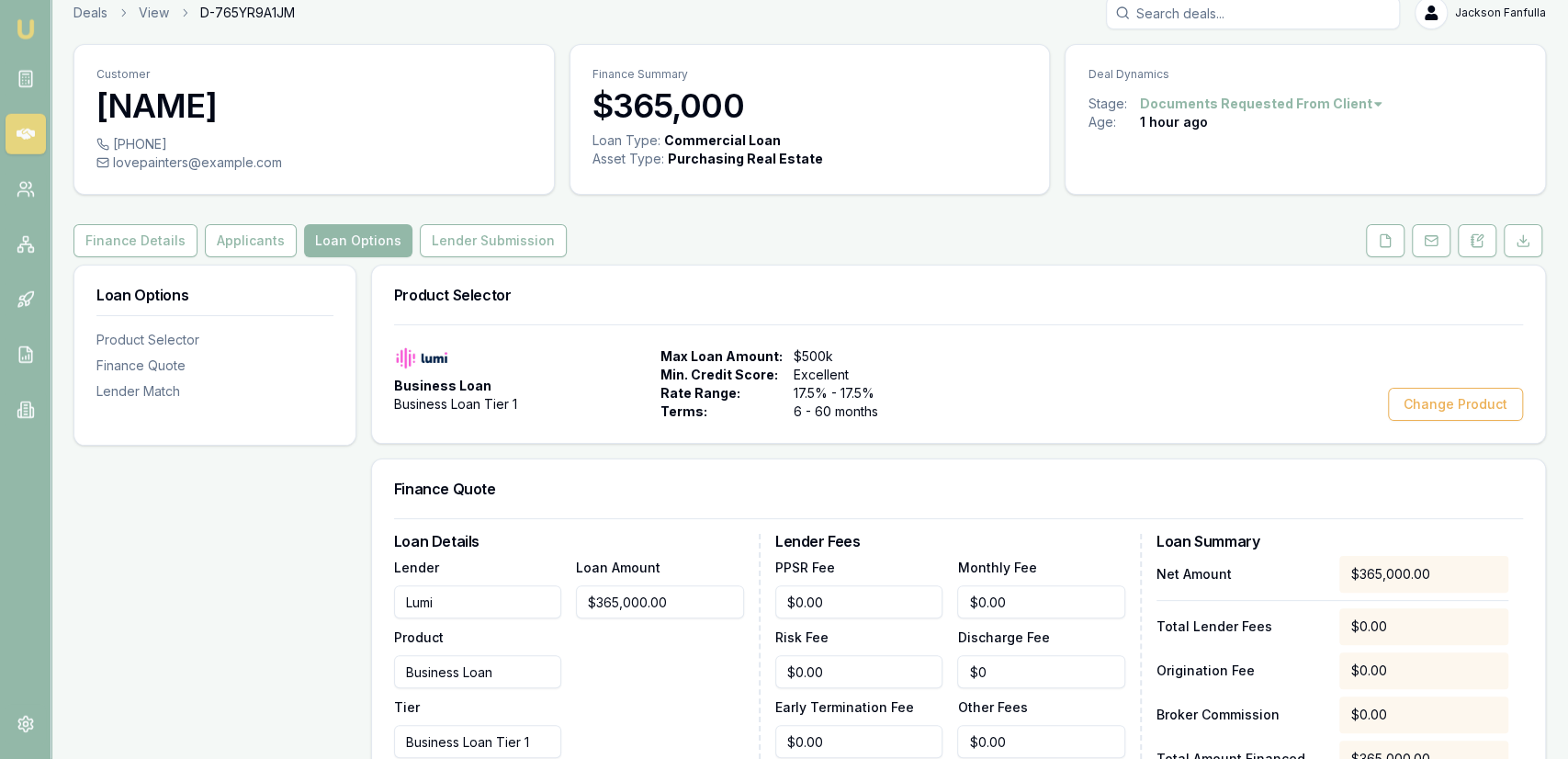 scroll, scrollTop: 0, scrollLeft: 0, axis: both 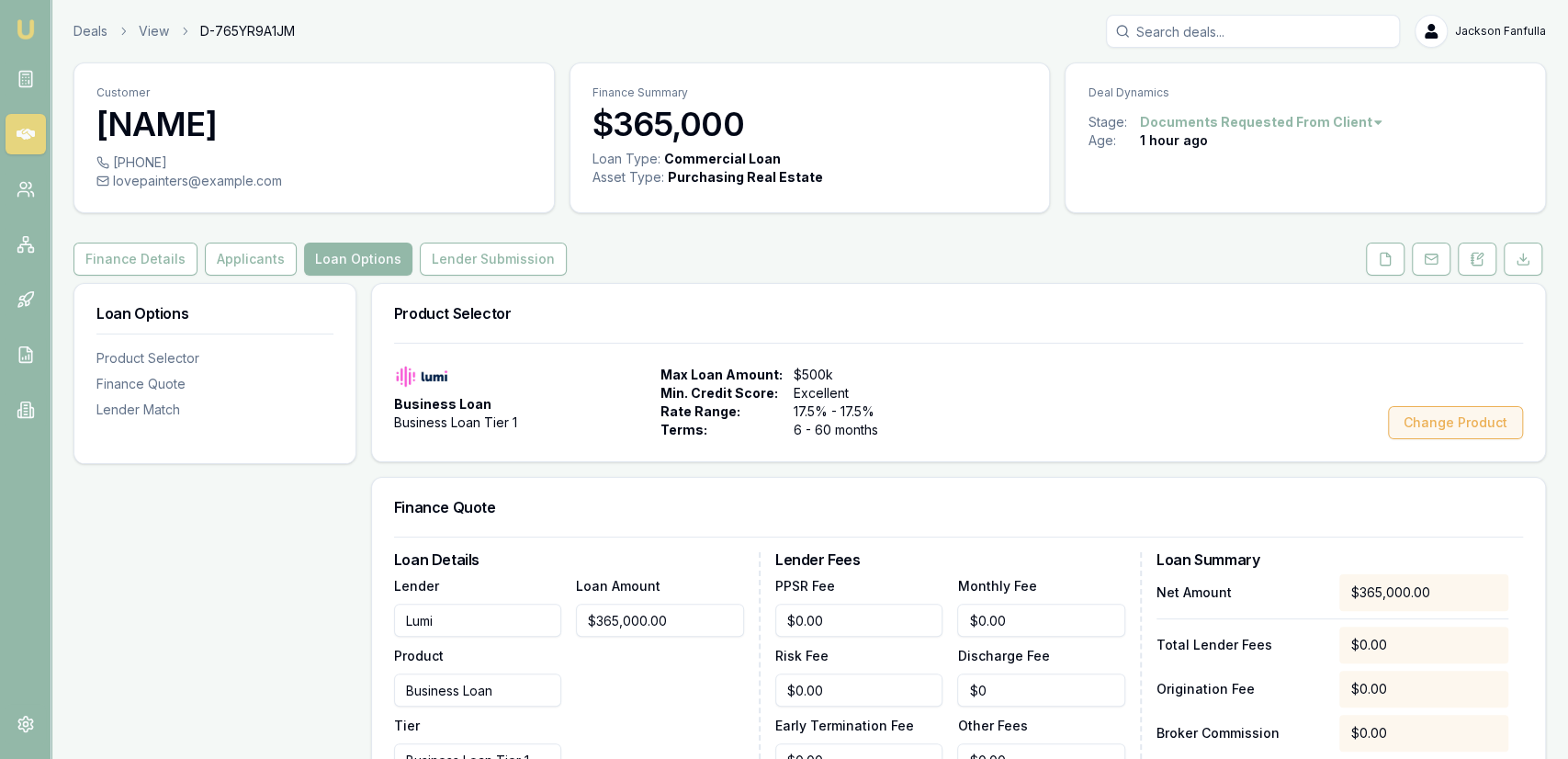 click on "Change Product" at bounding box center [1455, 423] 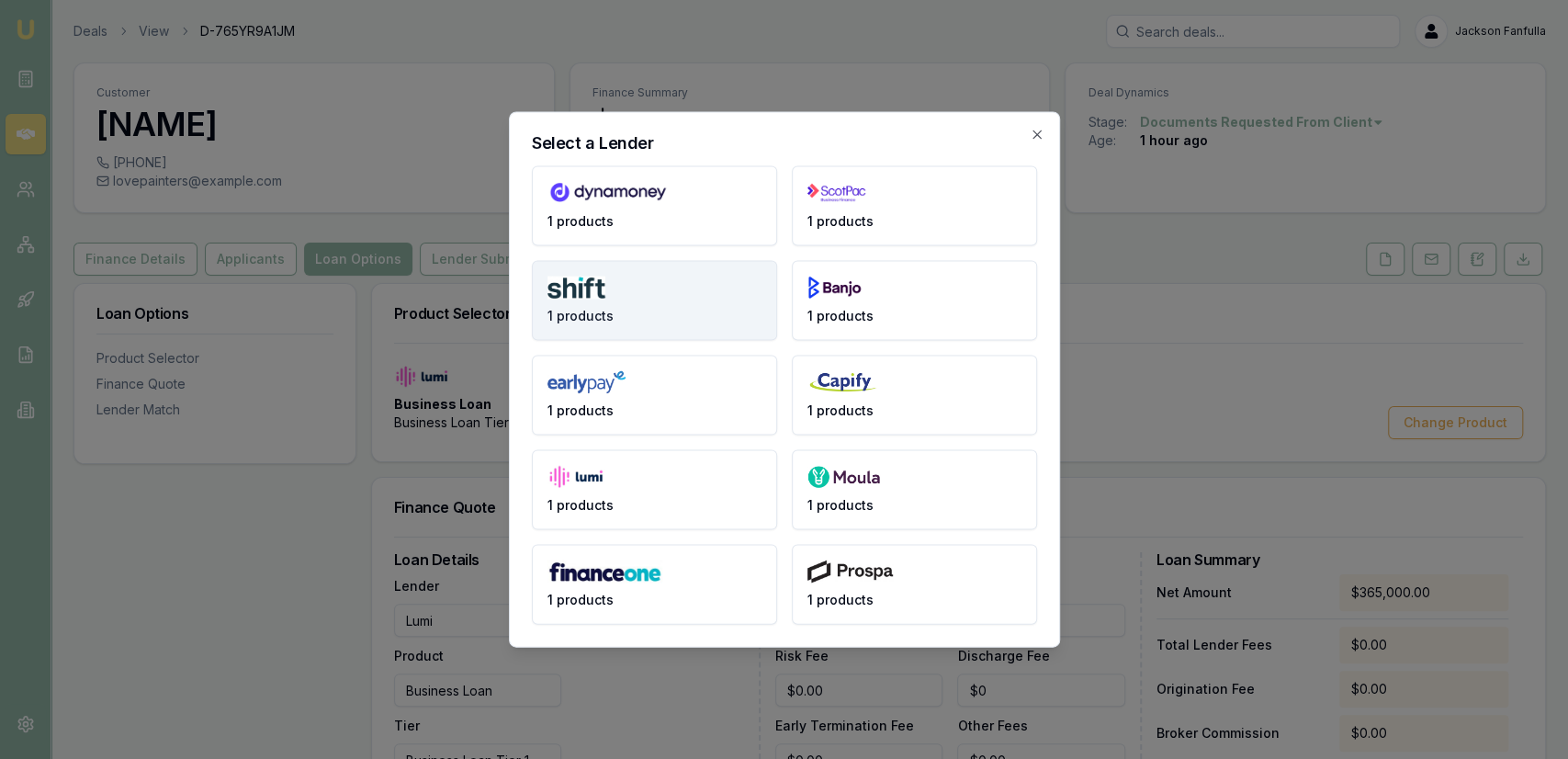 click on "1   products" at bounding box center (654, 300) 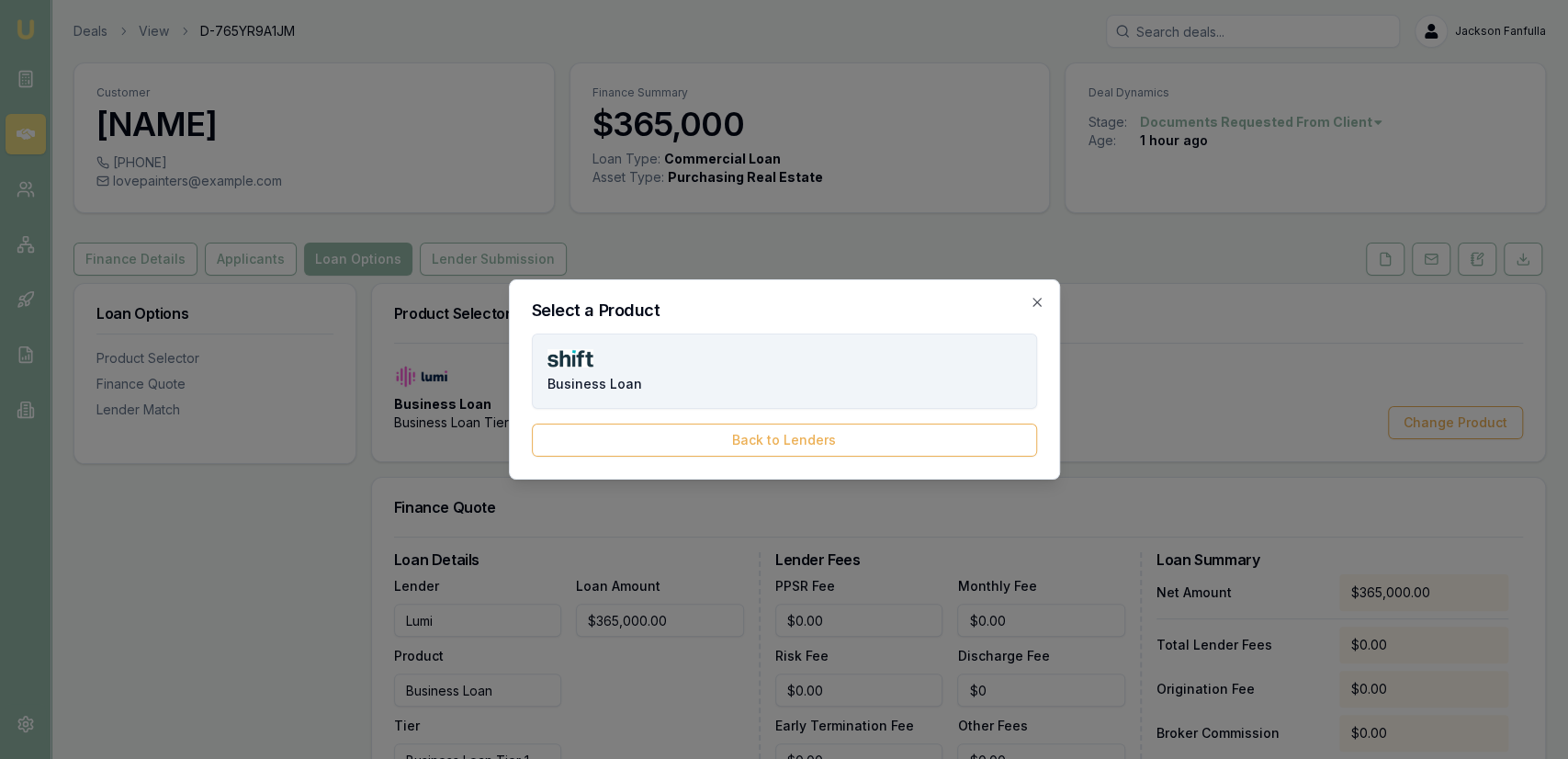 click on "Business Loan" at bounding box center (784, 371) 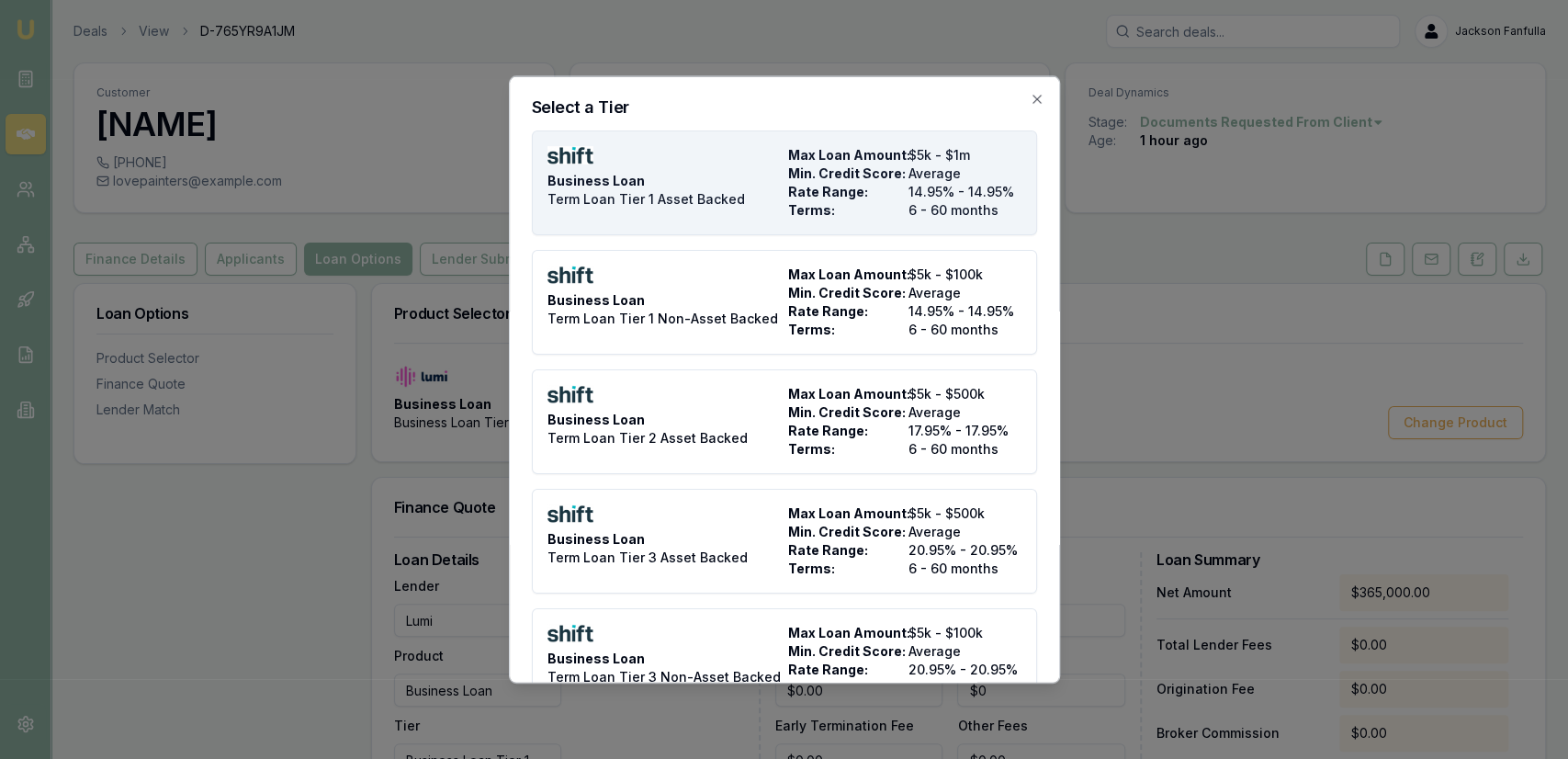 click on "Business Loan Term Loan Tier 1 Asset Backed" at bounding box center [664, 183] 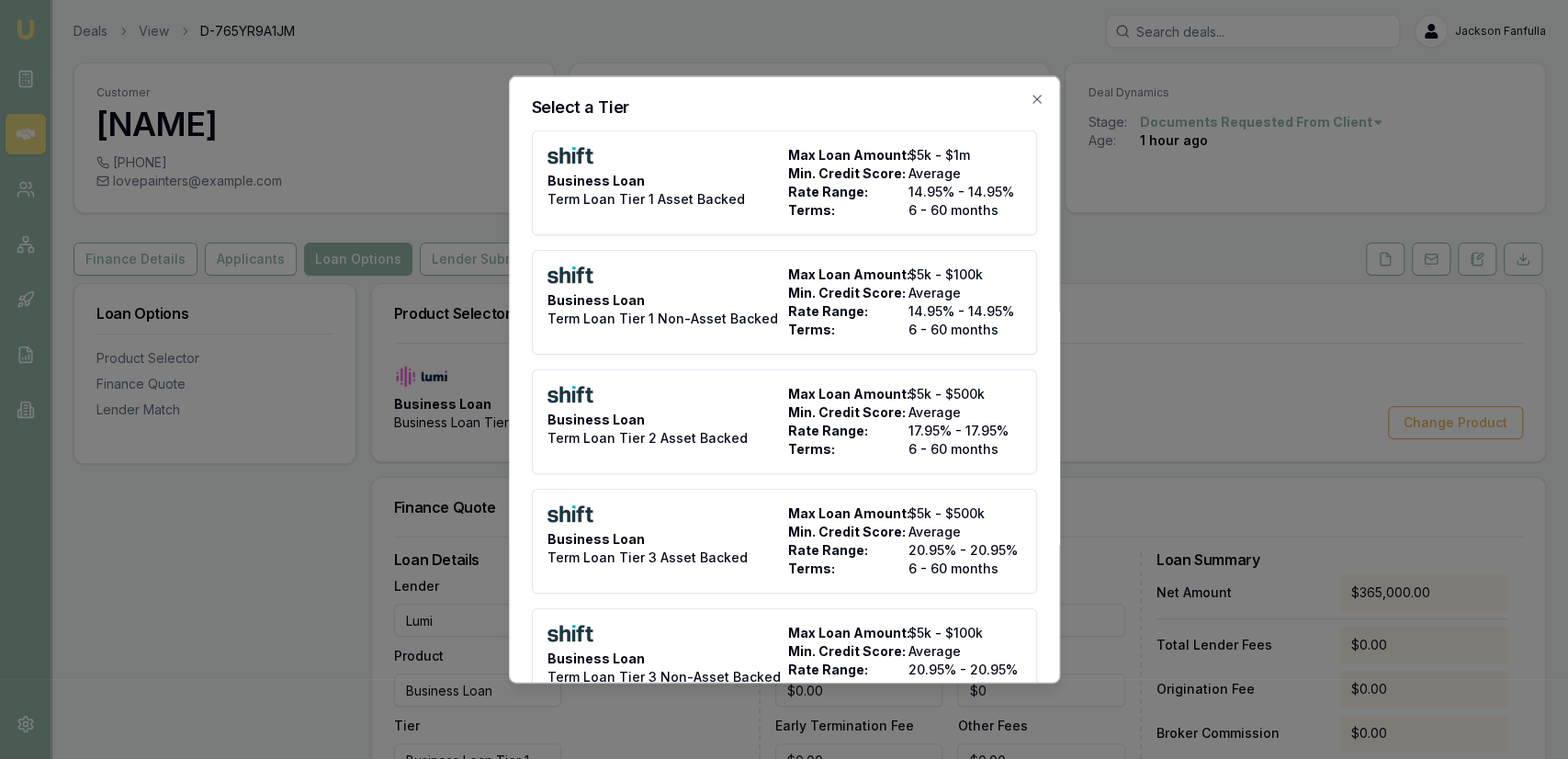 type on "Shift" 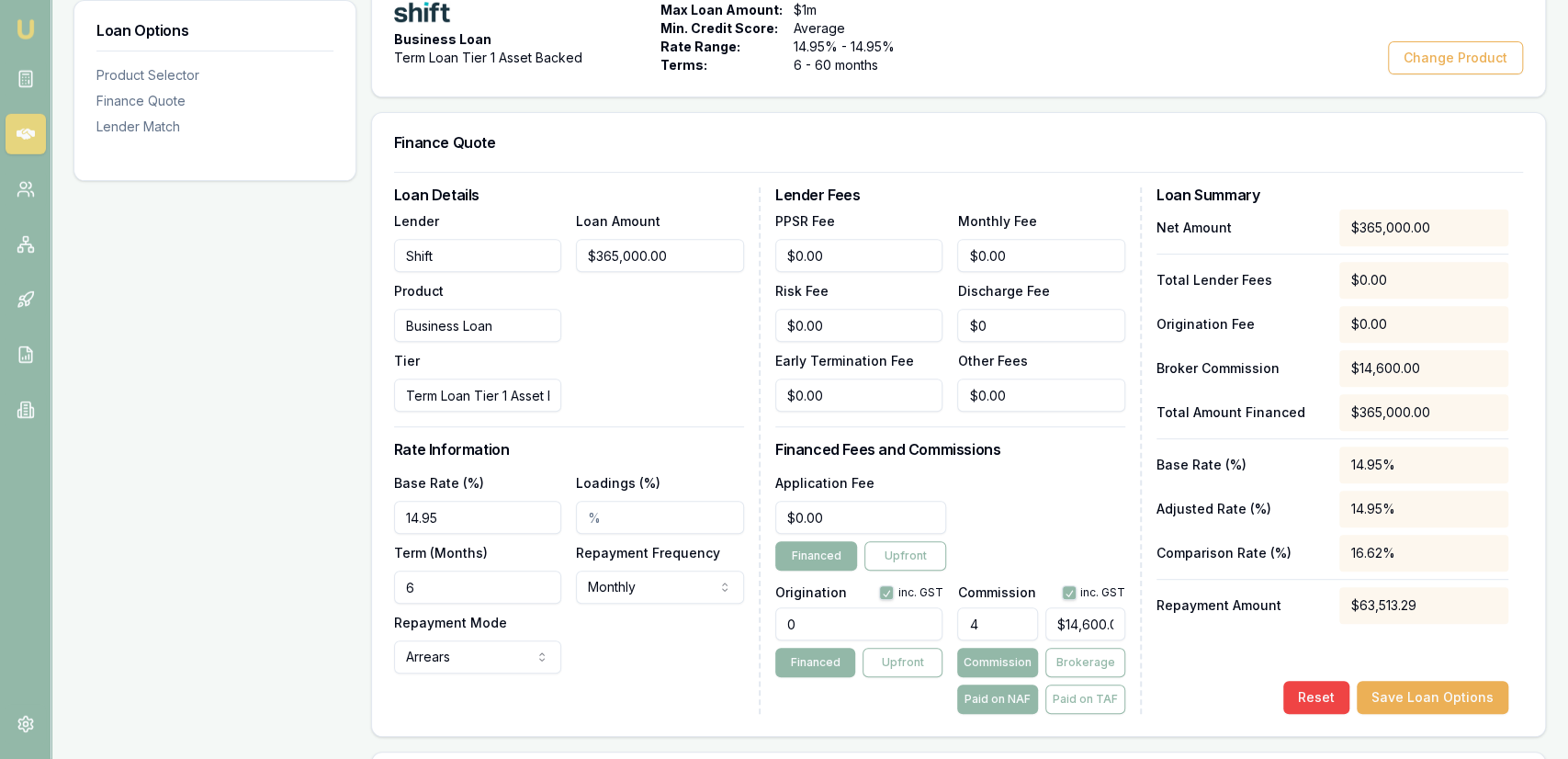 scroll, scrollTop: 382, scrollLeft: 0, axis: vertical 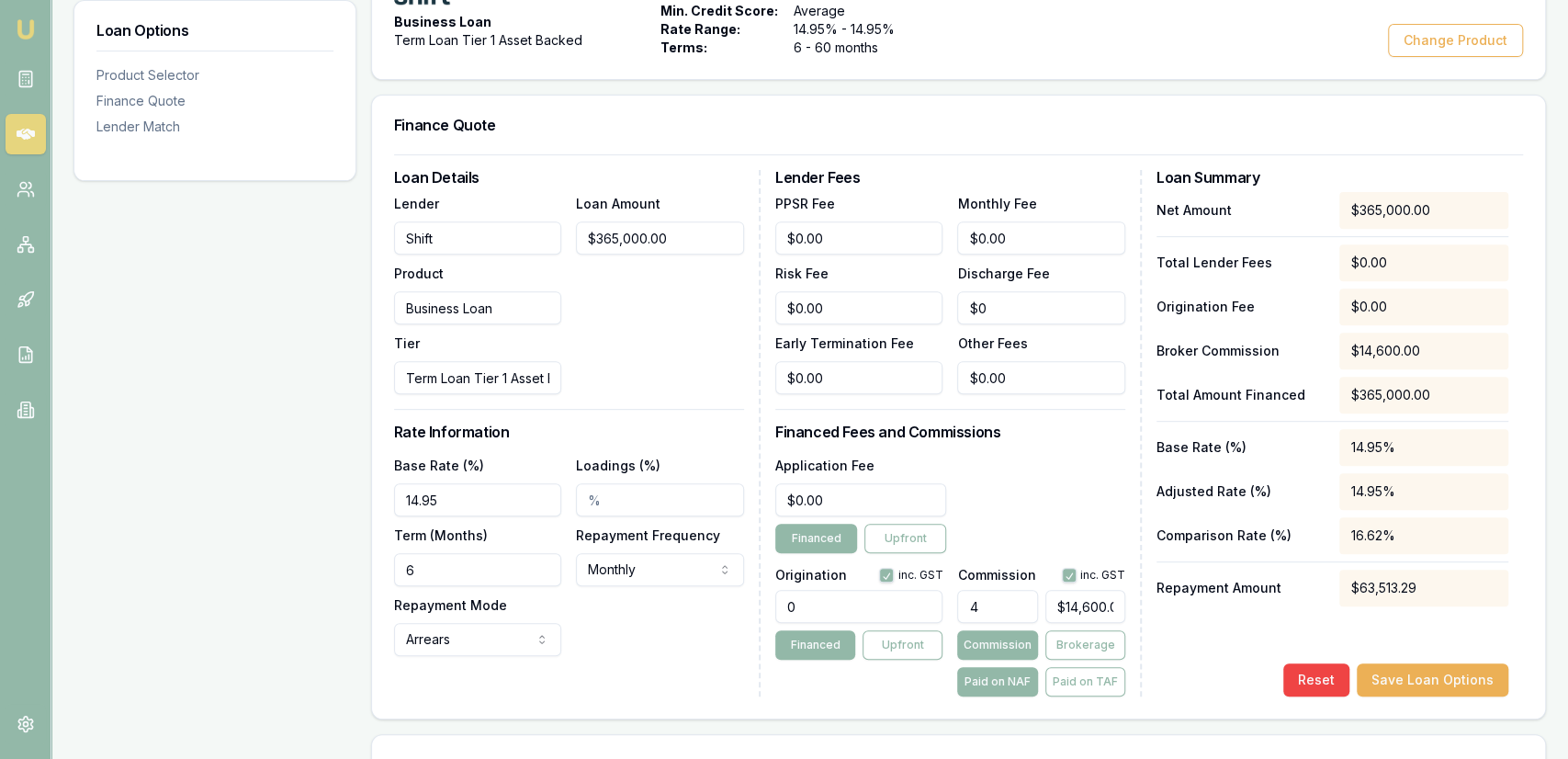 click on "6" at bounding box center [478, 570] 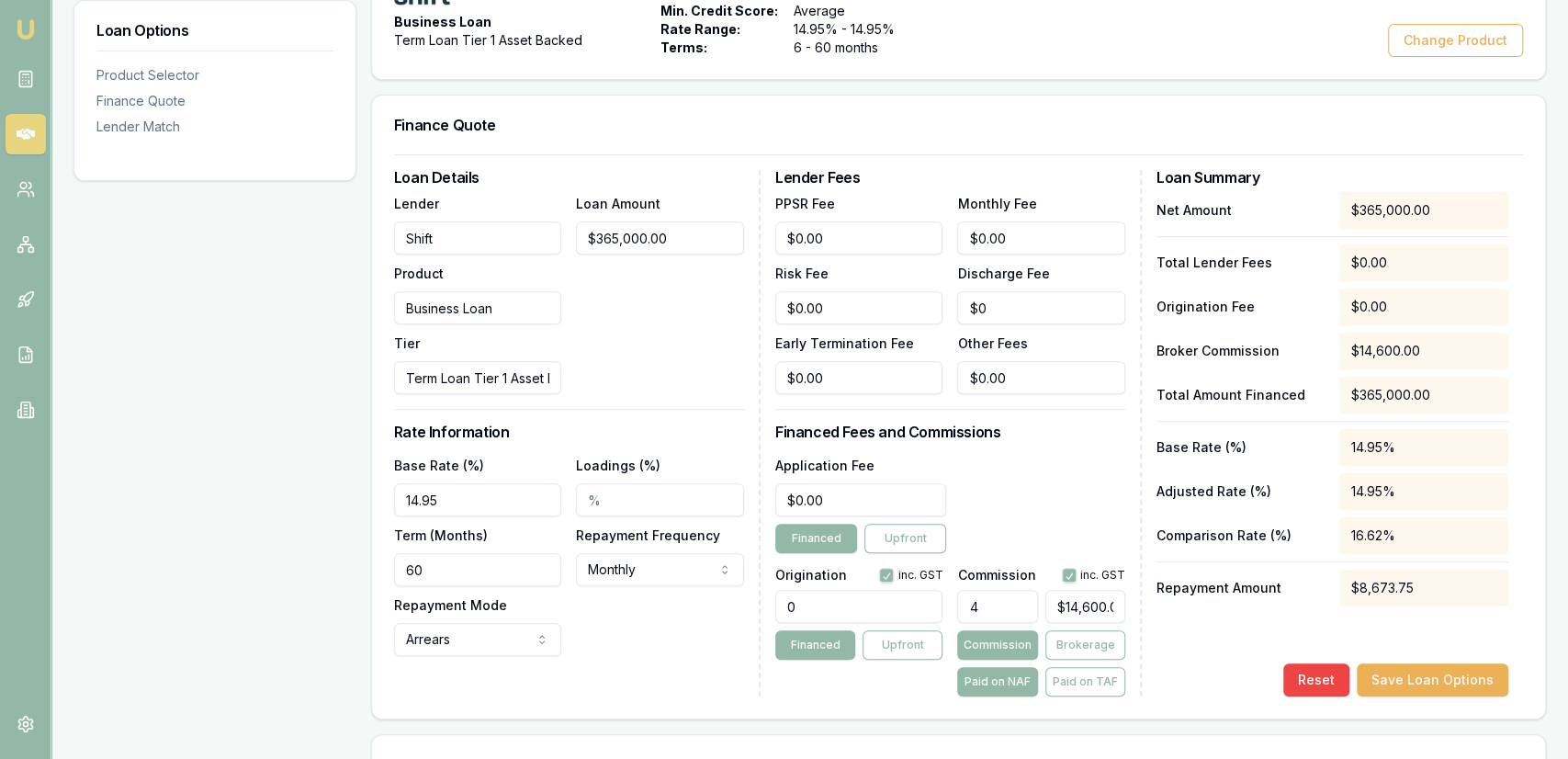 type on "60" 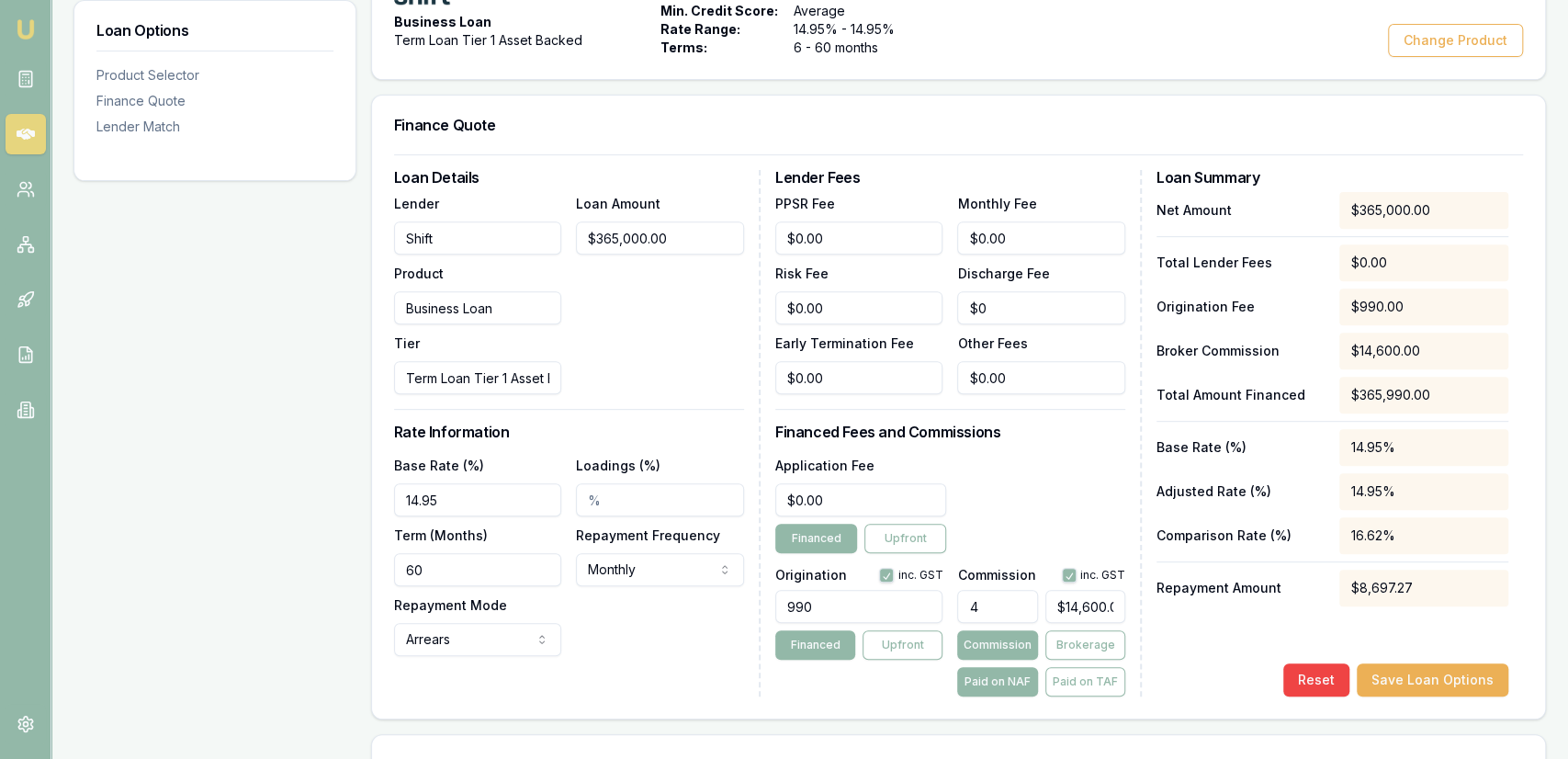 type on "990.00" 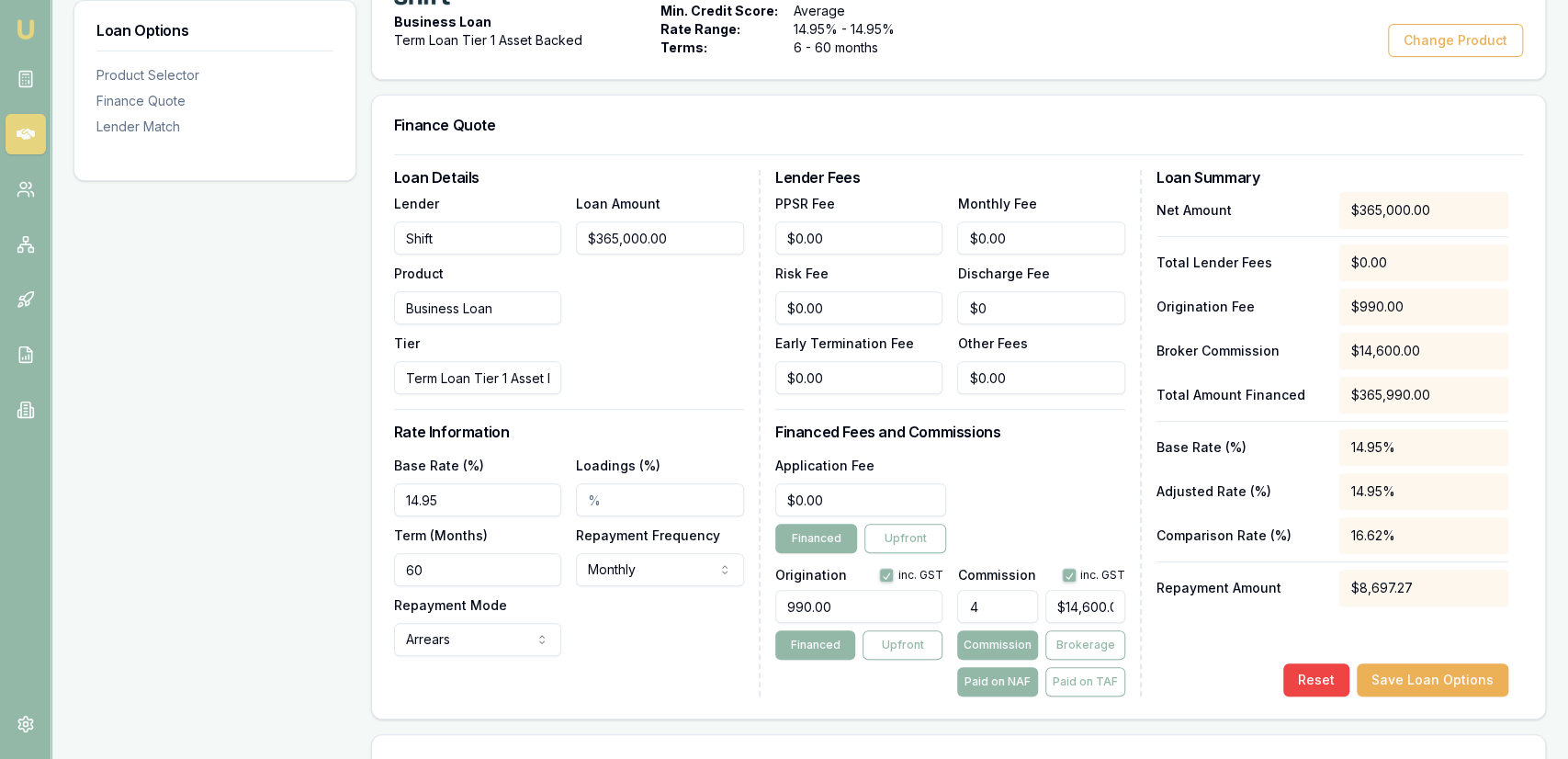 click on "Lender Fees PPSR Fee  $0.00 Monthly Fee  $0.00 Risk Fee  $0.00 Discharge Fee  $0 Early Termination Fee  $0.00 Other Fees  $0.00 Financed Fees and Commissions Application Fee  $0.00 Financed Upfront Origination inc. GST   990.00 Financed Upfront Commission inc. GST   4 $14,600.00 Commission Brokerage Paid on NAF Paid on TAF" at bounding box center [958, 433] 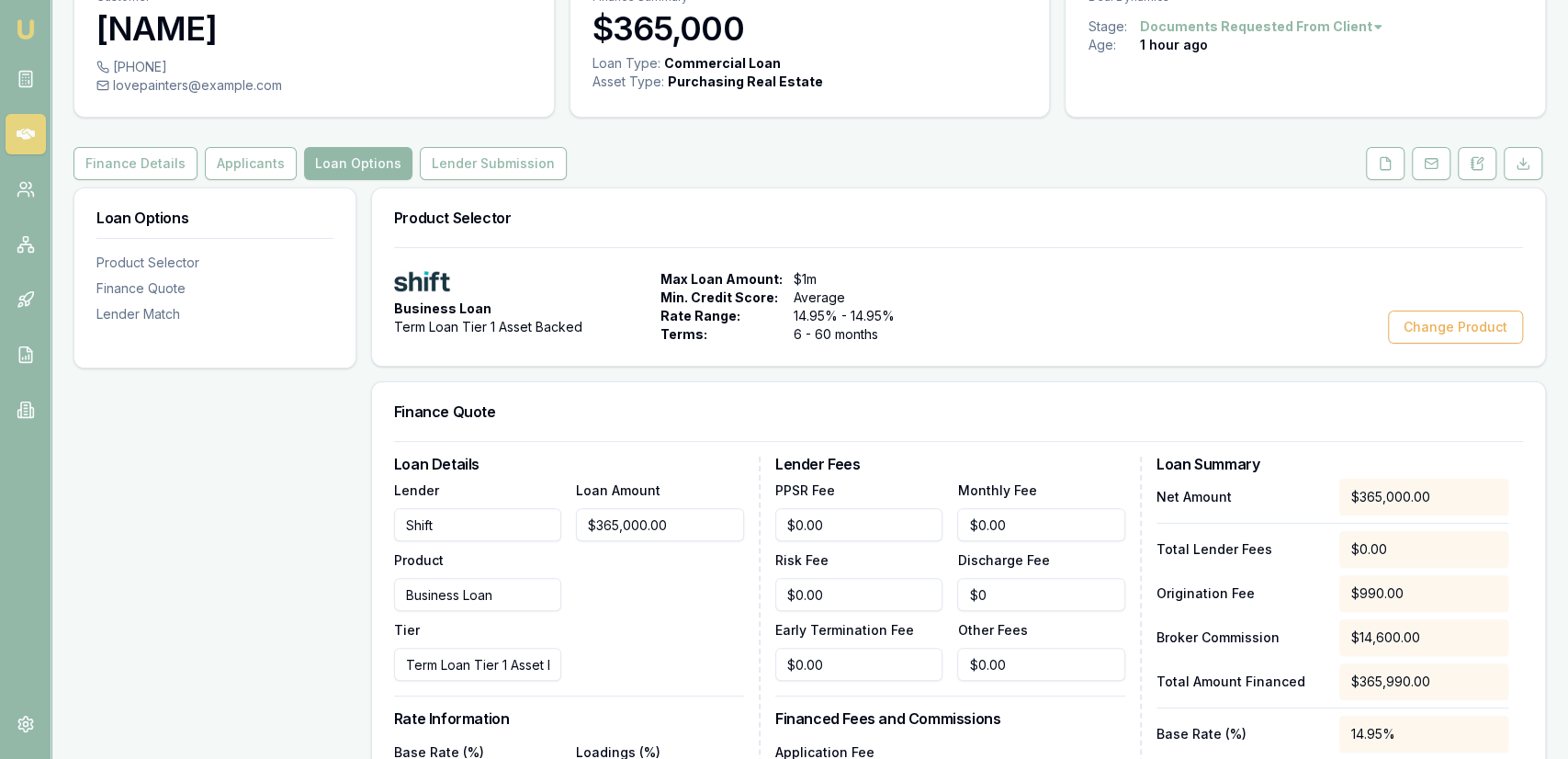 scroll, scrollTop: 504, scrollLeft: 0, axis: vertical 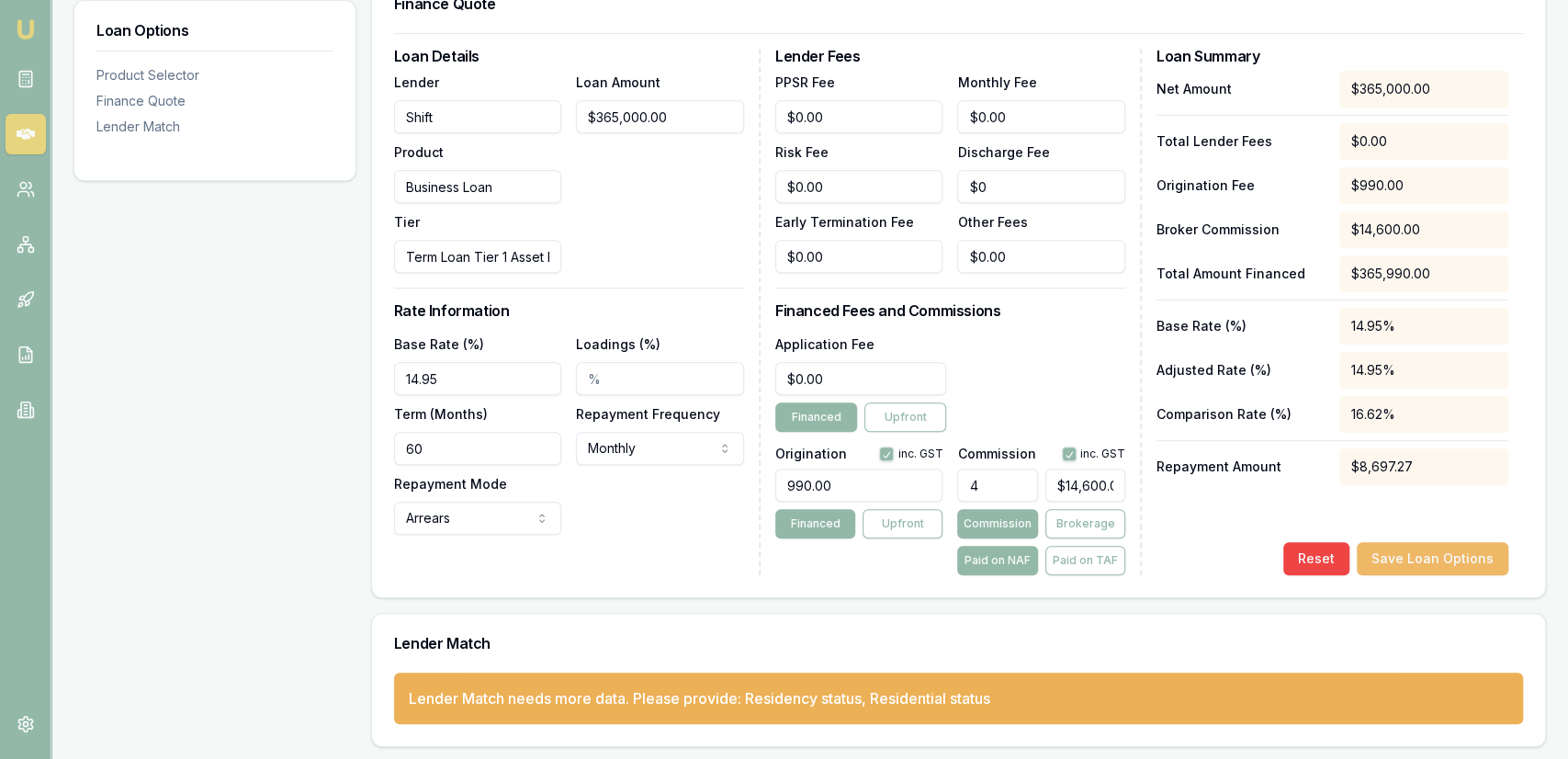 click on "Save Loan Options" at bounding box center (1432, 559) 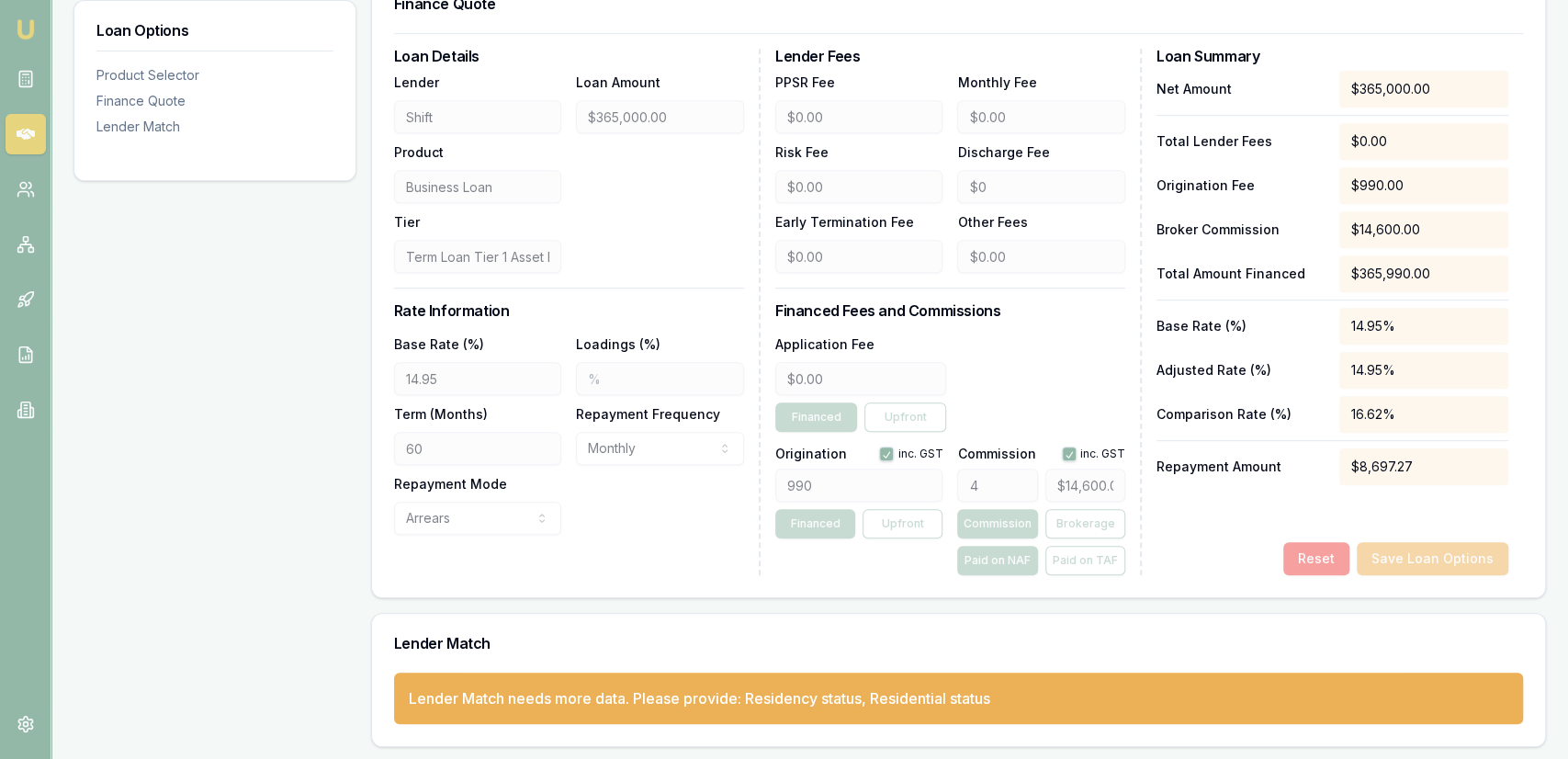 scroll, scrollTop: 0, scrollLeft: 0, axis: both 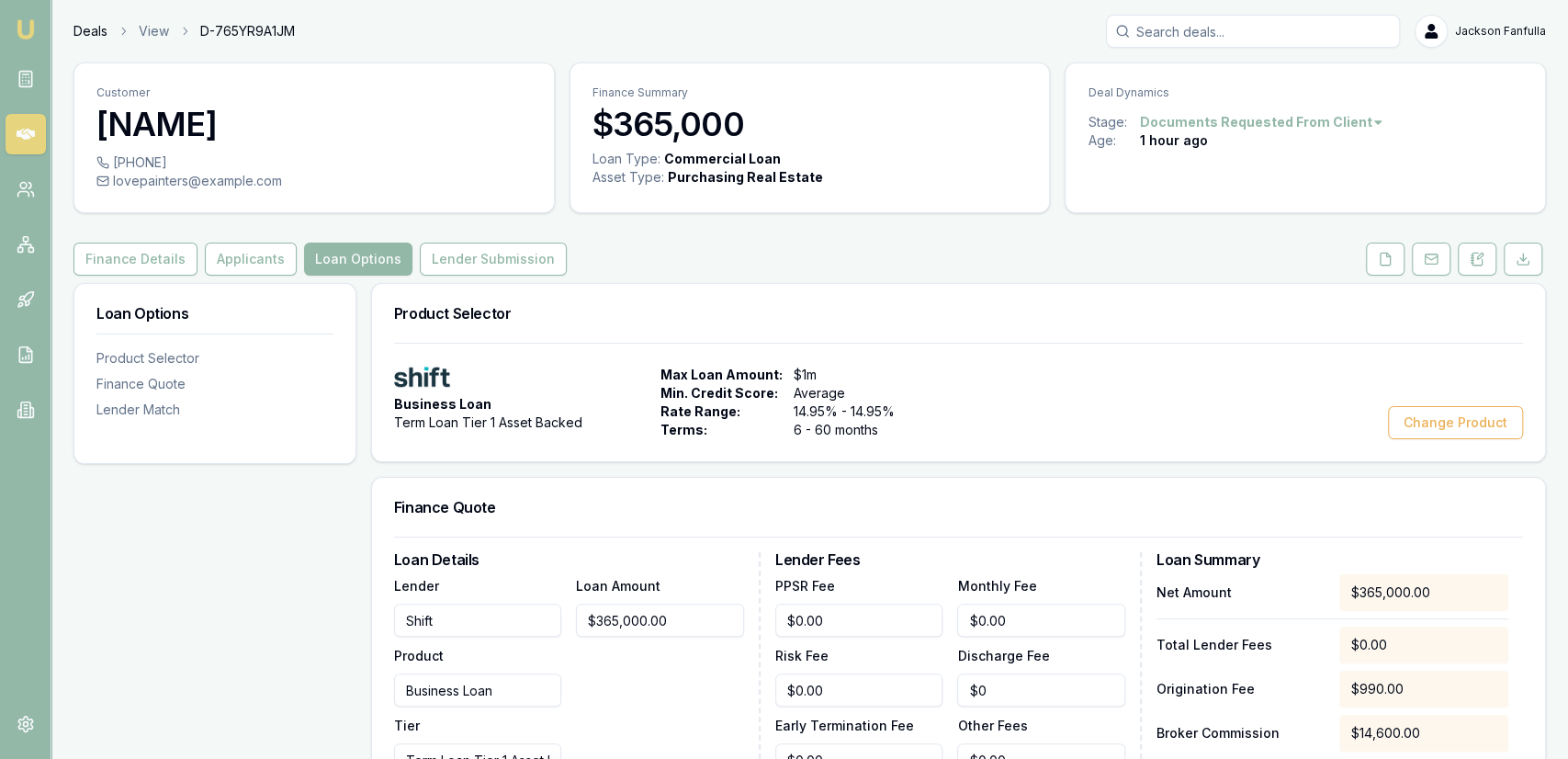 click on "Deals" at bounding box center [90, 31] 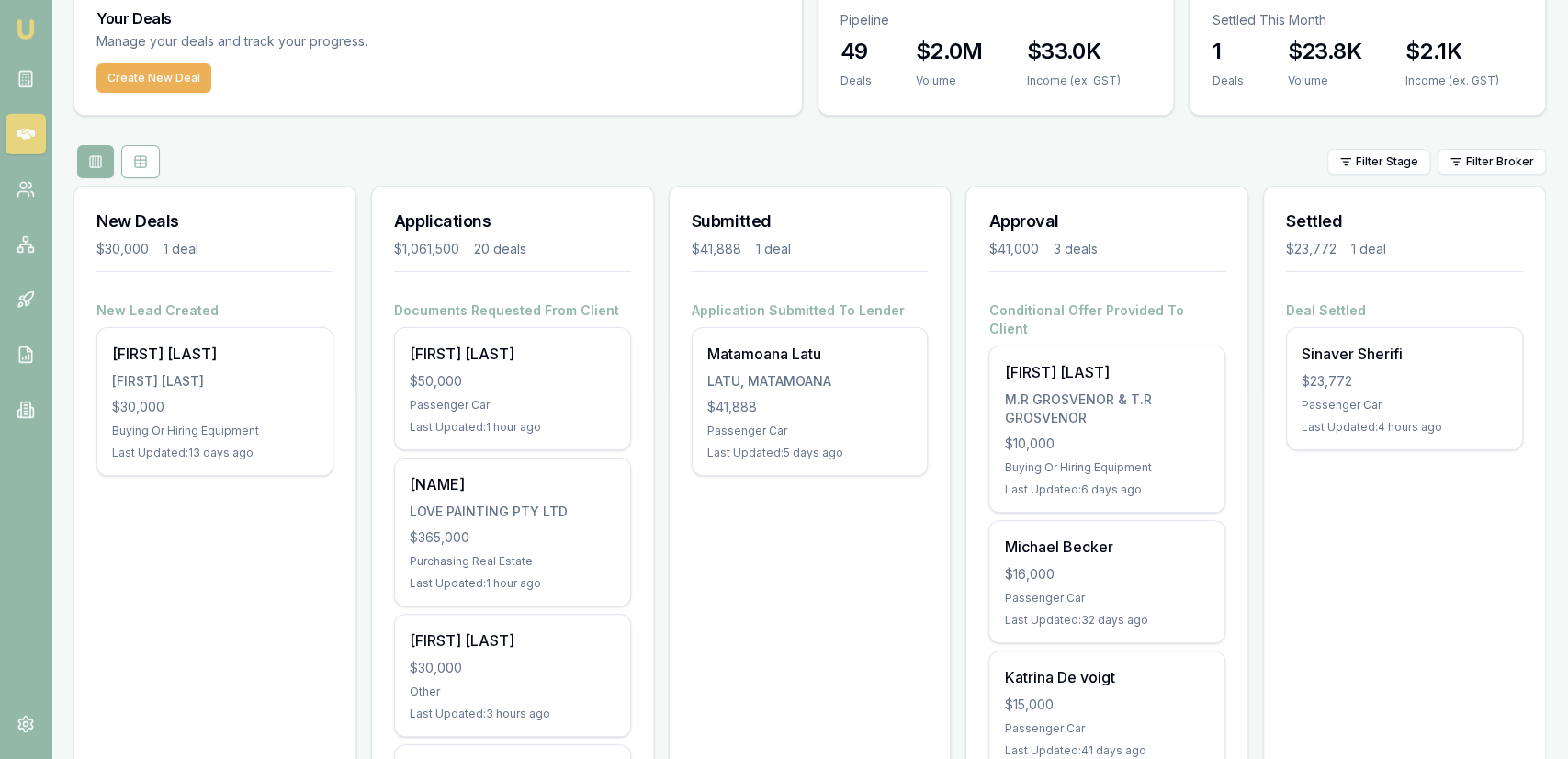 scroll, scrollTop: 96, scrollLeft: 0, axis: vertical 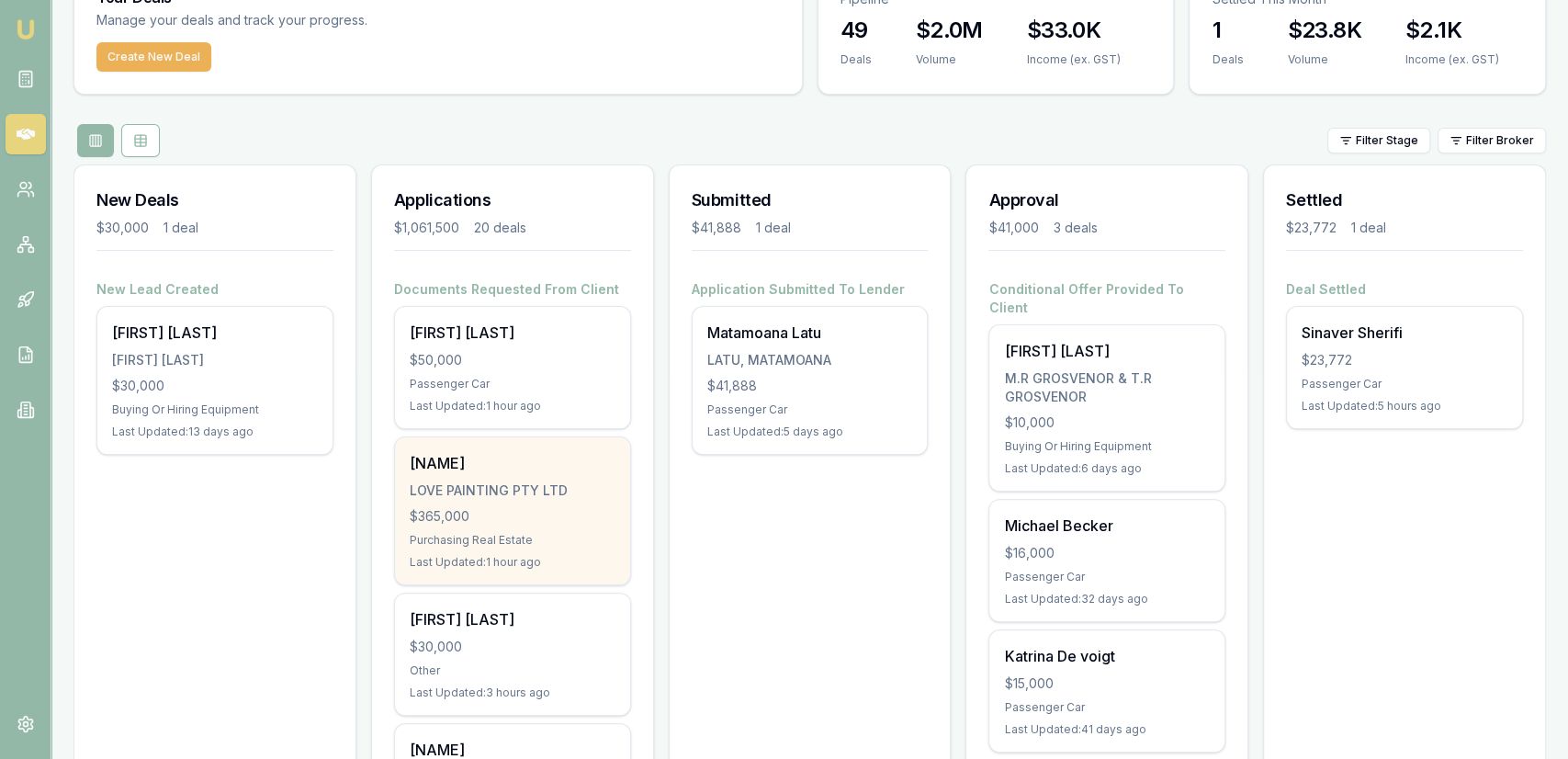 click on "Wayne Love" at bounding box center (513, 463) 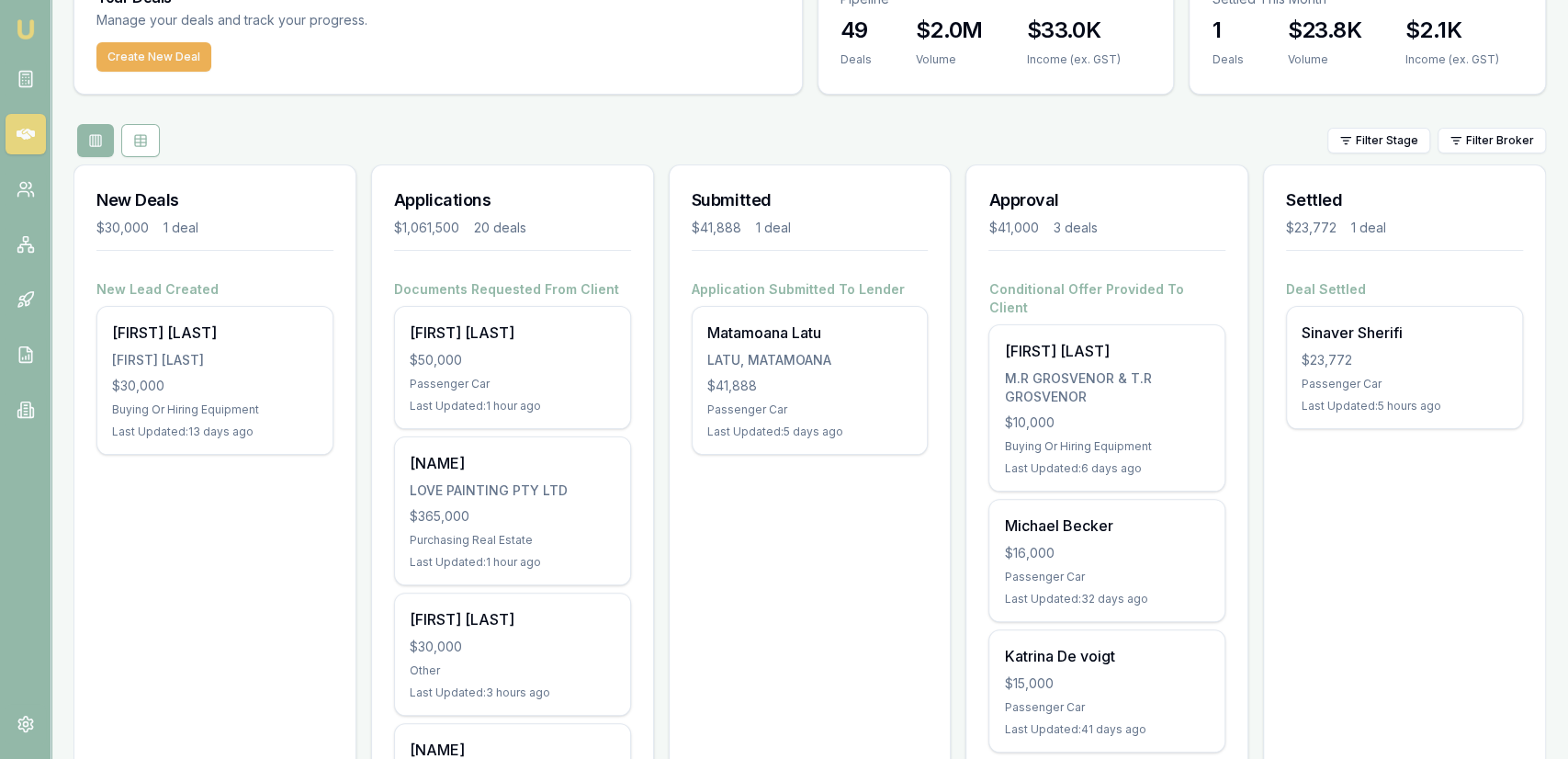 click on "Submitted $41,888 1   deal Application Submitted To Lender Matamoana Latu LATU, MATAMOANA $41,888 Passenger Car Last Updated:  5 days ago" at bounding box center (810, 1641) 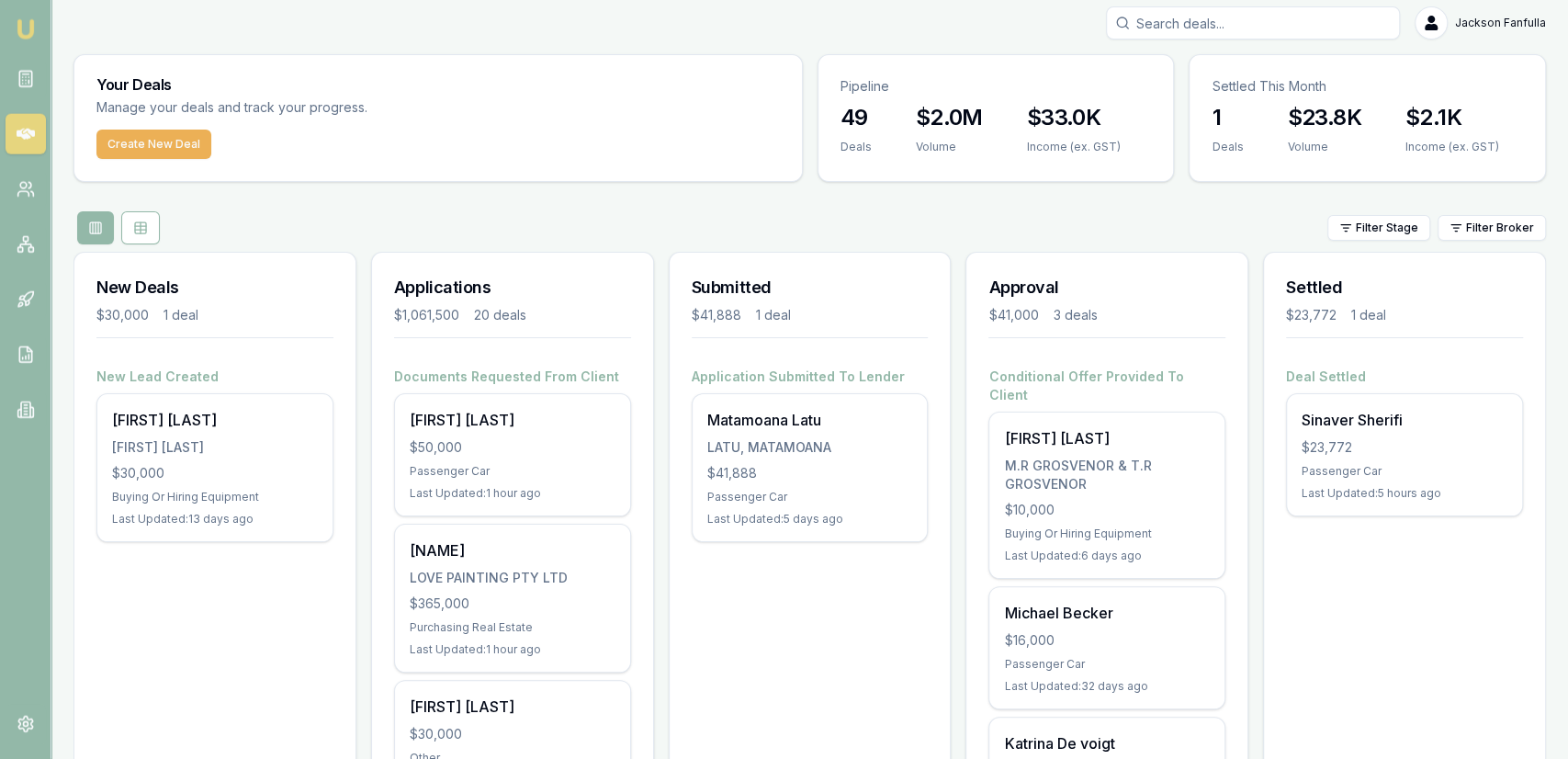 scroll, scrollTop: 0, scrollLeft: 0, axis: both 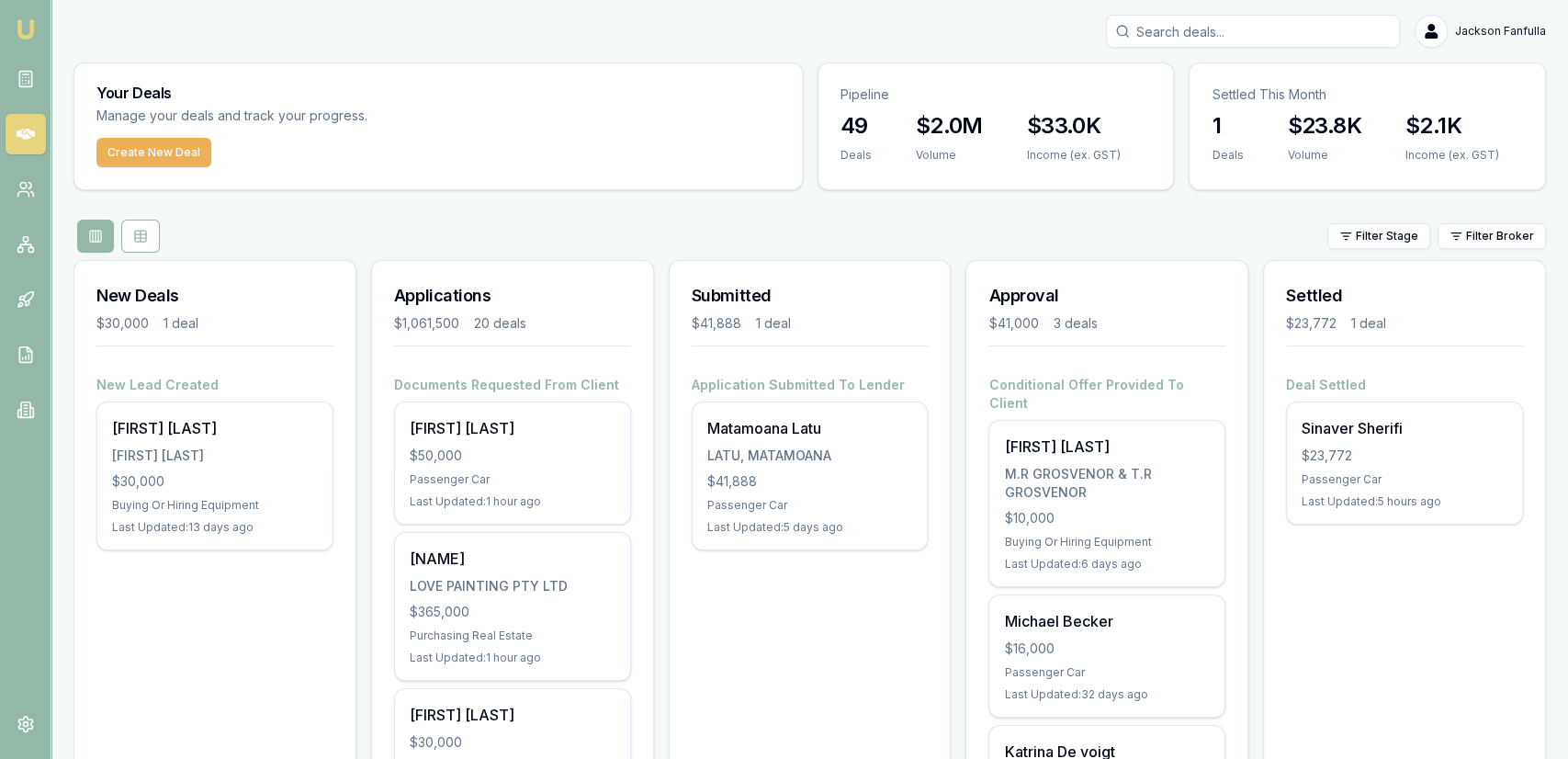 click on "Filter Stage Filter Broker" at bounding box center [809, 236] 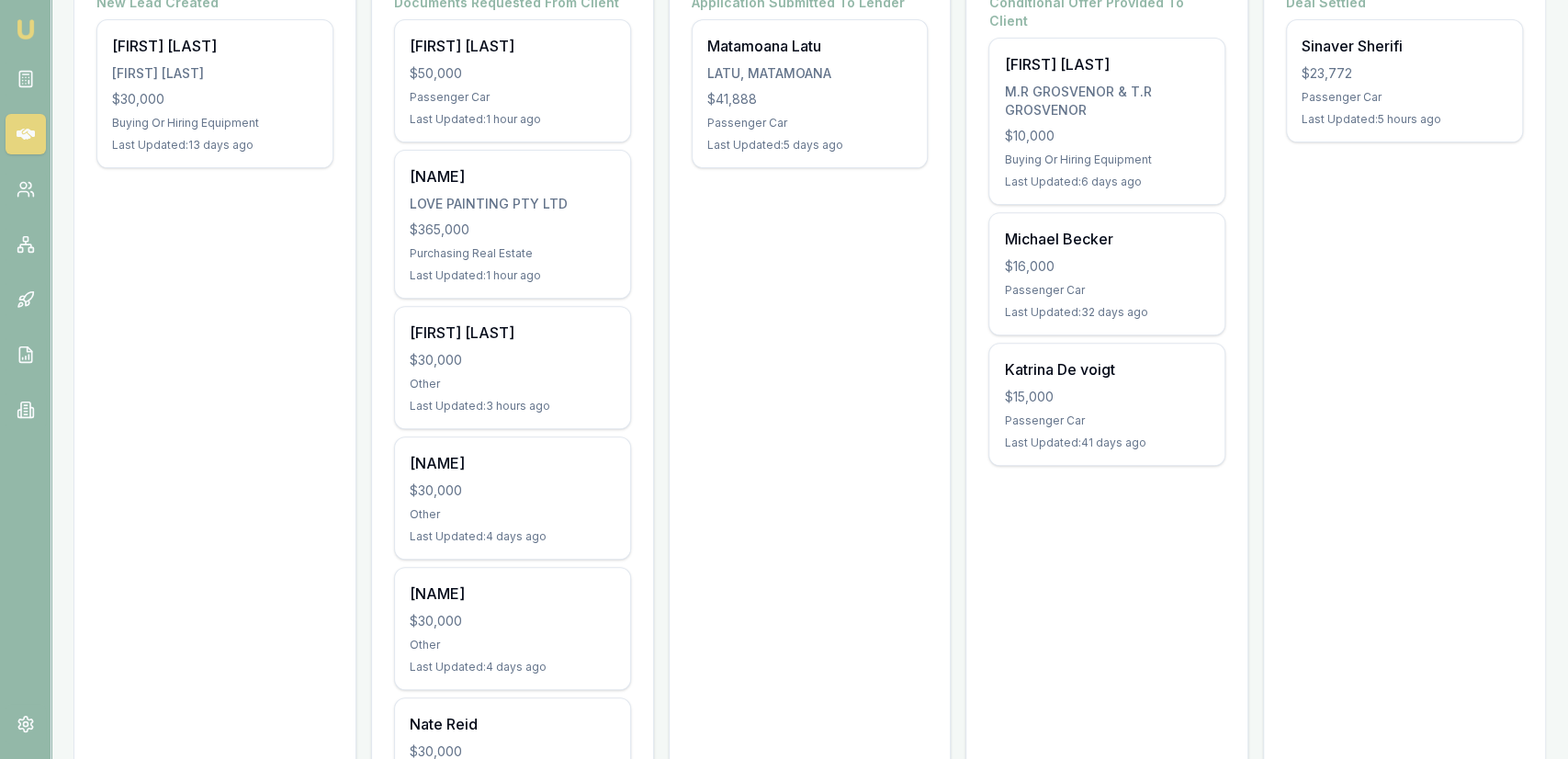 scroll, scrollTop: 0, scrollLeft: 0, axis: both 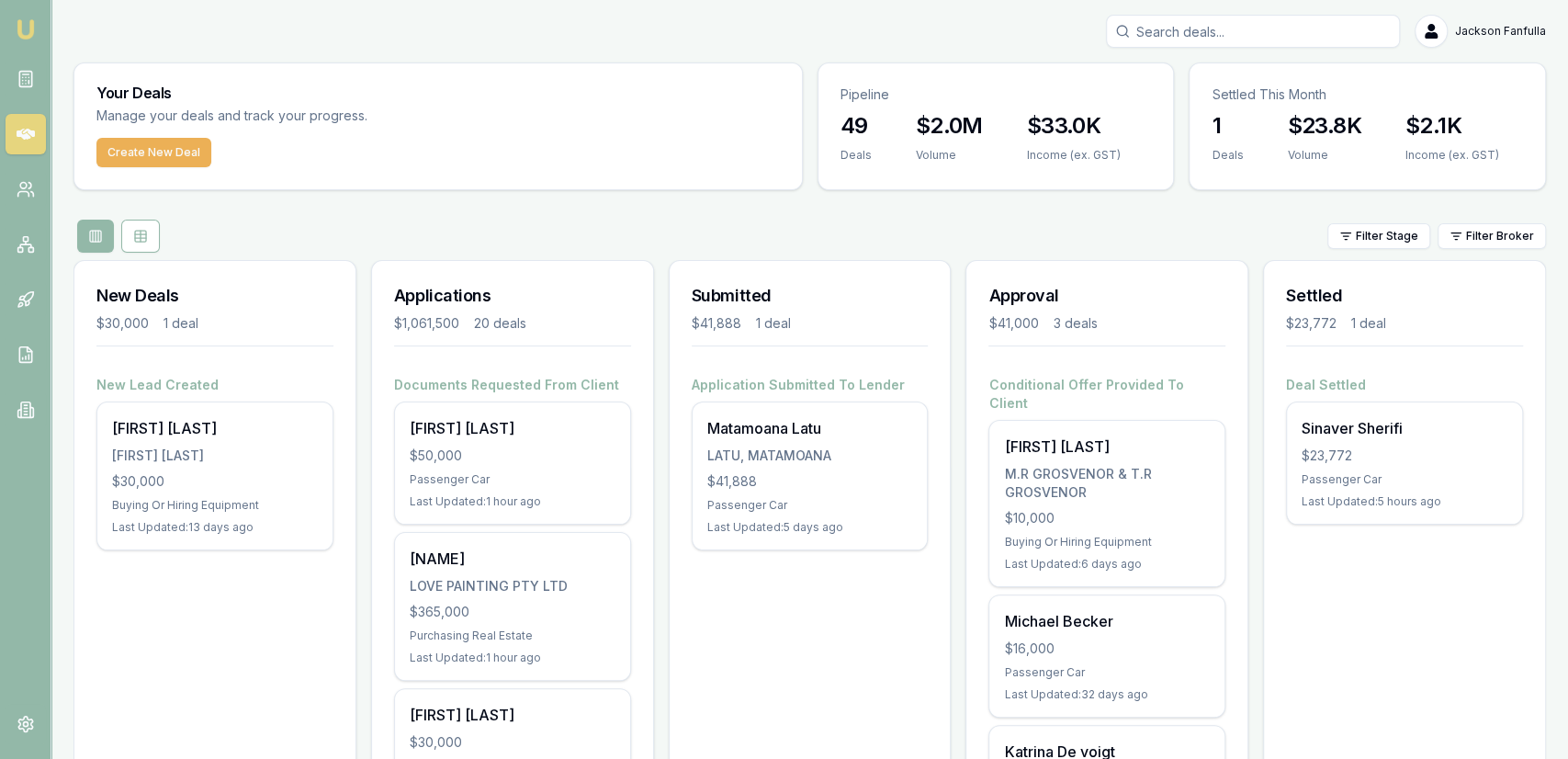 click on "Submitted $41,888 1   deal Application Submitted To Lender Matamoana Latu LATU, MATAMOANA $41,888 Passenger Car Last Updated:  5 days ago" at bounding box center [810, 1737] 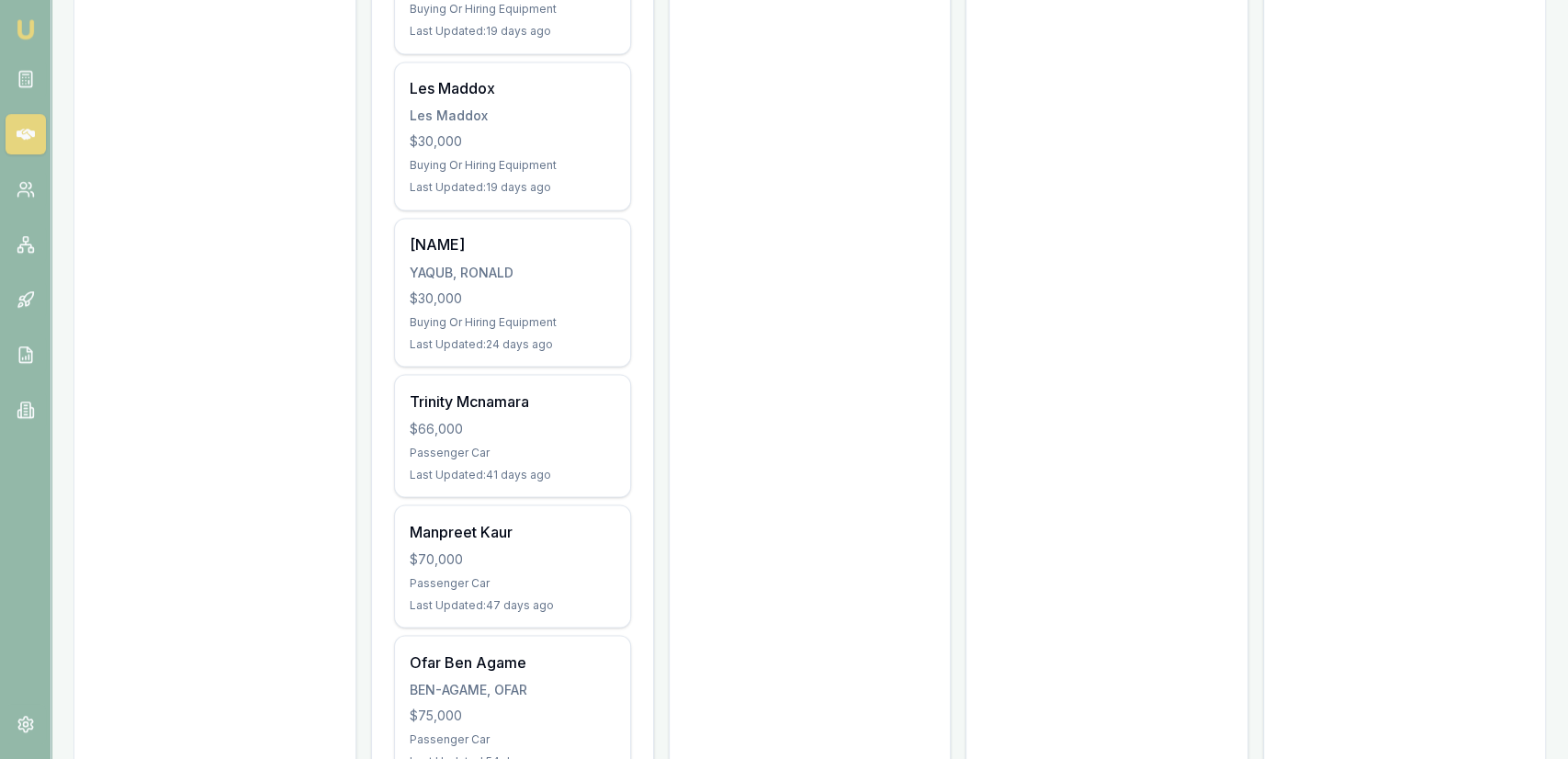 scroll, scrollTop: 2471, scrollLeft: 0, axis: vertical 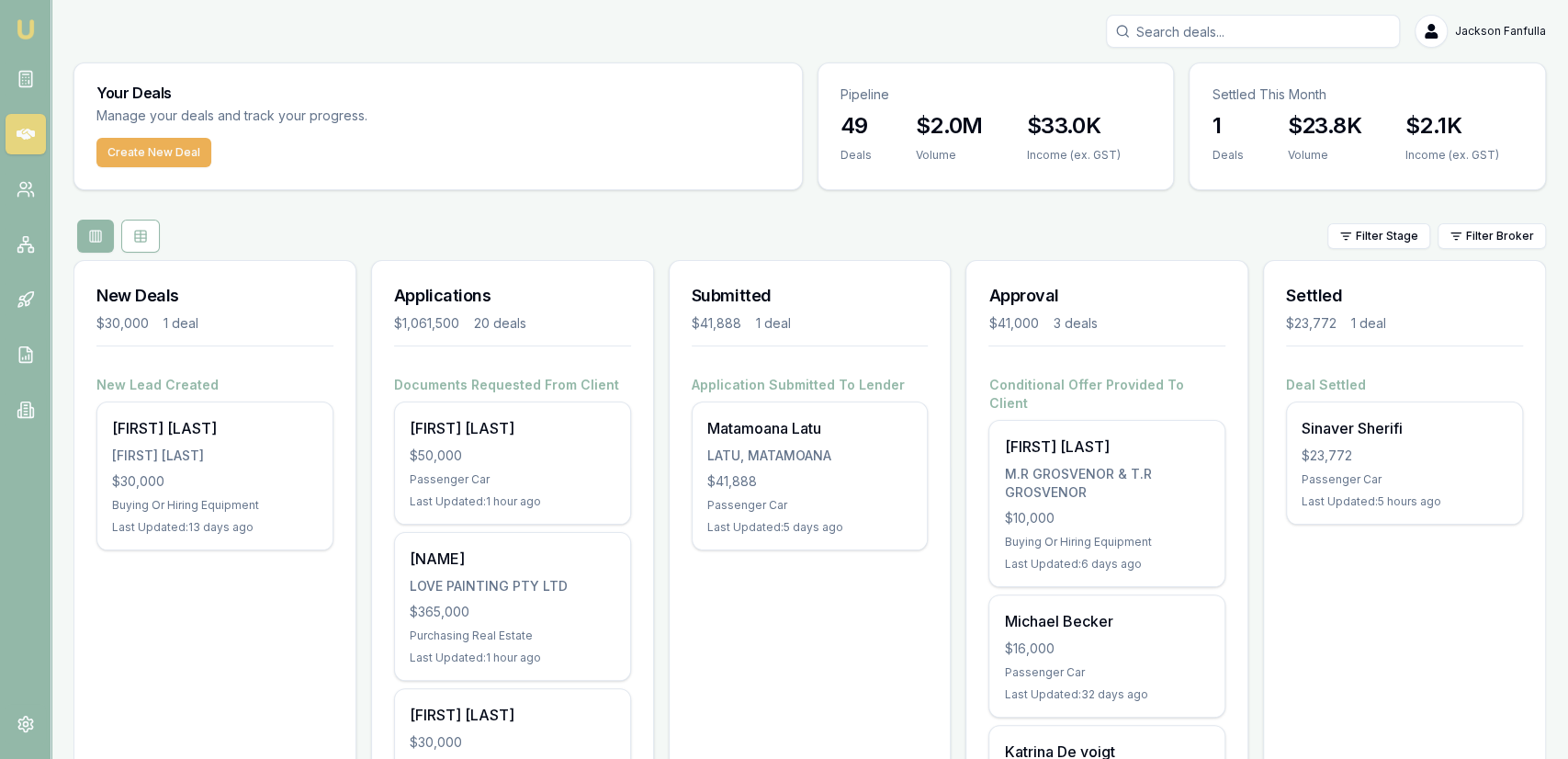 drag, startPoint x: 671, startPoint y: 486, endPoint x: 709, endPoint y: 149, distance: 339.13567 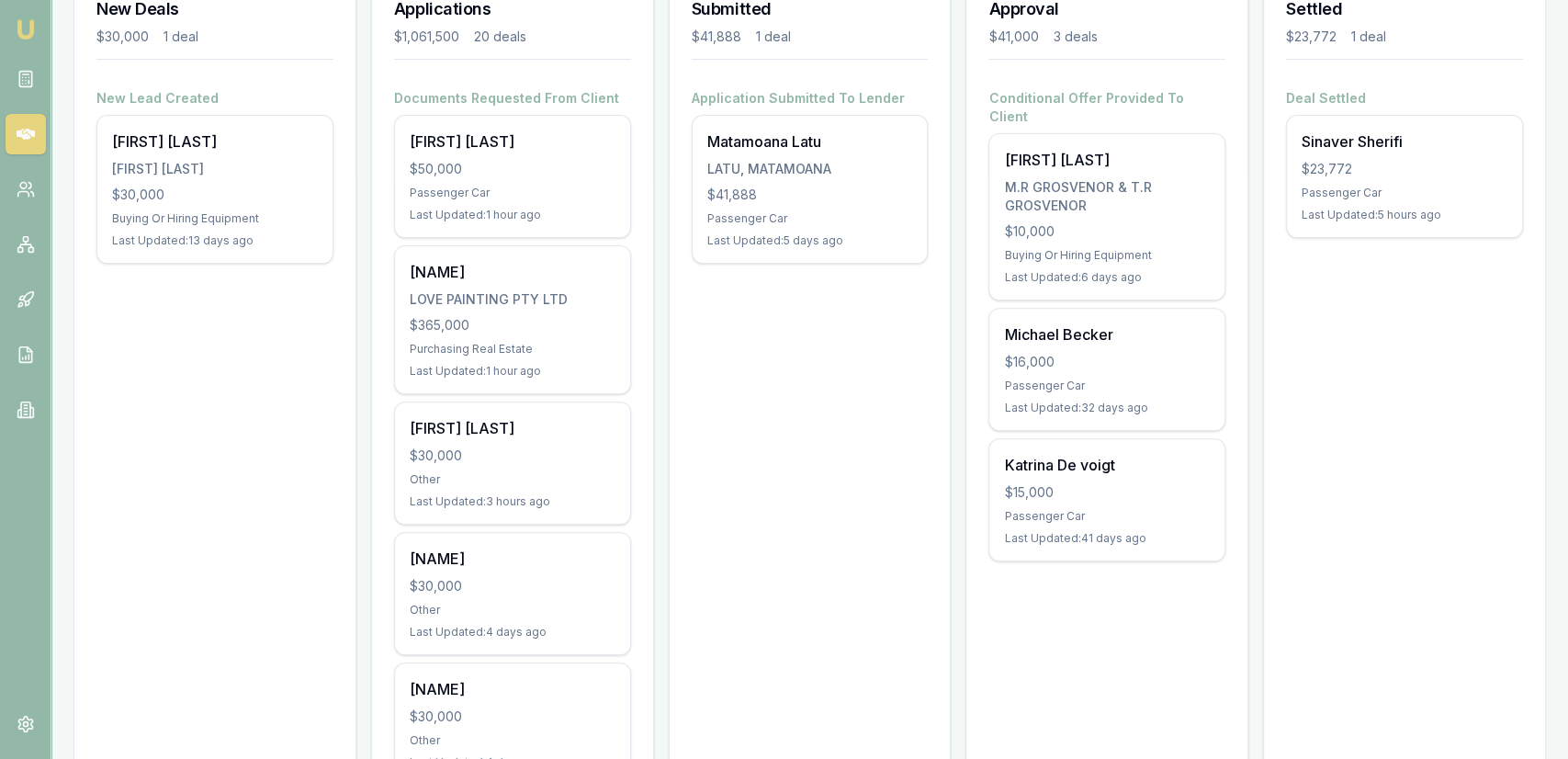 scroll, scrollTop: 0, scrollLeft: 0, axis: both 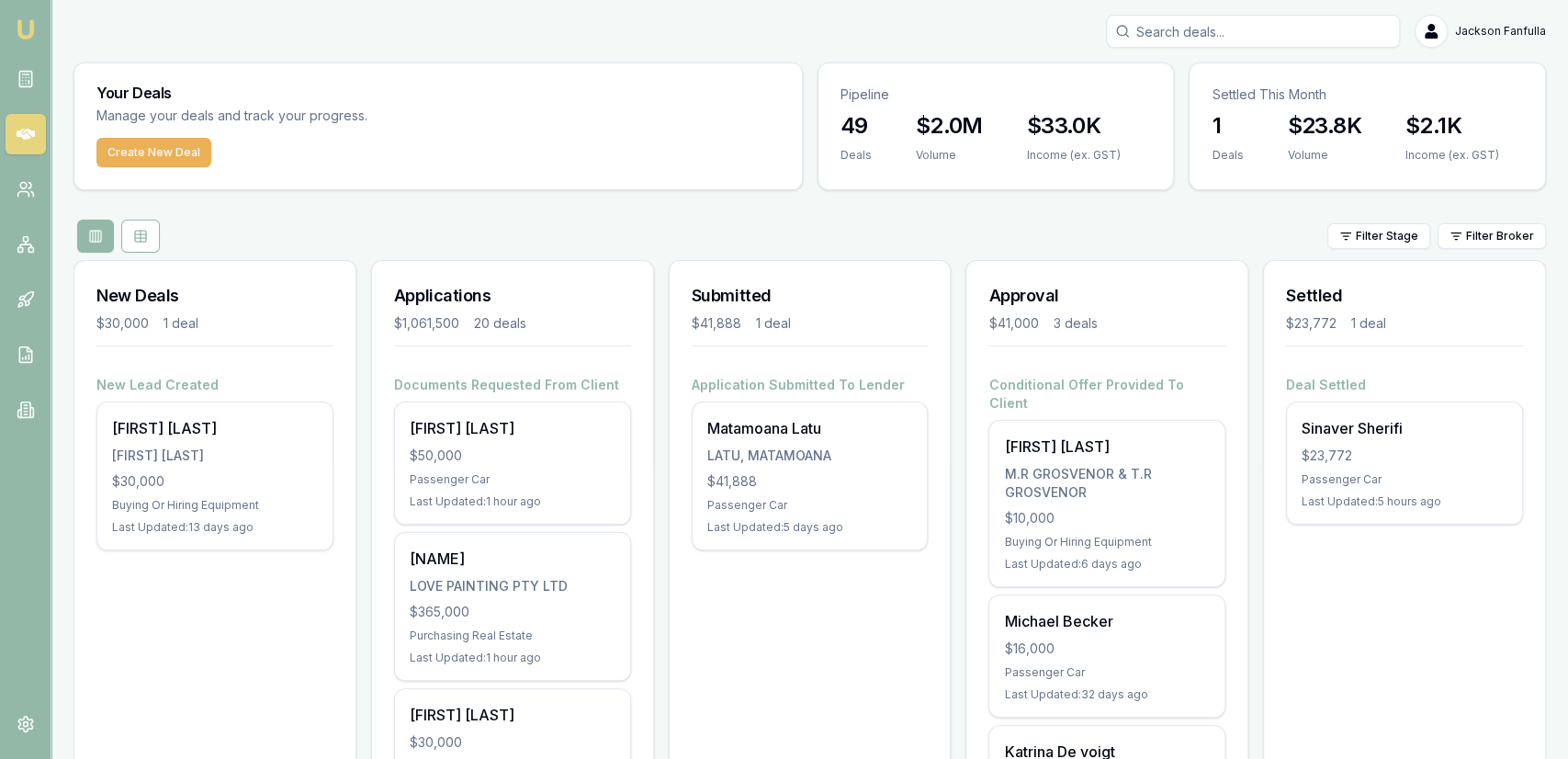 click on "Jackson Fanfulla Toggle Menu Your Deals Manage your deals and track your progress. Create New Deal Pipeline 49 Deals $2.0M Volume $33.0K Income (ex. GST) Settled This Month 1 Deals $23.8K Volume $2.1K Income (ex. GST) Filter Stage Filter Broker New Deals $30,000 1   deal New Lead Created Kumar Gurung Kumar Gurung $30,000 Buying Or Hiring Equipment Last Updated:  13 days ago Applications $1,061,500 20   deals Documents Requested From Client Sezgin Memedaliev $50,000 Passenger Car Last Updated:  1 hour ago Wayne Love LOVE PAINTING PTY LTD  $365,000 Purchasing Real Estate Last Updated:  1 hour ago Christopher Lenthall $30,000 Other Last Updated:  3 hours ago Joel Myers $30,000 Other Last Updated:  4 days ago Osmund Kairae $30,000 Other Last Updated:  4 days ago Nate Reid $30,000 Other Last Updated:  4 days ago Tyler  Wright $30,000 Other Last Updated:  4 days ago Tawanda  Chisvo $30,000 Other Last Updated:  7 days ago Seth Renton $30,000 Other Last Updated:  7 days ago Kane Newlands $30,000 Other Last Updated:" at bounding box center (784, 1622) 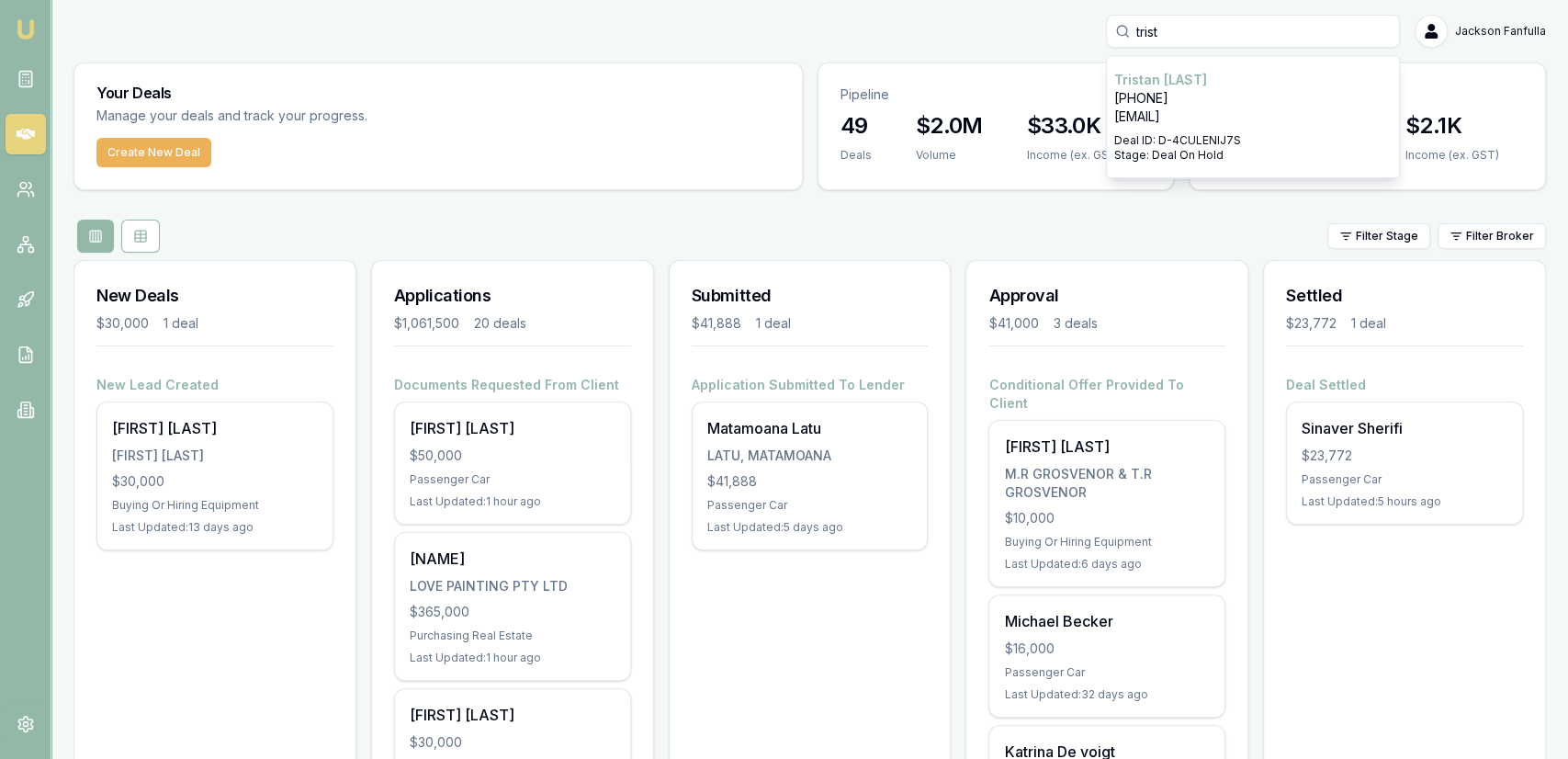 type on "trist" 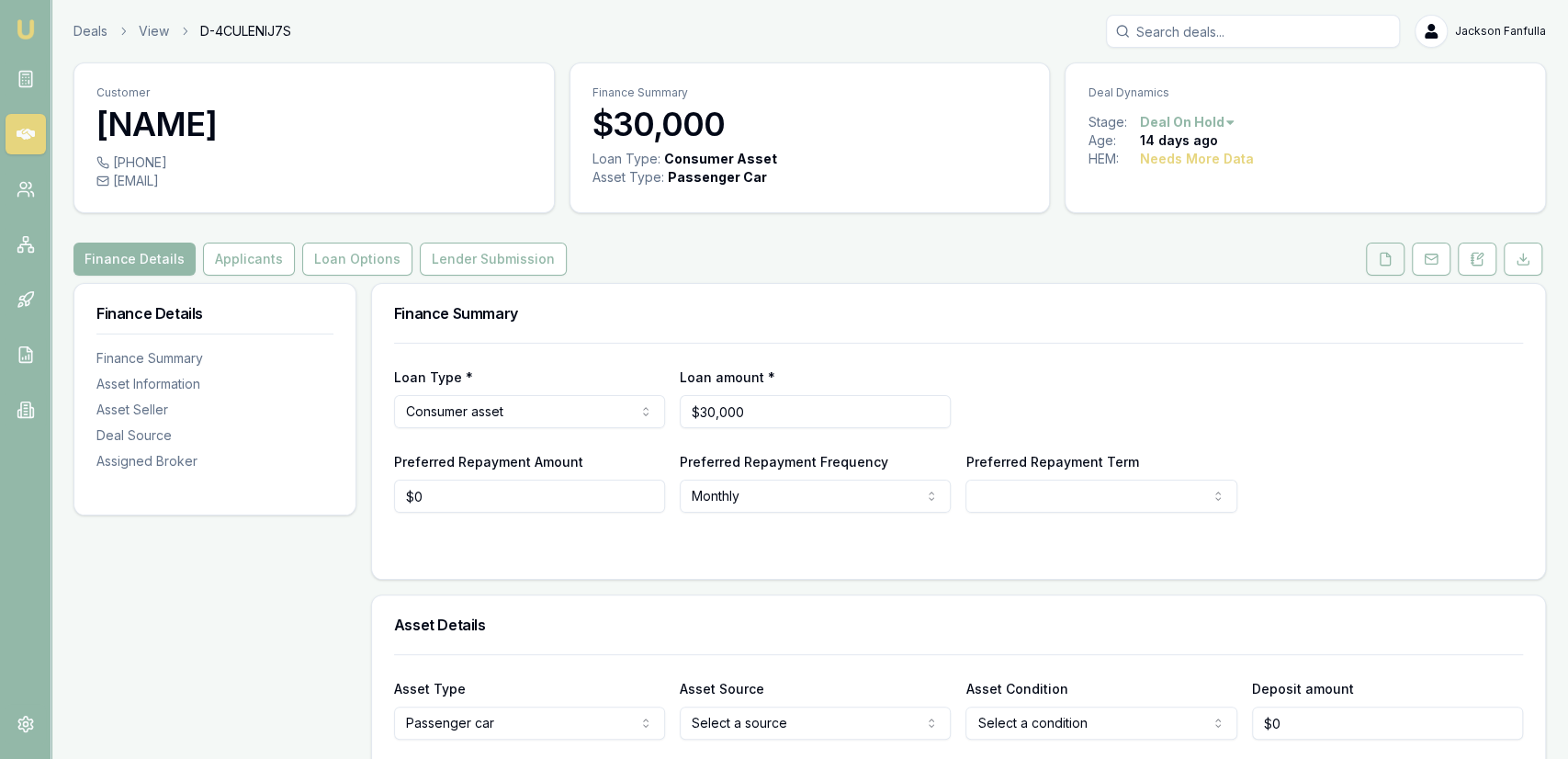 click 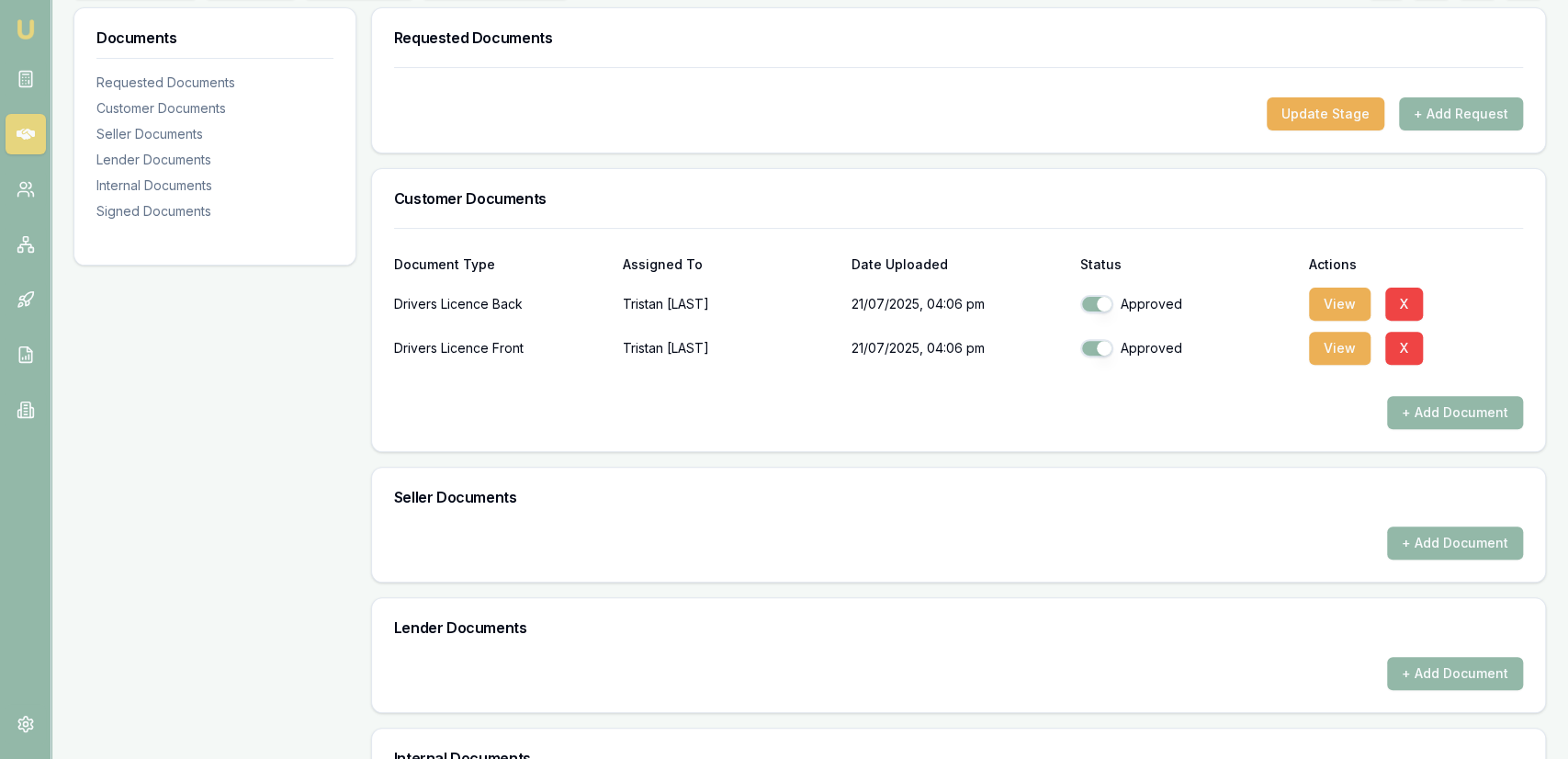 scroll, scrollTop: 287, scrollLeft: 0, axis: vertical 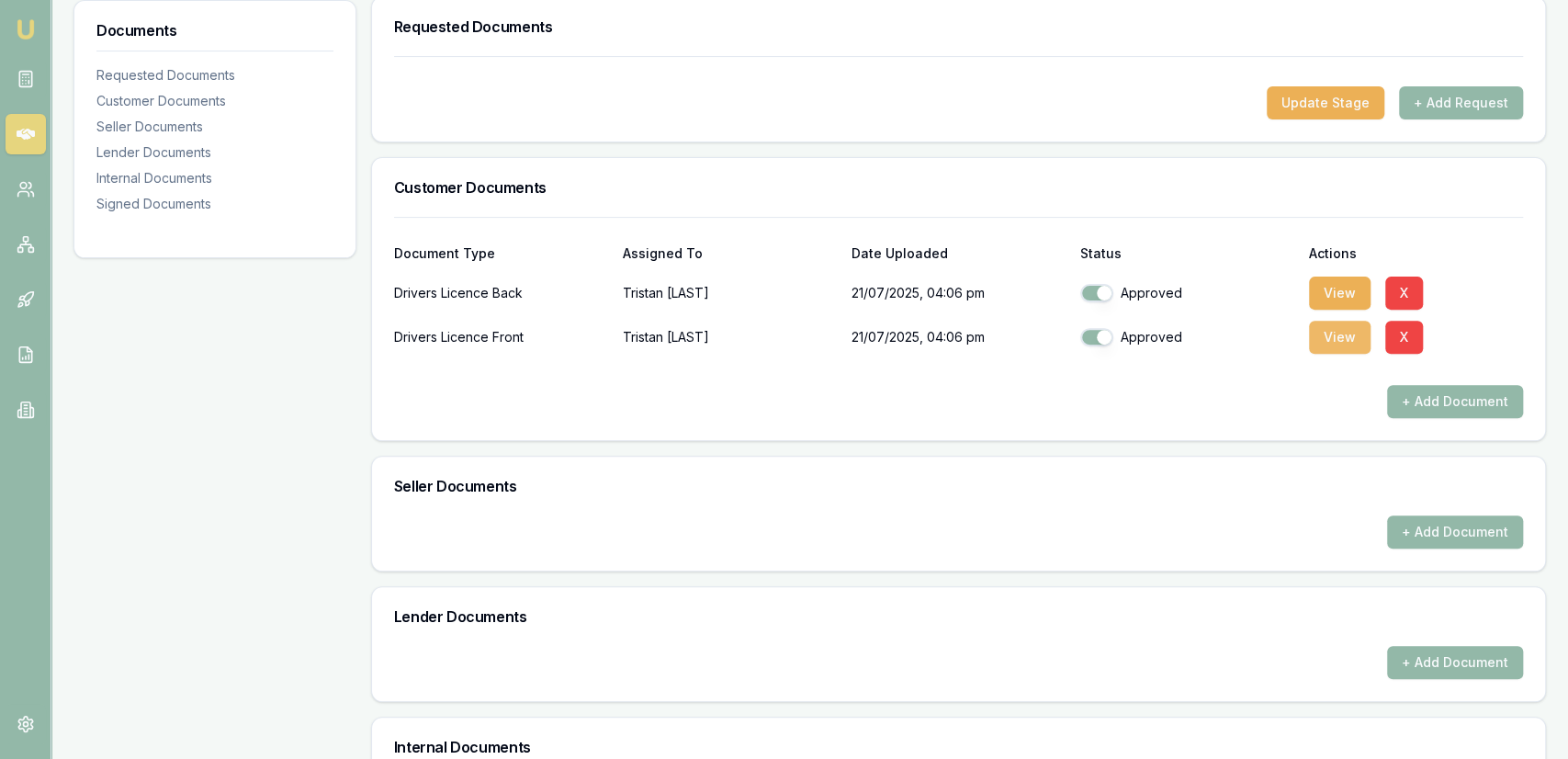 click on "View" at bounding box center (1339, 337) 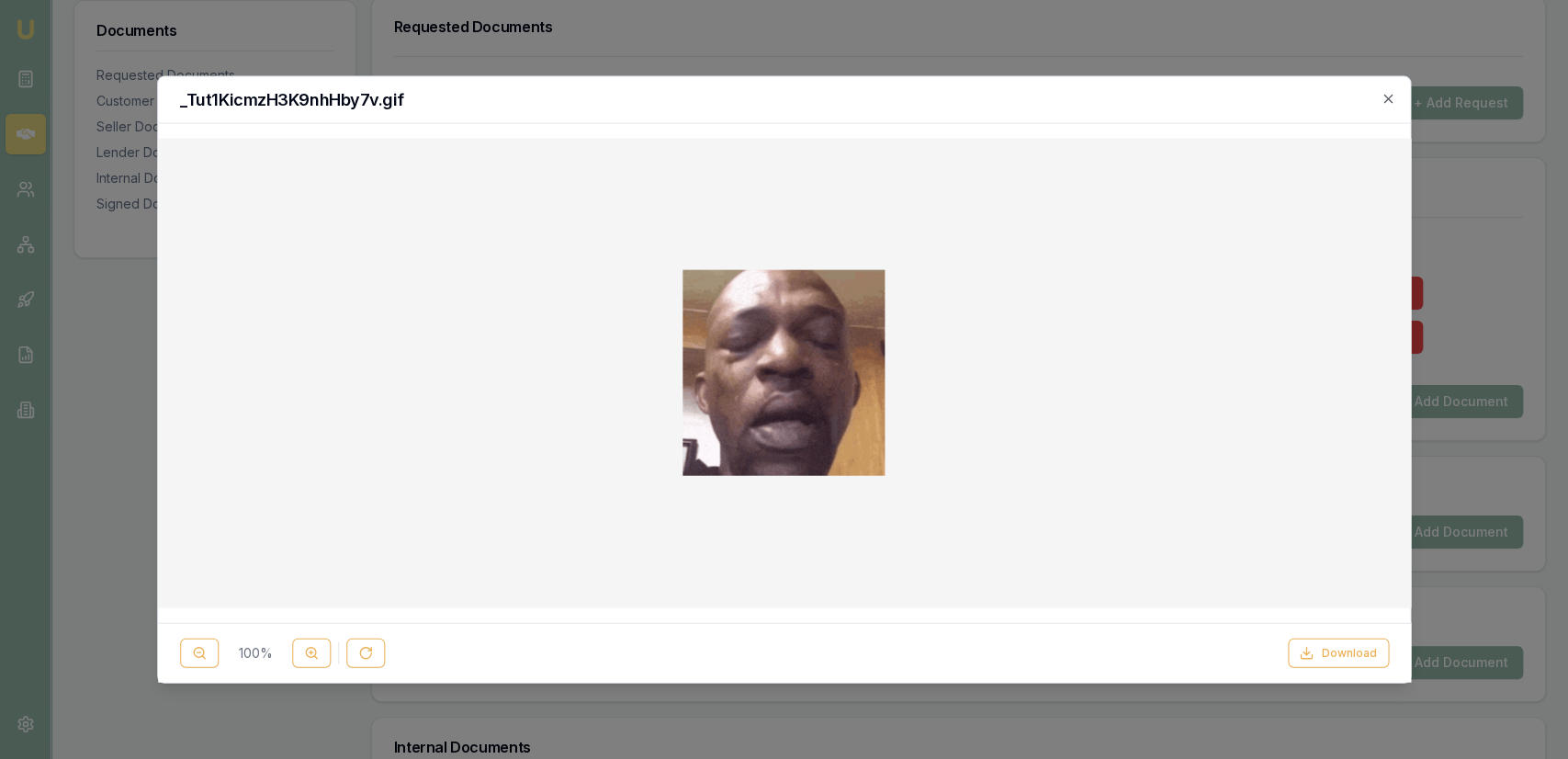click at bounding box center [784, 380] 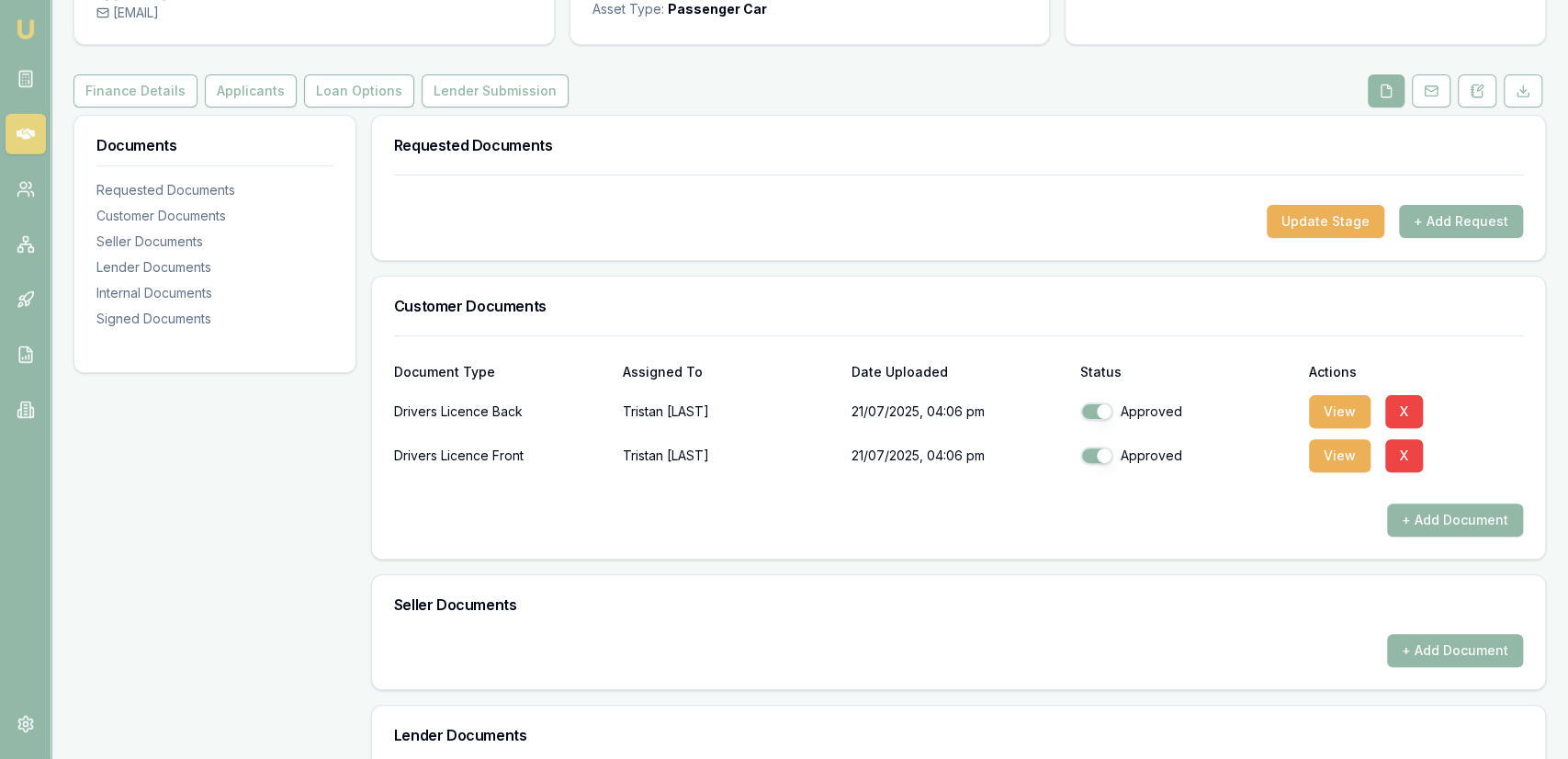 scroll, scrollTop: 0, scrollLeft: 0, axis: both 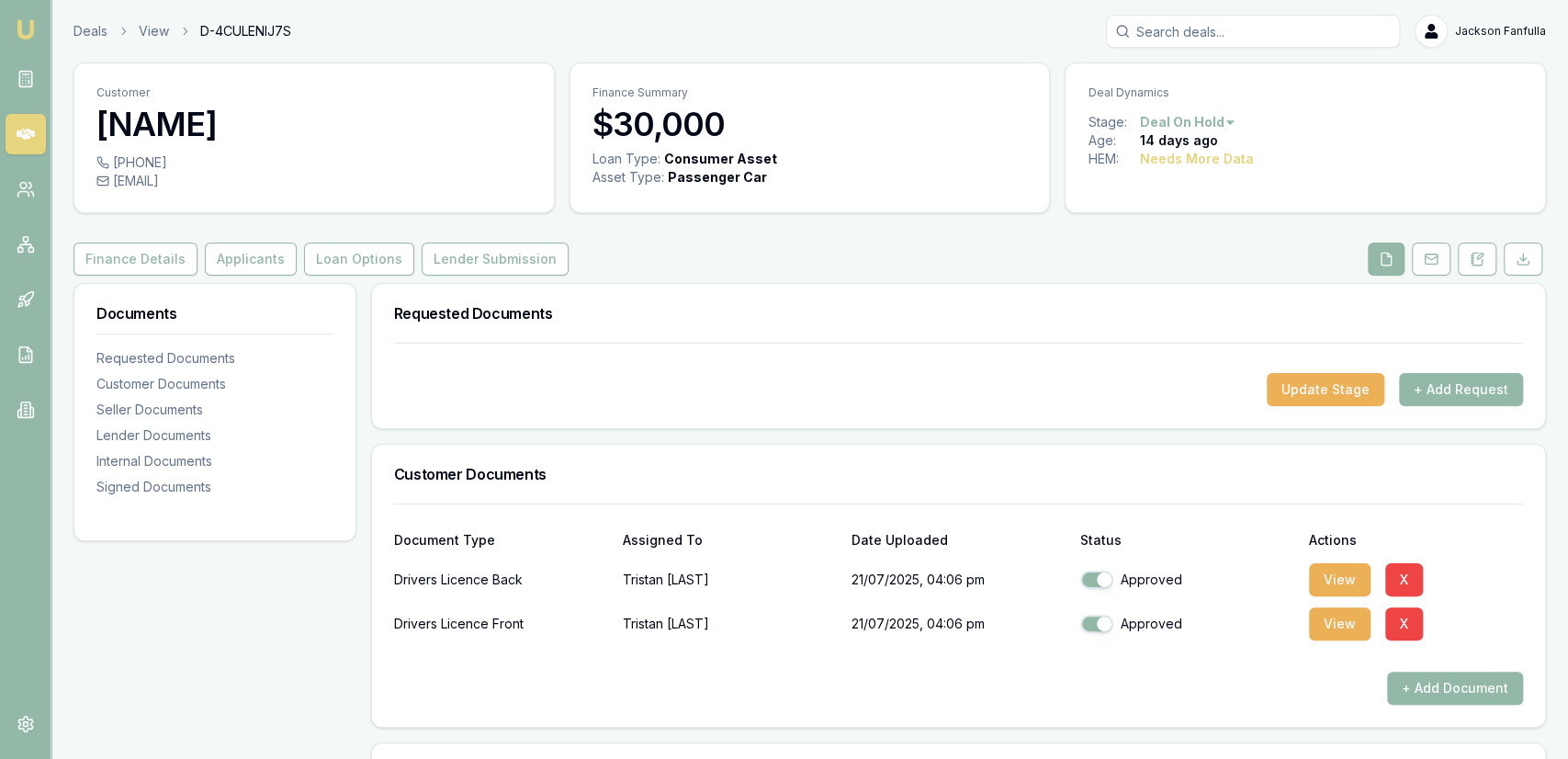 click on "tristan.samuels1997@hotmail.com" at bounding box center (314, 181) 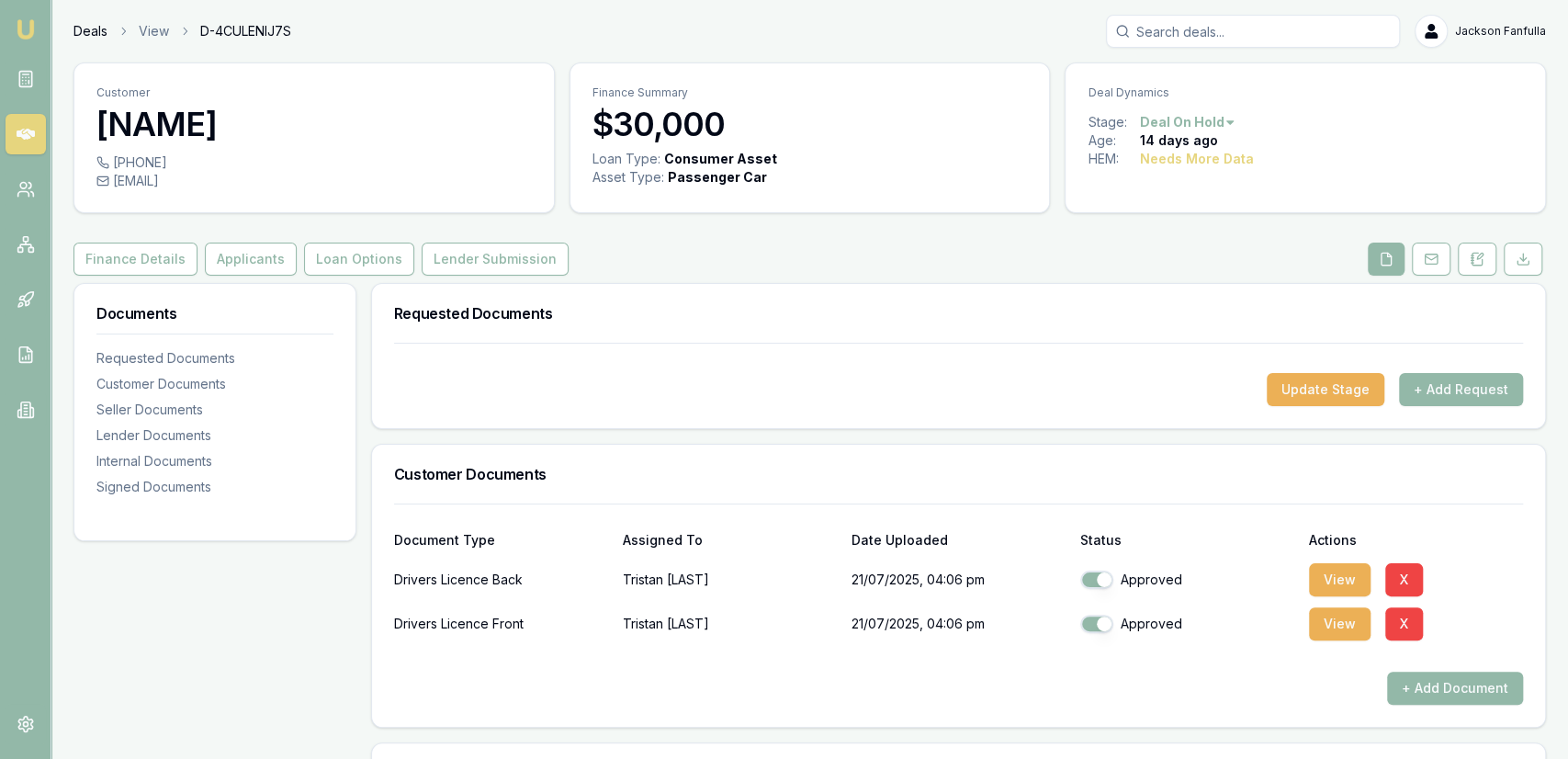 click on "Deals" at bounding box center (90, 31) 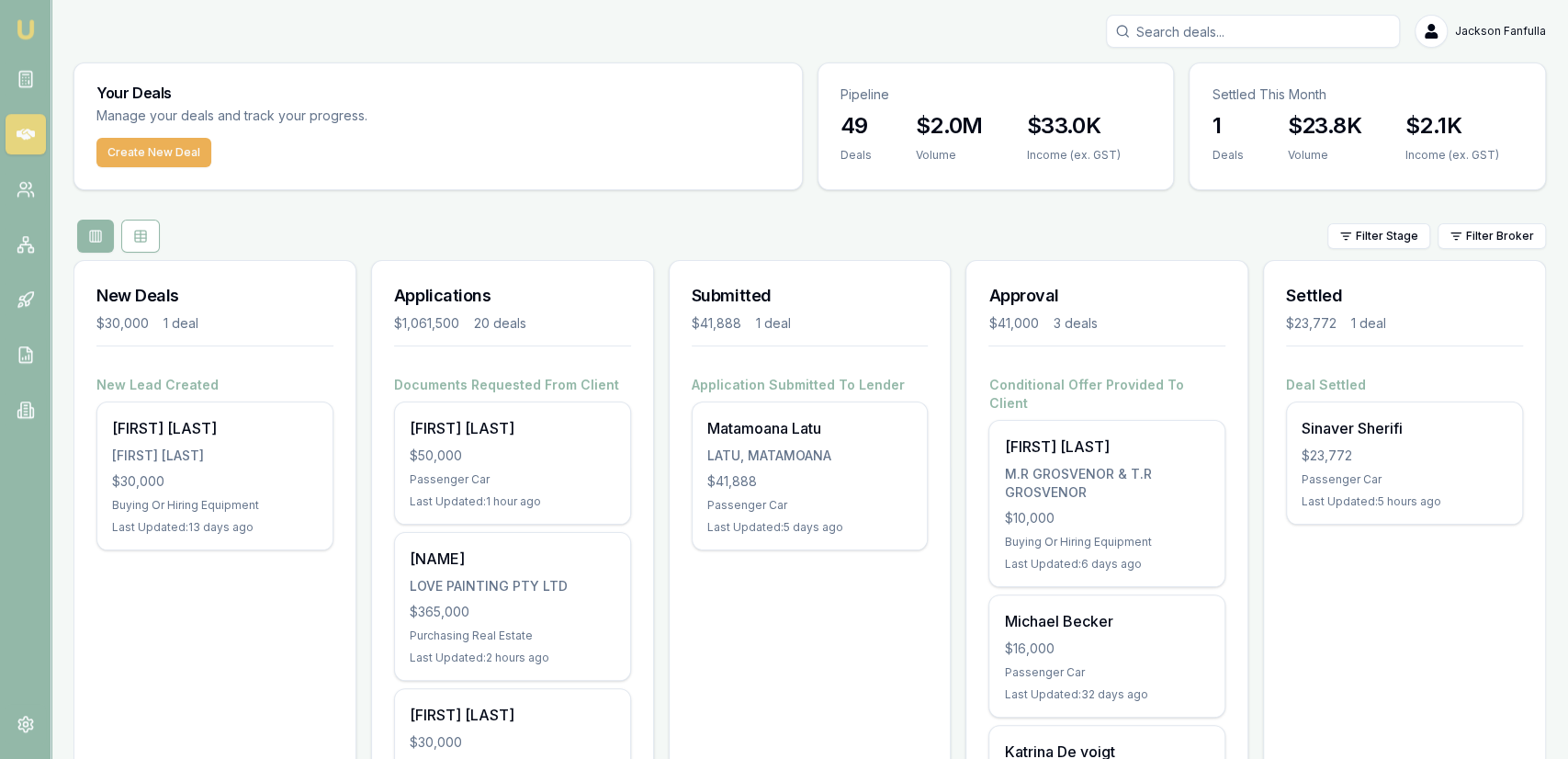 scroll, scrollTop: 0, scrollLeft: 0, axis: both 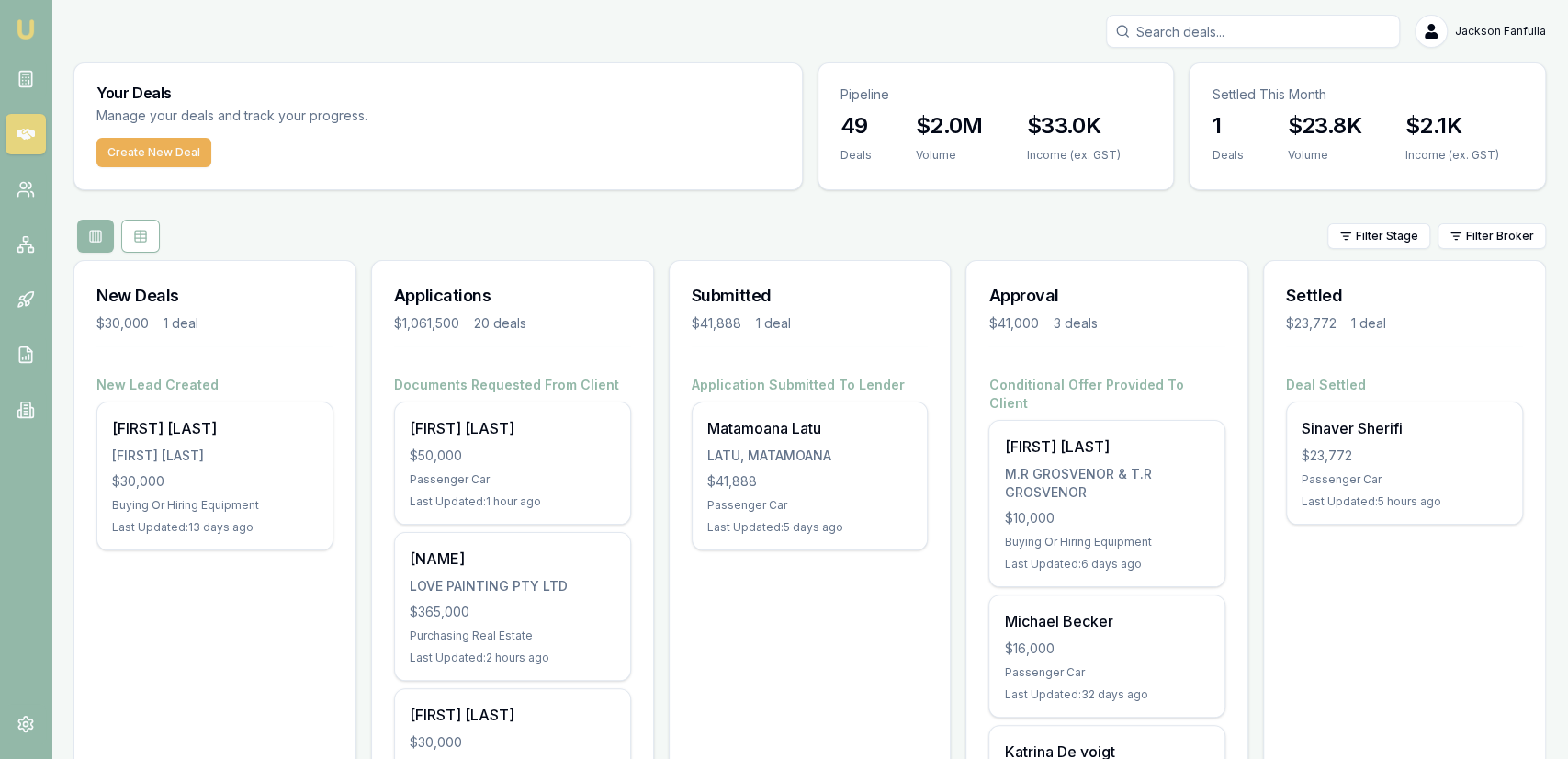 click on "Jackson Fanfulla Toggle Menu Your Deals Manage your deals and track your progress. Create New Deal Pipeline 49 Deals $2.0M Volume $33.0K Income (ex. GST) Settled This Month 1 Deals $23.8K Volume $2.1K Income (ex. GST) Filter Stage Filter Broker New Deals $30,000 1   deal New Lead Created Kumar Gurung Kumar Gurung $30,000 Buying Or Hiring Equipment Last Updated:  13 days ago Applications $1,061,500 20   deals Documents Requested From Client Sezgin Memedaliev $50,000 Passenger Car Last Updated:  1 hour ago Wayne Love LOVE PAINTING PTY LTD  $365,000 Purchasing Real Estate Last Updated:  2 hours ago Christopher Lenthall $30,000 Other Last Updated:  3 hours ago Joel Myers $30,000 Other Last Updated:  4 days ago Osmund Kairae $30,000 Other Last Updated:  4 days ago Nate Reid $30,000 Other Last Updated:  4 days ago Tyler  Wright $30,000 Other Last Updated:  4 days ago Tawanda  Chisvo $30,000 Other Last Updated:  7 days ago Seth Renton $30,000 Other Last Updated:  7 days ago Kane Newlands $30,000 Other Last Updated:" at bounding box center [809, 1622] 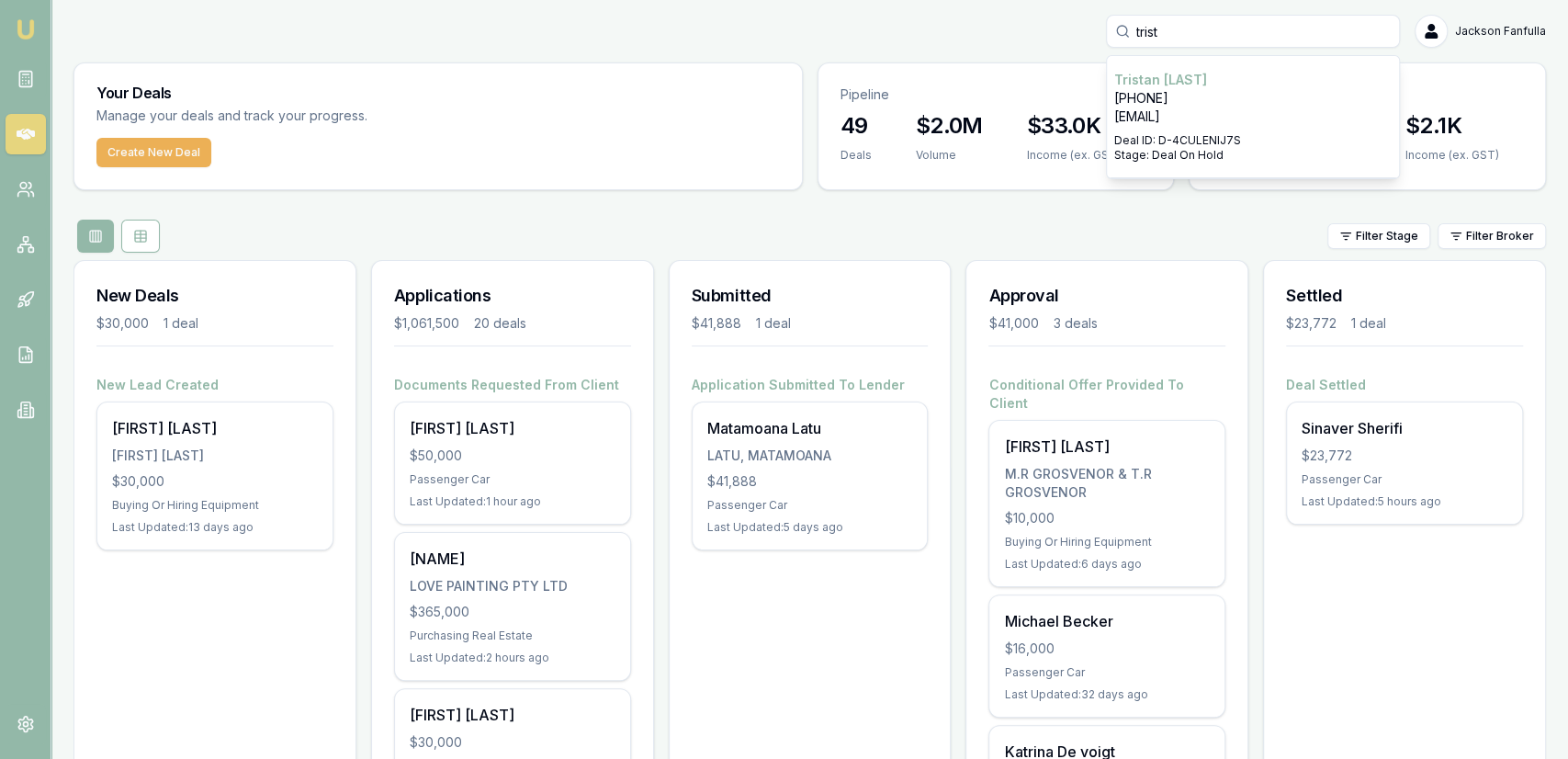 type on "trist" 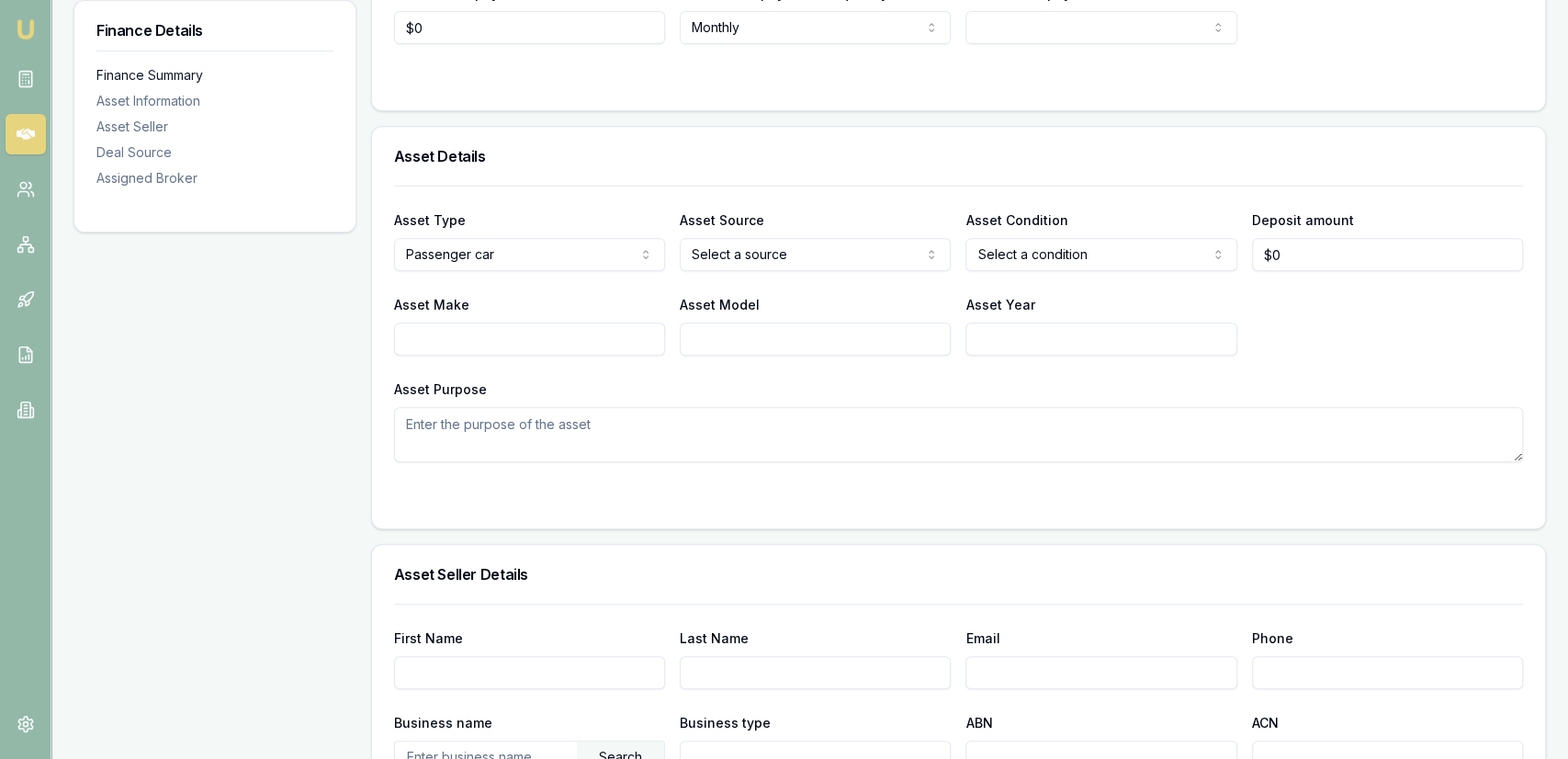 scroll, scrollTop: 0, scrollLeft: 0, axis: both 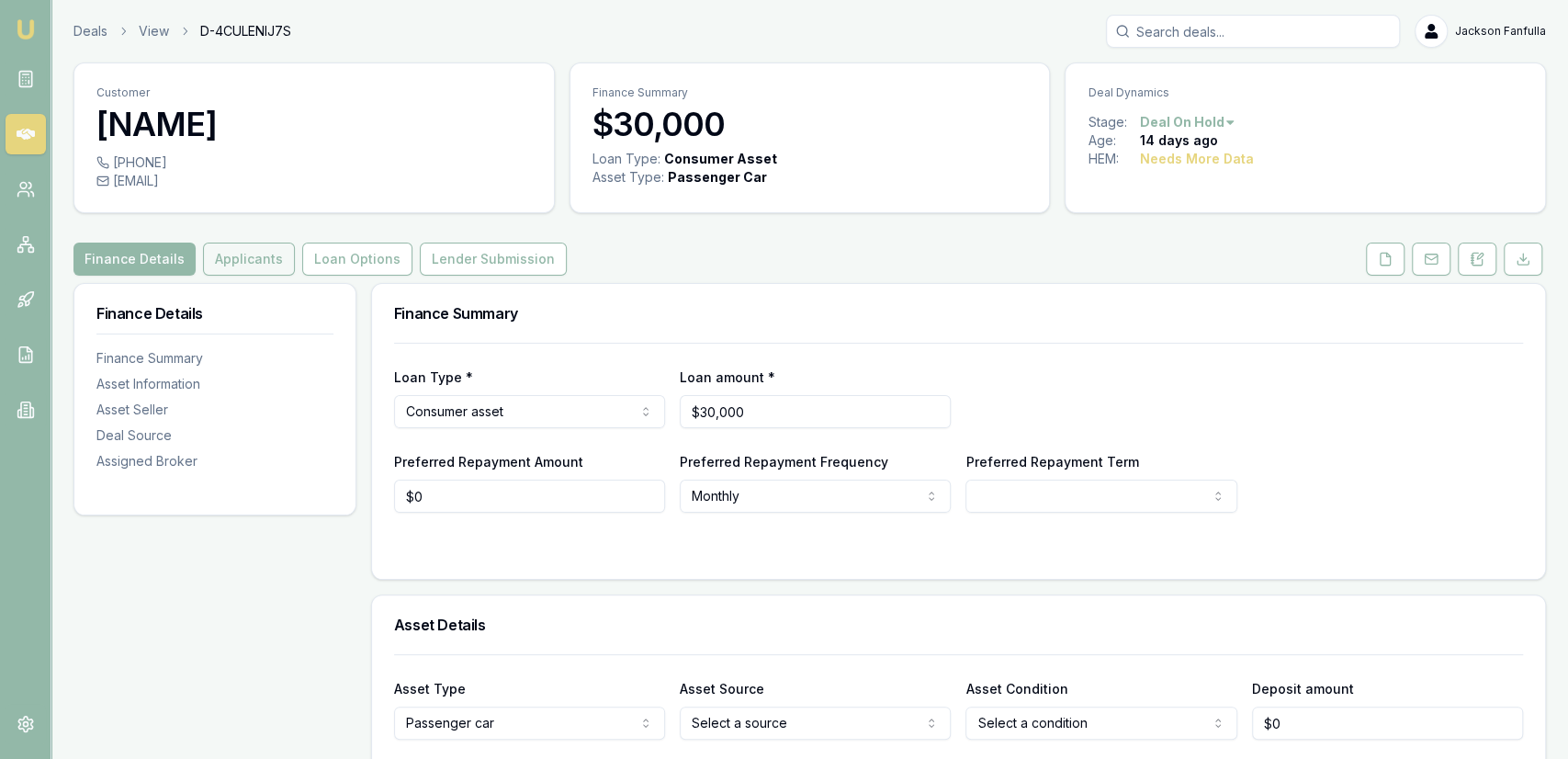 click on "Applicants" at bounding box center [249, 259] 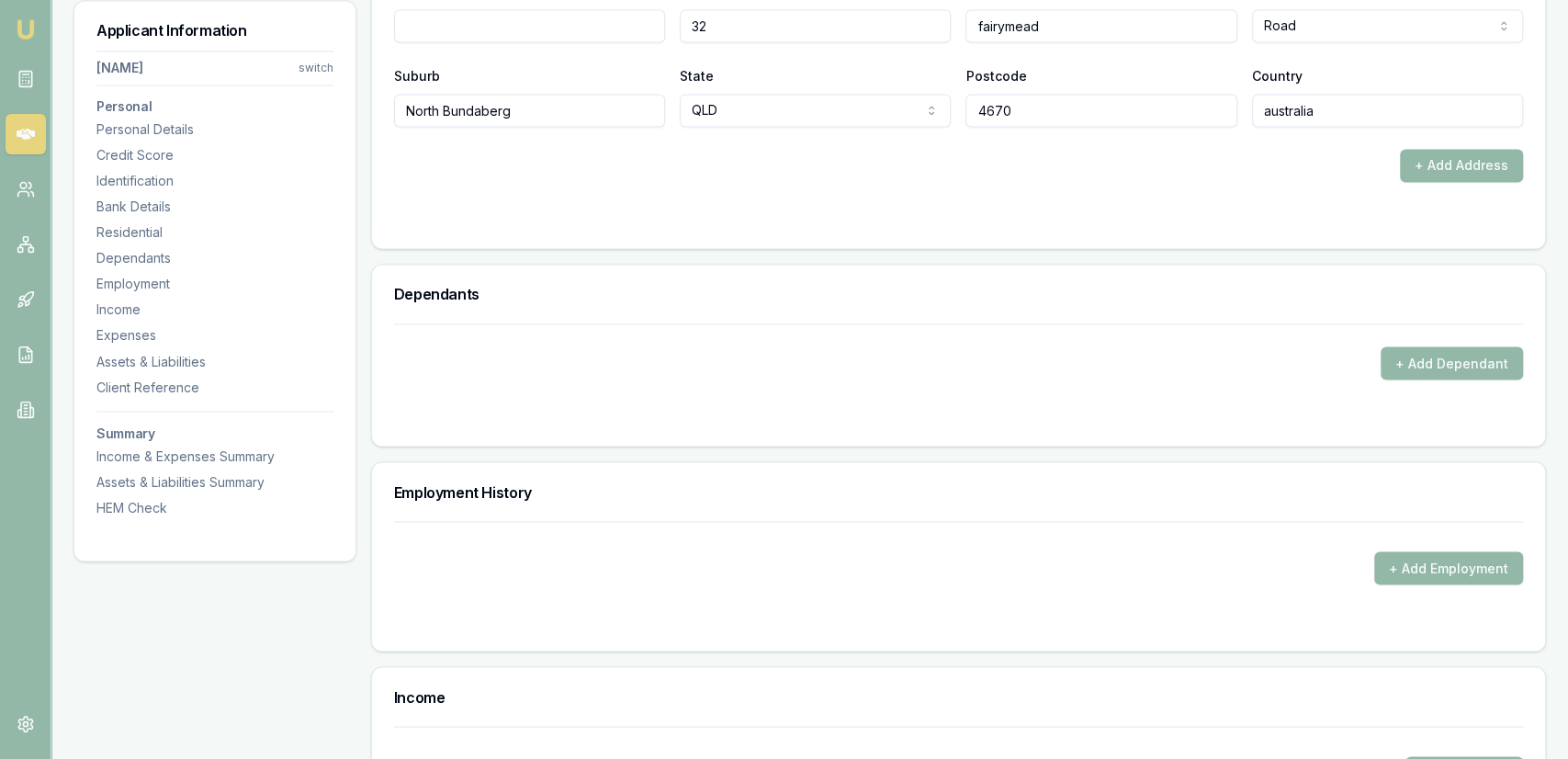 scroll, scrollTop: 1816, scrollLeft: 0, axis: vertical 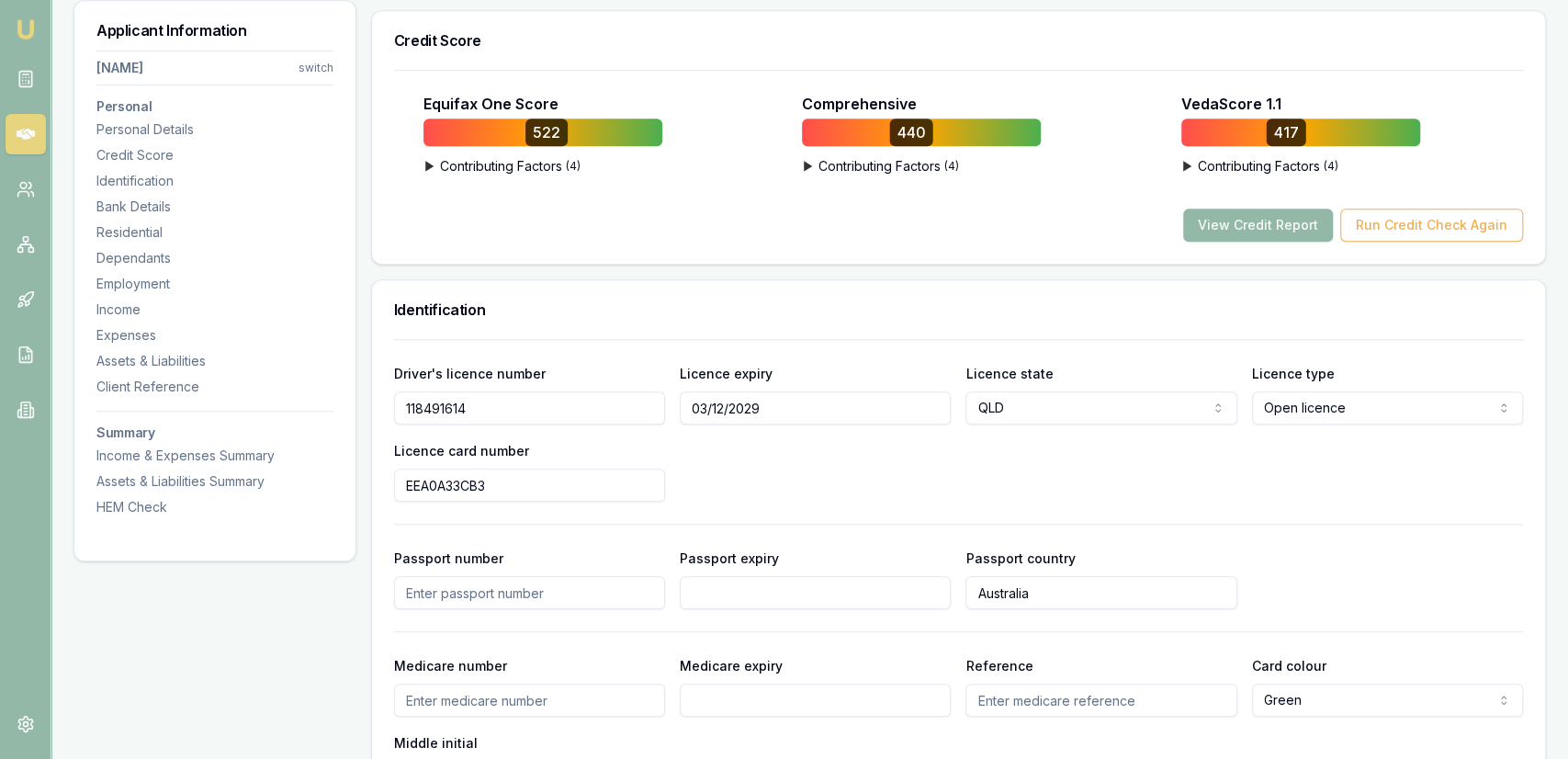 click on "118491614" at bounding box center [529, 408] 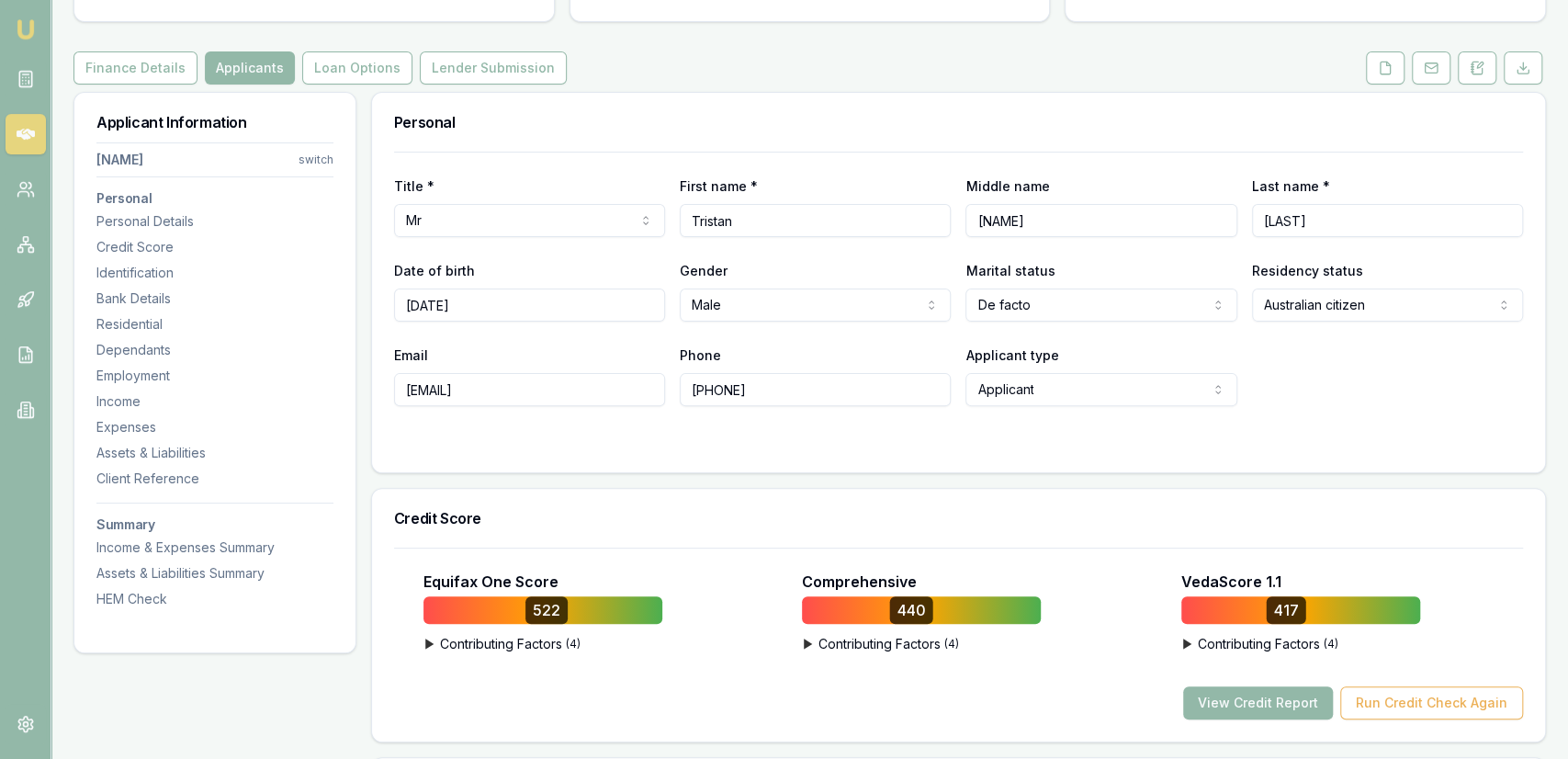 scroll, scrollTop: 96, scrollLeft: 0, axis: vertical 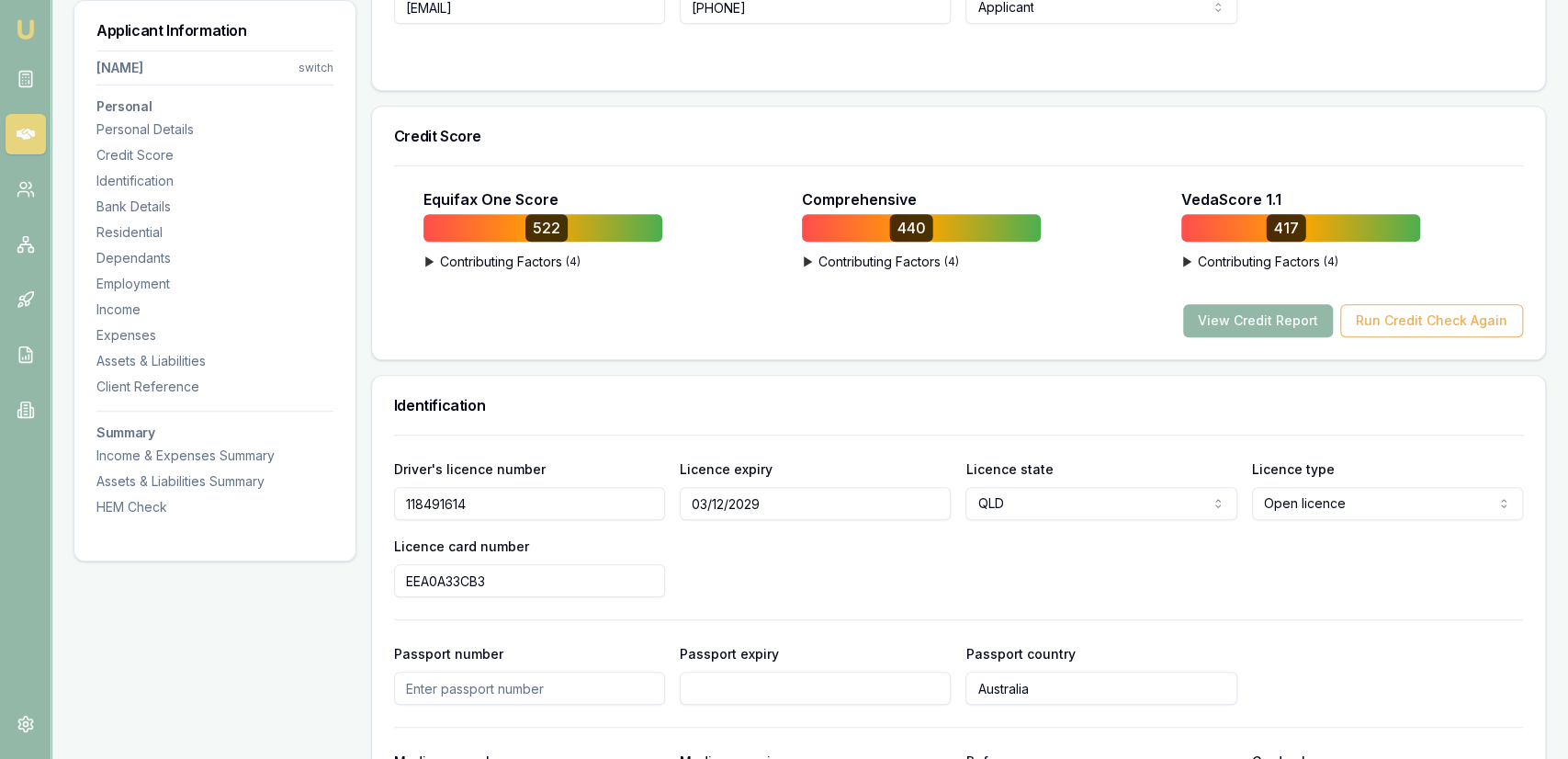 click on "EEA0A33CB3" at bounding box center [529, 581] 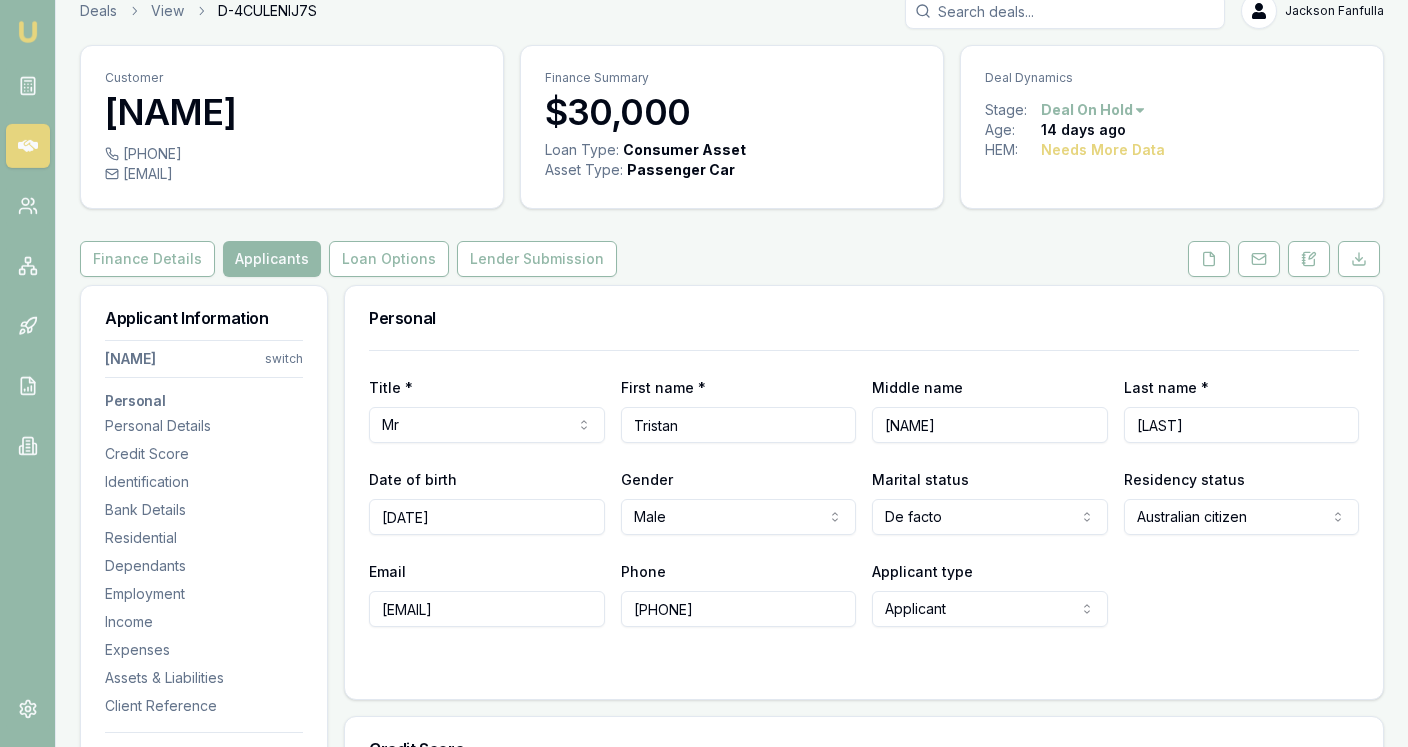 scroll, scrollTop: 0, scrollLeft: 0, axis: both 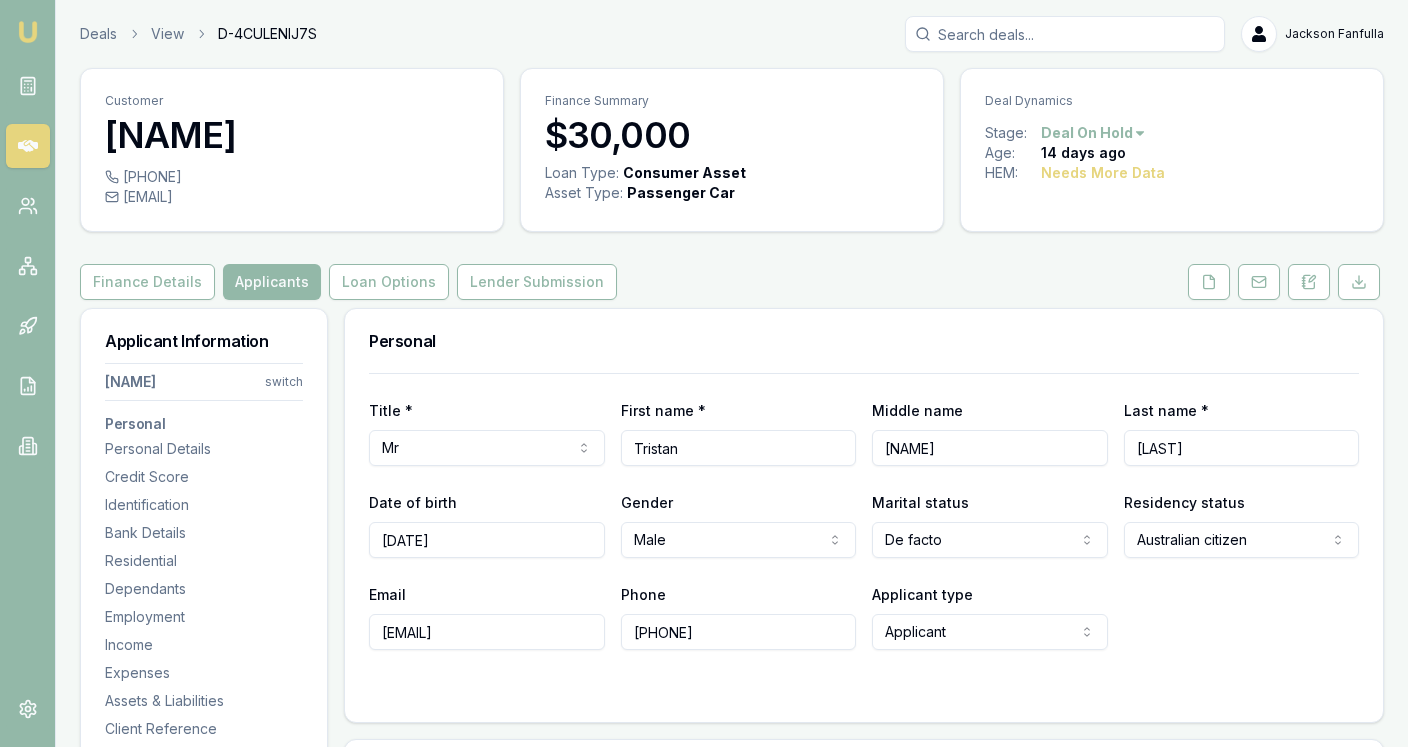 click on "tristan.samuels1997@hotmail.com" at bounding box center [292, 197] 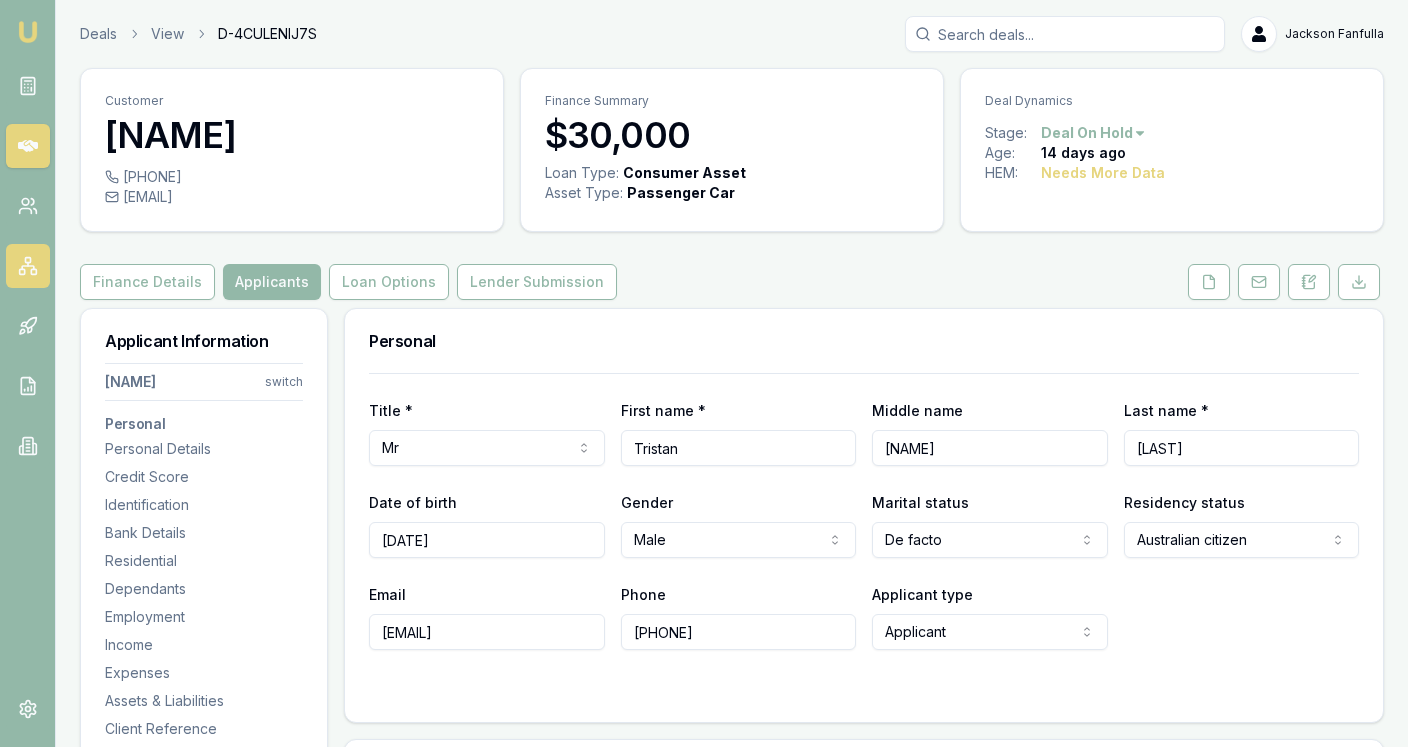 copy 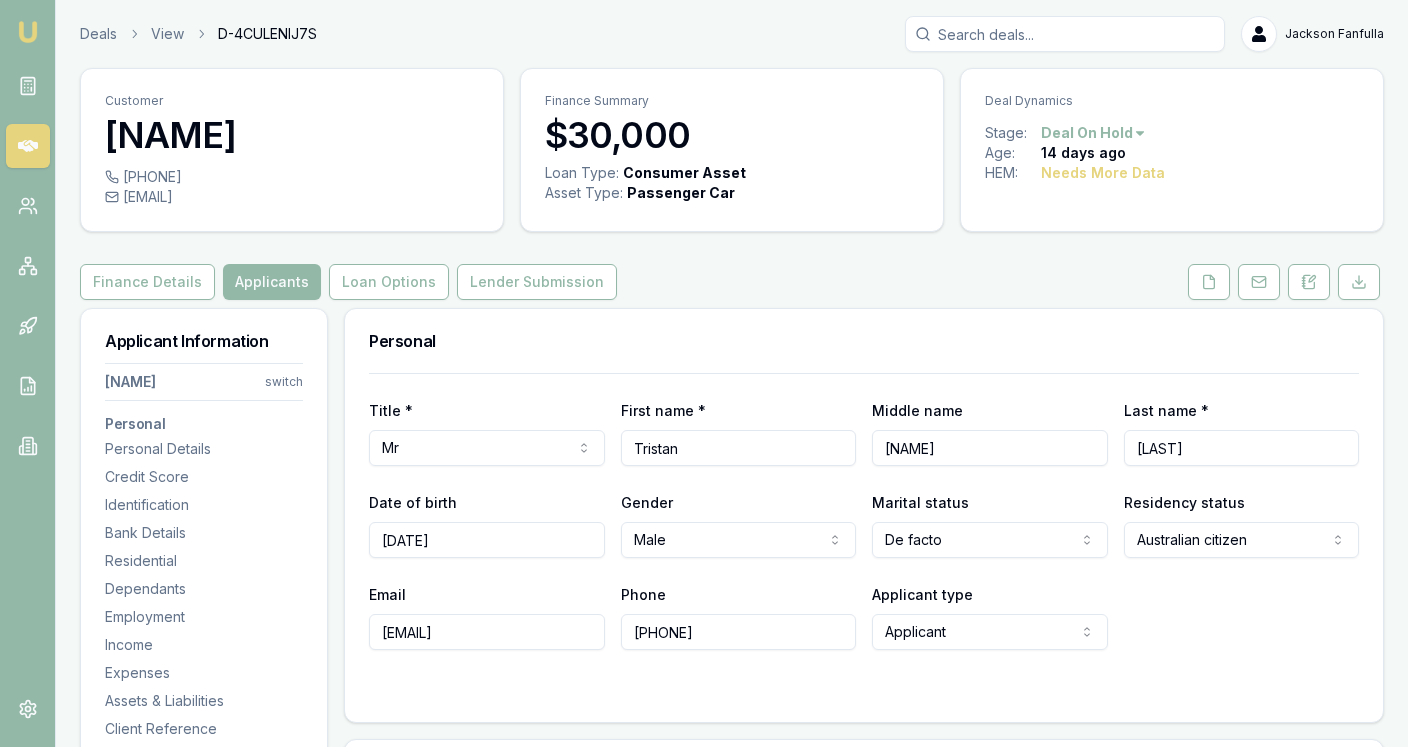 click on "Customer Tristan Samuels 0459973401 tristan.samuels1997@hotmail.com Finance Summary $30,000 Loan Type: Consumer Asset Asset Type : Passenger Car Deal Dynamics Stage: Deal On Hold Age: 14 days ago HEM: Needs More Data Finance Details Applicants Loan Options Lender Submission Applicant Information Tristan Samuels switch Personal Personal Details Credit Score Identification Bank Details Residential Dependants Employment Income Expenses Assets & Liabilities Client Reference Summary Income & Expenses Summary Assets & Liabilities Summary HEM Check Personal Title * Mr Mr Mrs Miss Ms Dr Prof First name * Tristan Middle name  John noel Last name * Samuels Date of birth 24/11/1997 Gender  Male Male Female Other Not disclosed Marital status  De facto Single Married De facto Separated Divorced Widowed Residency status  Australian citizen Australian citizen Permanent resident Temporary resident Visa holder Email tristan.samuels1997@hotmail.com Phone 0459973401 Applicant type  Applicant Applicant Non applicant Guarantor (" at bounding box center (732, 2360) 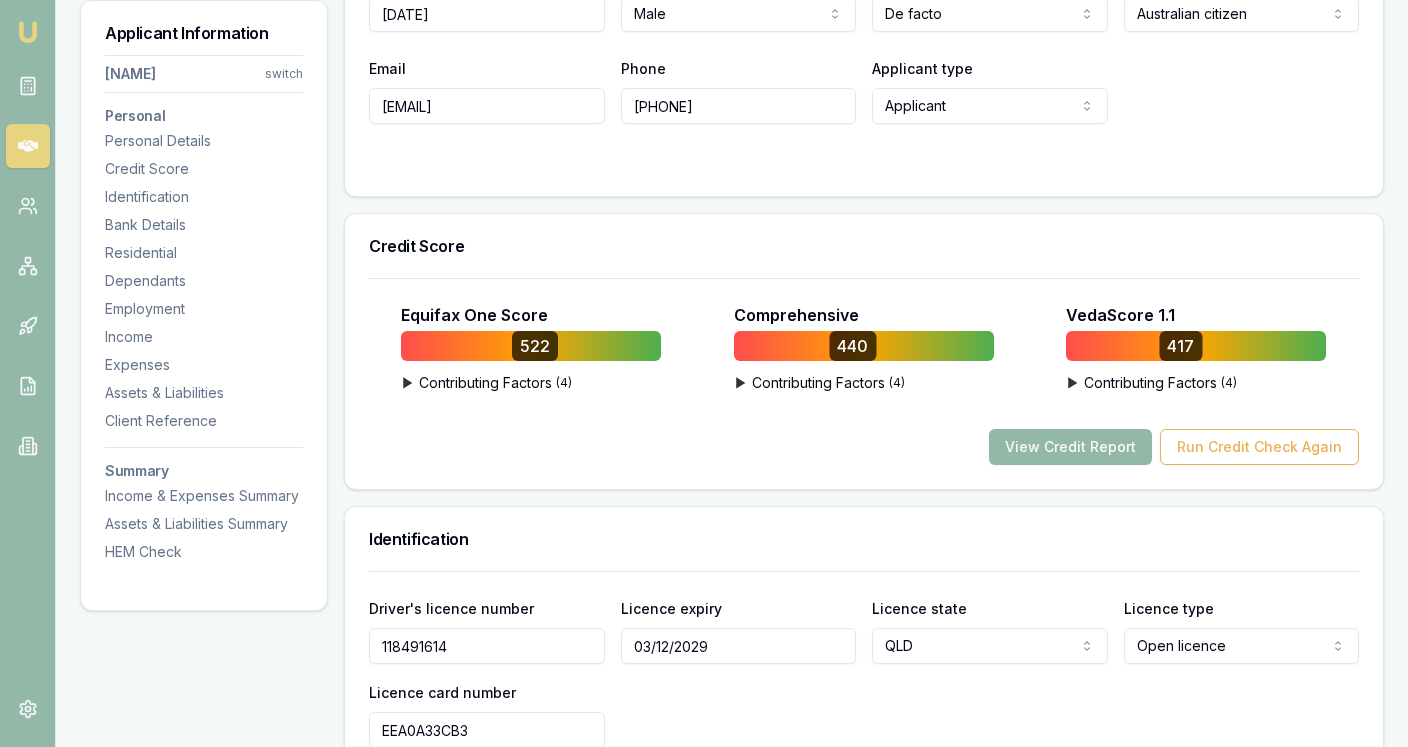 scroll, scrollTop: 739, scrollLeft: 0, axis: vertical 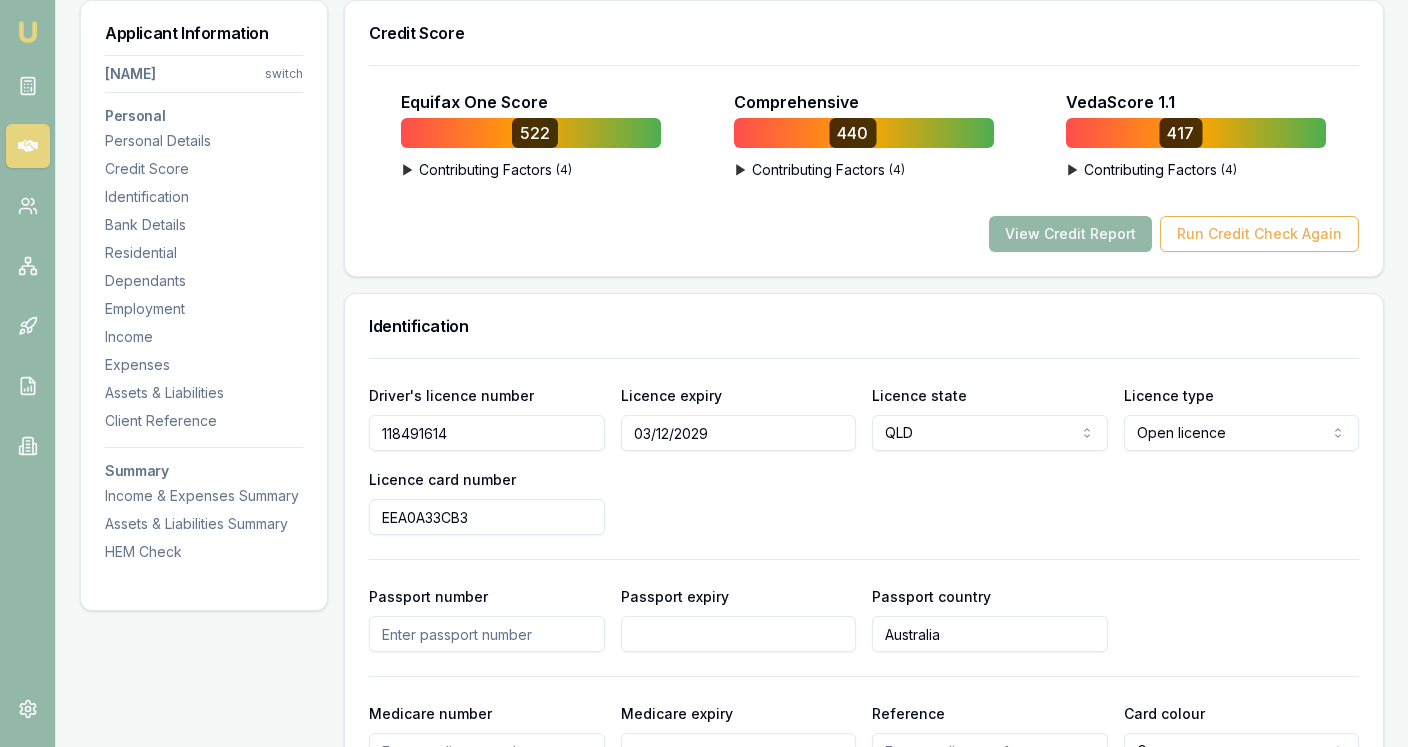 click on "118491614" at bounding box center [487, 433] 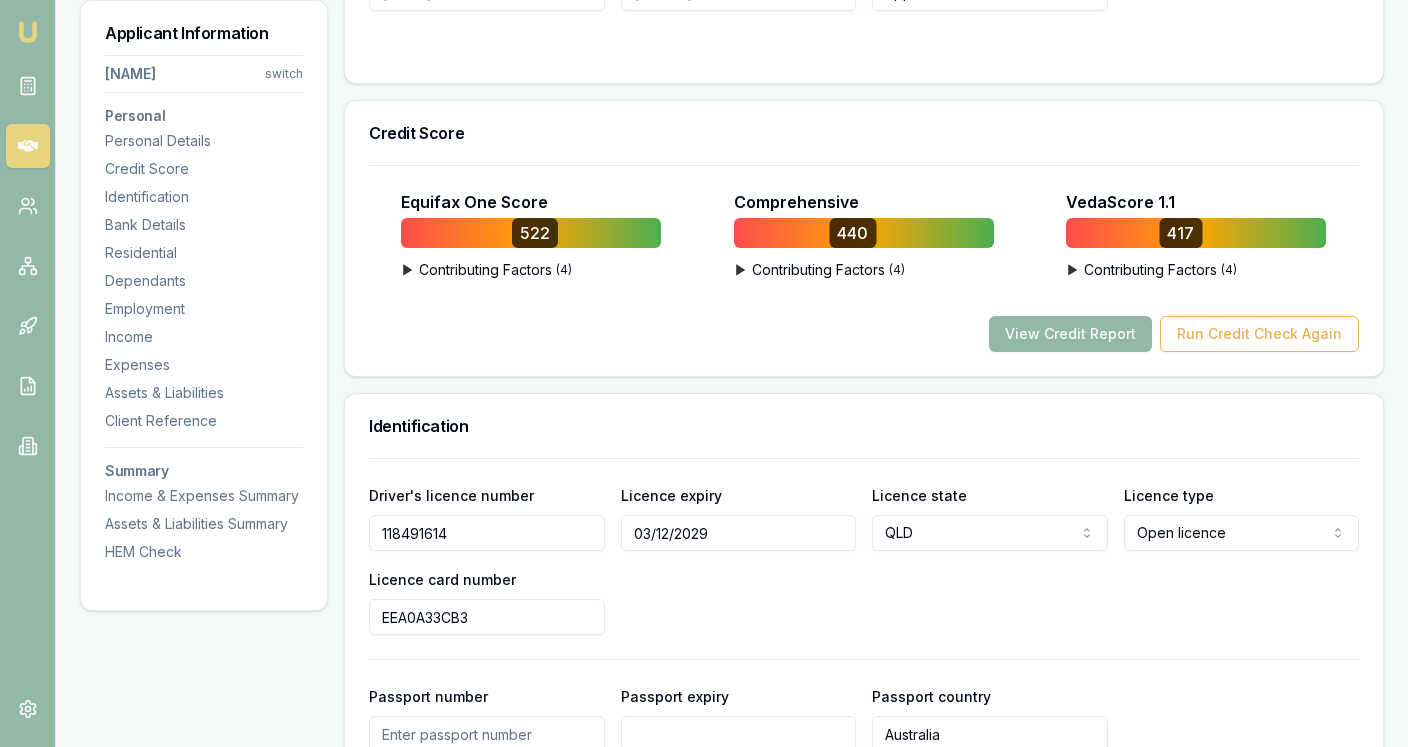 scroll, scrollTop: 739, scrollLeft: 0, axis: vertical 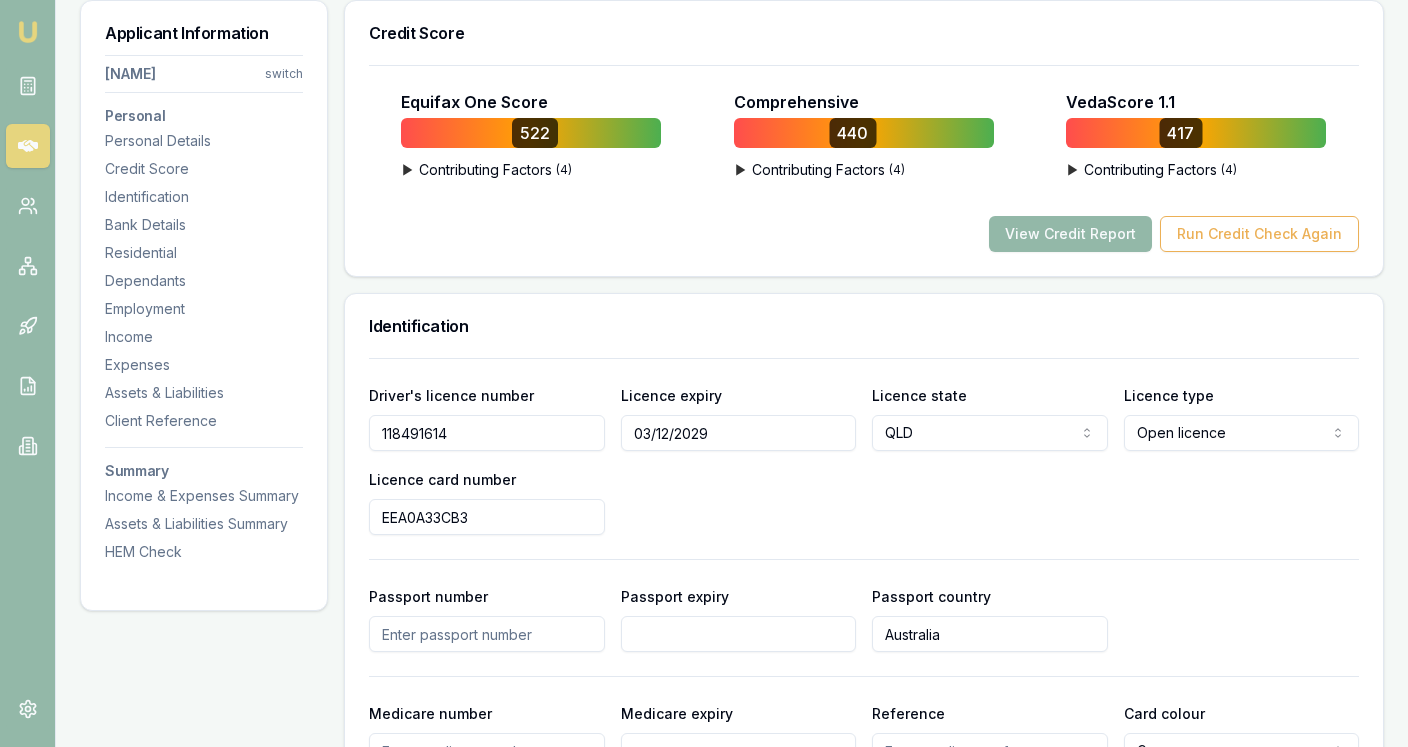 click on "Equifax One Score 522 ▶ Contributing Factors ( 4 ) The Nature and Frequency of Applications for Credit Unsecured credit application(s) in the past or frequent applications in a short period through several lenders may be an indicator of higher credit risk. Impact:  Greatly Increases Risk Longer Credit History Longer experience with credit and lender relationships shows more responsible use of credit. Impact:  Marginally Decreases Risk Instability of Residence or Employment Recent residential or employment changes may indicate higher credit risk. Impact:  Marginally Increases Risk Lesser Type of Credit Enquiries The lenders and type of credit enquiries may be an indicator of  higher credit risk. Impact:  Marginally Increases Risk Comprehensive 440 ▶ Contributing Factors ( 4 ) Historical Consumer Credit Application Information The type and frequency of historical credit applications can be an indicator of risk. Impact:  Greatly Increases Risk Consumer Credit Application Pattern Impact:  Impact:  Impact:  (" at bounding box center (864, 170) 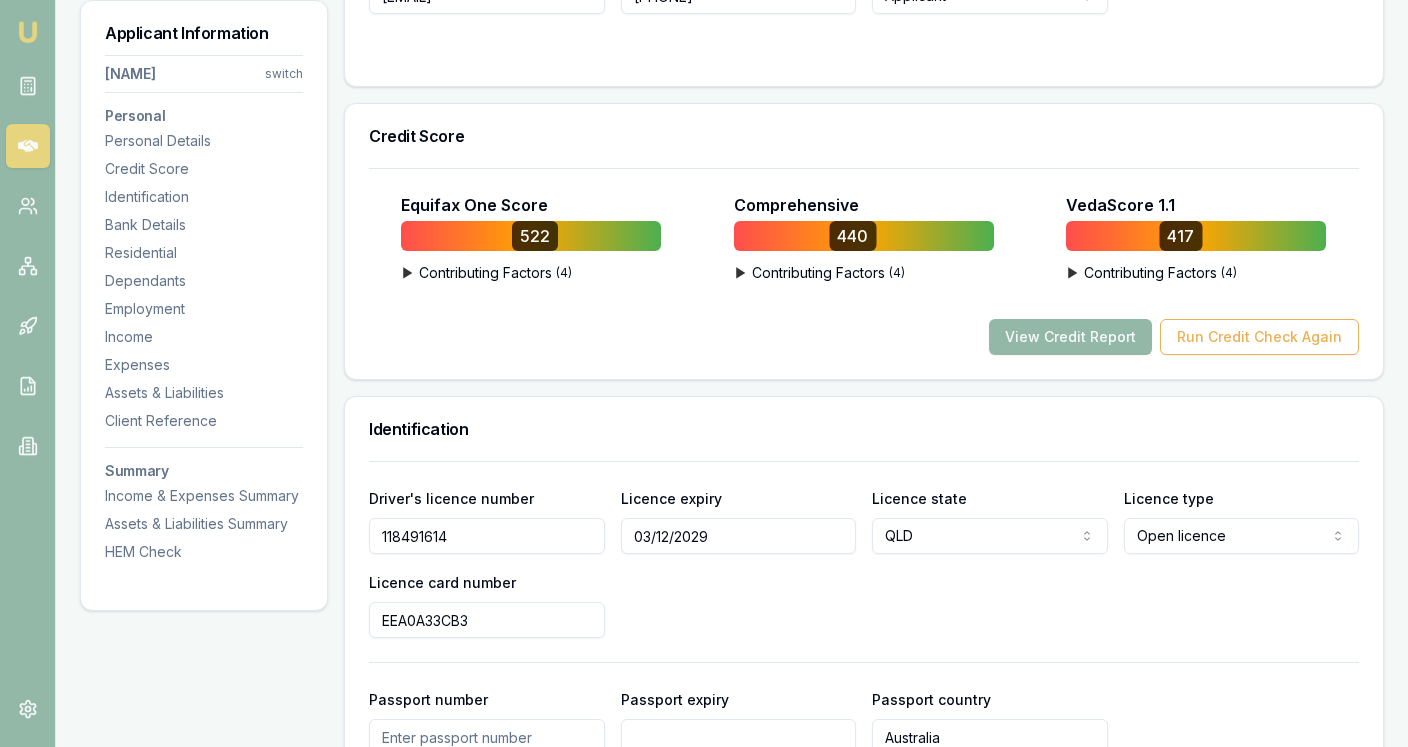 scroll, scrollTop: 633, scrollLeft: 0, axis: vertical 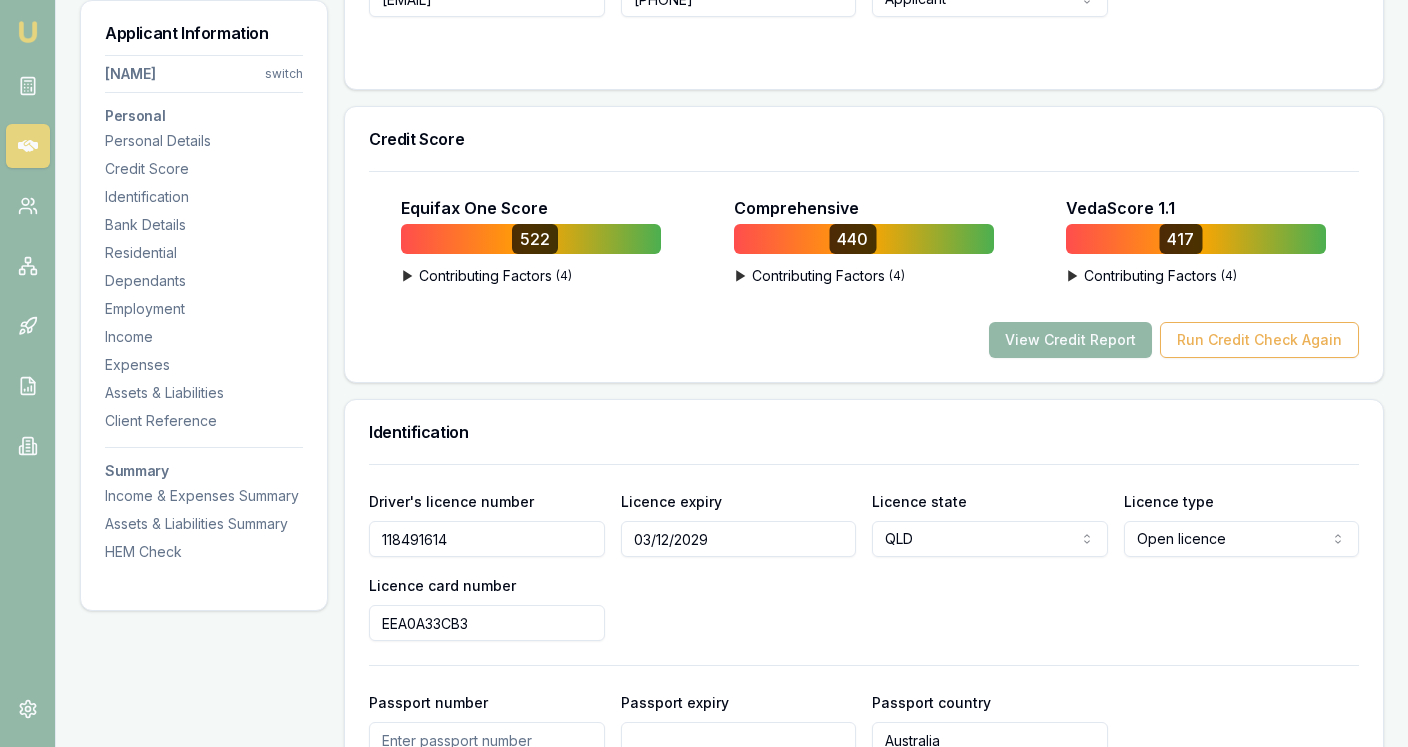 click on "Equifax One Score 522 ▶ Contributing Factors ( 4 ) The Nature and Frequency of Applications for Credit Unsecured credit application(s) in the past or frequent applications in a short period through several lenders may be an indicator of higher credit risk. Impact:  Greatly Increases Risk Longer Credit History Longer experience with credit and lender relationships shows more responsible use of credit. Impact:  Marginally Decreases Risk Instability of Residence or Employment Recent residential or employment changes may indicate higher credit risk. Impact:  Marginally Increases Risk Lesser Type of Credit Enquiries The lenders and type of credit enquiries may be an indicator of  higher credit risk. Impact:  Marginally Increases Risk Comprehensive 440 ▶ Contributing Factors ( 4 ) Historical Consumer Credit Application Information The type and frequency of historical credit applications can be an indicator of risk. Impact:  Greatly Increases Risk Consumer Credit Application Pattern Impact:  Impact:  Impact:  (" at bounding box center (864, 277) 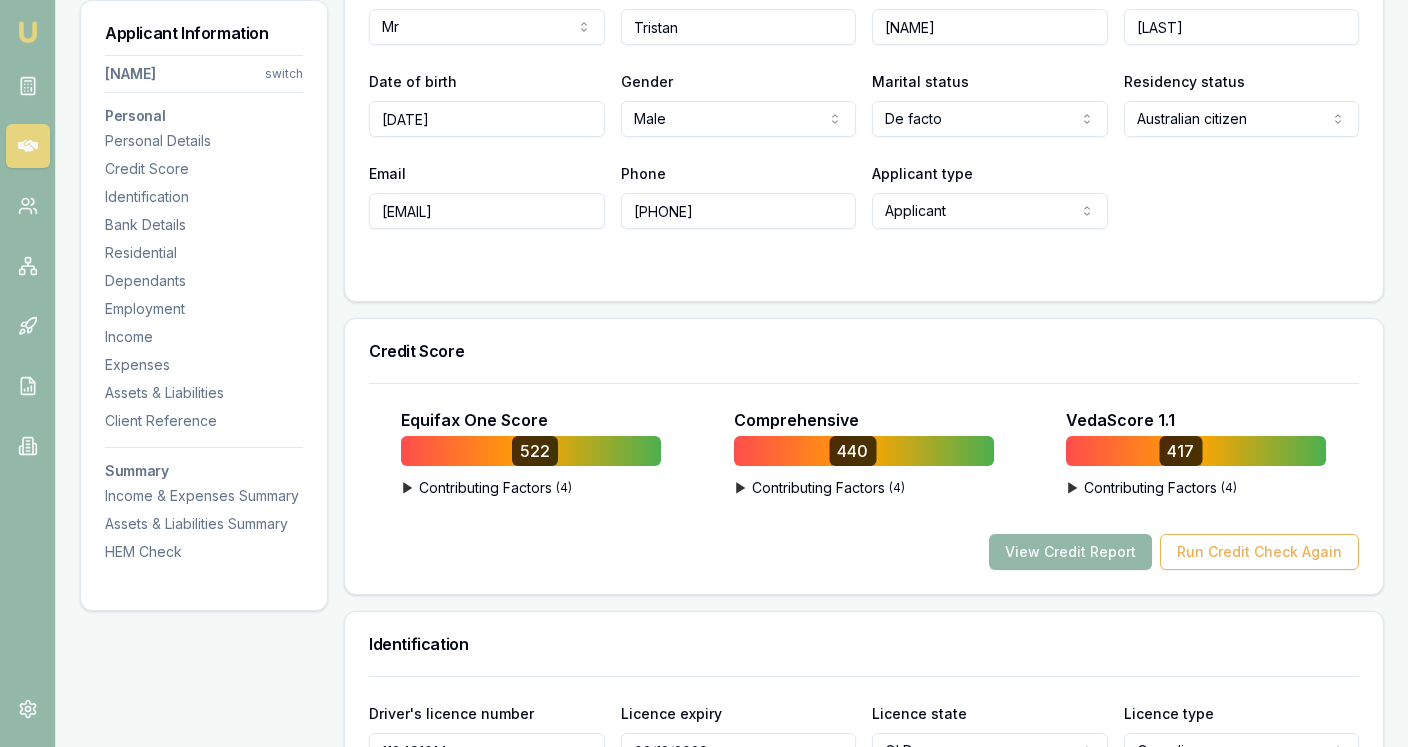 scroll, scrollTop: 422, scrollLeft: 0, axis: vertical 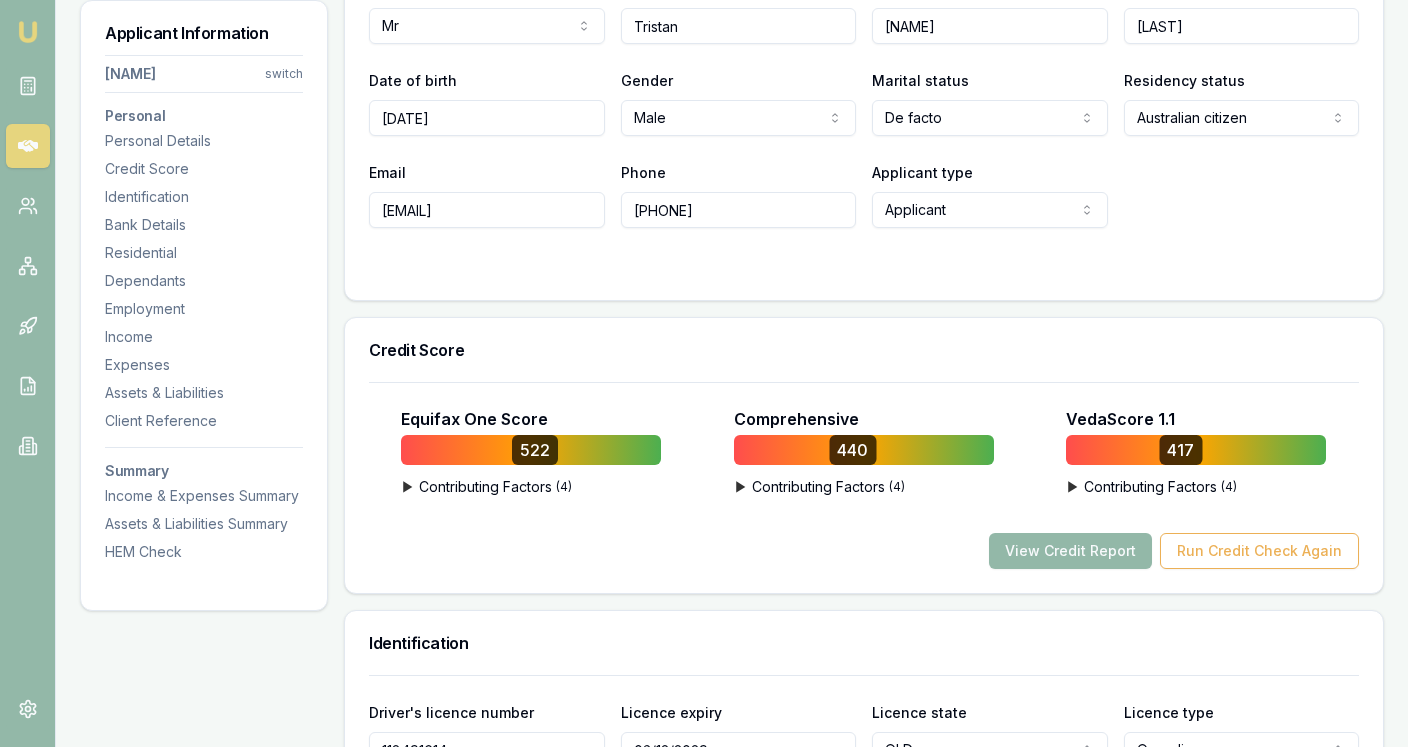 click on "Credit Score" at bounding box center (864, 350) 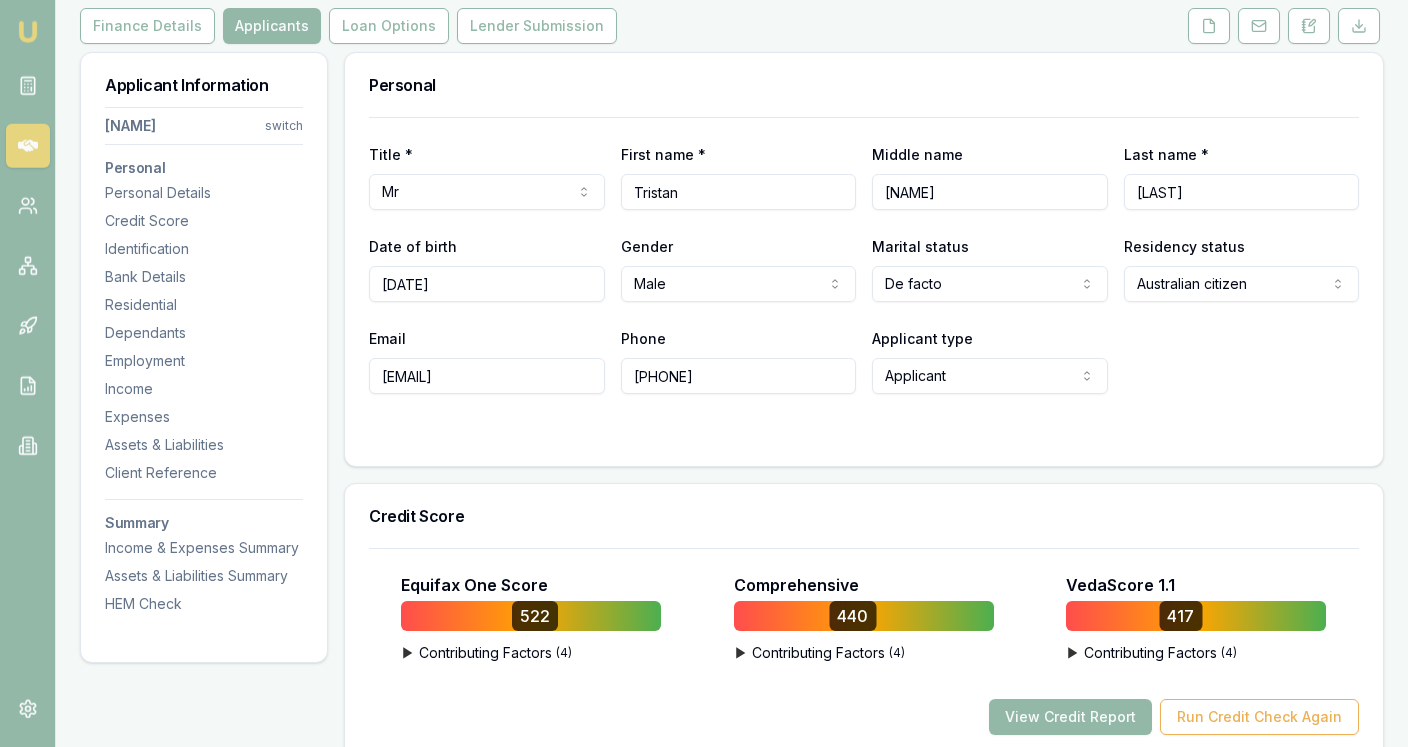 scroll, scrollTop: 316, scrollLeft: 0, axis: vertical 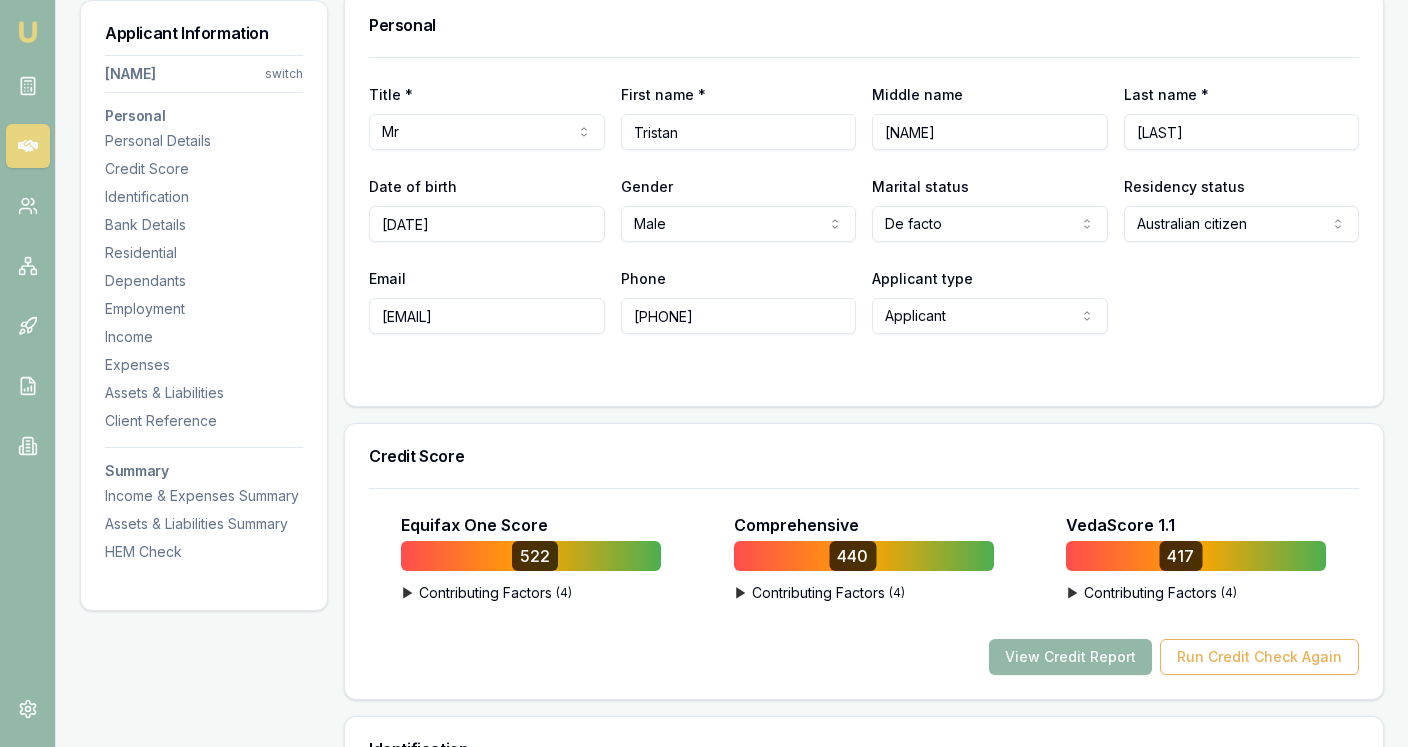 drag, startPoint x: 588, startPoint y: 415, endPoint x: 578, endPoint y: 414, distance: 10.049875 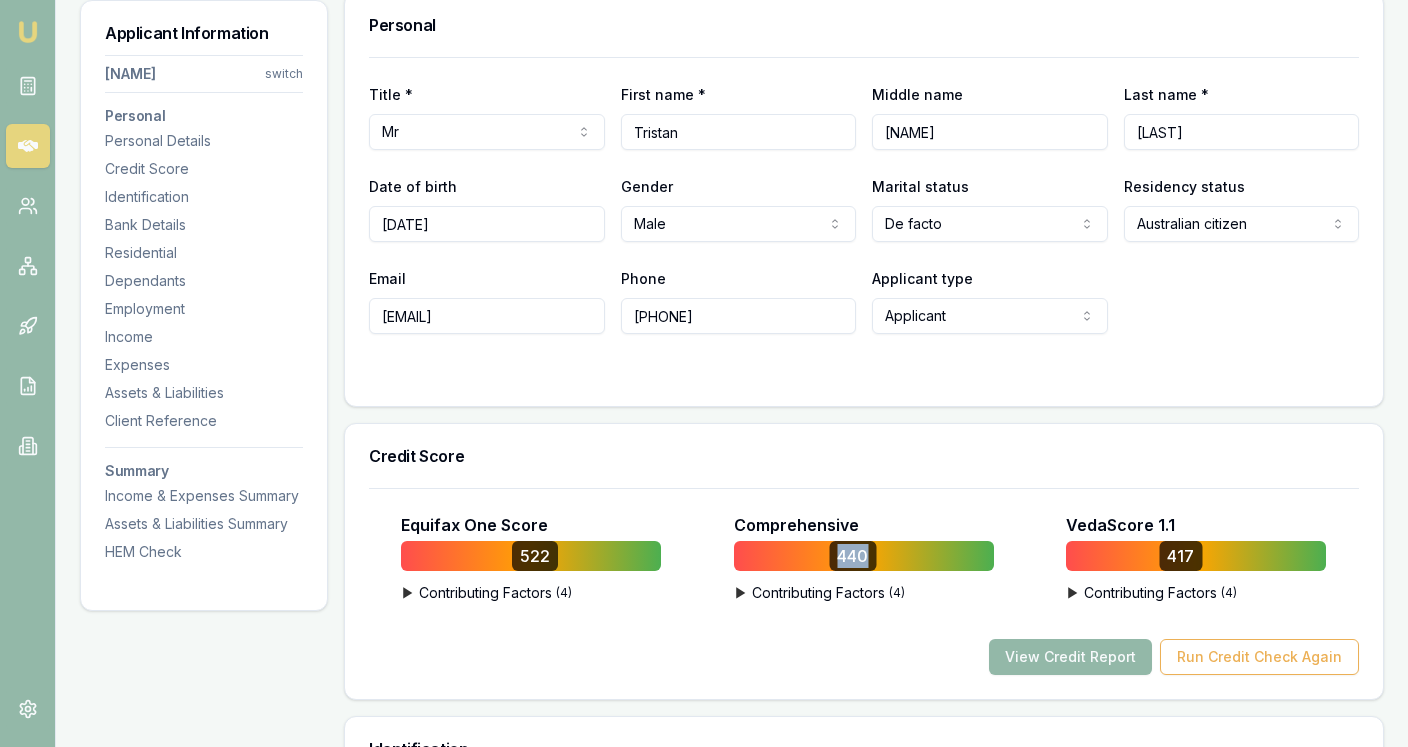 click on "440" at bounding box center (852, 556) 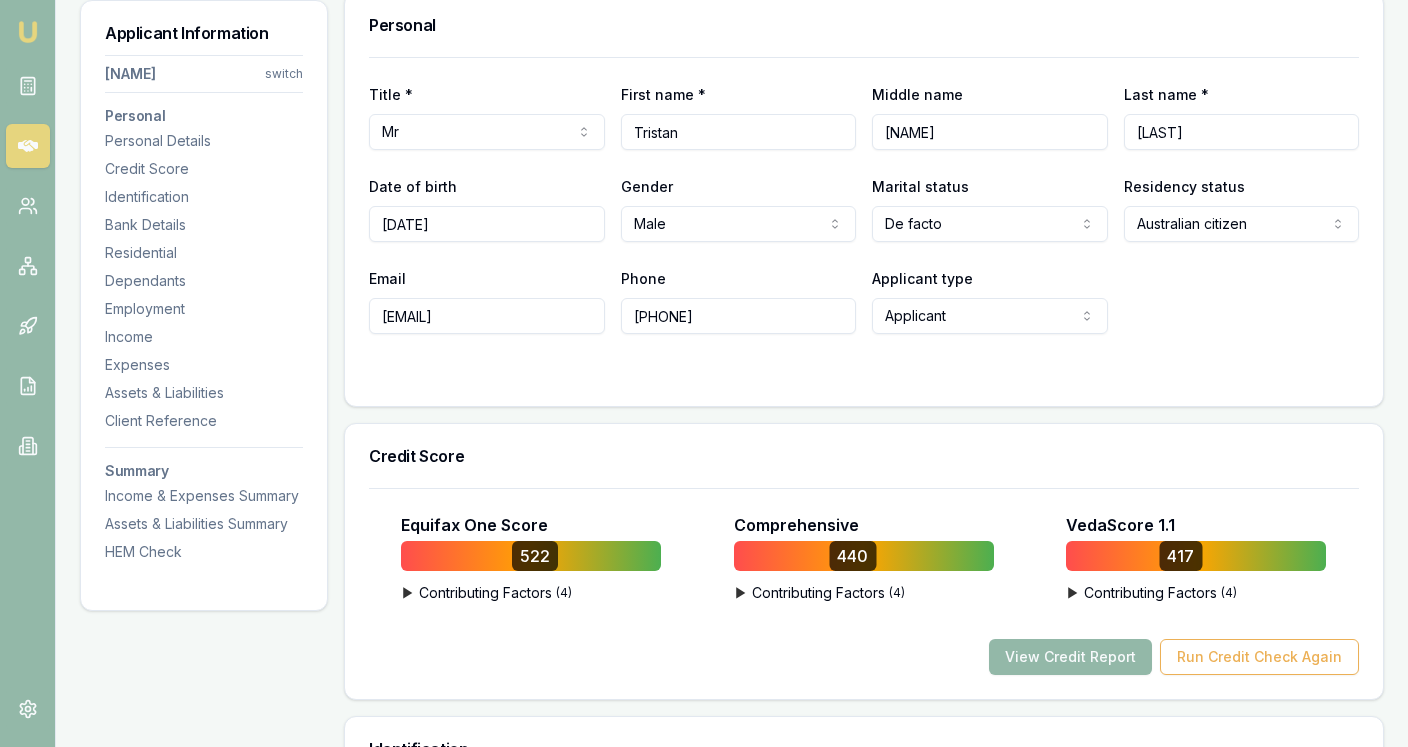 drag, startPoint x: 862, startPoint y: 552, endPoint x: 856, endPoint y: 530, distance: 22.803509 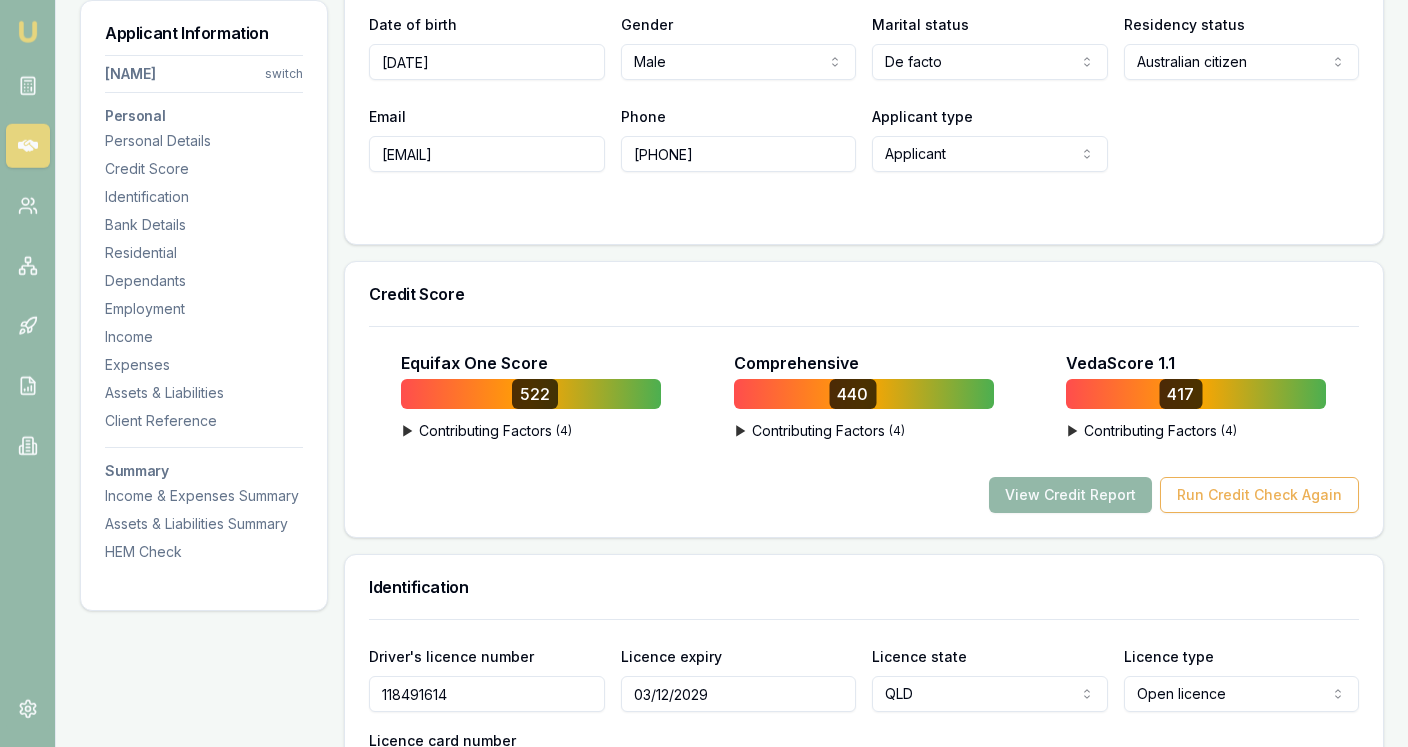 scroll, scrollTop: 528, scrollLeft: 0, axis: vertical 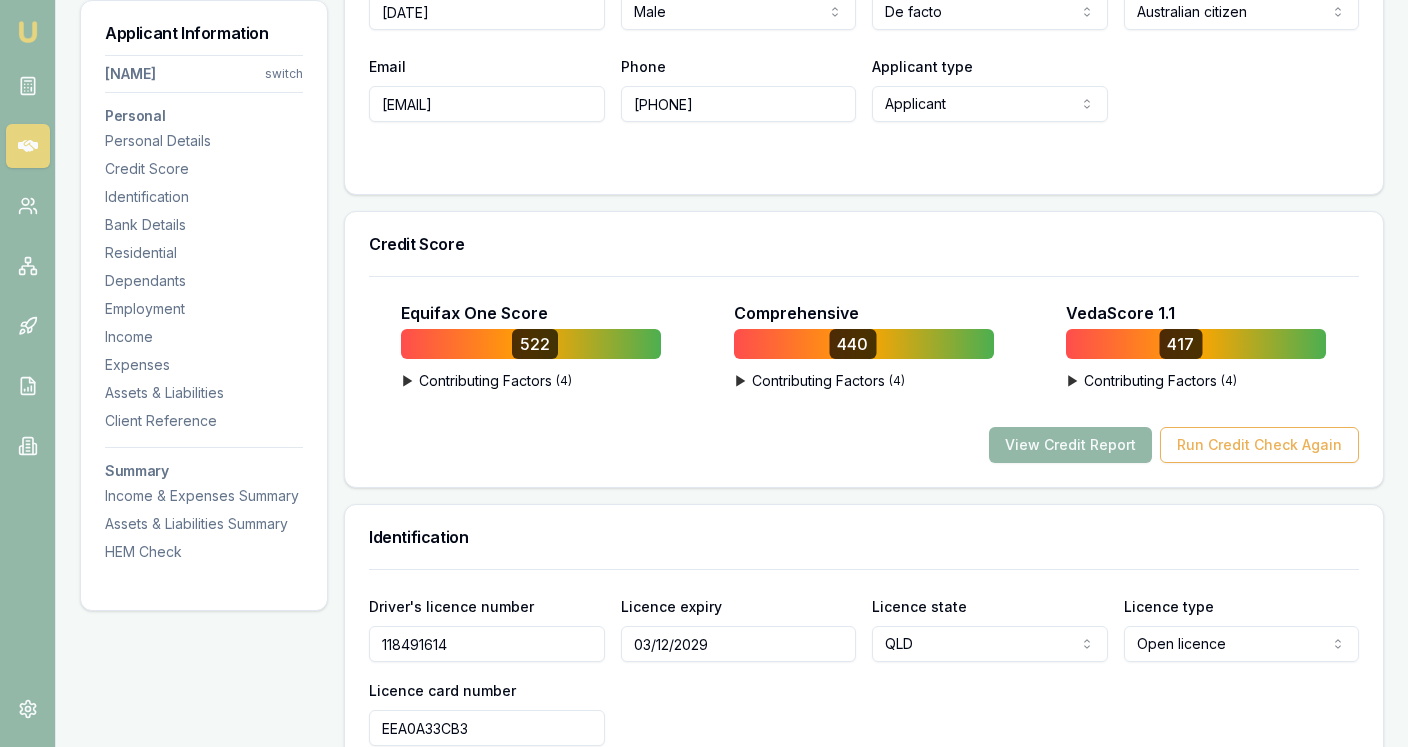 click on "Comprehensive" at bounding box center (796, 313) 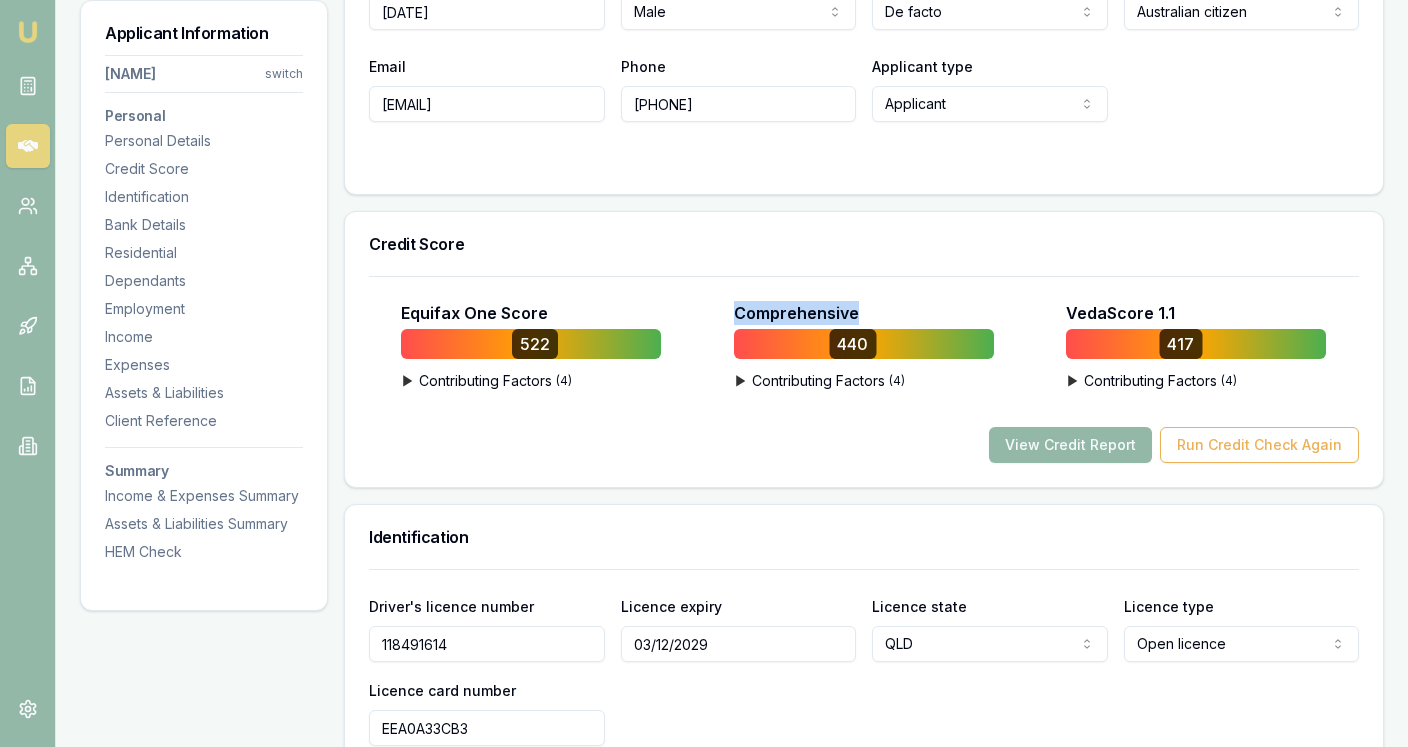 click on "Comprehensive" at bounding box center (796, 313) 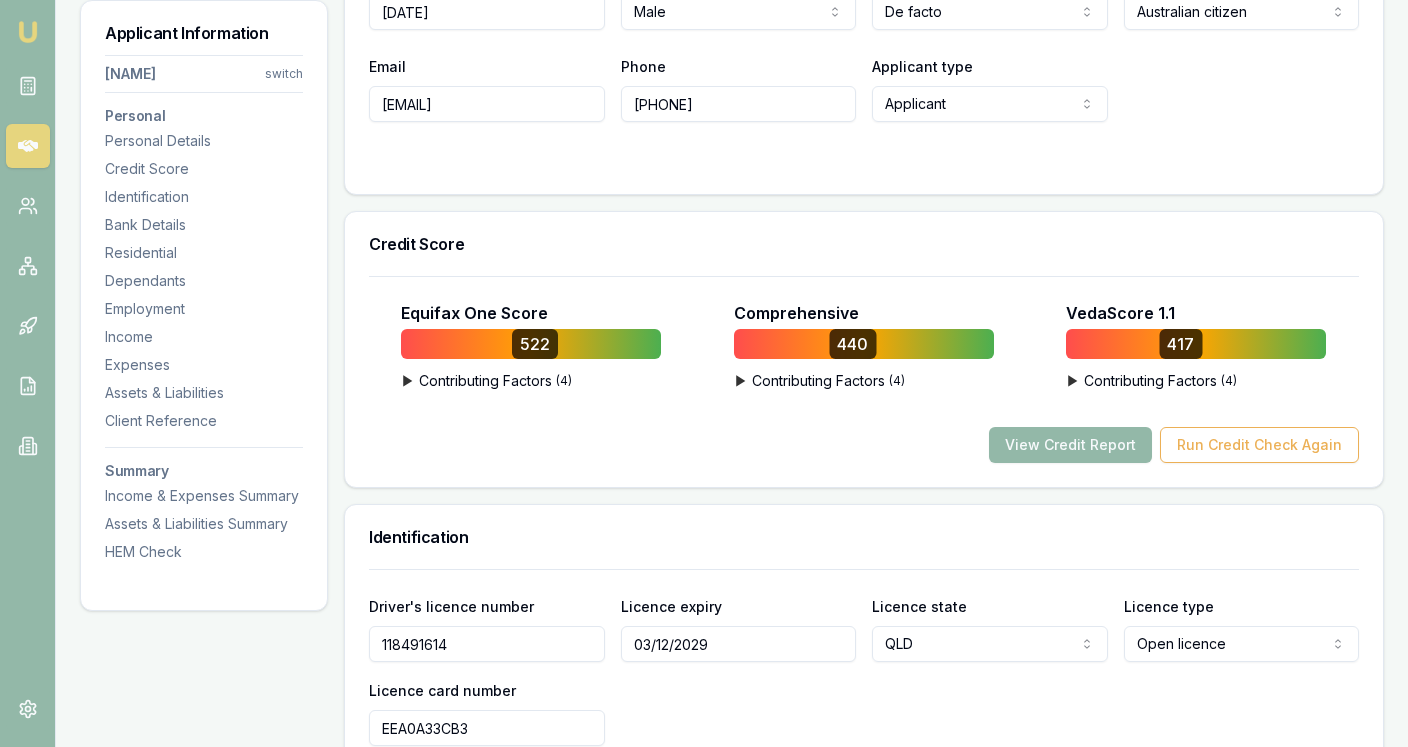 click on "Equifax One Score 522 ▶ Contributing Factors ( 4 ) The Nature and Frequency of Applications for Credit Unsecured credit application(s) in the past or frequent applications in a short period through several lenders may be an indicator of higher credit risk. Impact:  Greatly Increases Risk Longer Credit History Longer experience with credit and lender relationships shows more responsible use of credit. Impact:  Marginally Decreases Risk Instability of Residence or Employment Recent residential or employment changes may indicate higher credit risk. Impact:  Marginally Increases Risk Lesser Type of Credit Enquiries The lenders and type of credit enquiries may be an indicator of  higher credit risk. Impact:  Marginally Increases Risk Comprehensive 440 ▶ Contributing Factors ( 4 ) Historical Consumer Credit Application Information The type and frequency of historical credit applications can be an indicator of risk. Impact:  Greatly Increases Risk Consumer Credit Application Pattern Impact:  Impact:  Impact:  (" at bounding box center (864, 369) 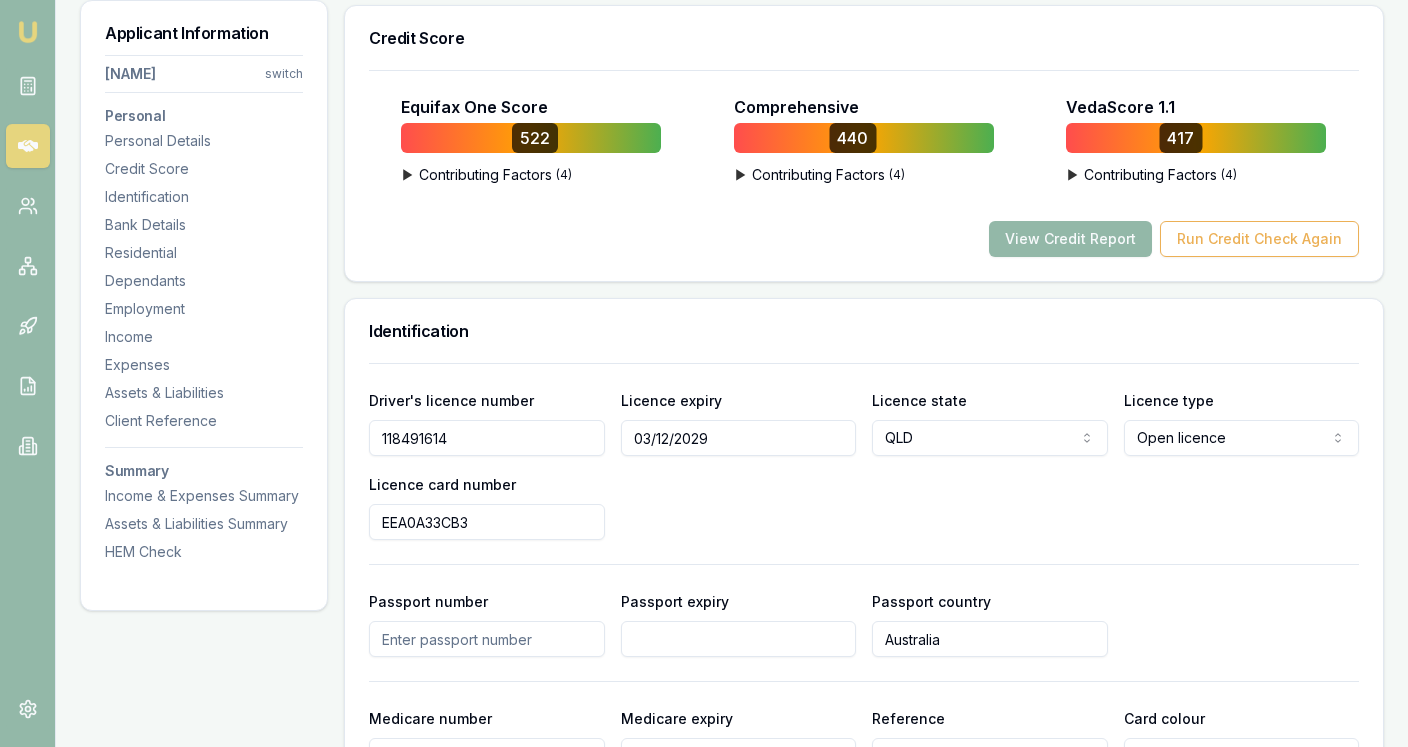 scroll, scrollTop: 739, scrollLeft: 0, axis: vertical 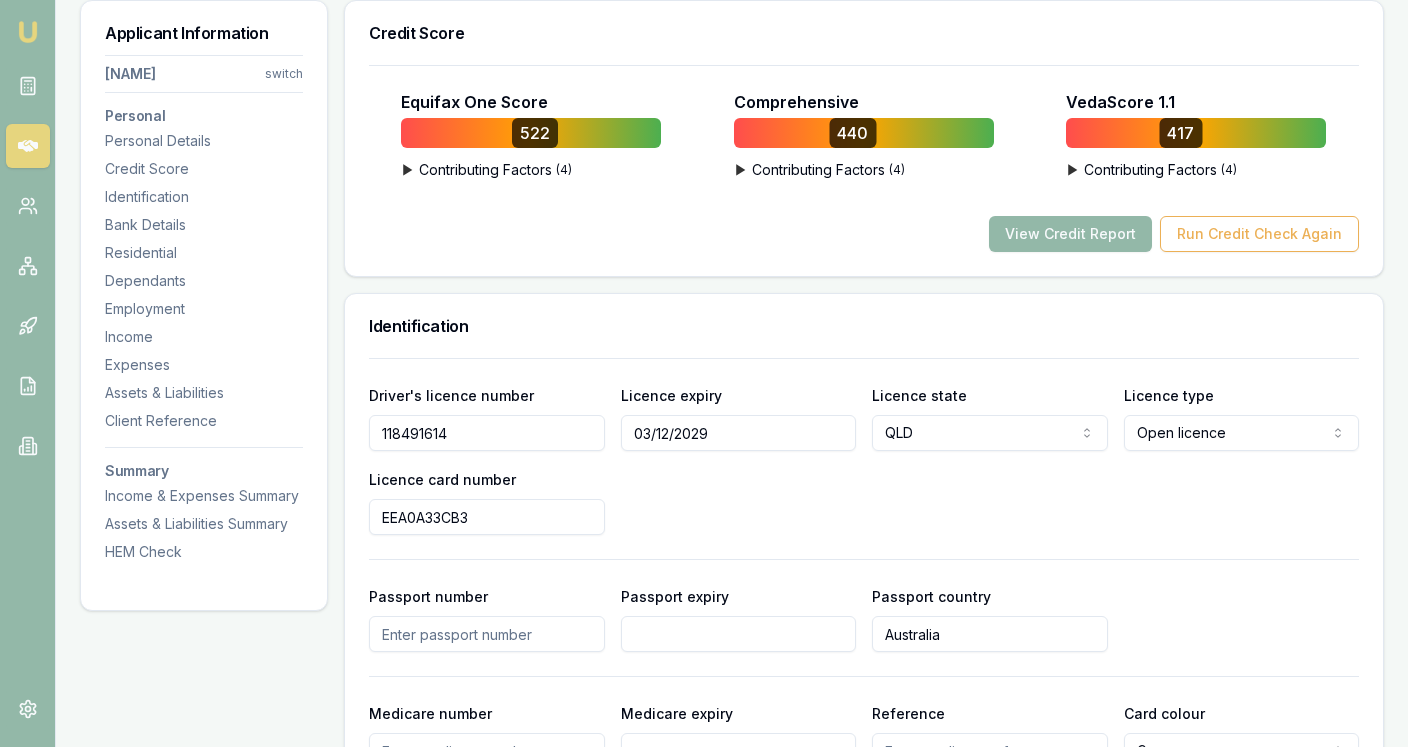 click on "Driver's licence number  118491614 Licence expiry  03/12/2029 Licence state  QLD NSW VIC QLD SA WA TAS NT ACT Licence type  Open licence Learner Open licence Provisional one Provisional two Unlicenced Licence card number  EEA0A33CB3" at bounding box center (864, 459) 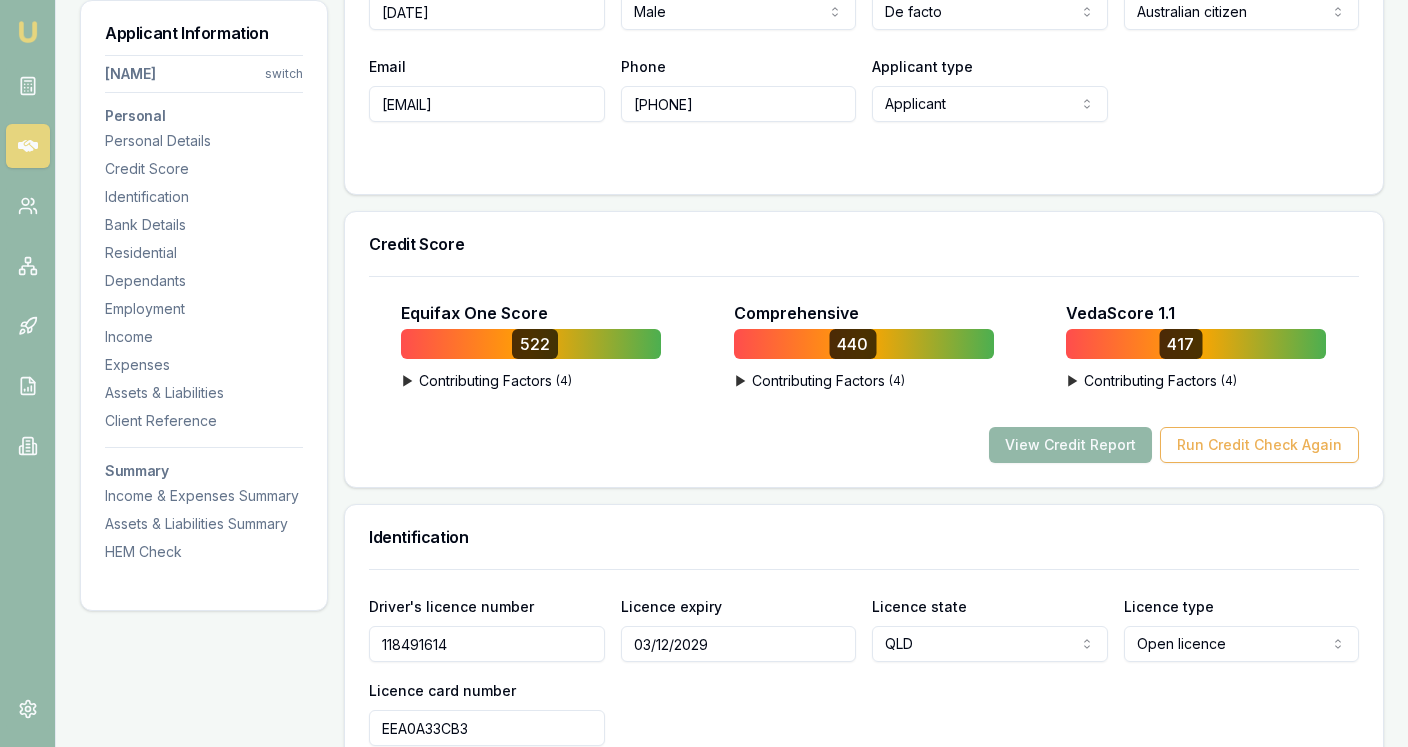 click on "Identification" at bounding box center [864, 537] 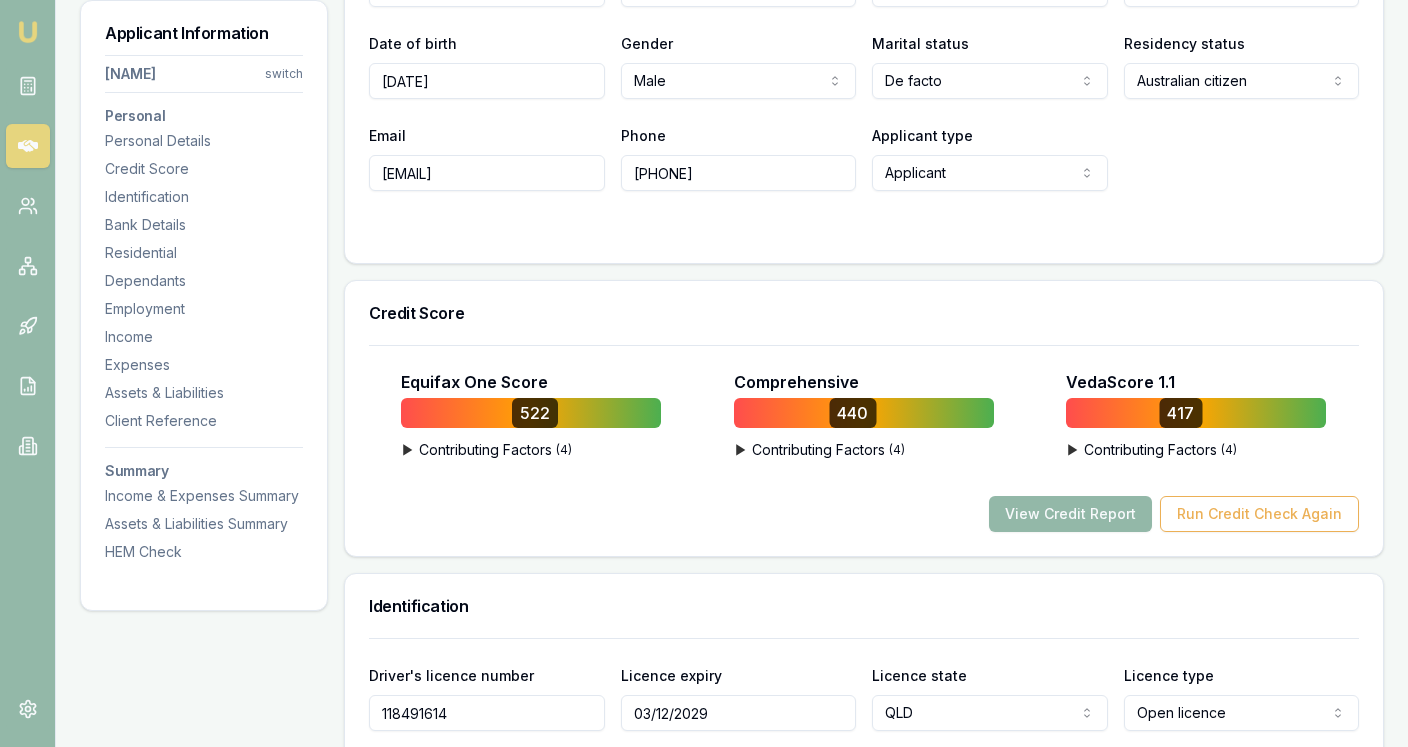 scroll, scrollTop: 316, scrollLeft: 0, axis: vertical 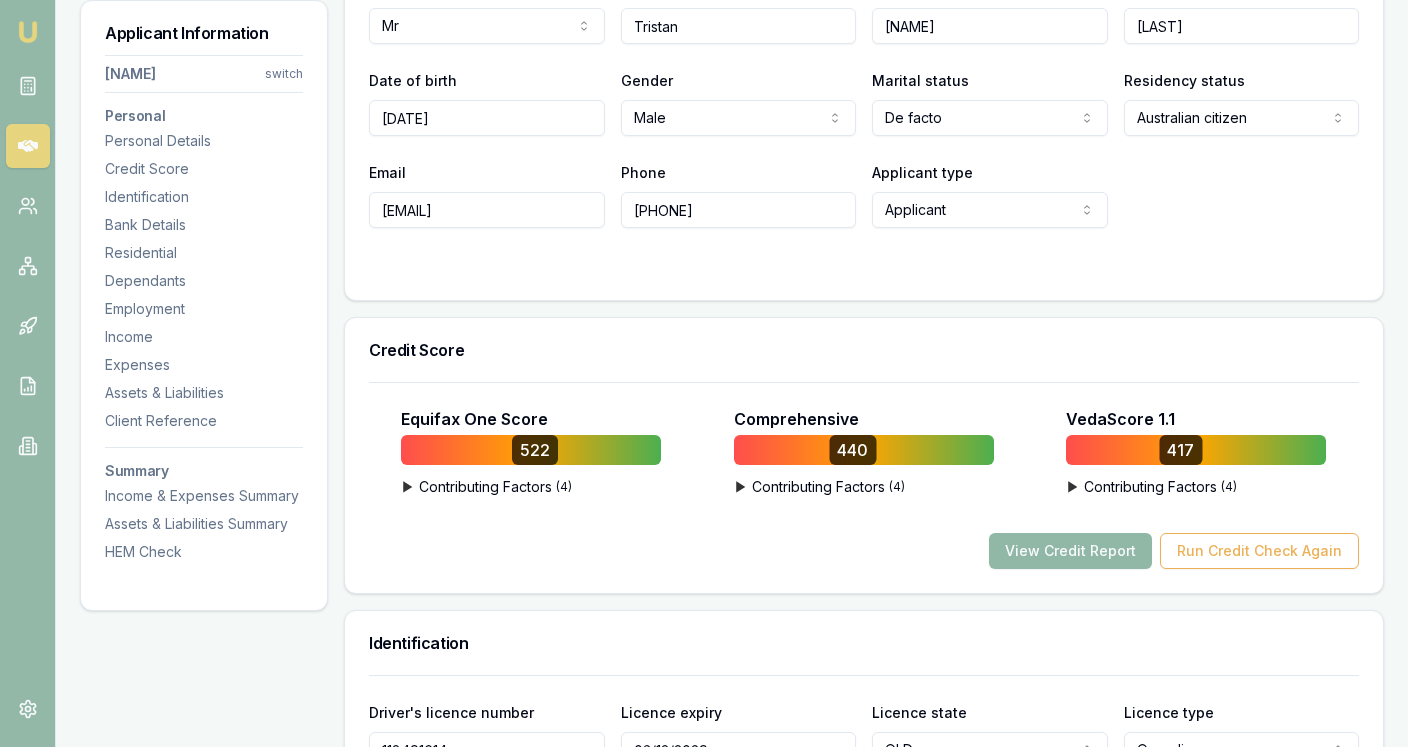 click on "View Credit Report" at bounding box center [1070, 551] 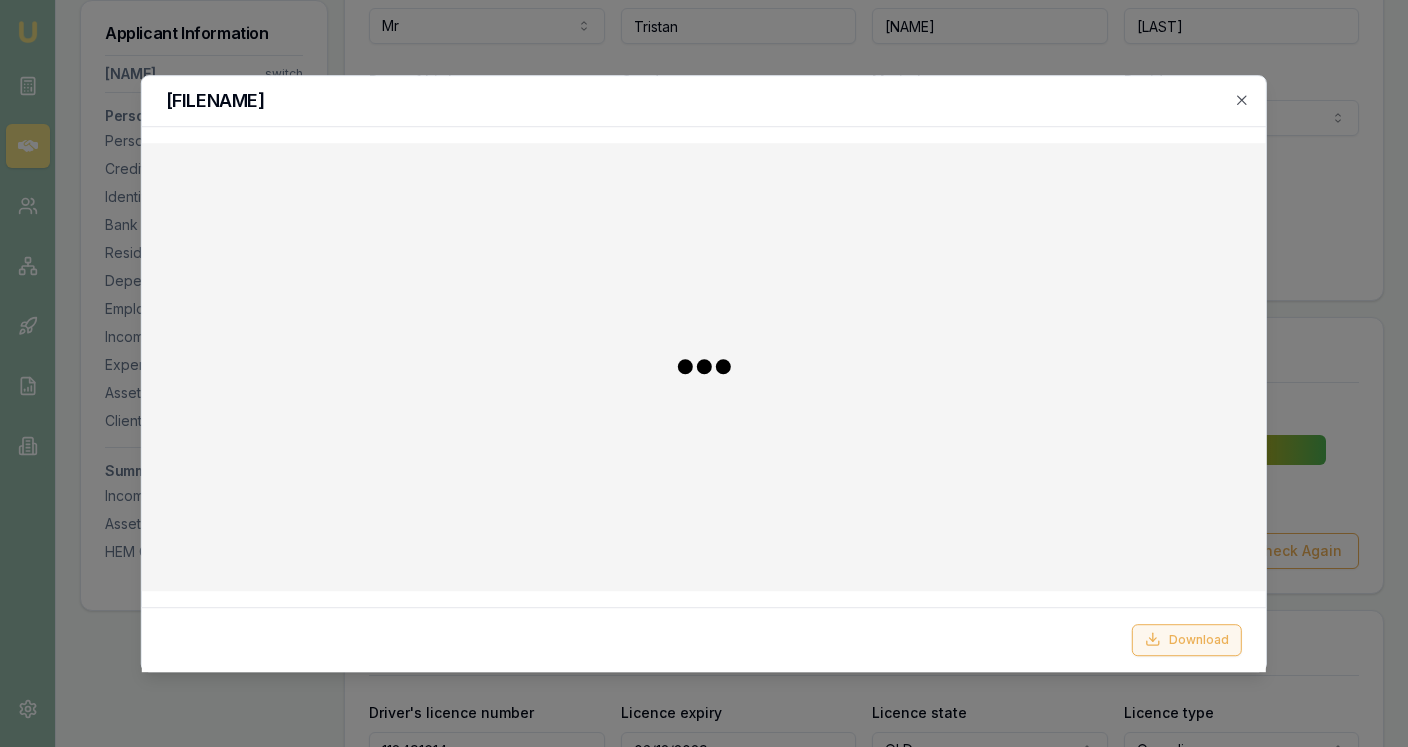 click on "Download" at bounding box center (1187, 639) 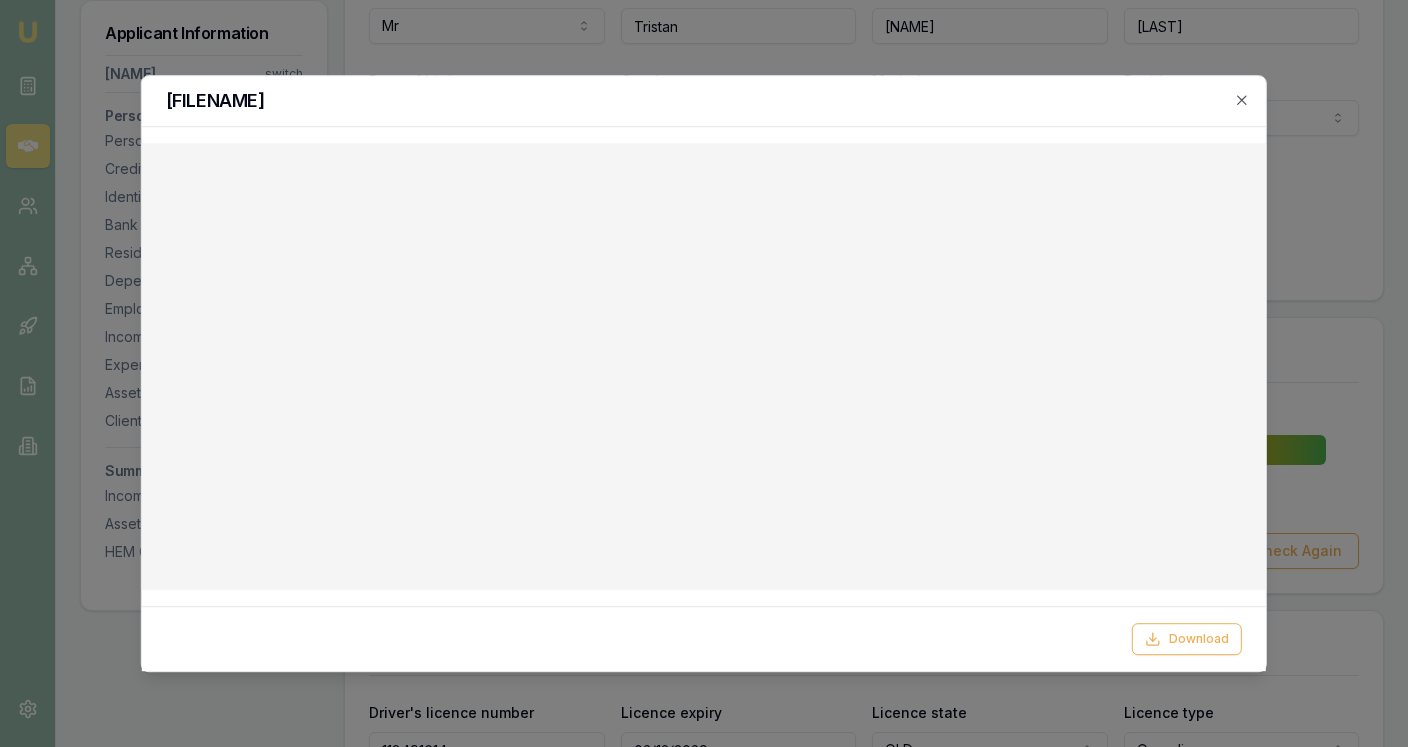 click at bounding box center (704, 373) 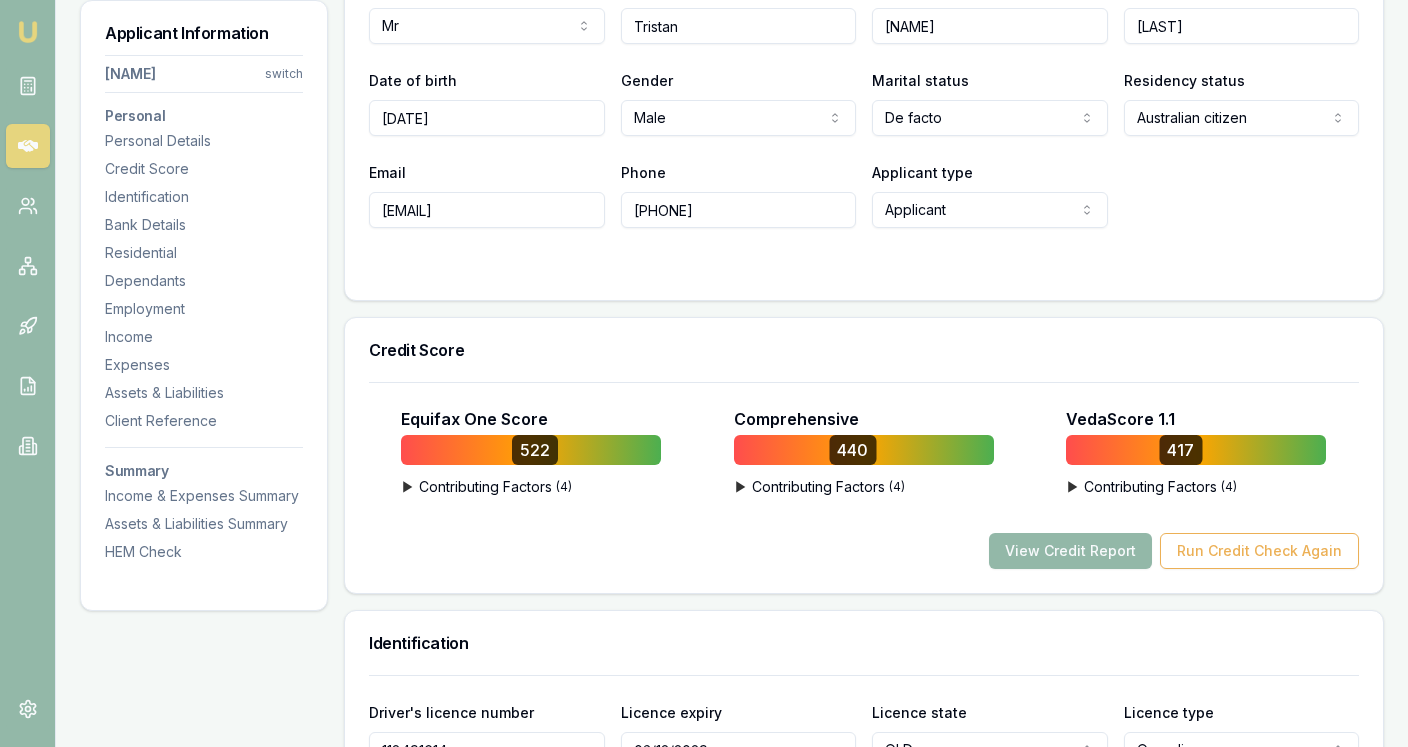 scroll, scrollTop: 0, scrollLeft: 0, axis: both 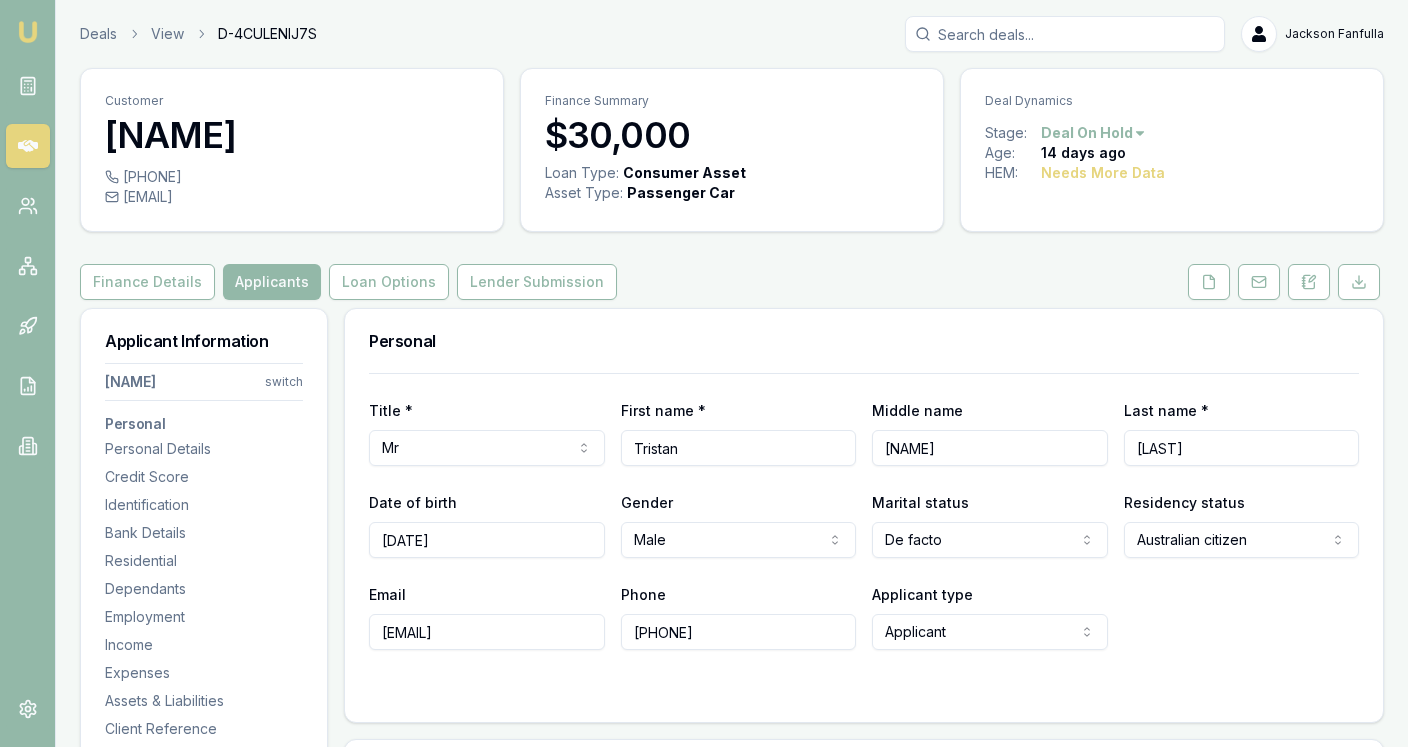 click on "tristan.samuels1997@hotmail.com" at bounding box center [292, 197] 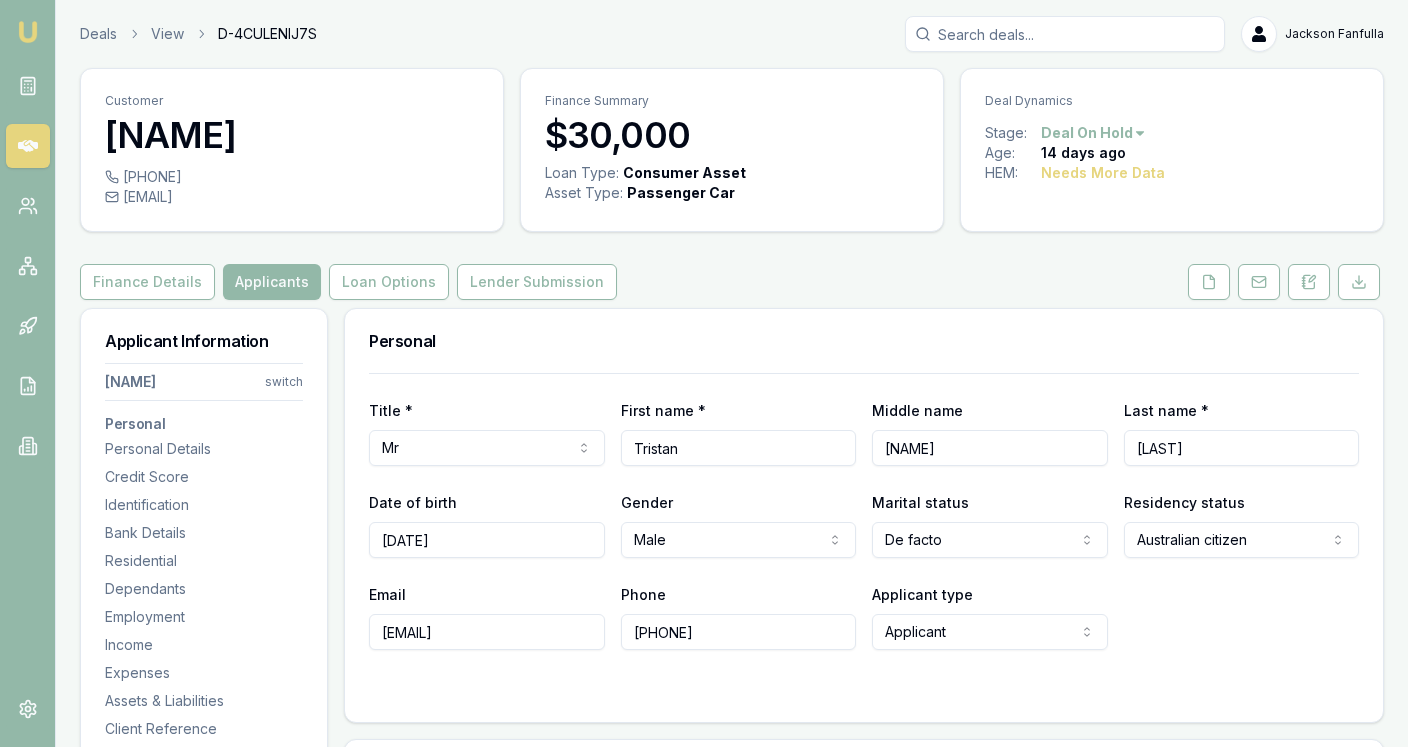 click on "tristan.samuels1997@hotmail.com" at bounding box center (292, 197) 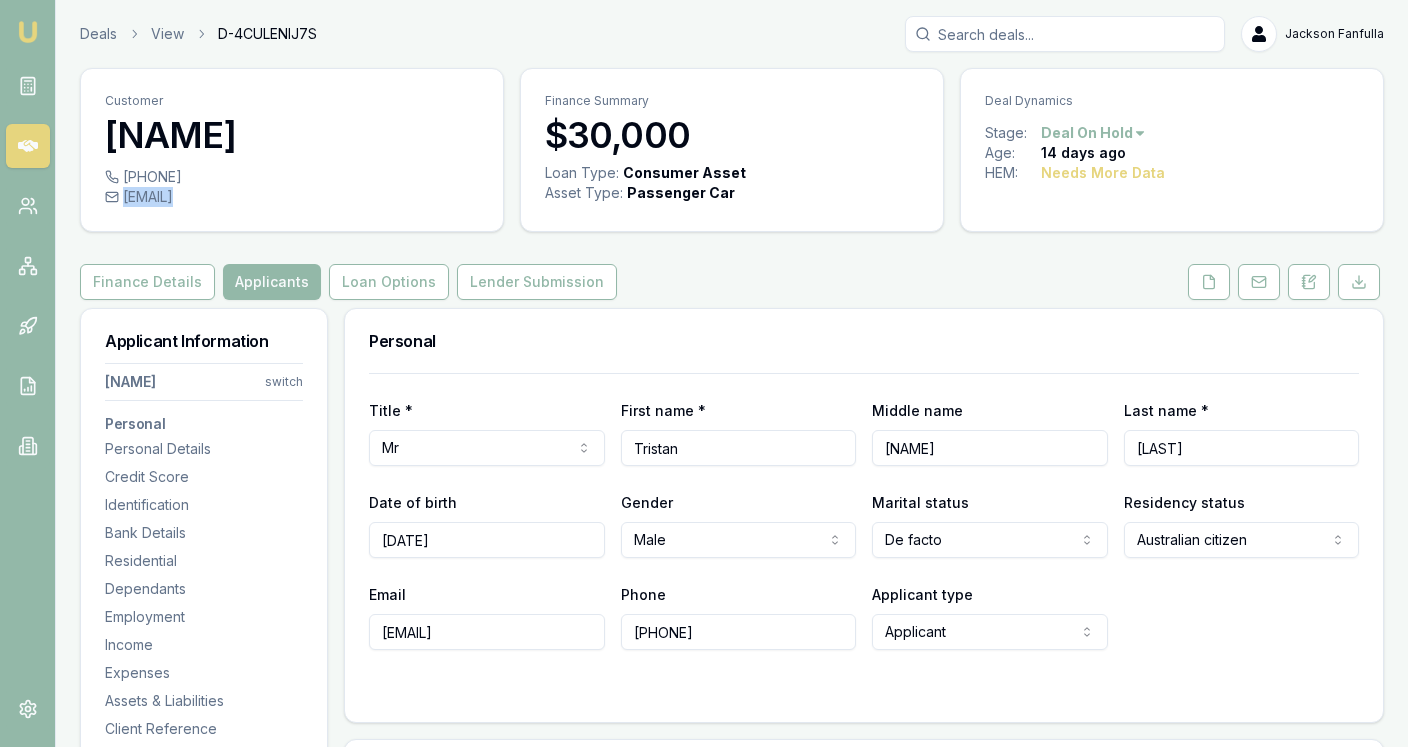 click on "tristan.samuels1997@hotmail.com" at bounding box center (292, 197) 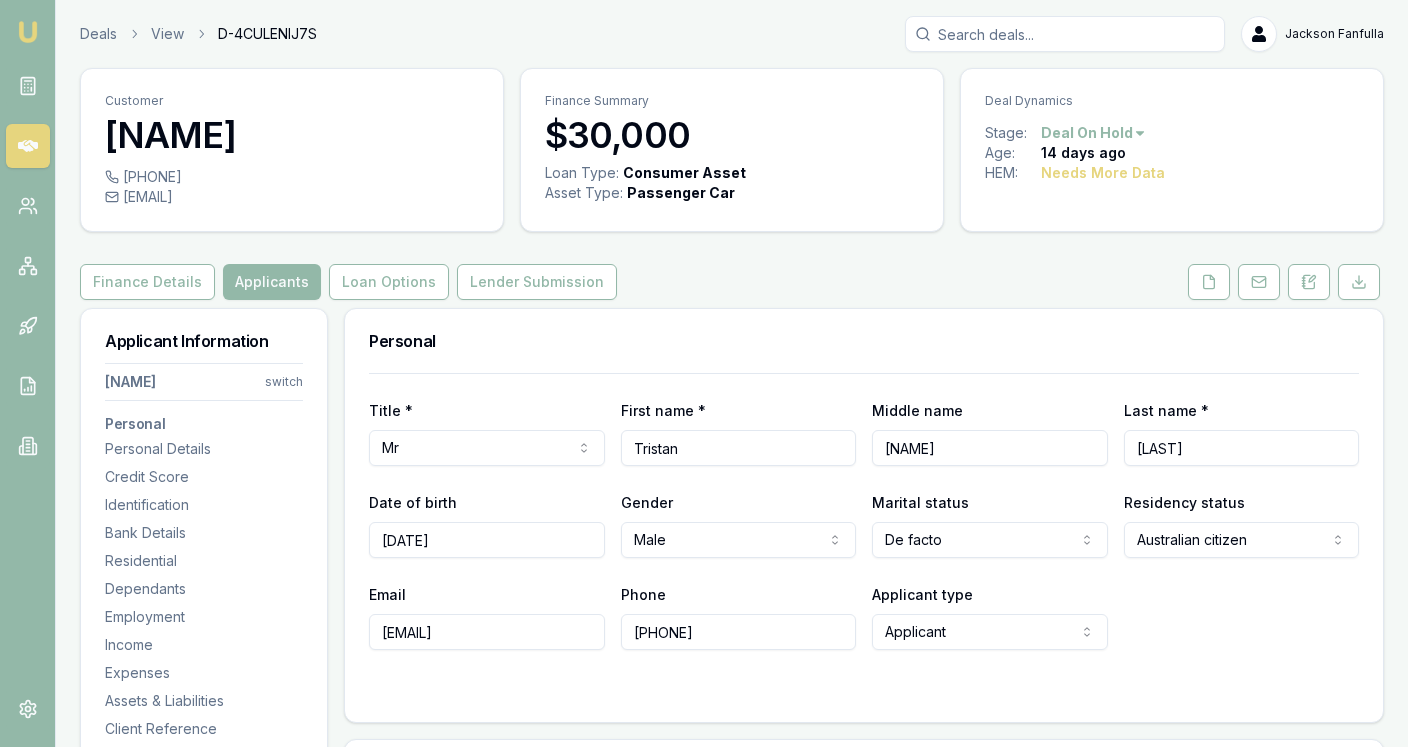 click on "0459973401" at bounding box center [292, 177] 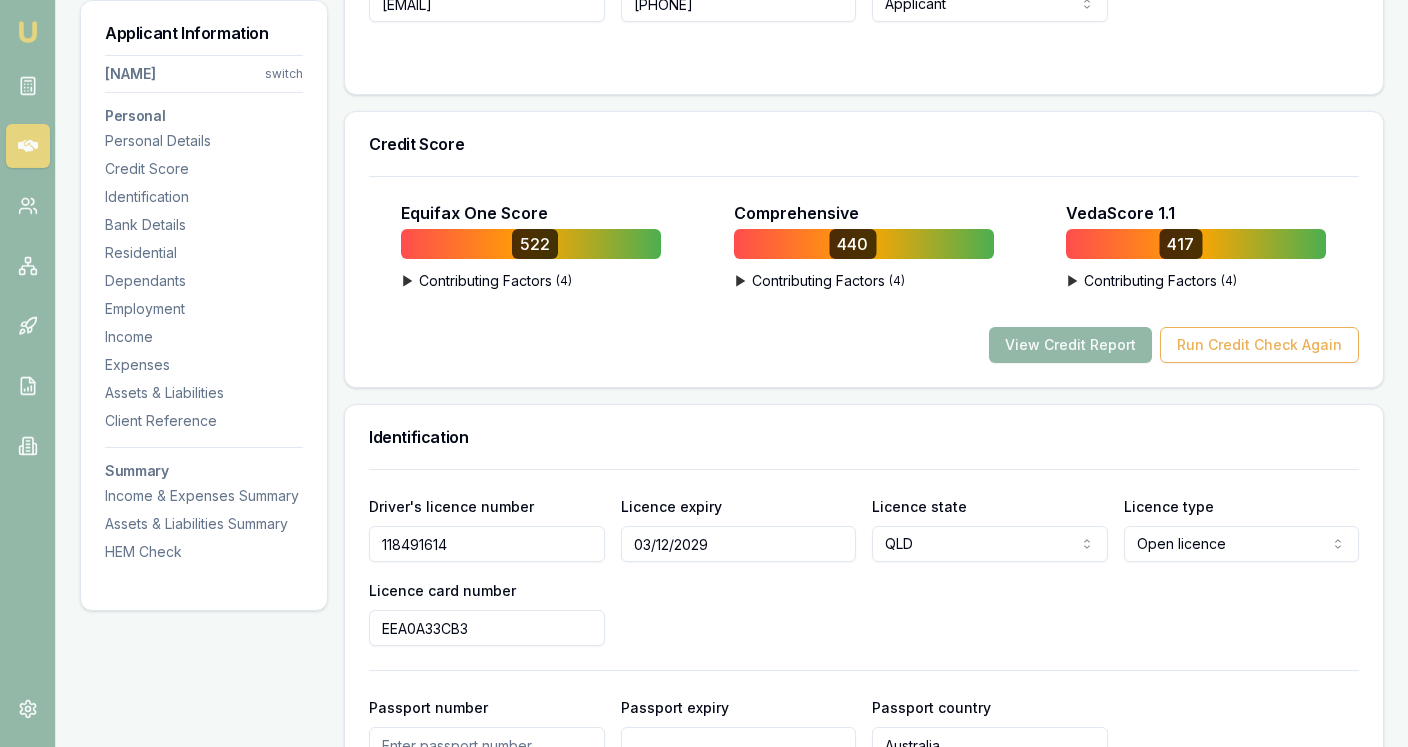 scroll, scrollTop: 633, scrollLeft: 0, axis: vertical 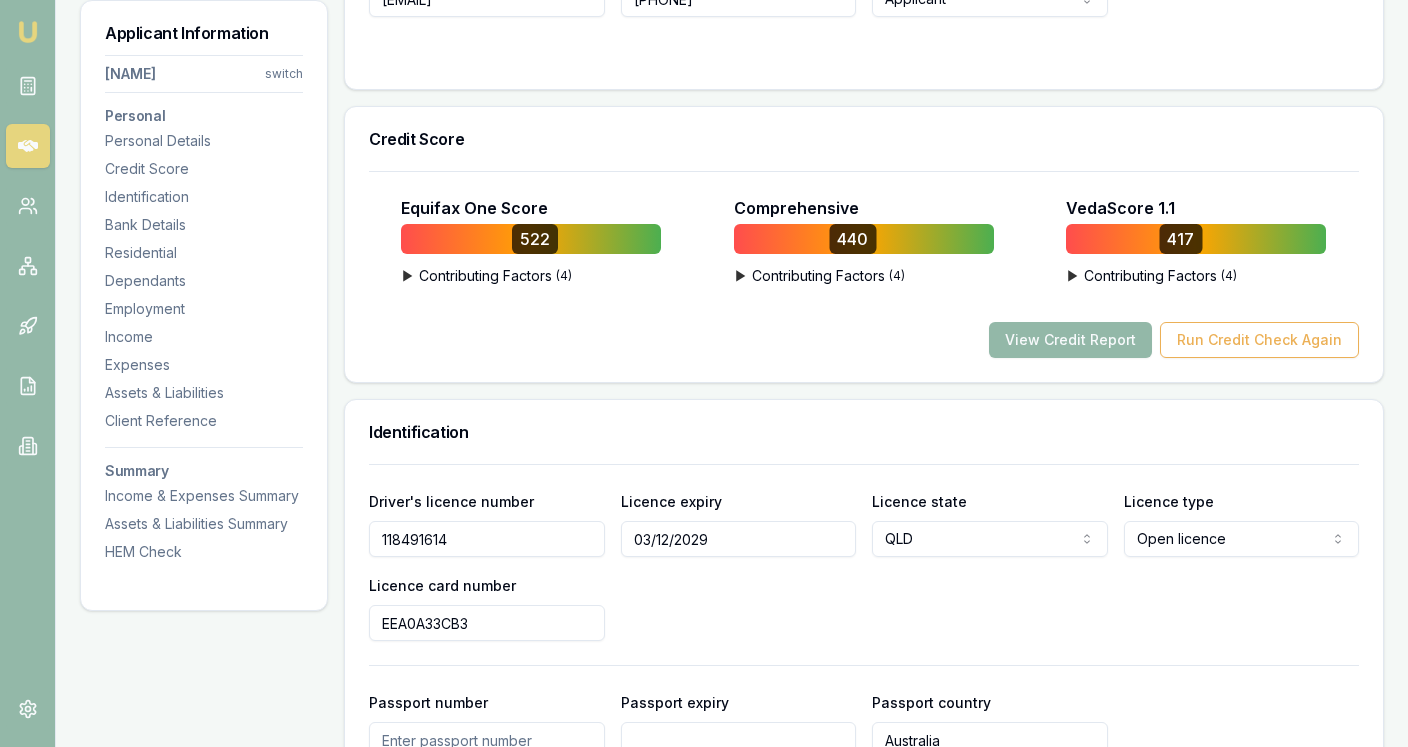 drag, startPoint x: 476, startPoint y: 570, endPoint x: 474, endPoint y: 542, distance: 28.071337 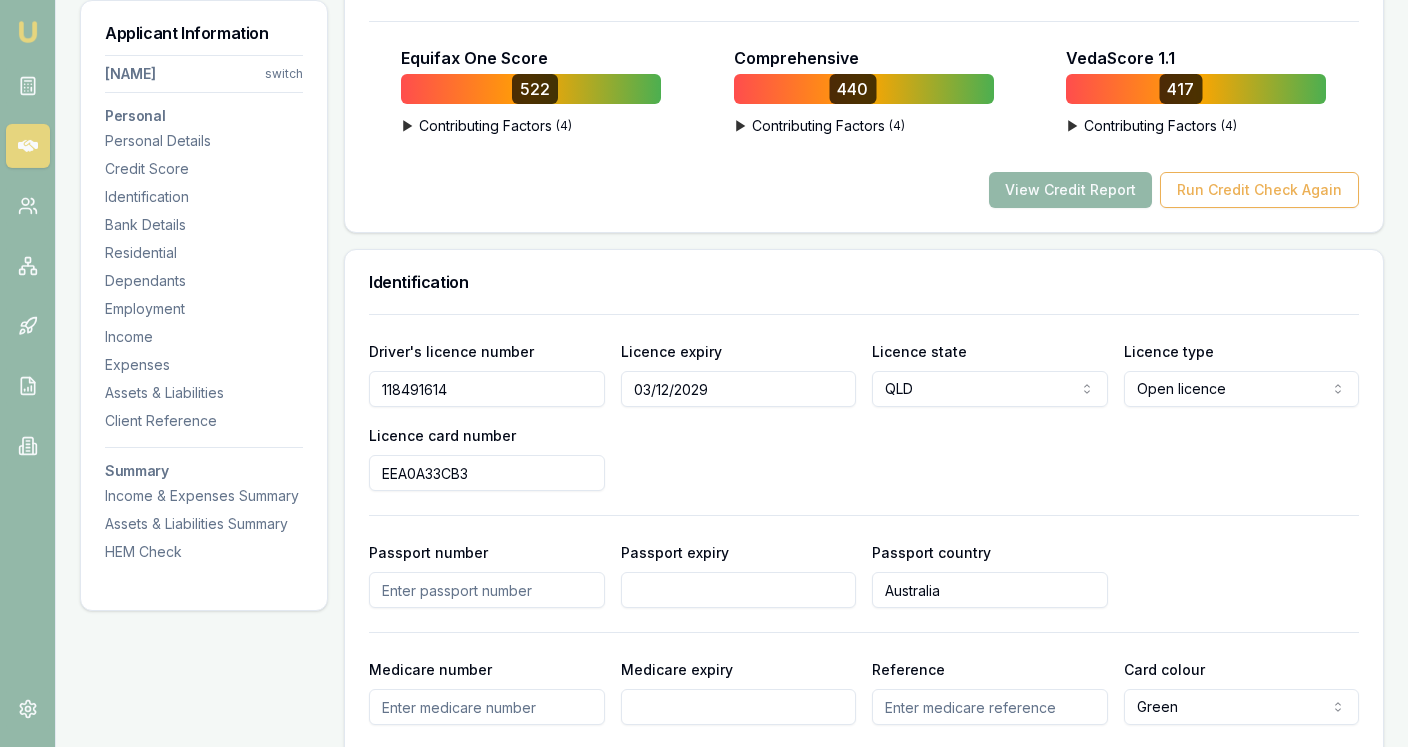 scroll, scrollTop: 844, scrollLeft: 0, axis: vertical 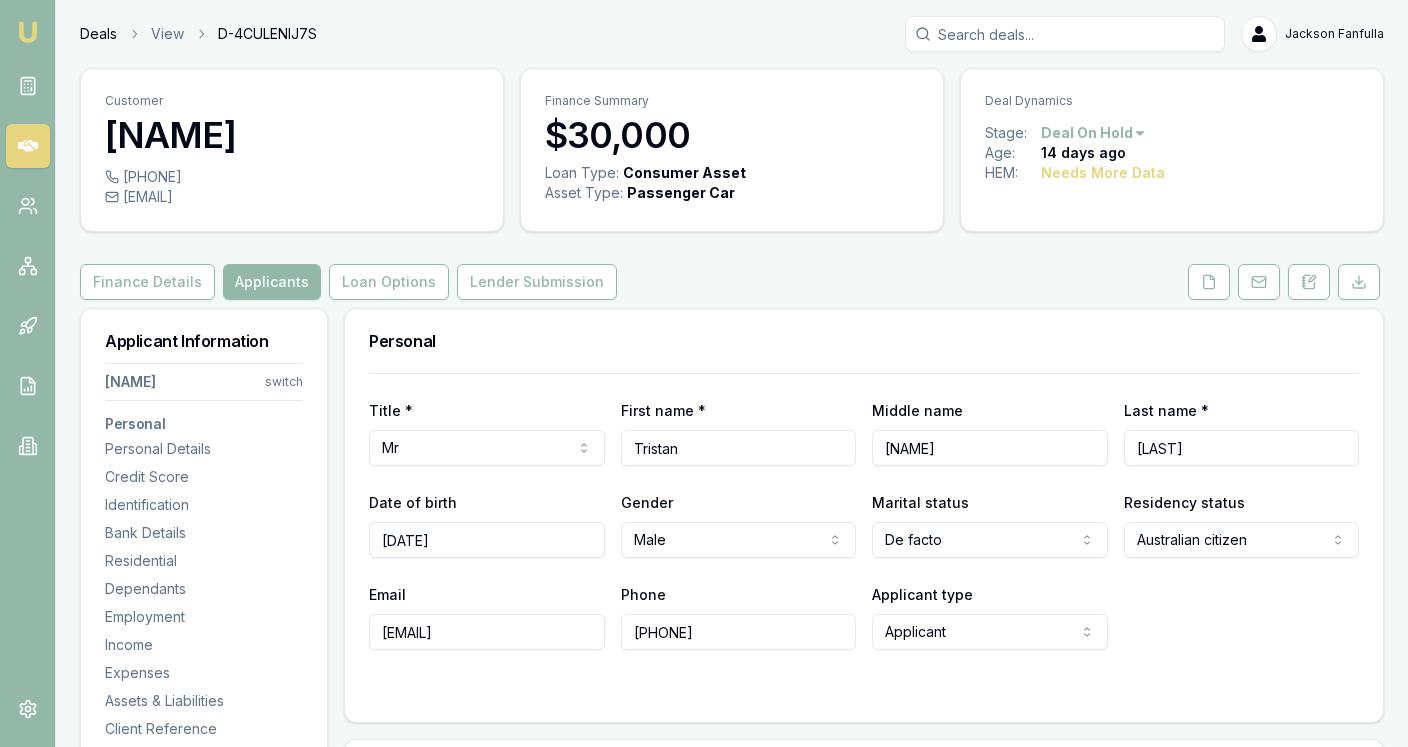 click on "Deals" at bounding box center (98, 34) 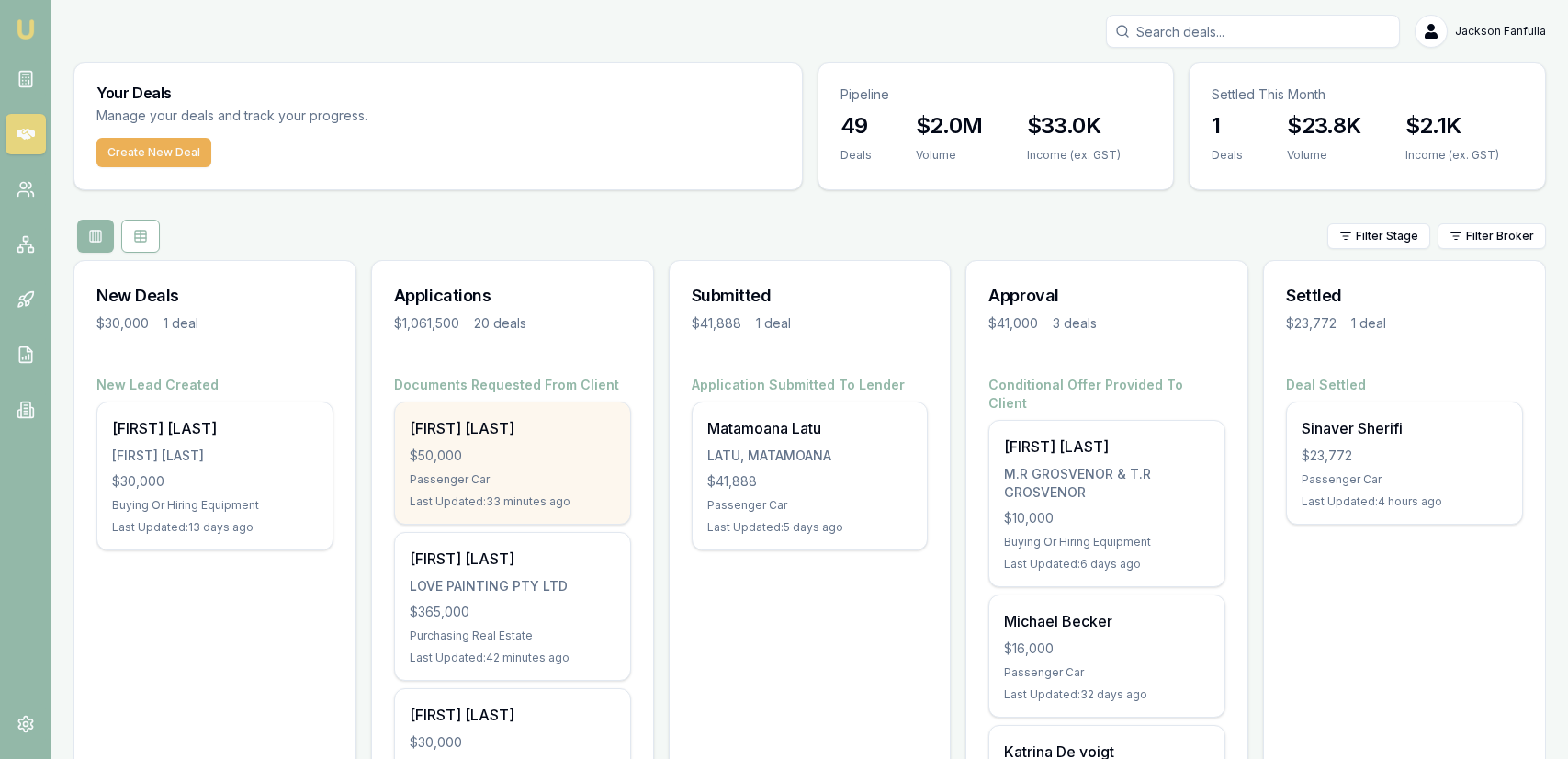 scroll, scrollTop: 0, scrollLeft: 0, axis: both 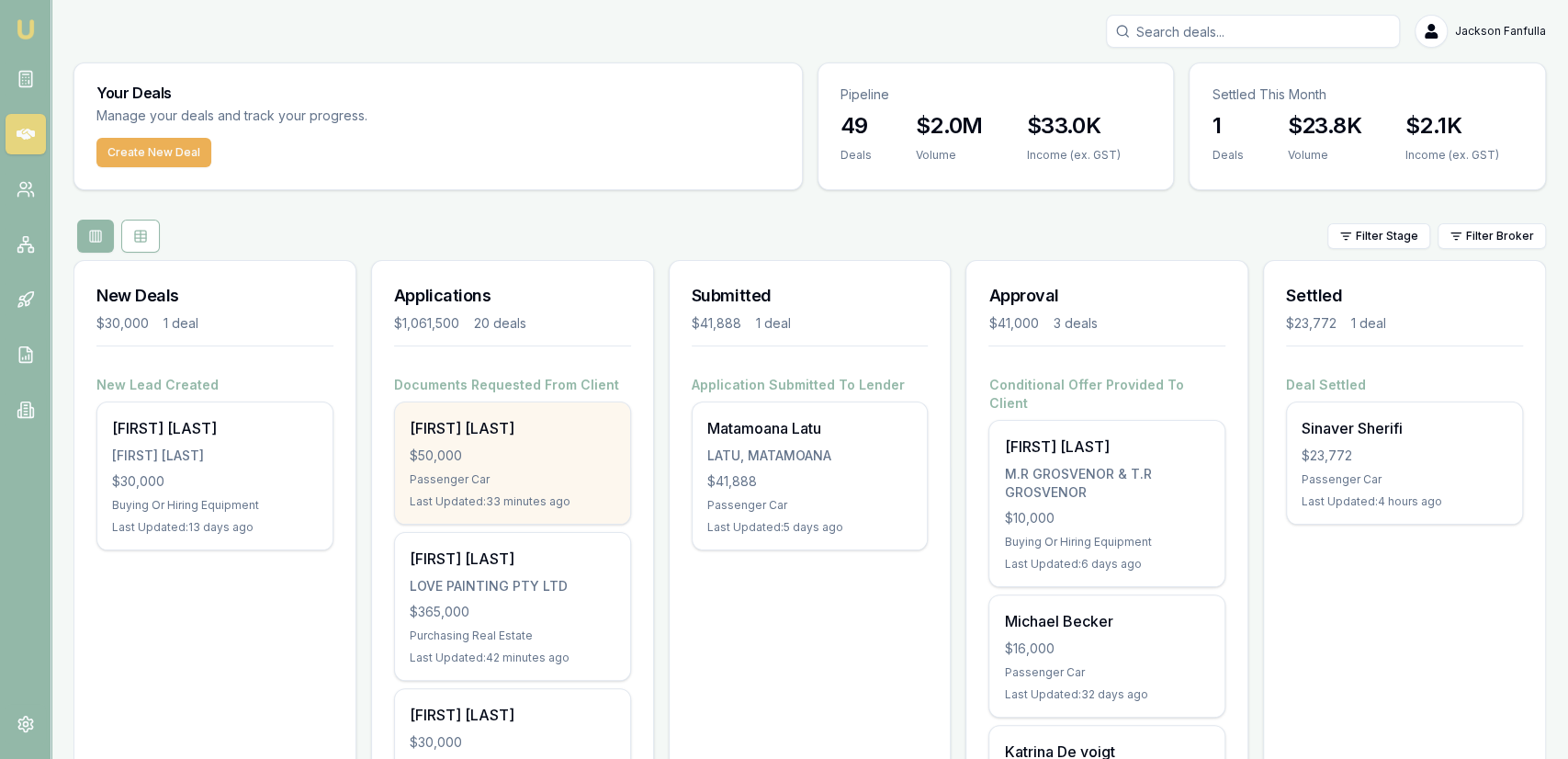 click on "$50,000" at bounding box center [513, 456] 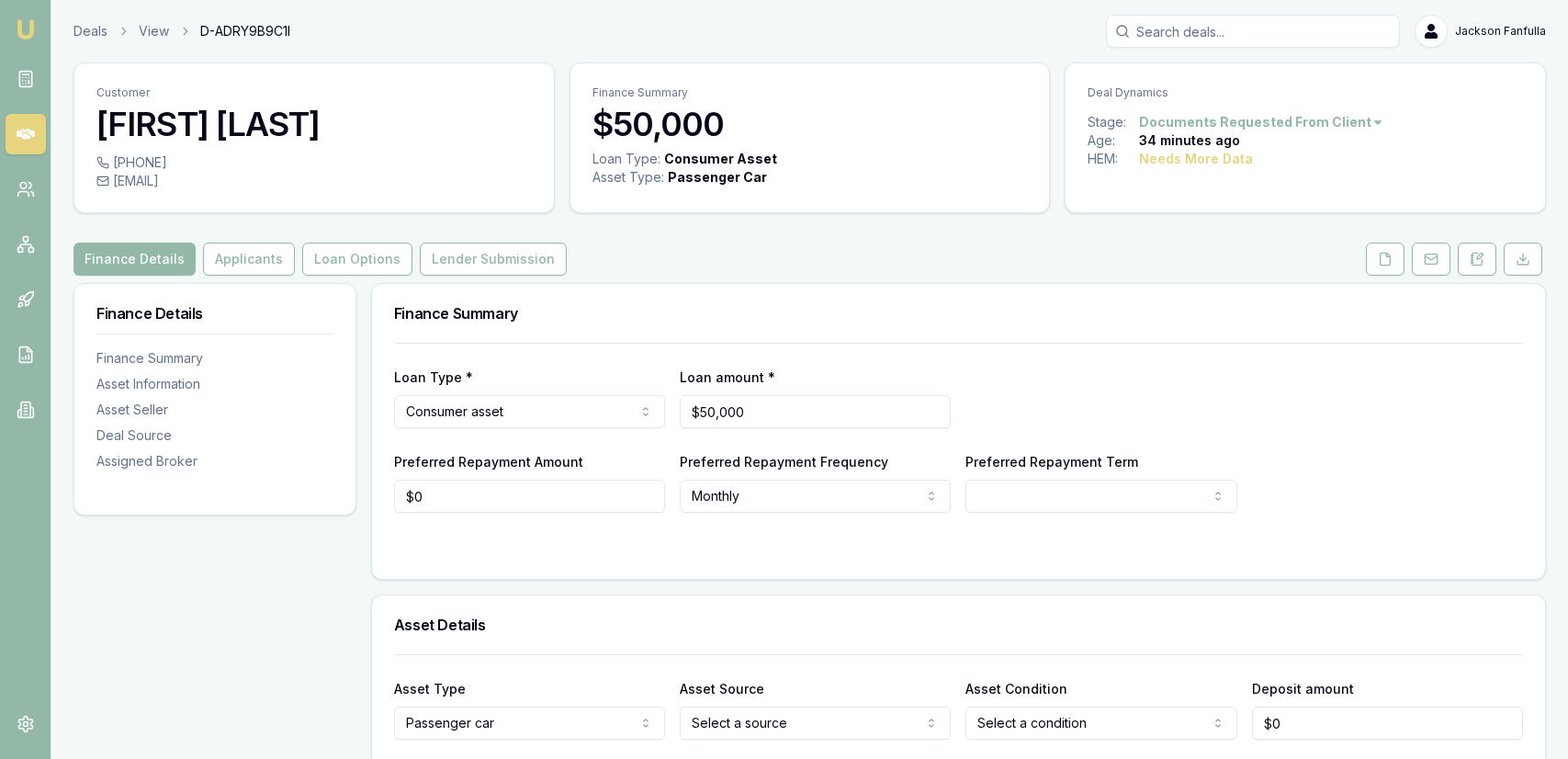 scroll, scrollTop: 0, scrollLeft: 0, axis: both 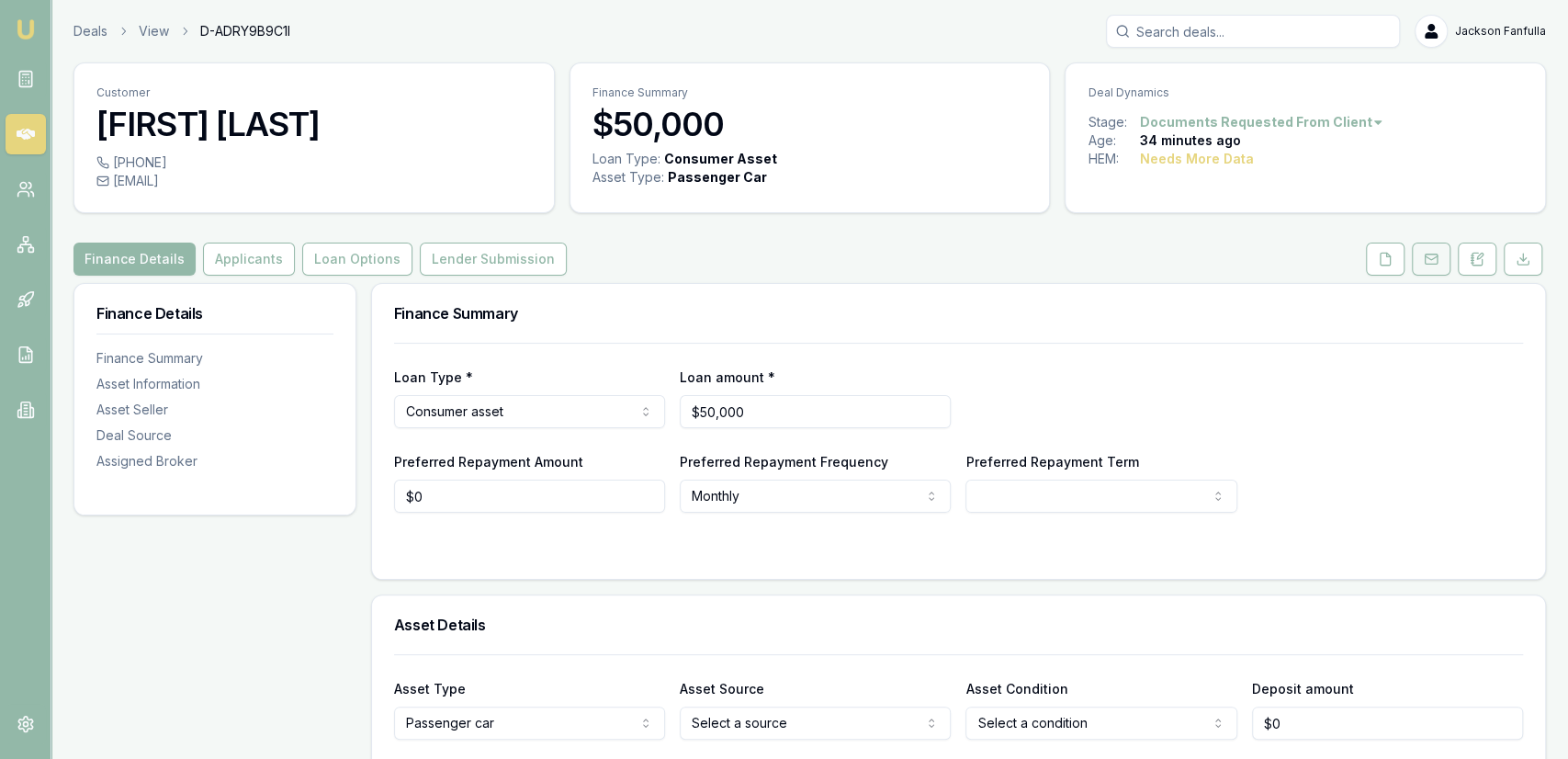 click at bounding box center (1431, 259) 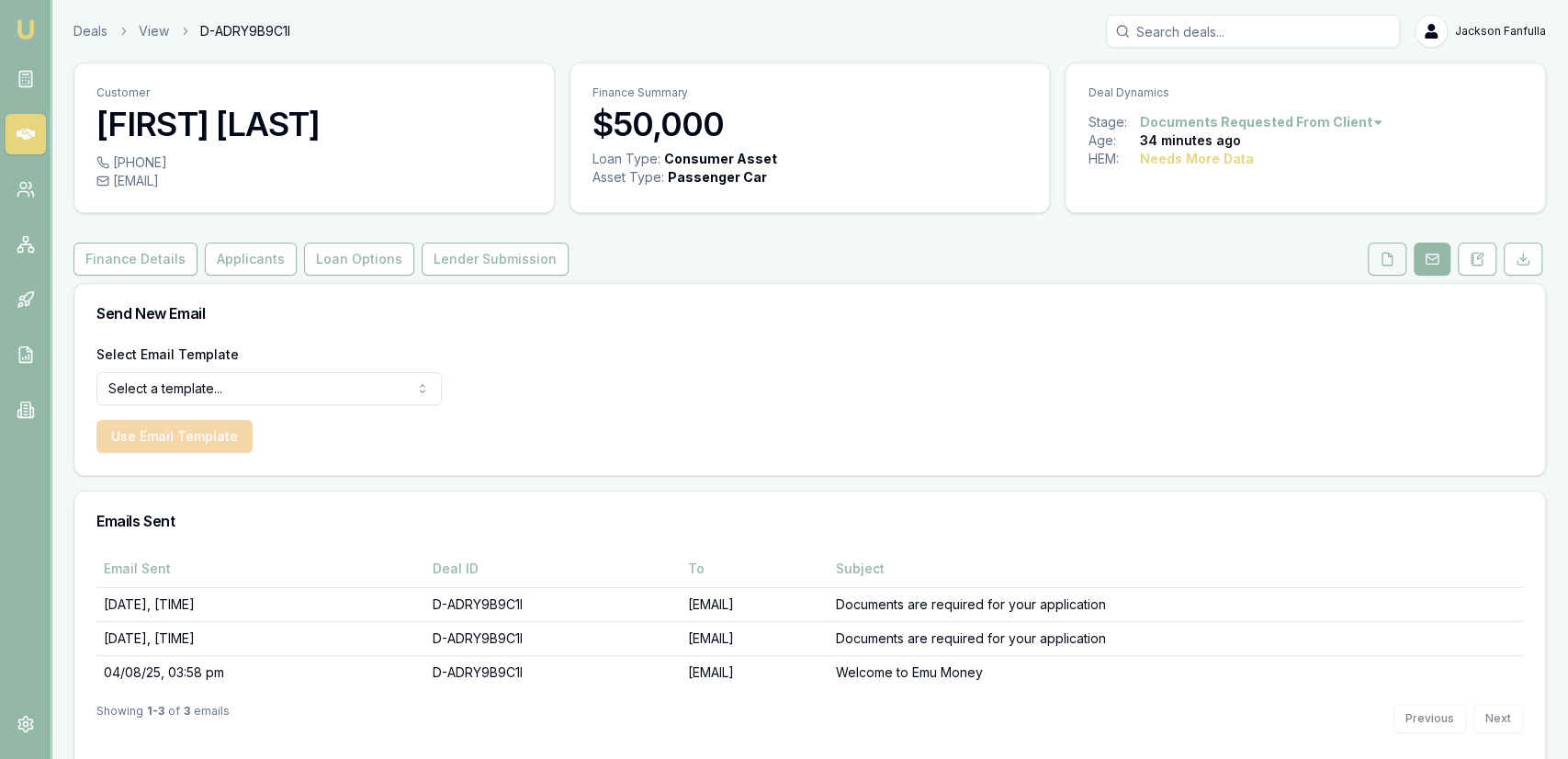 click at bounding box center [1387, 259] 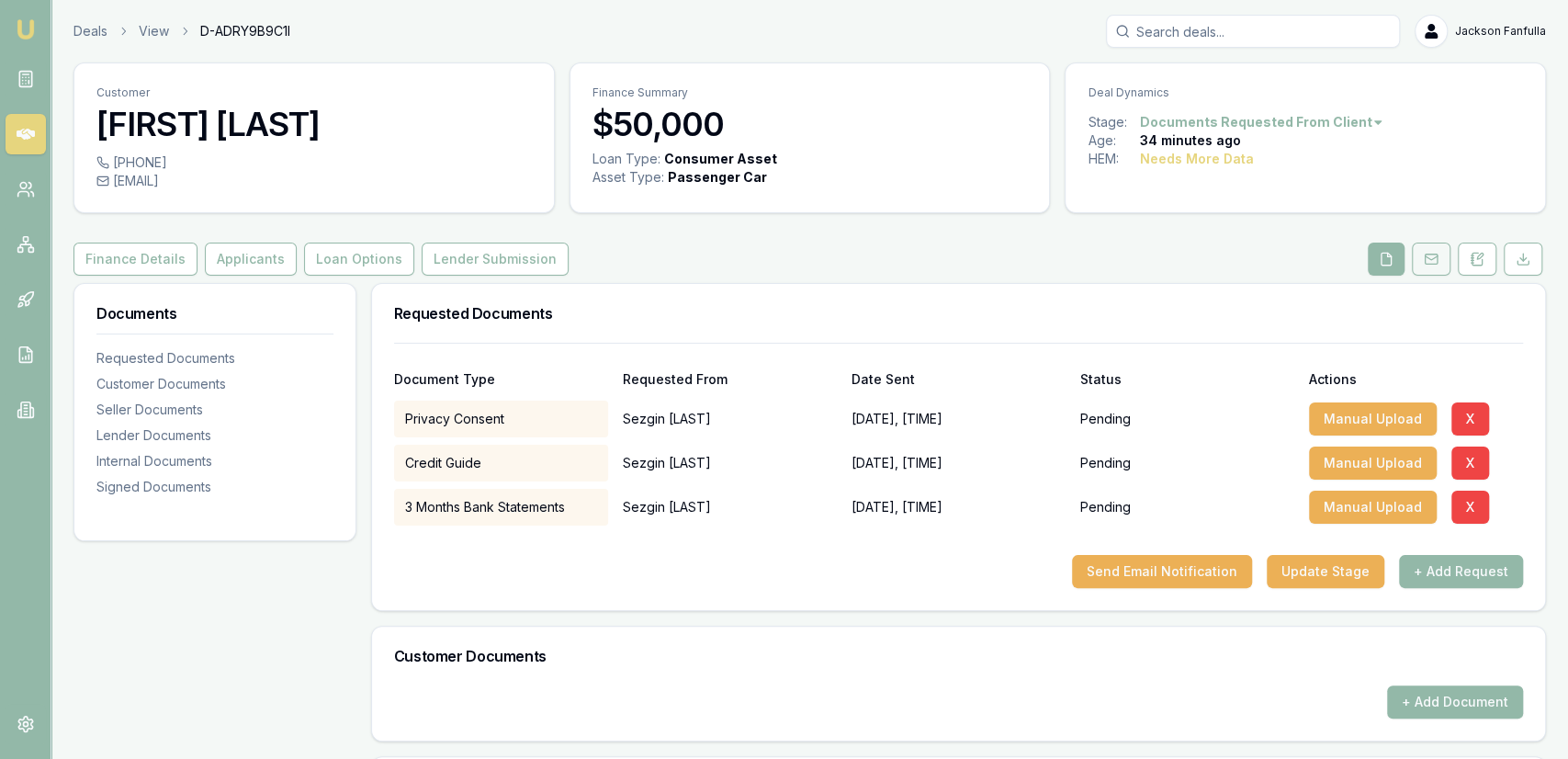 click at bounding box center [1431, 259] 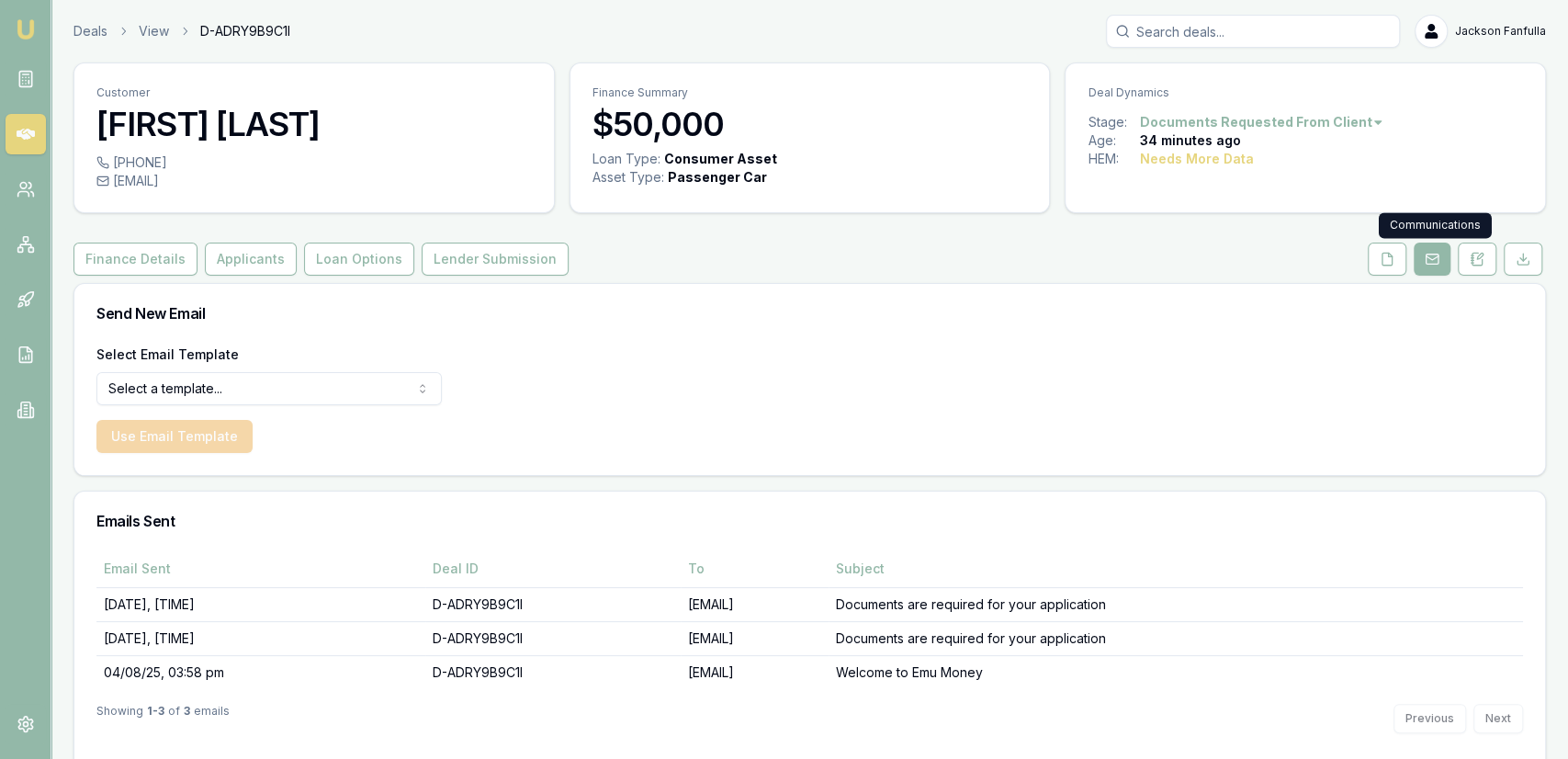 click at bounding box center [1432, 259] 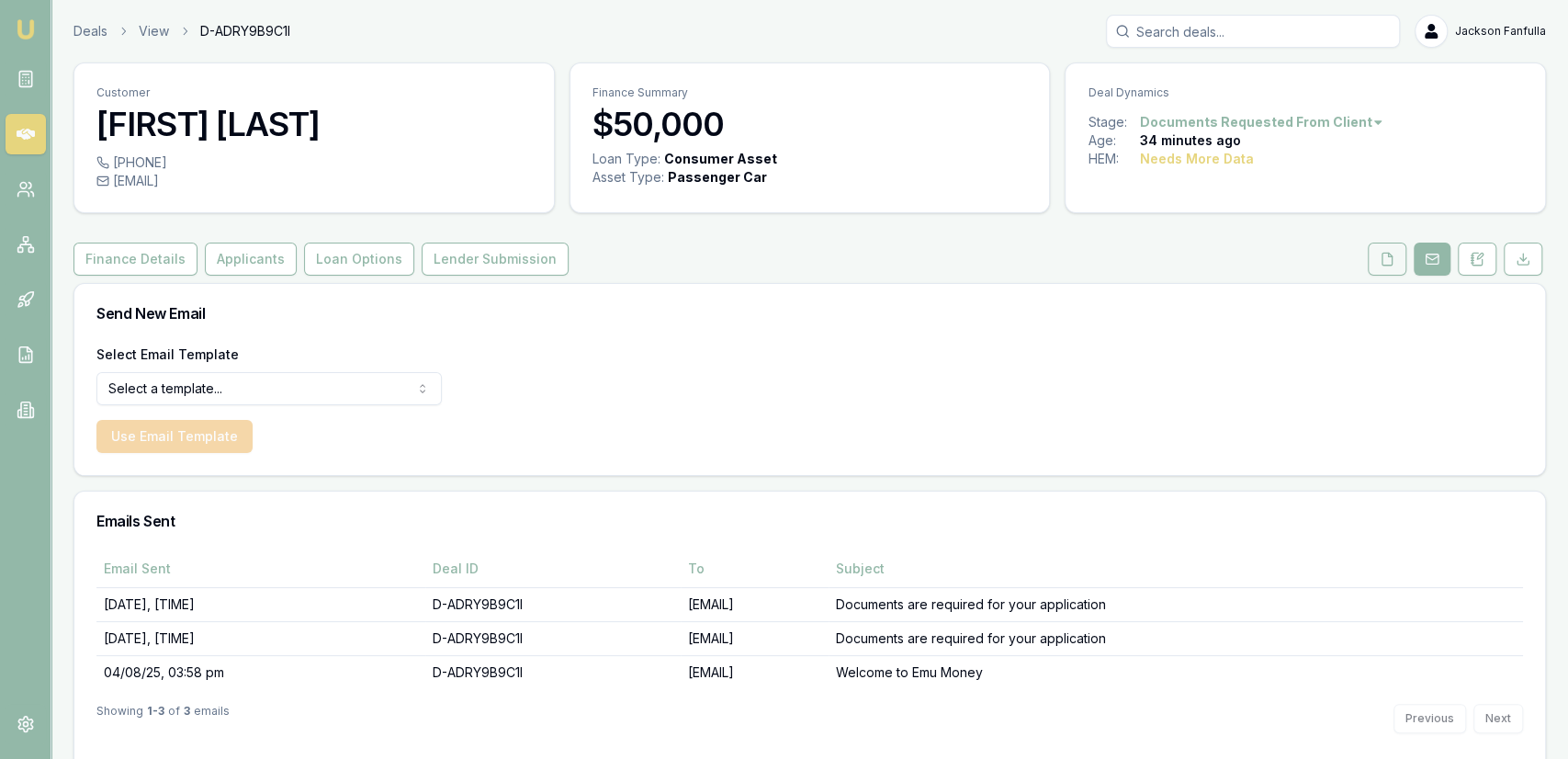 click at bounding box center (1387, 259) 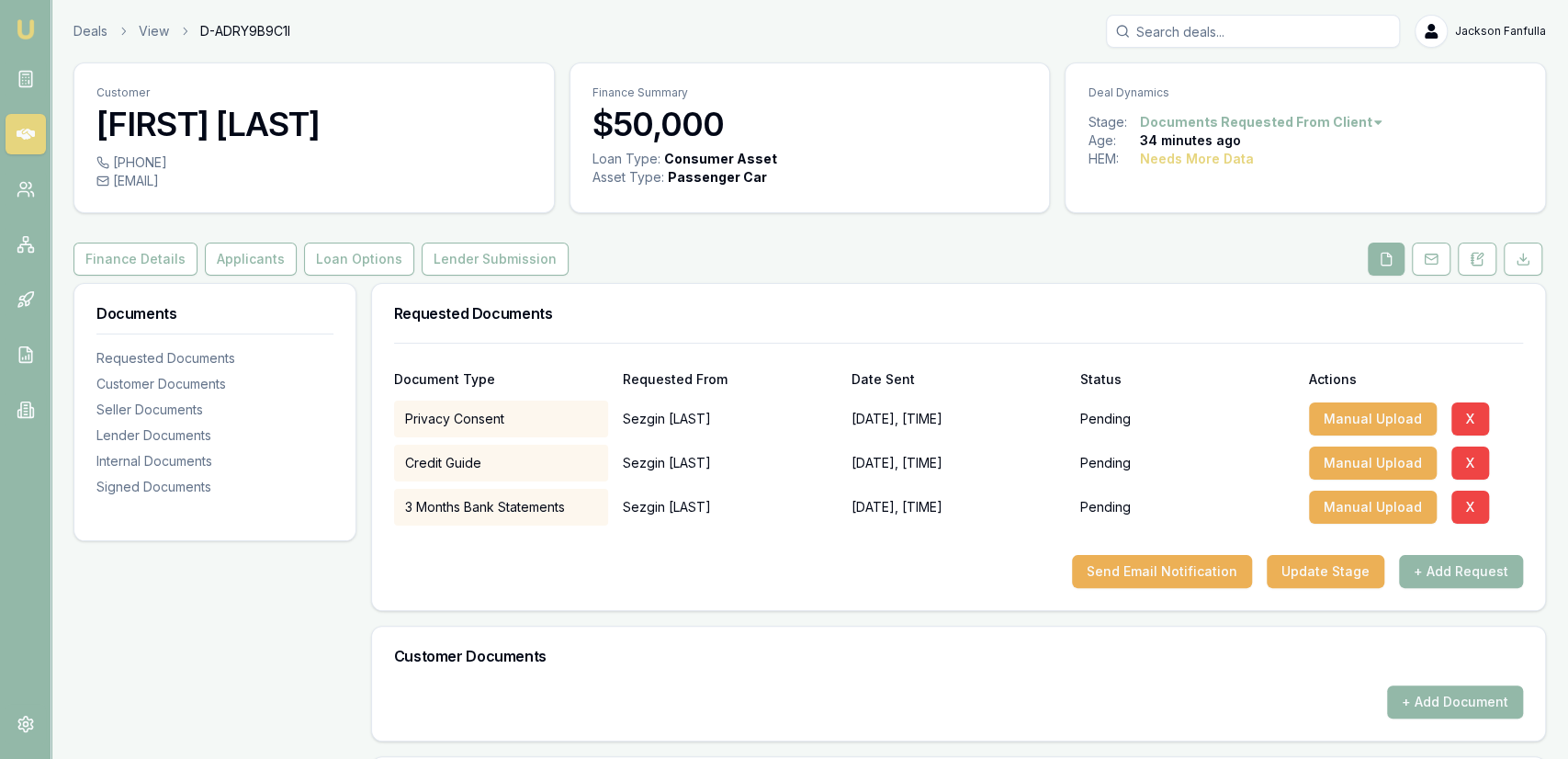 click on "Deals View D-ADRY9B9C1I [NAME]" at bounding box center (809, 31) 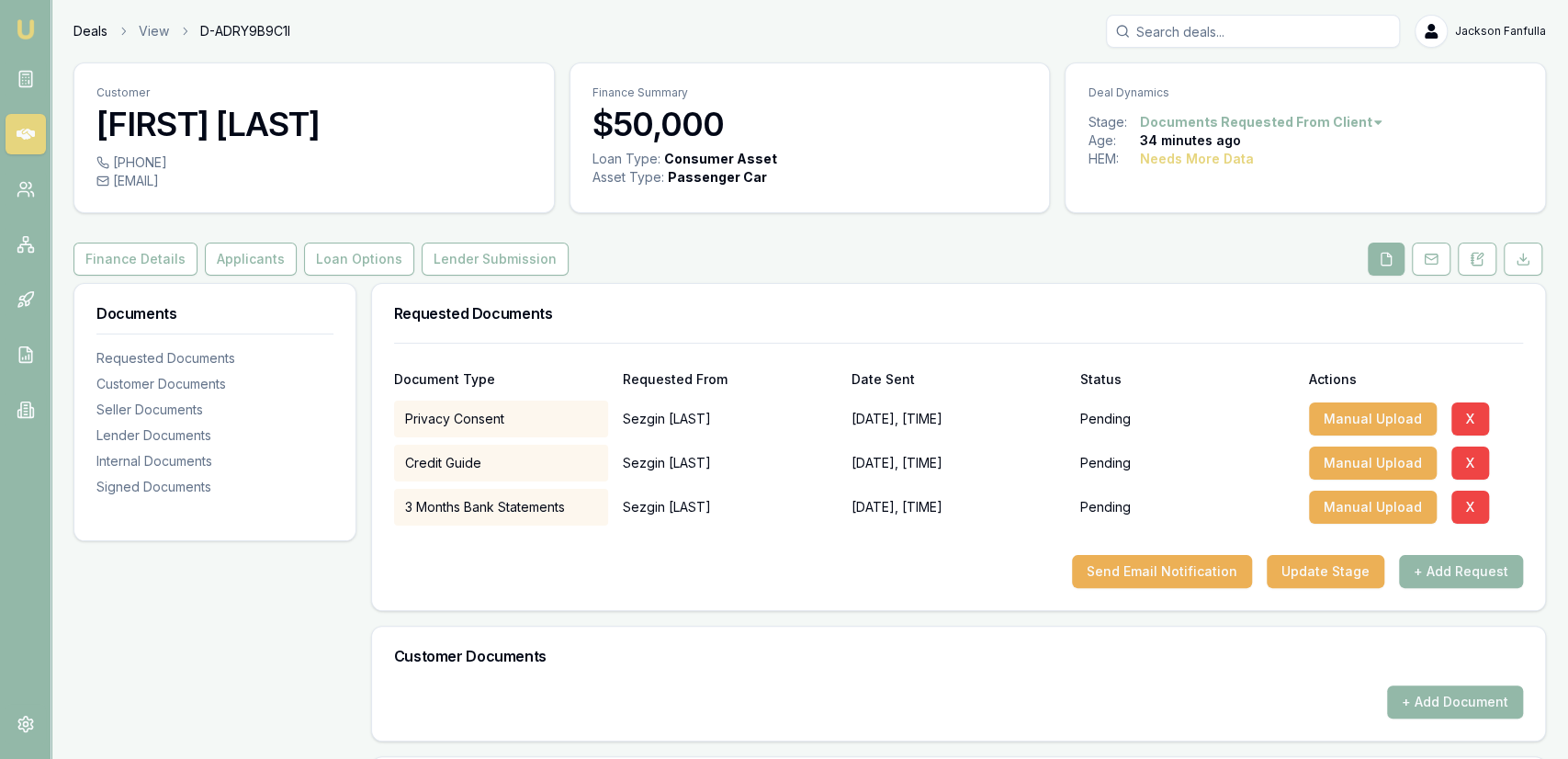 click on "Deals" at bounding box center (90, 31) 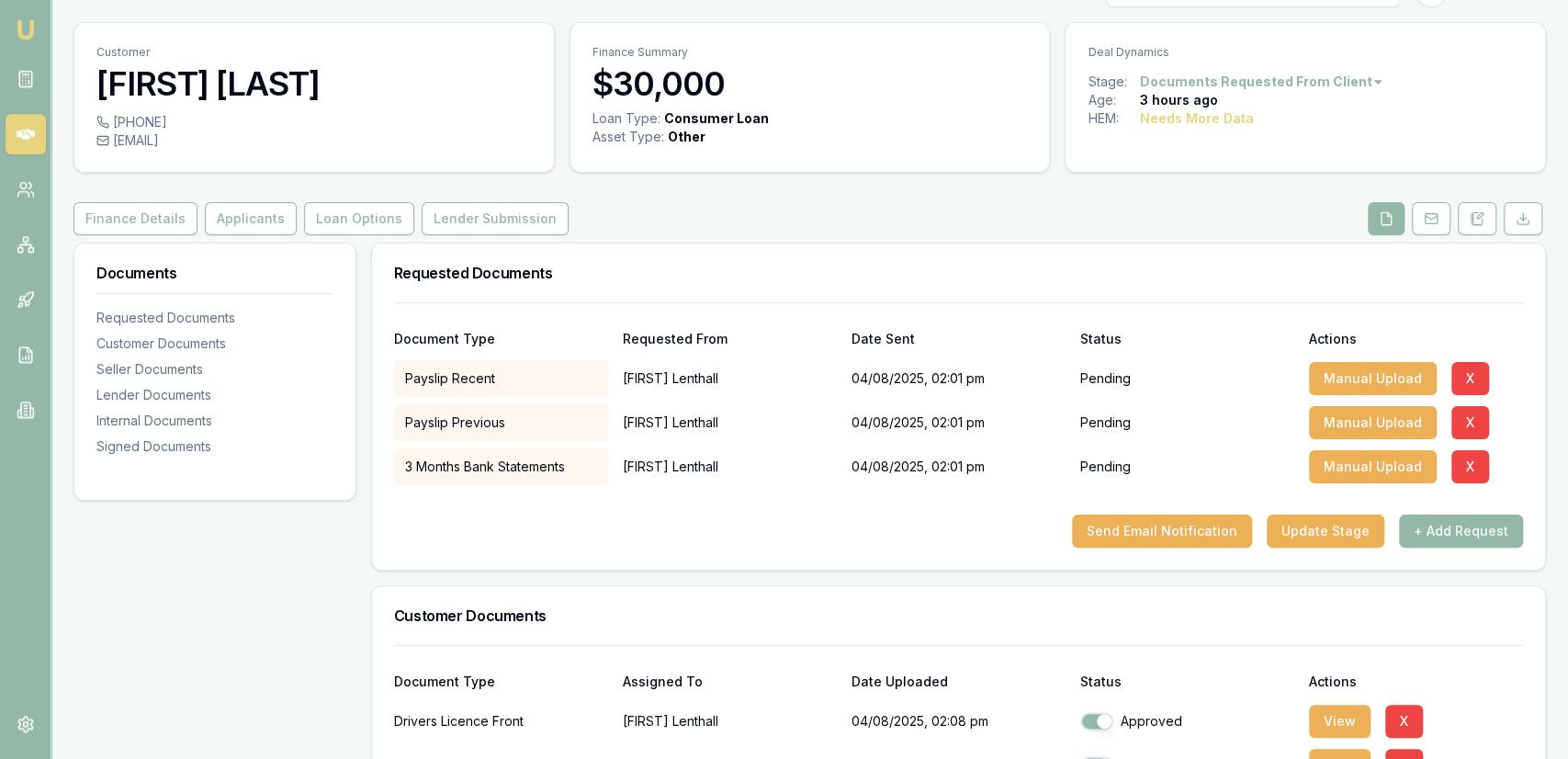 scroll, scrollTop: 0, scrollLeft: 0, axis: both 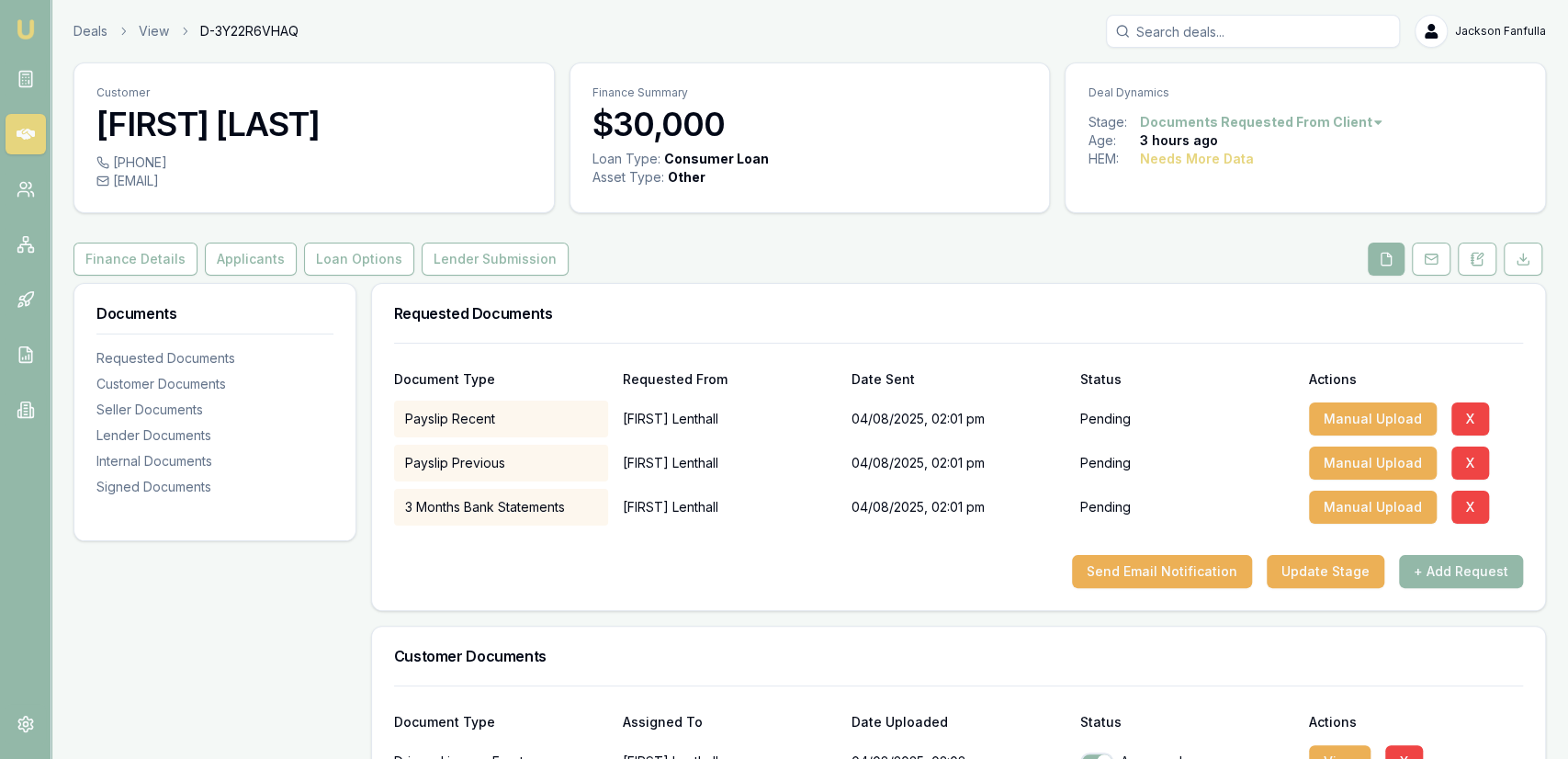 click on "Send Email Notification" at bounding box center [1162, 572] 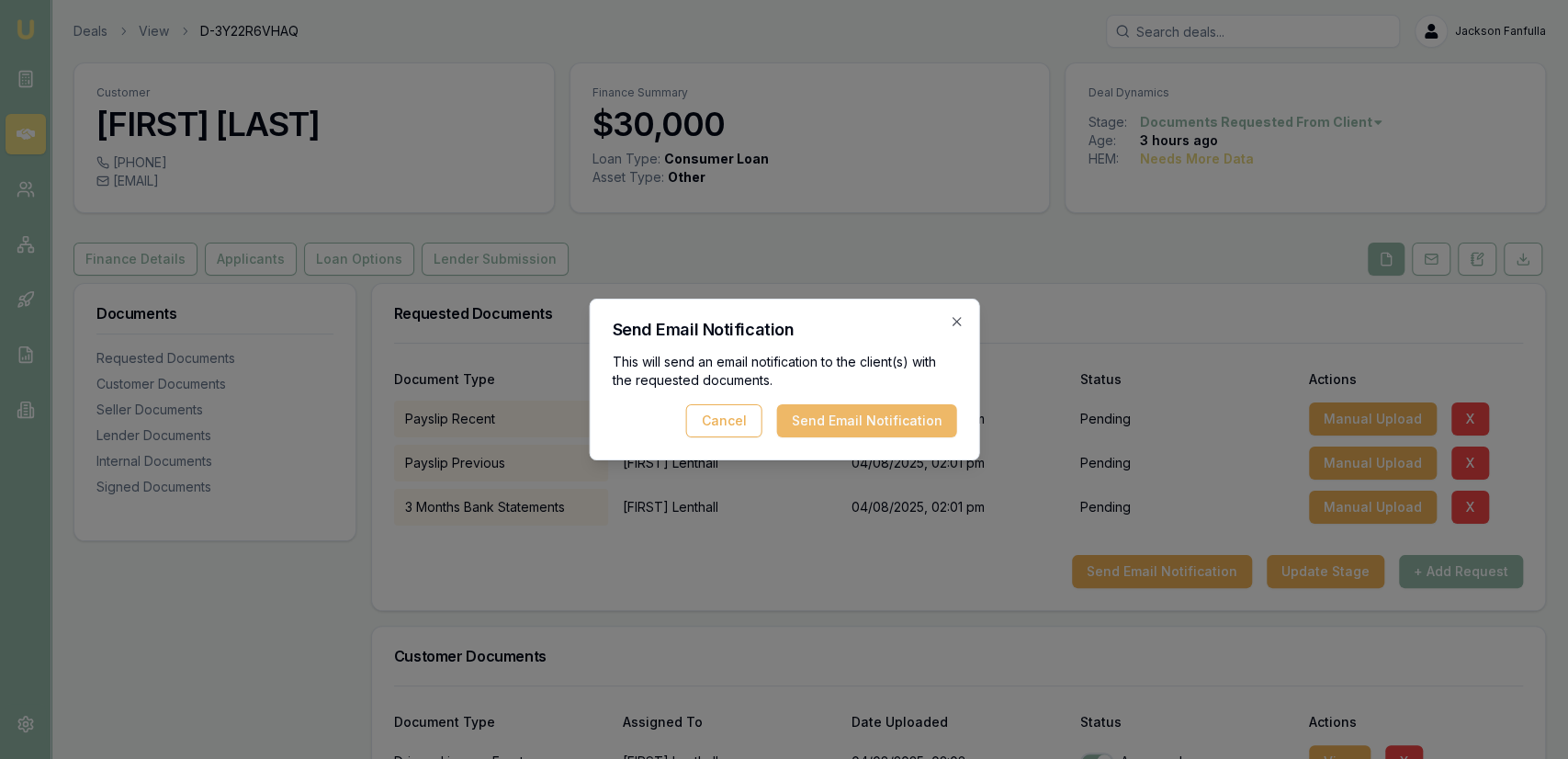 click on "Send Email Notification" at bounding box center (866, 421) 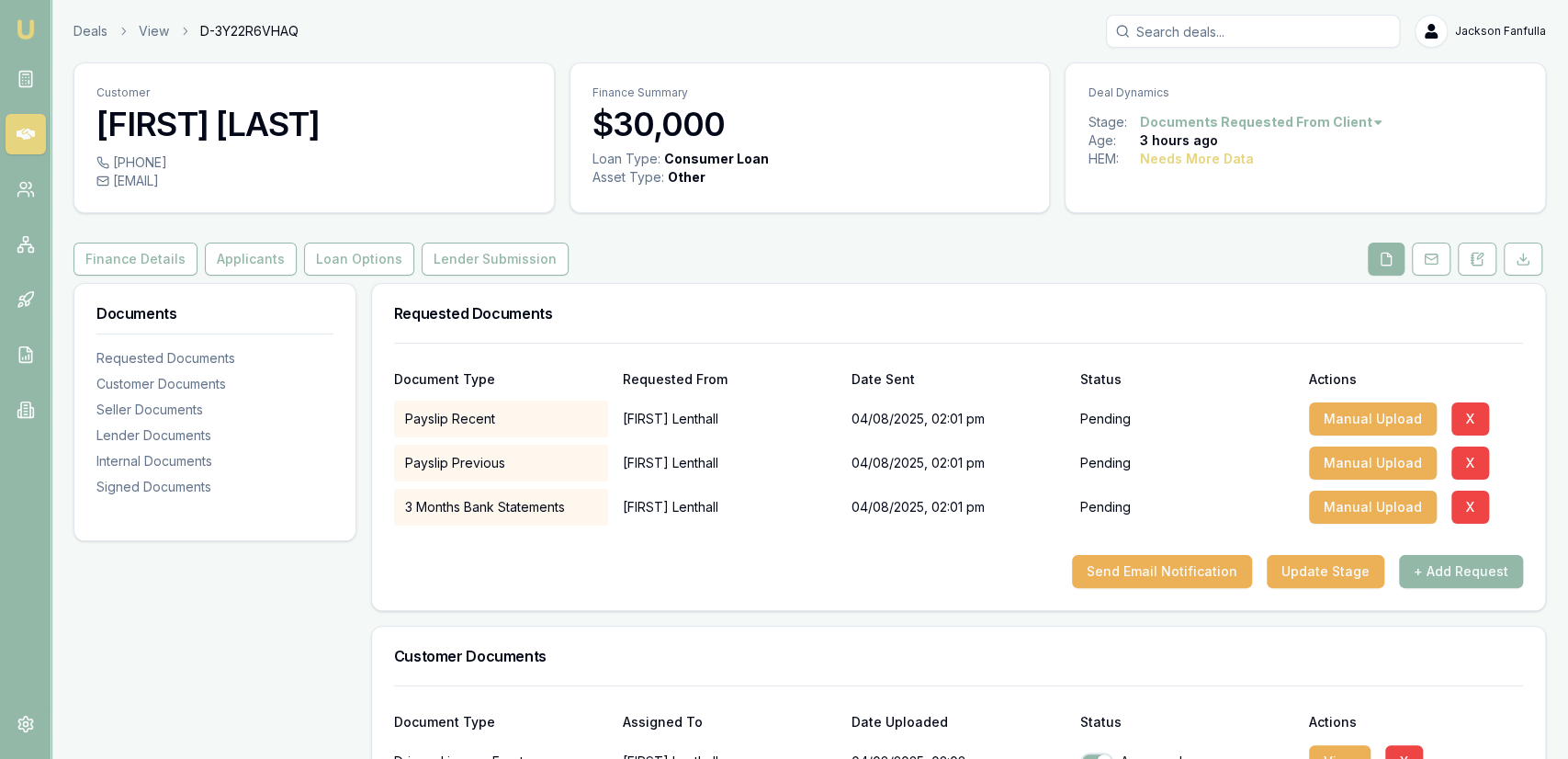 click on "Request Document Please select the document you would like to request. Document Type  Payslip Partner Previous Assigned Client [FIRST] [LAST] [FIRST] [LAST] Adding... Close" at bounding box center [809, 850] 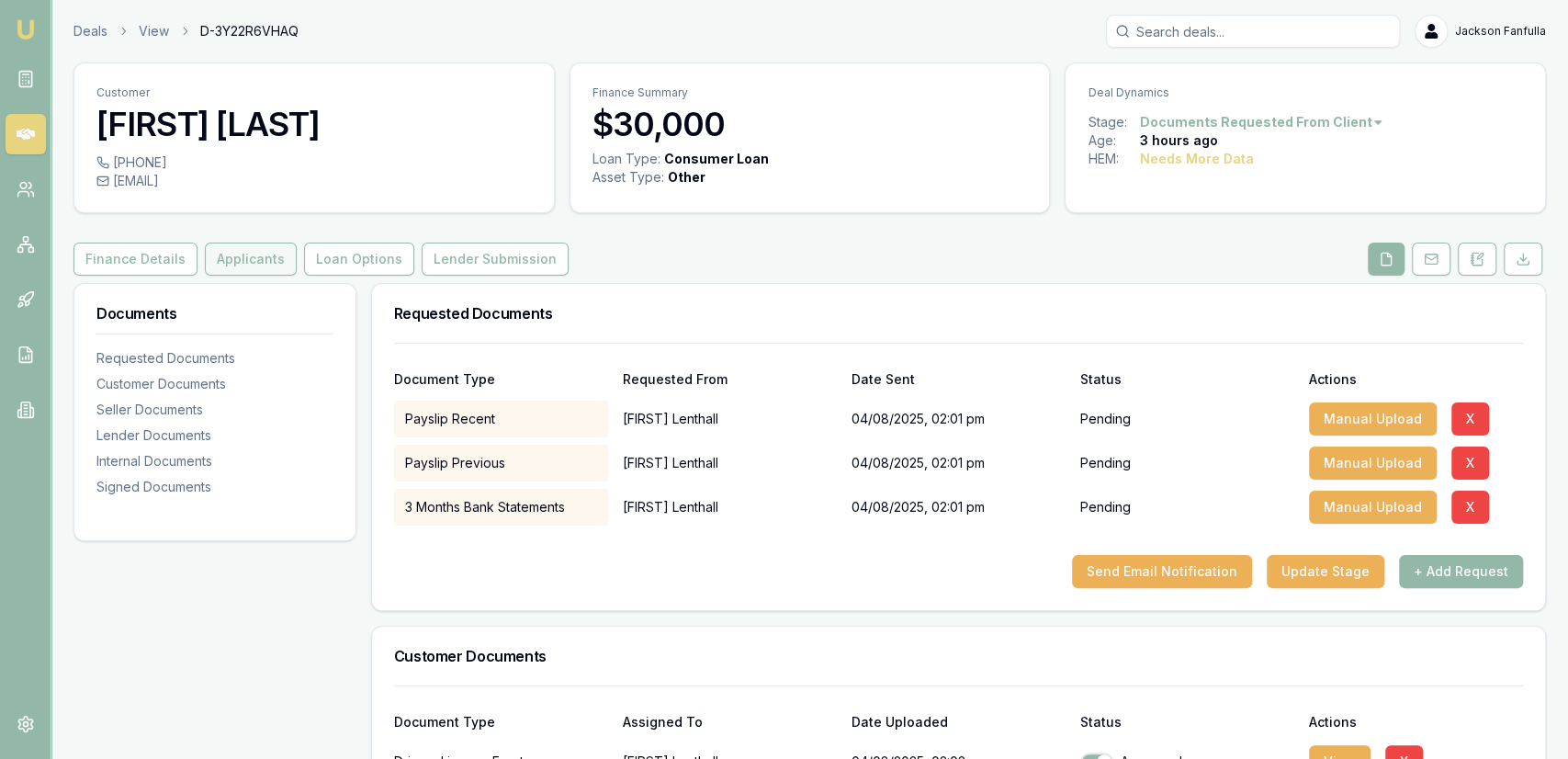 click on "Applicants" at bounding box center (251, 259) 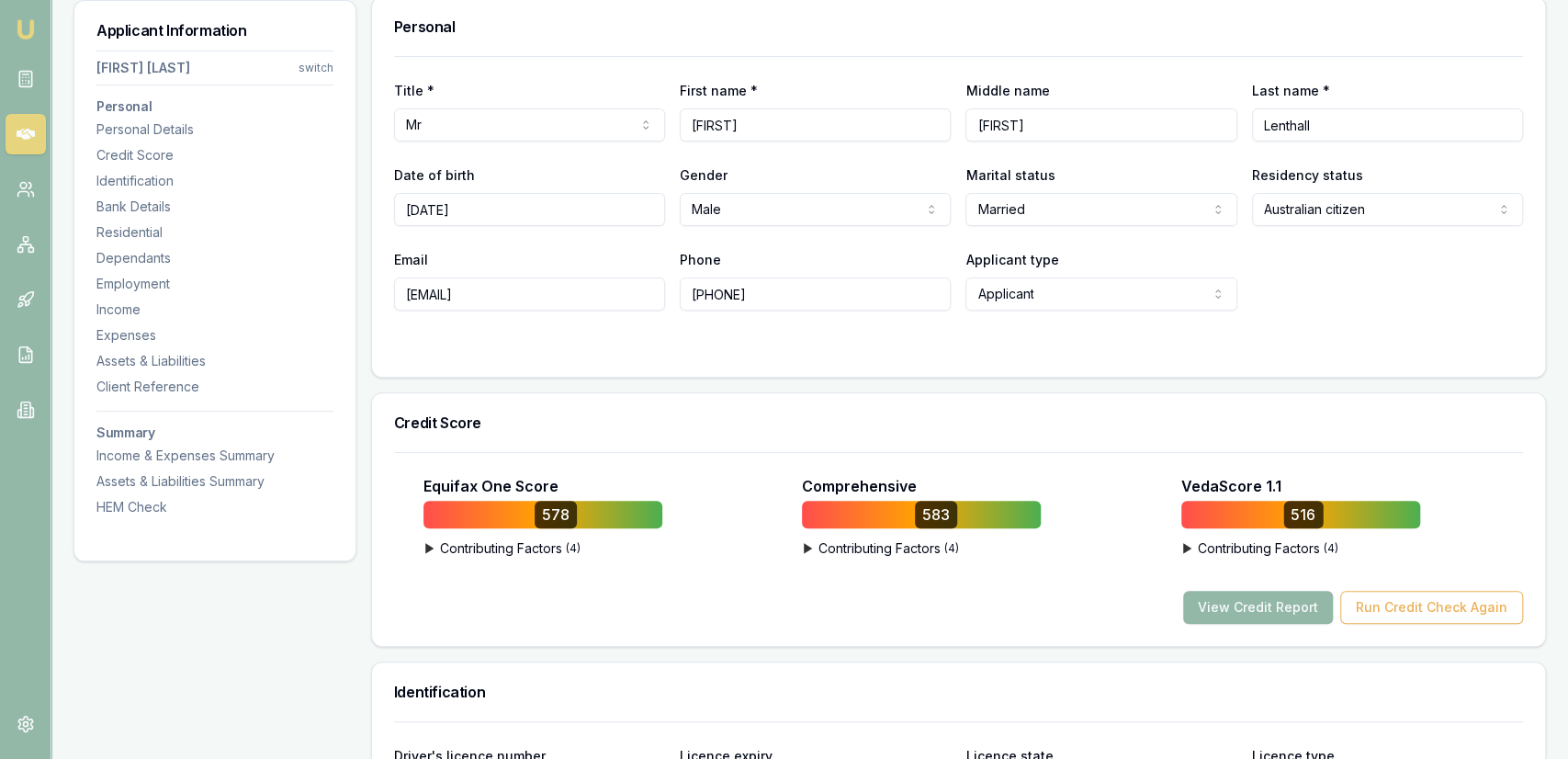 scroll, scrollTop: 0, scrollLeft: 0, axis: both 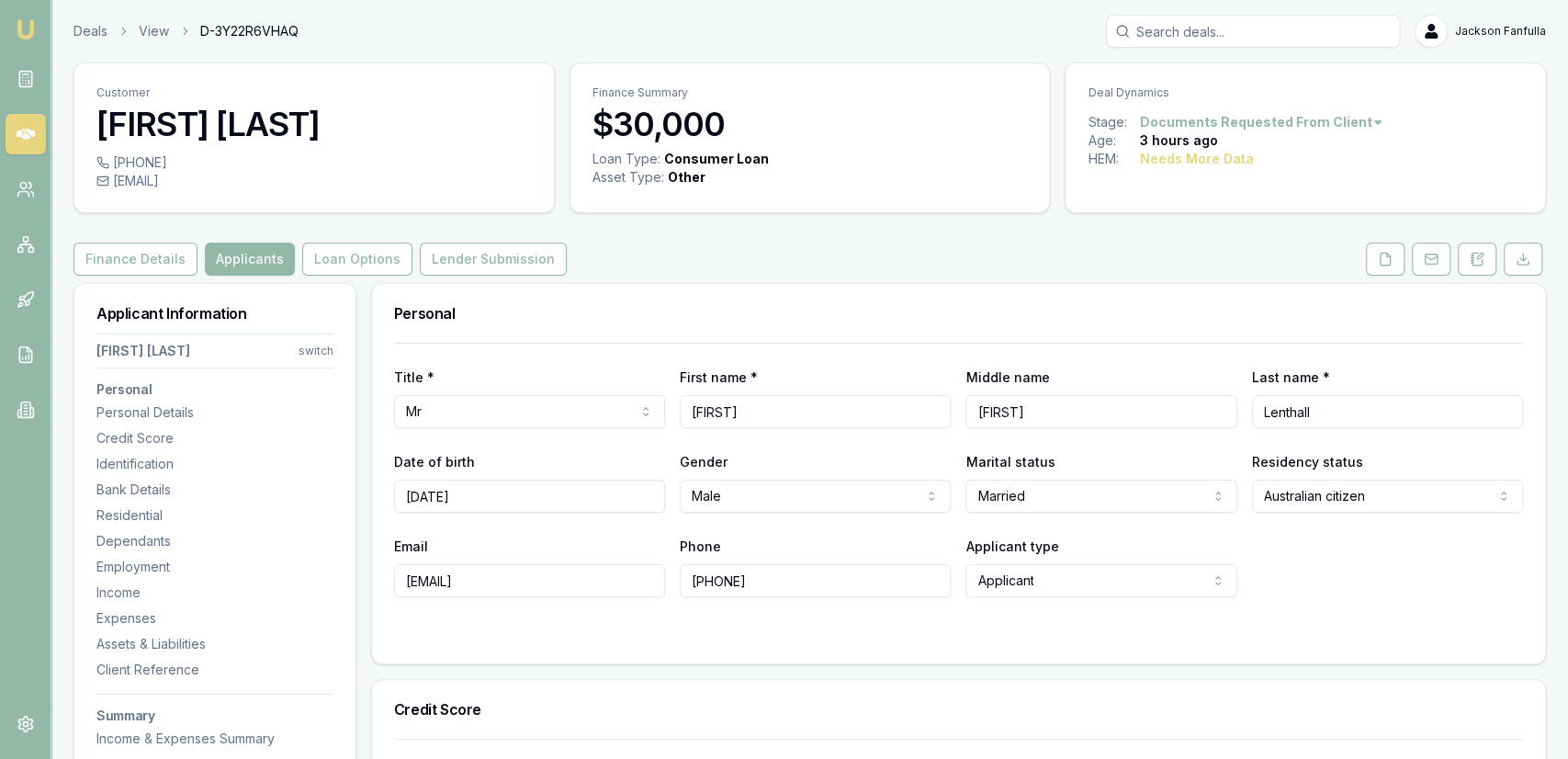 click on "Customer [FIRST] [LAST] [PHONE] [EMAIL] Finance Summary $30,000 Loan Type: Consumer Loan Asset Type : Other Deal Dynamics Stage: Documents Requested From Client Age: 3 hours ago HEM: Needs More Data Finance Details Applicants Loan Options Lender Submission Applicant Information [FIRST] [LAST] switch Personal Personal Details Credit Score Identification Bank Details Residential Dependants Employment Income Expenses Assets & Liabilities Client Reference Summary Income & Expenses Summary Assets & Liabilities Summary HEM Check Personal Title * Mr Mr Mrs Miss Ms Dr Prof First name * [FIRST] Middle name  [FIRST] Last name * [LAST] Date of birth [DATE] Gender  Male Male Female Other Not disclosed Marital status  Married Single Married De facto Separated Divorced Widowed Residency status  Australian citizen Australian citizen Permanent resident Temporary resident Visa holder Email [EMAIL] Phone [PHONE] Applicant type  Applicant Applicant Non applicant 578" at bounding box center (809, 2169) 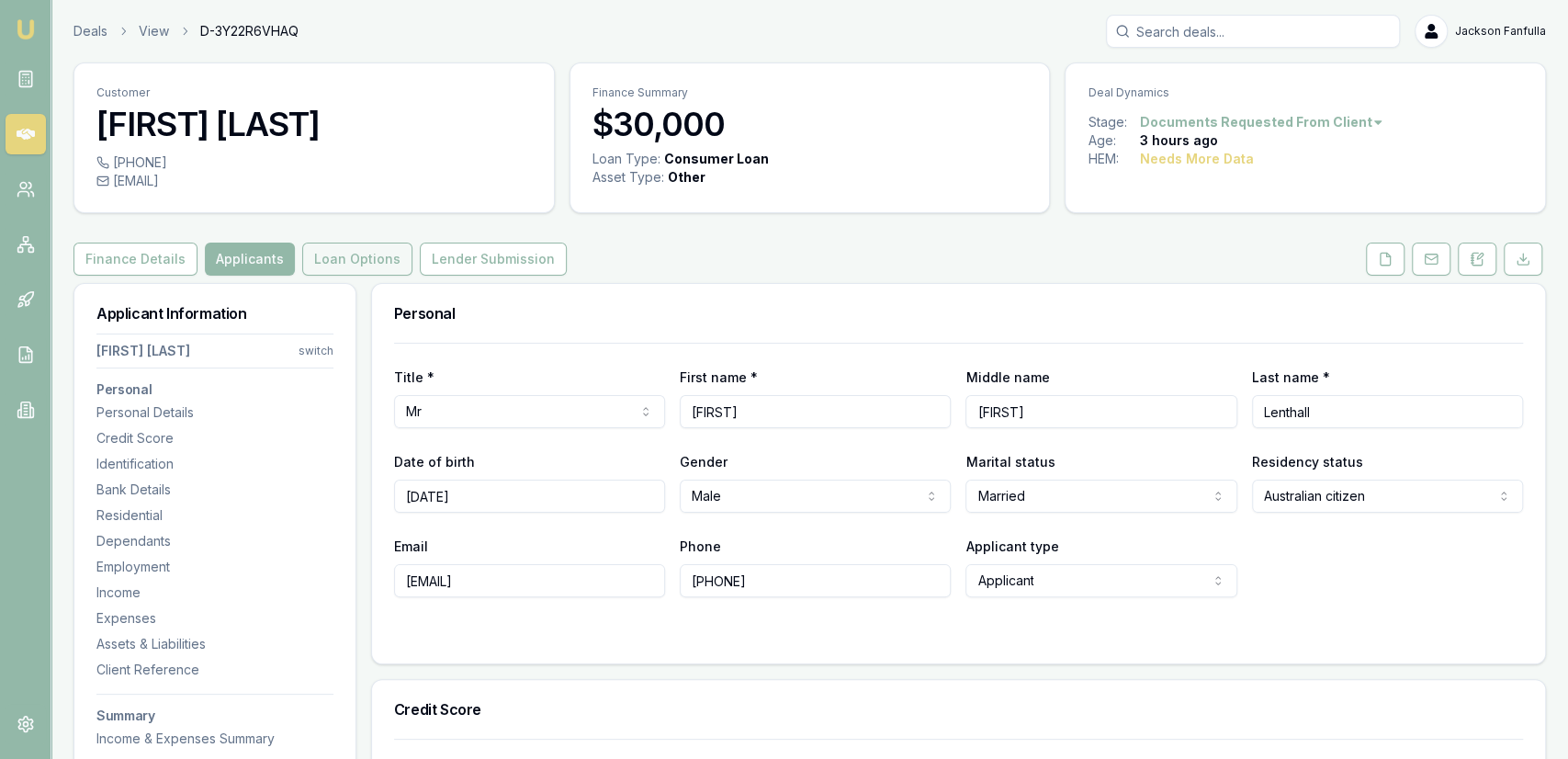click on "Loan Options" at bounding box center (357, 259) 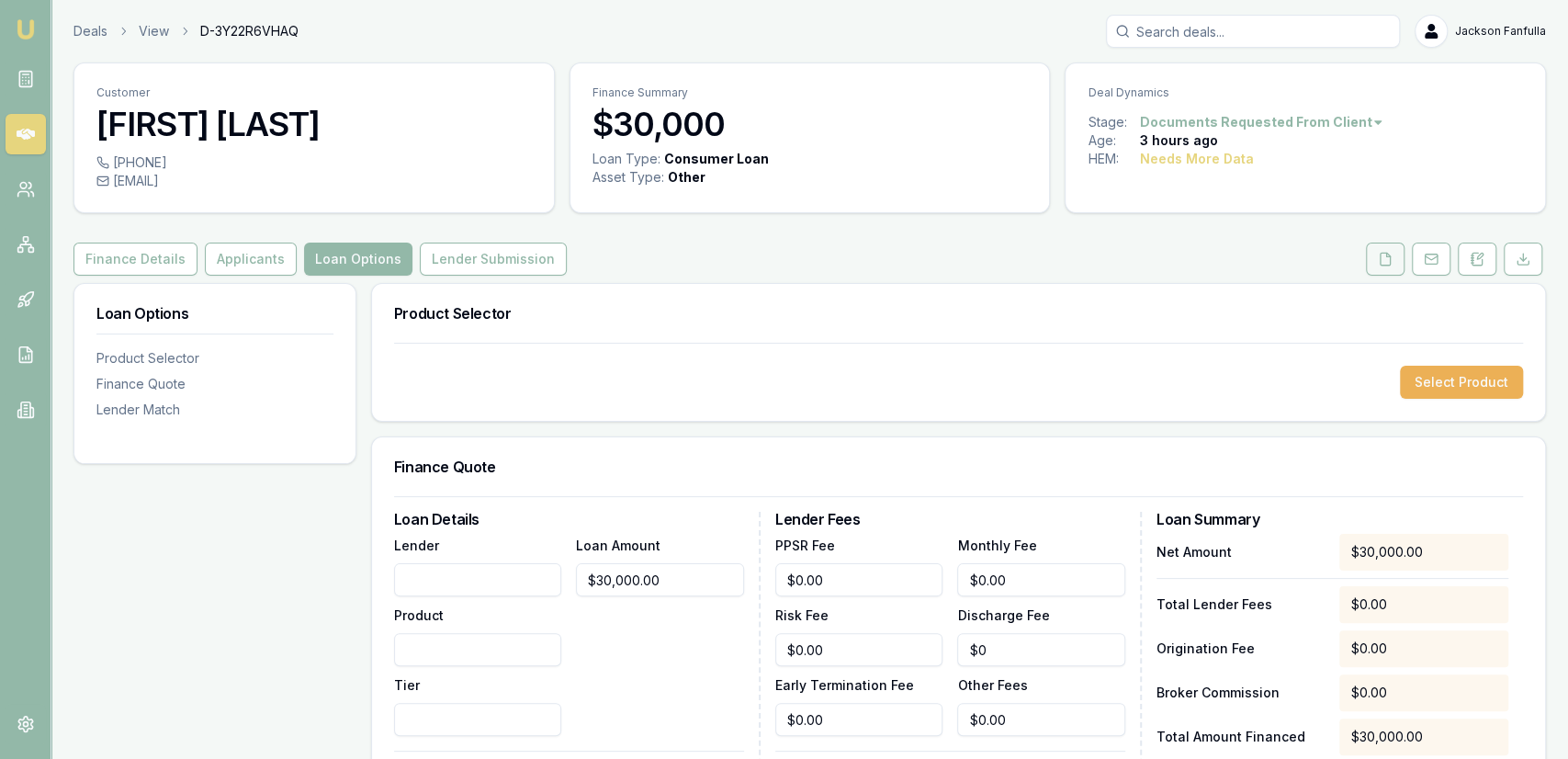 click 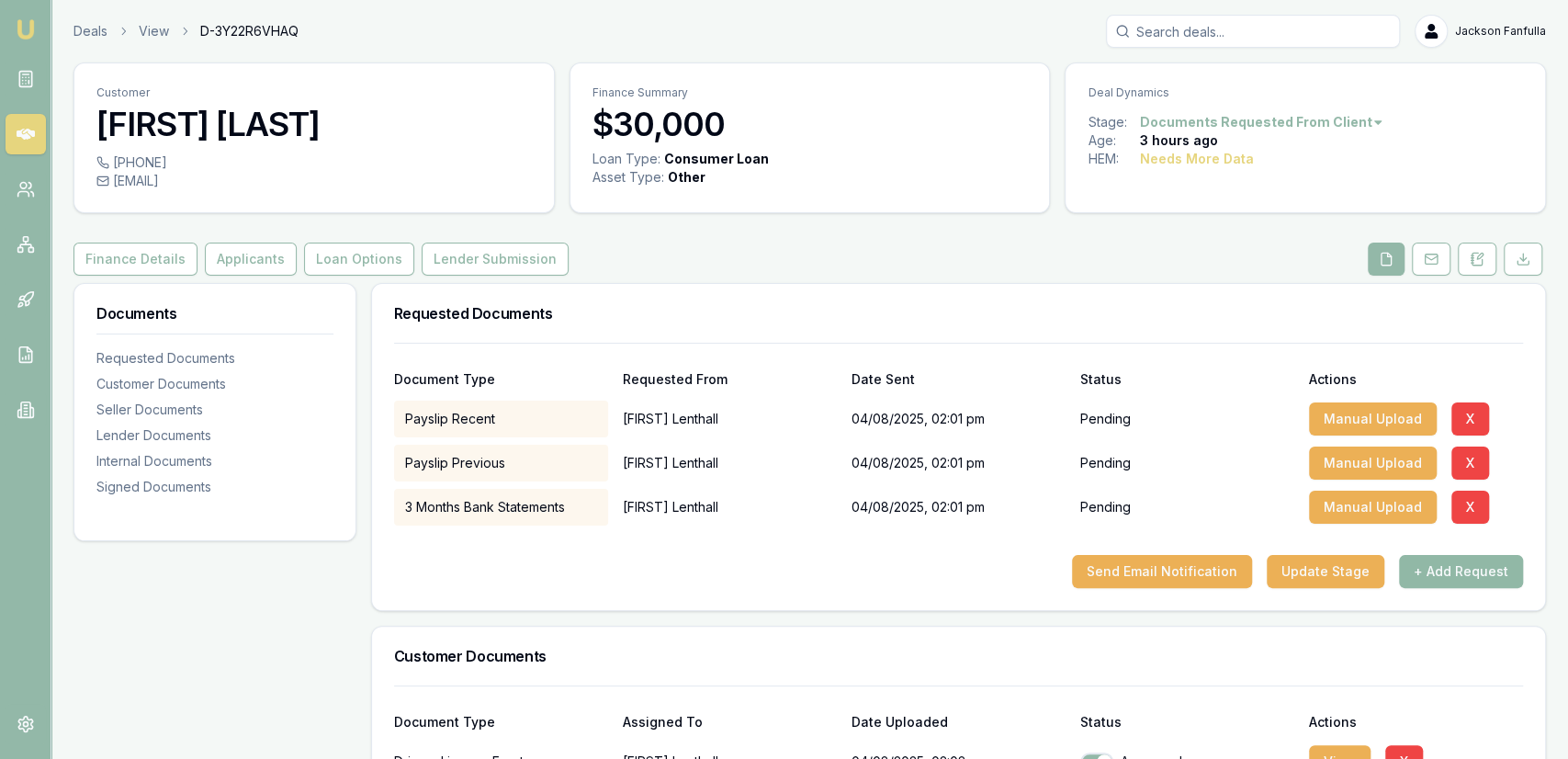 click on "+ Add Request" at bounding box center [1461, 572] 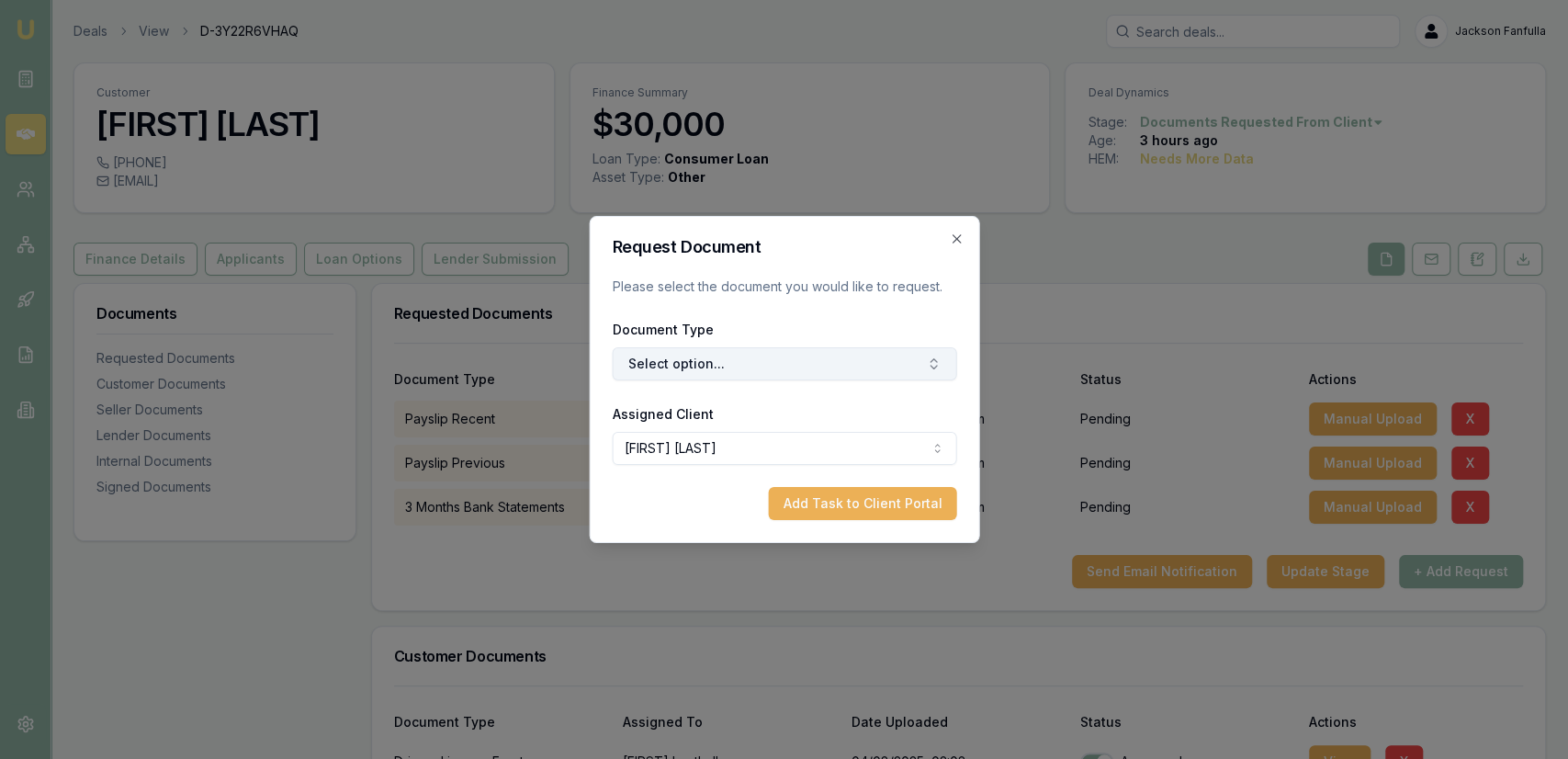 click on "Select option..." at bounding box center [784, 364] 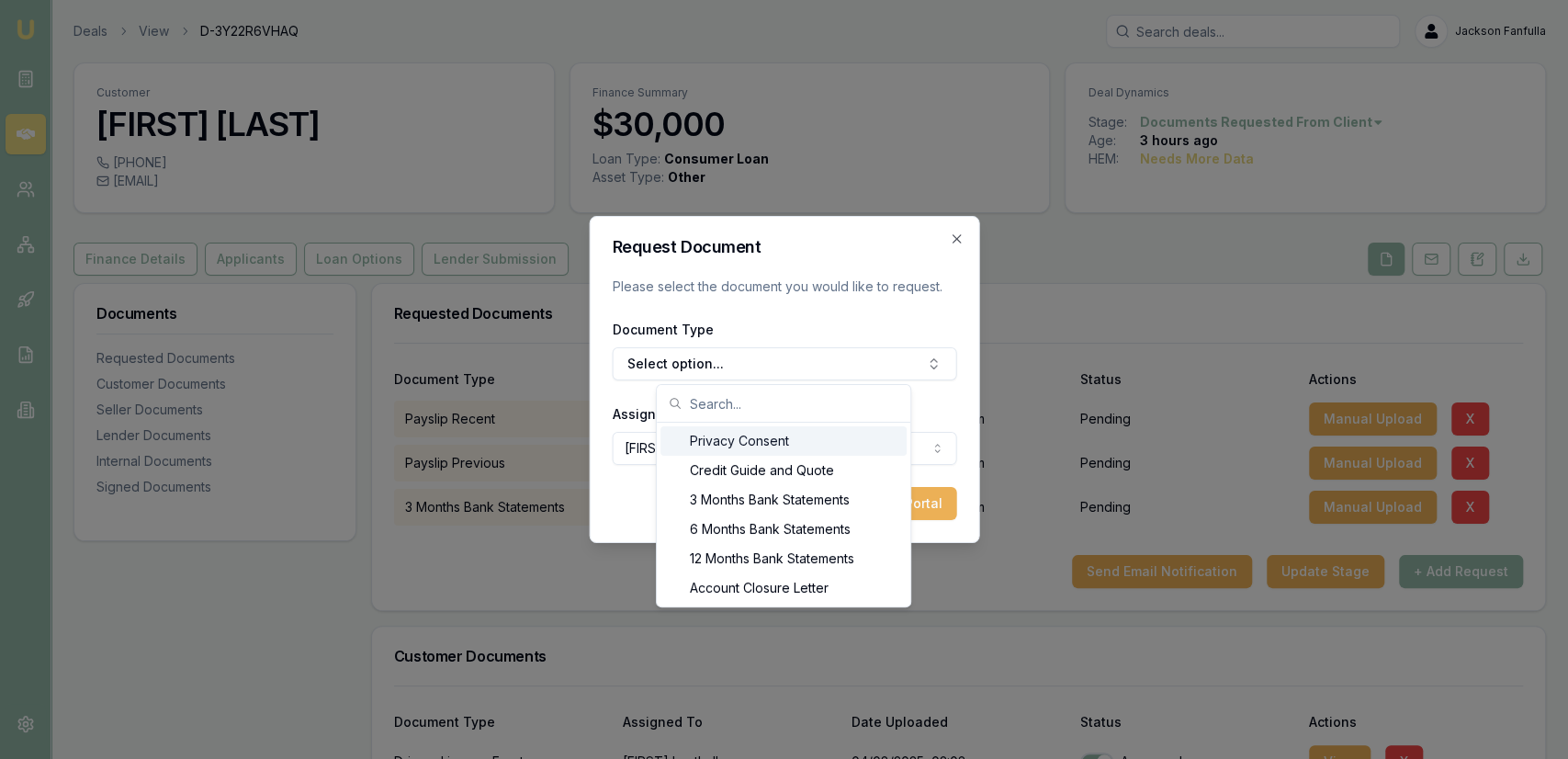click at bounding box center [795, 403] 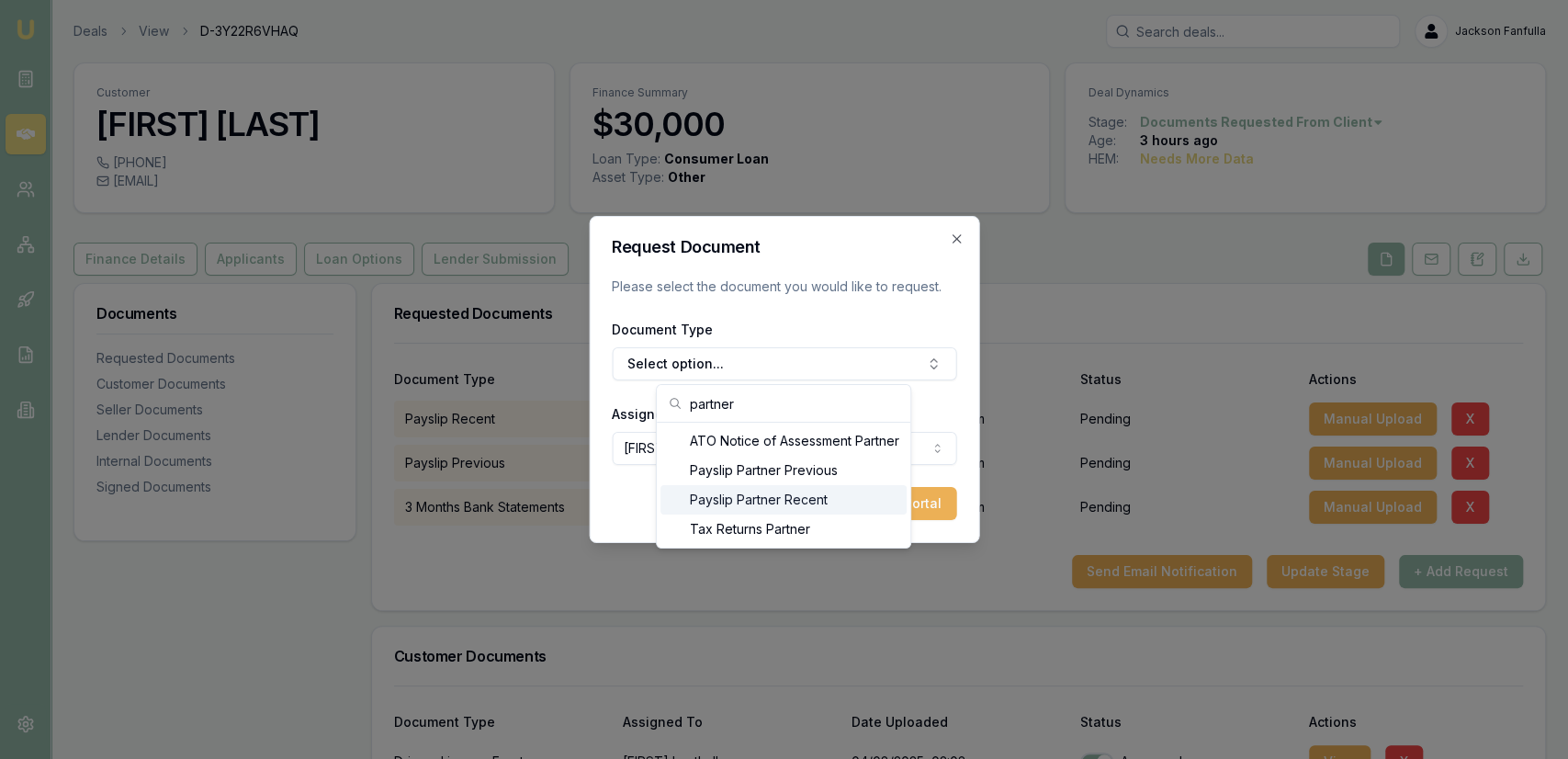 type on "partner" 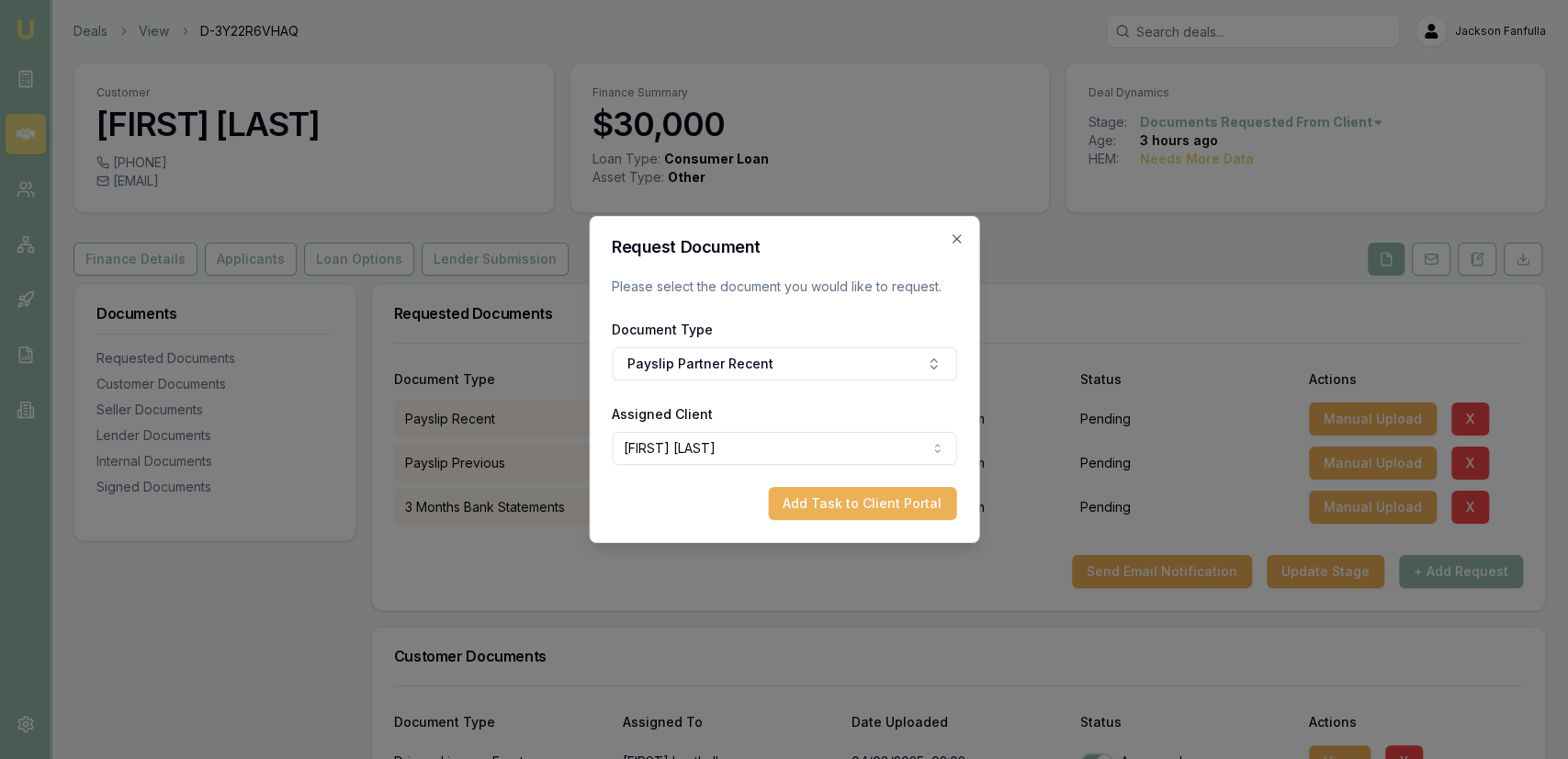 click on "Request Document Please select the document you would like to request. Document Type  Payslip Partner Recent Assigned Client [FIRST] [LAST] [FIRST] [LAST] Add Task to Client Portal Close" at bounding box center (784, 380) 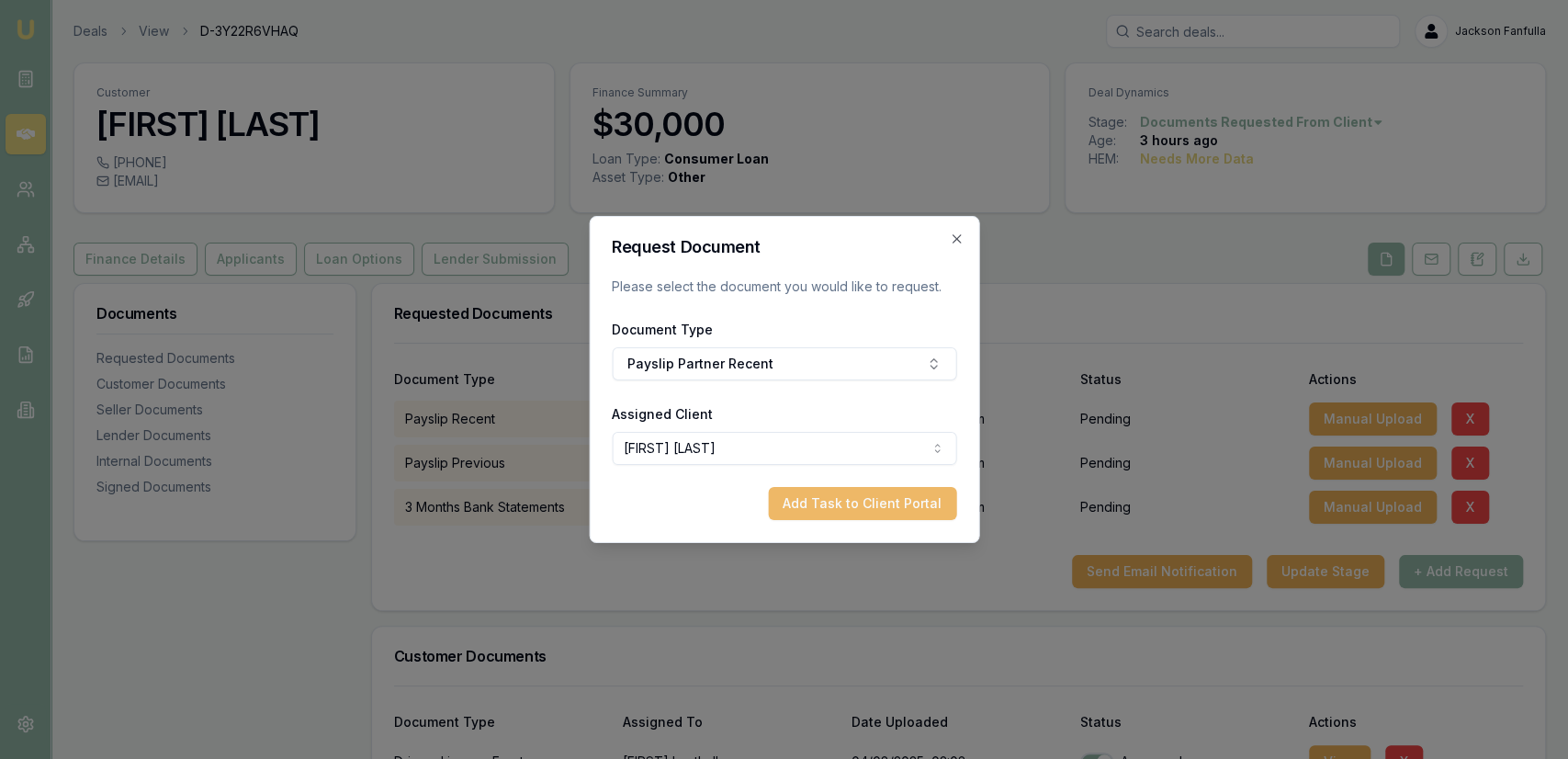 click on "Add Task to Client Portal" at bounding box center [862, 504] 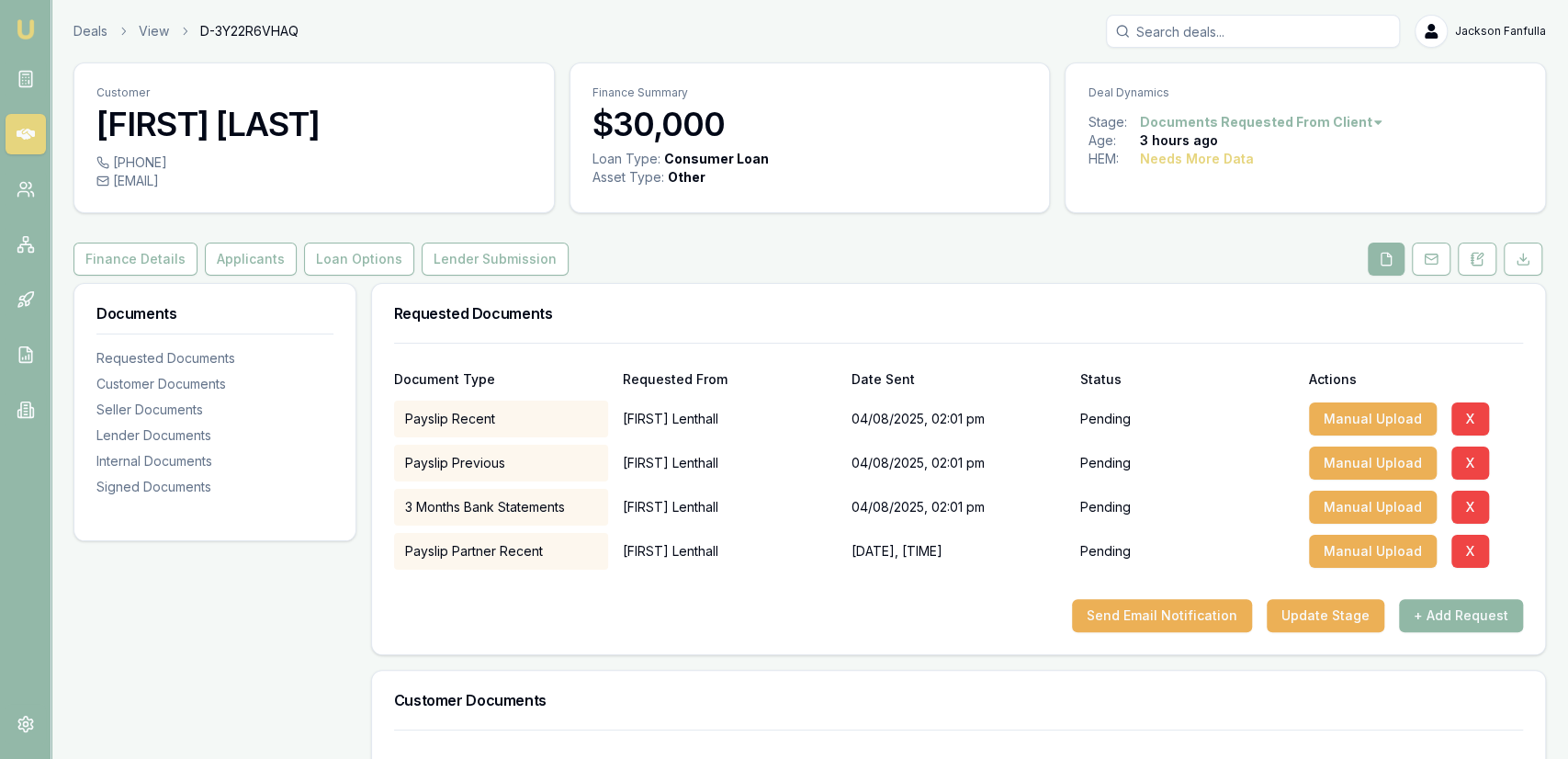 click on "+ Add Request" at bounding box center [1461, 616] 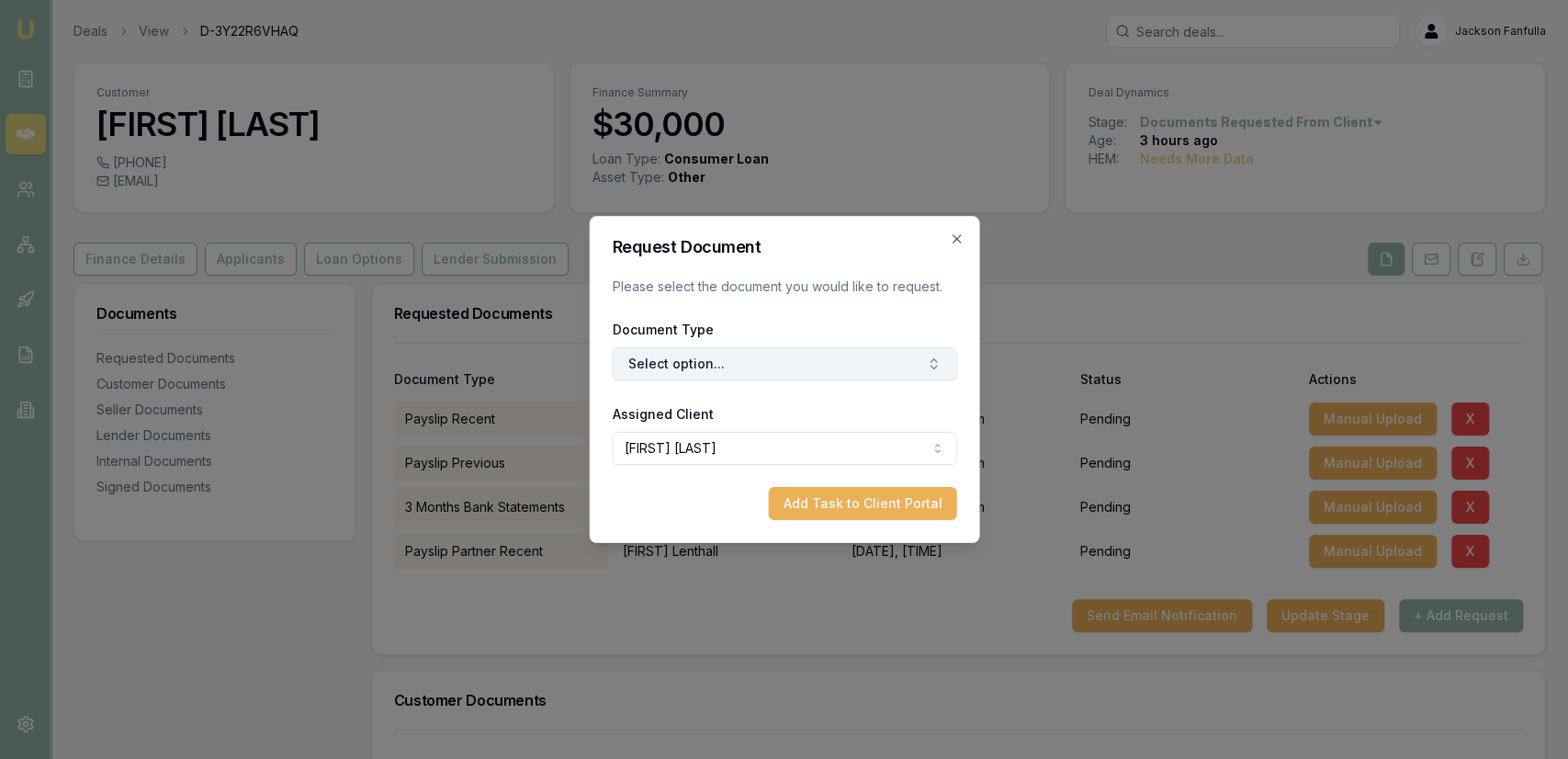 click on "Select option..." at bounding box center [784, 364] 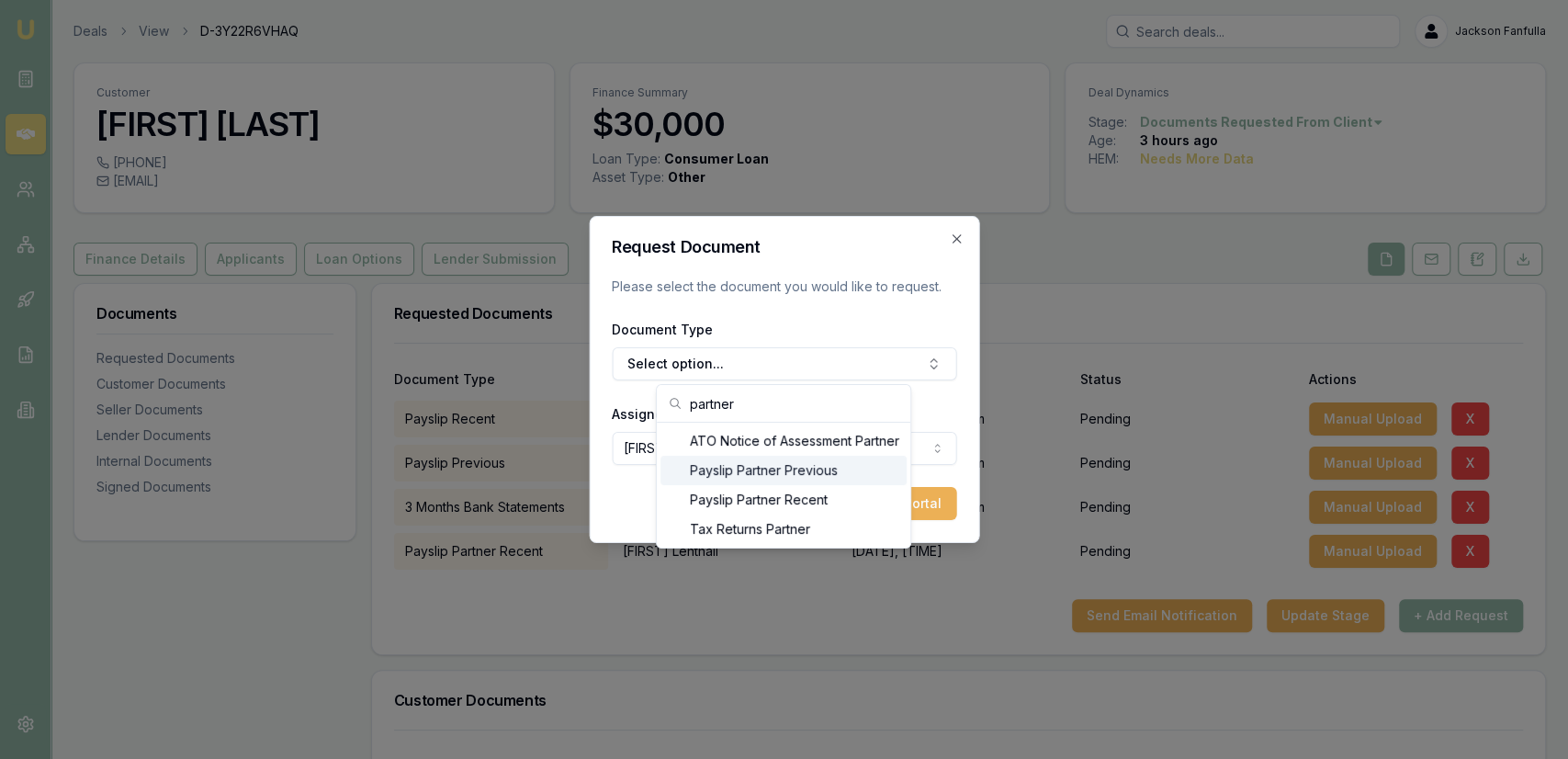 type on "partner" 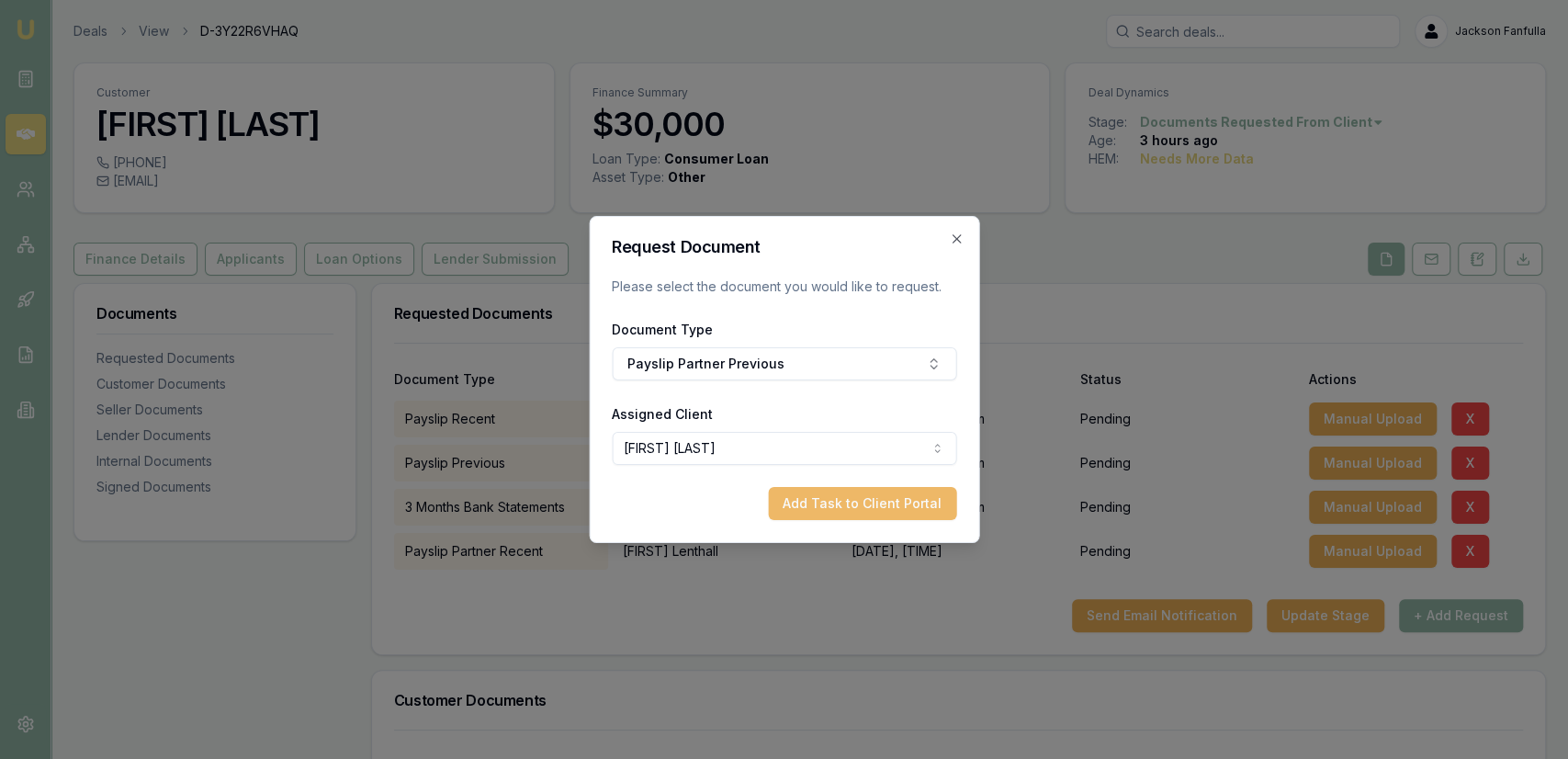 click on "Add Task to Client Portal" at bounding box center [862, 504] 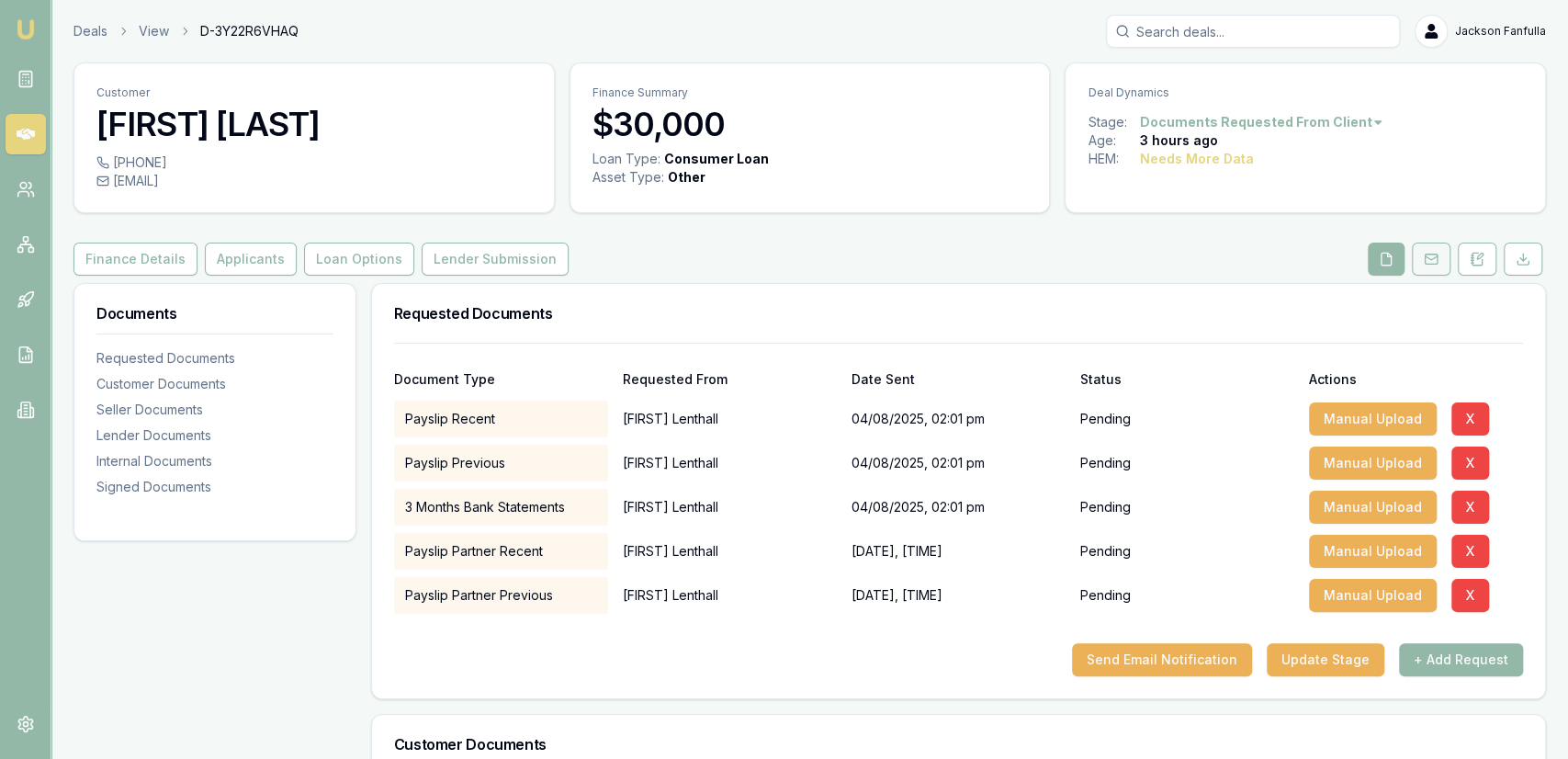 click 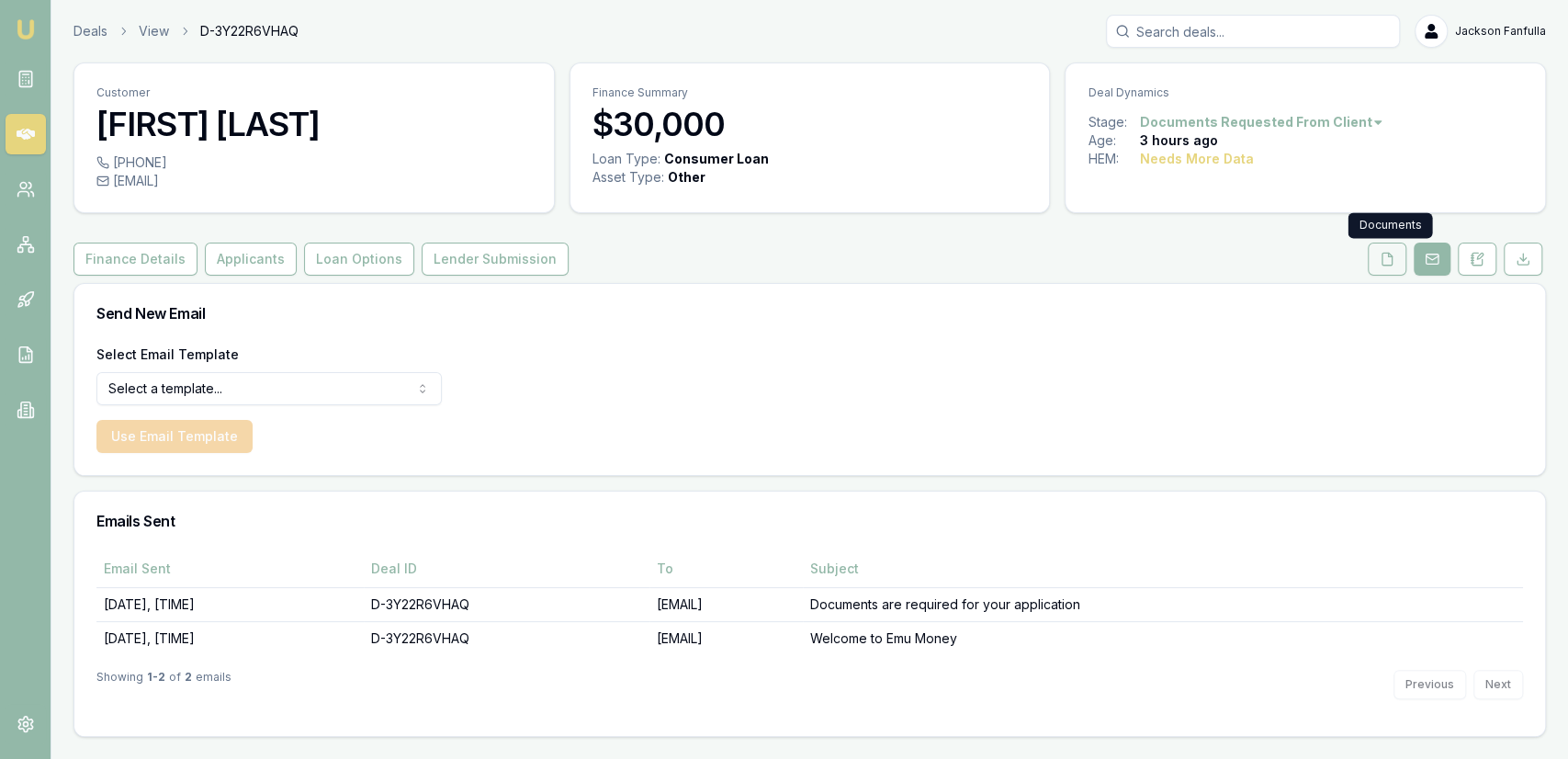 click 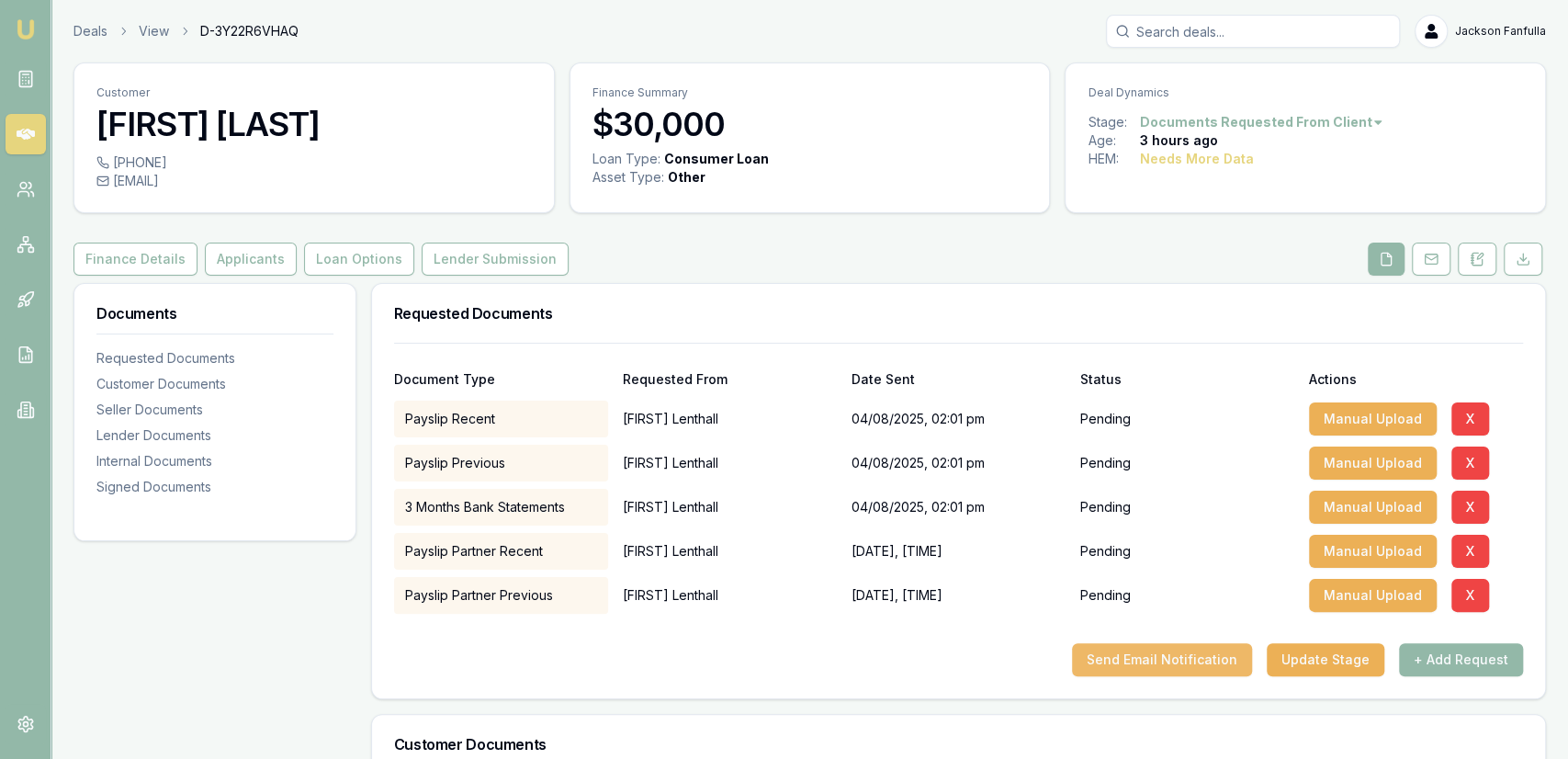 click on "Send Email Notification" at bounding box center (1162, 660) 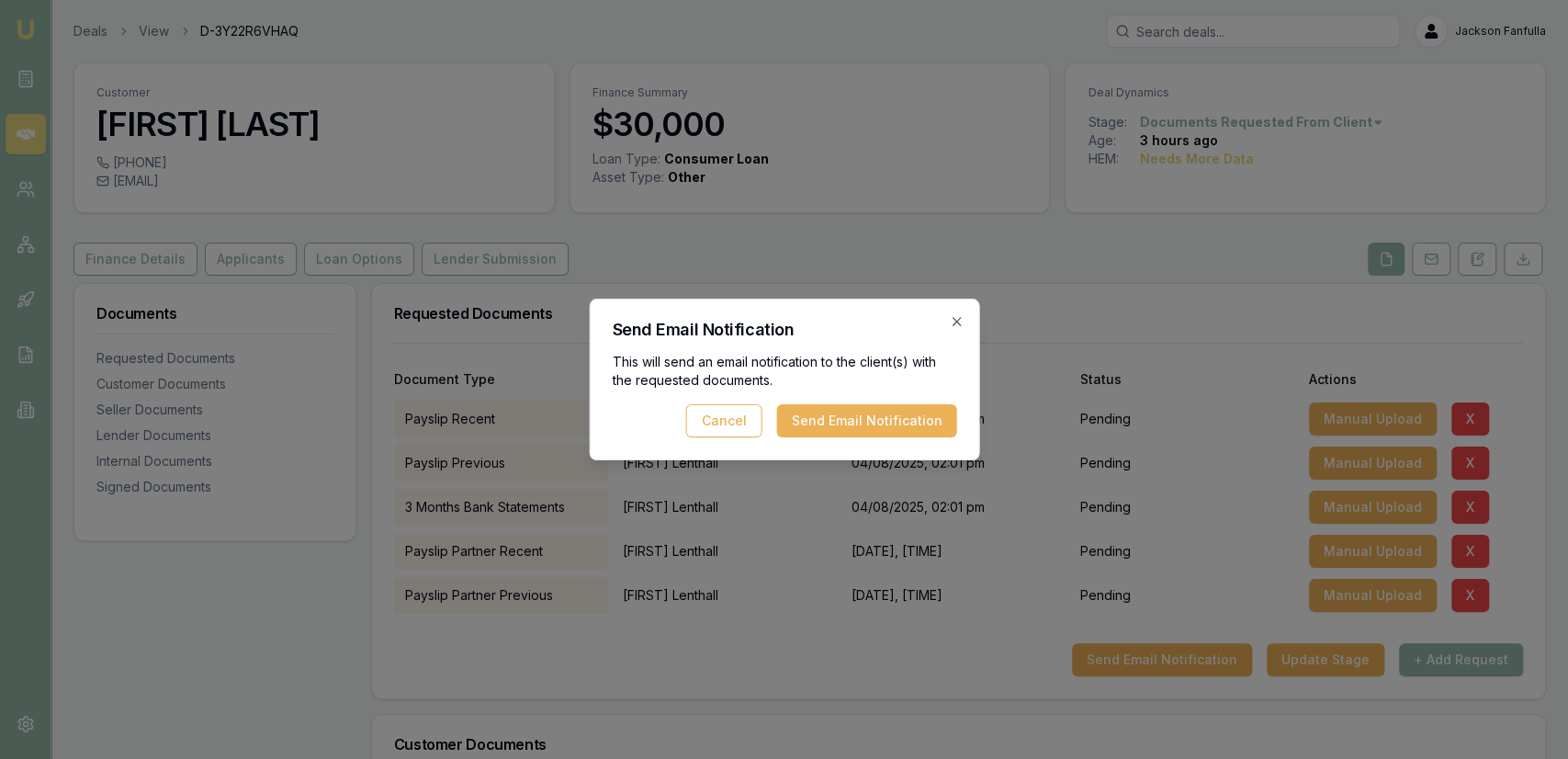 click on "This will send an email notification to the client(s) with the requested documents. Cancel Send Email Notification" at bounding box center [784, 395] 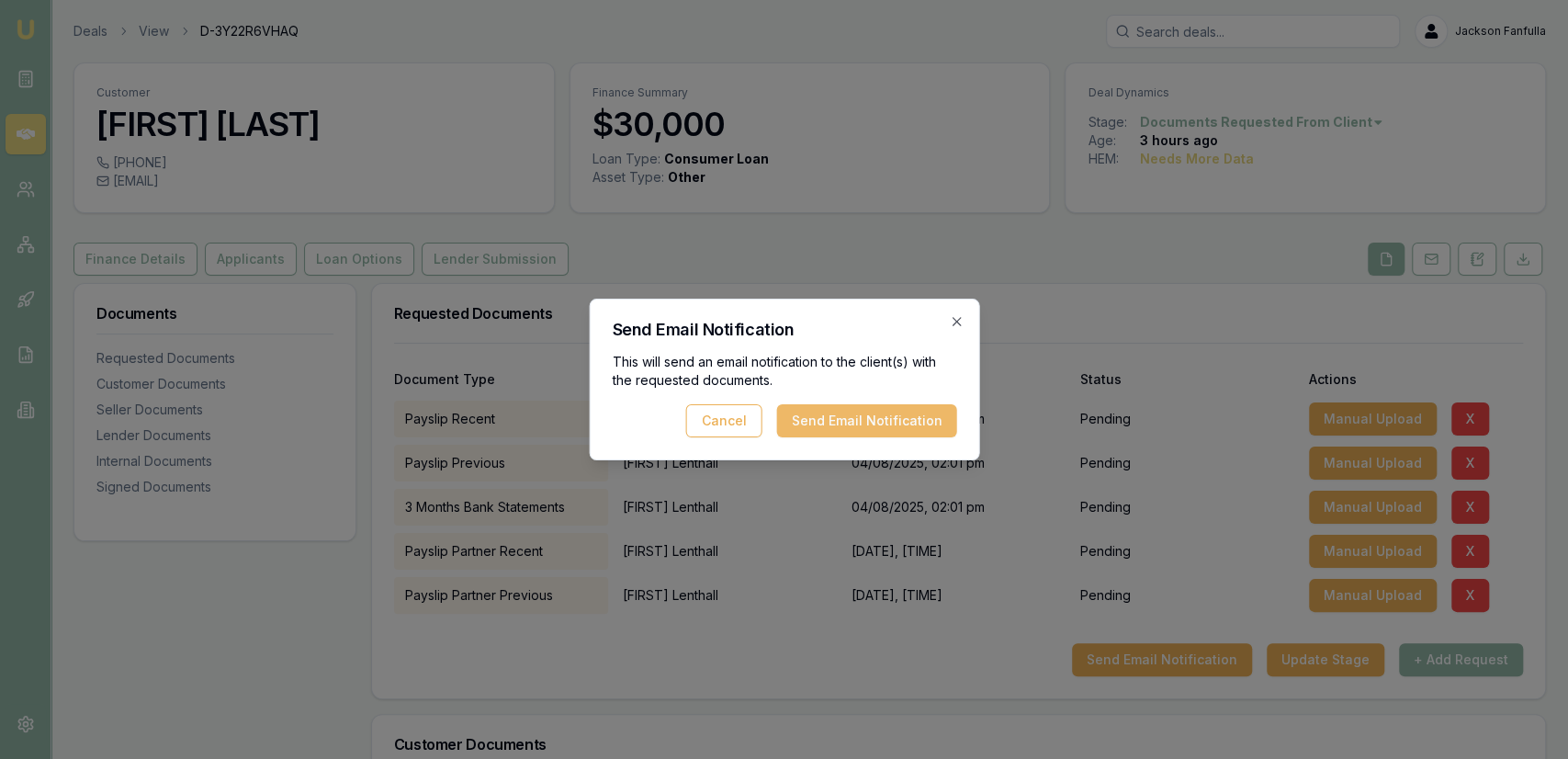 click on "Send Email Notification" at bounding box center [866, 421] 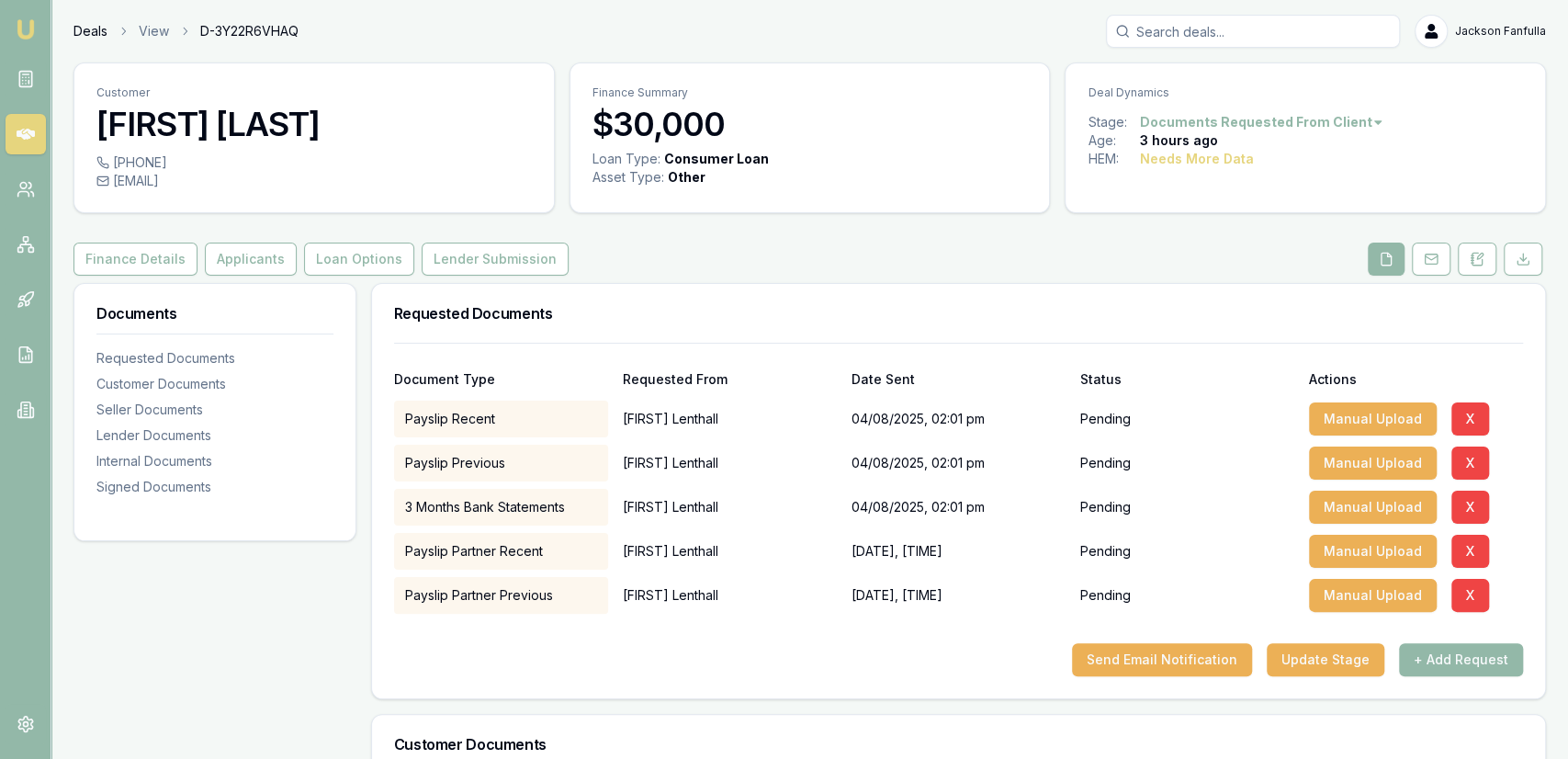 click on "Deals" at bounding box center (90, 31) 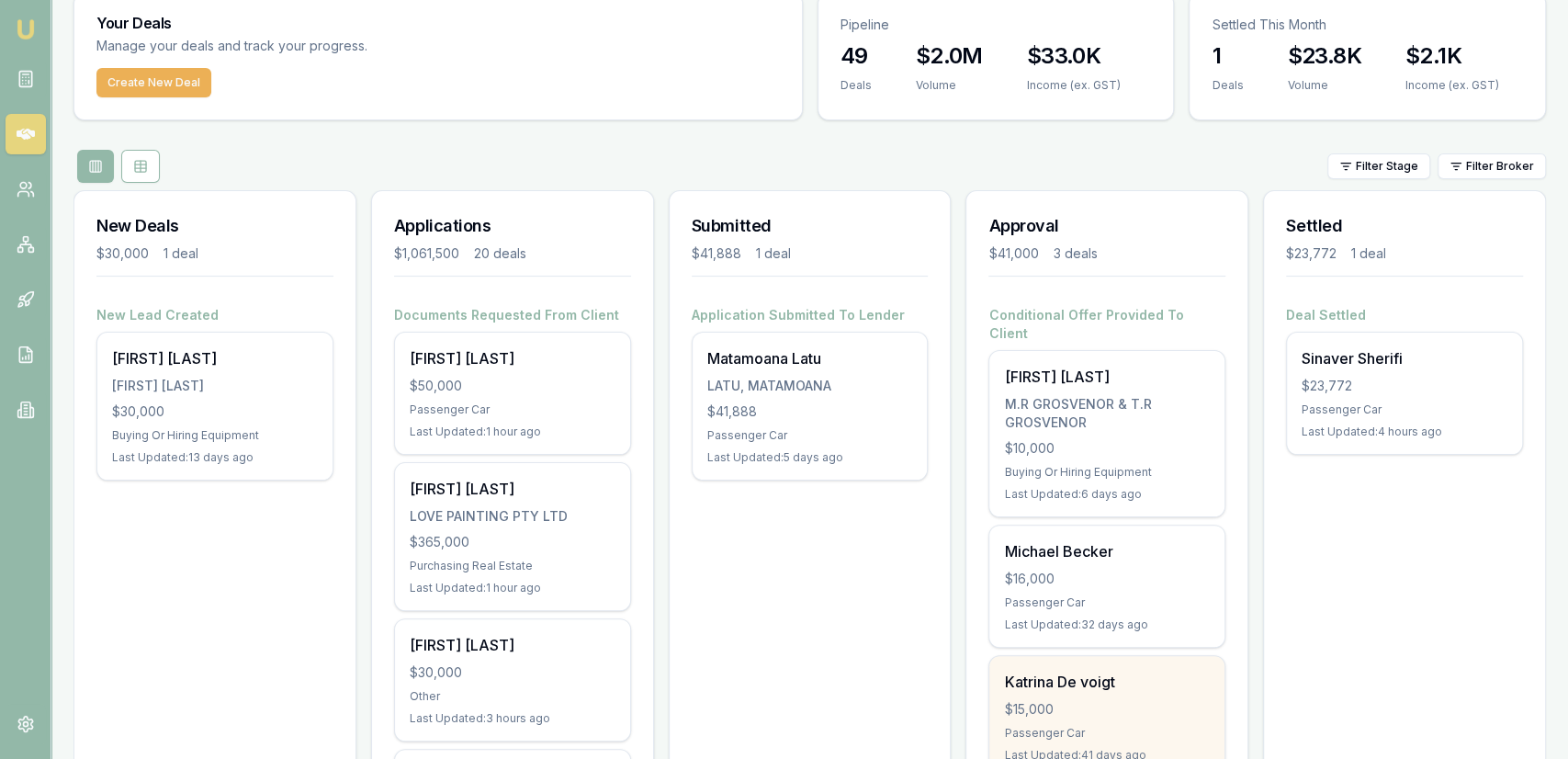 scroll, scrollTop: 287, scrollLeft: 0, axis: vertical 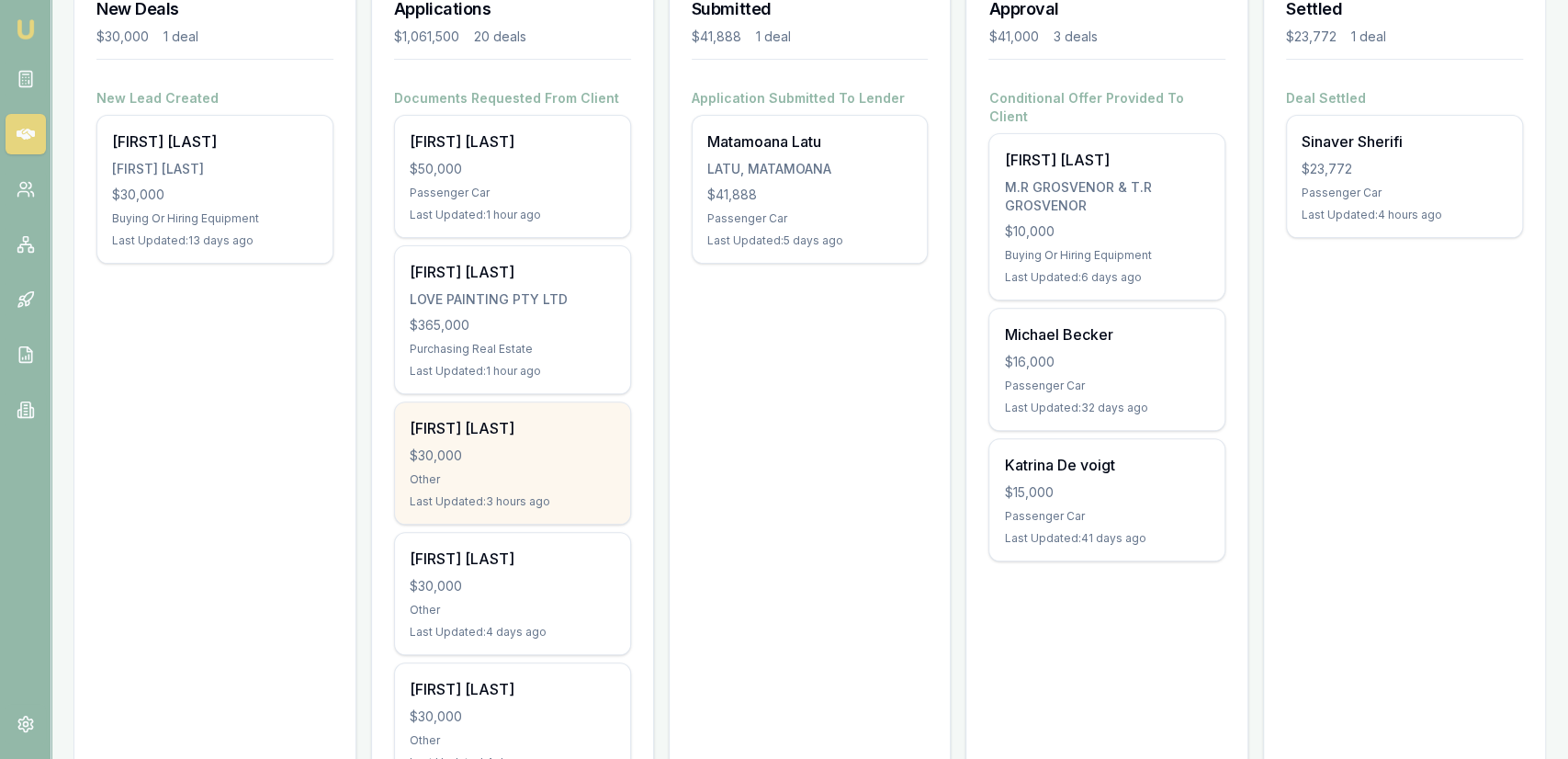 click on "$30,000" at bounding box center (513, 456) 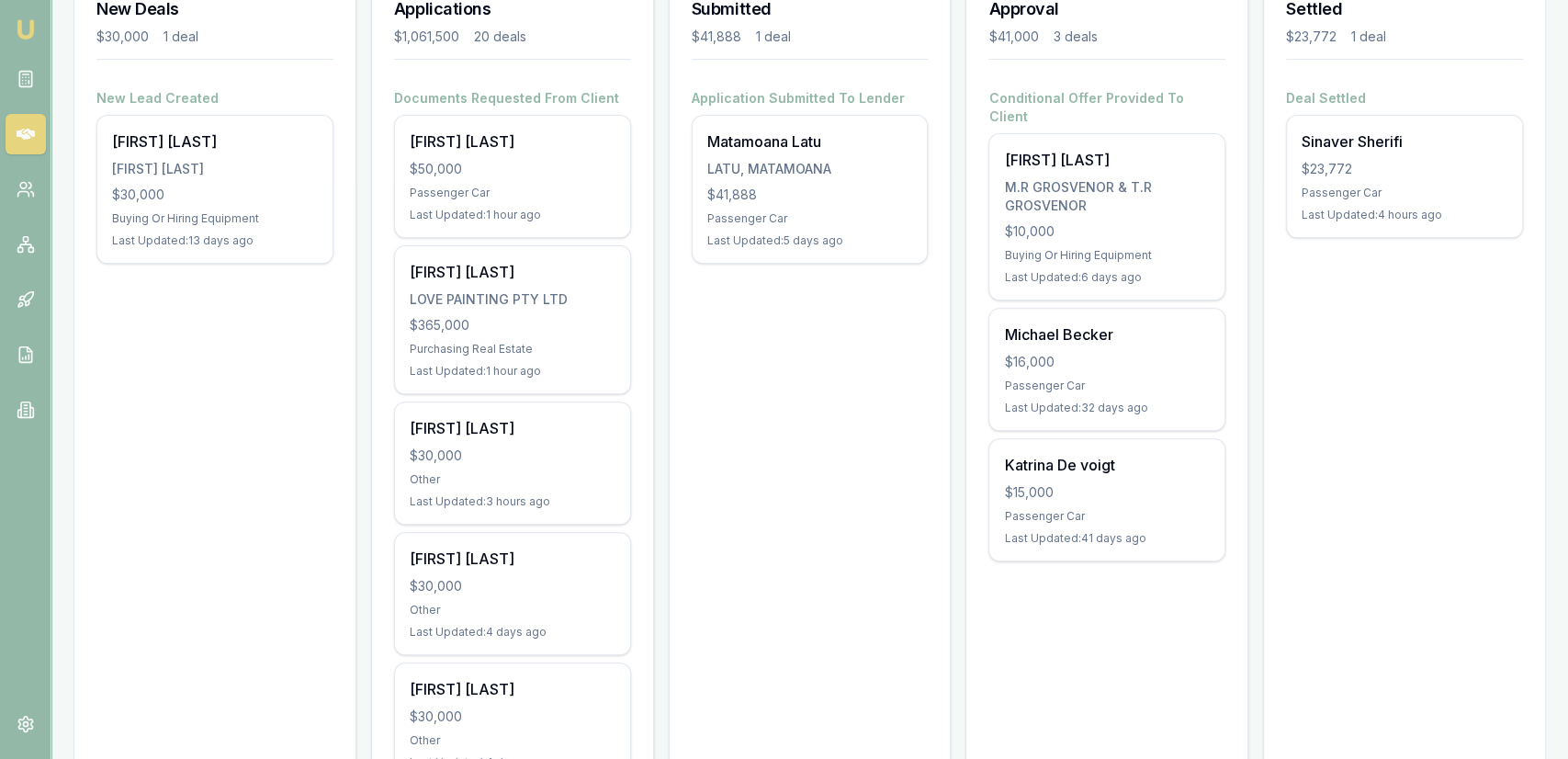 scroll, scrollTop: 0, scrollLeft: 0, axis: both 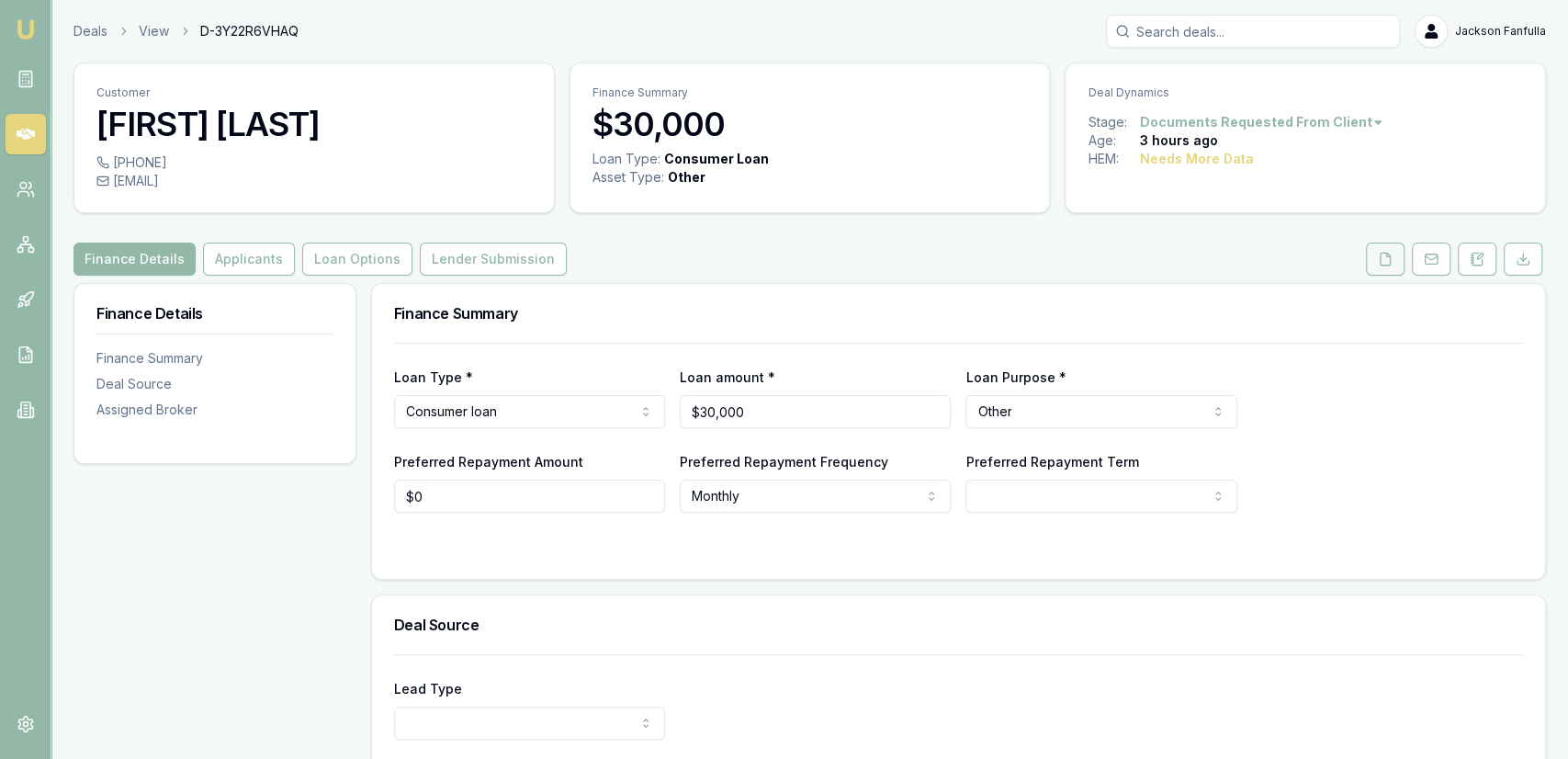 click at bounding box center (1385, 259) 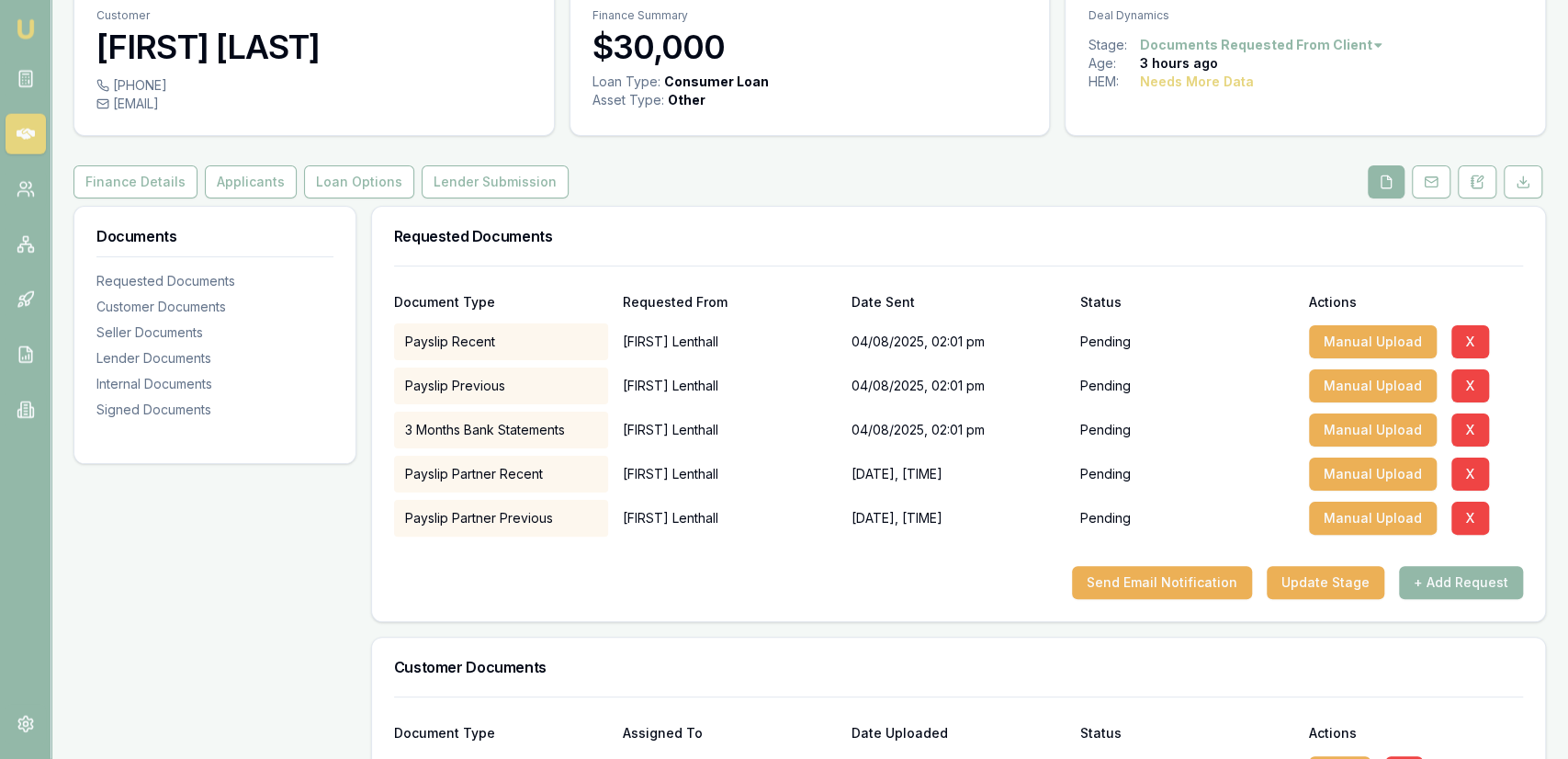 scroll, scrollTop: 96, scrollLeft: 0, axis: vertical 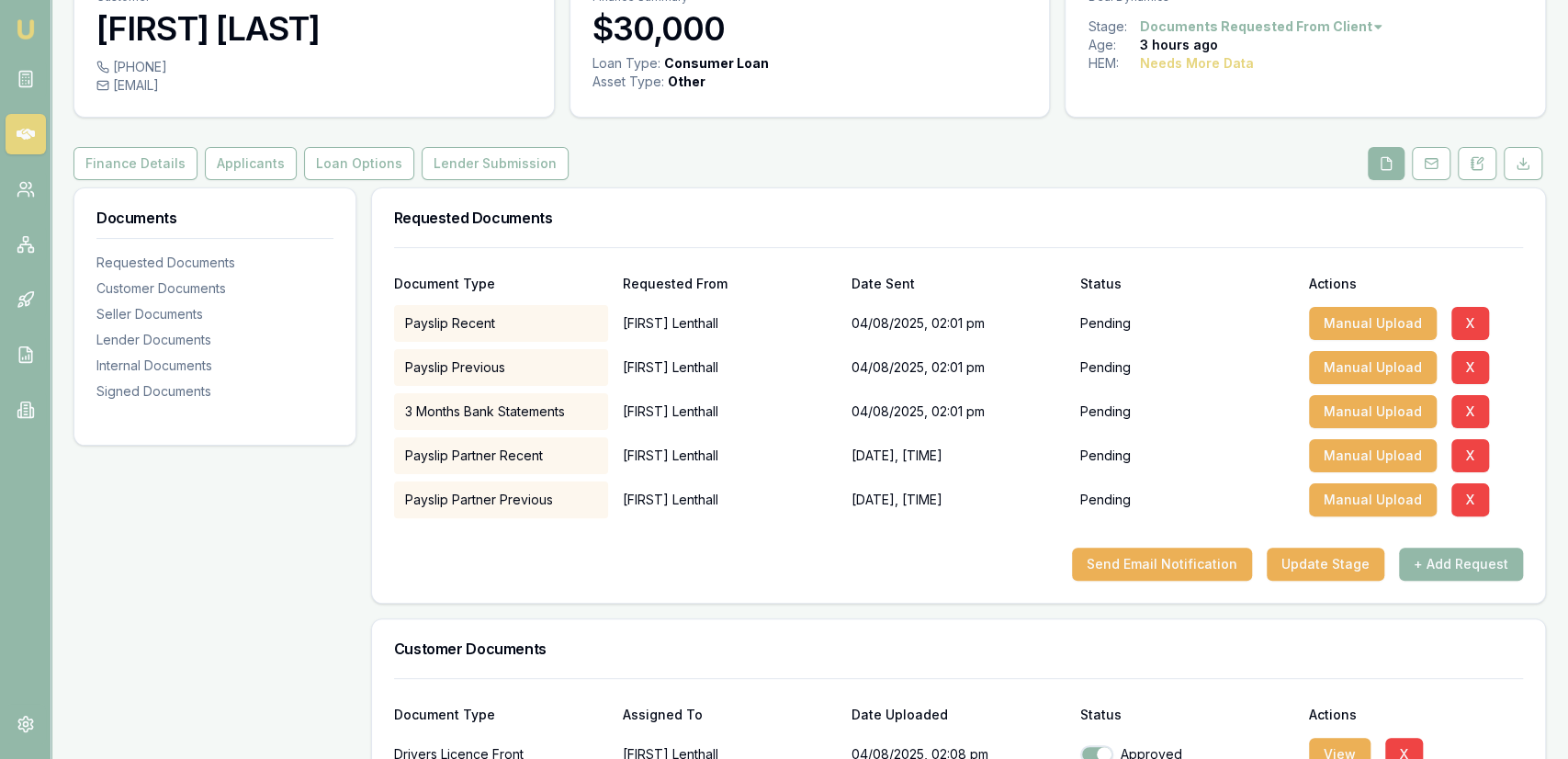 click on "Document Type Requested From Date Sent Status Actions" at bounding box center [958, 273] 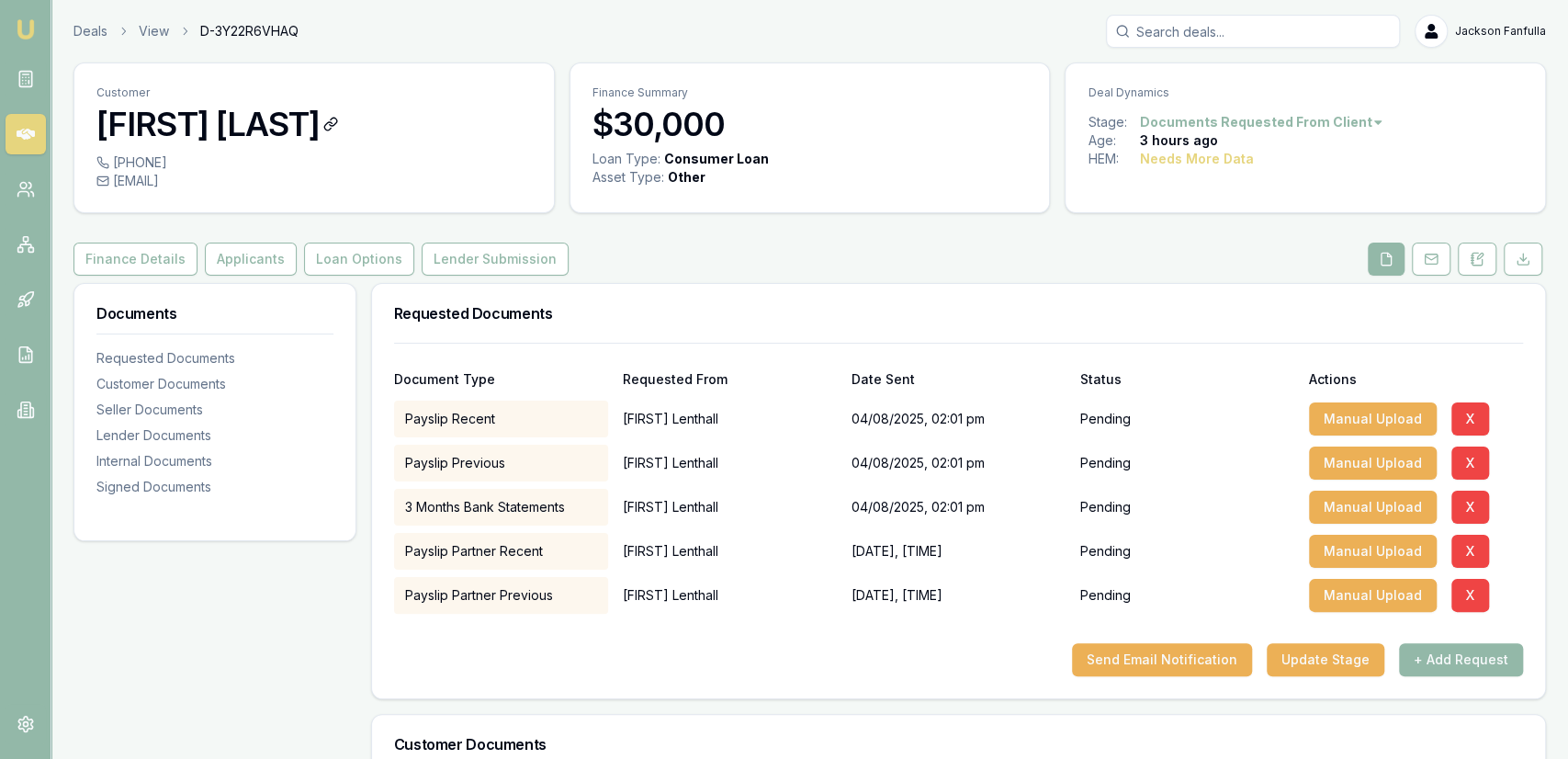 click on "[FIRST] [LAST]" at bounding box center (314, 124) 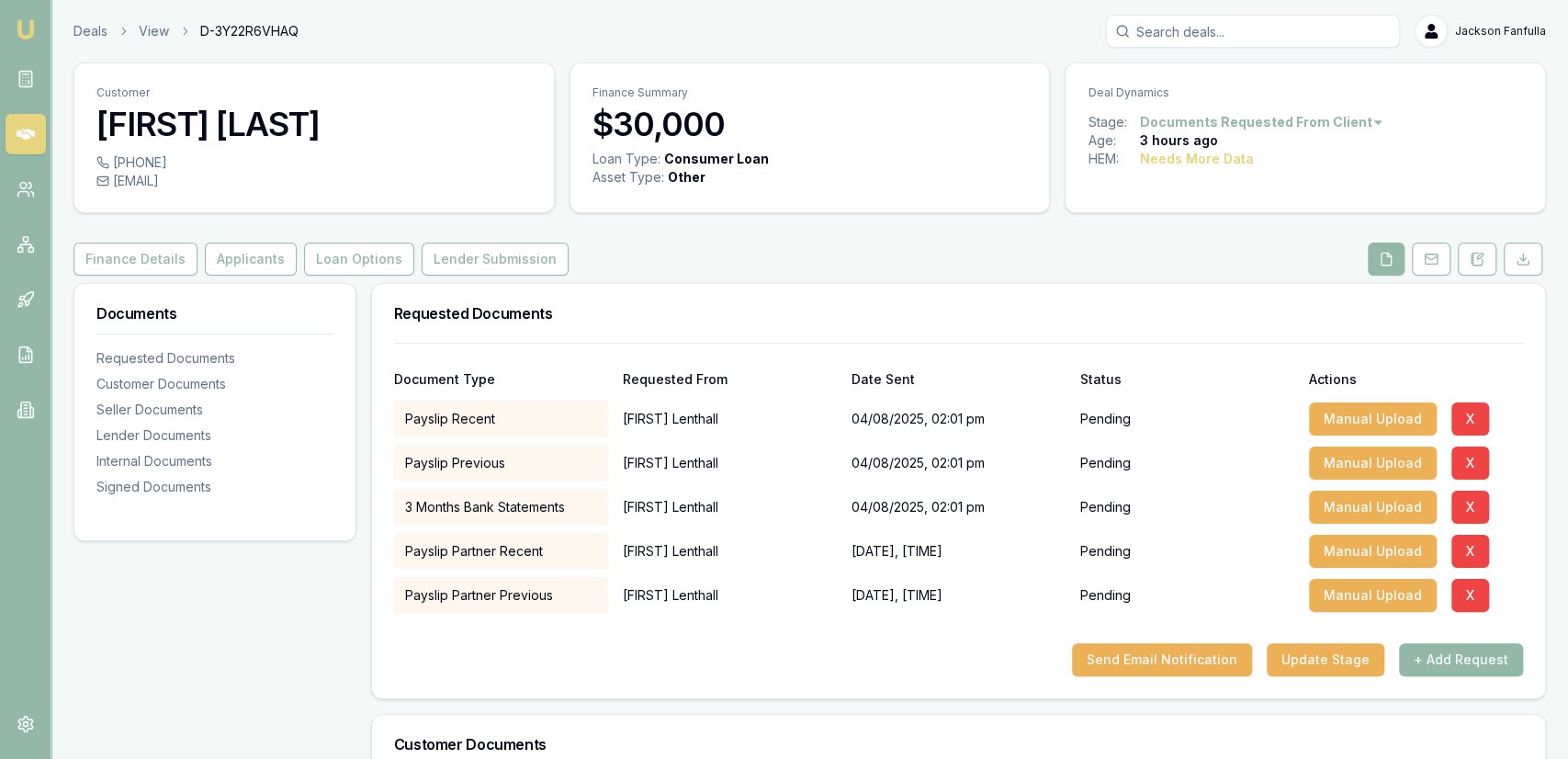 click on "3 Months Bank Statements" at bounding box center [501, 507] 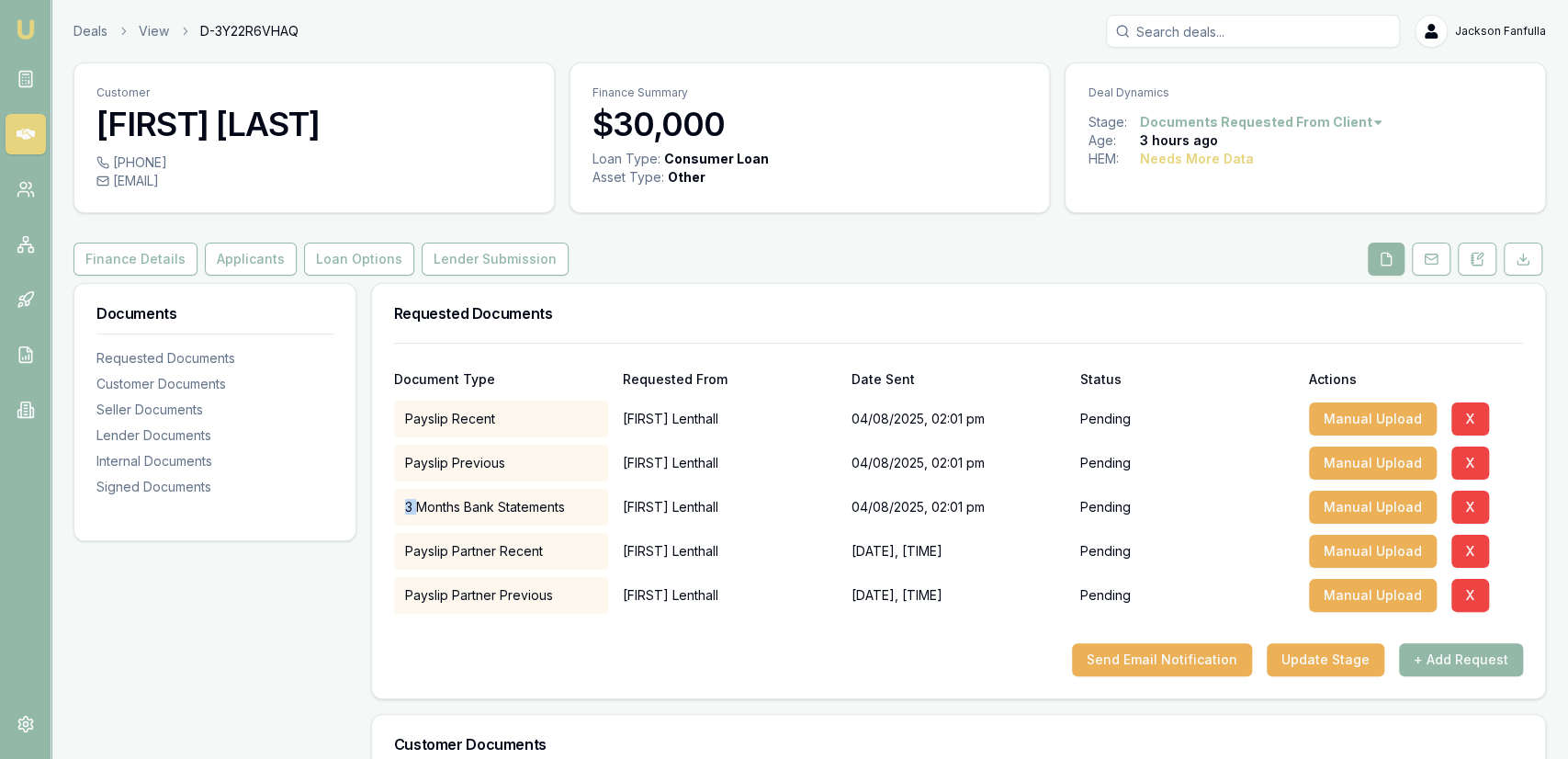 click on "3 Months Bank Statements" at bounding box center (501, 507) 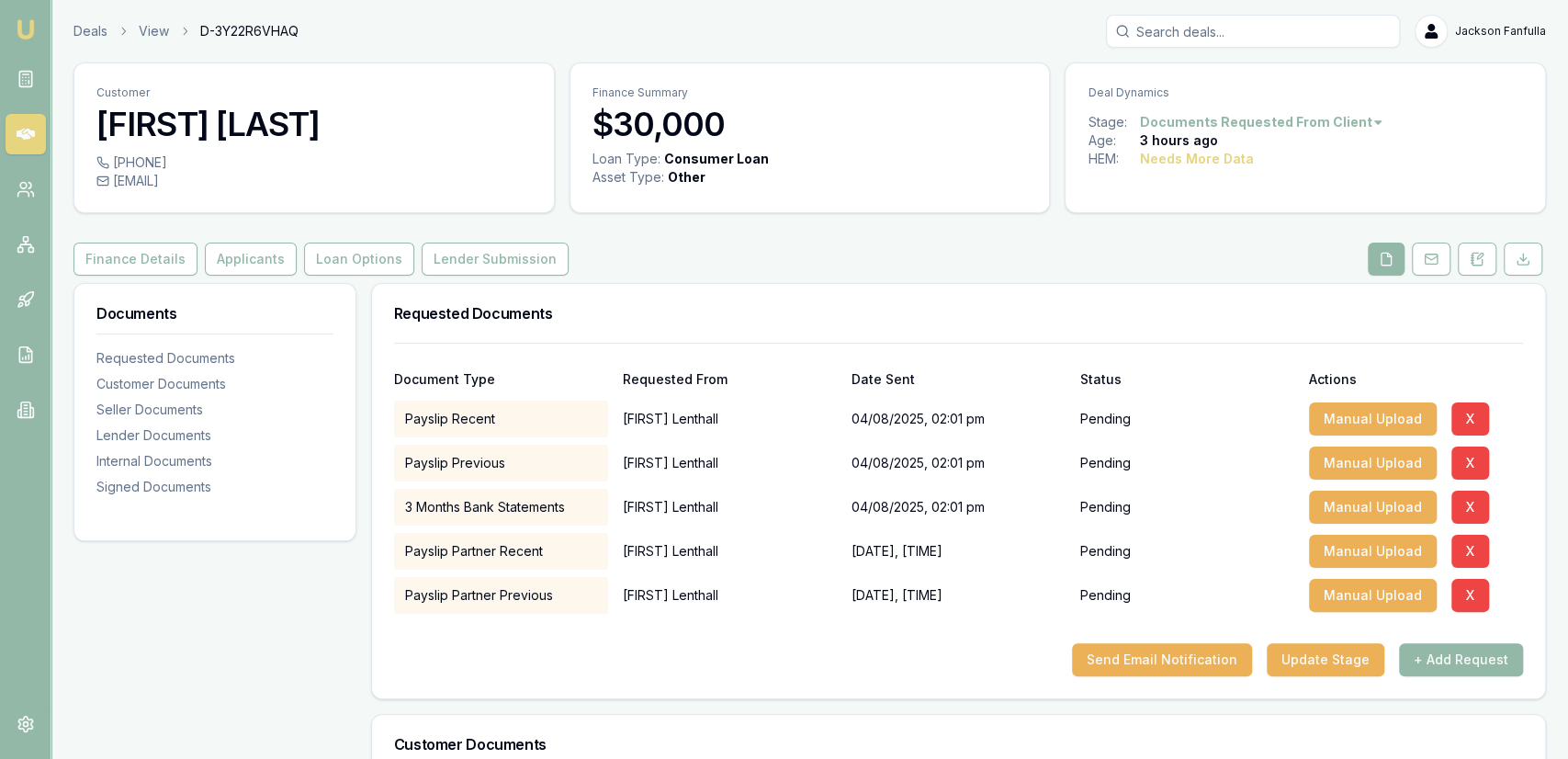 click on "3 Months Bank Statements" at bounding box center (501, 507) 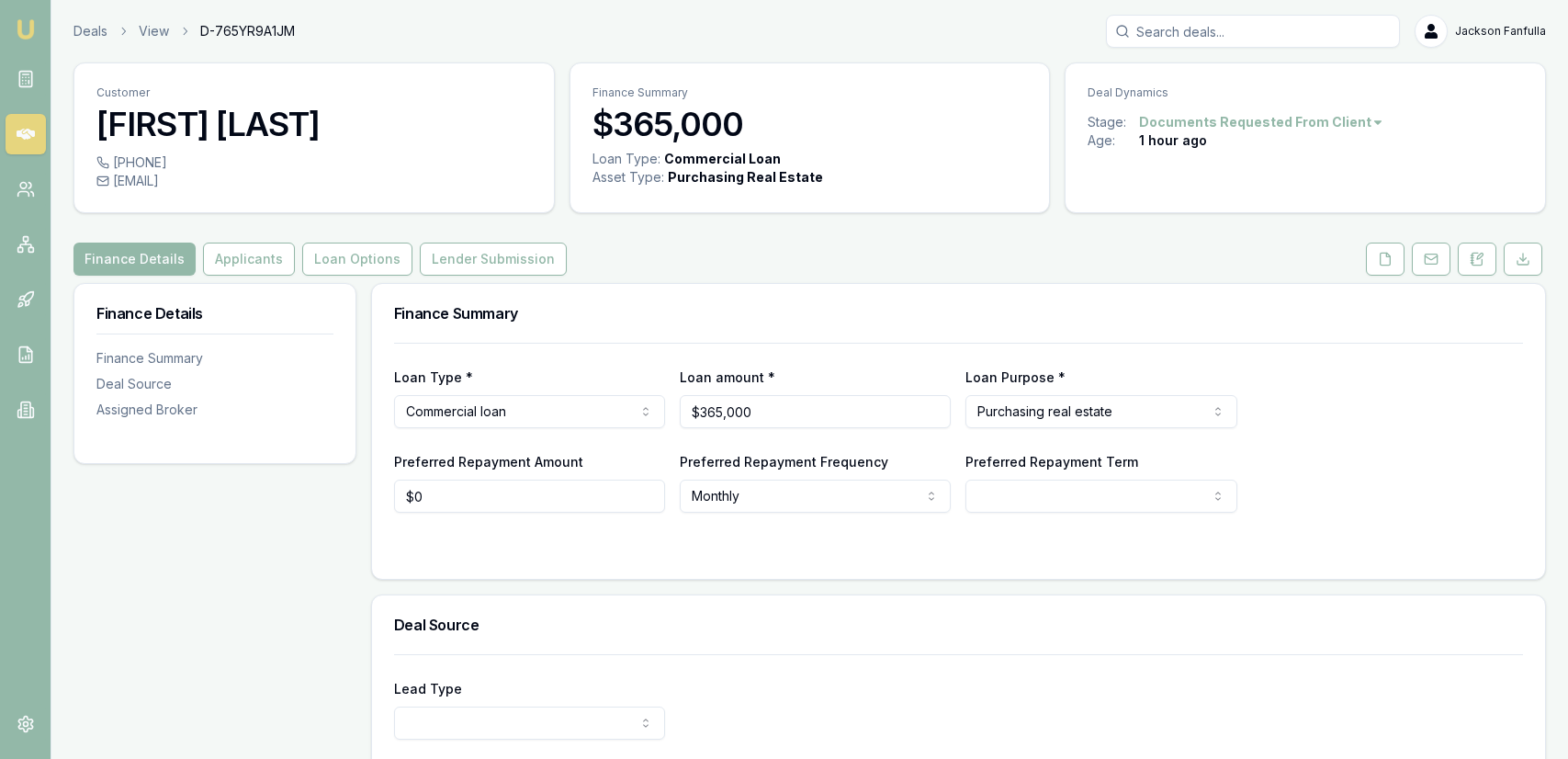scroll, scrollTop: 0, scrollLeft: 0, axis: both 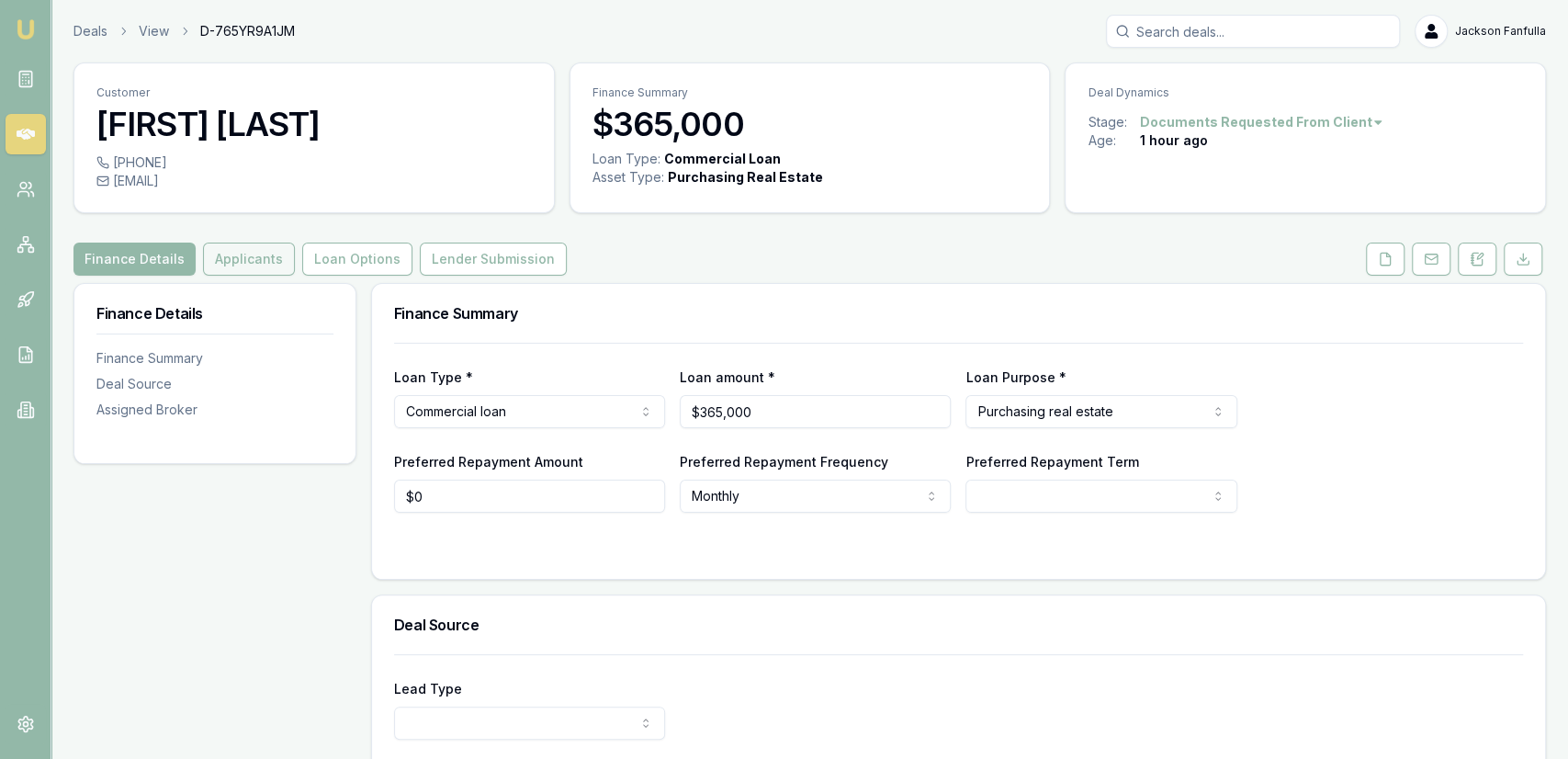 click on "Applicants" at bounding box center [249, 259] 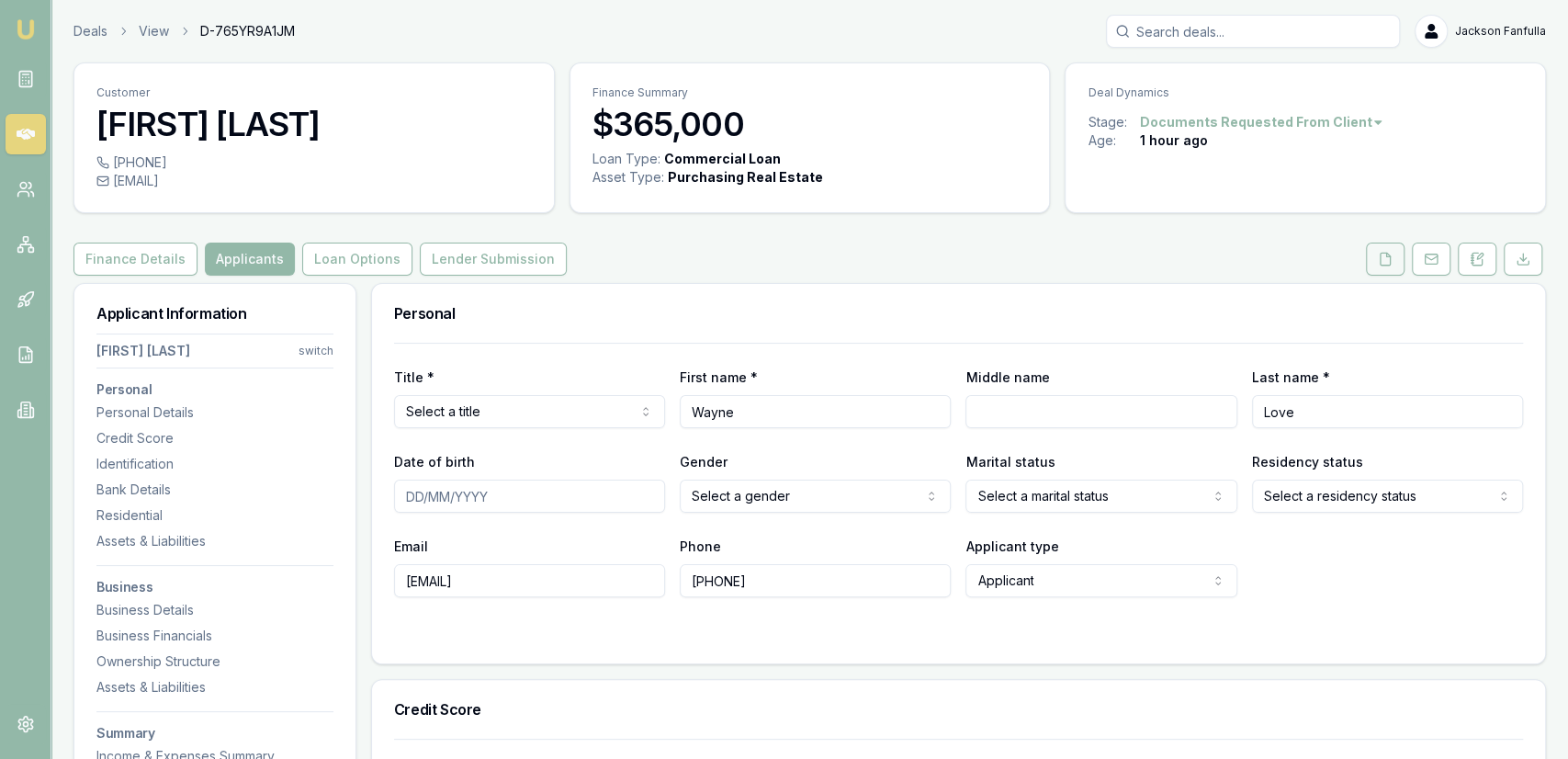 click 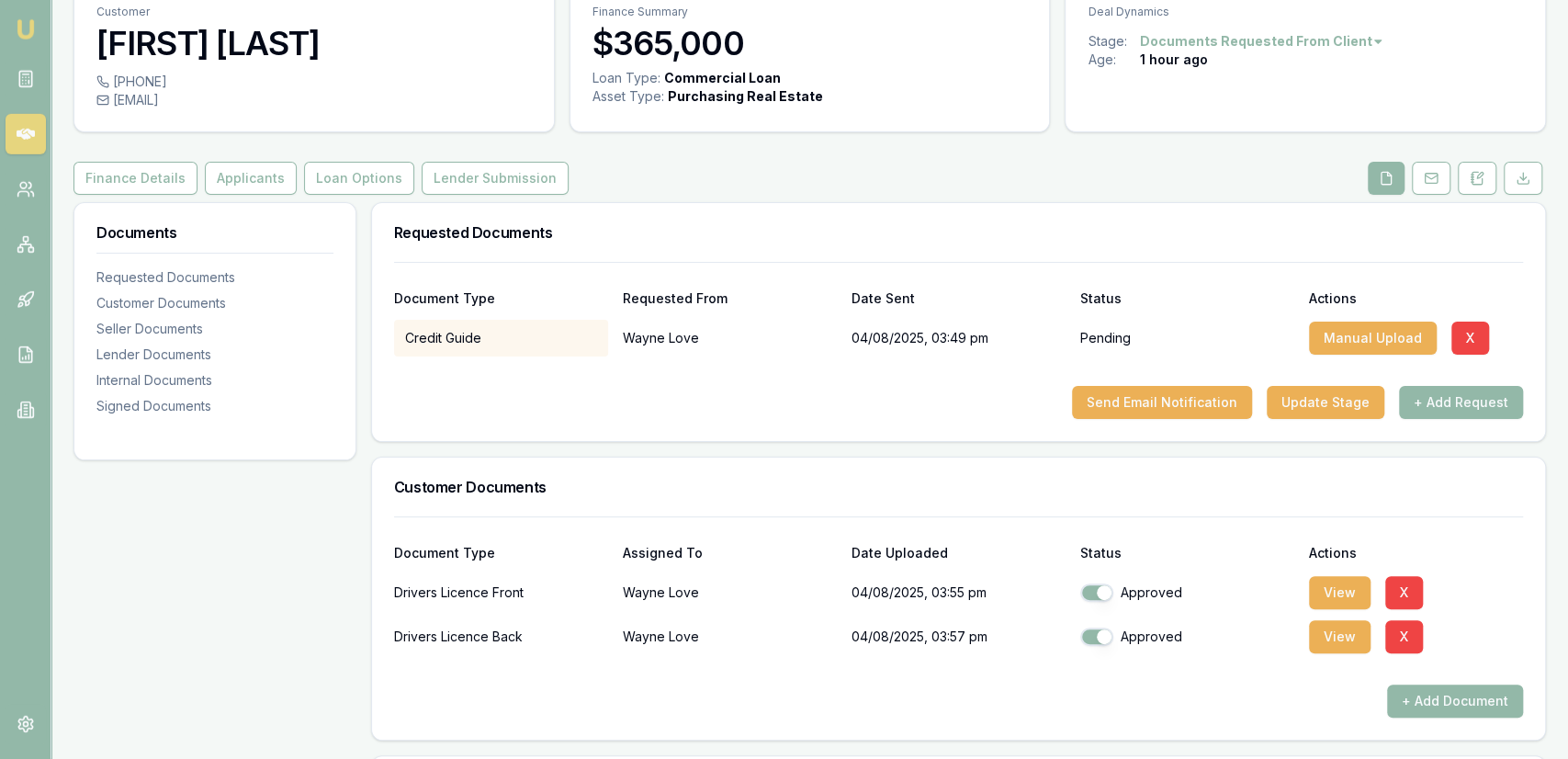 scroll, scrollTop: 96, scrollLeft: 0, axis: vertical 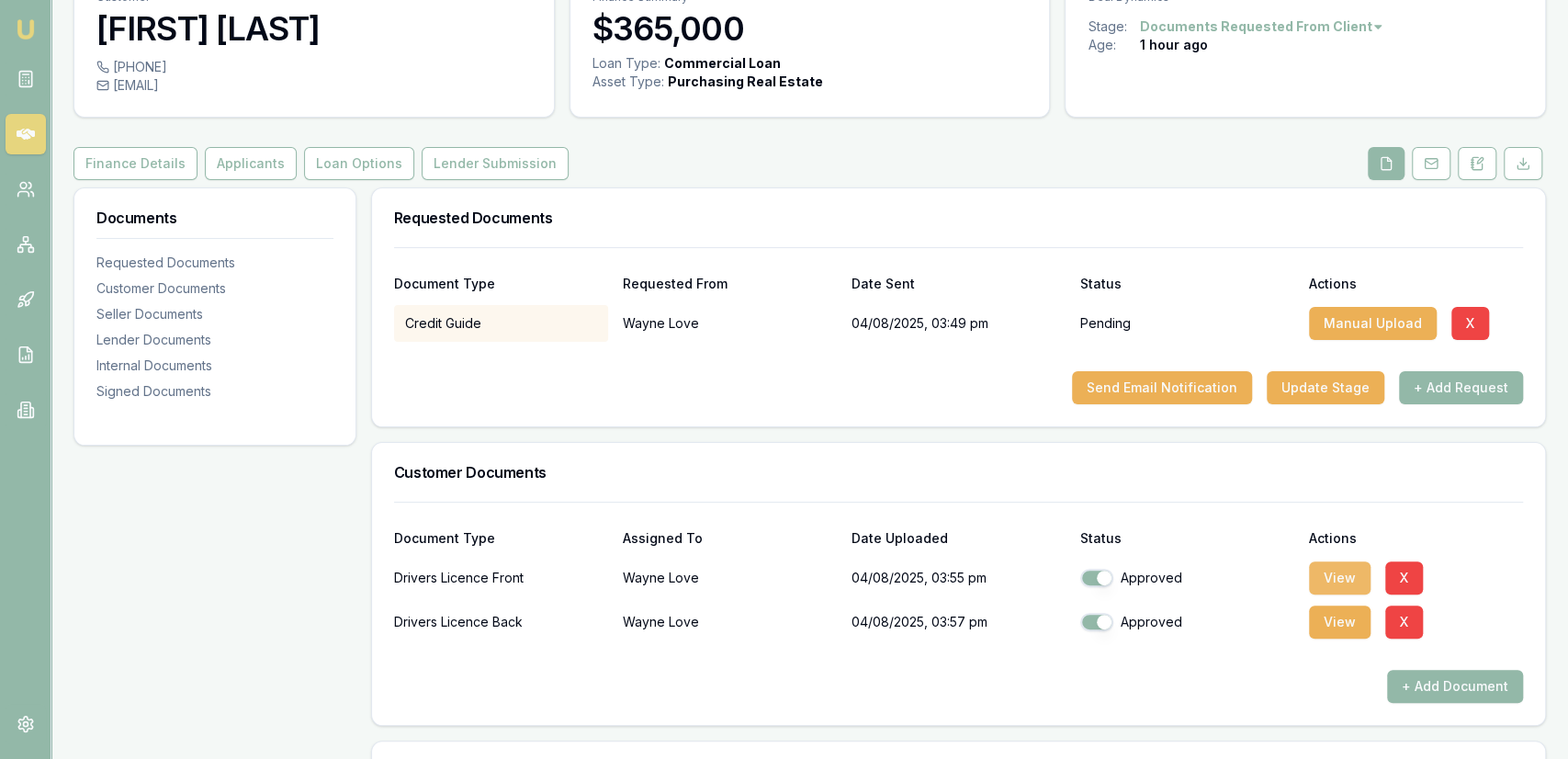 click on "View" at bounding box center [1339, 578] 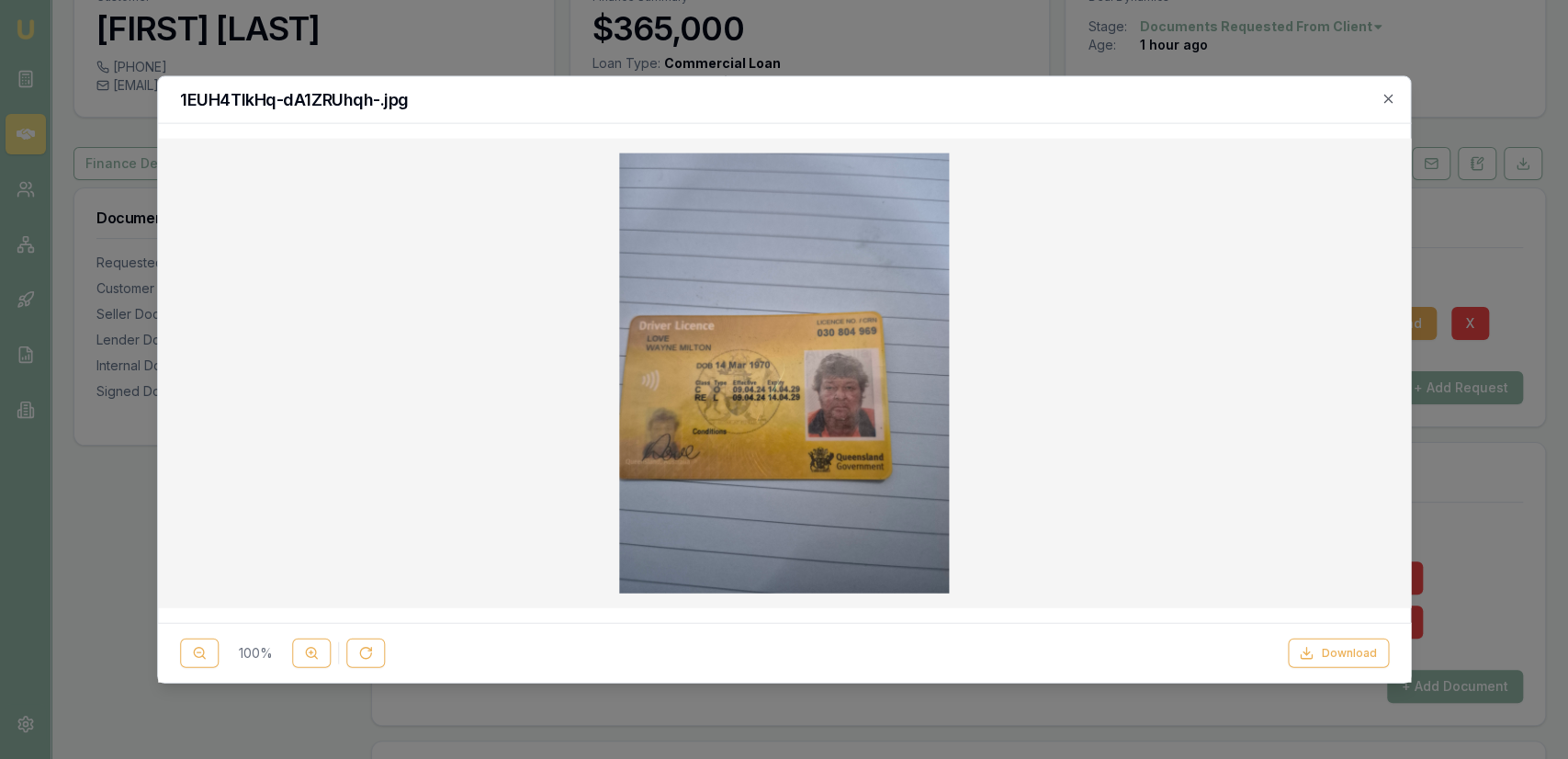click at bounding box center [784, 380] 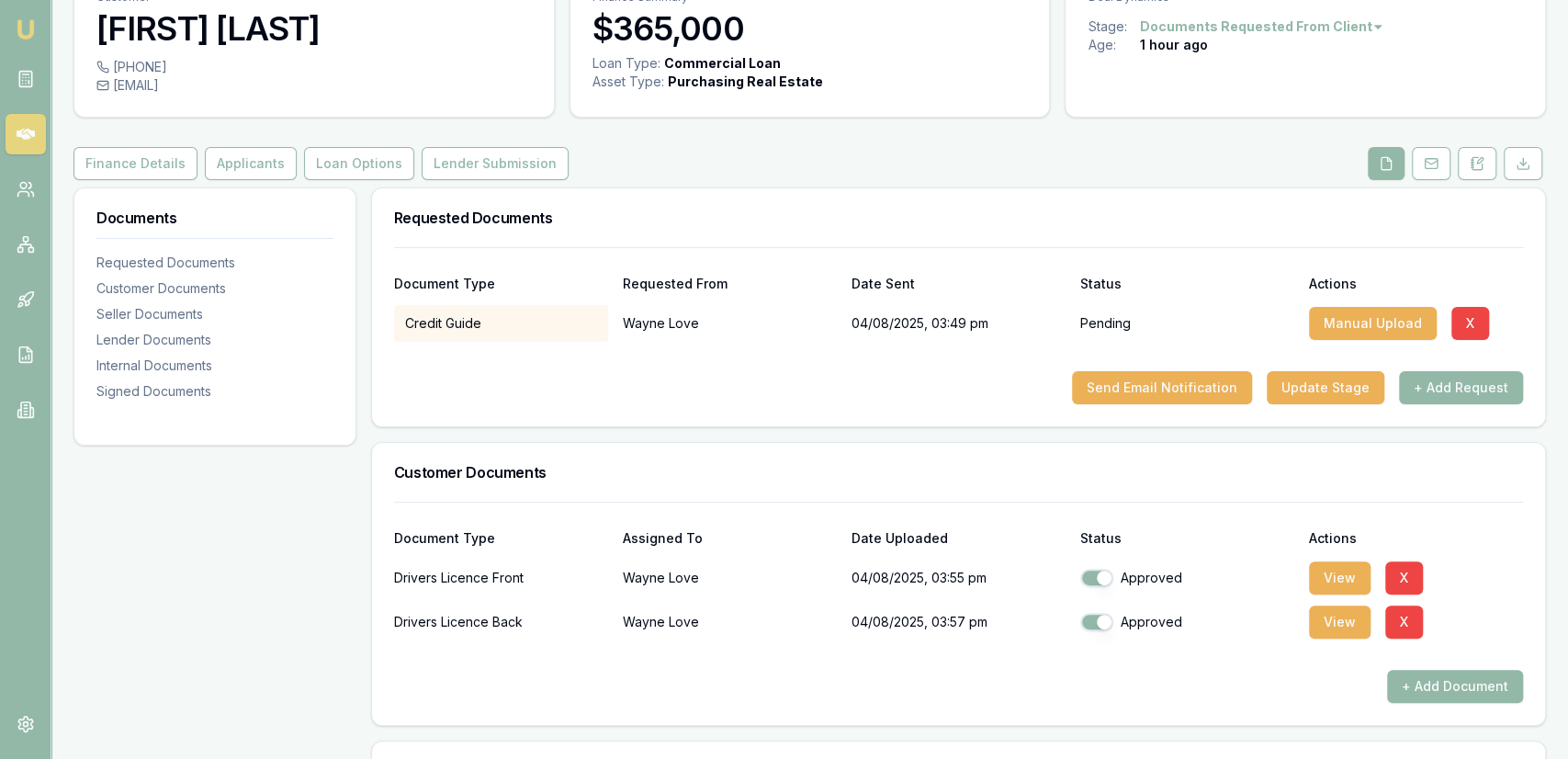 click on "View" at bounding box center (1339, 622) 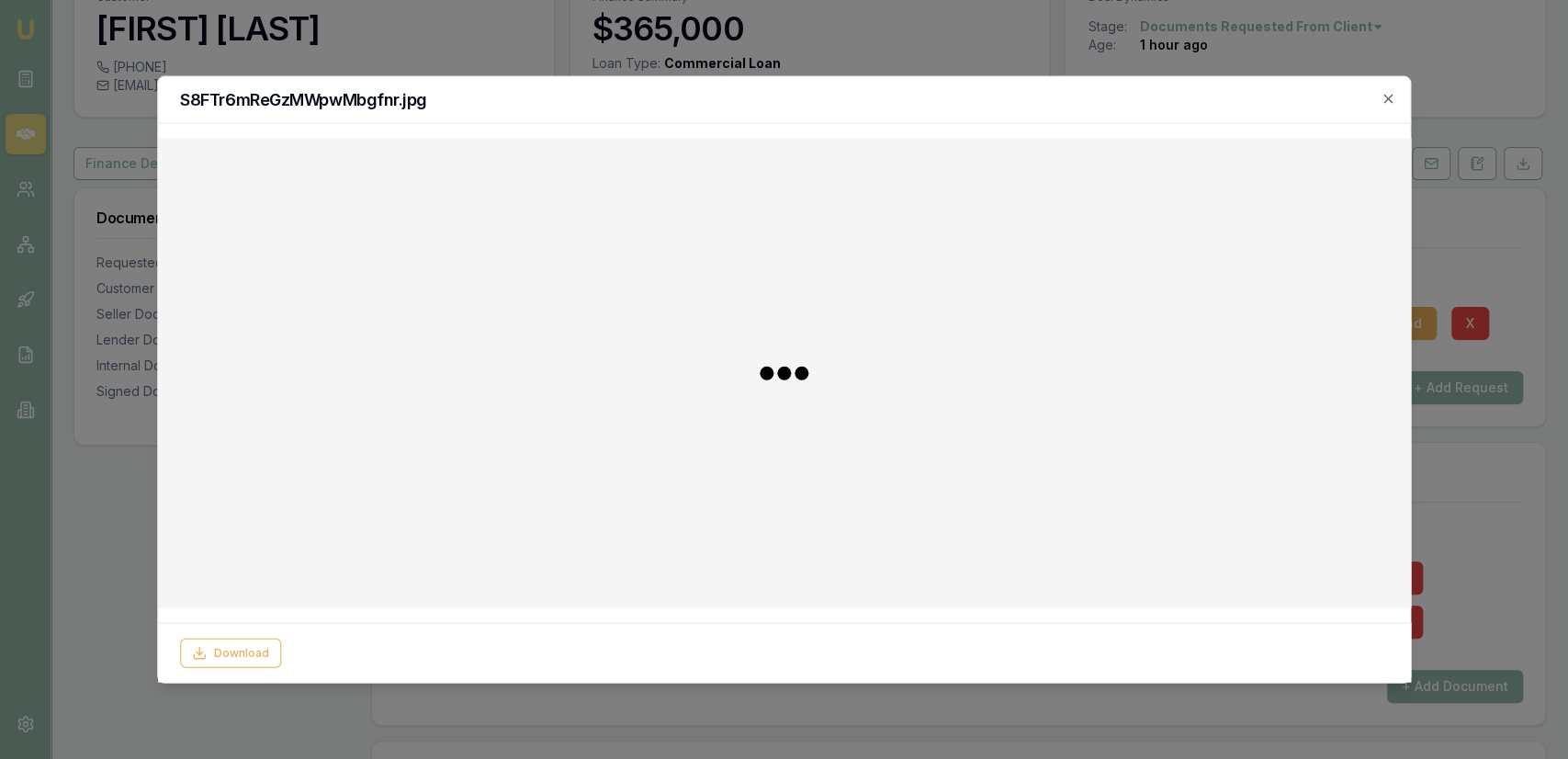 type 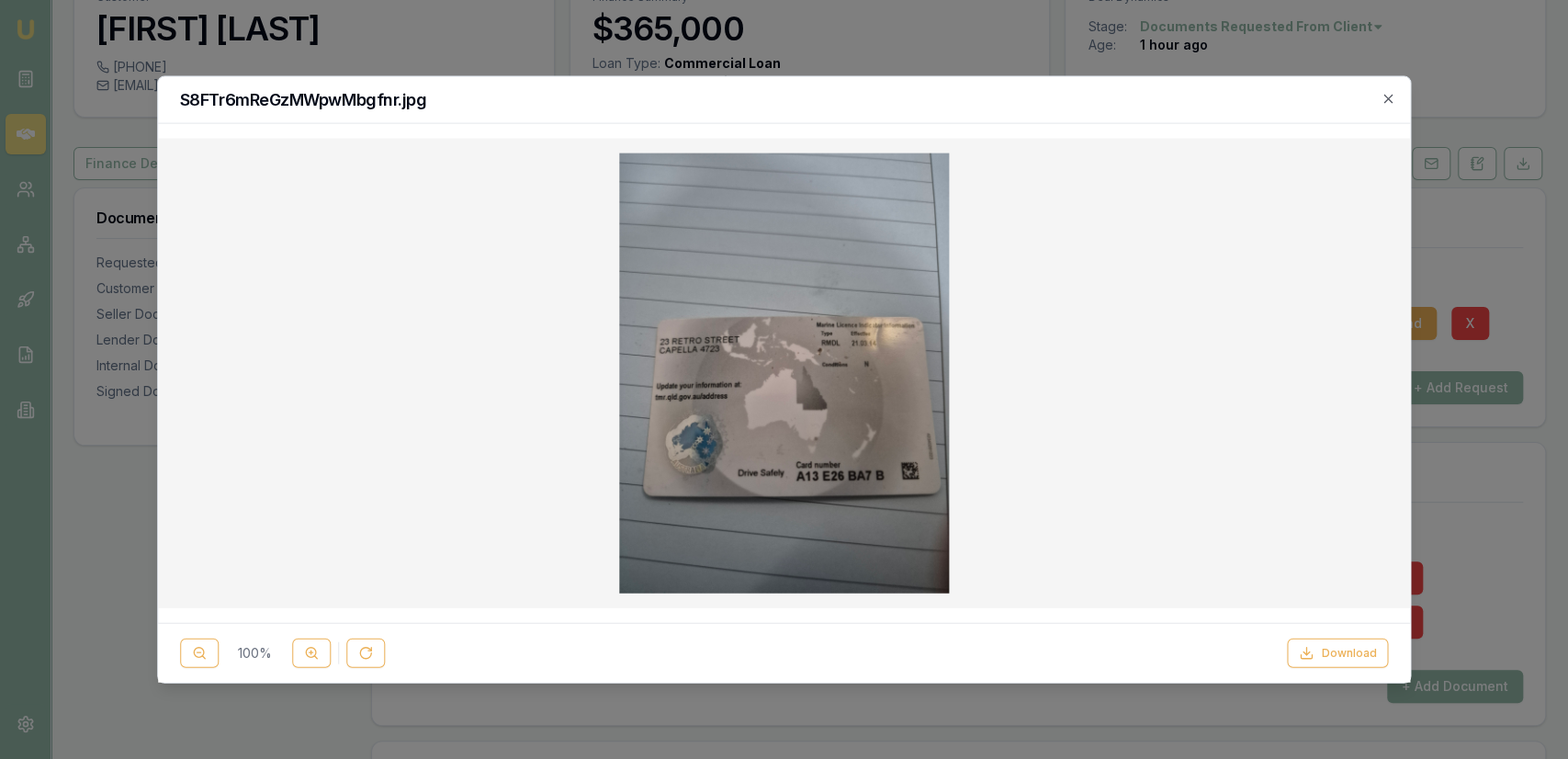 click at bounding box center (784, 380) 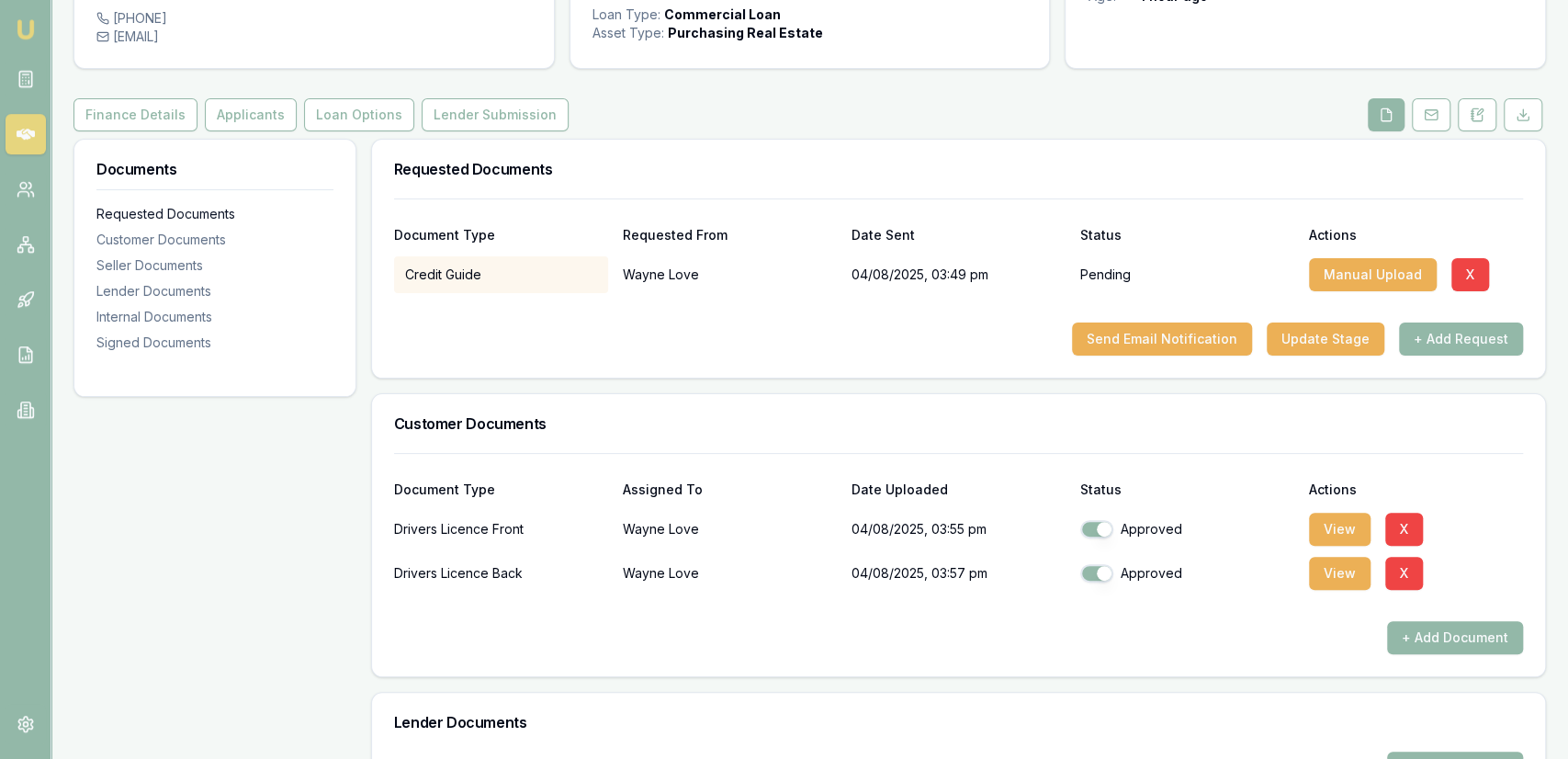 scroll, scrollTop: 0, scrollLeft: 0, axis: both 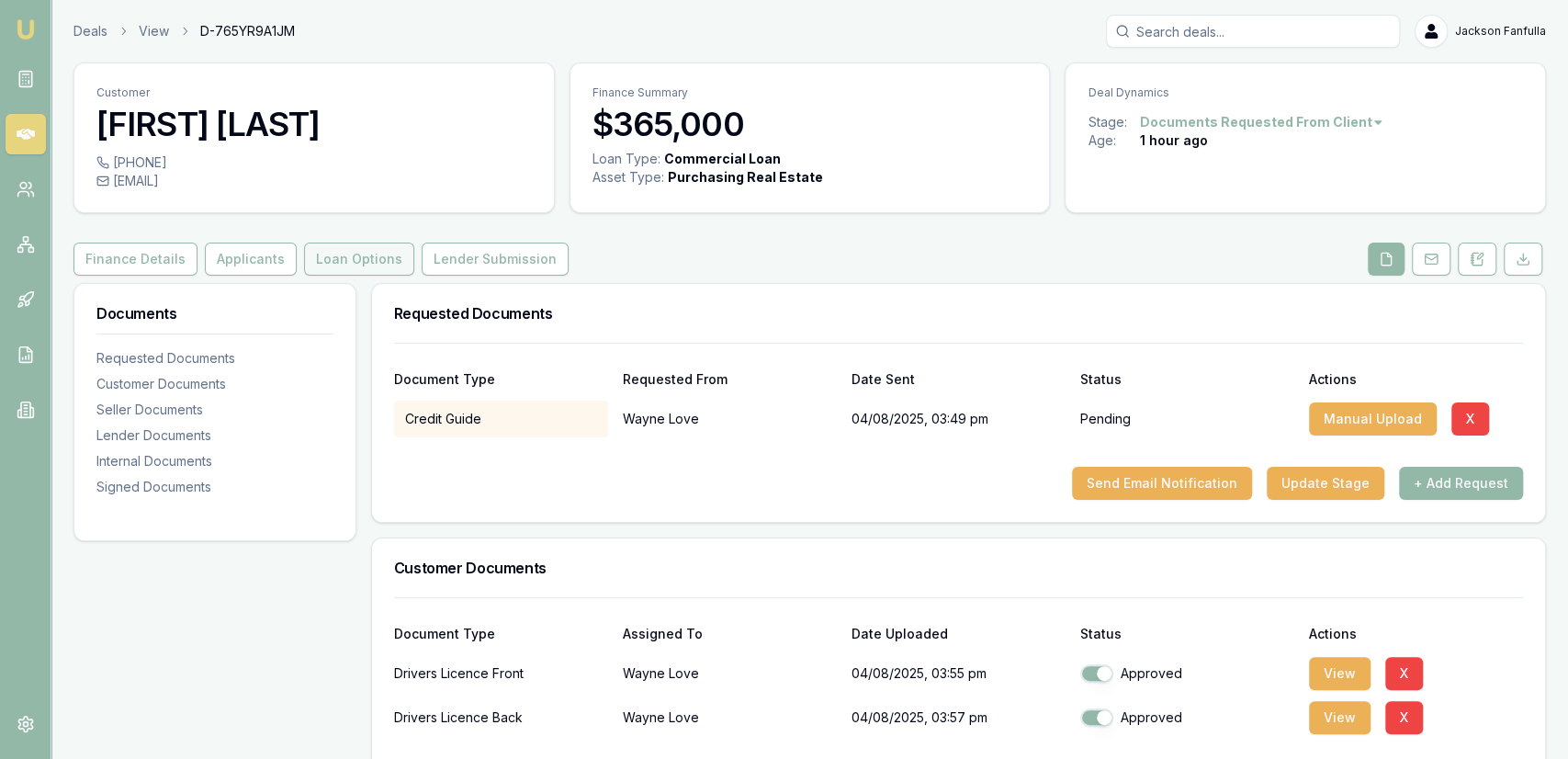 click on "Loan Options" at bounding box center (359, 259) 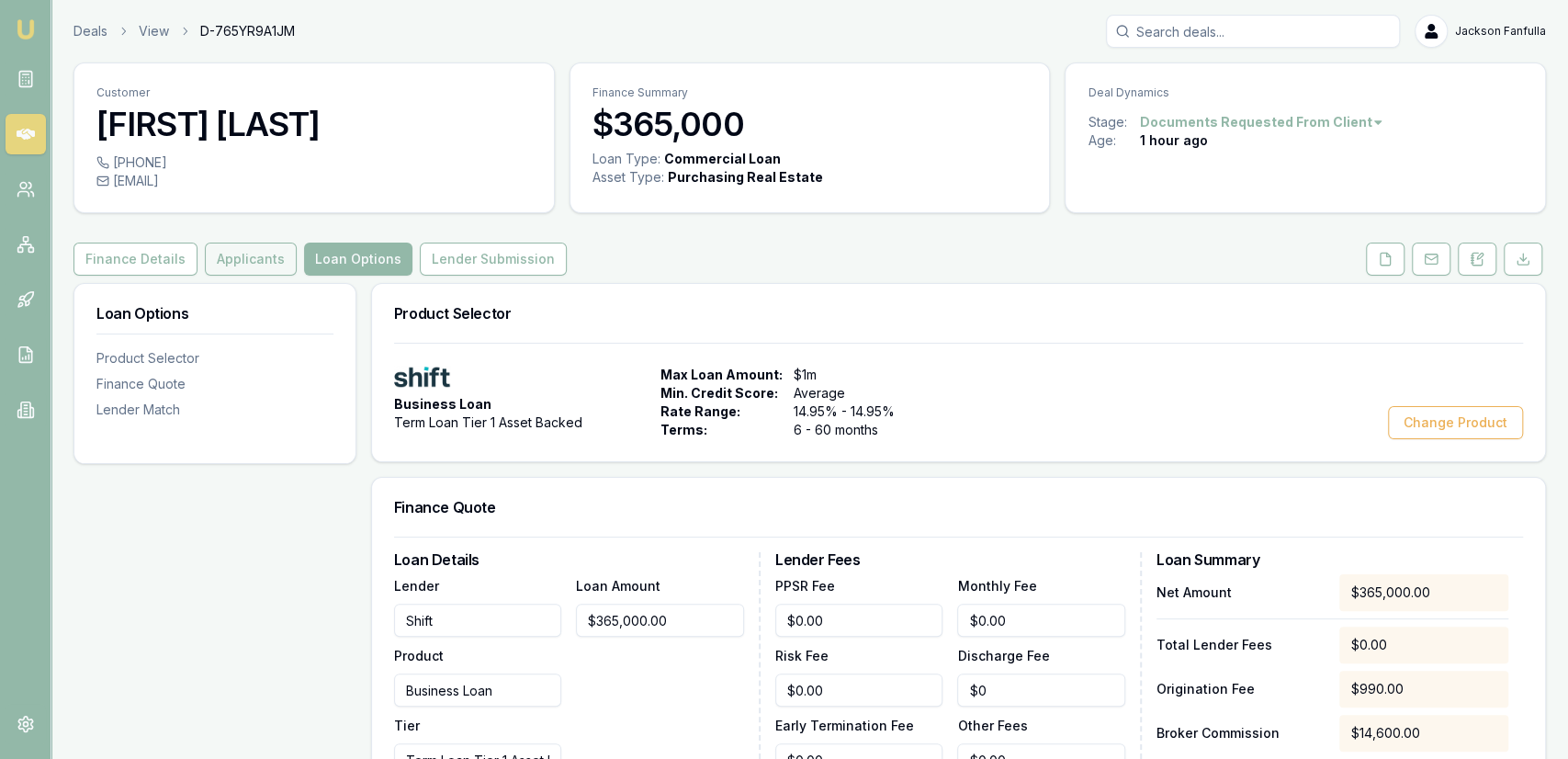 click on "Applicants" at bounding box center [251, 259] 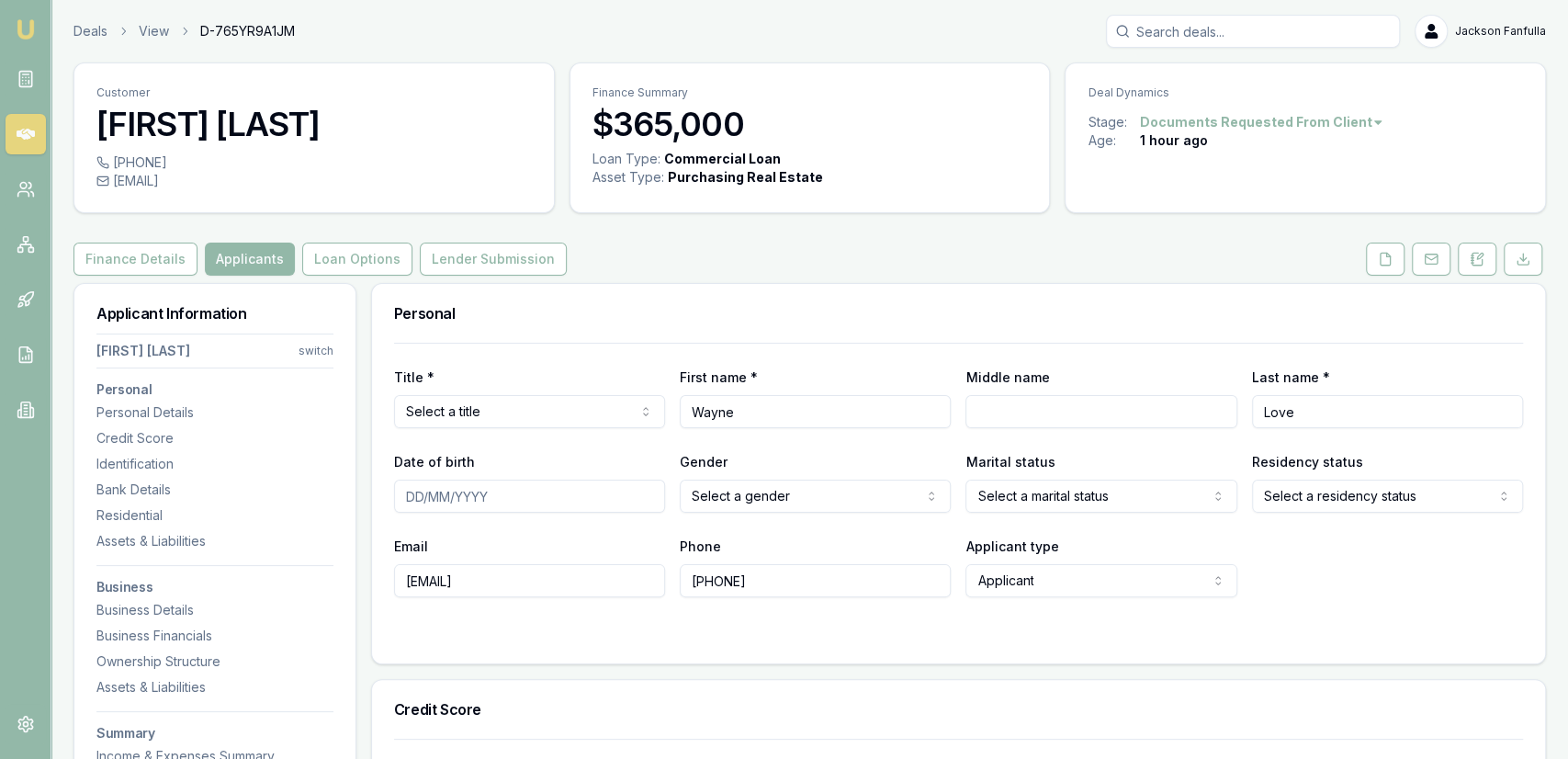 click on "Emu Broker Deals View D-765YR9A1JM [LAST] [FIRST] Toggle Menu Customer [FIRST] [LAST] [PHONE] [EMAIL] Finance Summary $365,000 Loan Type: Commercial Loan Asset Type : Purchasing Real Estate Deal Dynamics Stage: Documents Requested From Client Age: 1 hour ago Finance Details Applicants Loan Options Lender Submission Applicant Information [FIRST] [LAST] switch Personal Personal Details Credit Score Identification Bank Details Residential Assets & Liabilities Business Business Details Business Financials Ownership Structure Assets & Liabilities Summary Income & Expenses Summary Assets & Liabilities Summary Personal Title * Select a title Mr Mrs Miss Ms Dr Prof First name * [FIRST] Middle name Last name * [LAST] Date of birth Gender Select a gender Male Female Other Not disclosed Marital status Select a marital status Single Married De facto Separated Divorced Widowed Residency status Select a residency status Australian citizen Permanent resident Temporary resident Visa holder Email Phone [PHONE]" at bounding box center [784, 380] 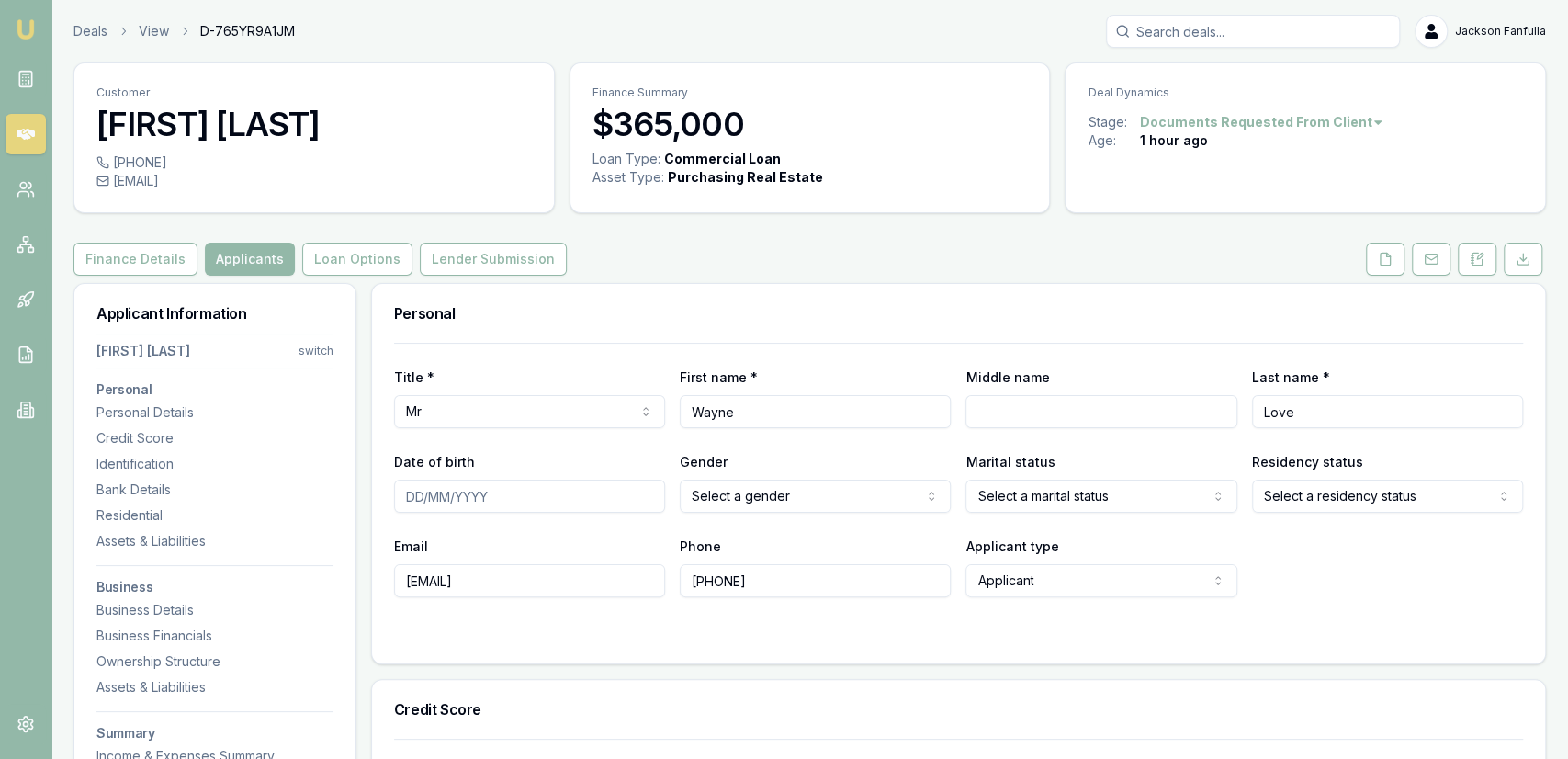 click on "Title * Mr Mr Mrs Miss Ms Dr Prof First name * [FIRST] Middle name Last name * [LAST]" at bounding box center [958, 397] 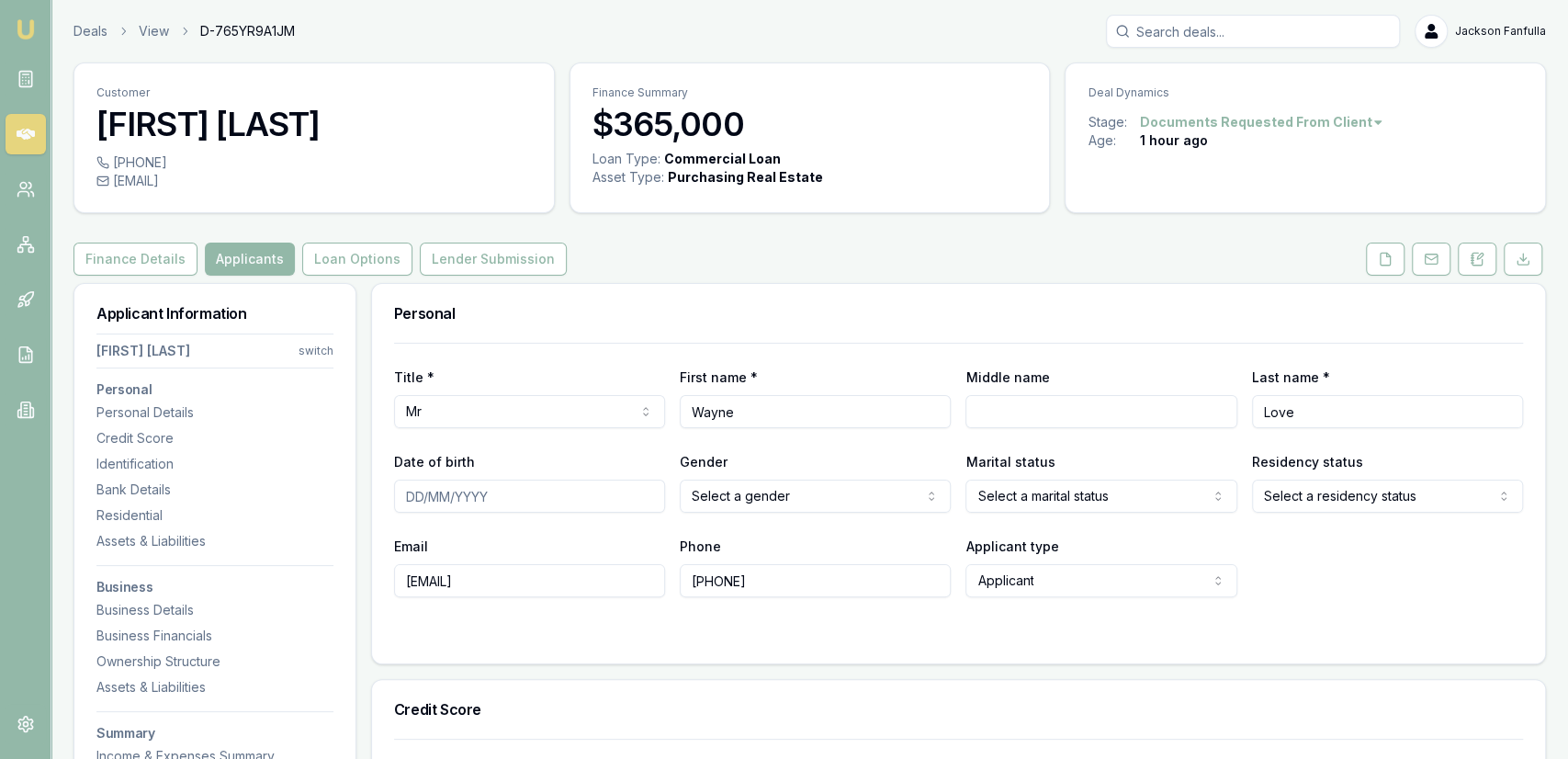 select on "Mr" 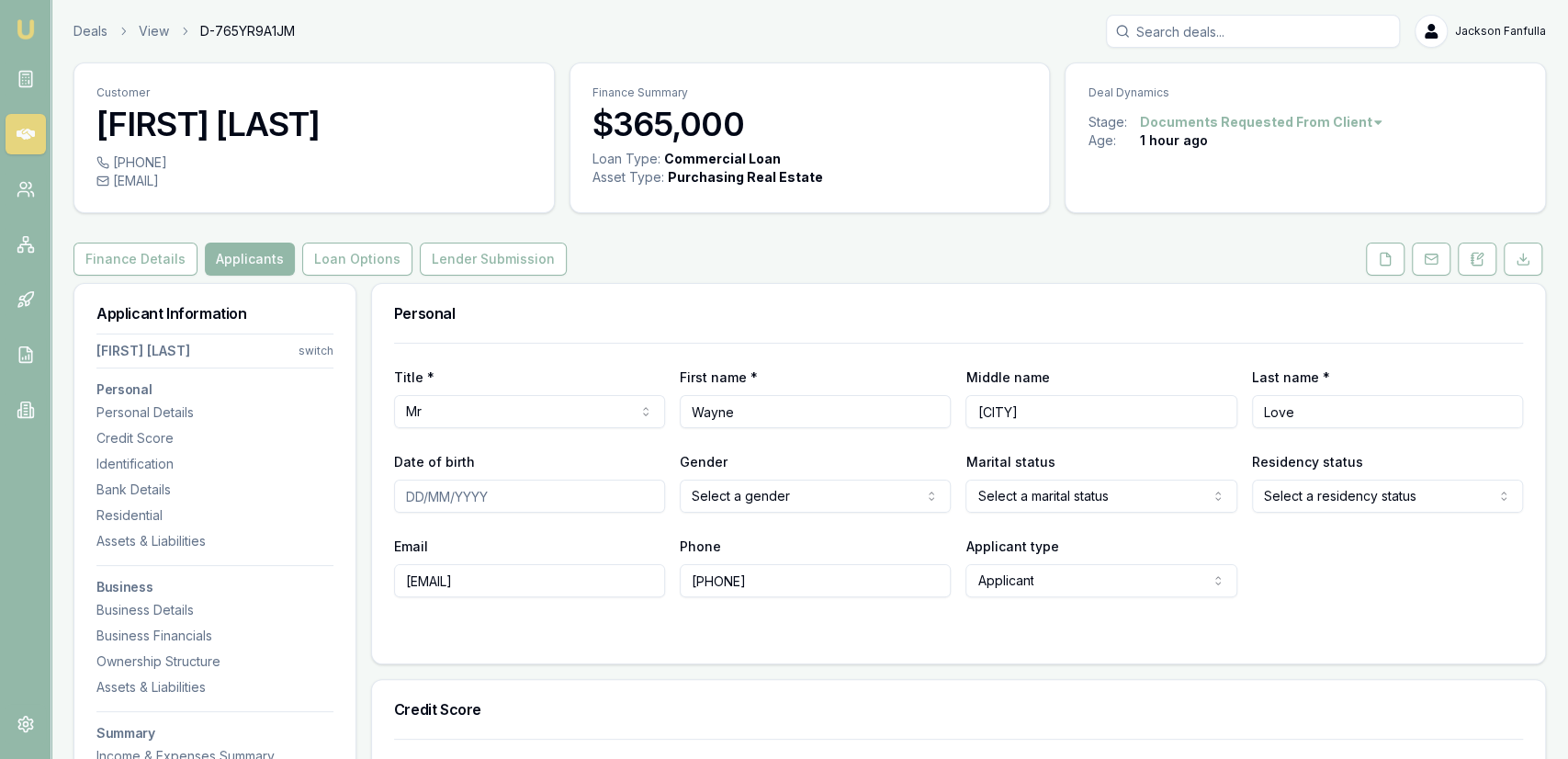 type on "Milton" 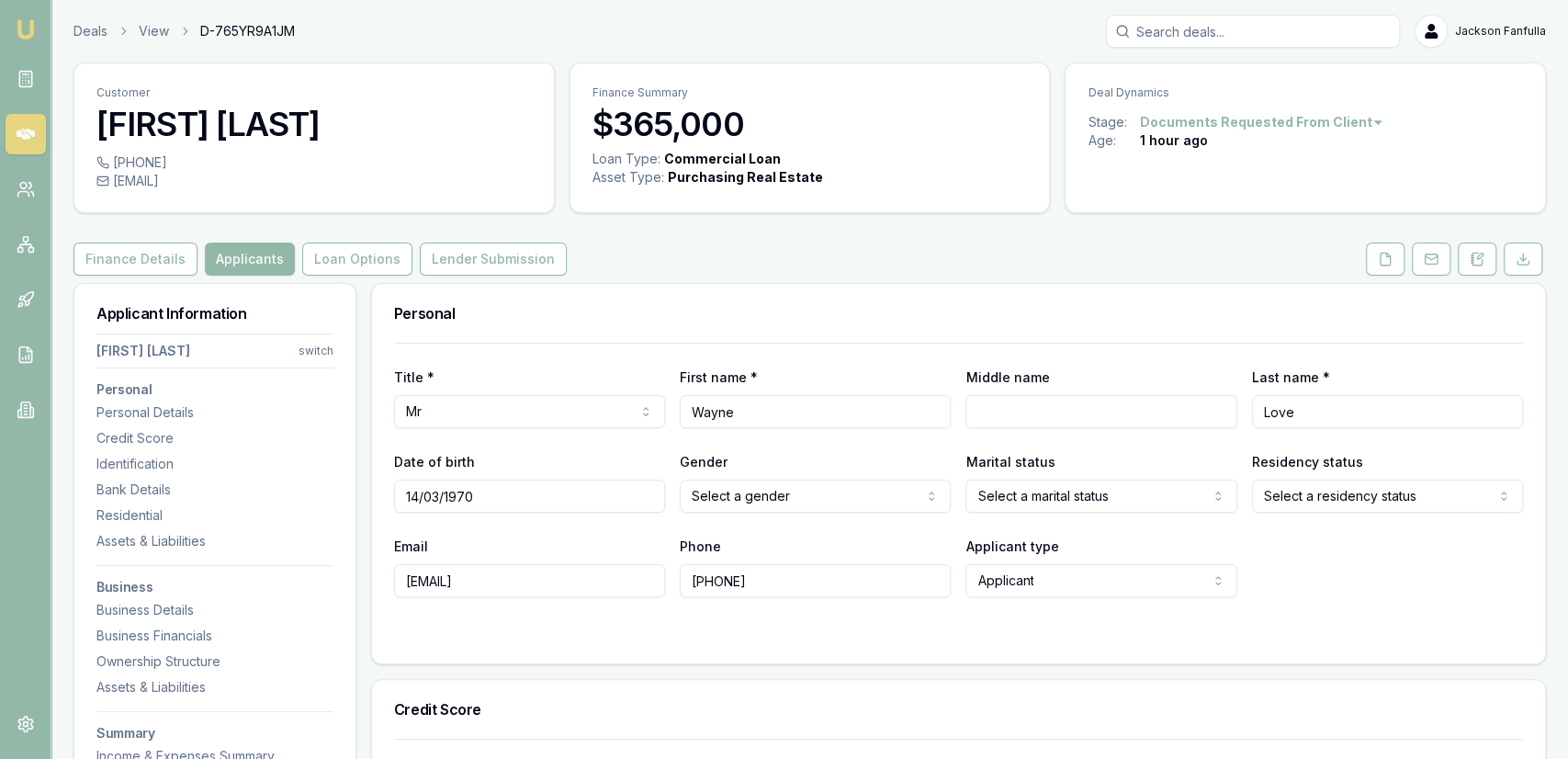 type on "14/03/1970" 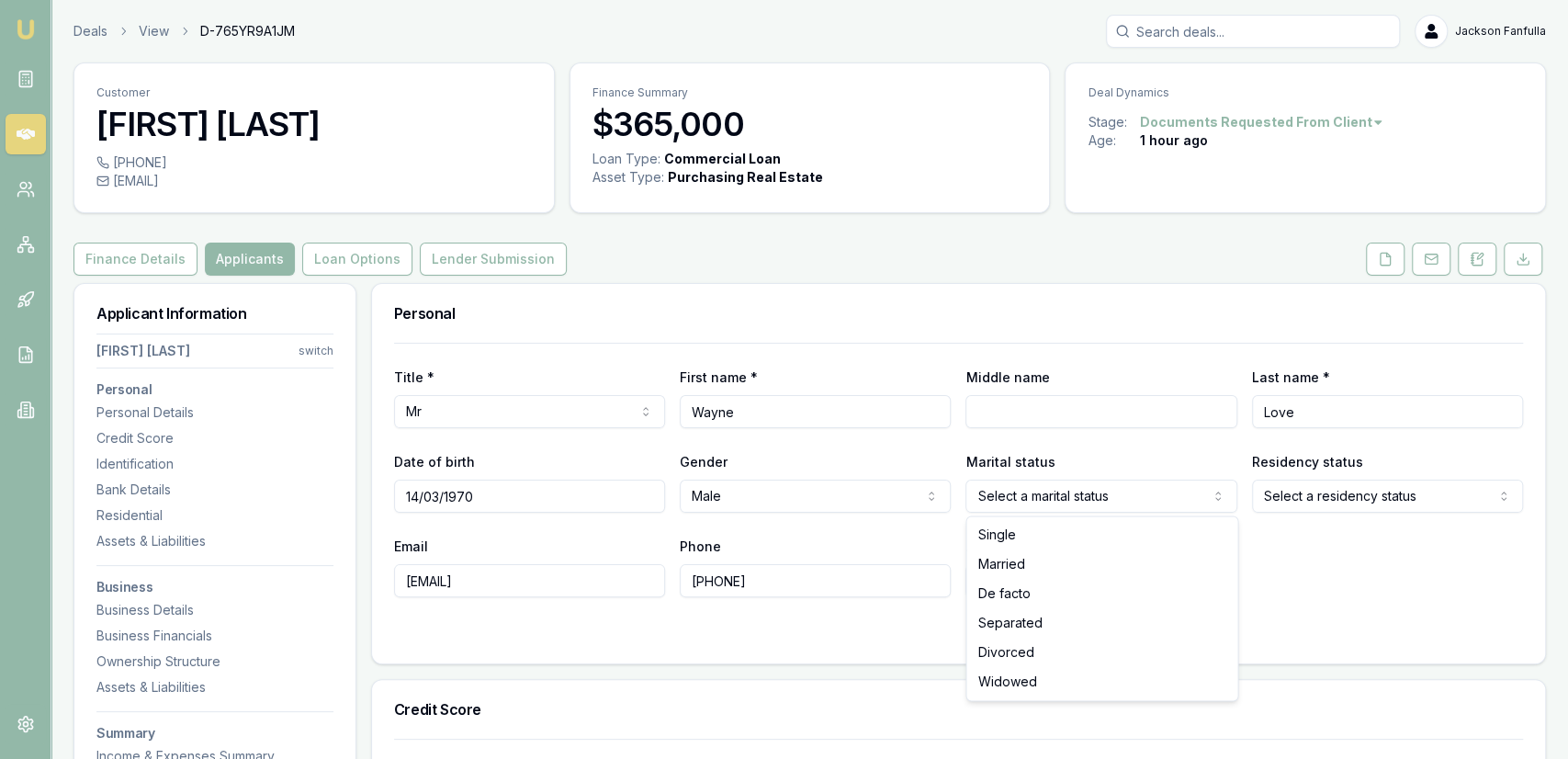 click on "Emu Broker Deals View D-765YR9A1JM Jackson Fanfulla Toggle Menu Customer Wayne Love 0429506327 lovepainters@gmail.com Finance Summary $365,000 Loan Type: Commercial Loan Asset Type : Purchasing Real Estate Deal Dynamics Stage: Documents Requested From Client Age: 1 hour ago Finance Details Applicants Loan Options Lender Submission Applicant Information Wayne Love switch Personal Personal Details Credit Score Identification Bank Details Residential Assets & Liabilities Business Business Details Business Financials Ownership Structure Assets & Liabilities Summary Income & Expenses Summary Assets & Liabilities Summary Personal Title * Mr Mr Mrs Miss Ms Dr Prof First name * Wayne Middle name  Last name * Love Date of birth 14/03/1970 Gender  Male Male Female Other Not disclosed Marital status  Select a marital status Single Married De facto Separated Divorced Widowed Residency status  Select a residency status Australian citizen Permanent resident Temporary resident Visa holder Email lovepainters@gmail.com Phone" at bounding box center (784, 380) 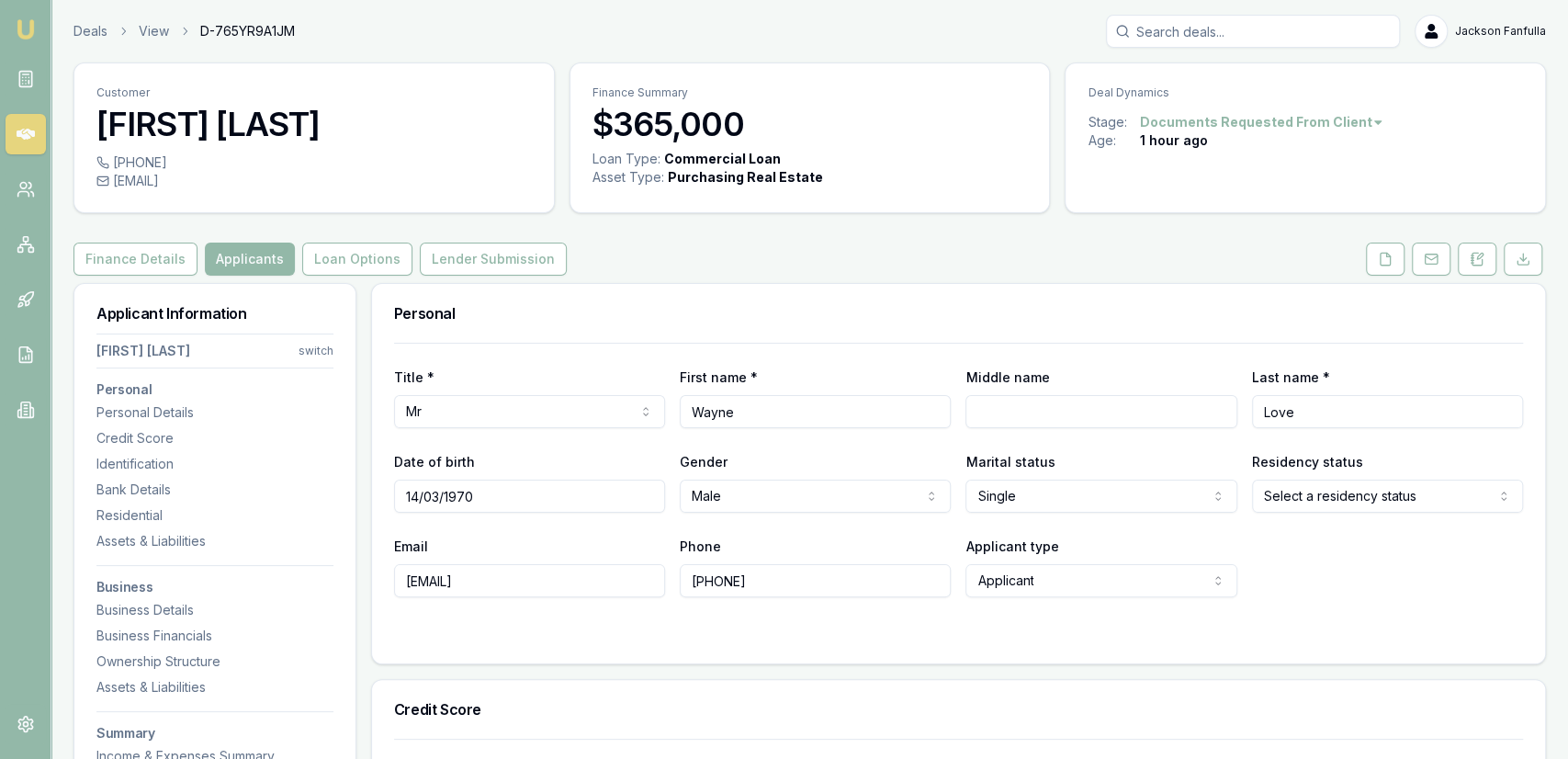 click on "Emu Broker Deals View D-765YR9A1JM Jackson Fanfulla Toggle Menu Customer Wayne Love 0429506327 lovepainters@gmail.com Finance Summary $365,000 Loan Type: Commercial Loan Asset Type : Purchasing Real Estate Deal Dynamics Stage: Documents Requested From Client Age: 1 hour ago Finance Details Applicants Loan Options Lender Submission Applicant Information Wayne Love switch Personal Personal Details Credit Score Identification Bank Details Residential Assets & Liabilities Business Business Details Business Financials Ownership Structure Assets & Liabilities Summary Income & Expenses Summary Assets & Liabilities Summary Personal Title * Mr Mr Mrs Miss Ms Dr Prof First name * Wayne Middle name  Last name * Love Date of birth 14/03/1970 Gender  Male Male Female Other Not disclosed Marital status  Single Single Married De facto Separated Divorced Widowed Residency status  Select a residency status Australian citizen Permanent resident Temporary resident Visa holder Email lovepainters@gmail.com Phone 0429506327 Fair" at bounding box center [784, 380] 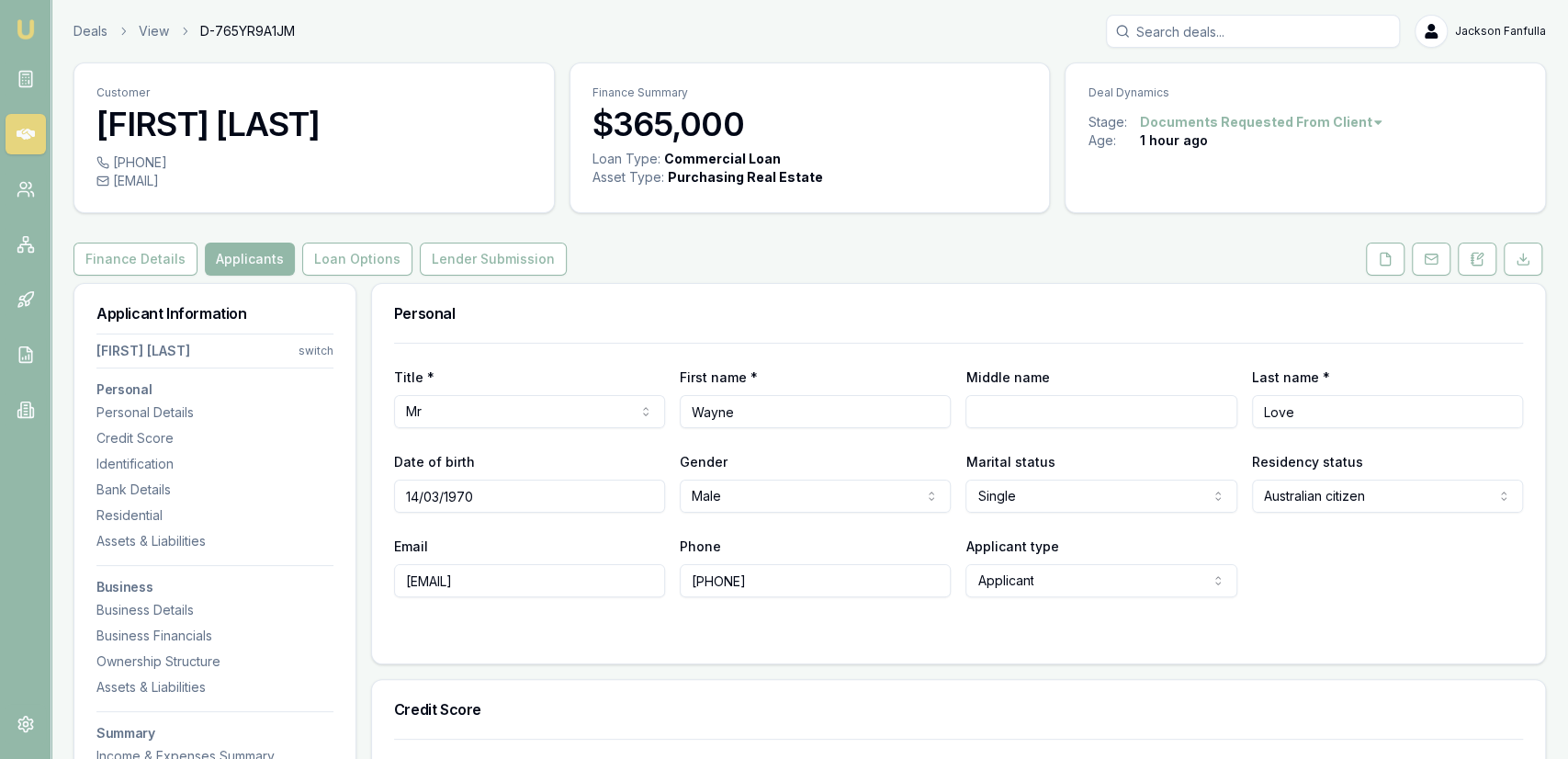 click on "Title * Mr Mr Mrs Miss Ms Dr Prof First name * Wayne Middle name  Last name * Love Date of birth 14/03/1970 Gender  Male Male Female Other Not disclosed Marital status  Single Single Married De facto Separated Divorced Widowed Residency status  Australian citizen Australian citizen Permanent resident Temporary resident Visa holder Email lovepainters@gmail.com Phone 0429506327 Applicant type  Applicant Applicant Non applicant Guarantor" at bounding box center [958, 503] 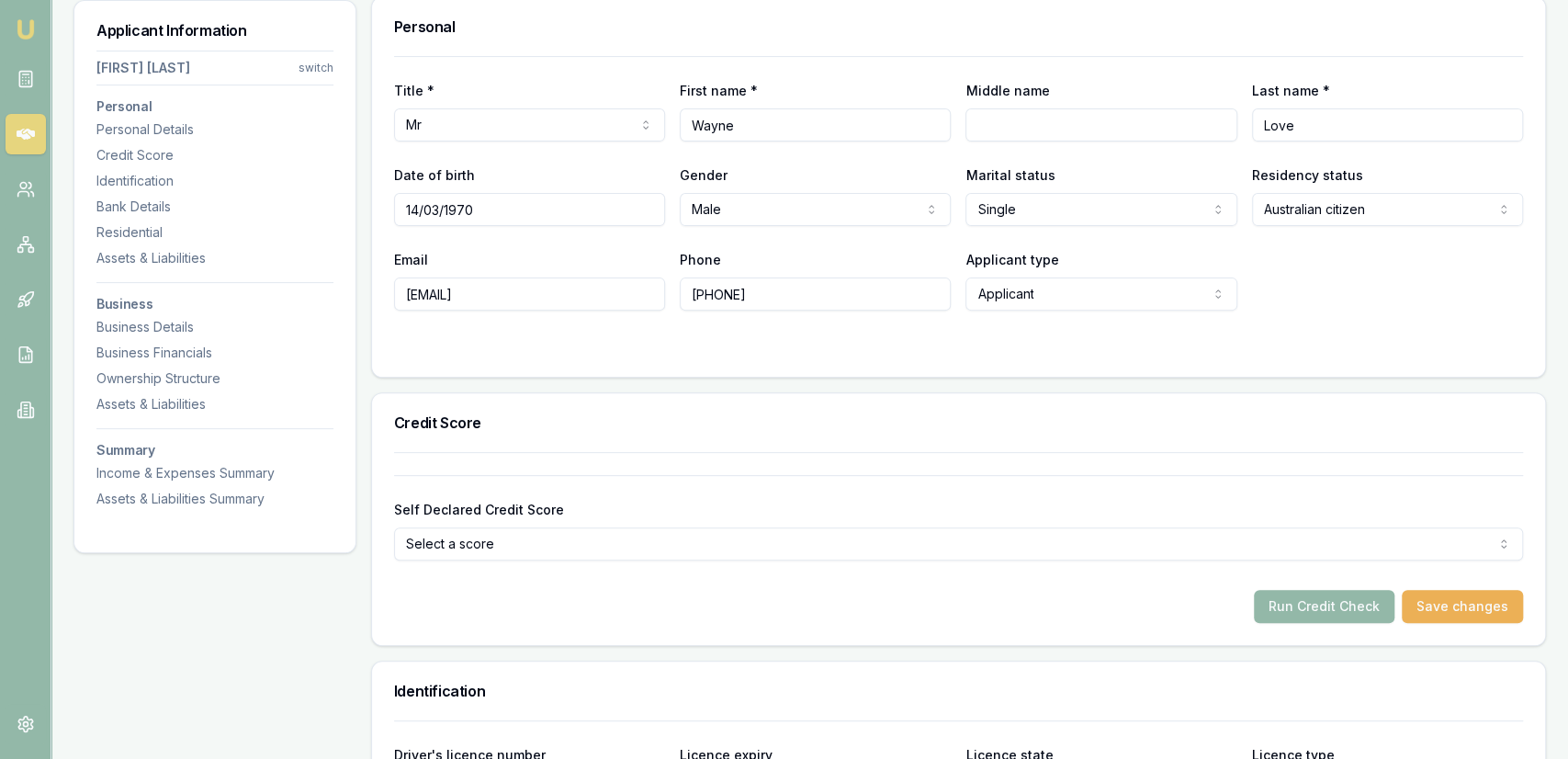 click on "Emu Broker Deals View D-765YR9A1JM Jackson Fanfulla Toggle Menu Customer Wayne Love 0429506327 lovepainters@gmail.com Finance Summary $365,000 Loan Type: Commercial Loan Asset Type : Purchasing Real Estate Deal Dynamics Stage: Documents Requested From Client Age: 1 hour ago Finance Details Applicants Loan Options Lender Submission Applicant Information Wayne Love switch Personal Personal Details Credit Score Identification Bank Details Residential Assets & Liabilities Business Business Details Business Financials Ownership Structure Assets & Liabilities Summary Income & Expenses Summary Assets & Liabilities Summary Personal Title * Mr Mr Mrs Miss Ms Dr Prof First name * Wayne Middle name  Last name * Love Date of birth 14/03/1970 Gender  Male Male Female Other Not disclosed Marital status  Single Single Married De facto Separated Divorced Widowed Residency status  Australian citizen Australian citizen Permanent resident Temporary resident Visa holder Email lovepainters@gmail.com Phone 0429506327 Applicant Low" at bounding box center [784, 93] 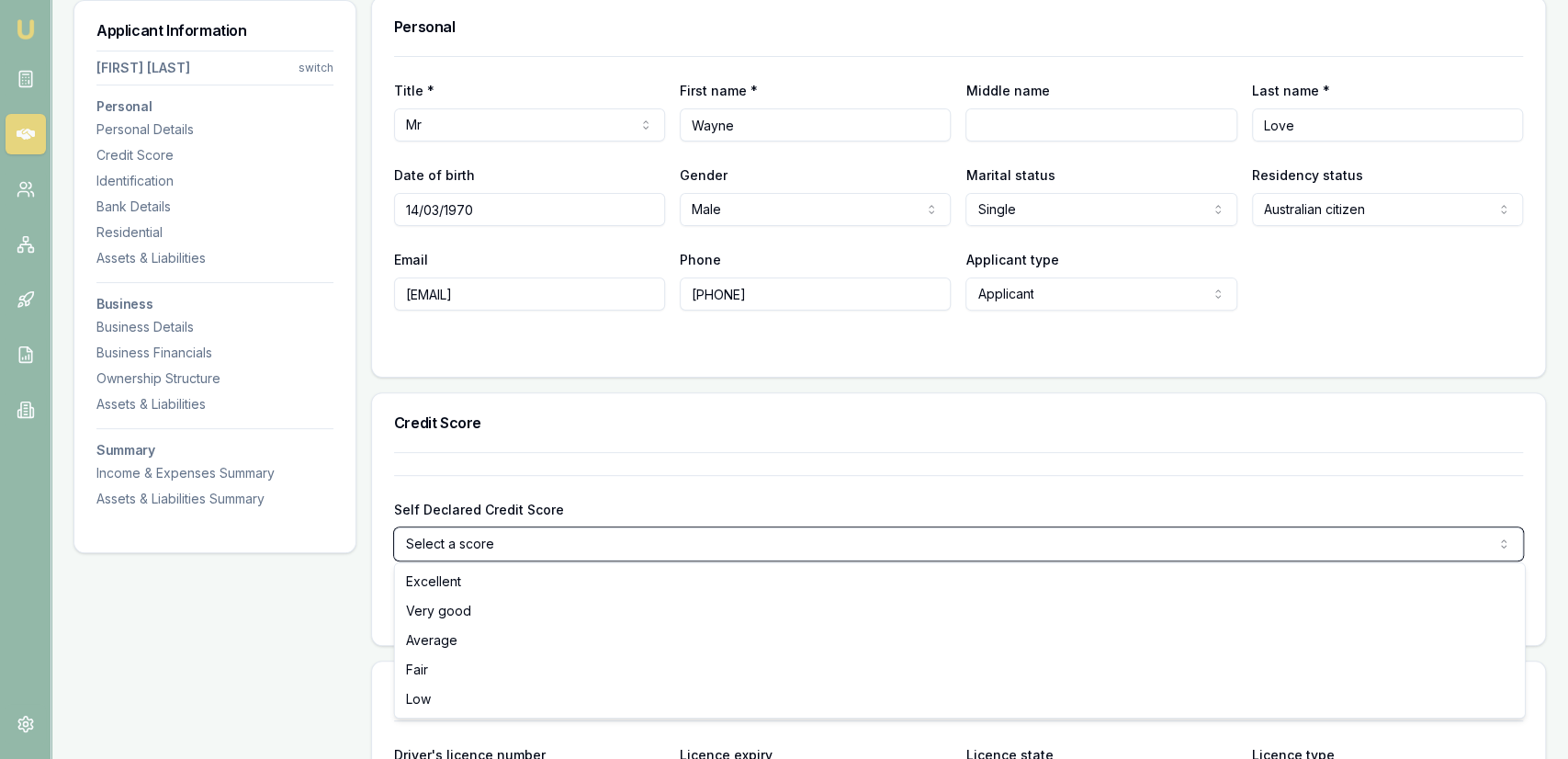 click on "Emu Broker Deals View D-765YR9A1JM Jackson Fanfulla Toggle Menu Customer Wayne Love 0429506327 lovepainters@gmail.com Finance Summary $365,000 Loan Type: Commercial Loan Asset Type : Purchasing Real Estate Deal Dynamics Stage: Documents Requested From Client Age: 1 hour ago Finance Details Applicants Loan Options Lender Submission Applicant Information Wayne Love switch Personal Personal Details Credit Score Identification Bank Details Residential Assets & Liabilities Business Business Details Business Financials Ownership Structure Assets & Liabilities Summary Income & Expenses Summary Assets & Liabilities Summary Personal Title * Mr Mr Mrs Miss Ms Dr Prof First name * Wayne Middle name  Last name * Love Date of birth 14/03/1970 Gender  Male Male Female Other Not disclosed Marital status  Single Single Married De facto Separated Divorced Widowed Residency status  Australian citizen Australian citizen Permanent resident Temporary resident Visa holder Email lovepainters@gmail.com Phone 0429506327 Applicant Low" at bounding box center [784, 93] 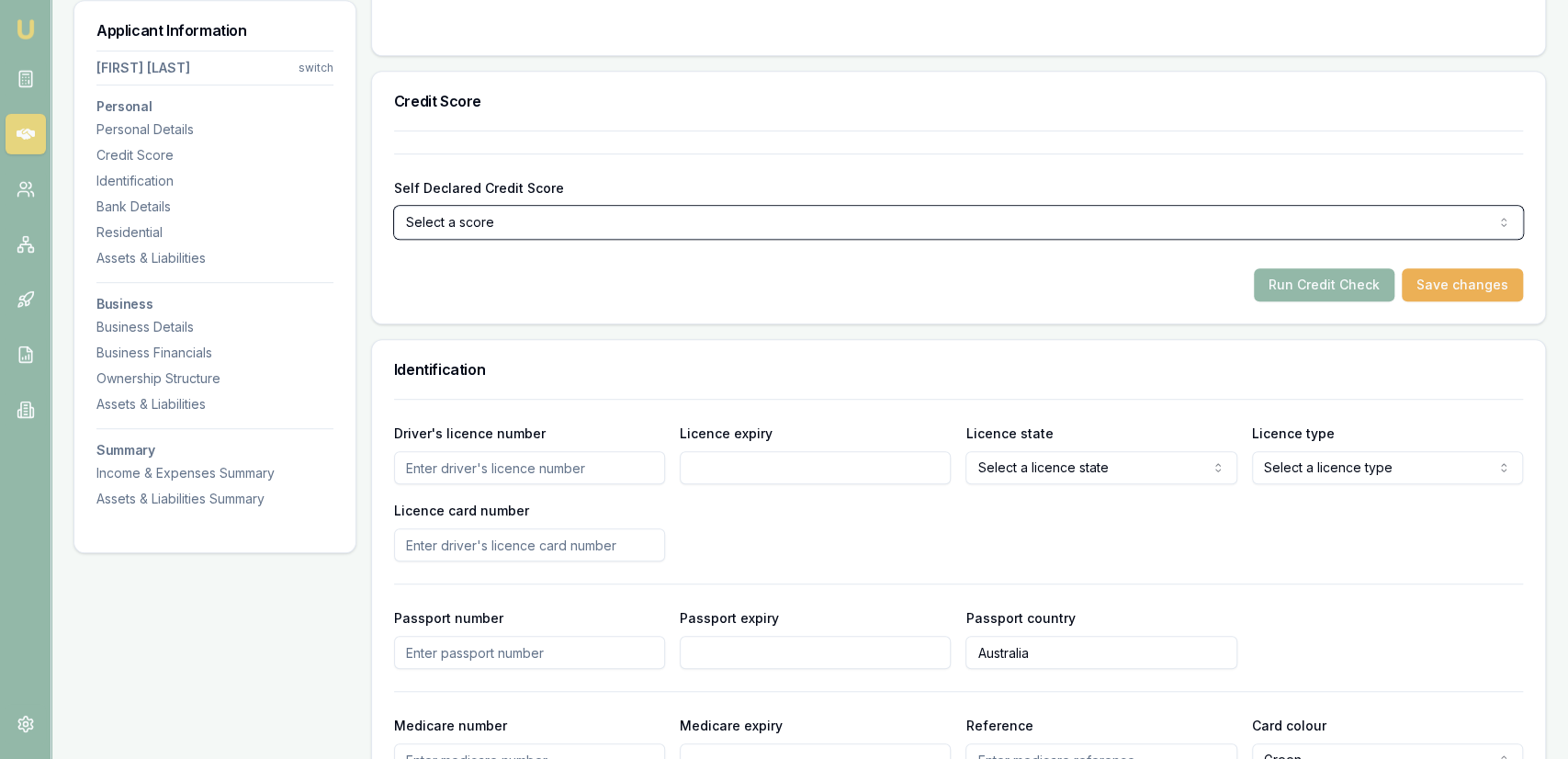 scroll, scrollTop: 669, scrollLeft: 0, axis: vertical 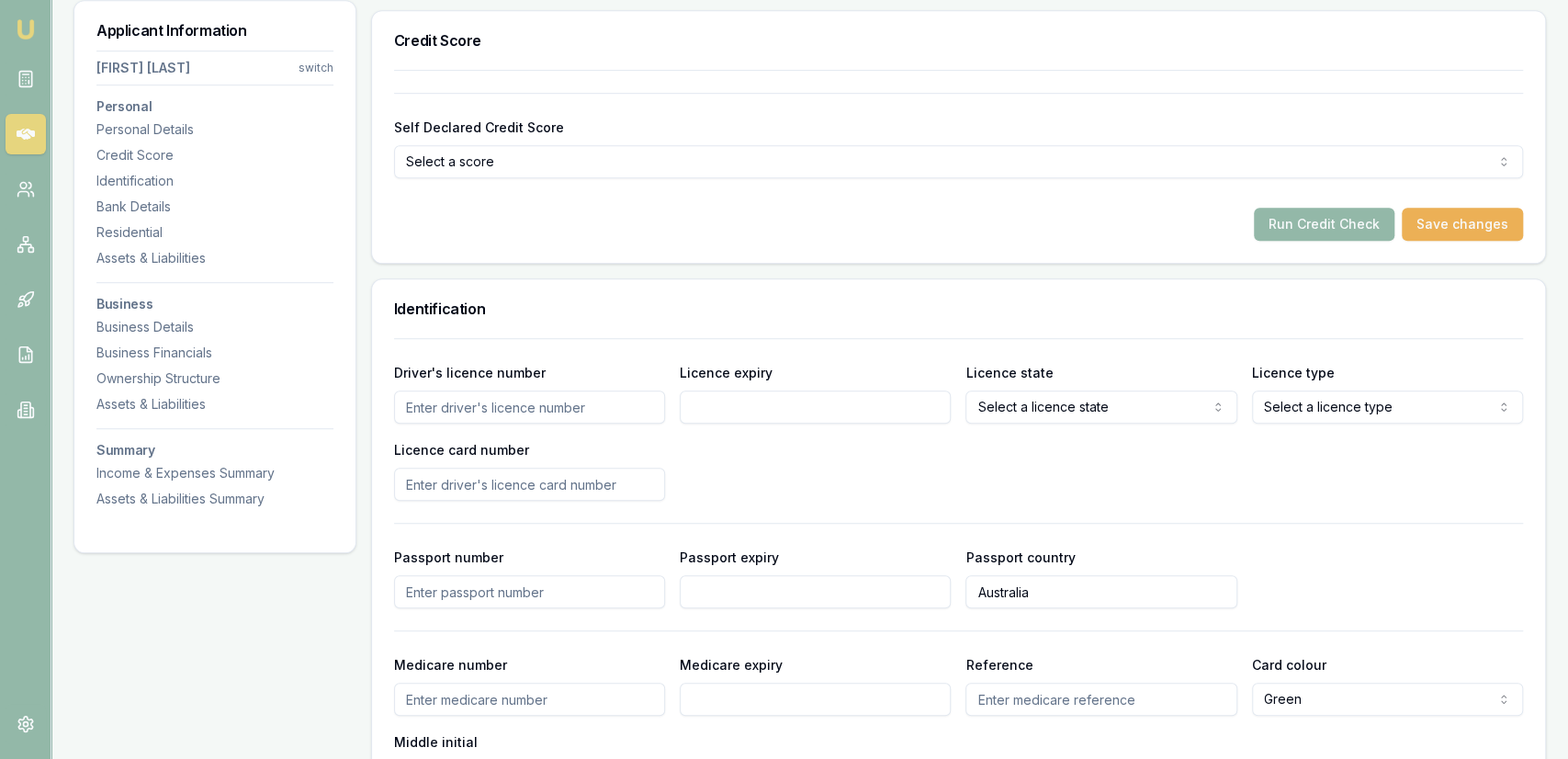 drag, startPoint x: 499, startPoint y: 393, endPoint x: 501, endPoint y: 384, distance: 9.219544 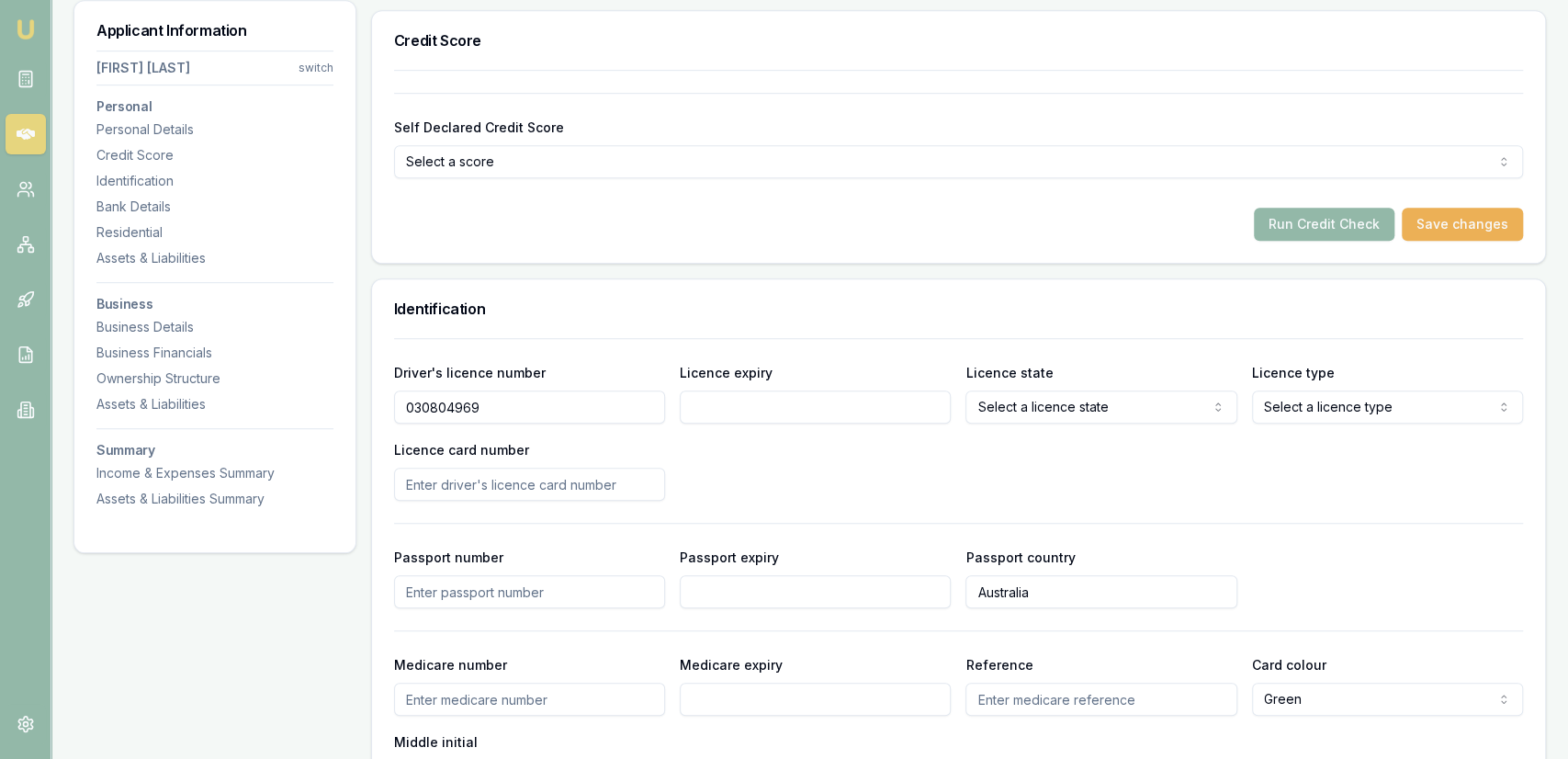 type on "030804969" 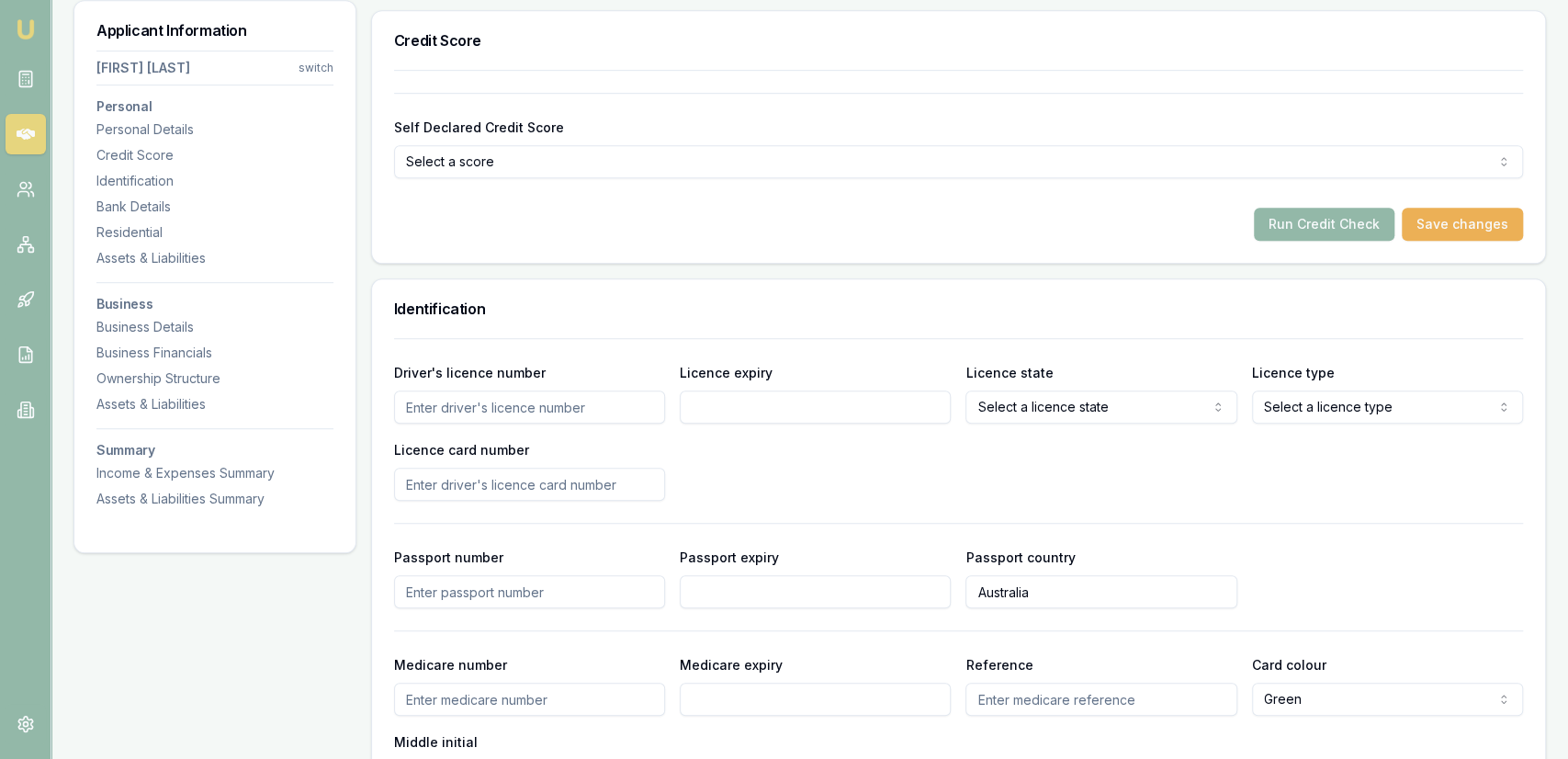 type on "030804969" 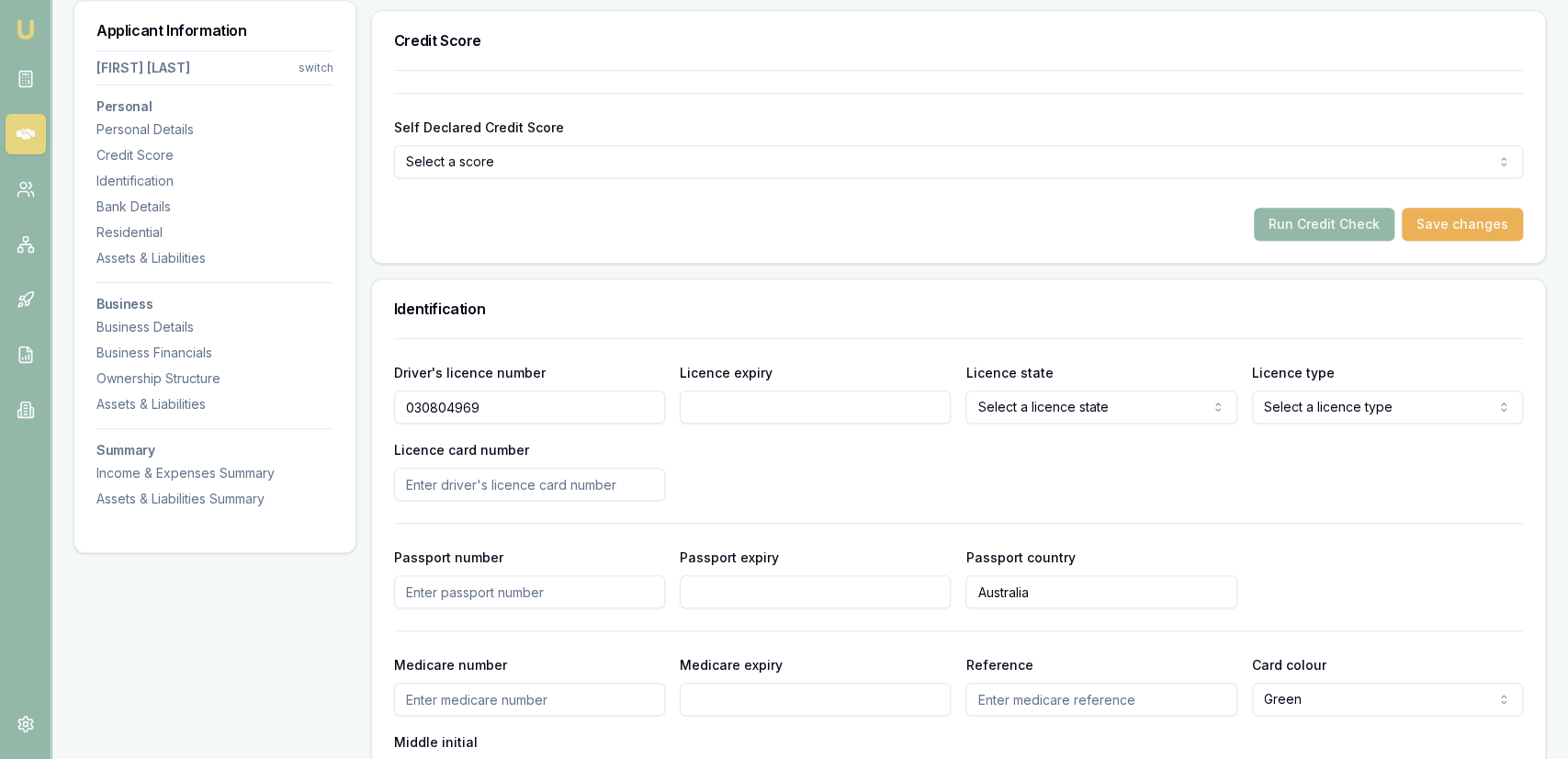 click on "Licence expiry" at bounding box center [815, 407] 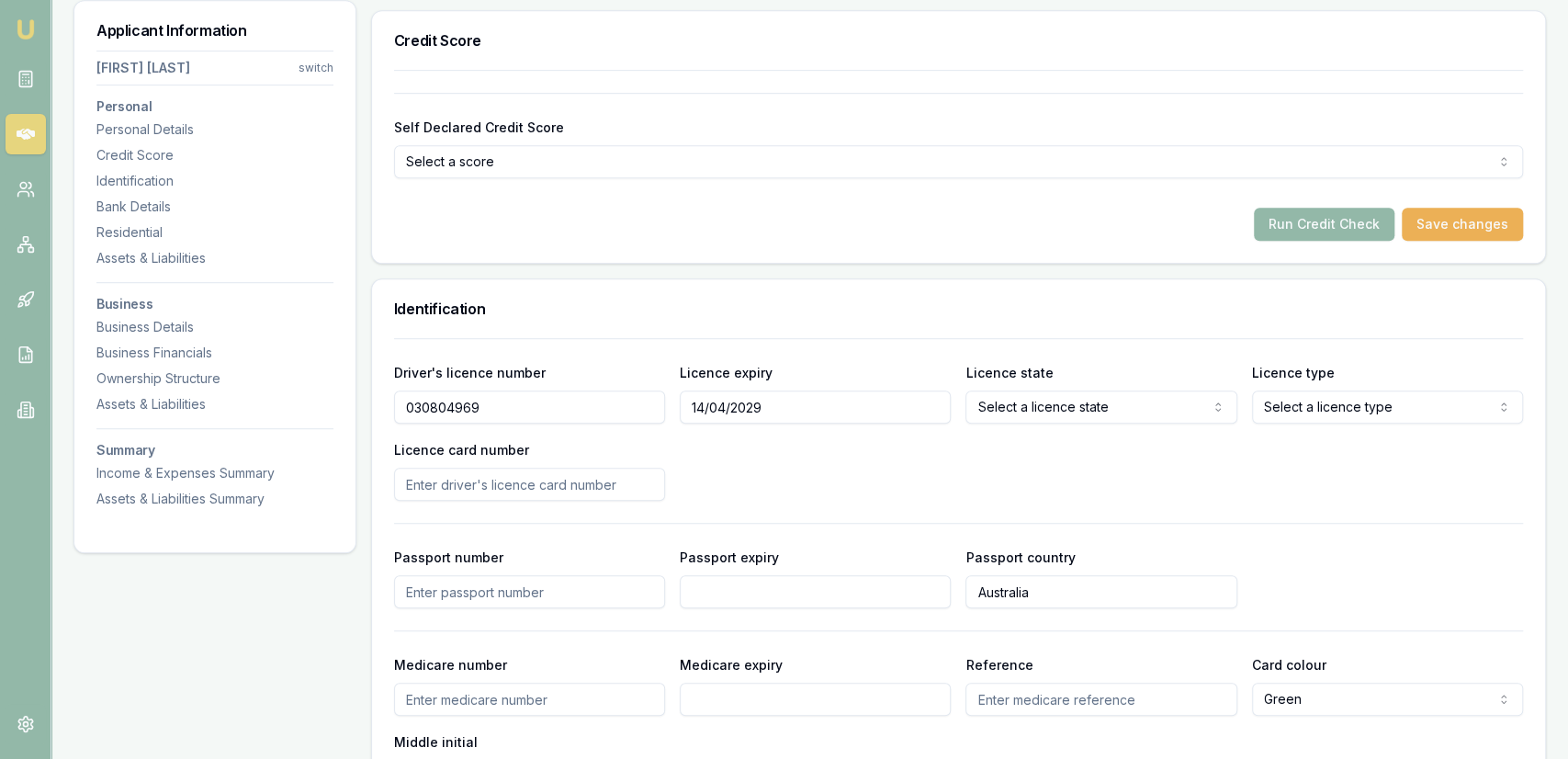 type on "14/04/2029" 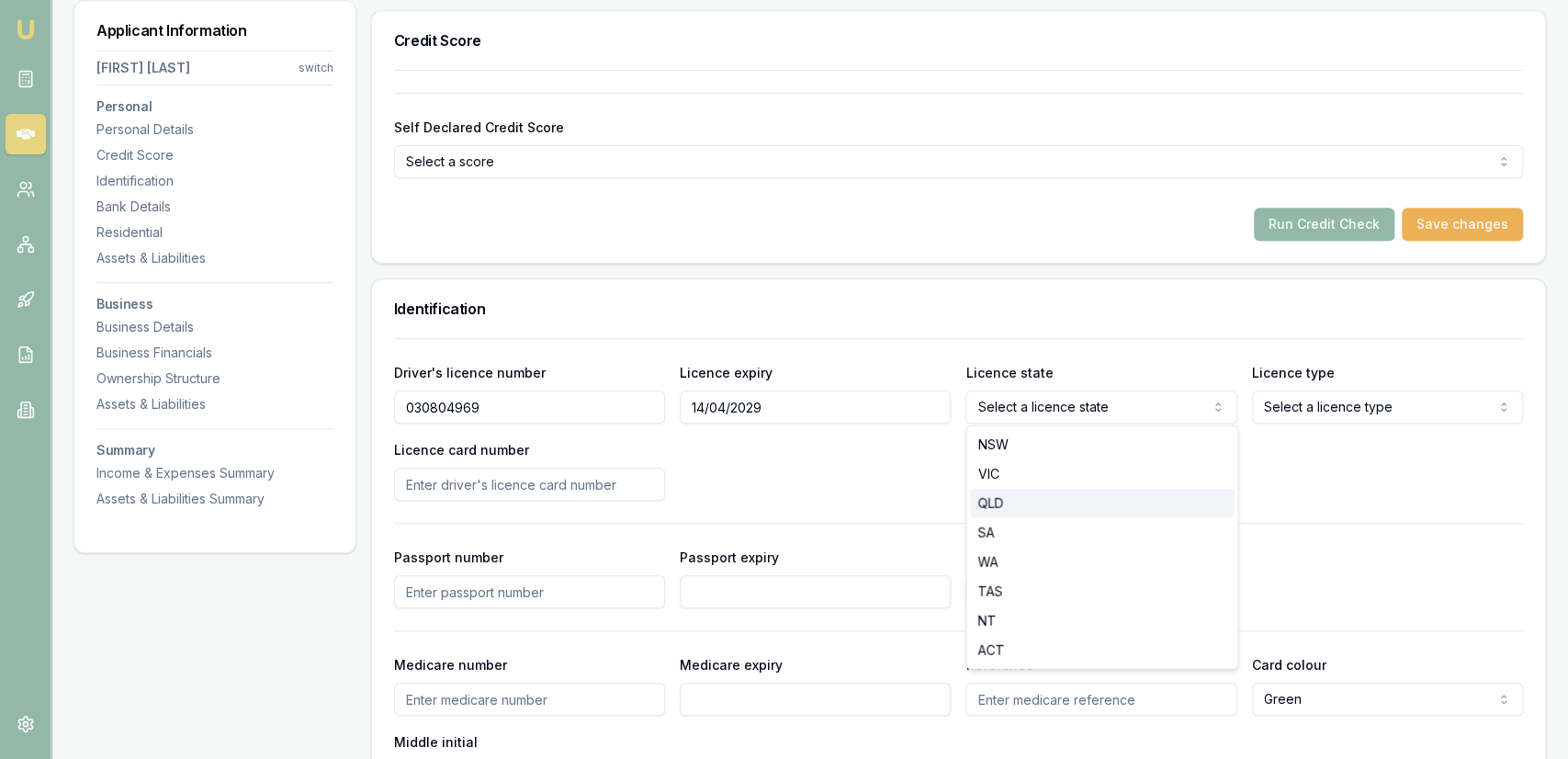 select on "QLD" 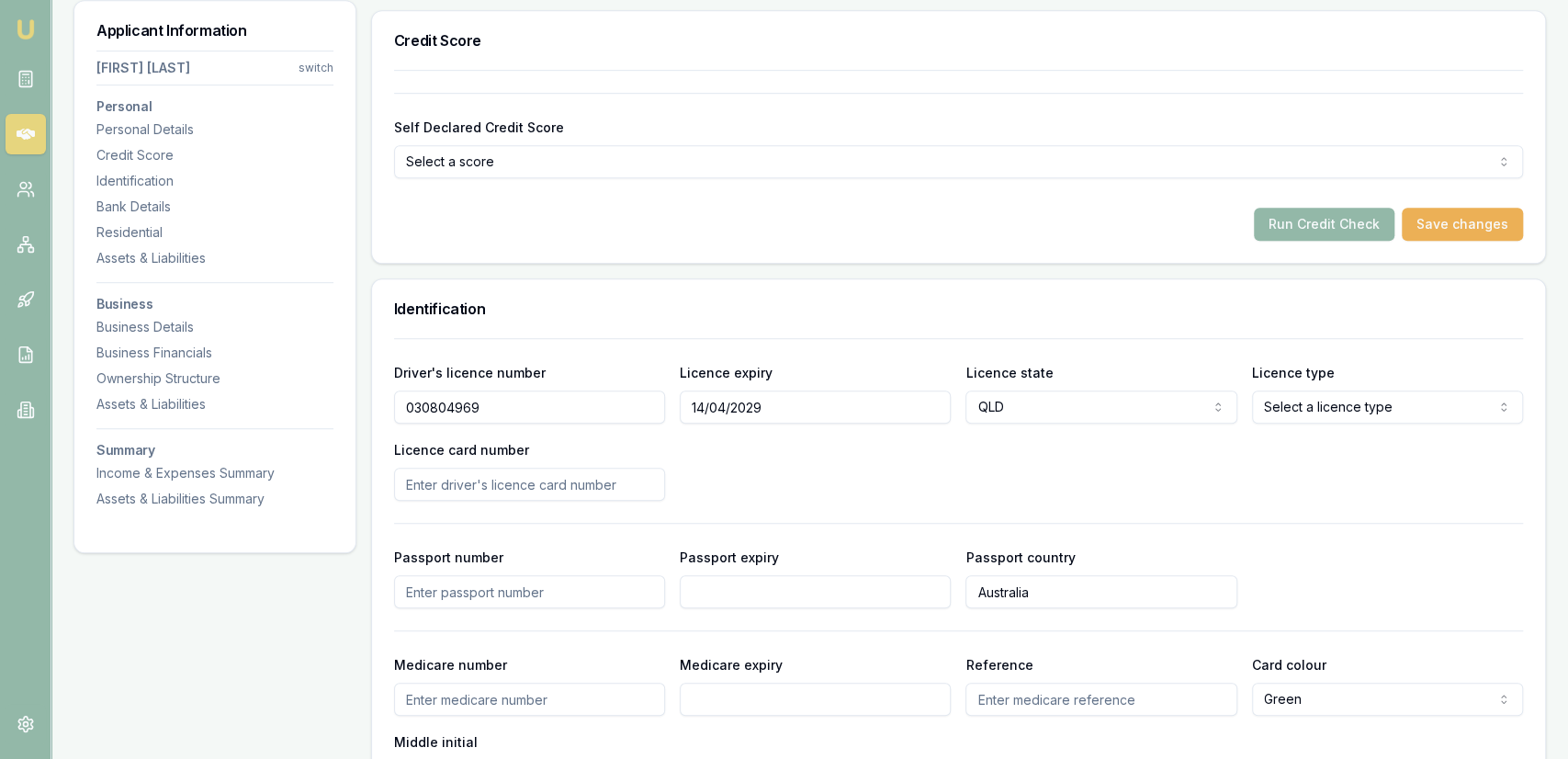 click on "Emu Broker Deals View D-765YR9A1JM Jackson Fanfulla Toggle Menu Customer Wayne Love 0429506327 lovepainters@gmail.com Finance Summary $365,000 Loan Type: Commercial Loan Asset Type : Purchasing Real Estate Deal Dynamics Stage: Documents Requested From Client Age: 1 hour ago Finance Details Applicants Loan Options Lender Submission Applicant Information Wayne Love switch Personal Personal Details Credit Score Identification Bank Details Residential Assets & Liabilities Business Business Details Business Financials Ownership Structure Assets & Liabilities Summary Income & Expenses Summary Assets & Liabilities Summary Personal Title * Mr Mr Mrs Miss Ms Dr Prof First name * Wayne Middle name  Last name * Love Date of birth 14/03/1970 Gender  Male Male Female Other Not disclosed Marital status  Single Single Married De facto Separated Divorced Widowed Residency status  Australian citizen Australian citizen Permanent resident Temporary resident Visa holder Email lovepainters@gmail.com Phone 0429506327 Applicant Low" at bounding box center (784, -289) 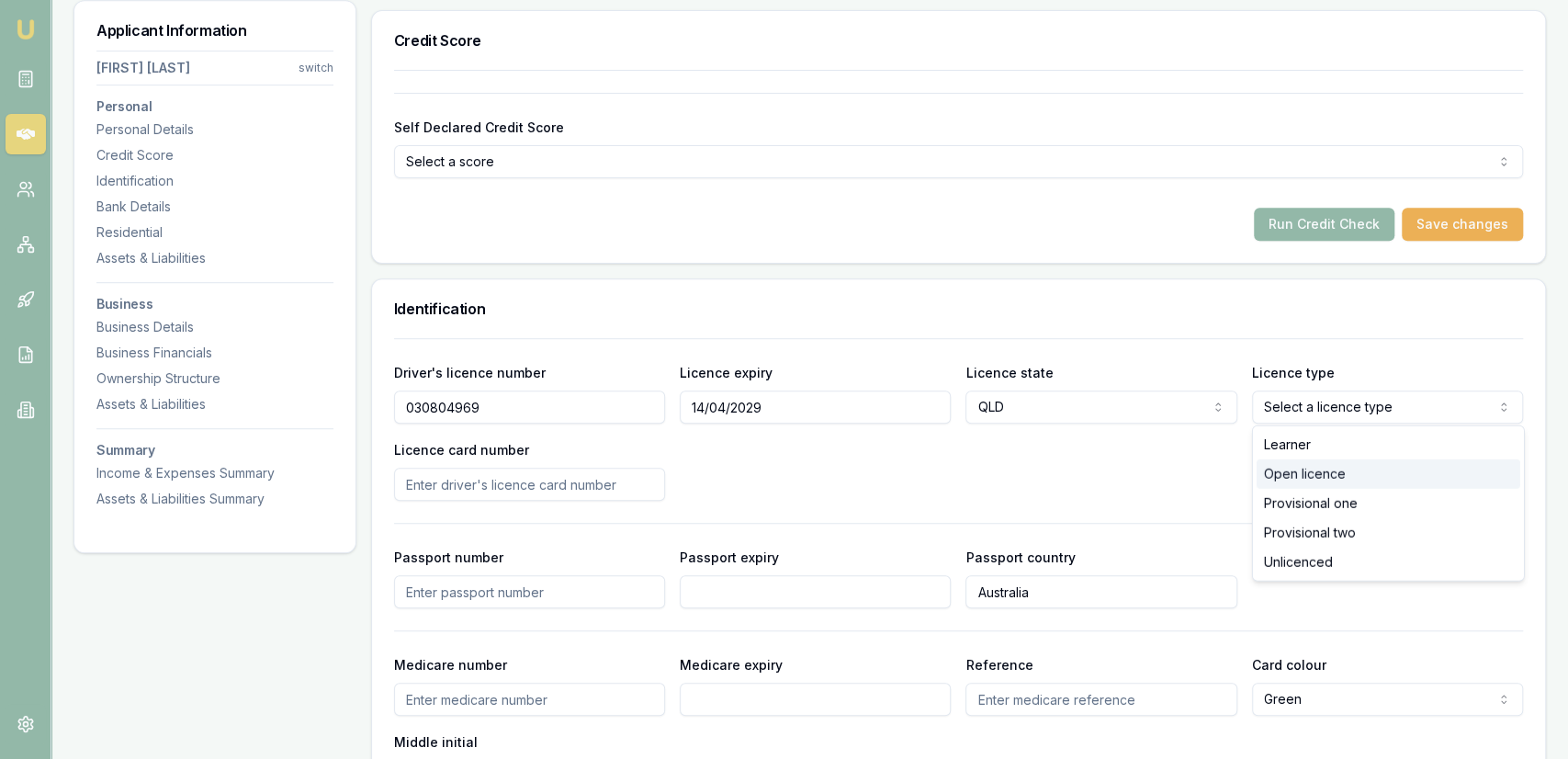 select on "OPEN_LICENCE" 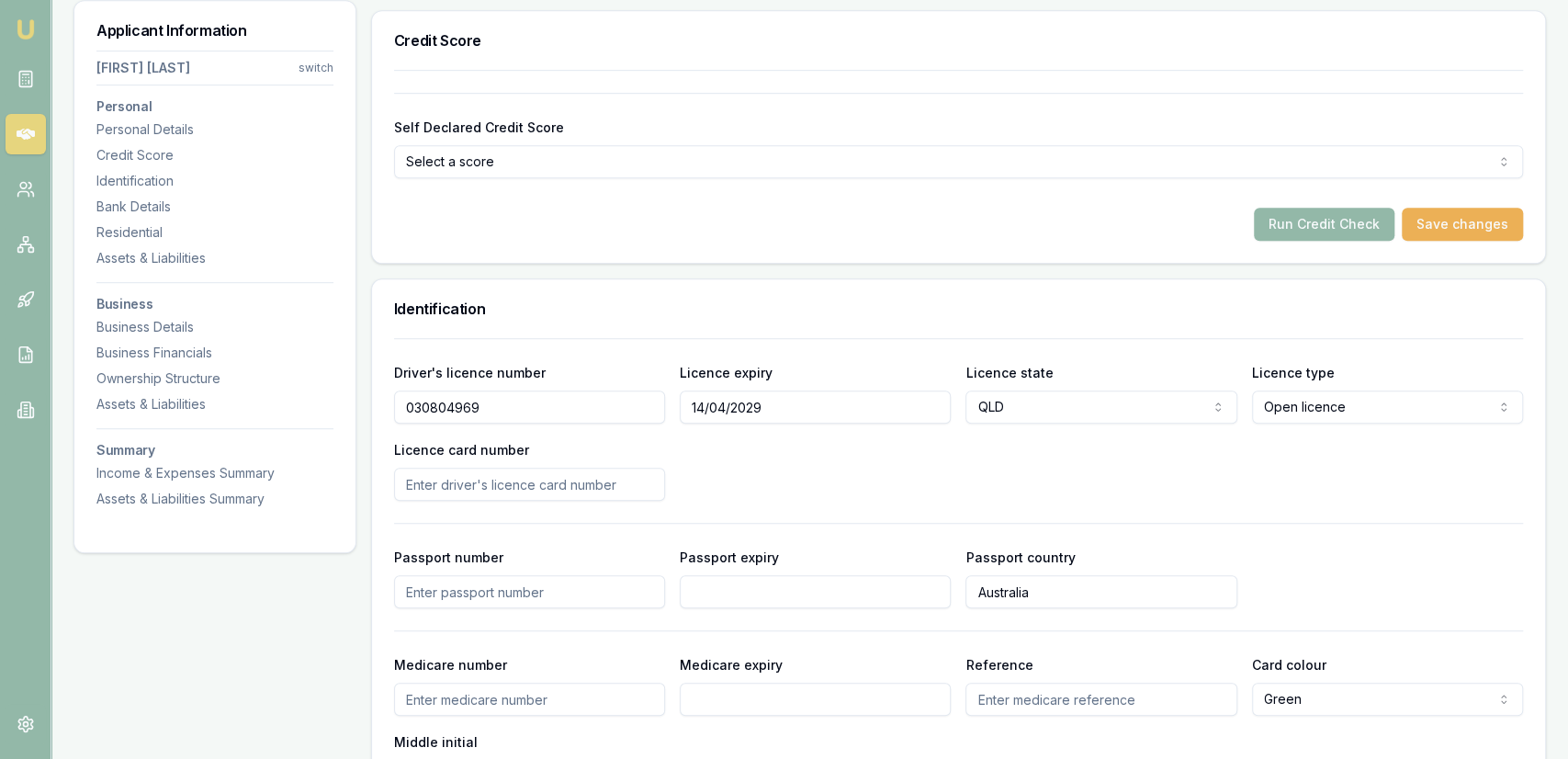 click on "Licence card number" at bounding box center (529, 484) 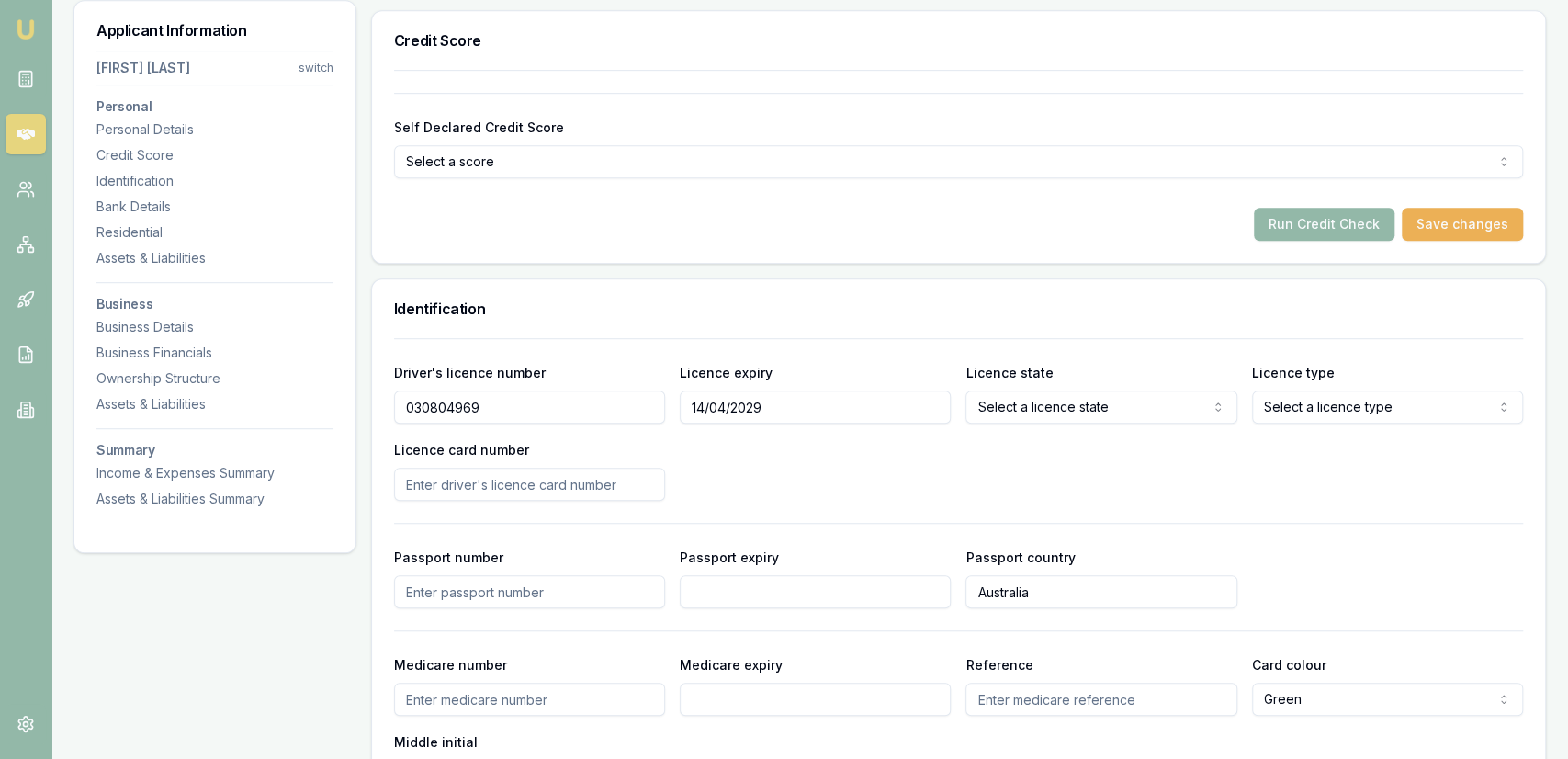type 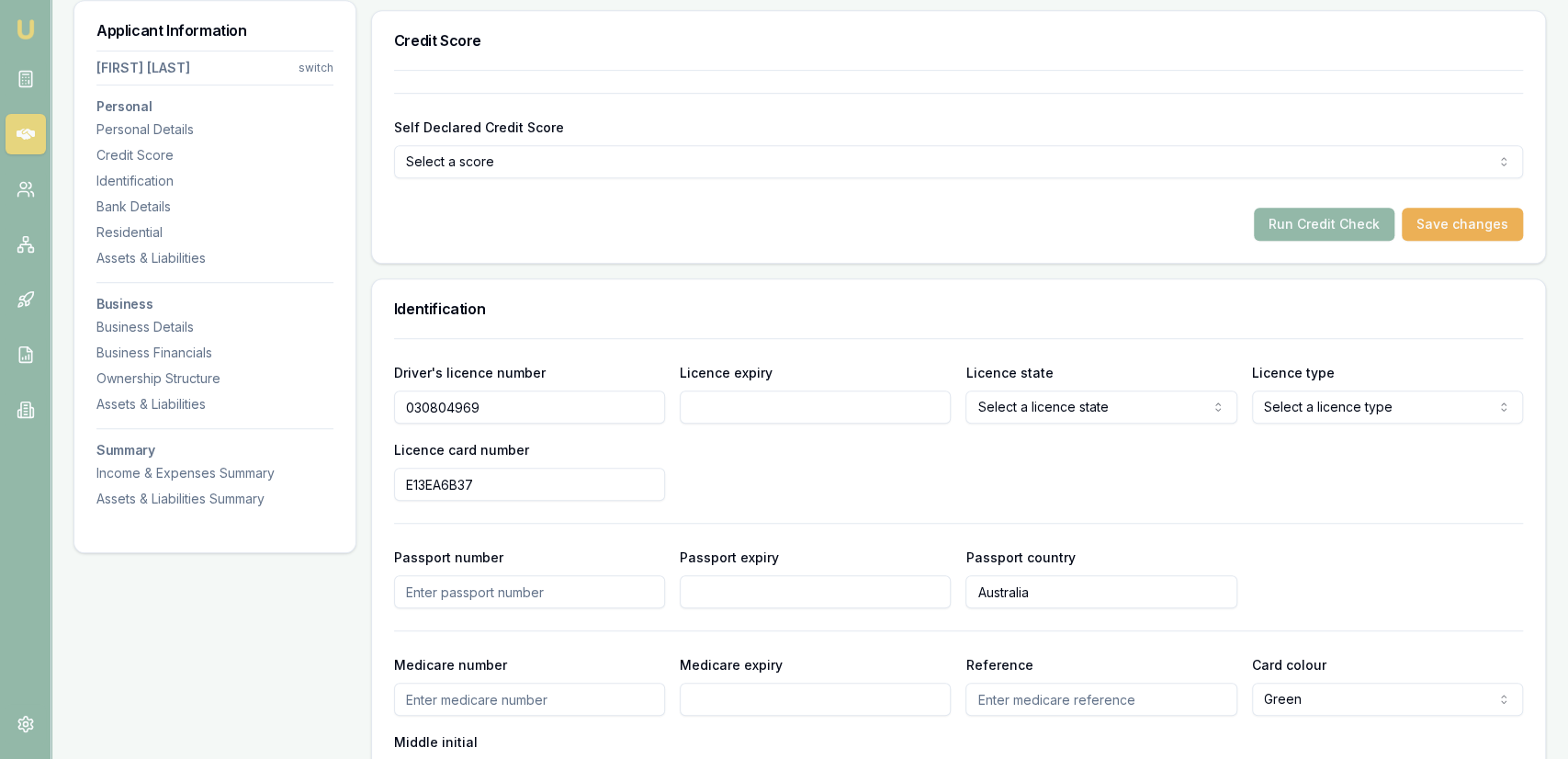 type on "E13EA6B37" 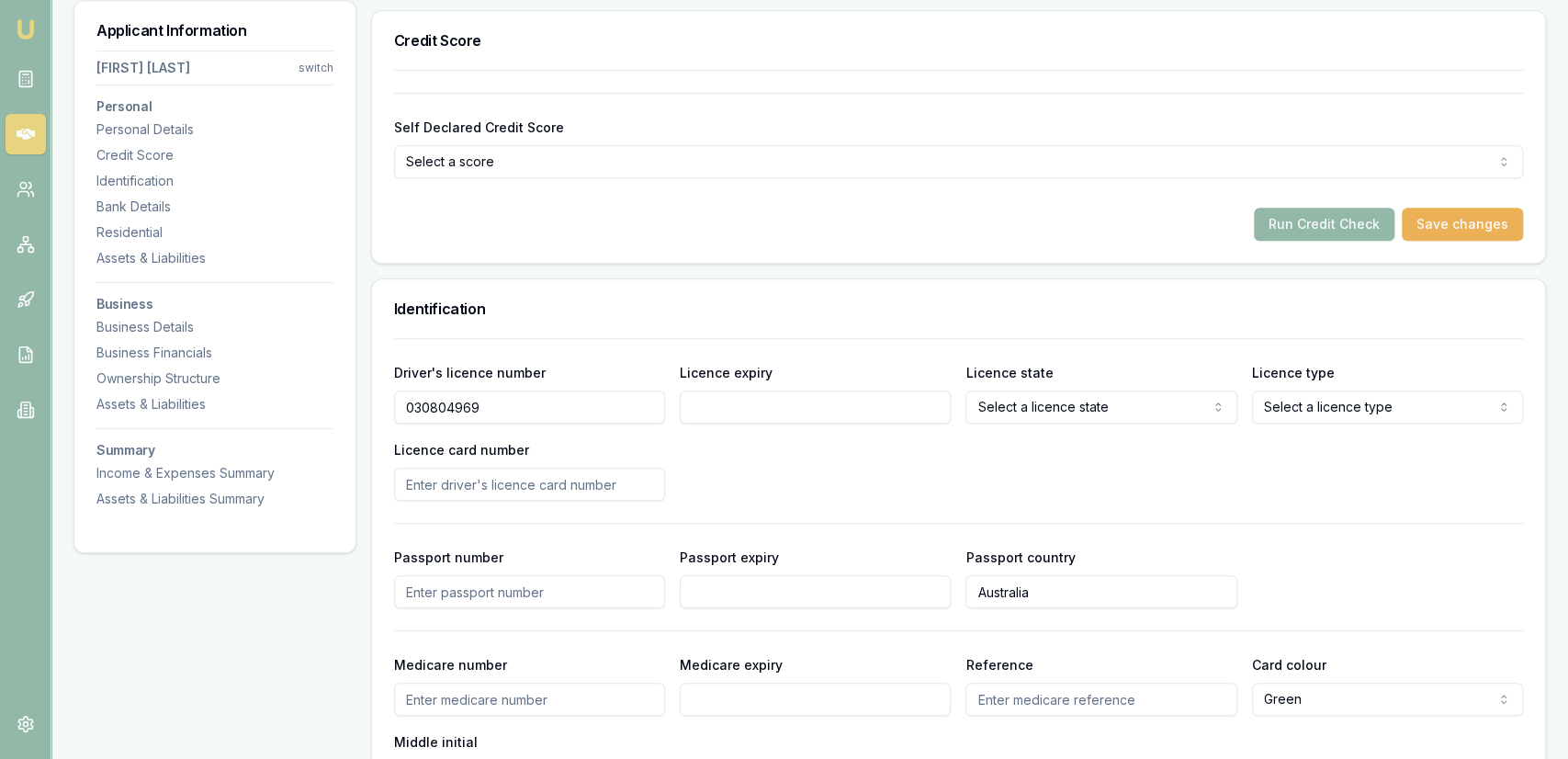 drag, startPoint x: 556, startPoint y: 501, endPoint x: 556, endPoint y: 486, distance: 15 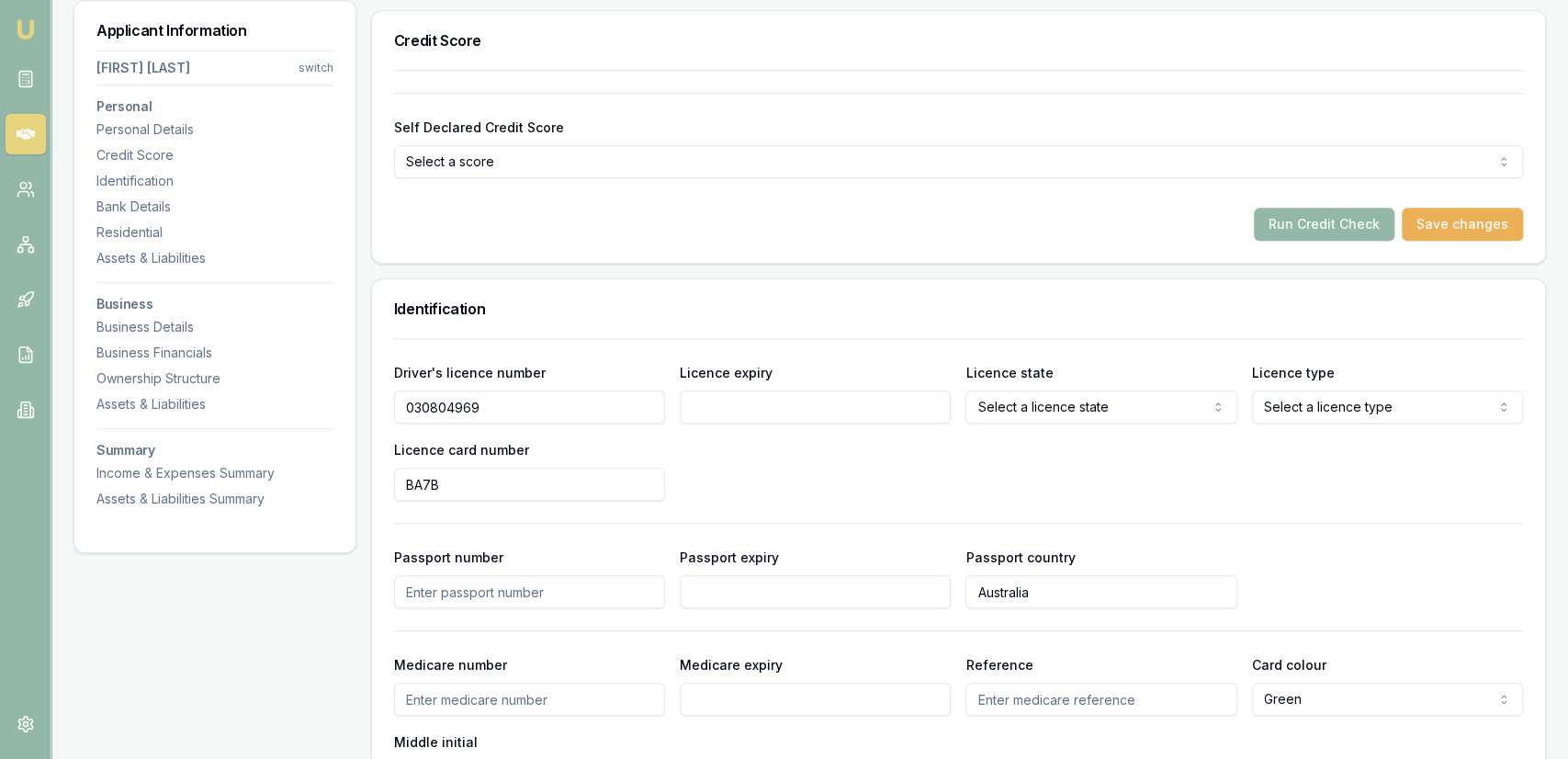 click on "Driver's licence number  030804969 Licence expiry  Licence state  Select a licence state NSW VIC QLD SA WA TAS NT ACT Licence type  Select a licence type Learner Open licence Provisional one Provisional two Unlicenced Licence card number  BA7B" at bounding box center (958, 431) 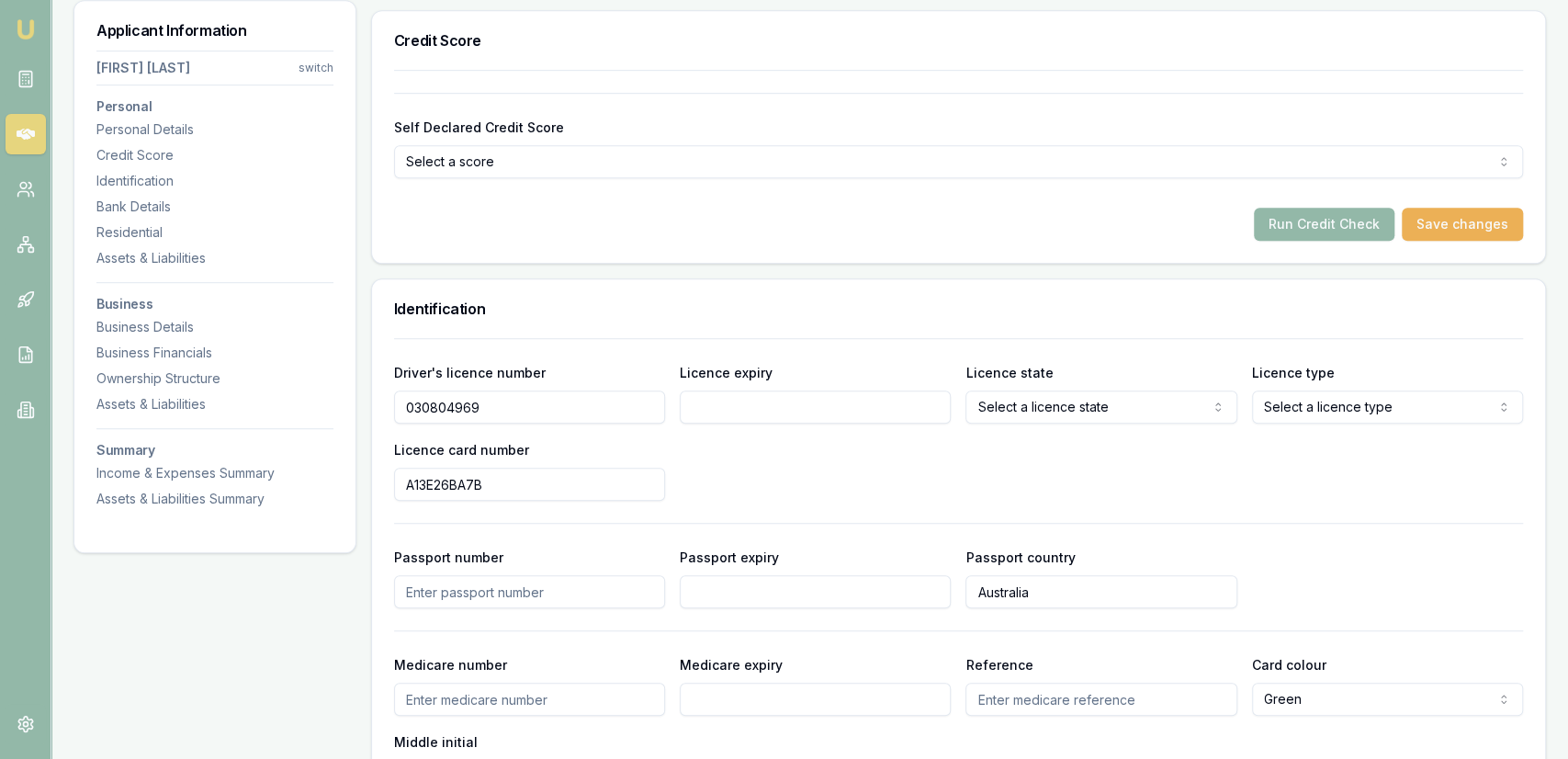type on "A13E26BA7B" 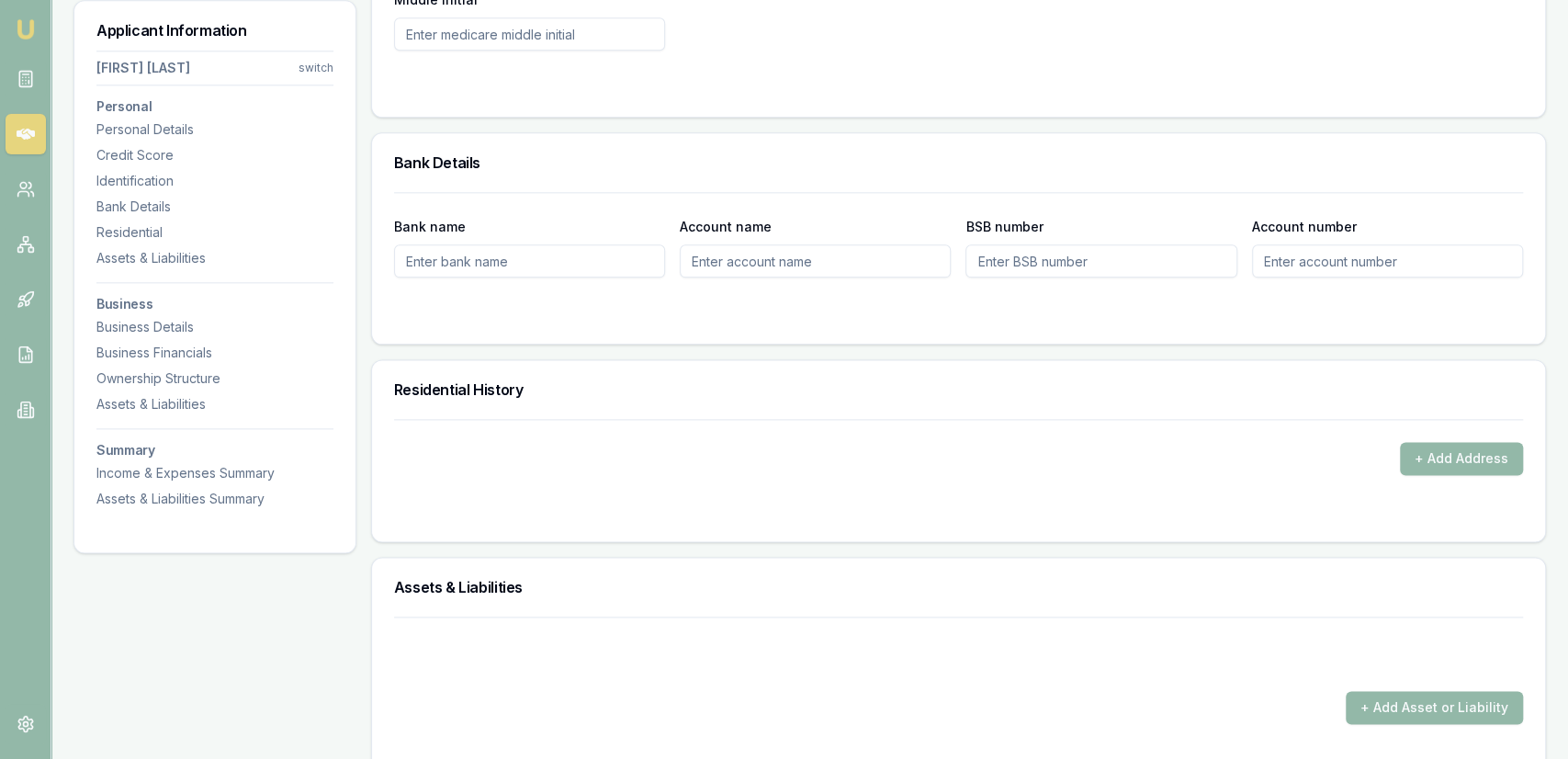 scroll, scrollTop: 1433, scrollLeft: 0, axis: vertical 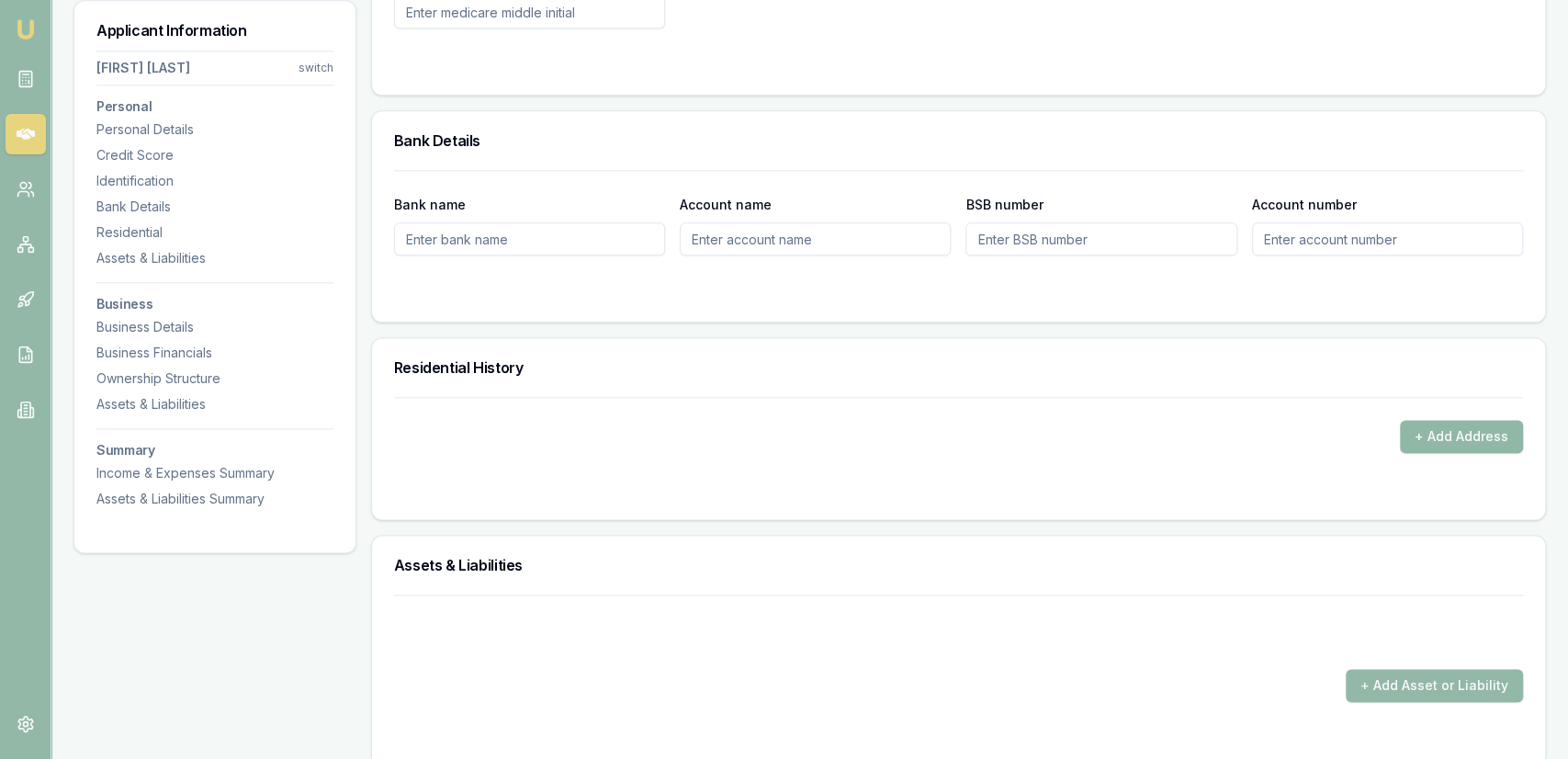 click on "+ Add Address" at bounding box center [1461, 436] 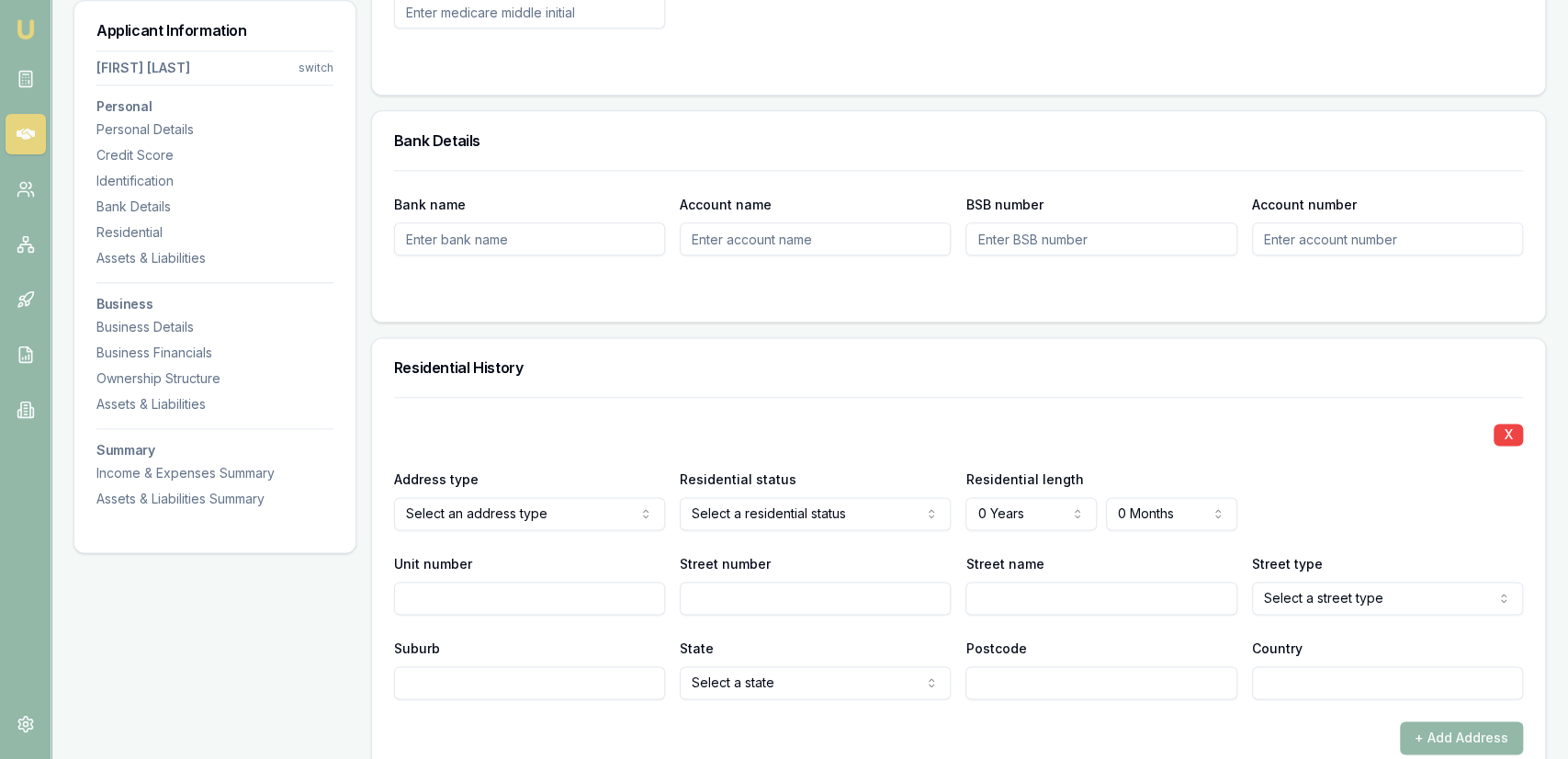 click on "Emu Broker Deals View D-765YR9A1JM Jackson Fanfulla Toggle Menu Customer Wayne Love 0429506327 lovepainters@gmail.com Finance Summary $365,000 Loan Type: Commercial Loan Asset Type : Purchasing Real Estate Deal Dynamics Stage: Documents Requested From Client Age: 1 hour ago Finance Details Applicants Loan Options Lender Submission Applicant Information Wayne Love switch Personal Personal Details Credit Score Identification Bank Details Residential Assets & Liabilities Business Business Details Business Financials Ownership Structure Assets & Liabilities Summary Income & Expenses Summary Assets & Liabilities Summary Personal Title * Mr Mr Mrs Miss Ms Dr Prof First name * Wayne Middle name  Last name * Love Date of birth 14/03/1970 Gender  Male Male Female Other Not disclosed Marital status  Single Single Married De facto Separated Divorced Widowed Residency status  Australian citizen Australian citizen Permanent resident Temporary resident Visa holder Email lovepainters@gmail.com Phone 0429506327 Applicant Low" at bounding box center (784, -1054) 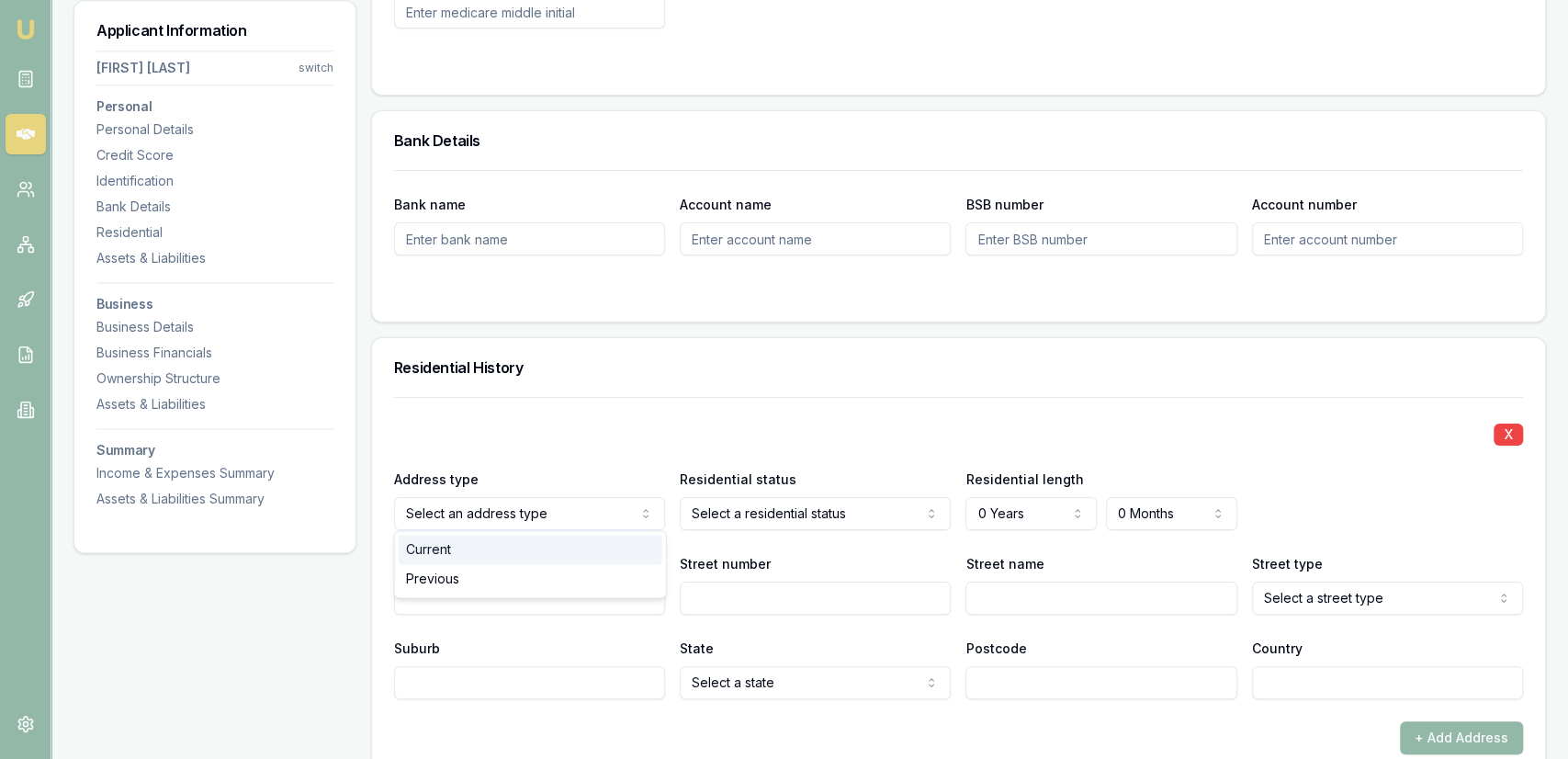 drag, startPoint x: 471, startPoint y: 558, endPoint x: 515, endPoint y: 552, distance: 44.407207 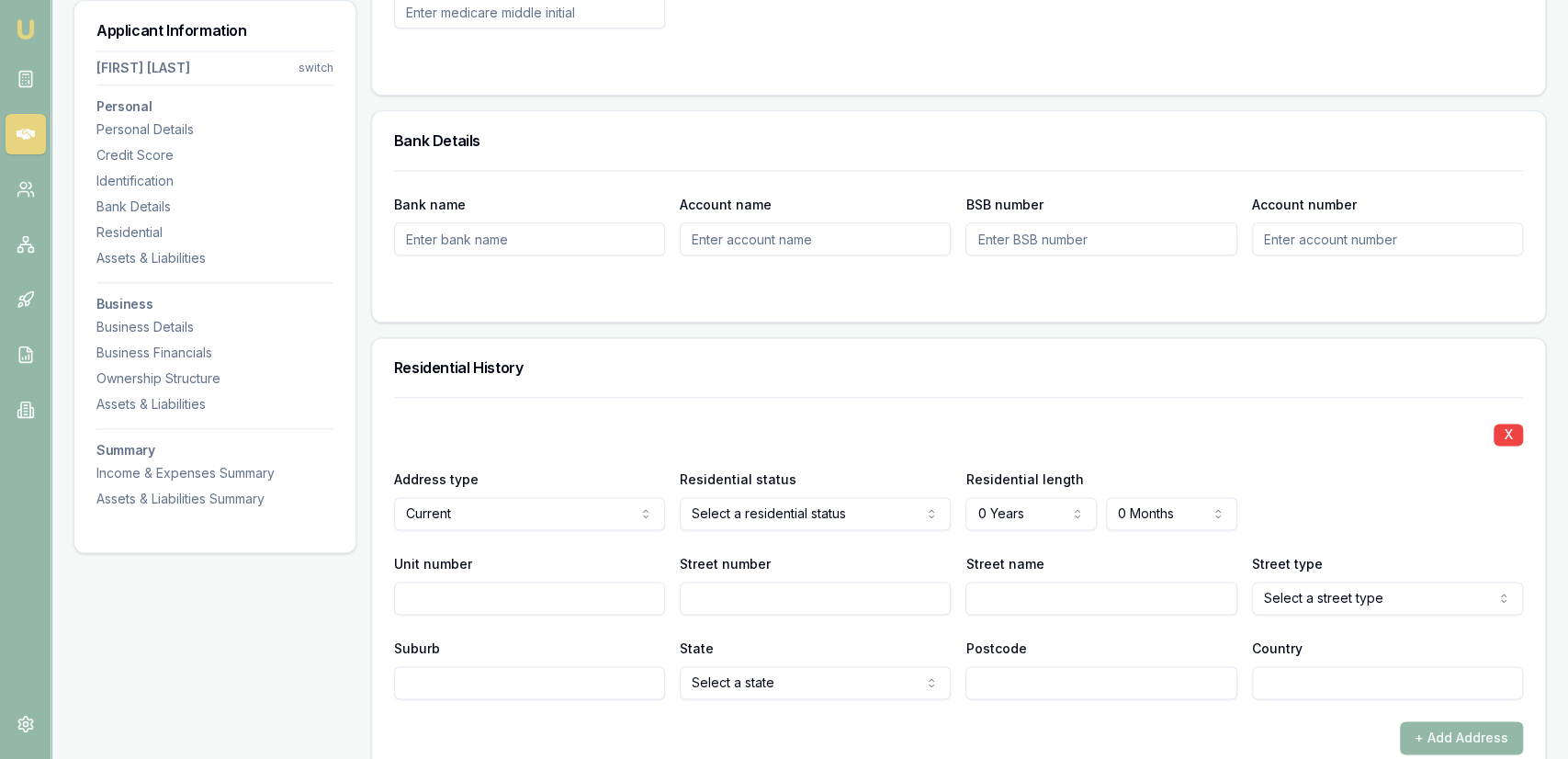 click on "Emu Broker Deals View D-765YR9A1JM Jackson Fanfulla Toggle Menu Customer Wayne Love 0429506327 lovepainters@gmail.com Finance Summary $365,000 Loan Type: Commercial Loan Asset Type : Purchasing Real Estate Deal Dynamics Stage: Documents Requested From Client Age: 1 hour ago Finance Details Applicants Loan Options Lender Submission Applicant Information Wayne Love switch Personal Personal Details Credit Score Identification Bank Details Residential Assets & Liabilities Business Business Details Business Financials Ownership Structure Assets & Liabilities Summary Income & Expenses Summary Assets & Liabilities Summary Personal Title * Mr Mr Mrs Miss Ms Dr Prof First name * Wayne Middle name  Last name * Love Date of birth 14/03/1970 Gender  Male Male Female Other Not disclosed Marital status  Single Single Married De facto Separated Divorced Widowed Residency status  Australian citizen Australian citizen Permanent resident Temporary resident Visa holder Email lovepainters@gmail.com Phone 0429506327 Applicant Low" at bounding box center (784, -1054) 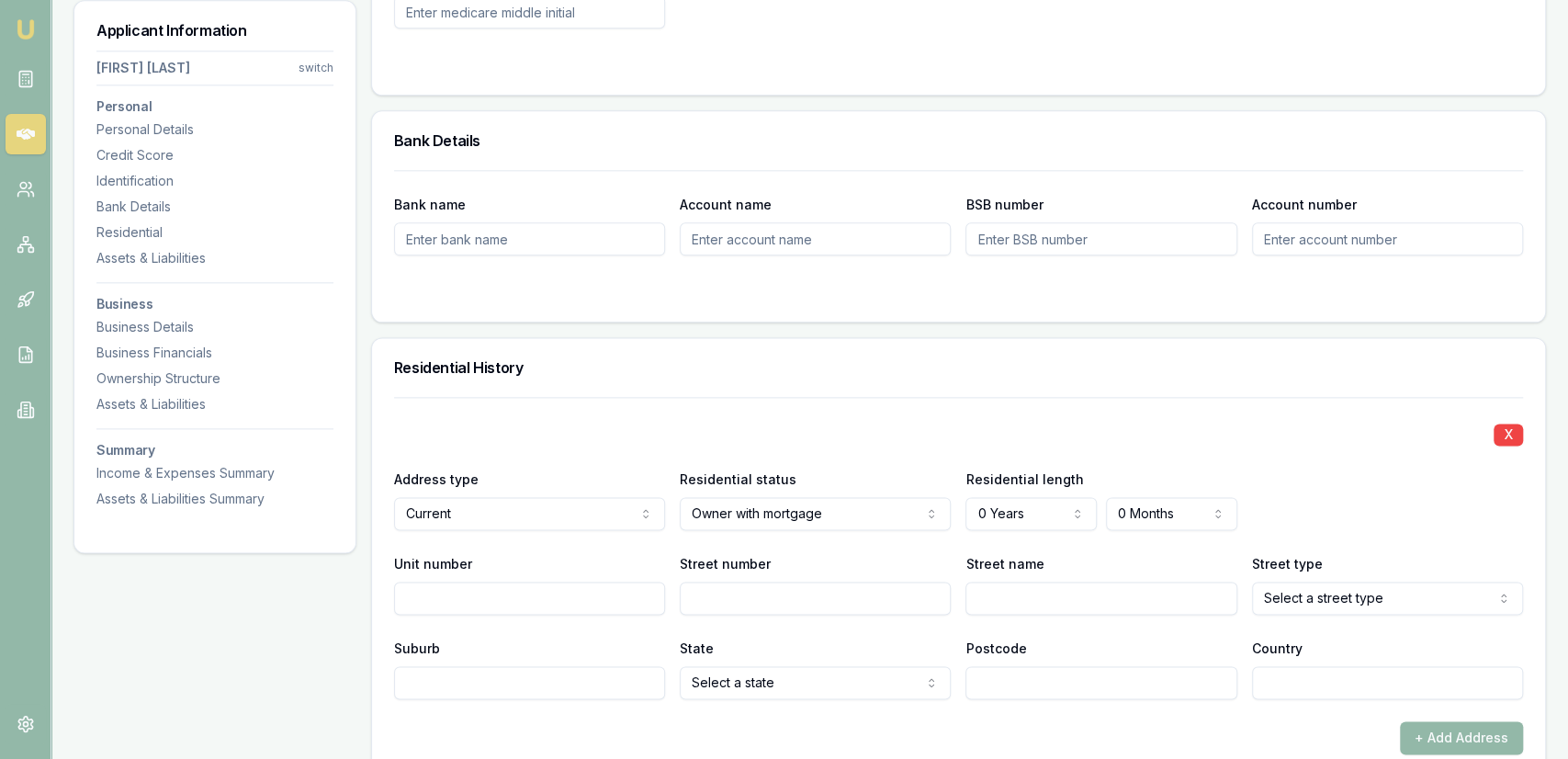 click on "Emu Broker Deals View D-765YR9A1JM Jackson Fanfulla Toggle Menu Customer Wayne Love 0429506327 lovepainters@gmail.com Finance Summary $365,000 Loan Type: Commercial Loan Asset Type : Purchasing Real Estate Deal Dynamics Stage: Documents Requested From Client Age: 1 hour ago Finance Details Applicants Loan Options Lender Submission Applicant Information Wayne Love switch Personal Personal Details Credit Score Identification Bank Details Residential Assets & Liabilities Business Business Details Business Financials Ownership Structure Assets & Liabilities Summary Income & Expenses Summary Assets & Liabilities Summary Personal Title * Mr Mr Mrs Miss Ms Dr Prof First name * Wayne Middle name  Last name * Love Date of birth 14/03/1970 Gender  Male Male Female Other Not disclosed Marital status  Single Single Married De facto Separated Divorced Widowed Residency status  Australian citizen Australian citizen Permanent resident Temporary resident Visa holder Email lovepainters@gmail.com Phone 0429506327 Applicant Low" at bounding box center [784, -1054] 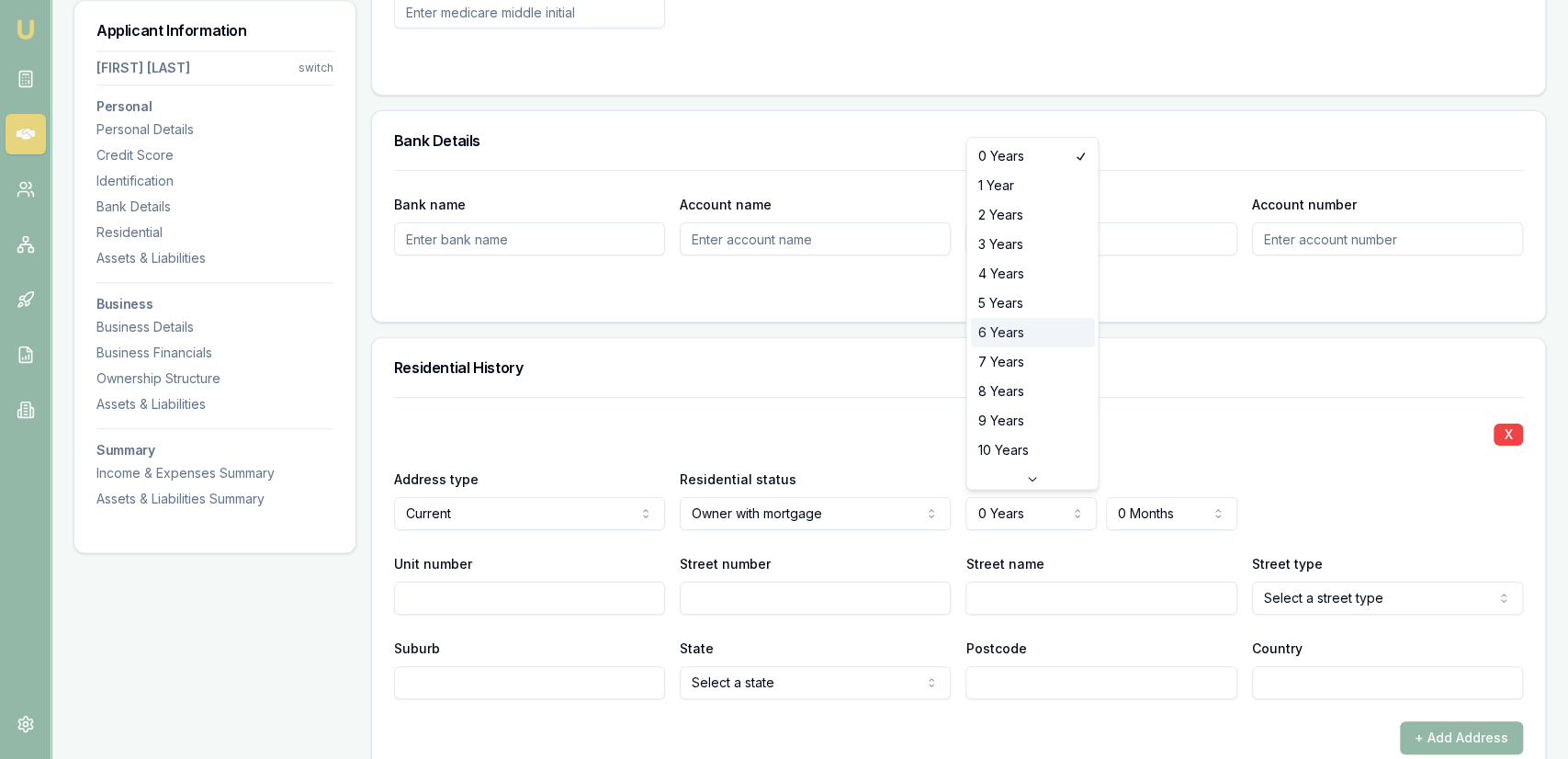 select on "6" 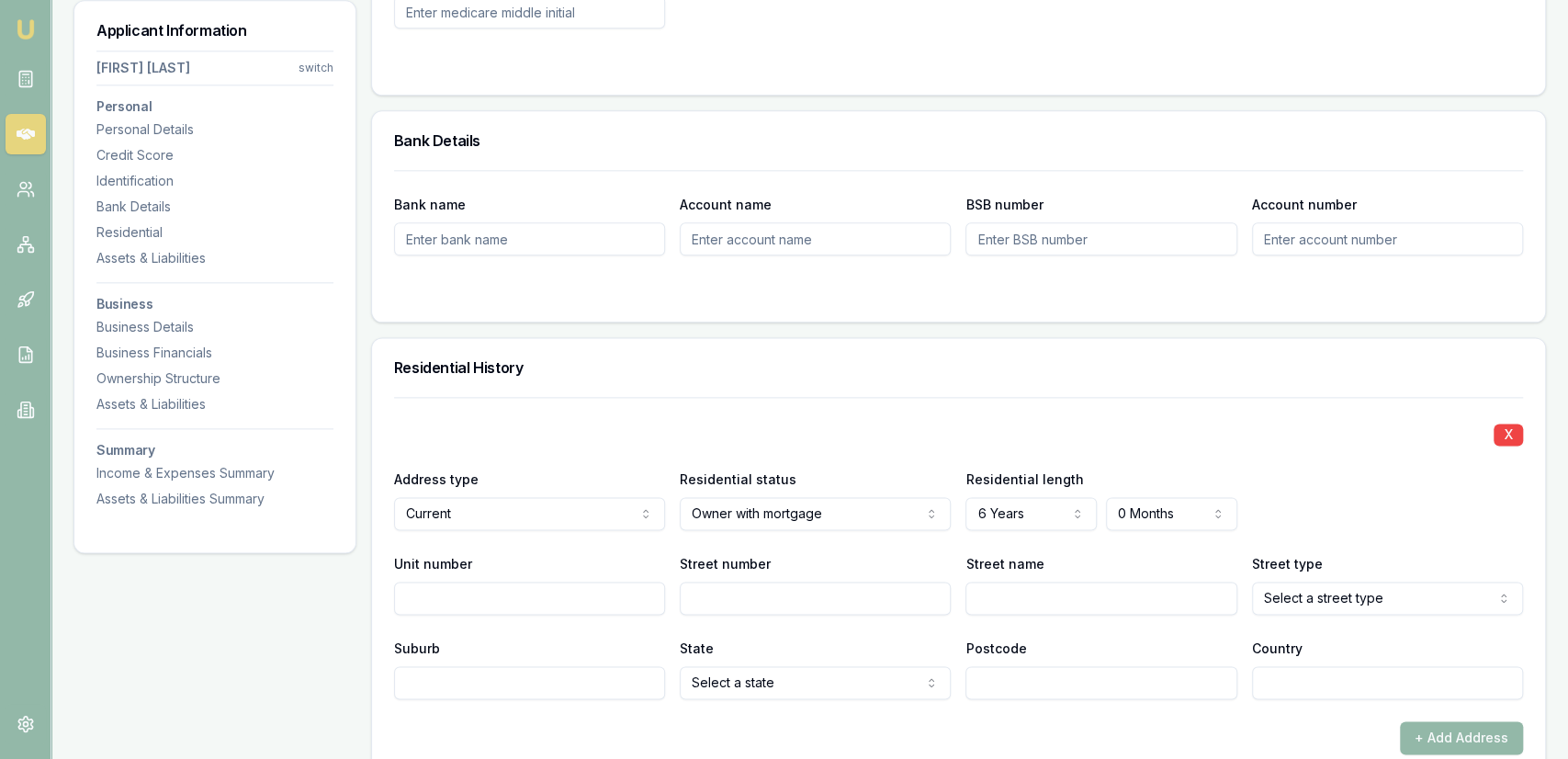 drag, startPoint x: 532, startPoint y: 607, endPoint x: 748, endPoint y: 600, distance: 216.1134 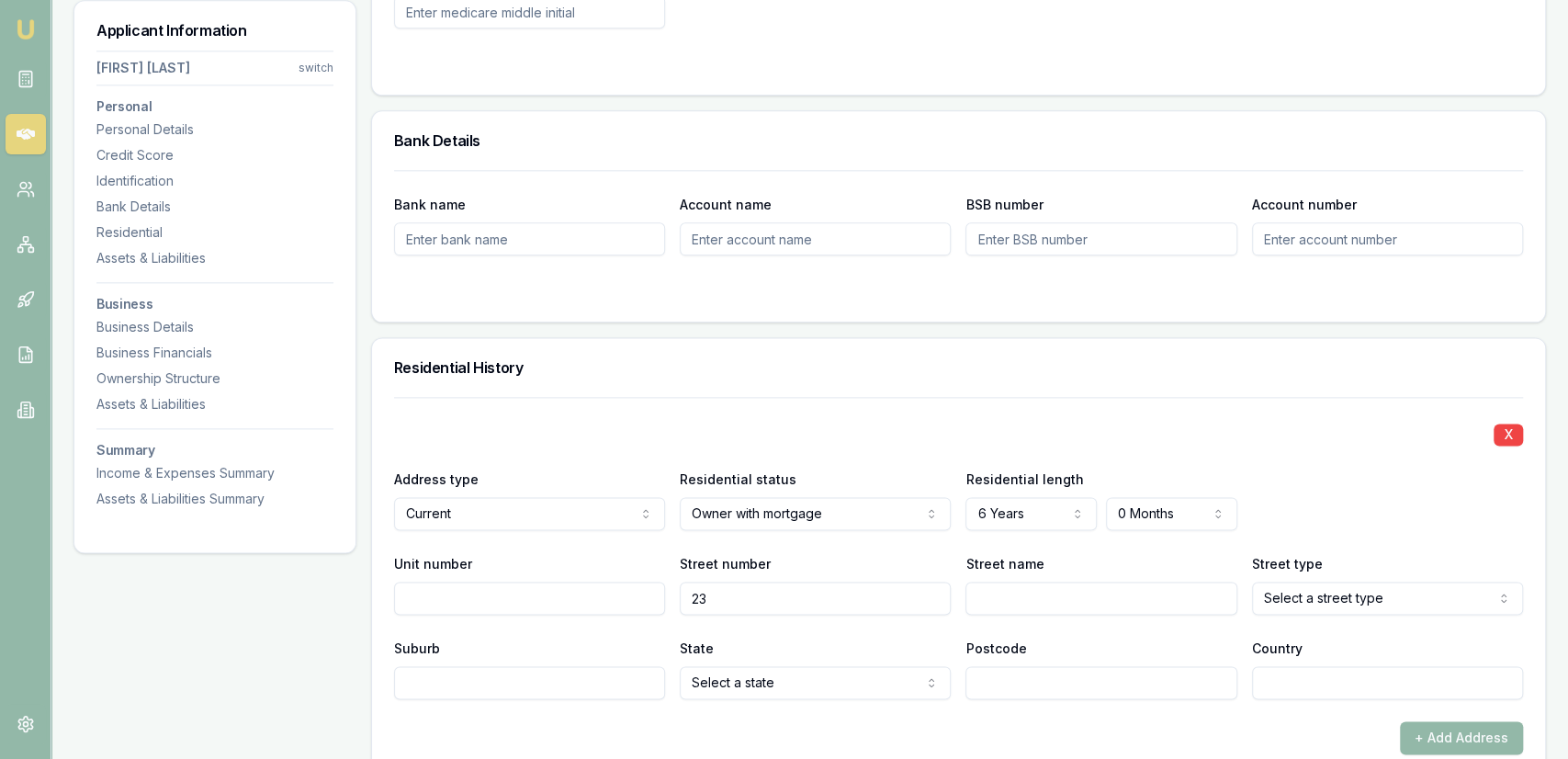 type on "23" 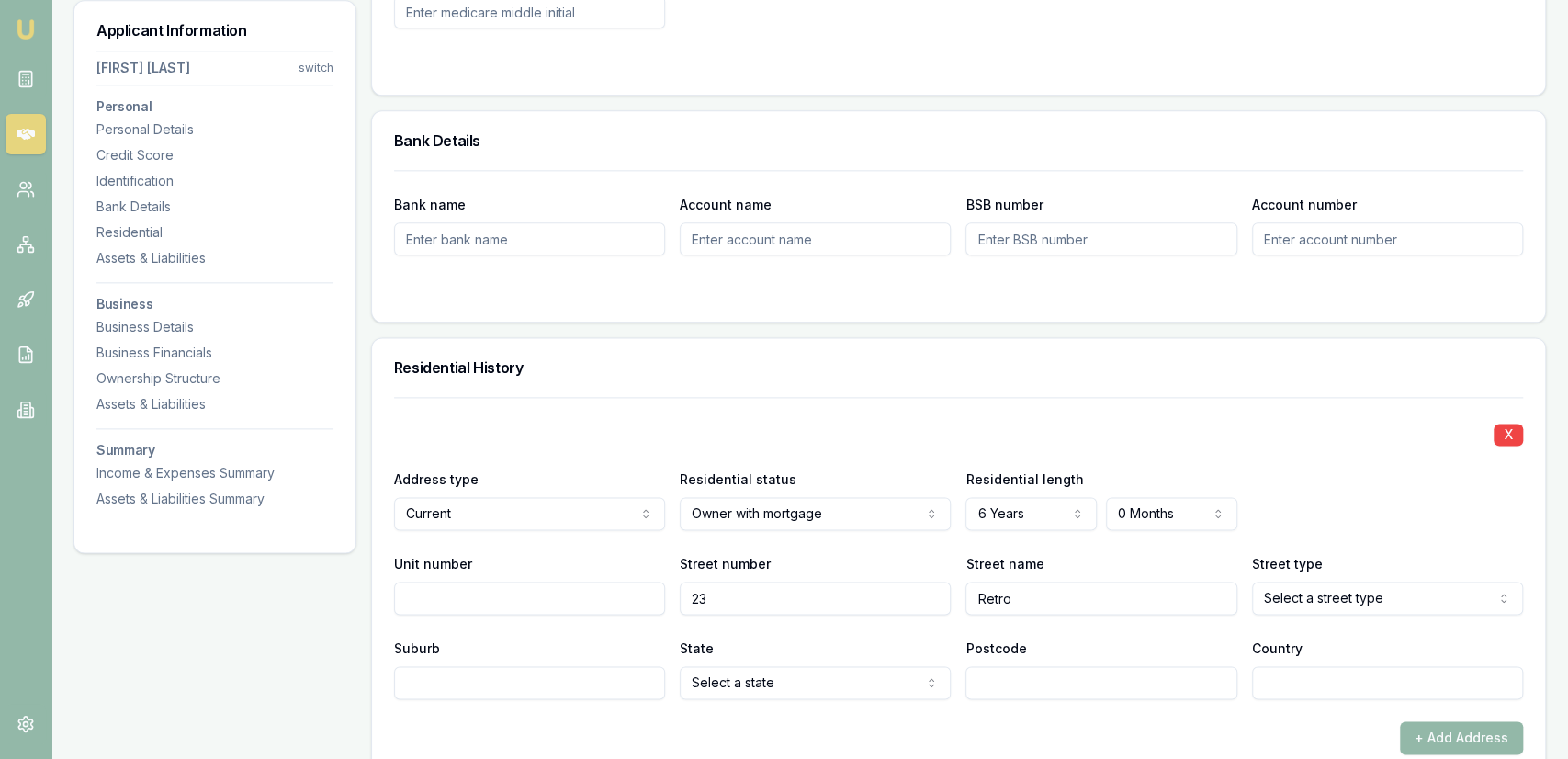 type on "Retro" 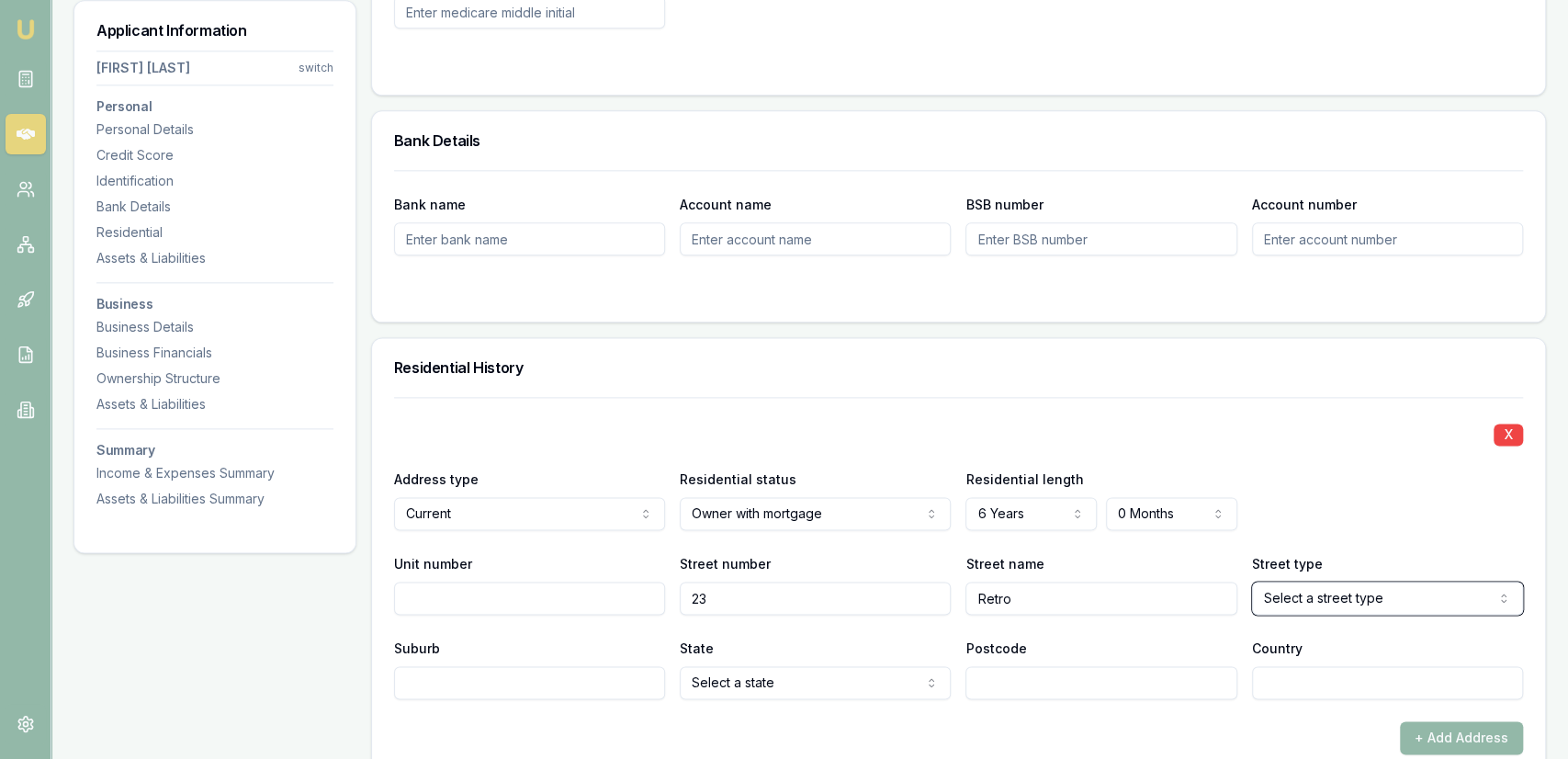 type 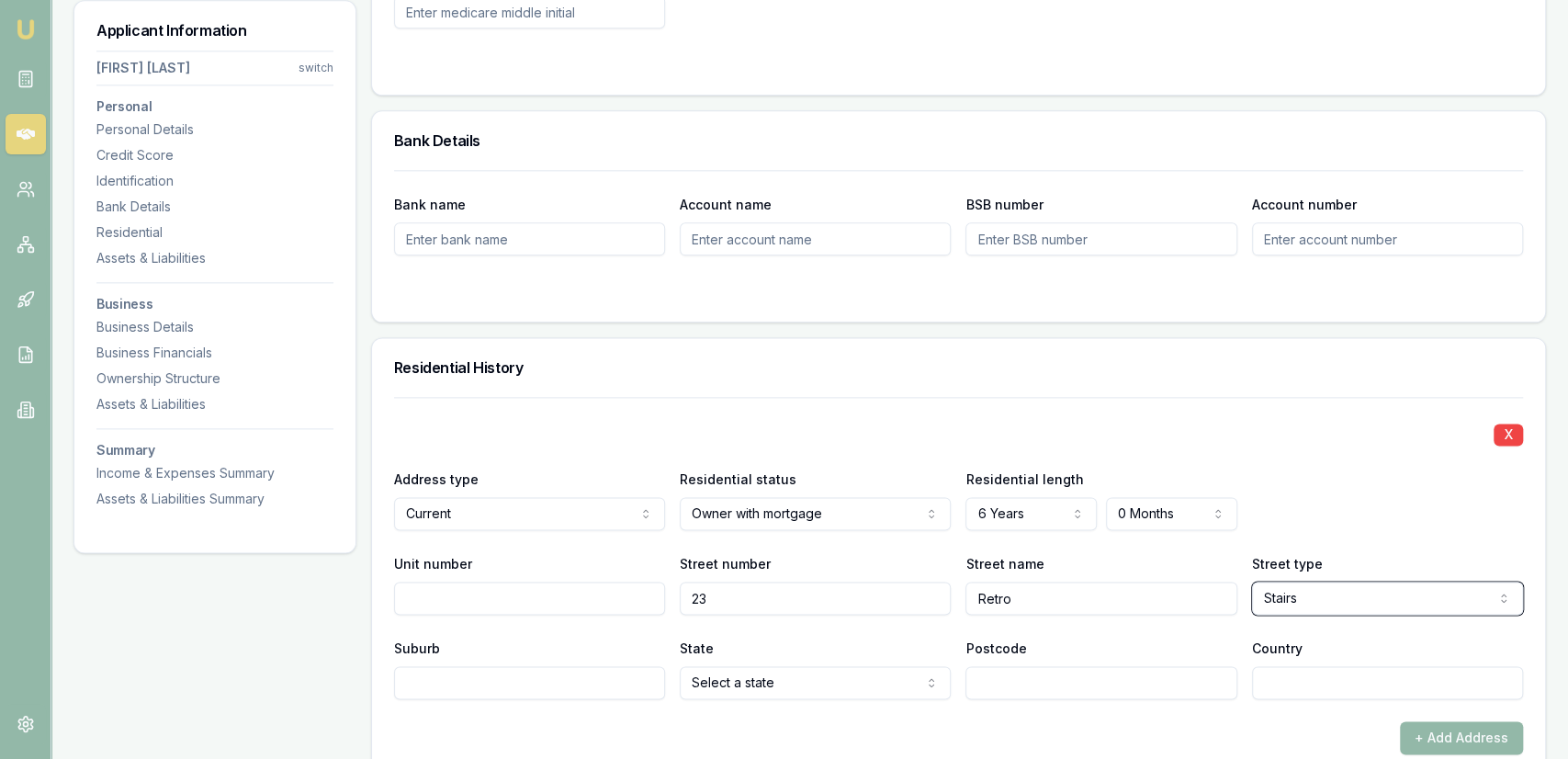select on "Street" 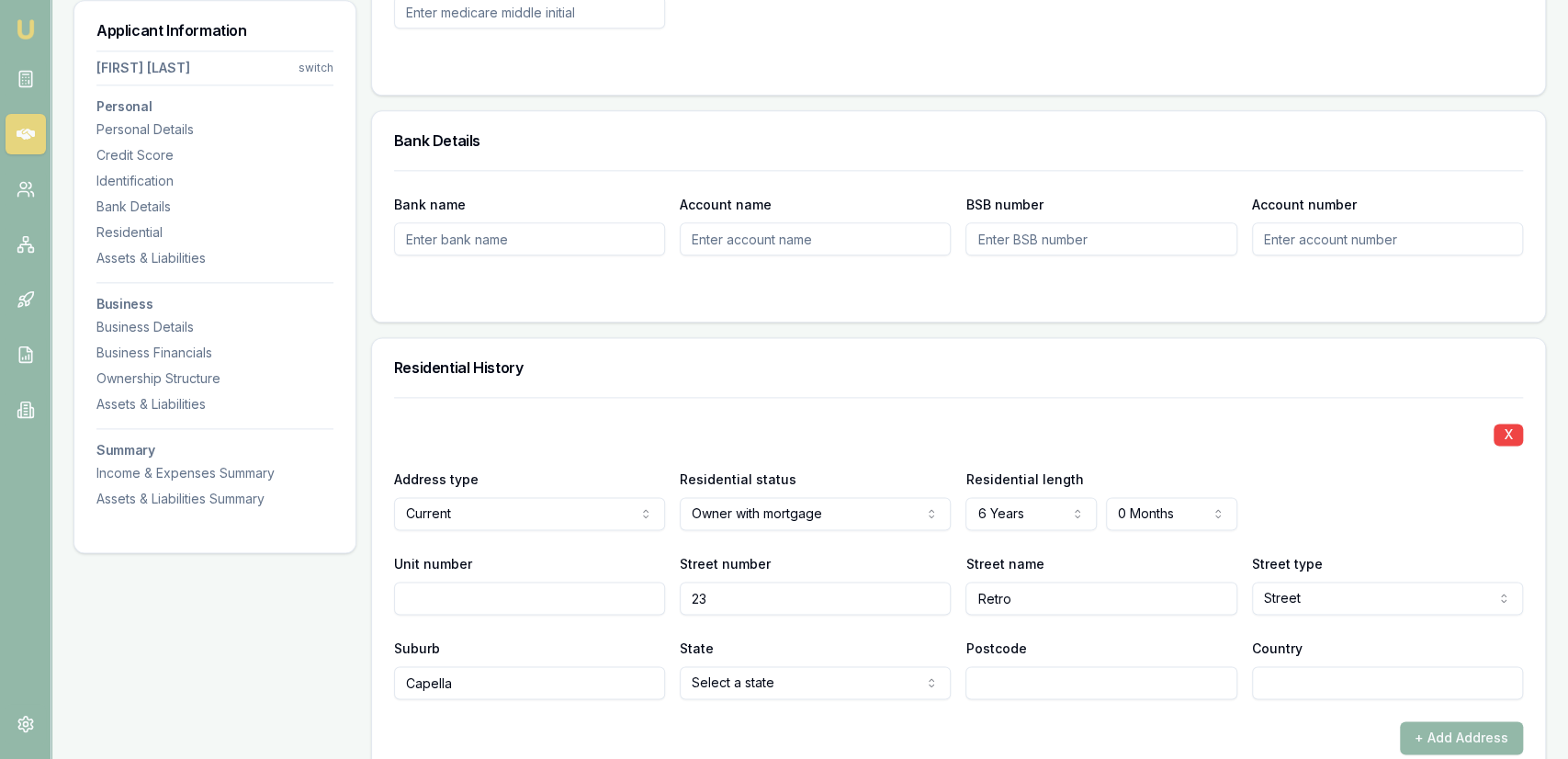type on "Capella" 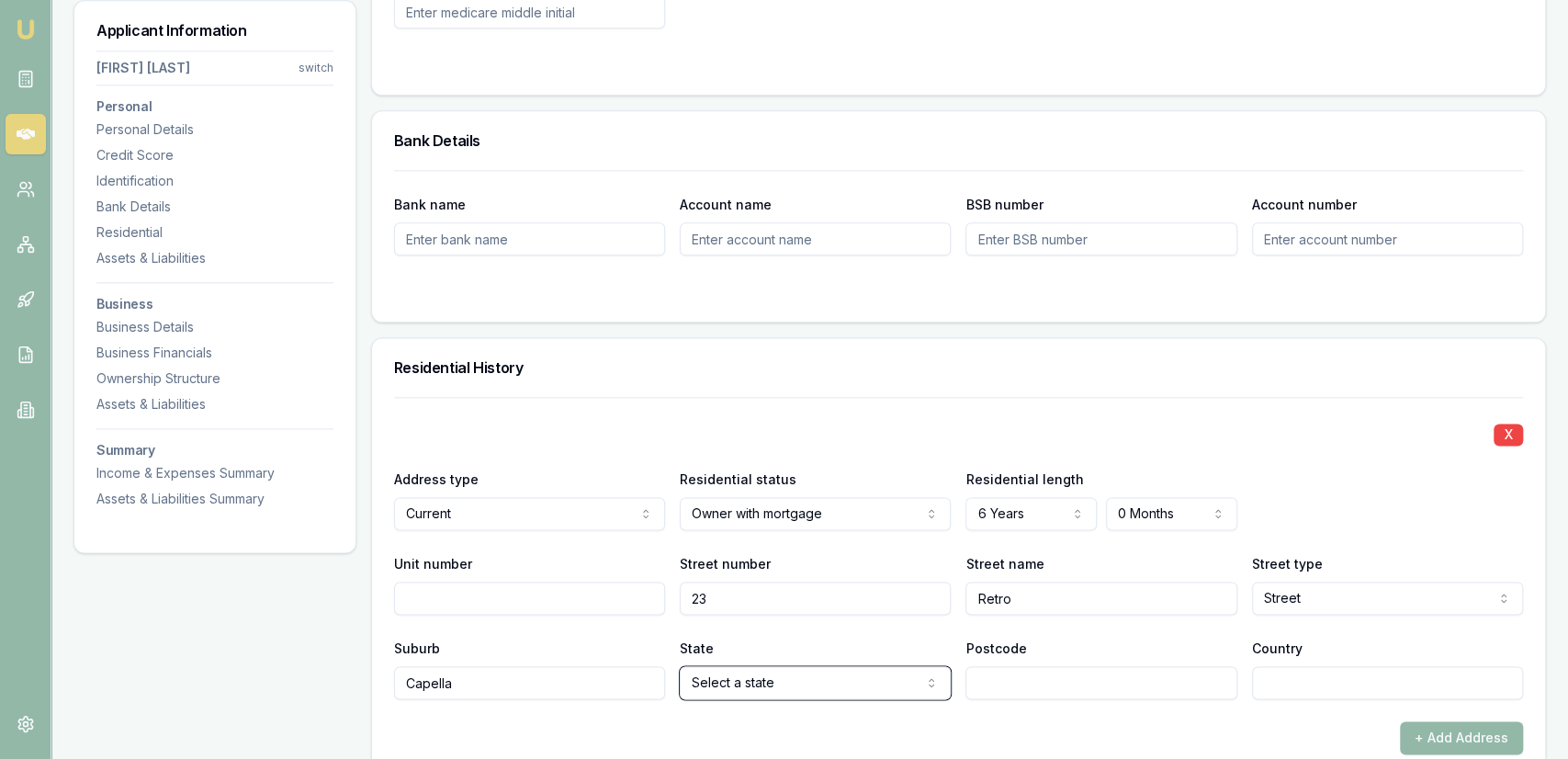 type 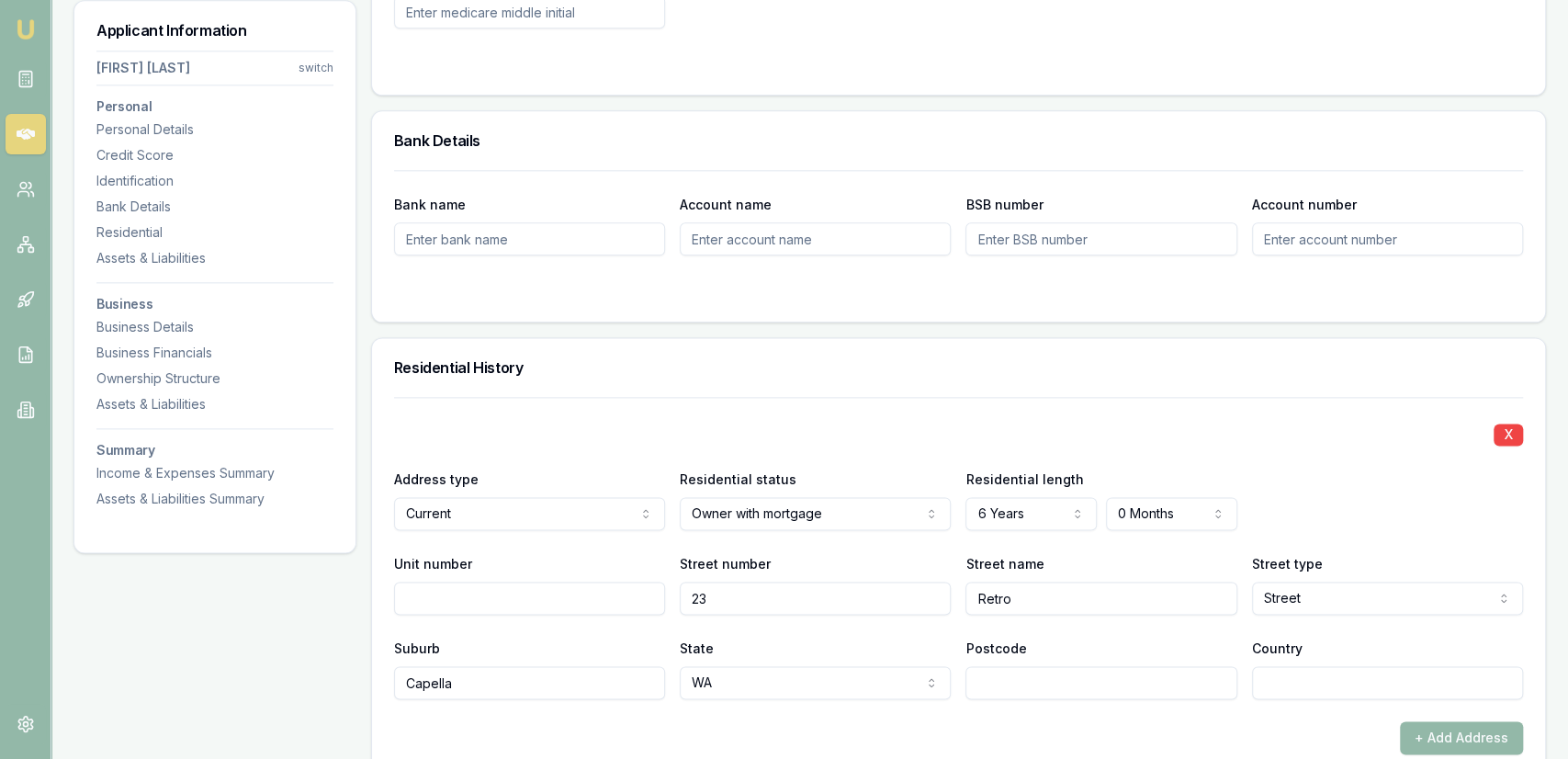 click on "Emu Broker Deals View D-765YR9A1JM Jackson Fanfulla Toggle Menu Customer Wayne Love 0429506327 lovepainters@gmail.com Finance Summary $365,000 Loan Type: Commercial Loan Asset Type : Purchasing Real Estate Deal Dynamics Stage: Documents Requested From Client Age: 1 hour ago Finance Details Applicants Loan Options Lender Submission Applicant Information Wayne Love switch Personal Personal Details Credit Score Identification Bank Details Residential Assets & Liabilities Business Business Details Business Financials Ownership Structure Assets & Liabilities Summary Income & Expenses Summary Assets & Liabilities Summary Personal Title * Mr Mr Mrs Miss Ms Dr Prof First name * Wayne Middle name  Last name * Love Date of birth 14/03/1970 Gender  Male Male Female Other Not disclosed Marital status  Single Single Married De facto Separated Divorced Widowed Residency status  Australian citizen Australian citizen Permanent resident Temporary resident Visa holder Email lovepainters@gmail.com Phone 0429506327 Applicant Low" at bounding box center [784, -1054] 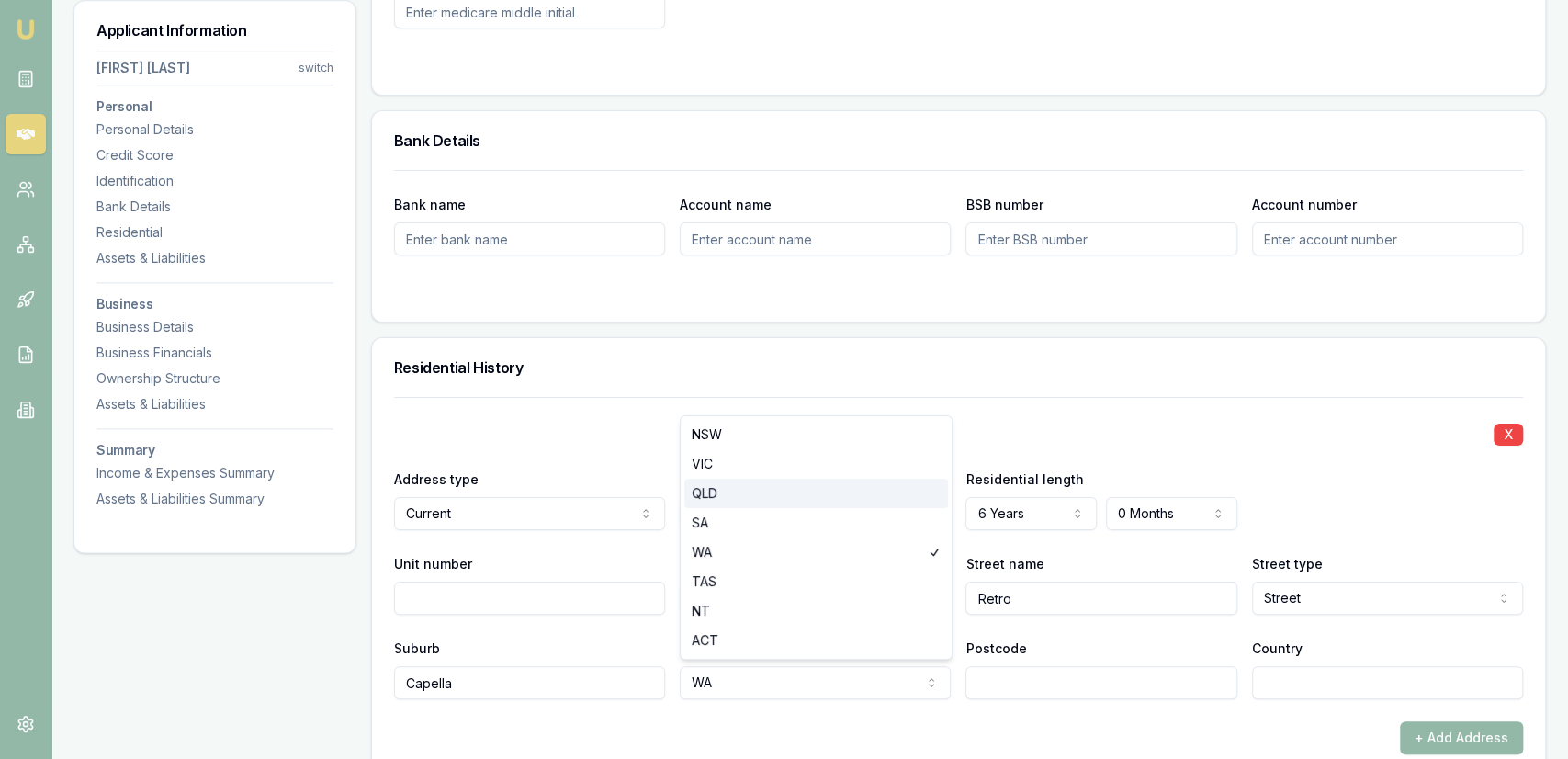select on "QLD" 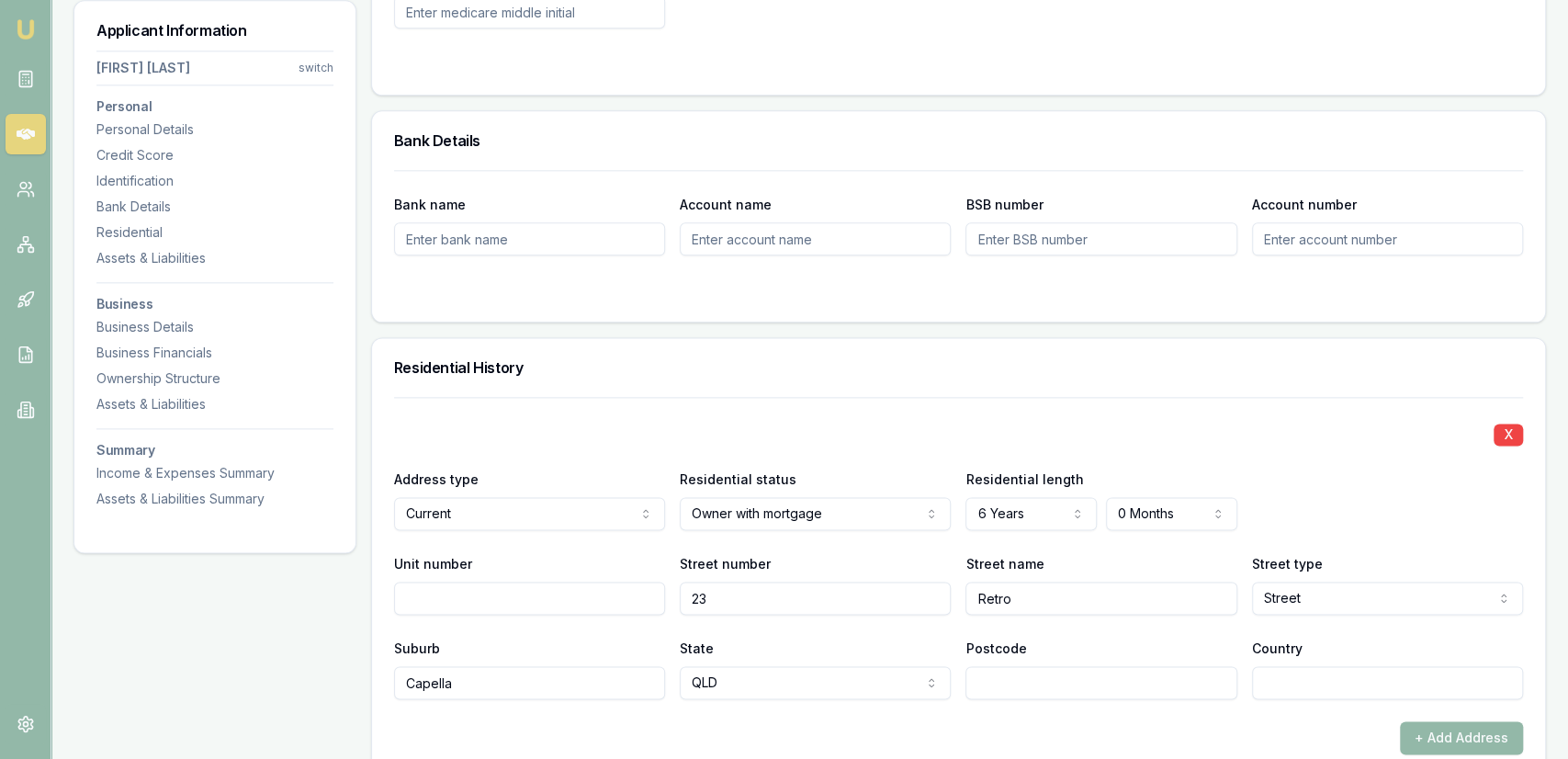 click on "Postcode" at bounding box center (1100, 683) 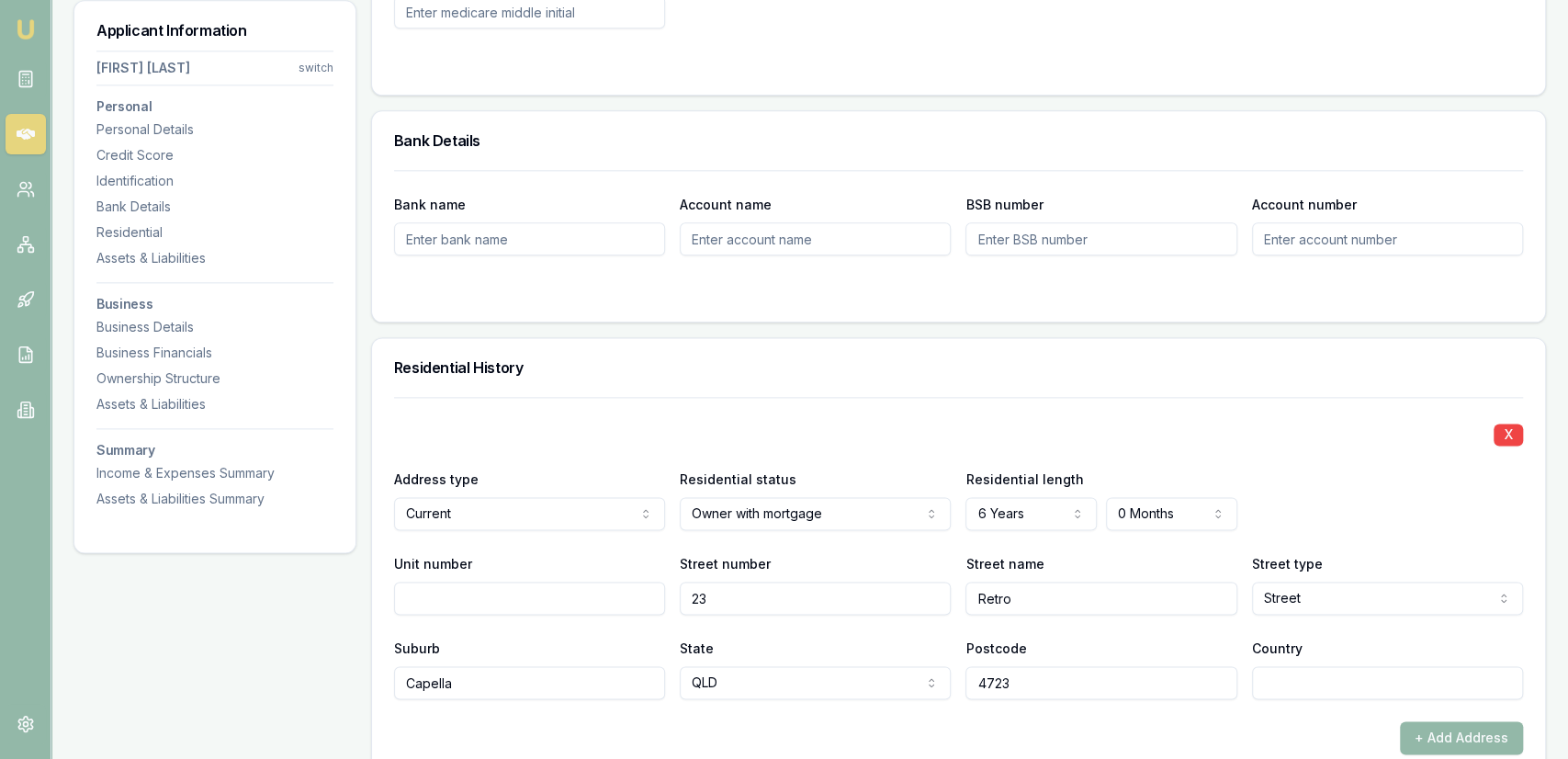 type on "4723" 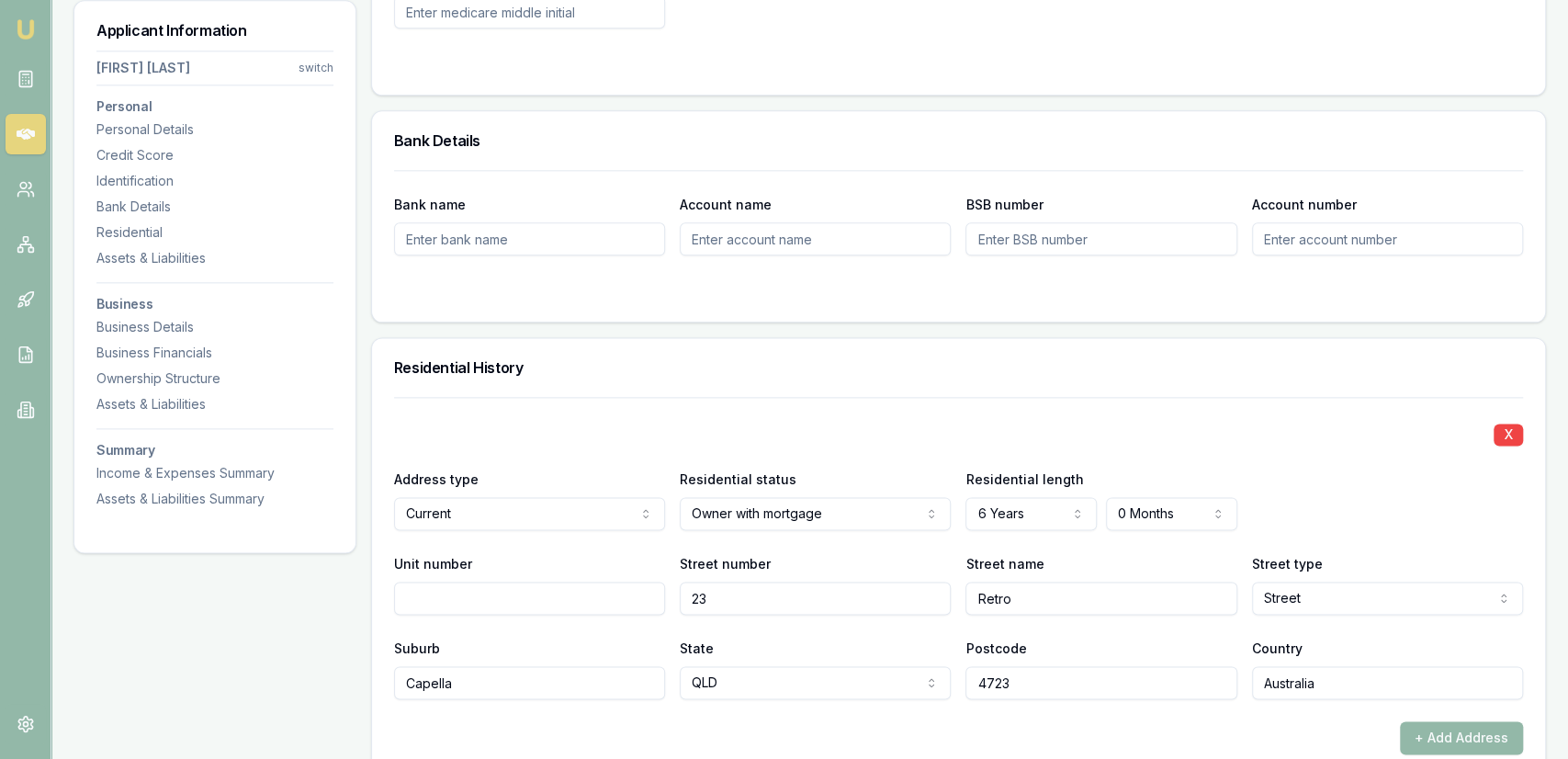 type on "Australia" 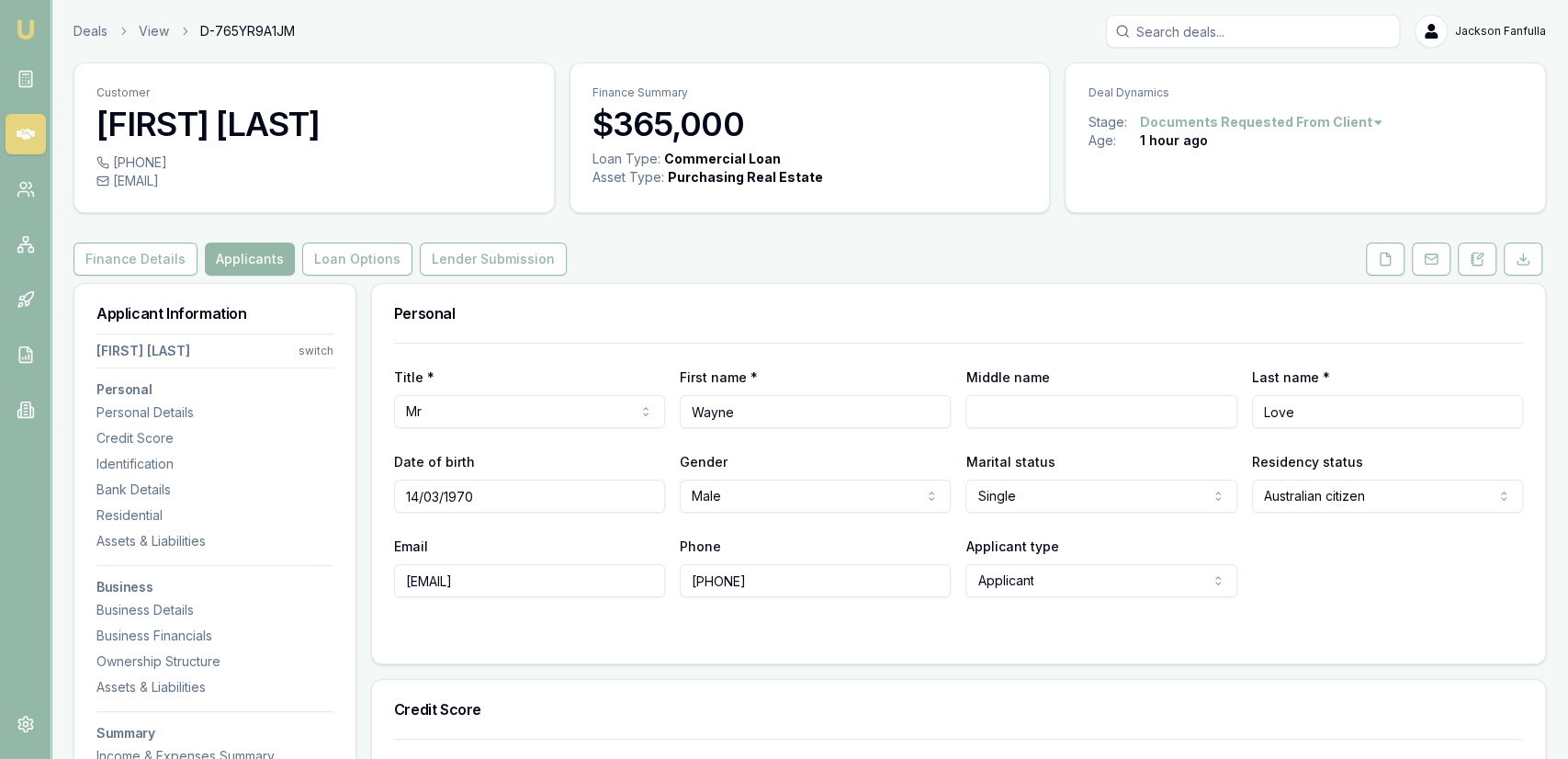 scroll, scrollTop: 287, scrollLeft: 0, axis: vertical 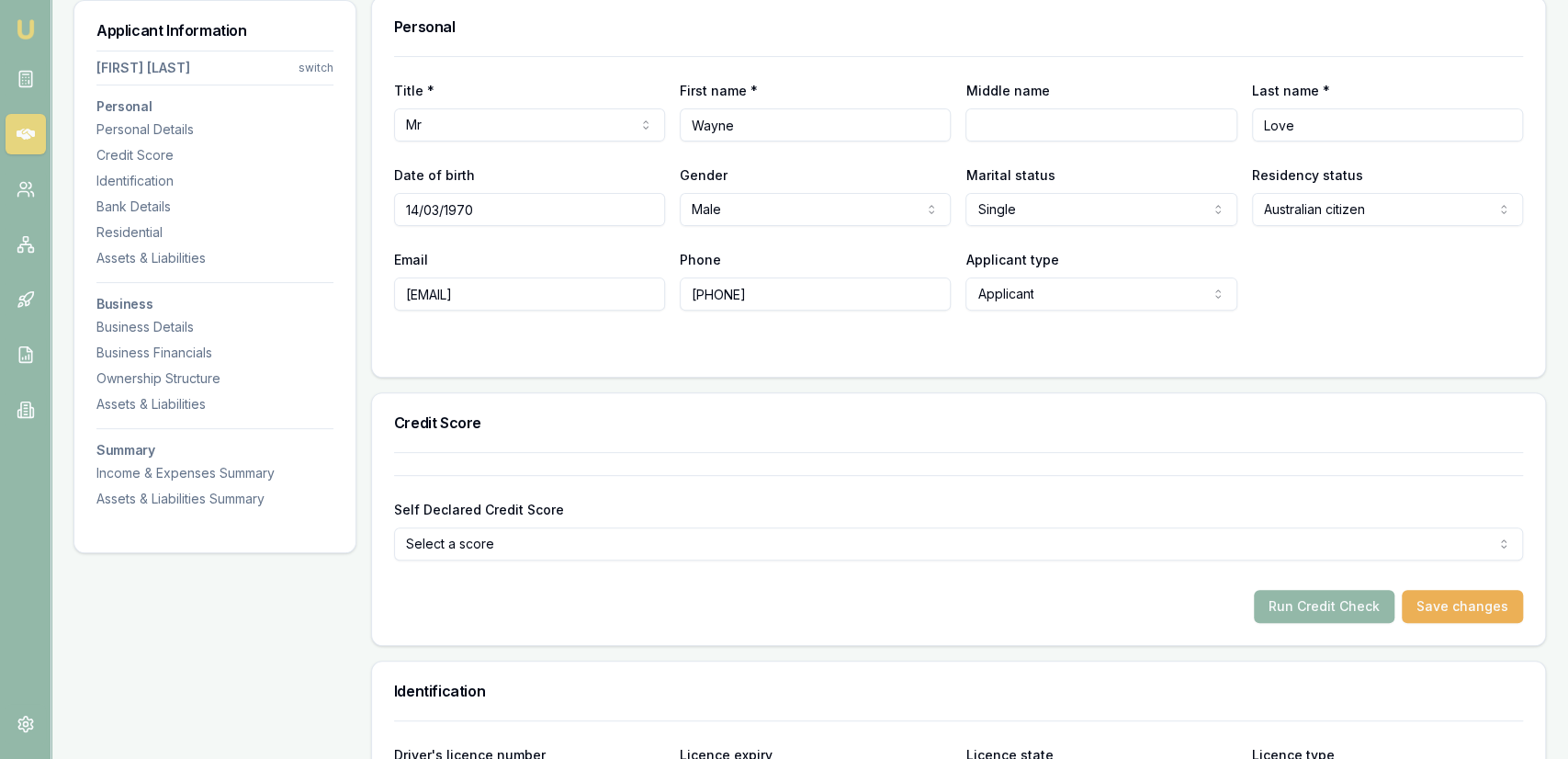 click on "Run Credit Check" at bounding box center (1324, 606) 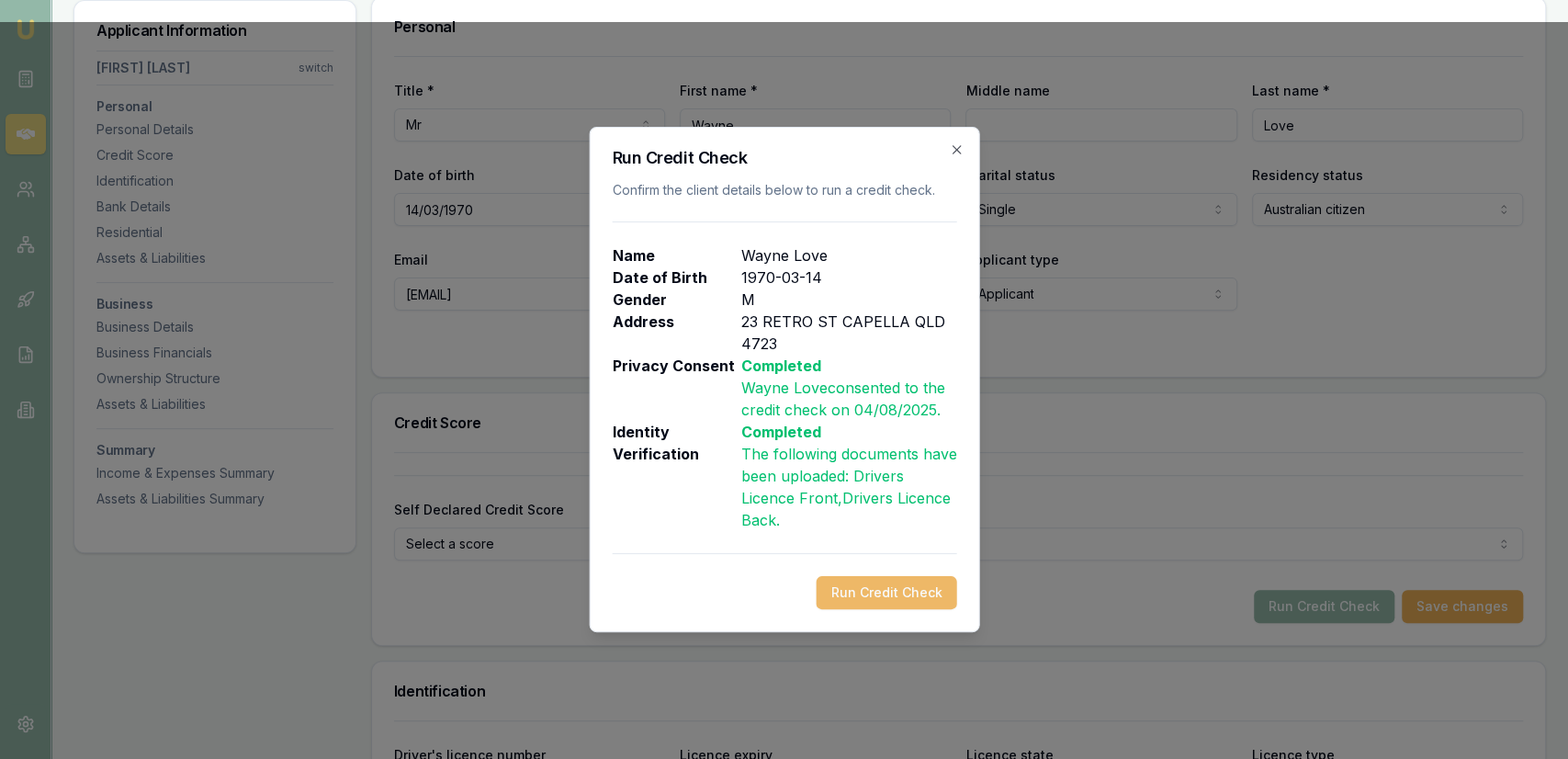 click on "Run Credit Check" at bounding box center [886, 593] 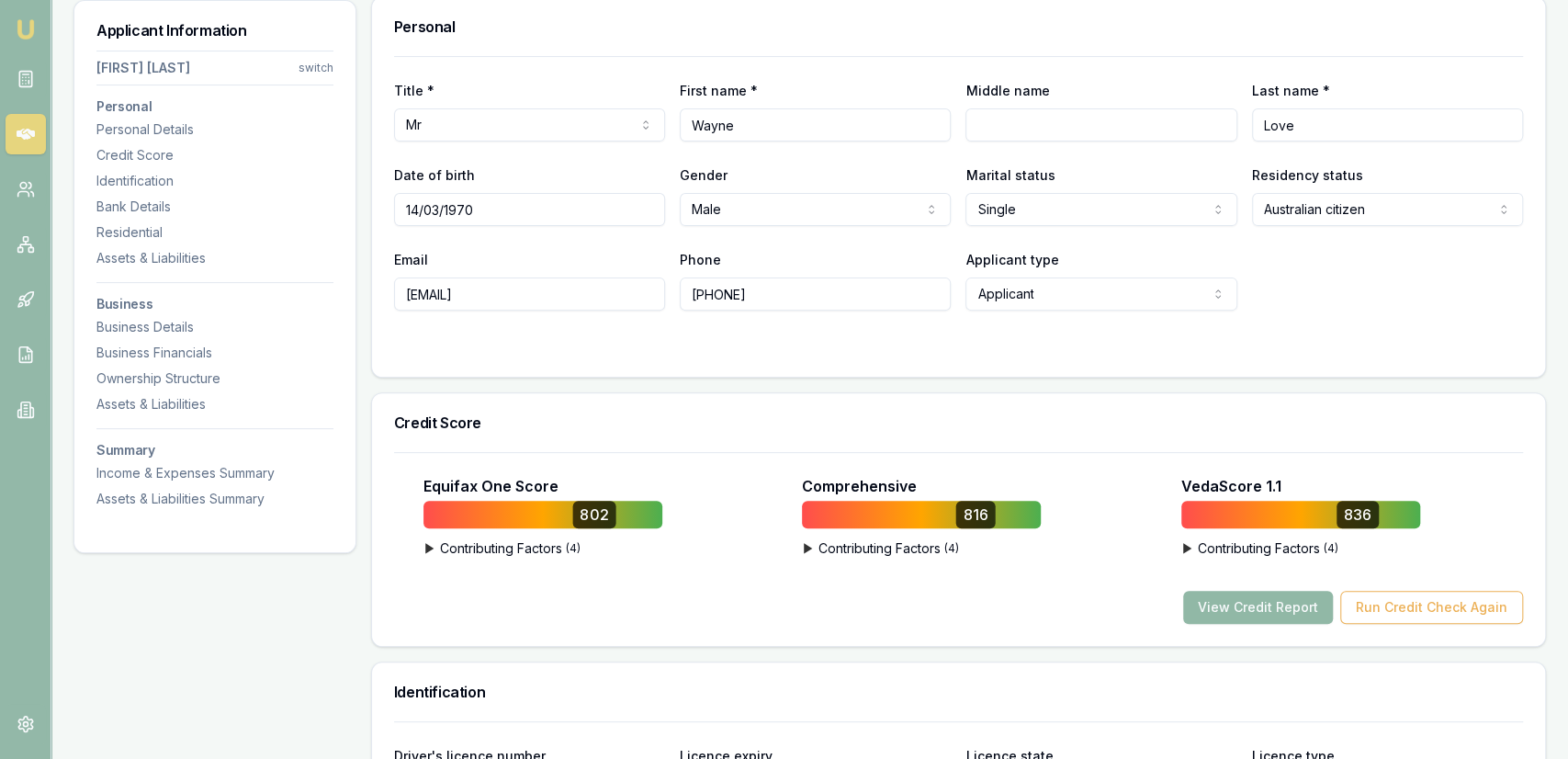 click on "View Credit Report" at bounding box center (1258, 607) 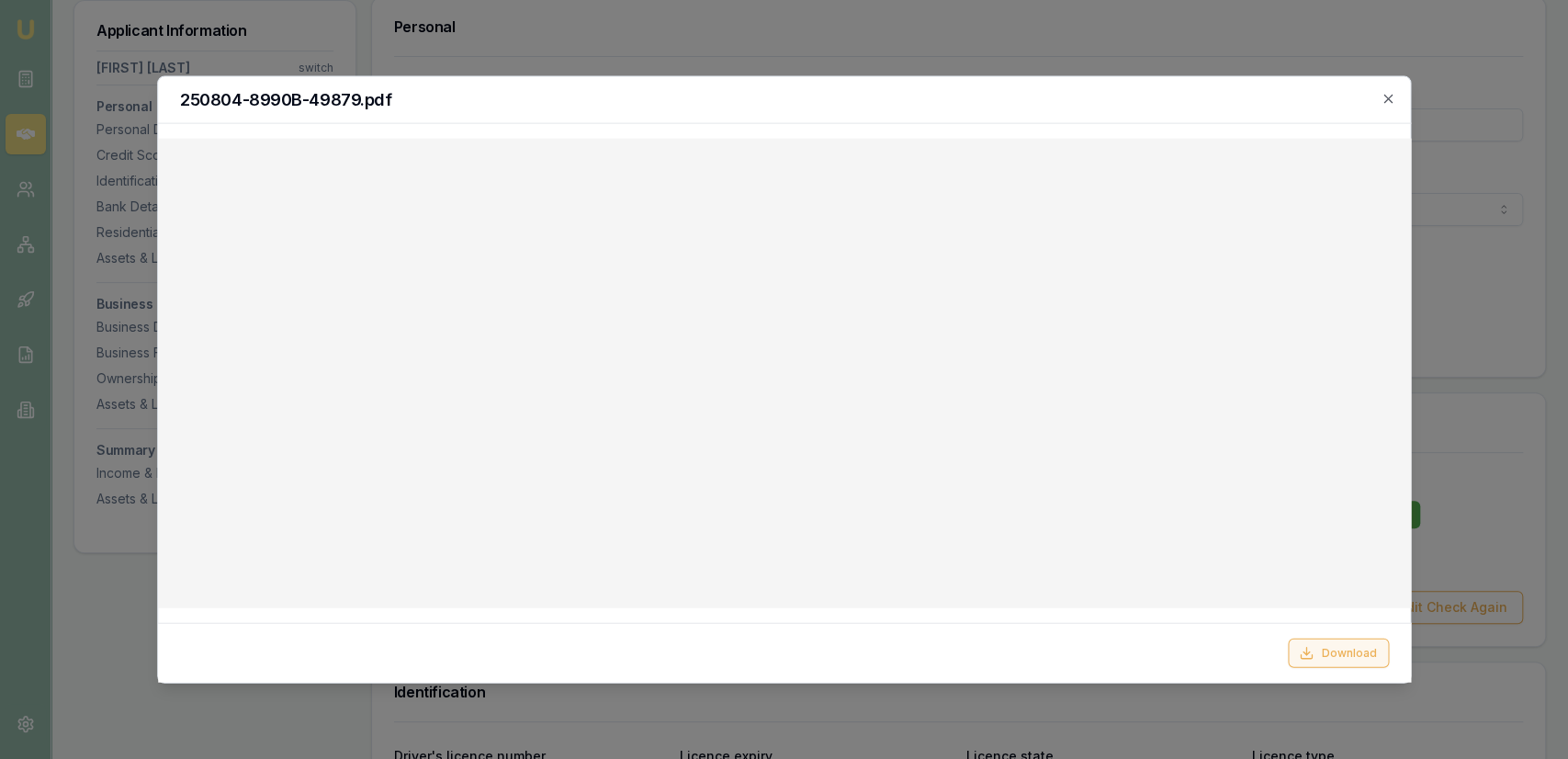 click on "Download" at bounding box center [1337, 652] 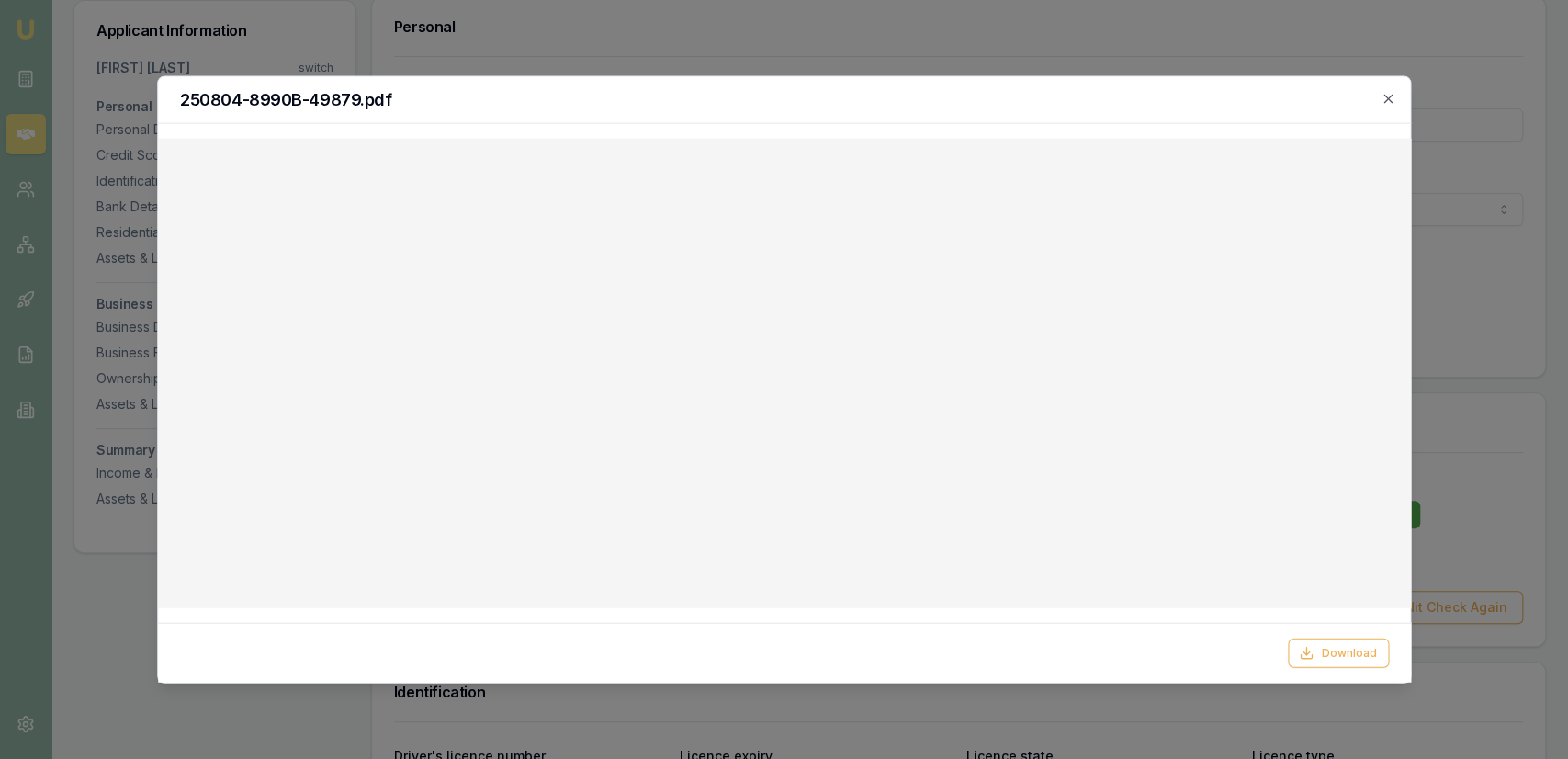 click at bounding box center [784, 380] 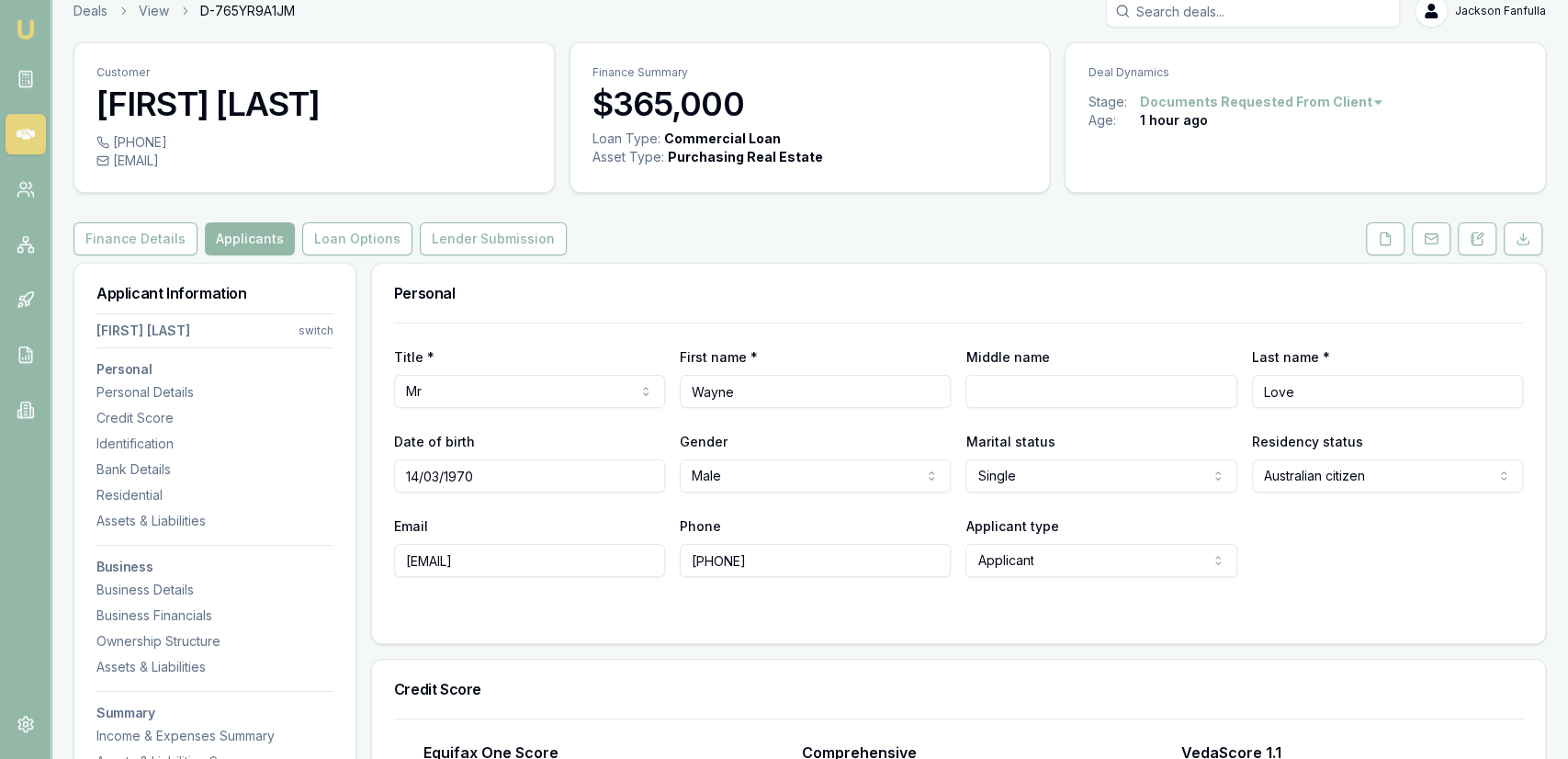 scroll, scrollTop: 0, scrollLeft: 0, axis: both 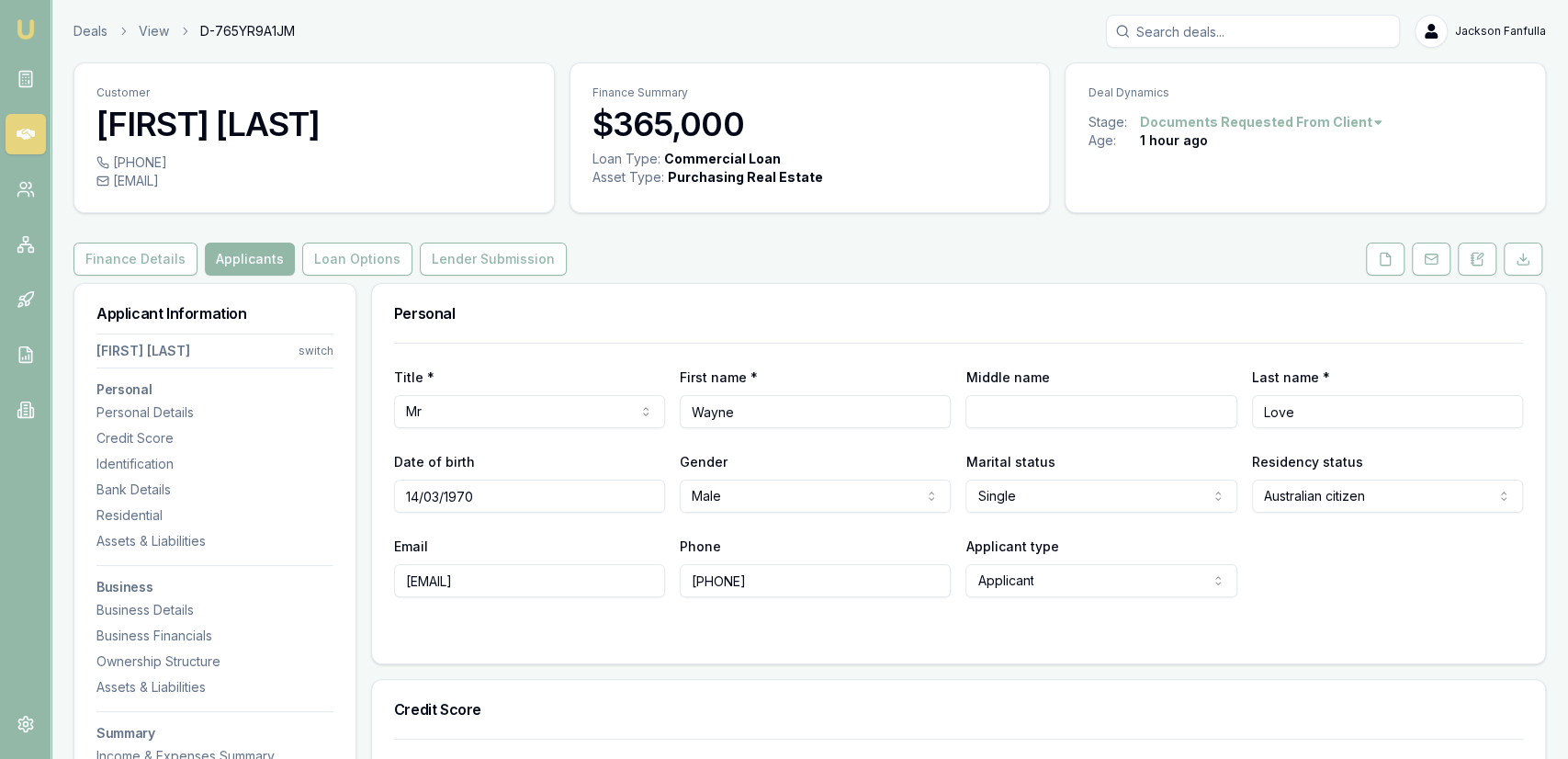 click on "Finance Summary $365,000 Loan Type: Commercial Loan Asset Type : Purchasing Real Estate" at bounding box center [810, 138] 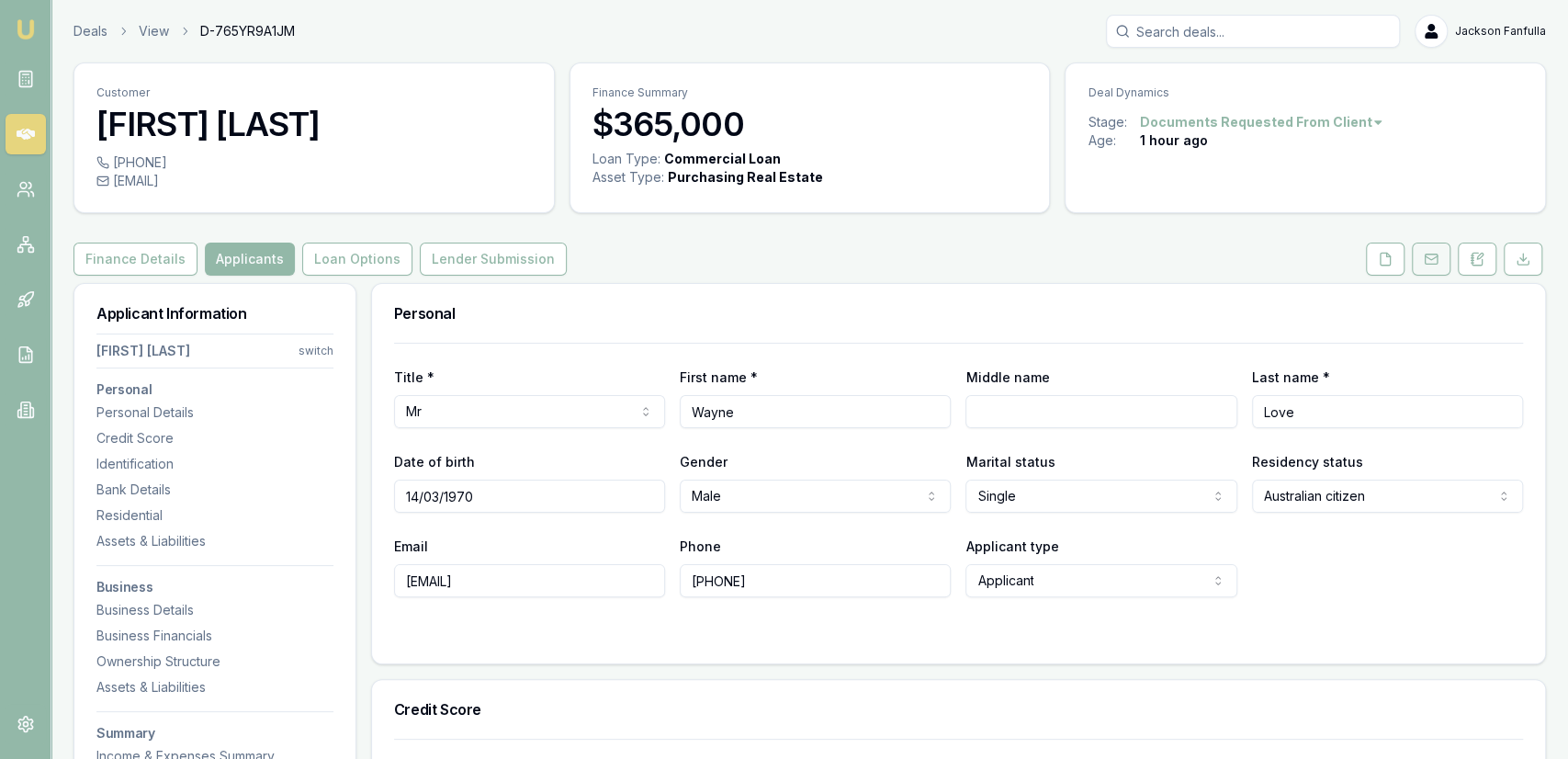click at bounding box center [1431, 259] 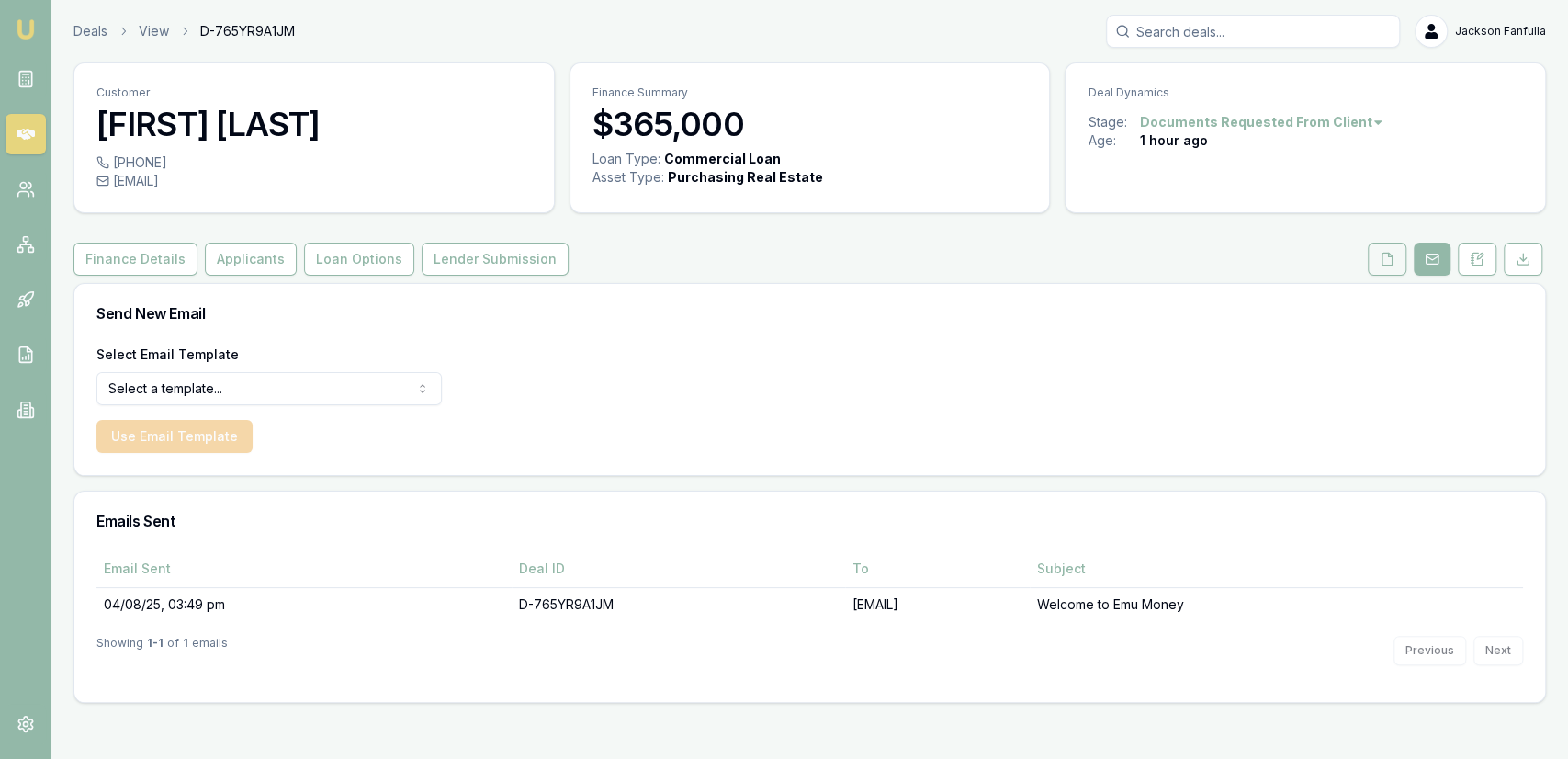 click at bounding box center [1387, 259] 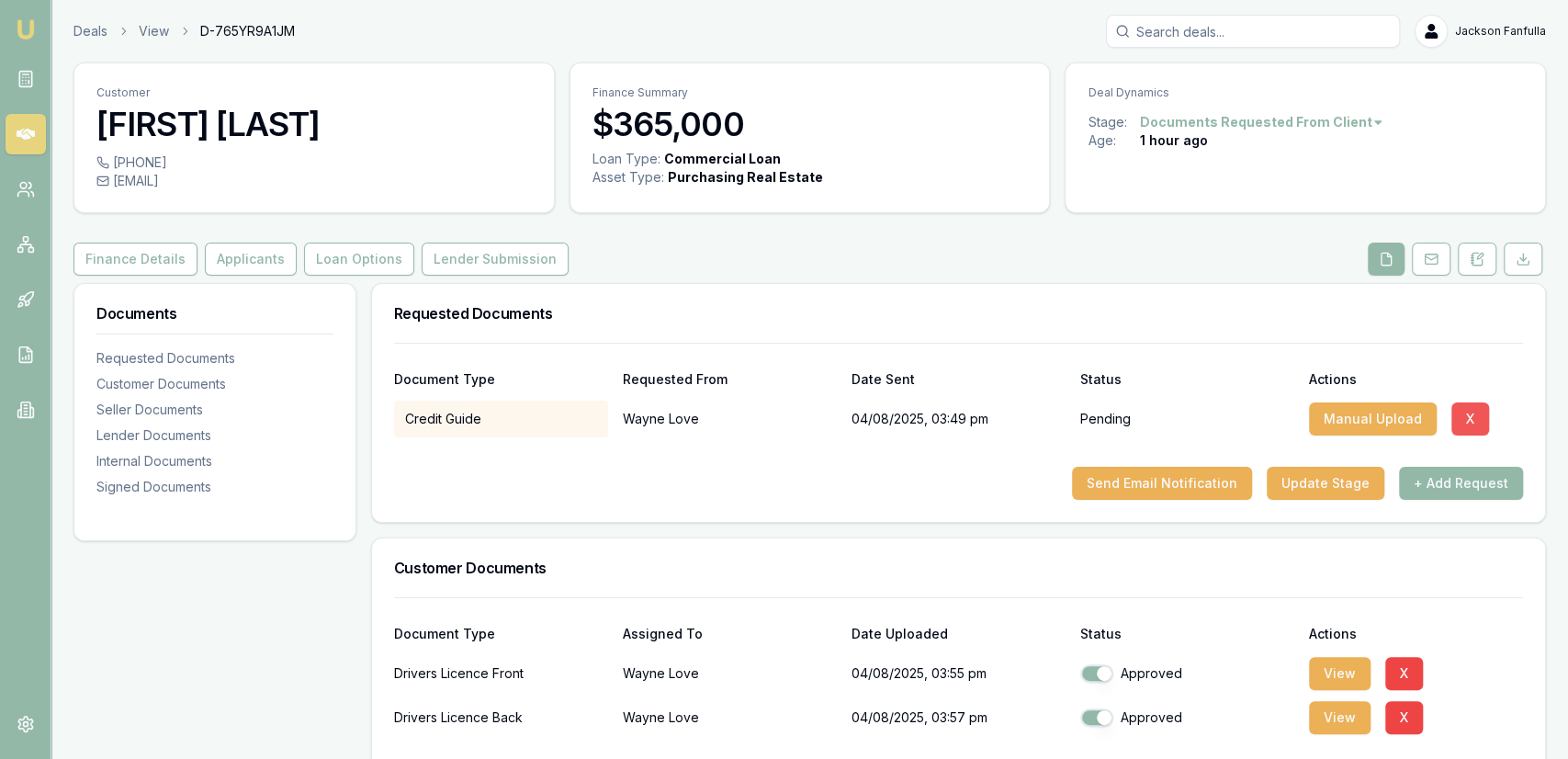 click on "X" at bounding box center (1470, 419) 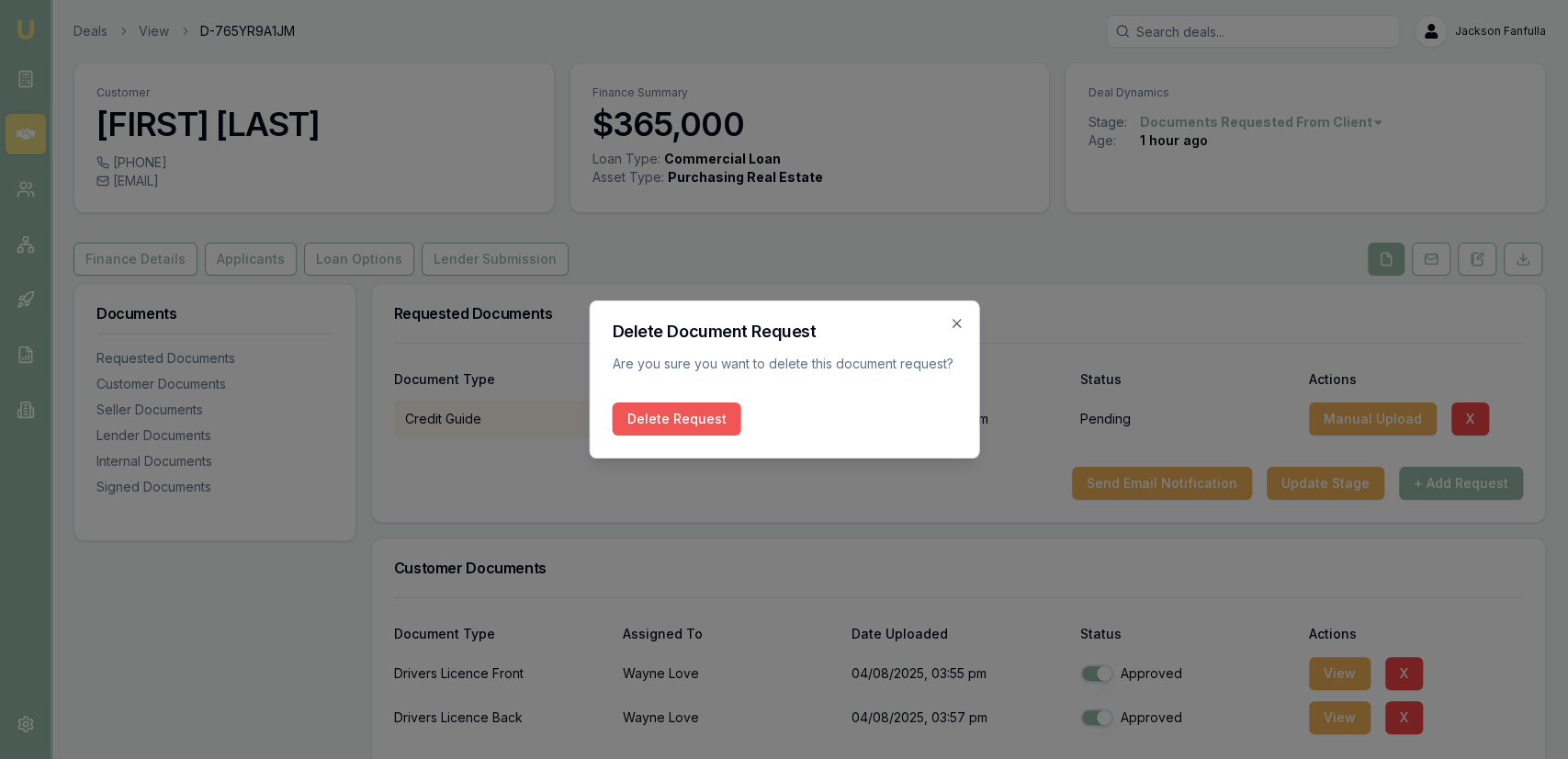click on "Delete Request" at bounding box center [676, 419] 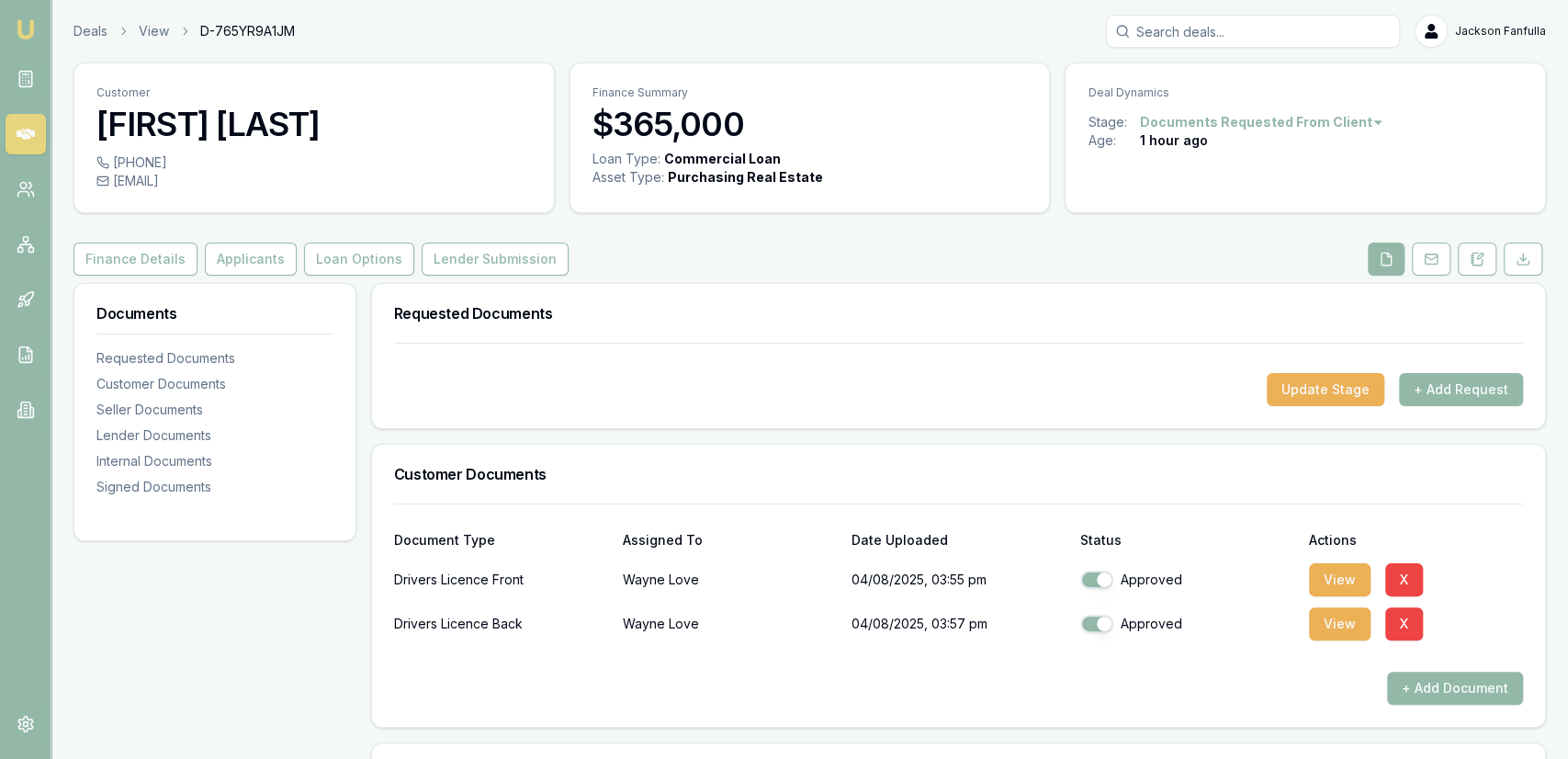 click on "Update Stage + Add Request" at bounding box center [958, 385] 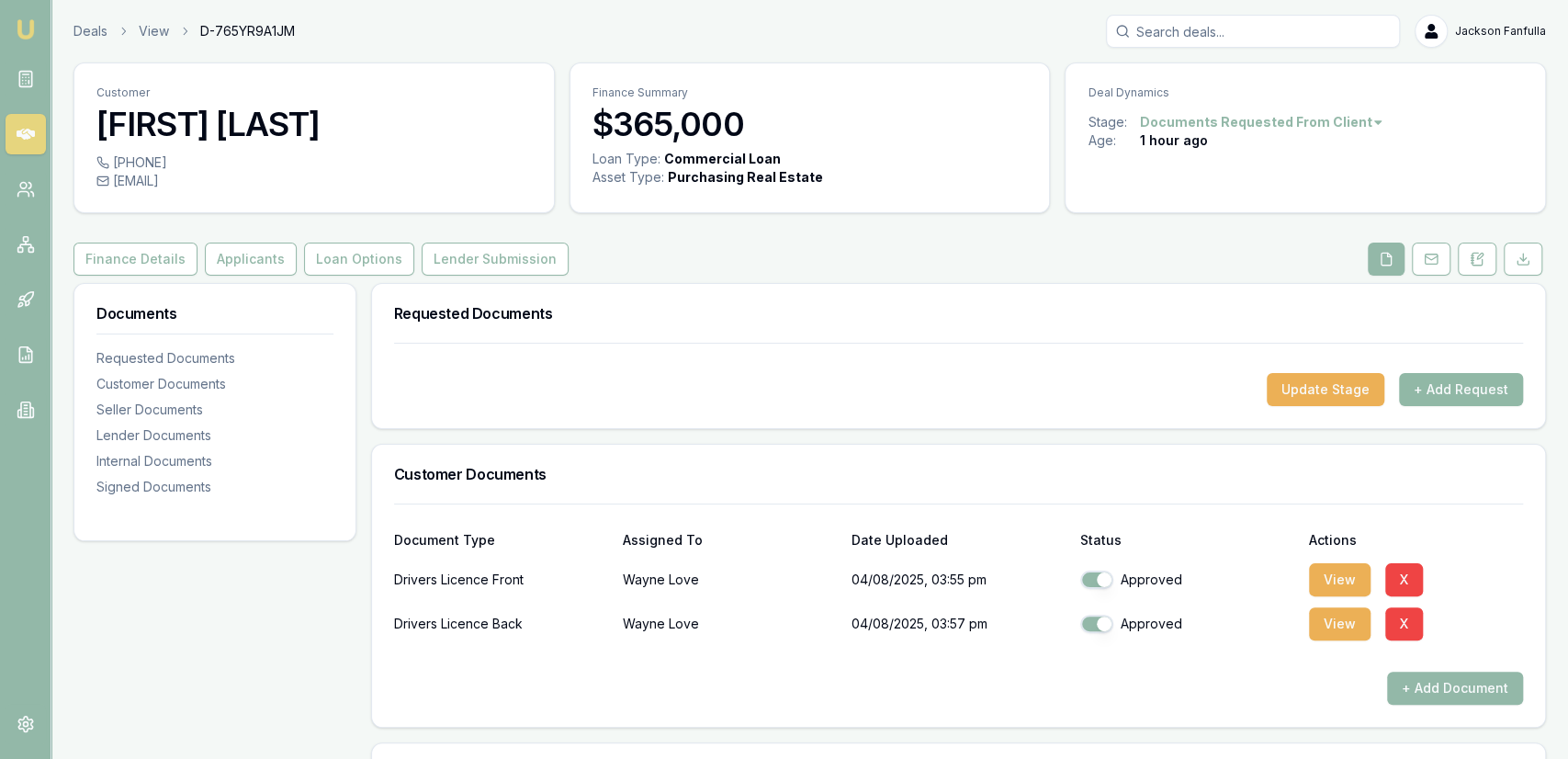 click on "+ Add Request" at bounding box center (1461, 390) 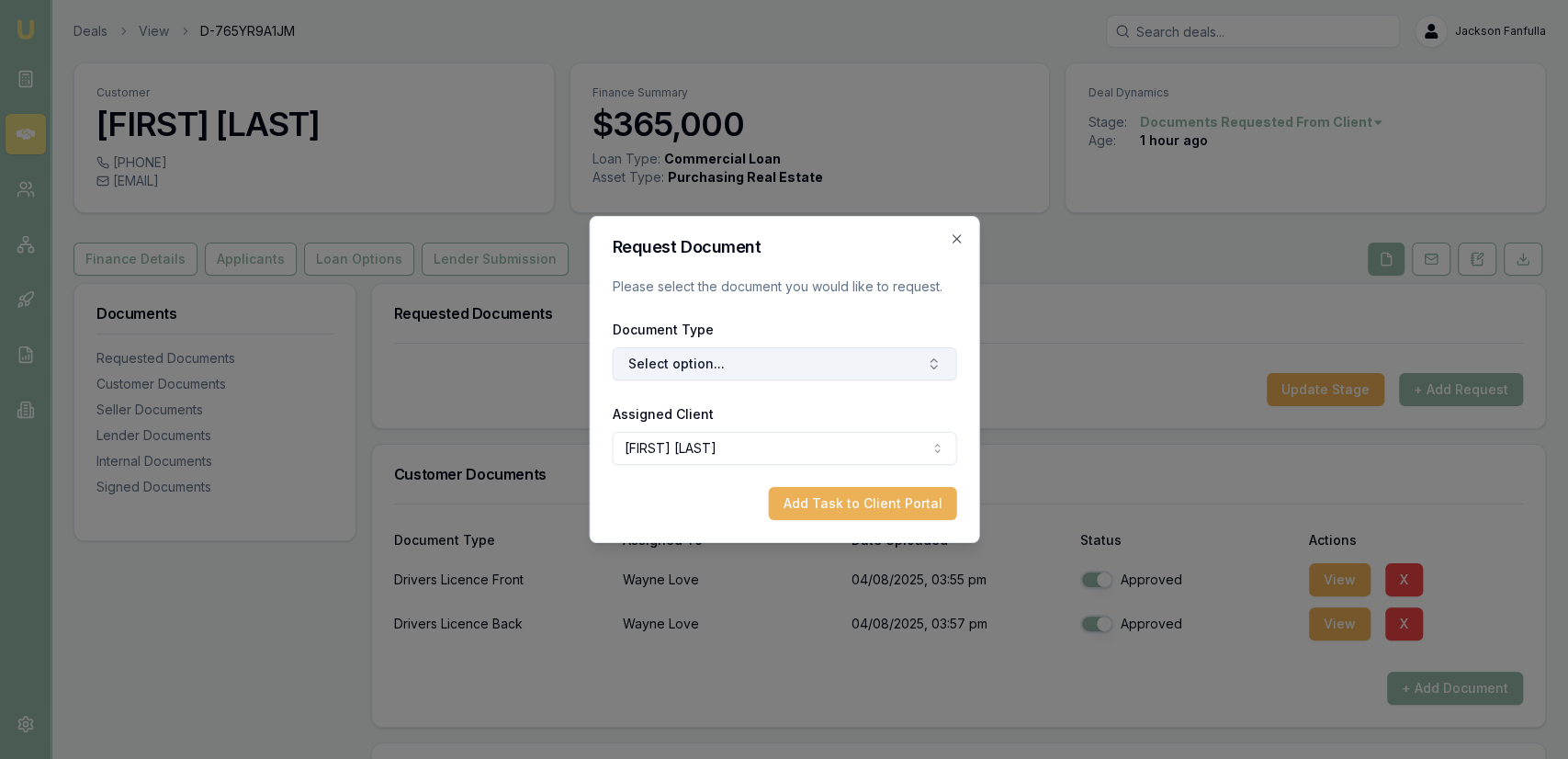 click on "Select option..." at bounding box center (784, 364) 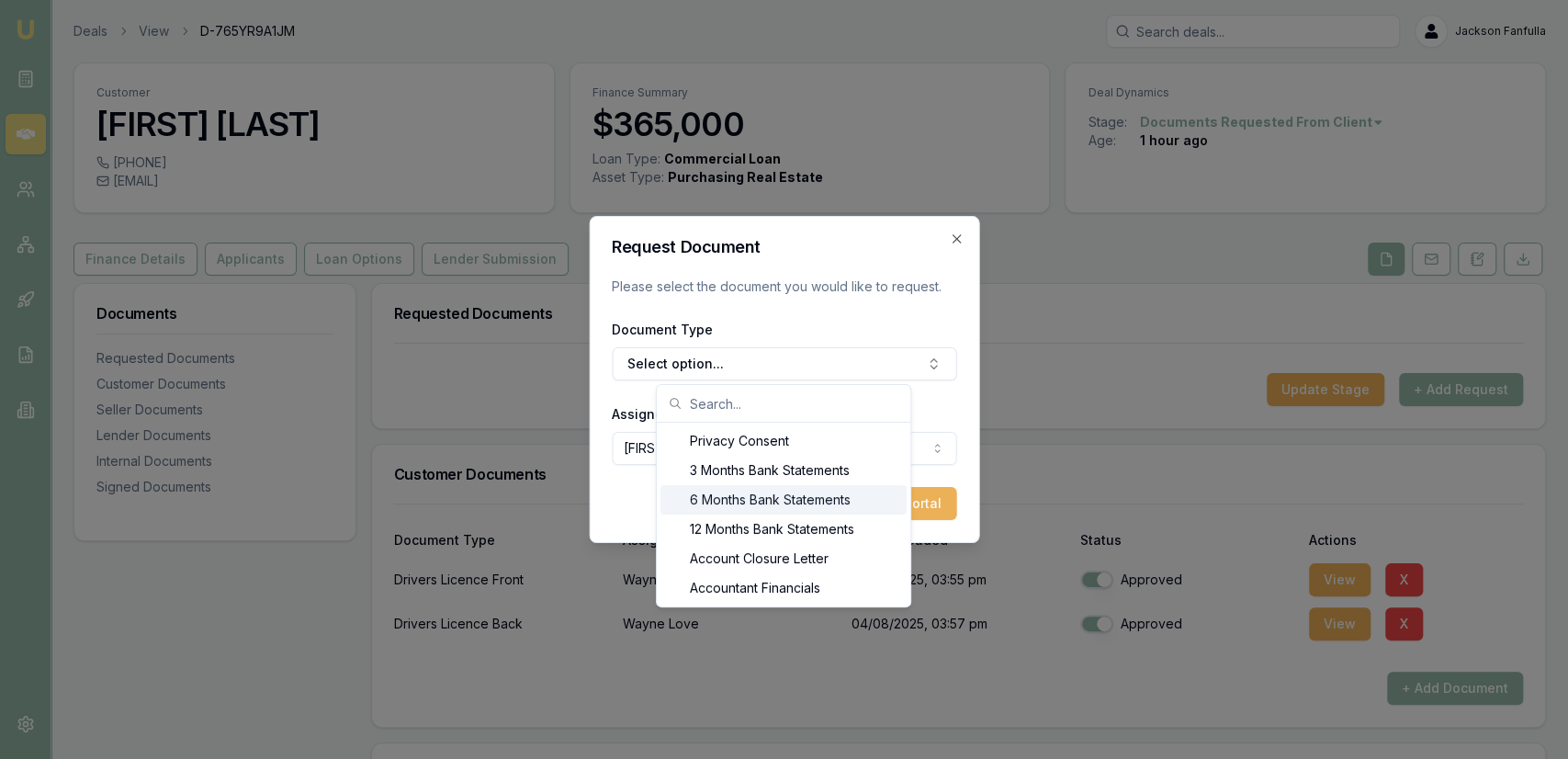 click on "6 Months Bank Statements" at bounding box center [784, 500] 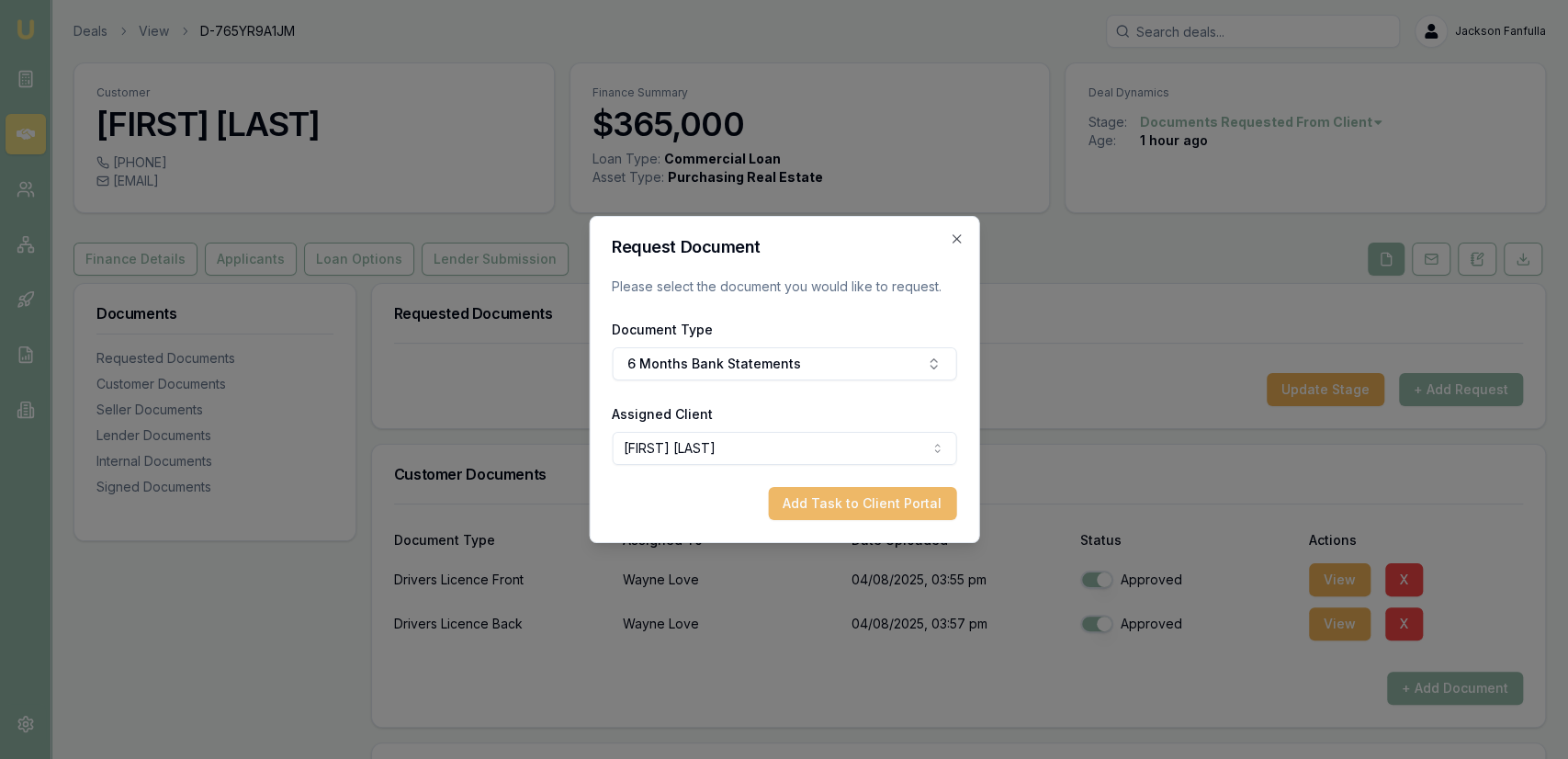 click on "Add Task to Client Portal" at bounding box center [862, 504] 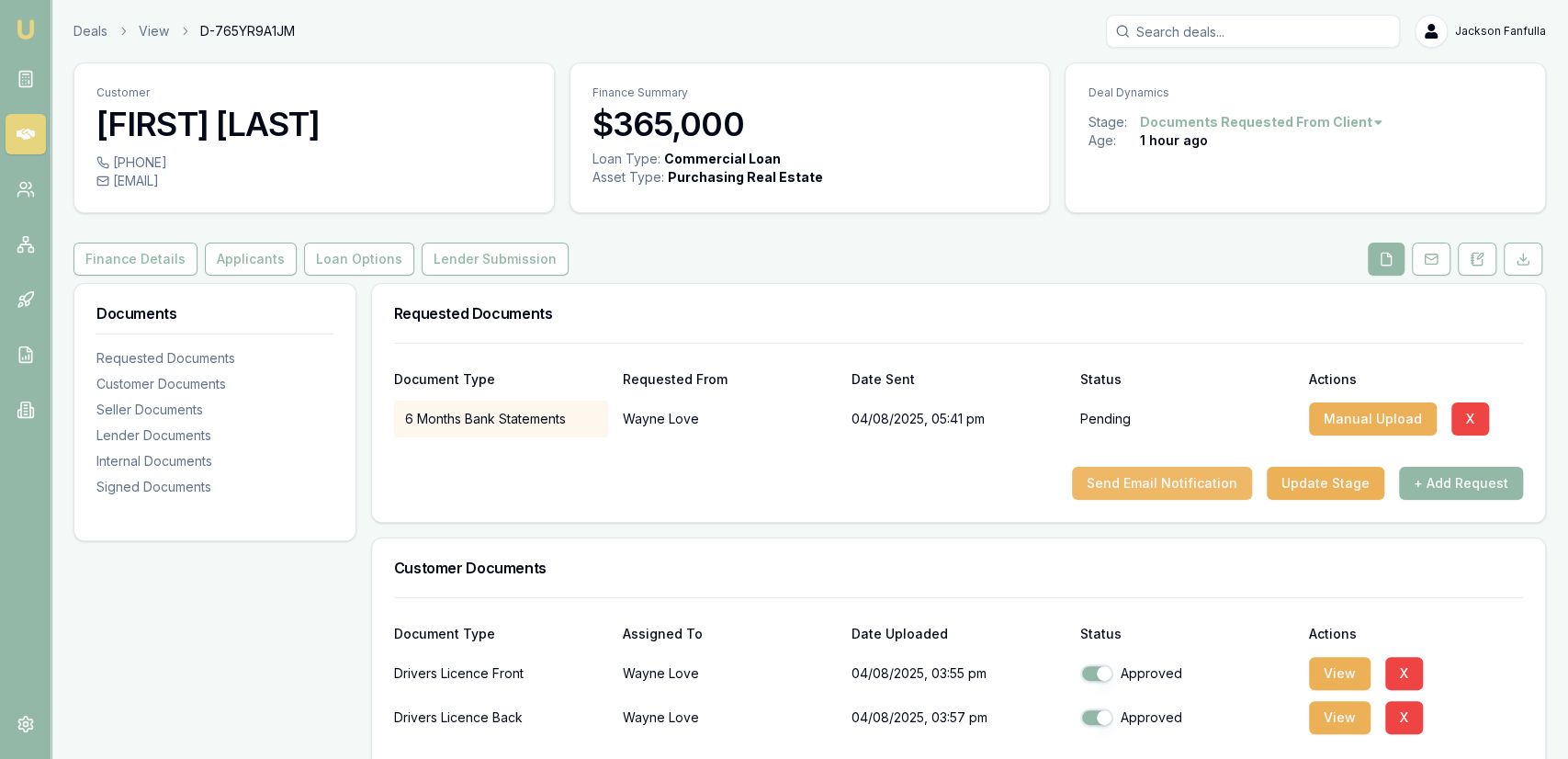 click on "Send Email Notification" at bounding box center (1162, 483) 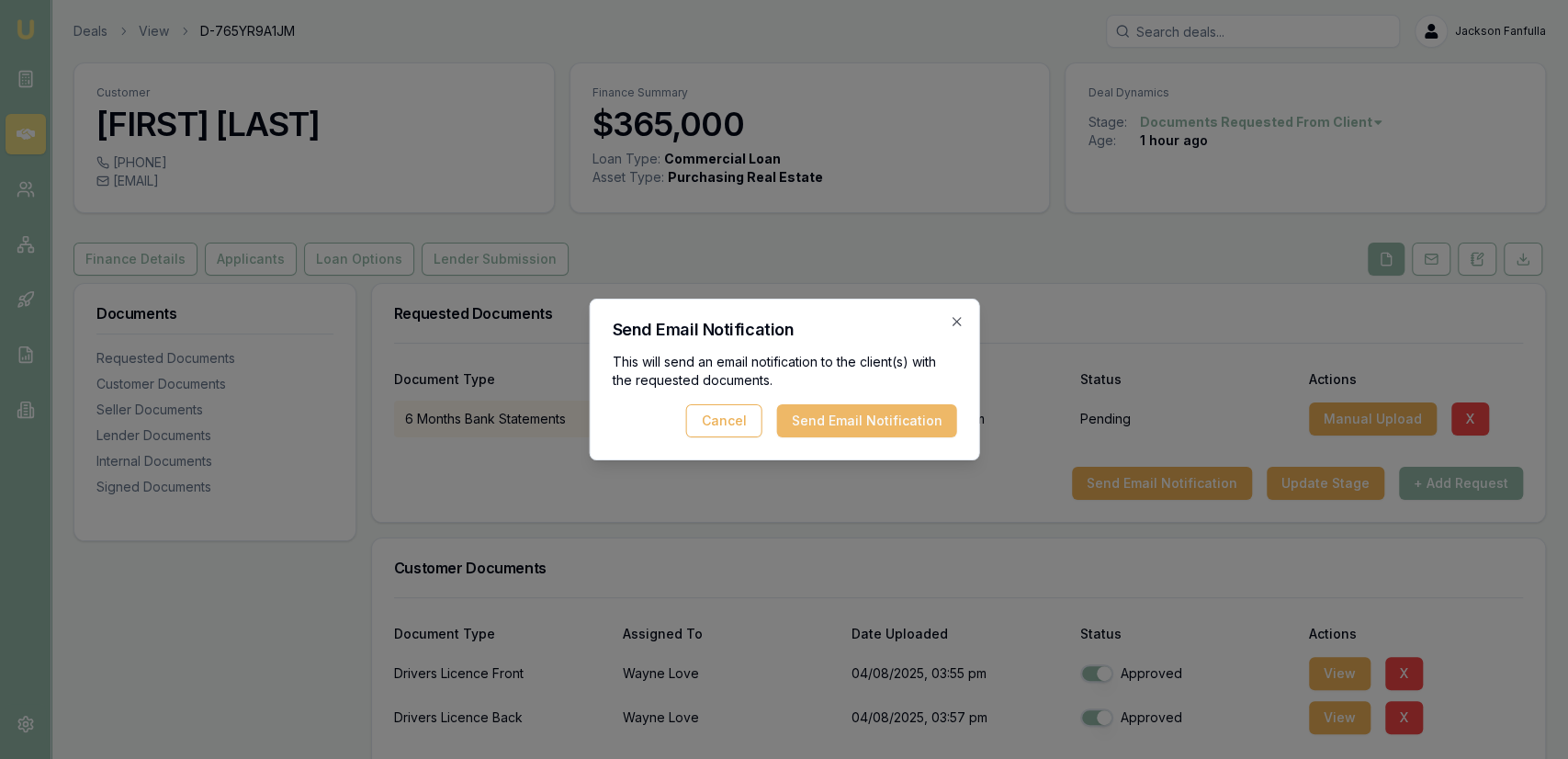 click on "Send Email Notification" at bounding box center [866, 421] 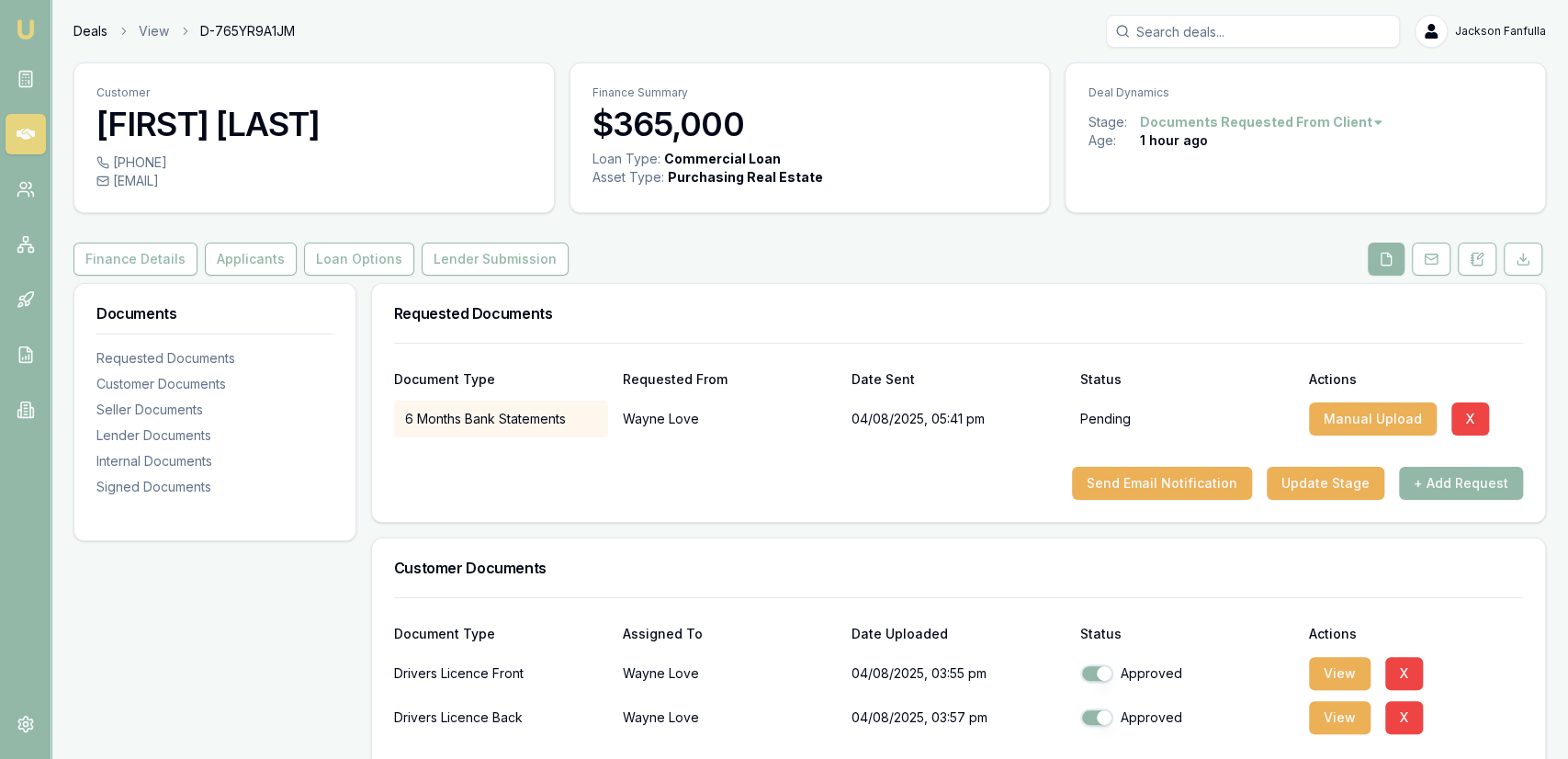 click on "Deals" at bounding box center (90, 31) 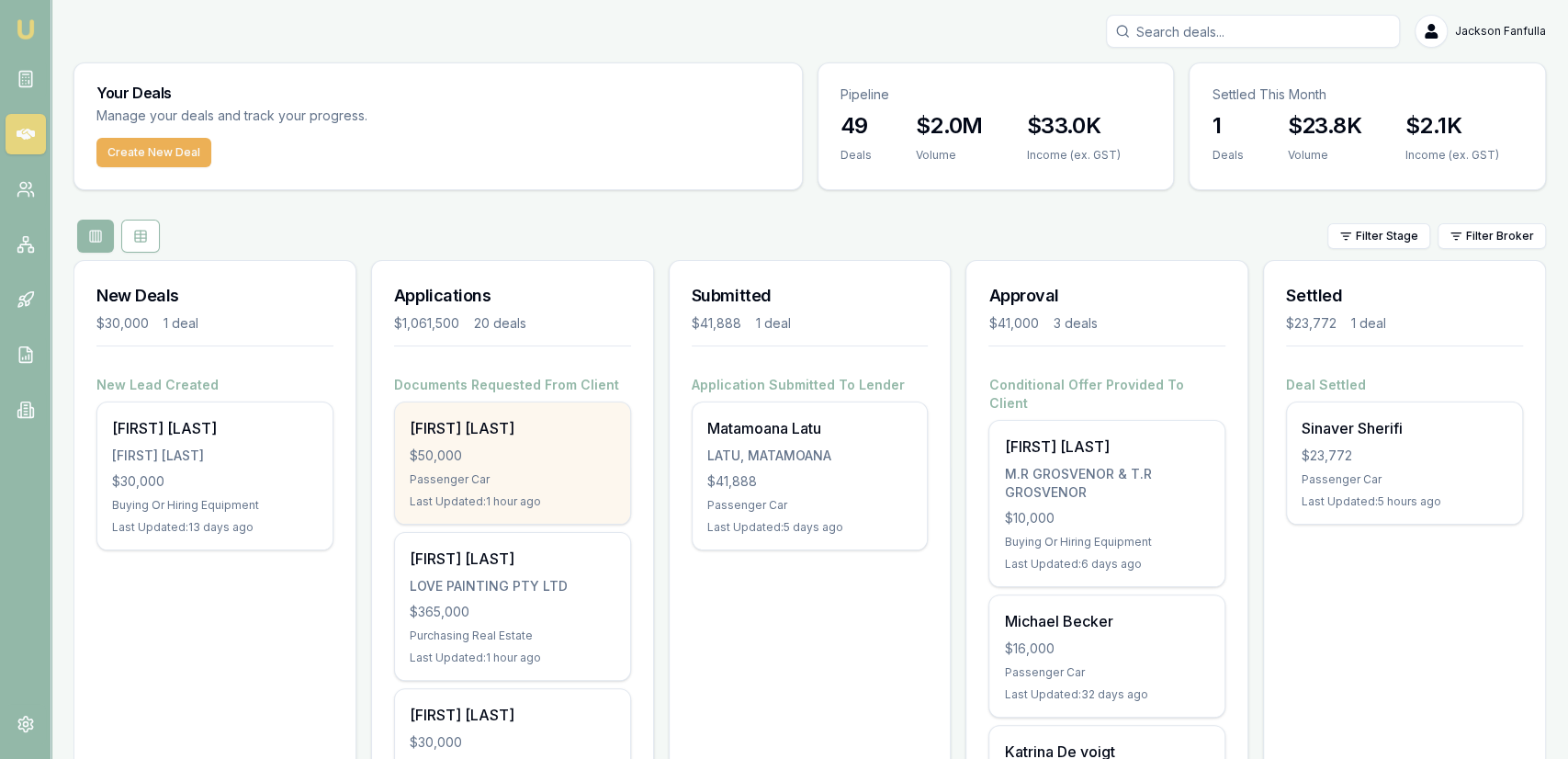 click on "Sezgin Memedaliev $50,000 Passenger Car Last Updated:  1 hour ago" at bounding box center [513, 463] 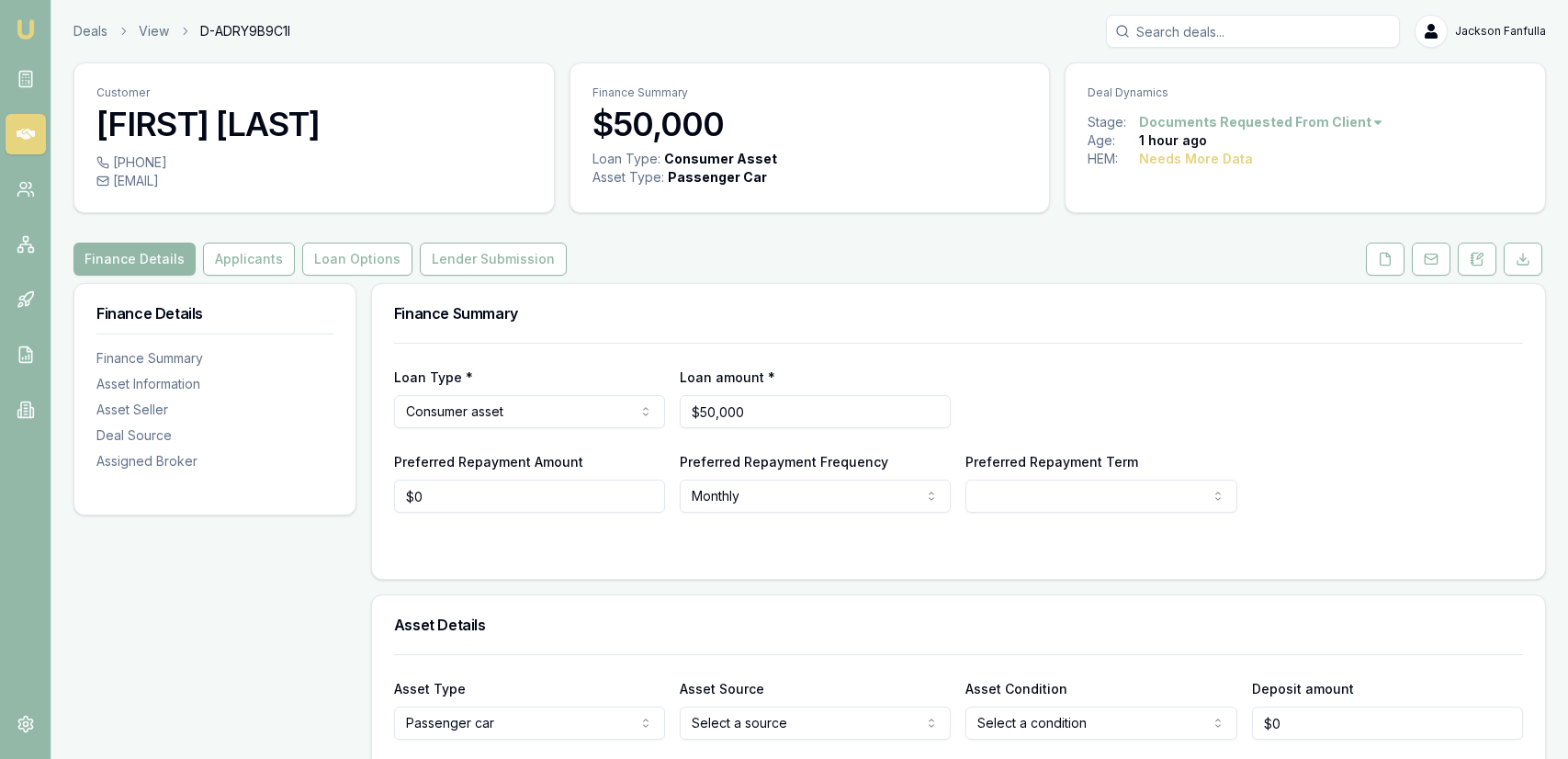 scroll, scrollTop: 0, scrollLeft: 0, axis: both 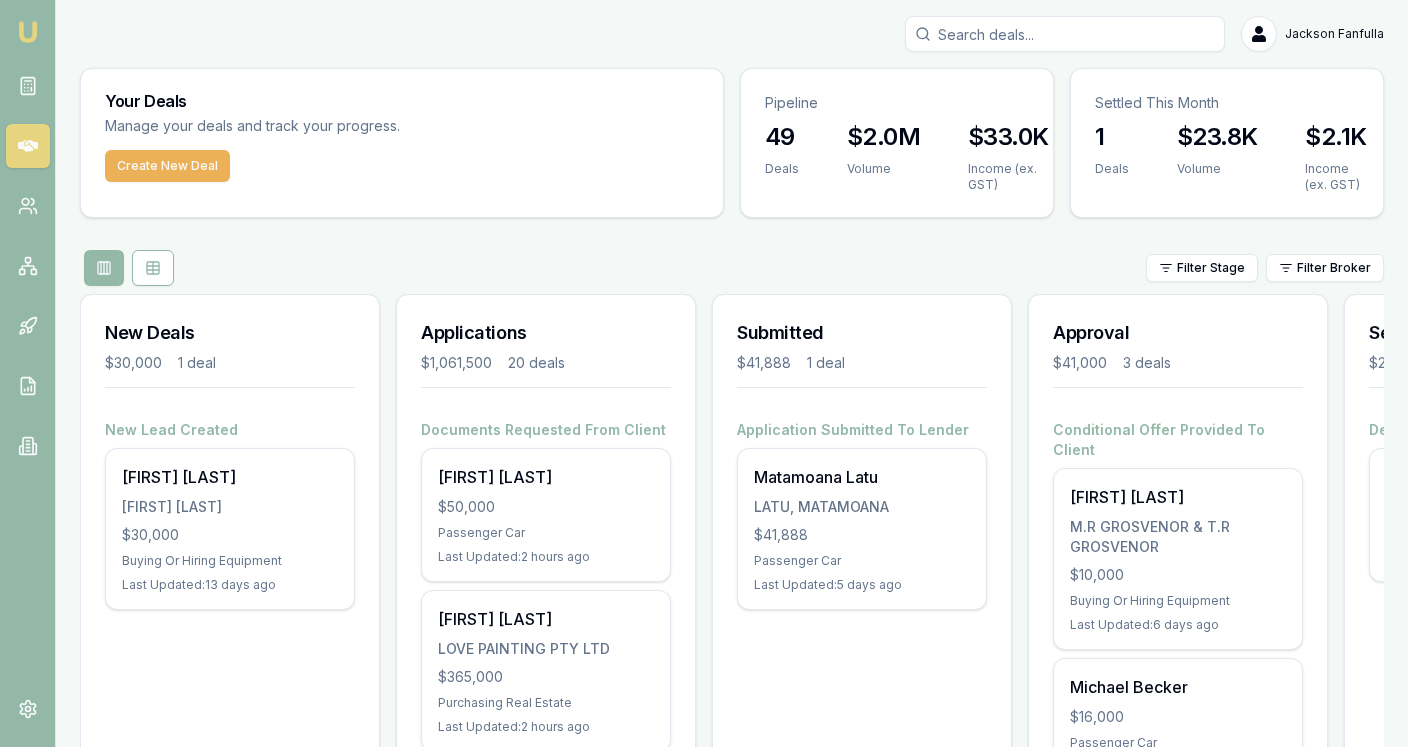 click on "Jackson Fanfulla Toggle Menu Your Deals Manage your deals and track your progress. Create New Deal Pipeline 49 Deals $2.0M Volume $33.0K Income (ex. GST) Settled This Month 1 Deals $23.8K Volume $2.1K Income (ex. GST) Filter Stage Filter Broker New Deals $30,000 1   deal New Lead Created Kumar Gurung Kumar Gurung $30,000 Buying Or Hiring Equipment Last Updated:  13 days ago Applications $1,061,500 20   deals Documents Requested From Client Sezgin Memedaliev $50,000 Passenger Car Last Updated:  2 hours ago Wayne Love LOVE PAINTING PTY LTD  $365,000 Purchasing Real Estate Last Updated:  2 hours ago Christopher Lenthall $30,000 Other Last Updated:  4 hours ago Joel Myers $30,000 Other Last Updated:  4 days ago Osmund Kairae $30,000 Other Last Updated:  4 days ago Nate Reid $30,000 Other Last Updated:  4 days ago Tyler  Wright $30,000 Other Last Updated:  4 days ago Tawanda  Chisvo $30,000 Other Last Updated:  7 days ago Seth Renton $30,000 Other Last Updated:  7 days ago Kane Newlands $30,000 Other 1" at bounding box center [704, 1770] 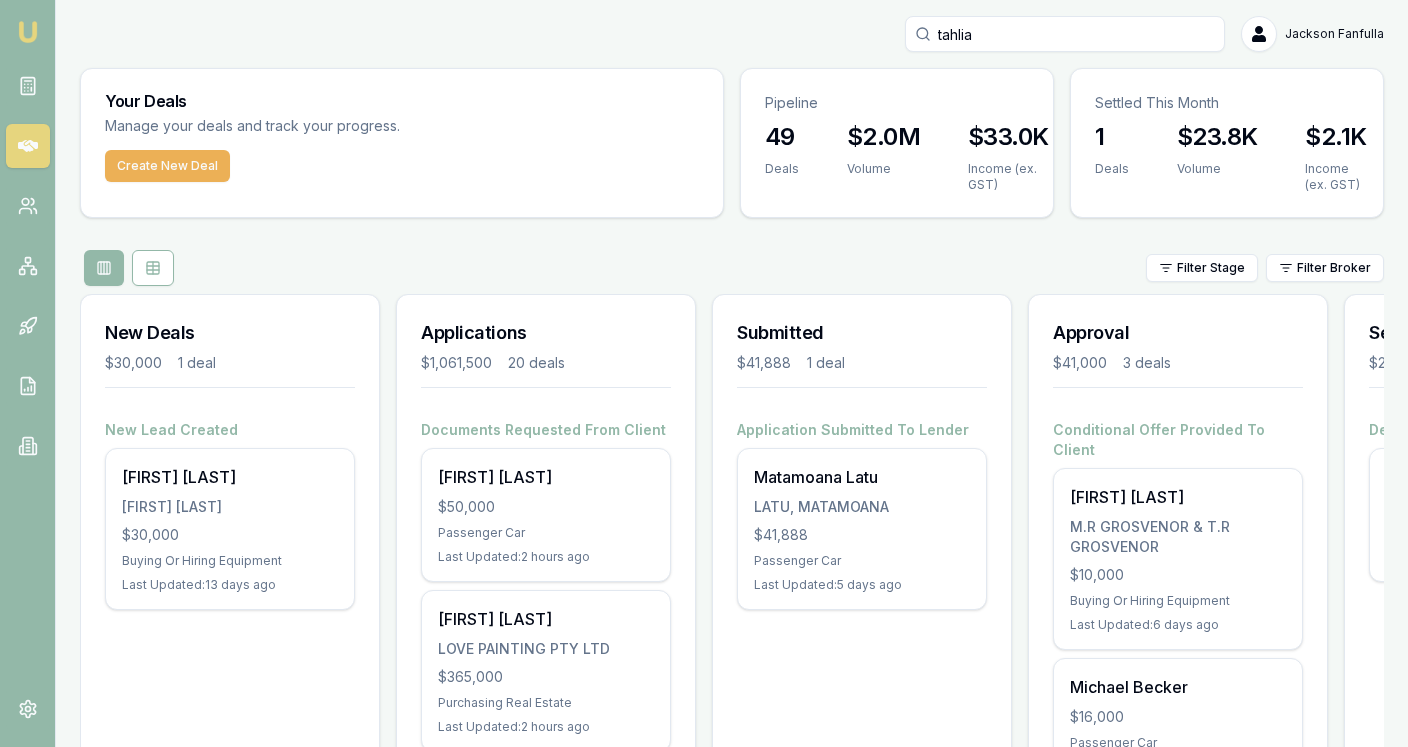 type on "tahlia" 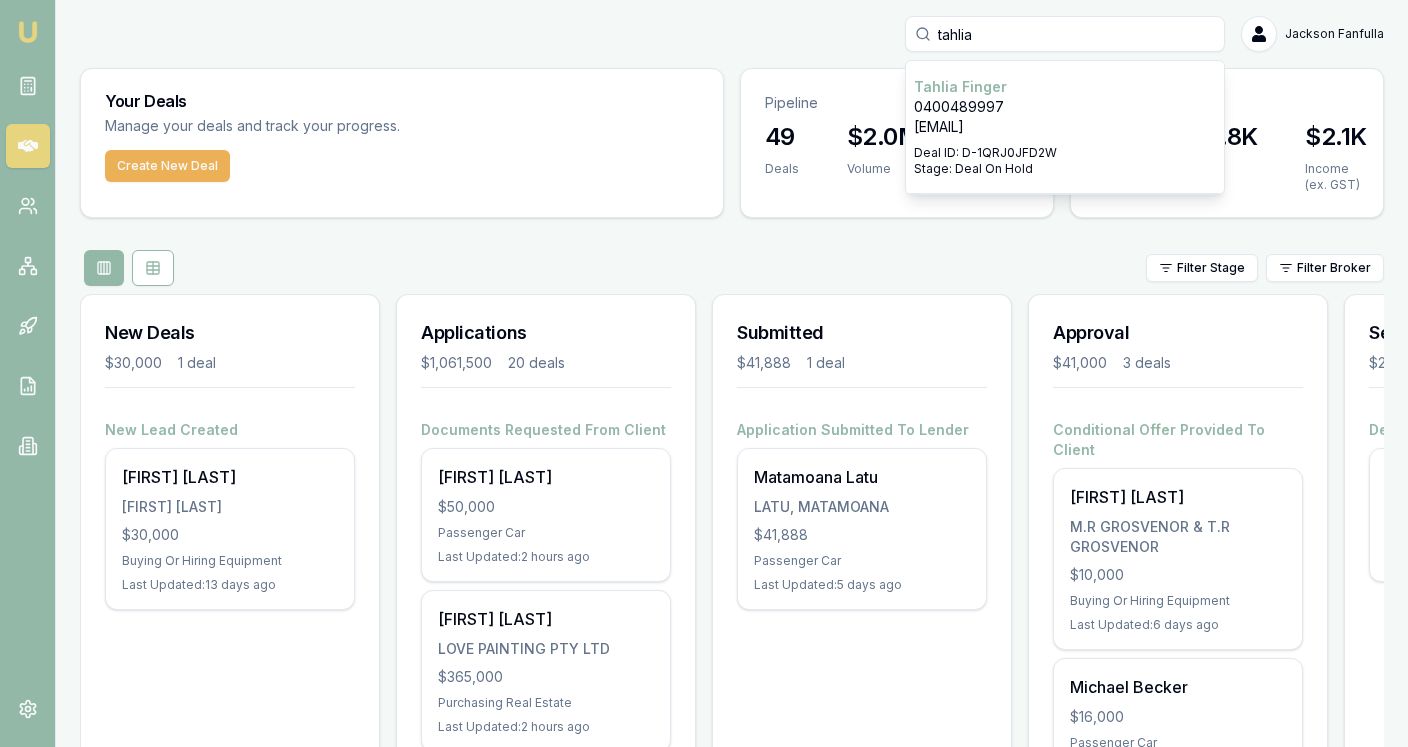 click on "0400489997" at bounding box center [1065, 107] 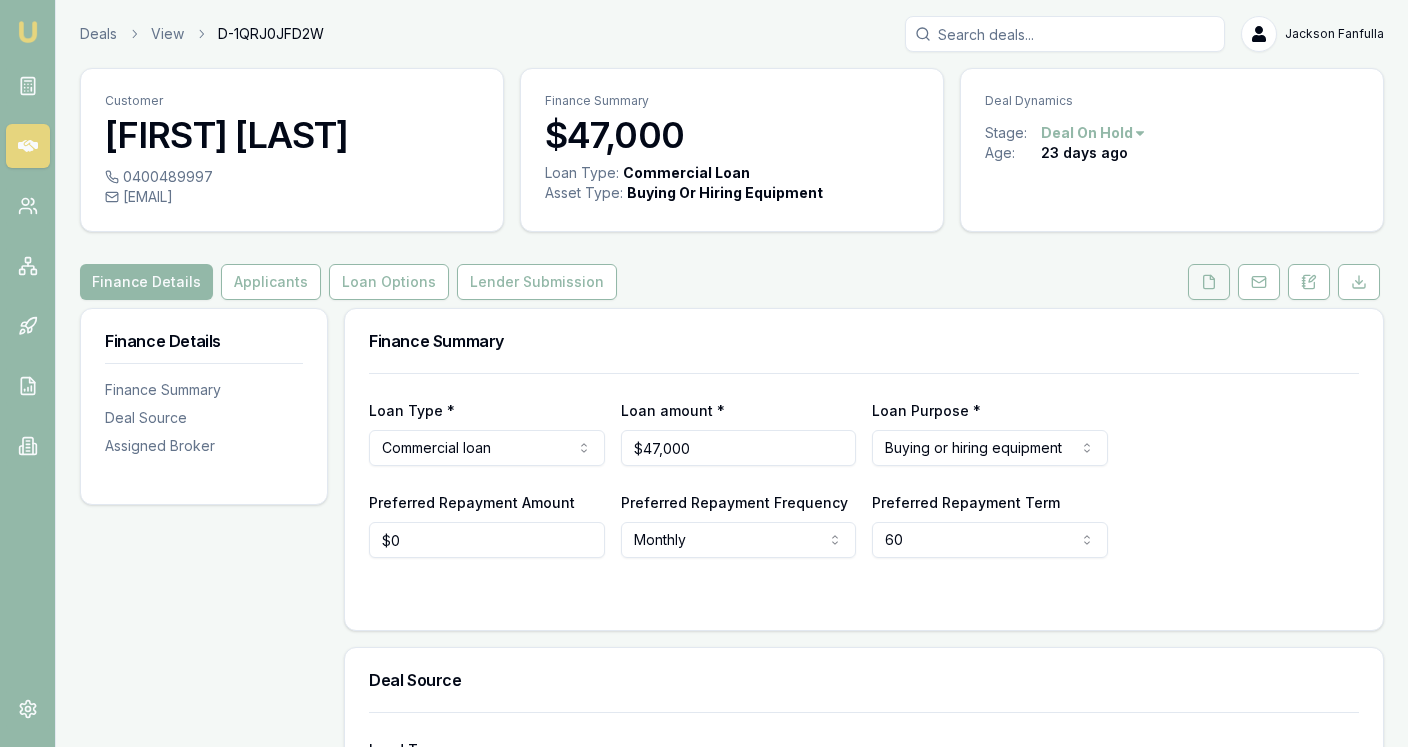 click at bounding box center (1209, 282) 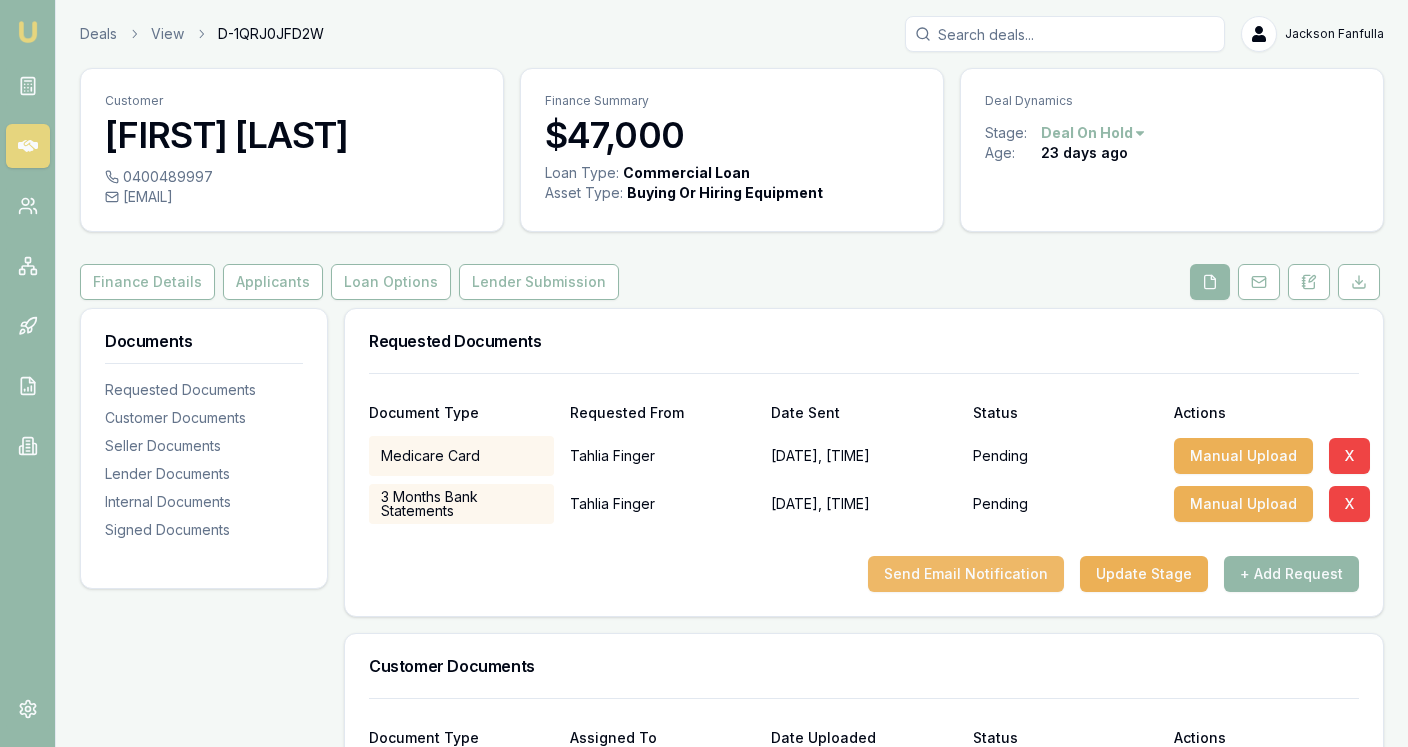 click on "Send Email Notification" at bounding box center (966, 574) 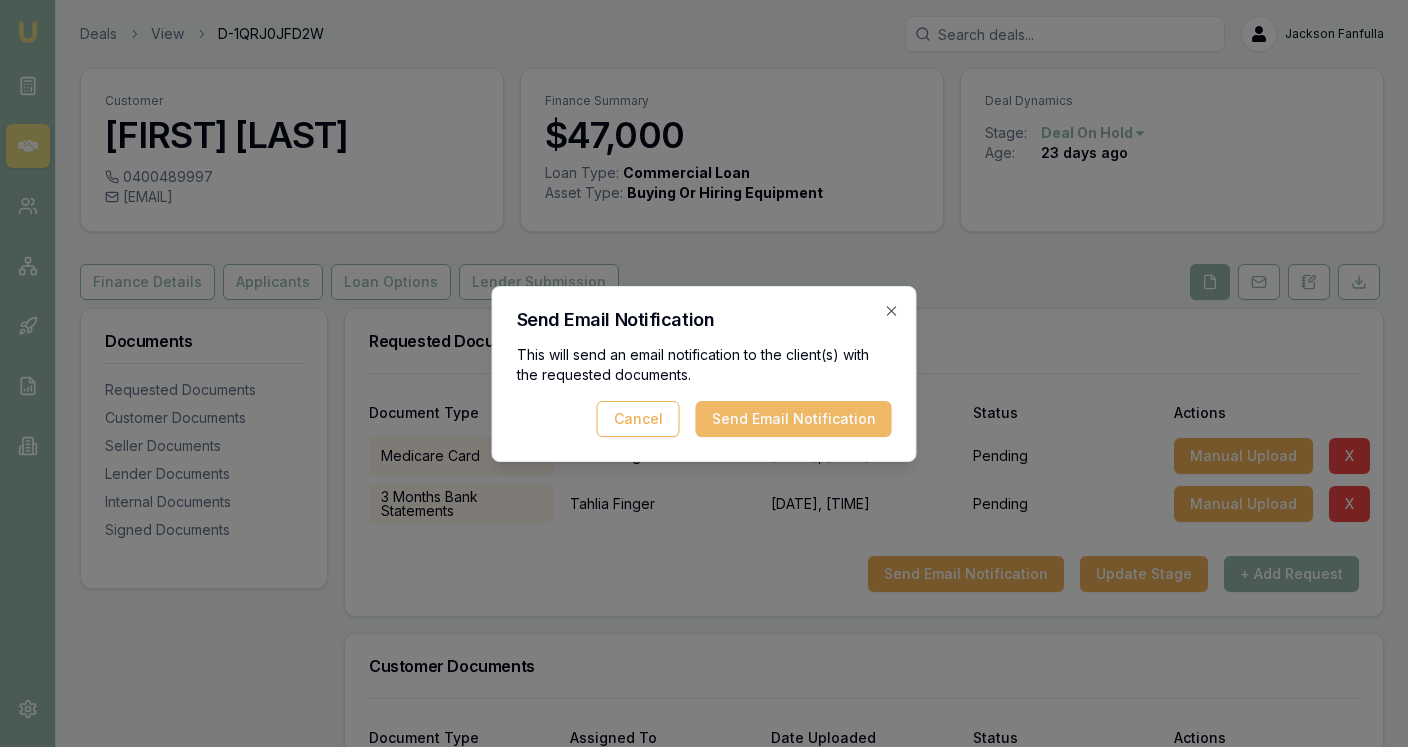 click on "Send Email Notification" at bounding box center [794, 419] 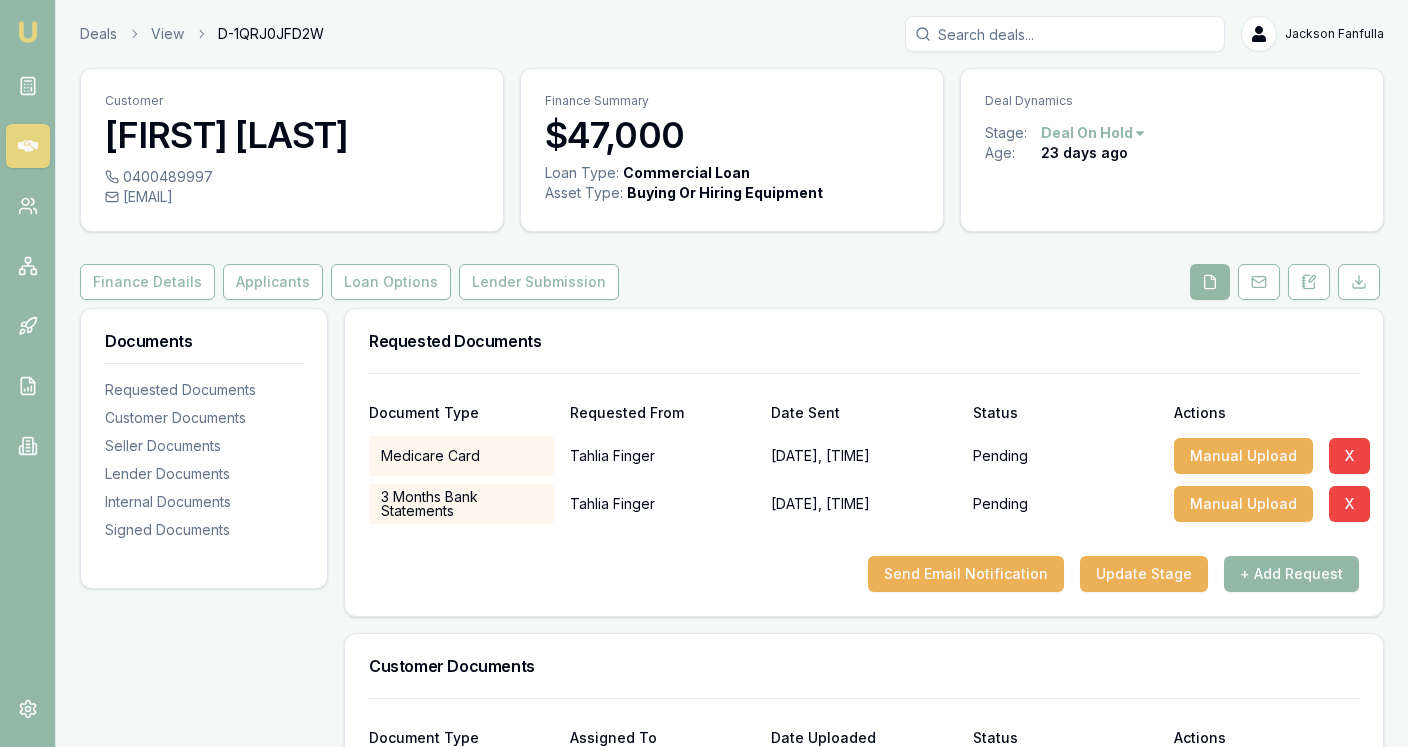 click on "Deals View D-1QRJ0JFD2W [FIRST] [LAST] Toggle Menu" at bounding box center (732, 34) 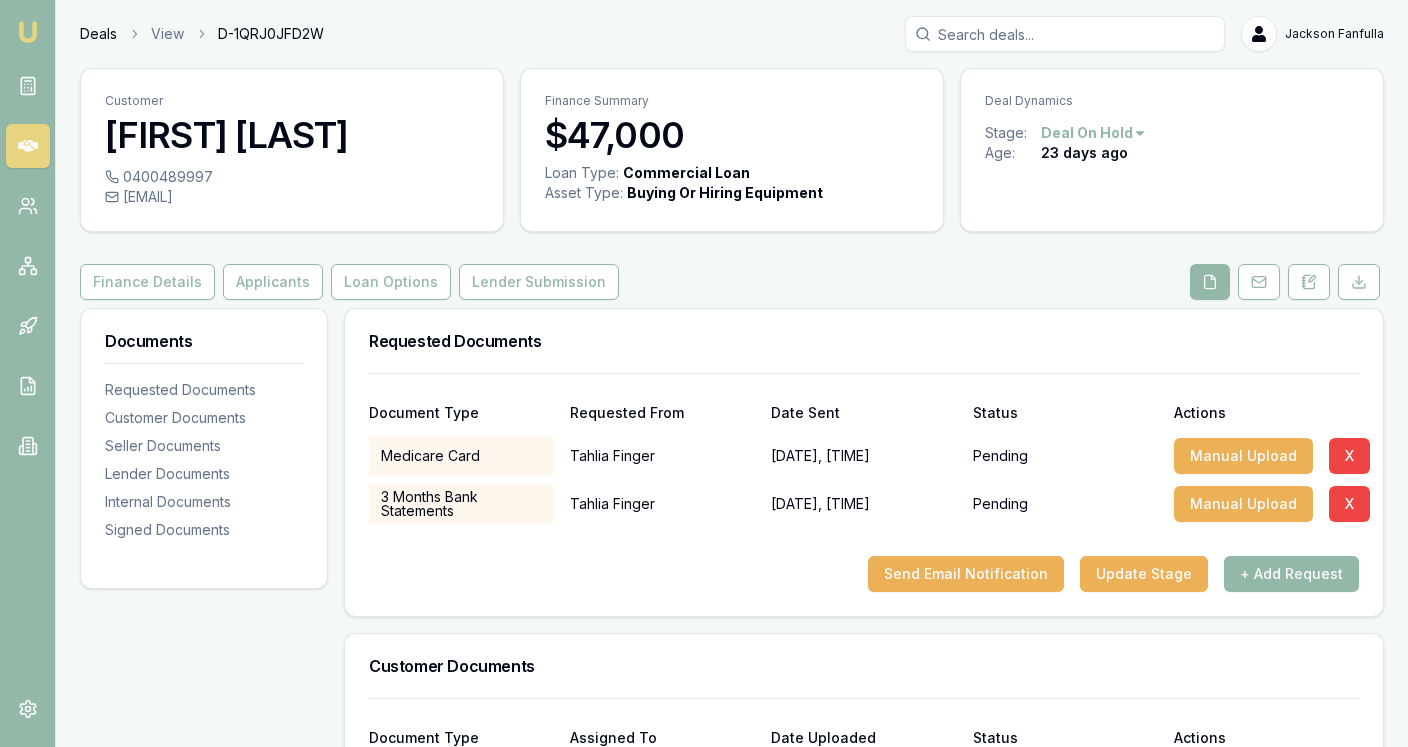 click on "Deals" at bounding box center (98, 34) 